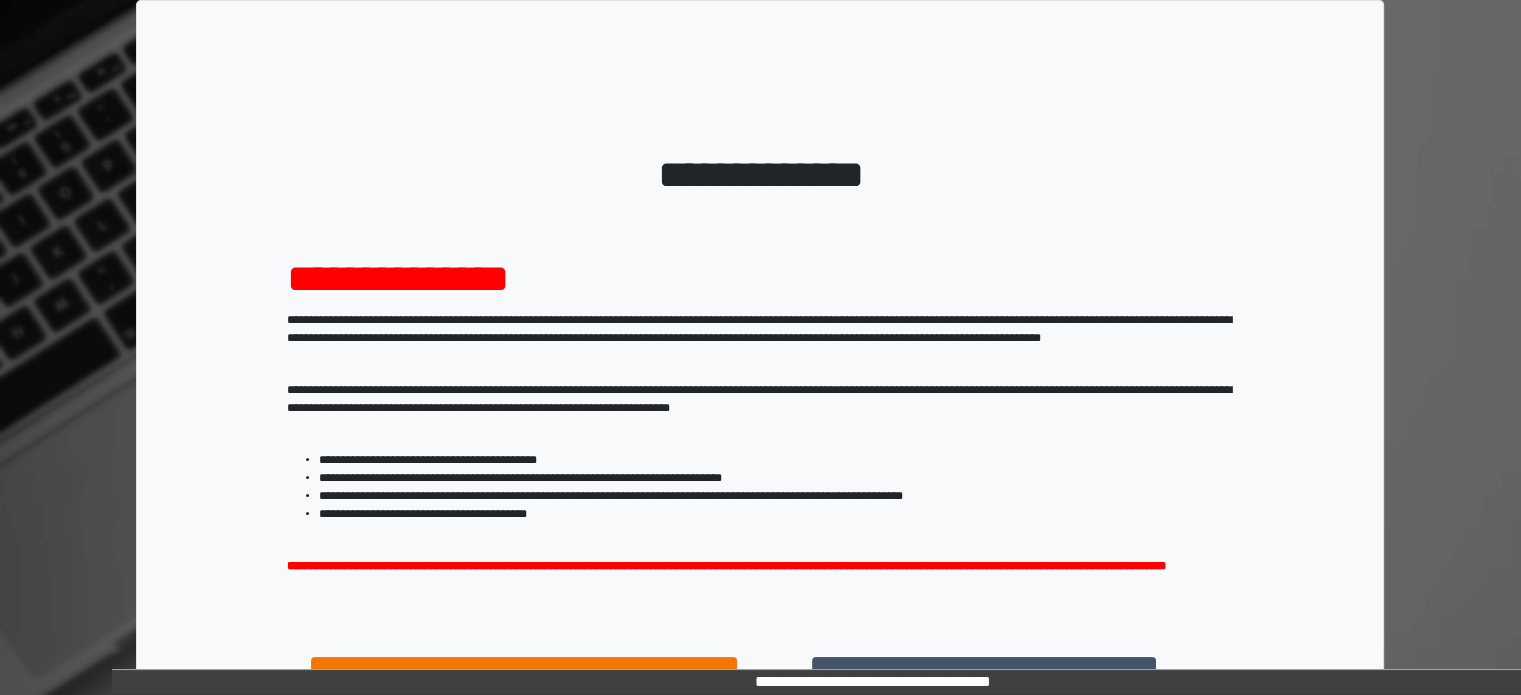 scroll, scrollTop: 214, scrollLeft: 0, axis: vertical 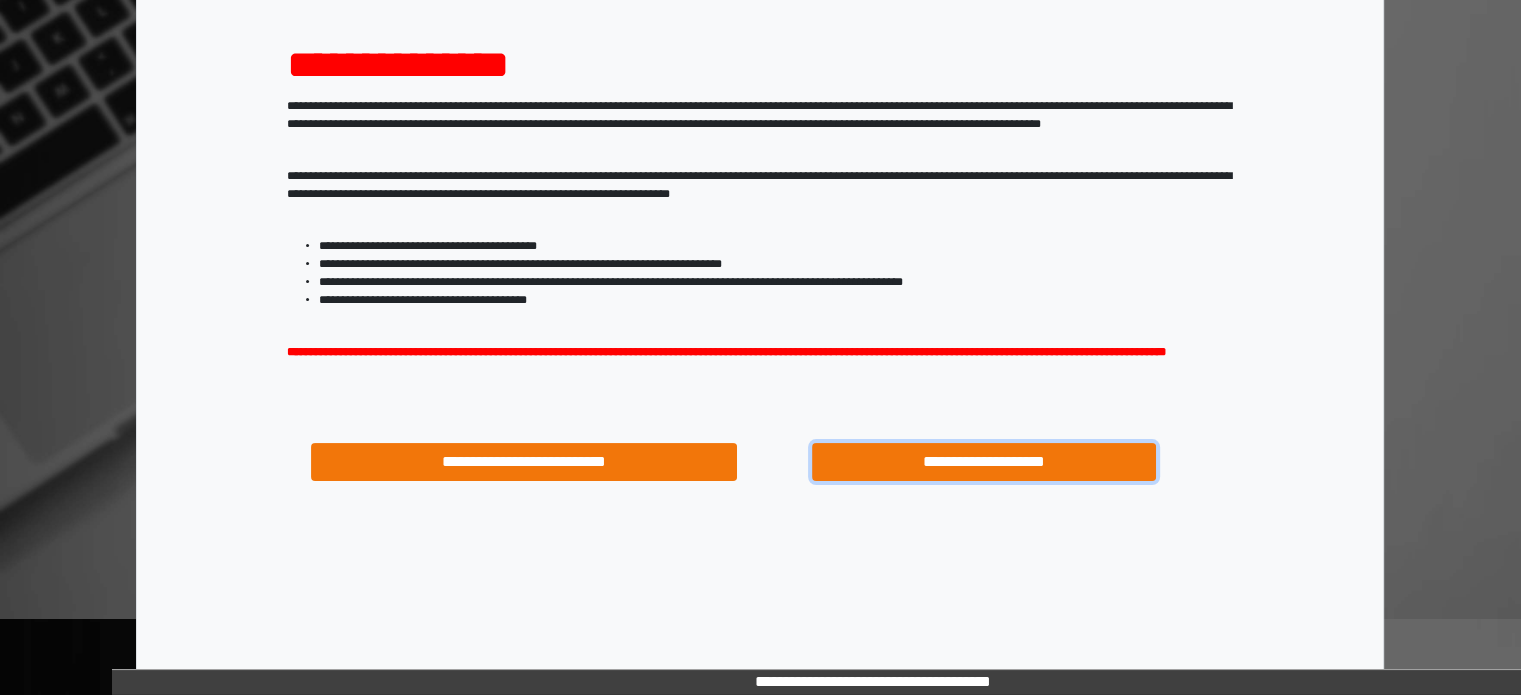 click on "**********" at bounding box center (984, 462) 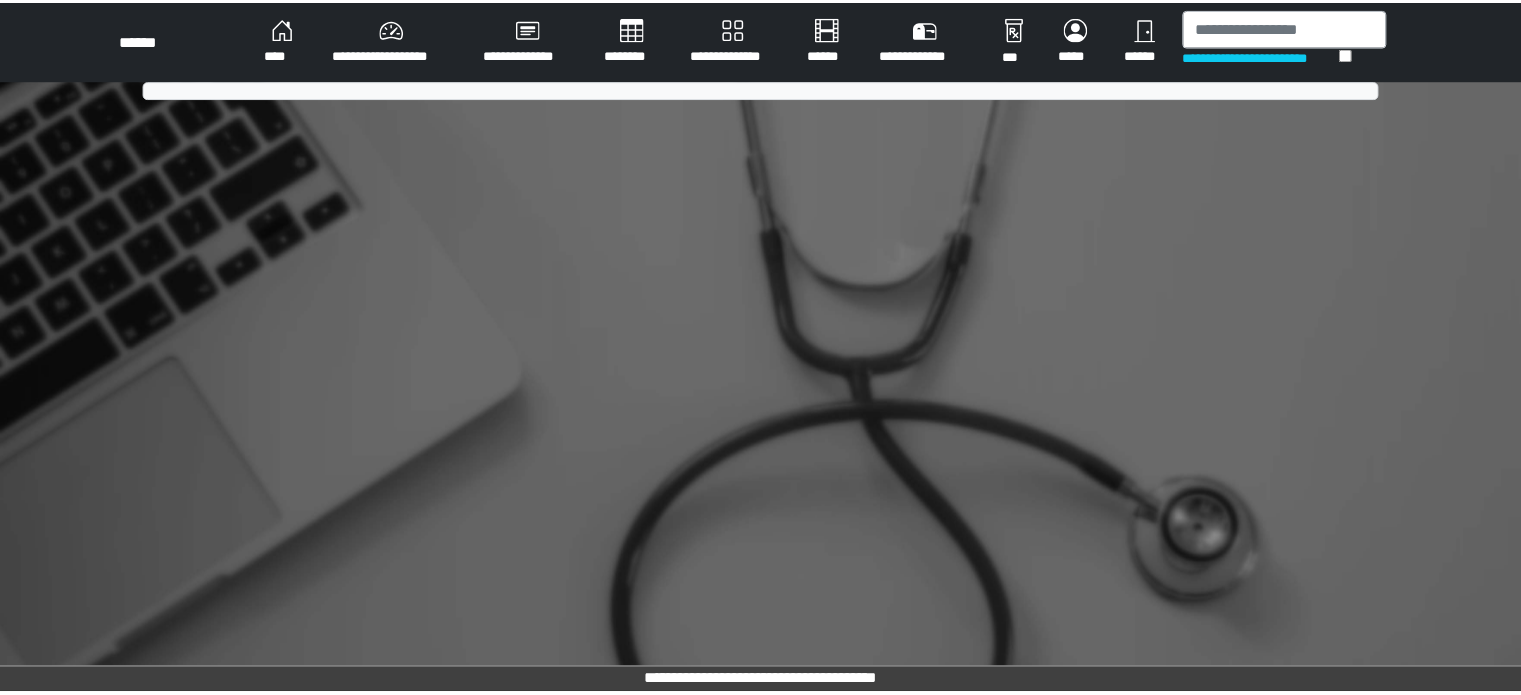 scroll, scrollTop: 0, scrollLeft: 0, axis: both 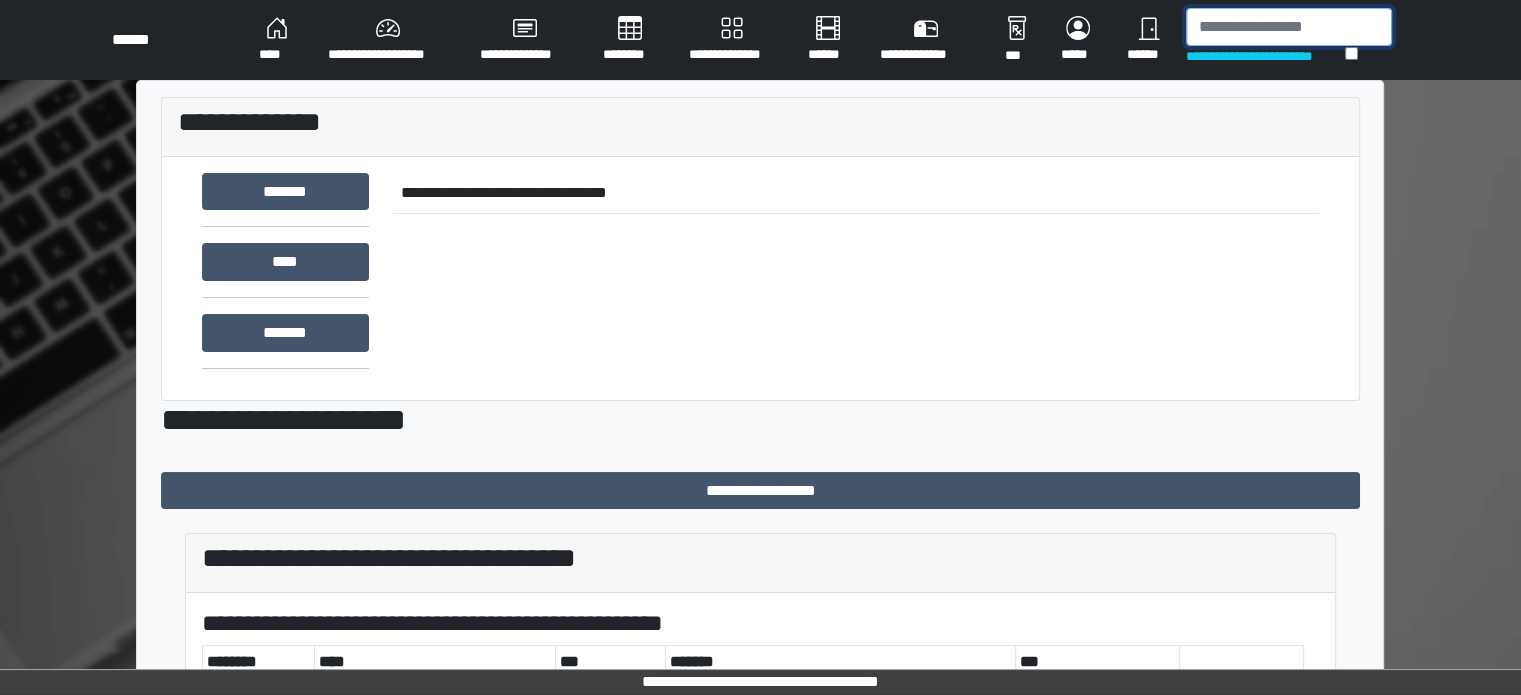 click at bounding box center [1289, 27] 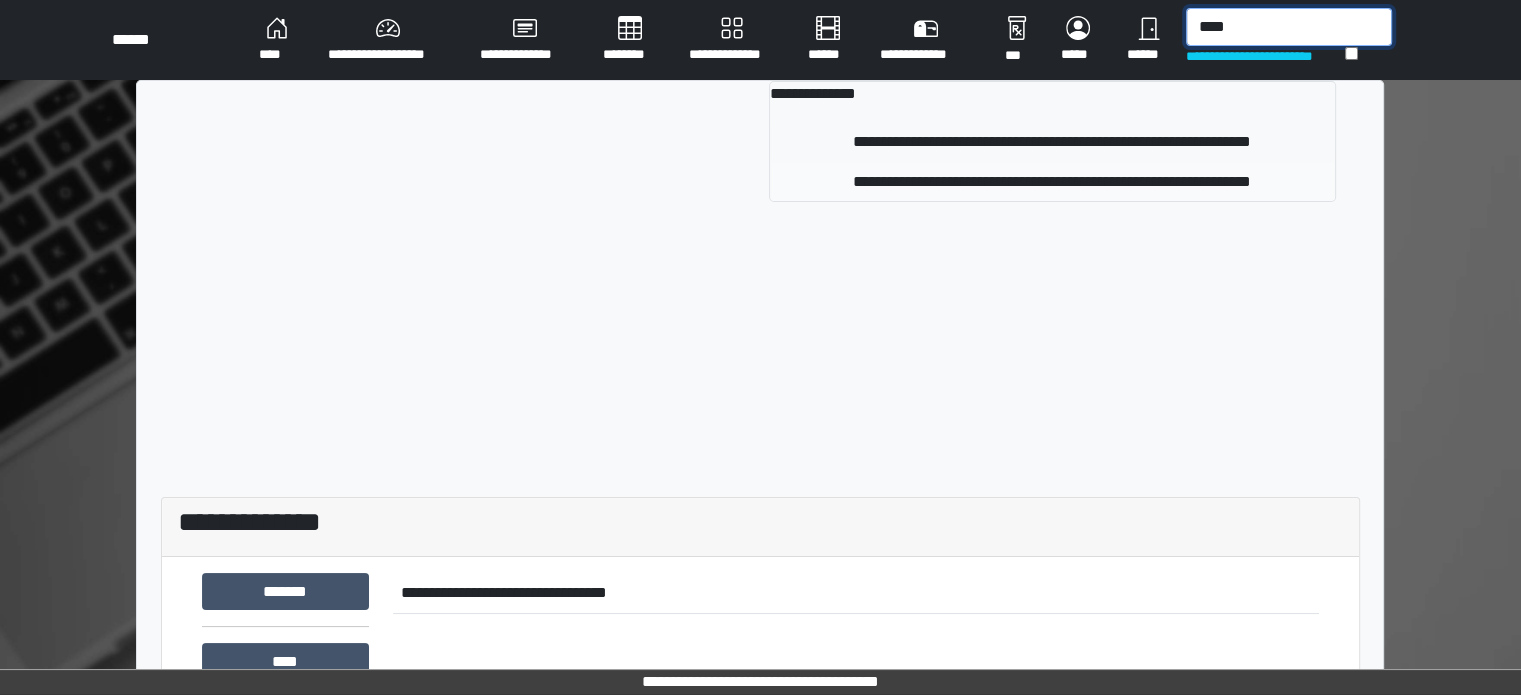 type on "****" 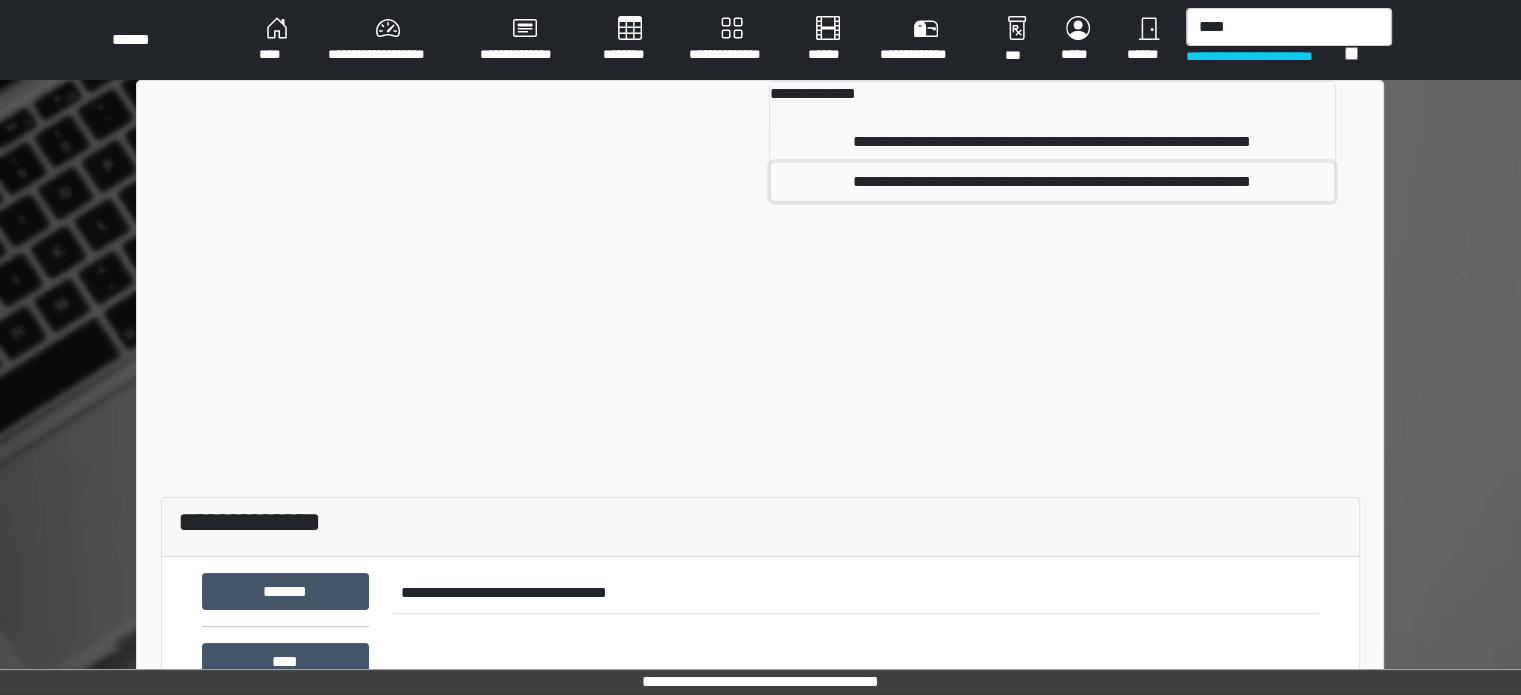 click on "**********" at bounding box center (1052, 182) 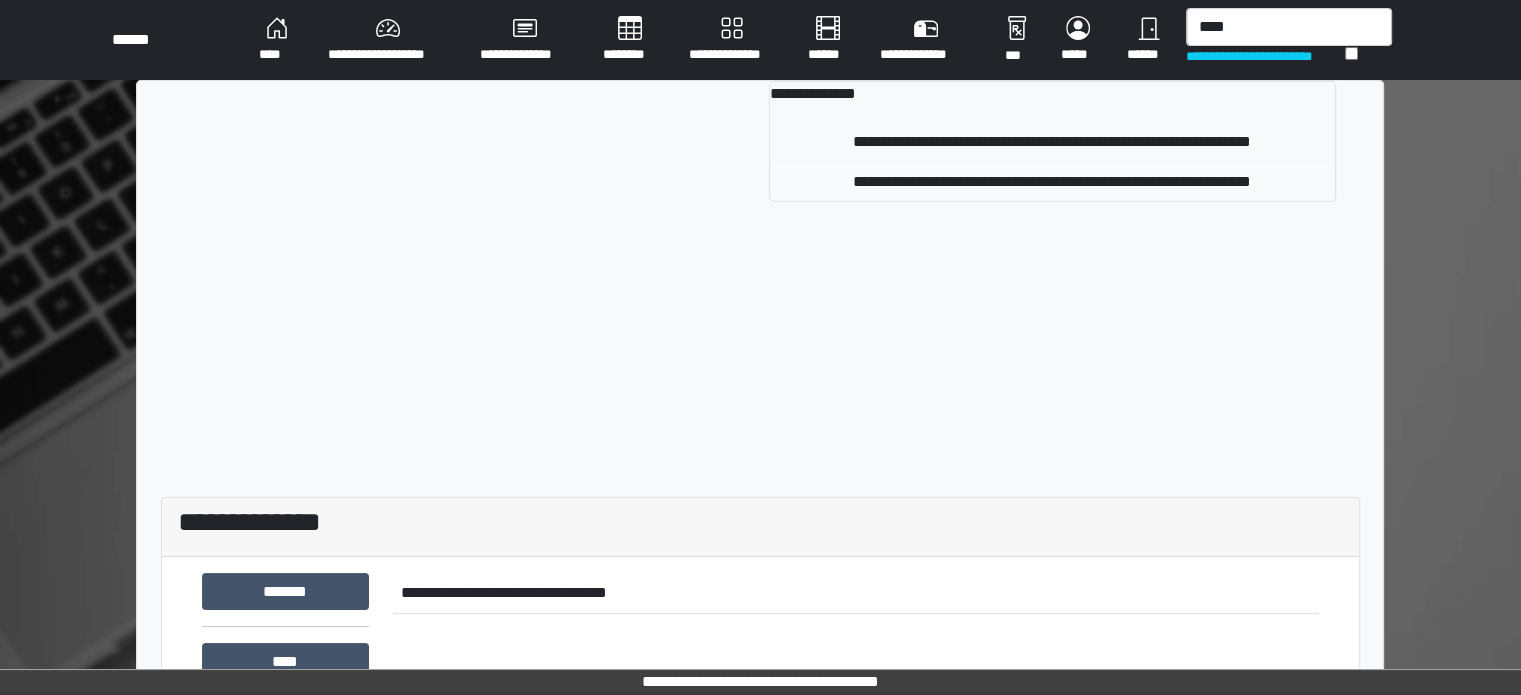 type 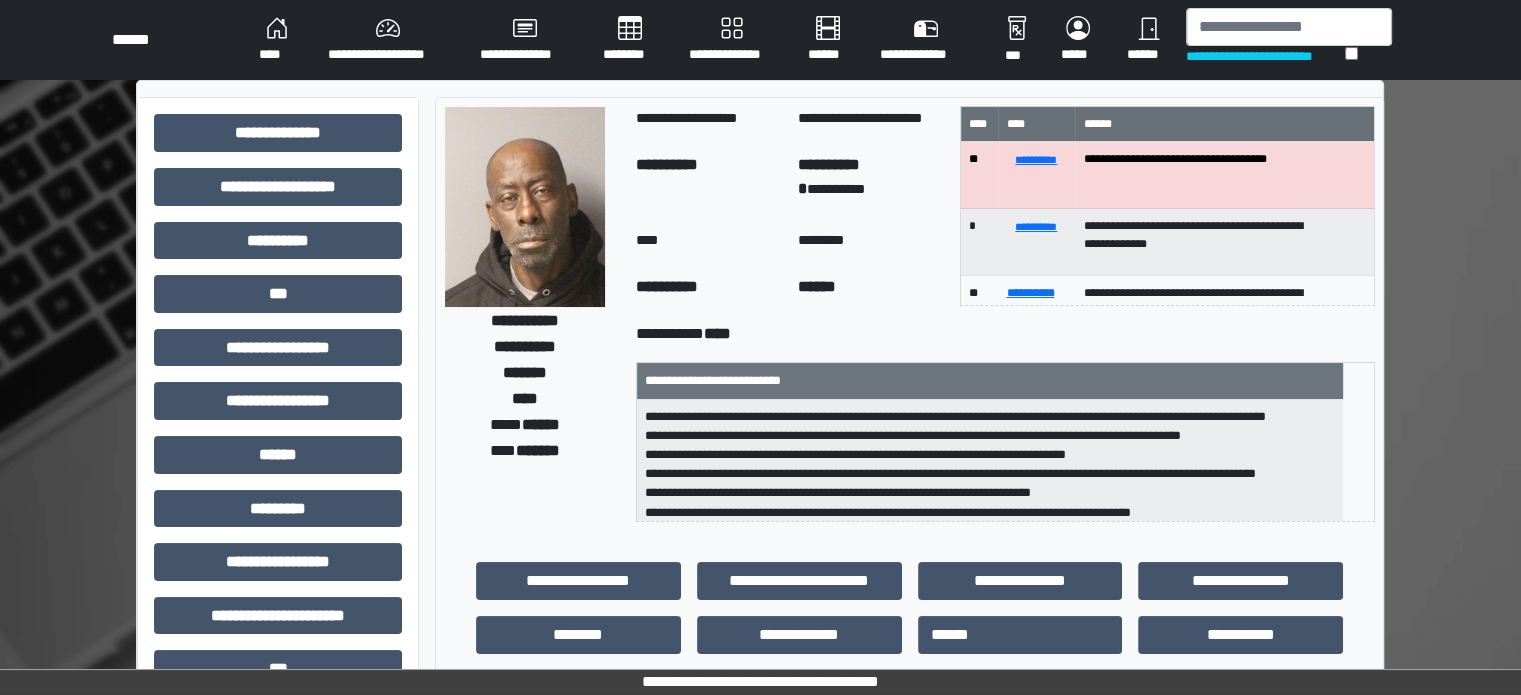 scroll, scrollTop: 200, scrollLeft: 0, axis: vertical 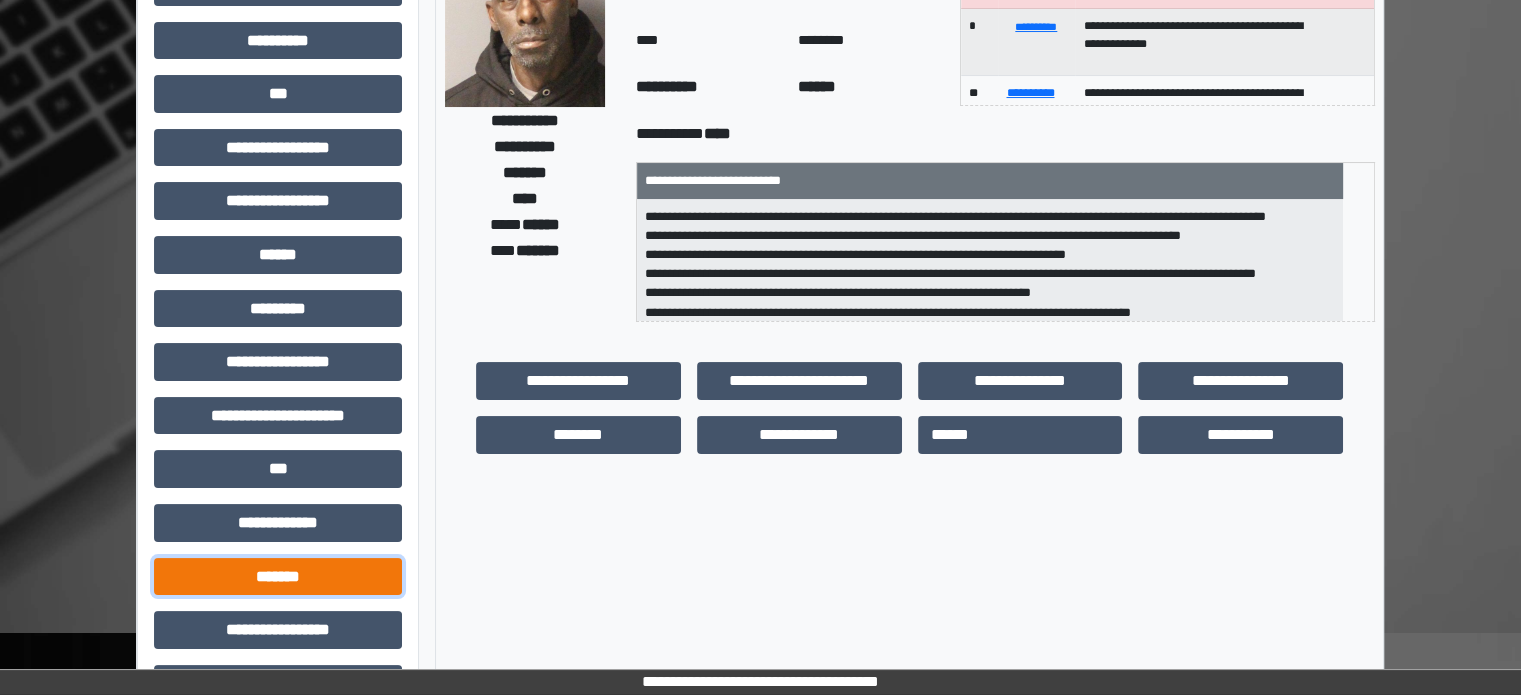 click on "*******" at bounding box center [278, 577] 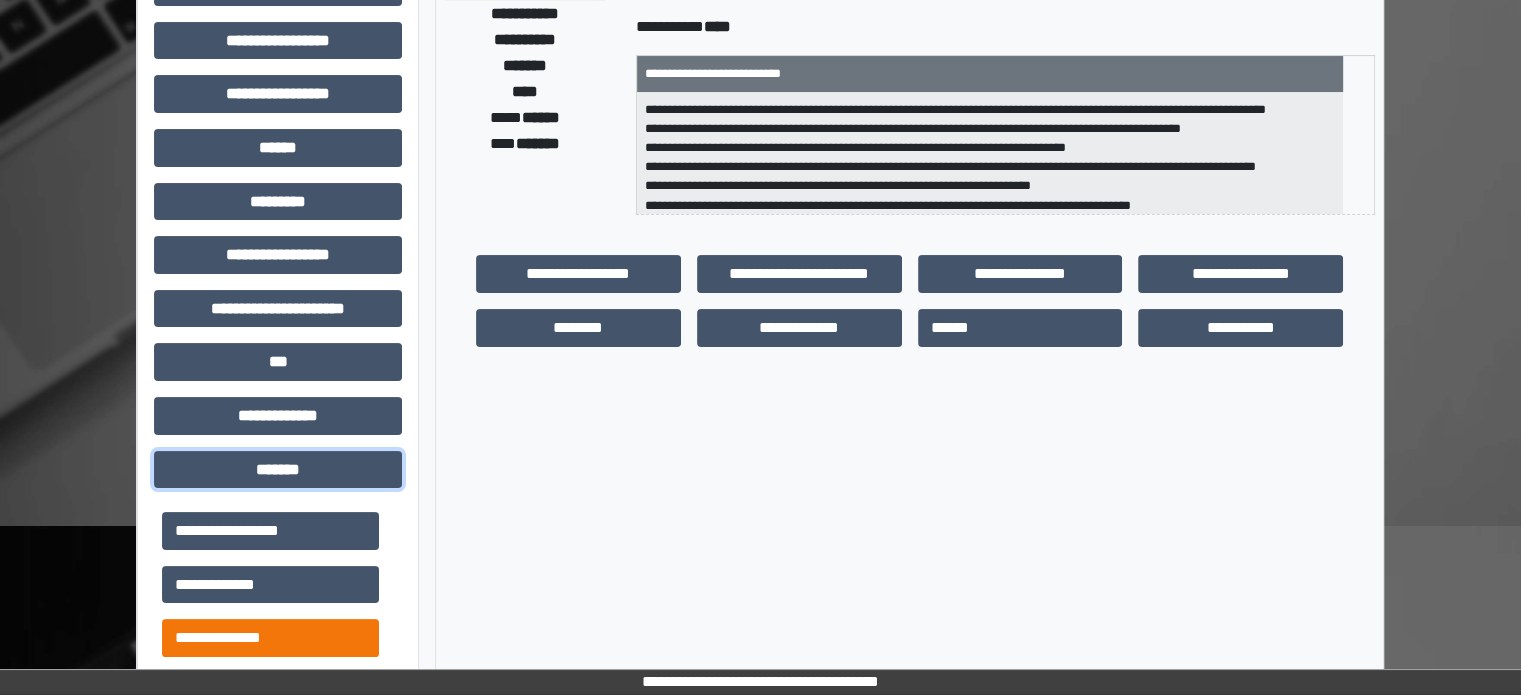 scroll, scrollTop: 500, scrollLeft: 0, axis: vertical 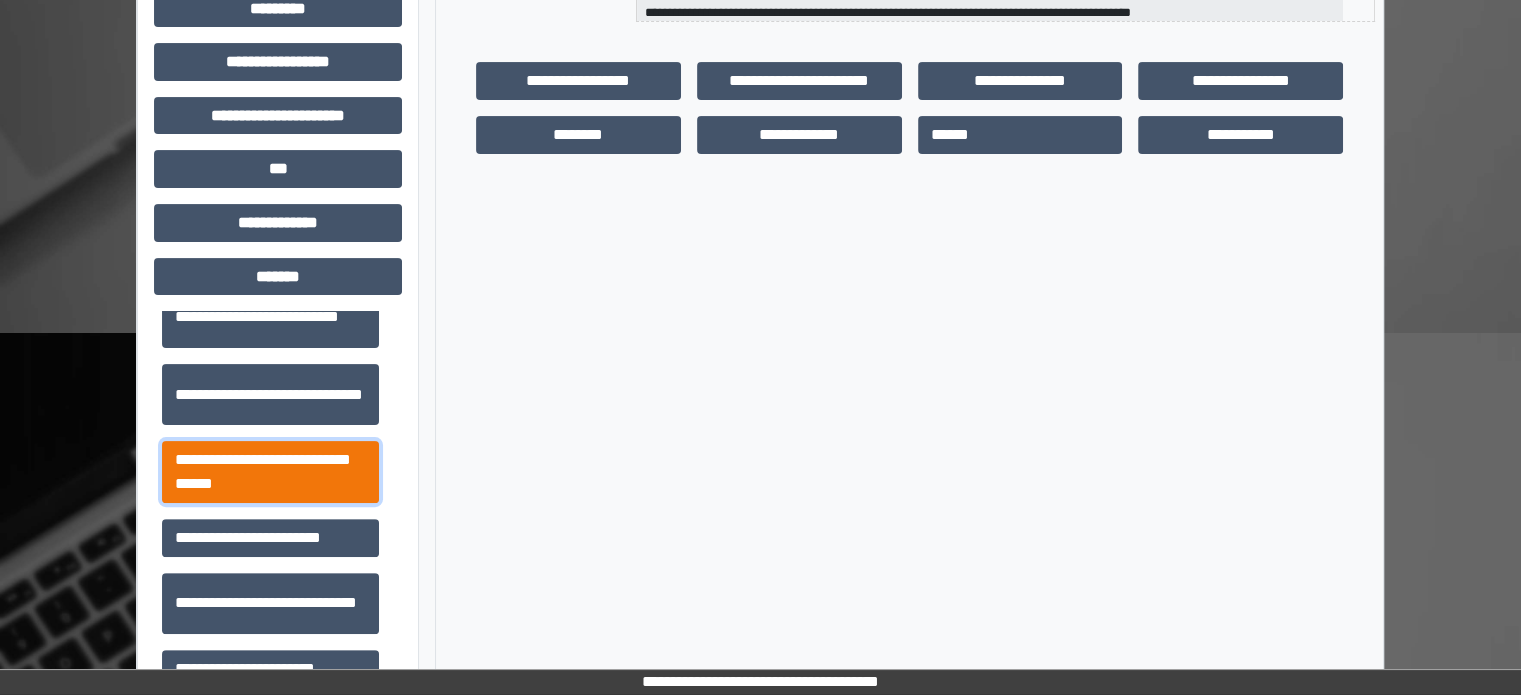 click on "**********" at bounding box center [270, 472] 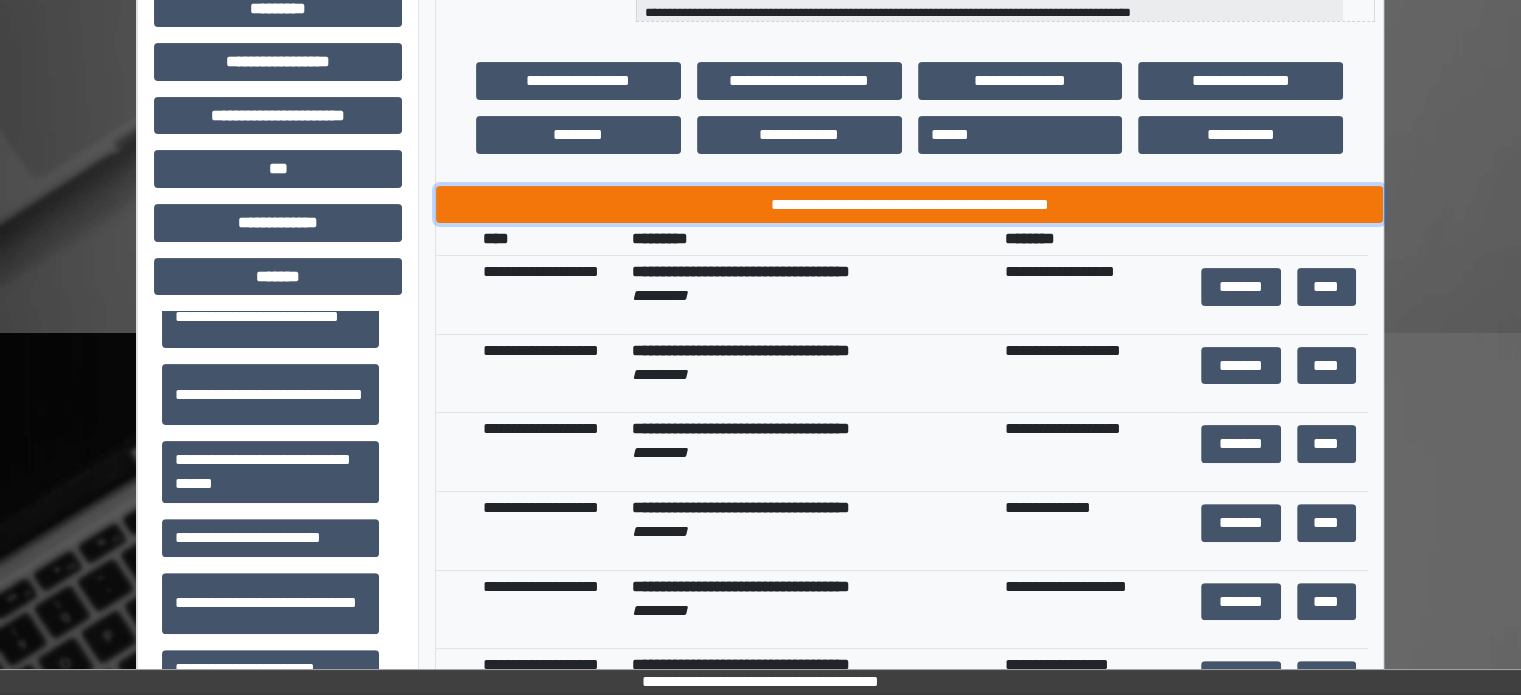click on "**********" at bounding box center (909, 205) 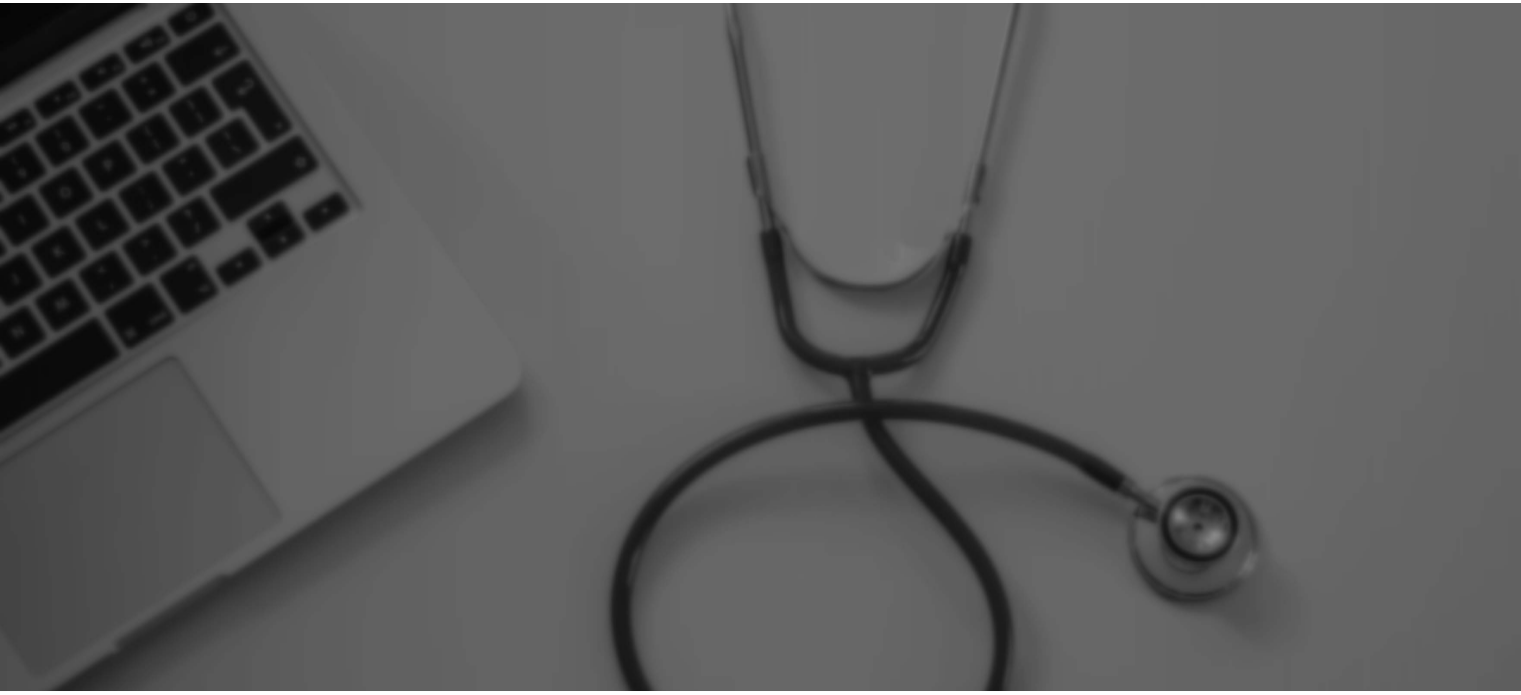 scroll, scrollTop: 0, scrollLeft: 0, axis: both 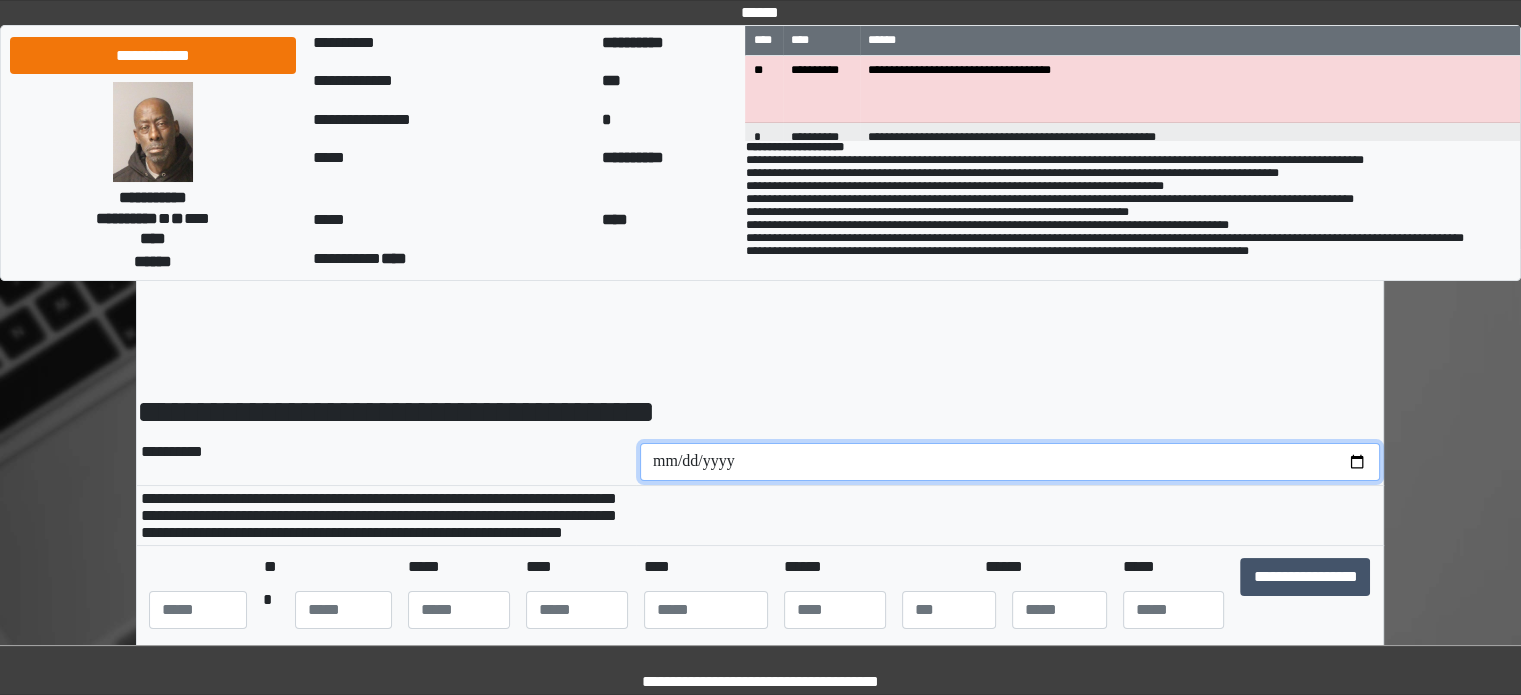 click at bounding box center (1010, 462) 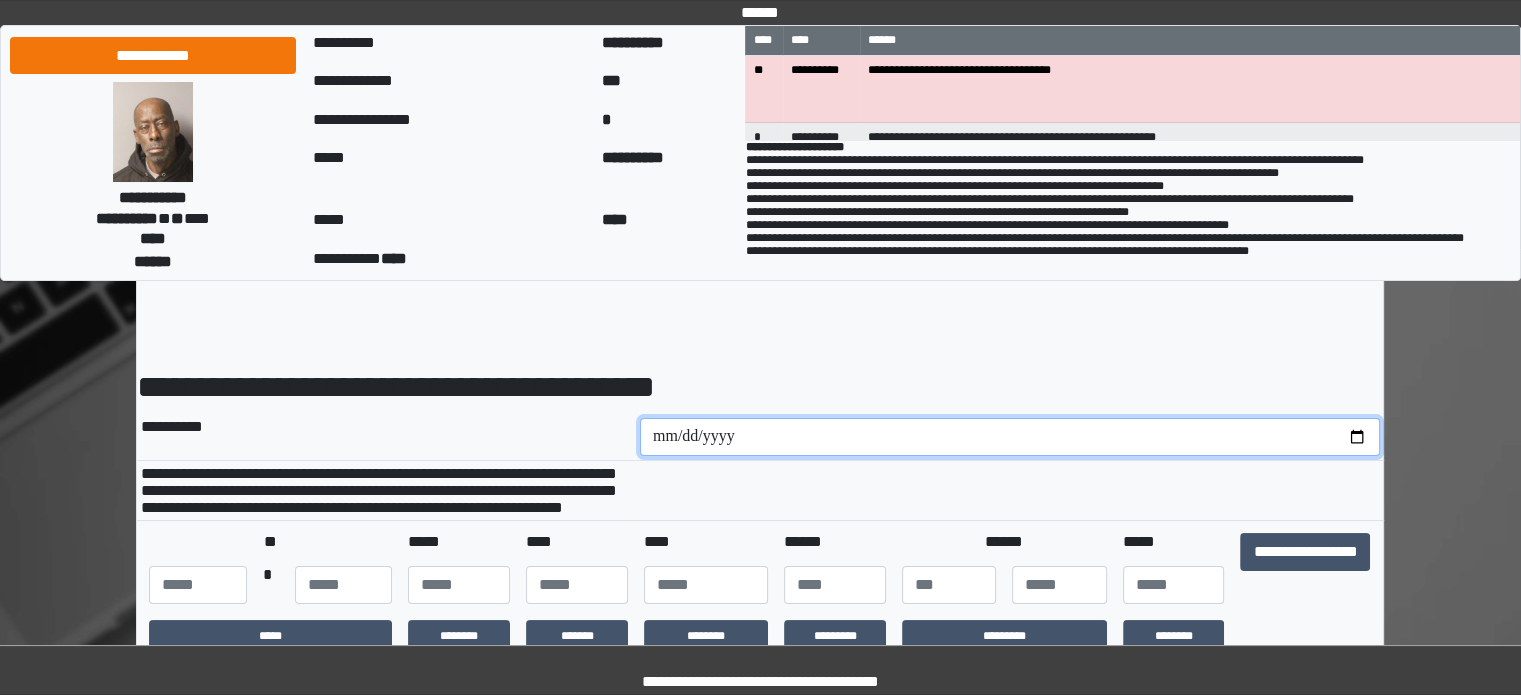 scroll, scrollTop: 200, scrollLeft: 0, axis: vertical 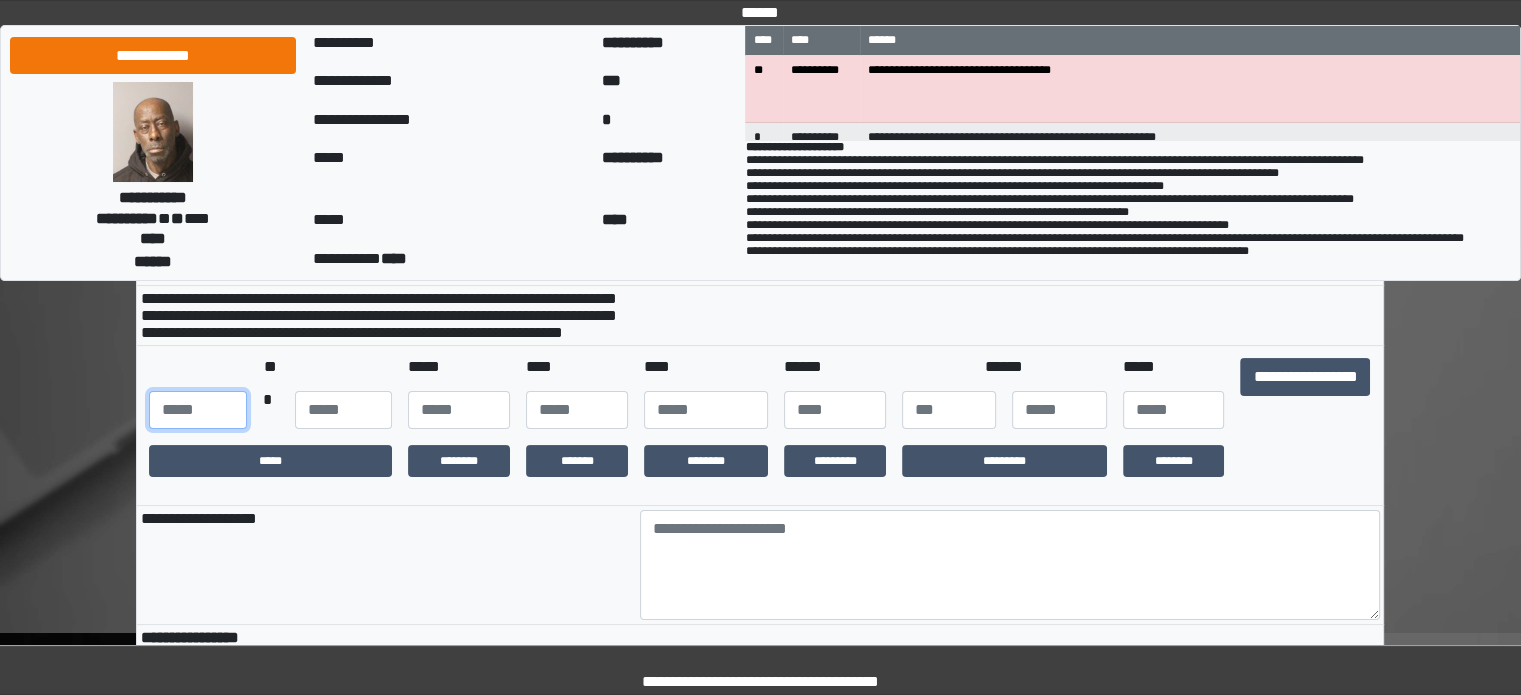 click at bounding box center [197, 410] 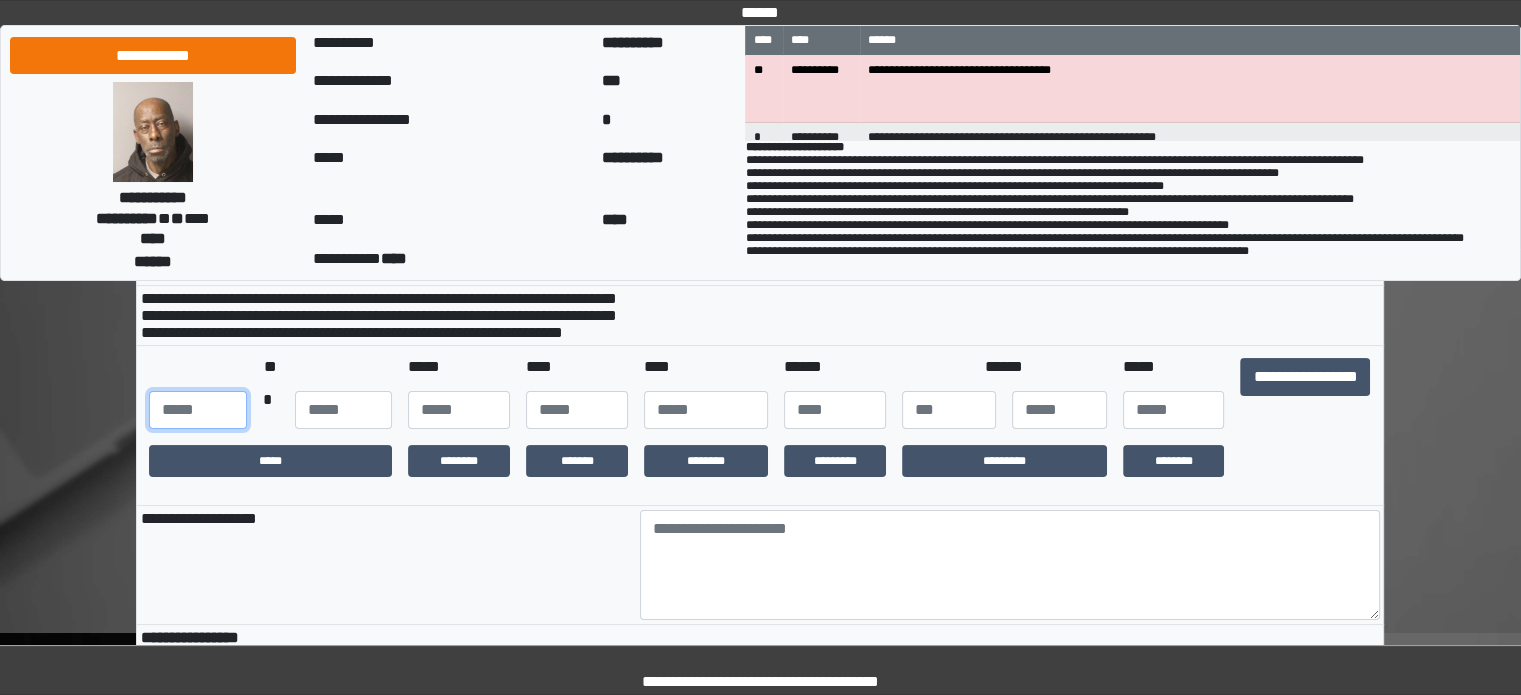 type on "***" 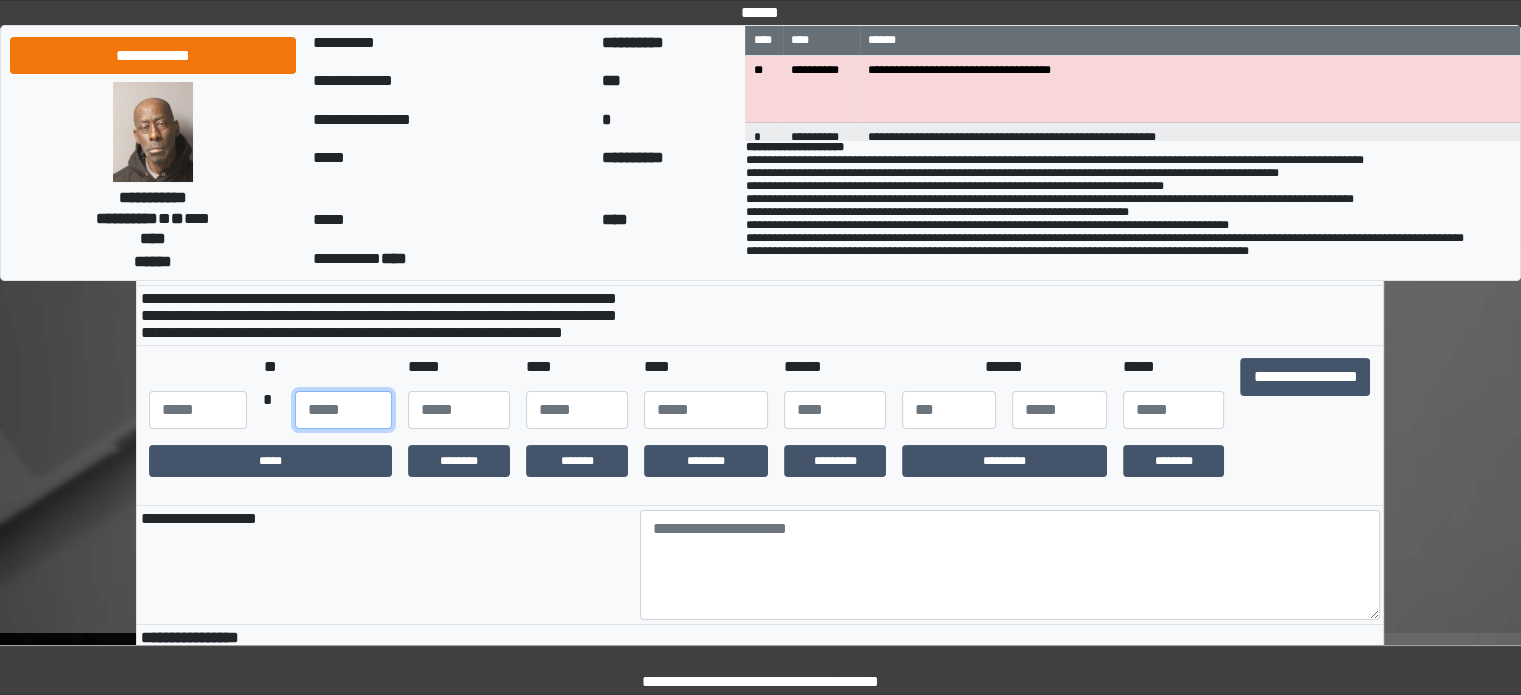 type on "**" 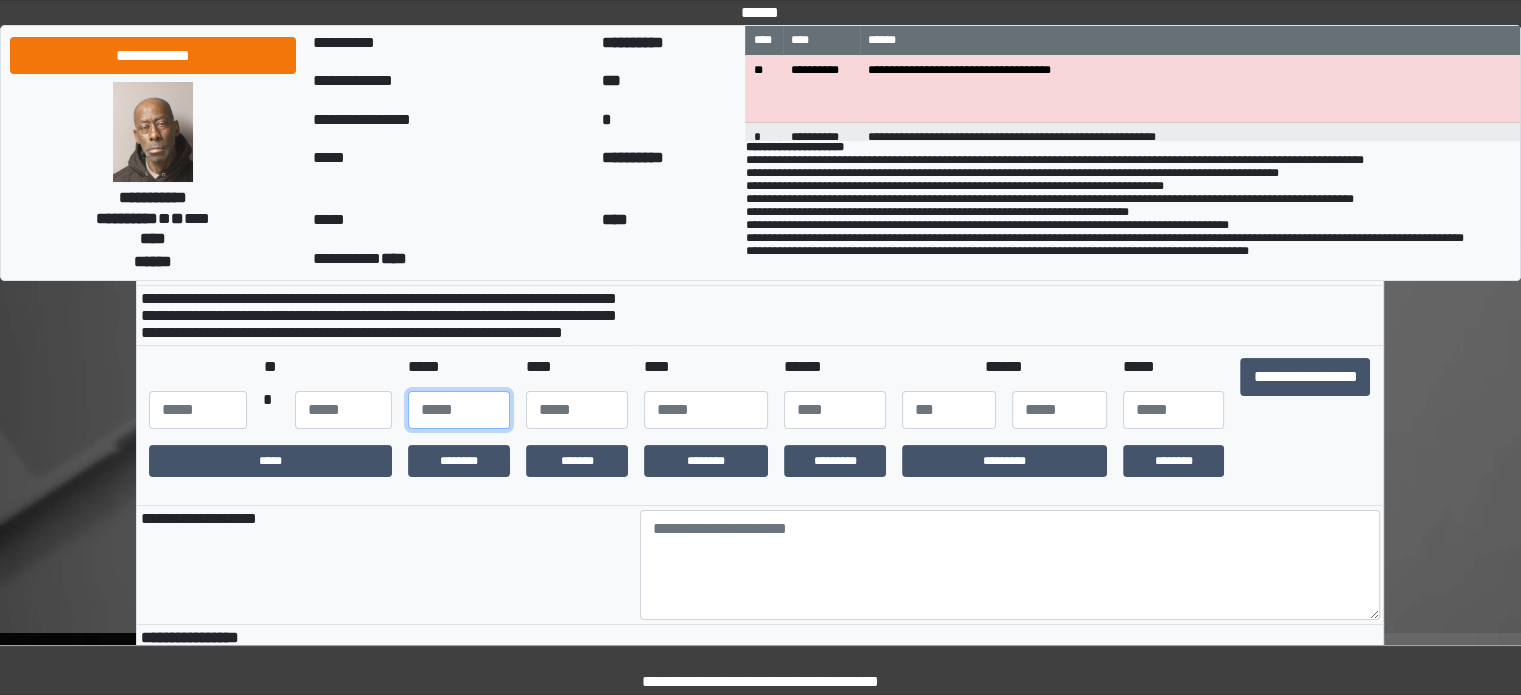type on "**" 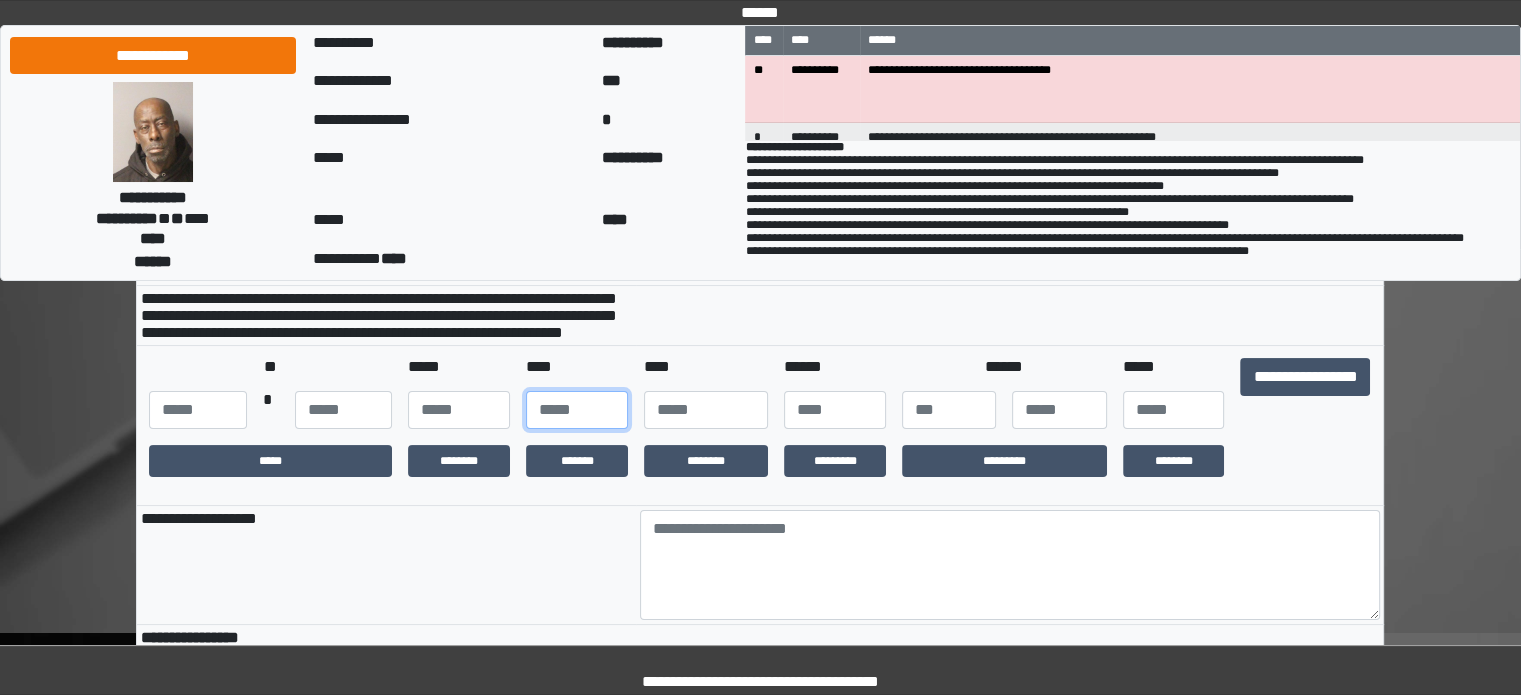 type on "**" 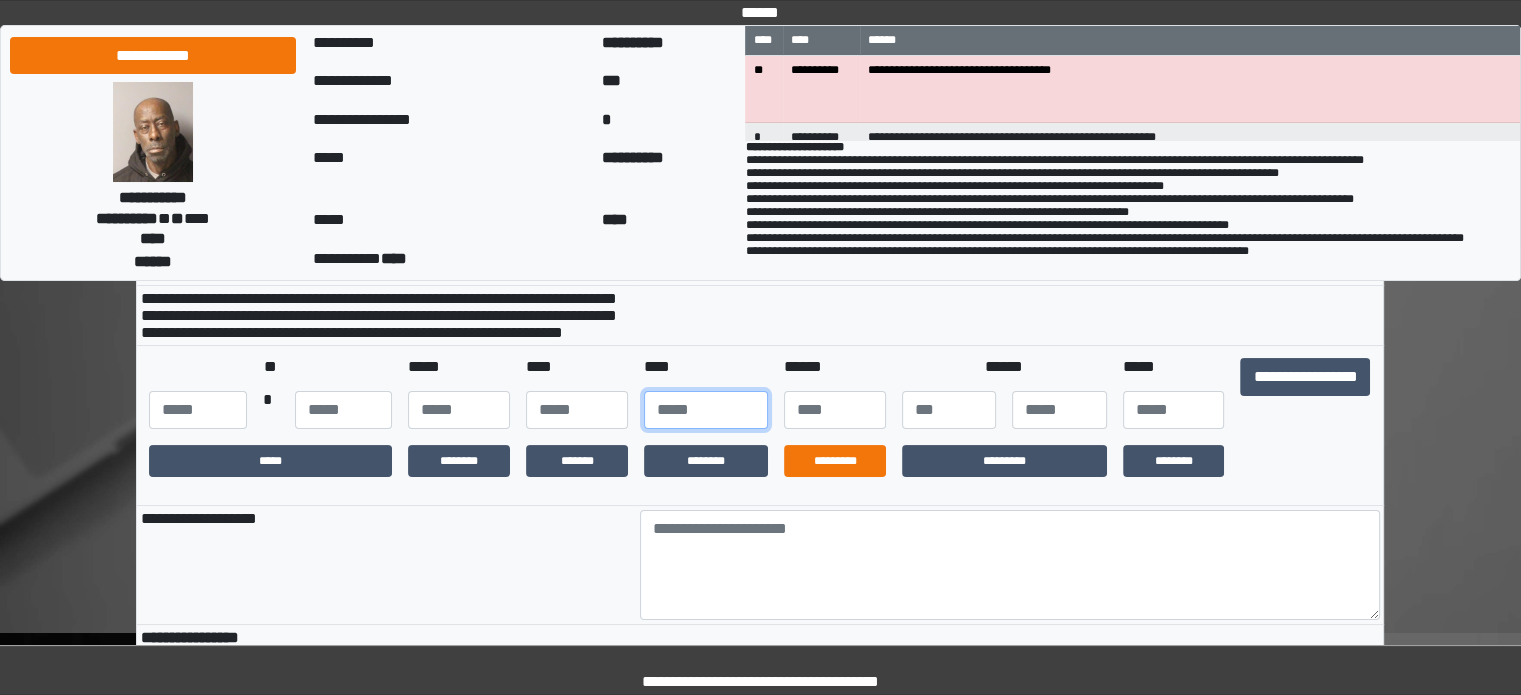 type on "**" 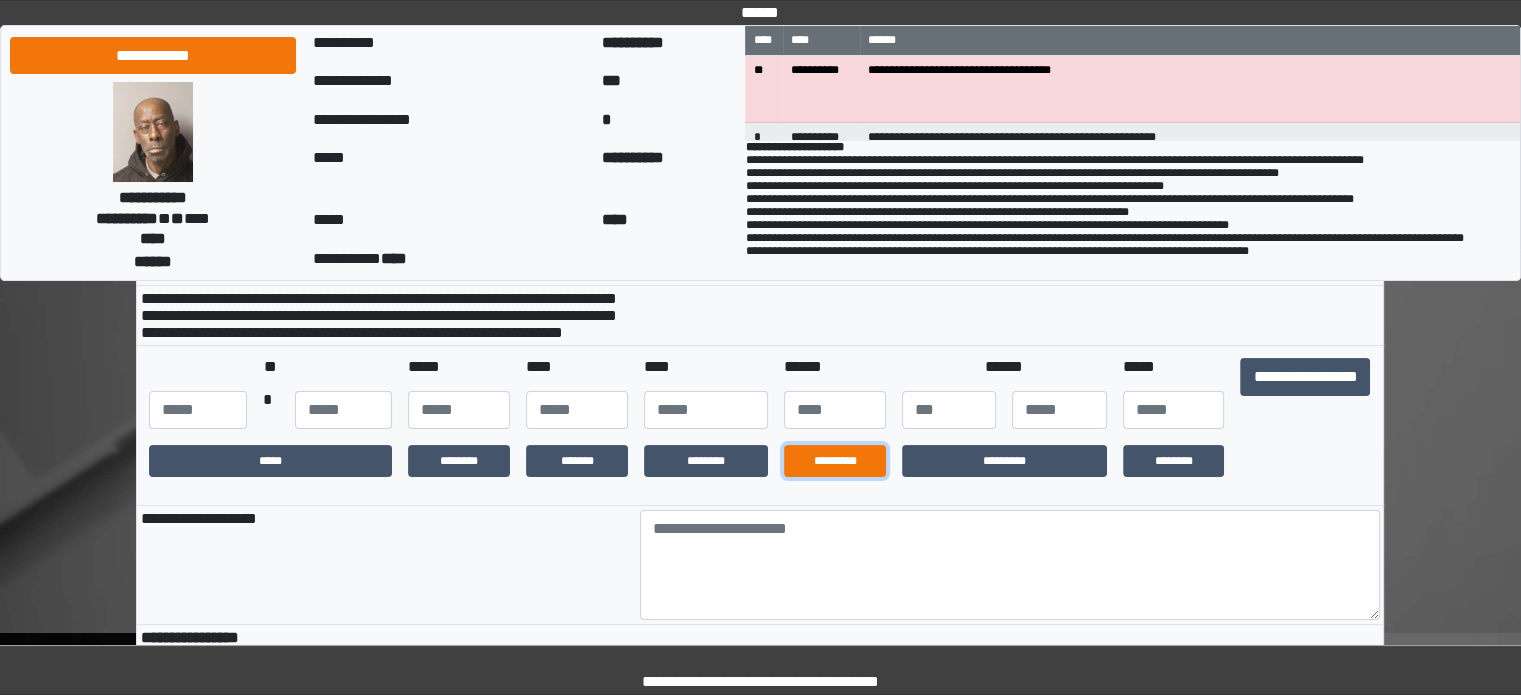 click on "*********" at bounding box center [835, 461] 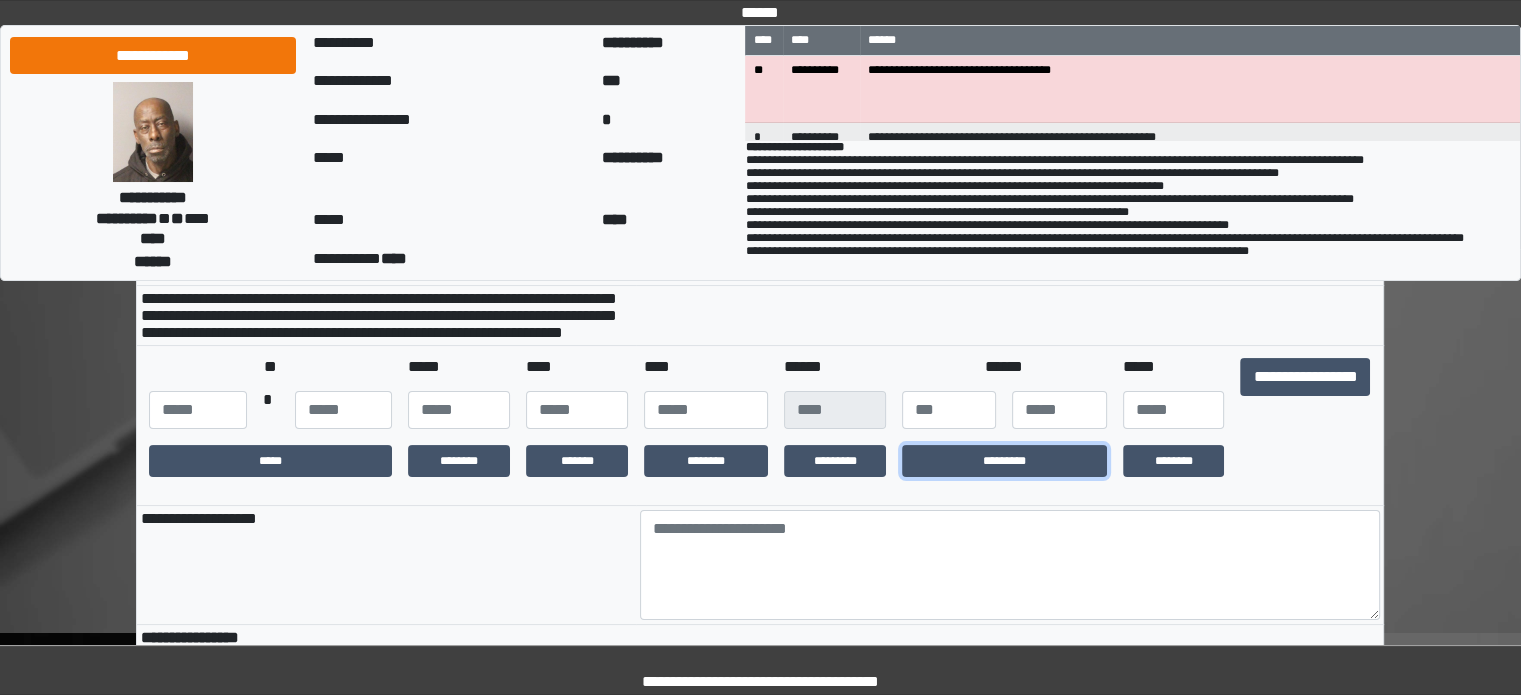 drag, startPoint x: 929, startPoint y: 494, endPoint x: 1038, endPoint y: 479, distance: 110.02727 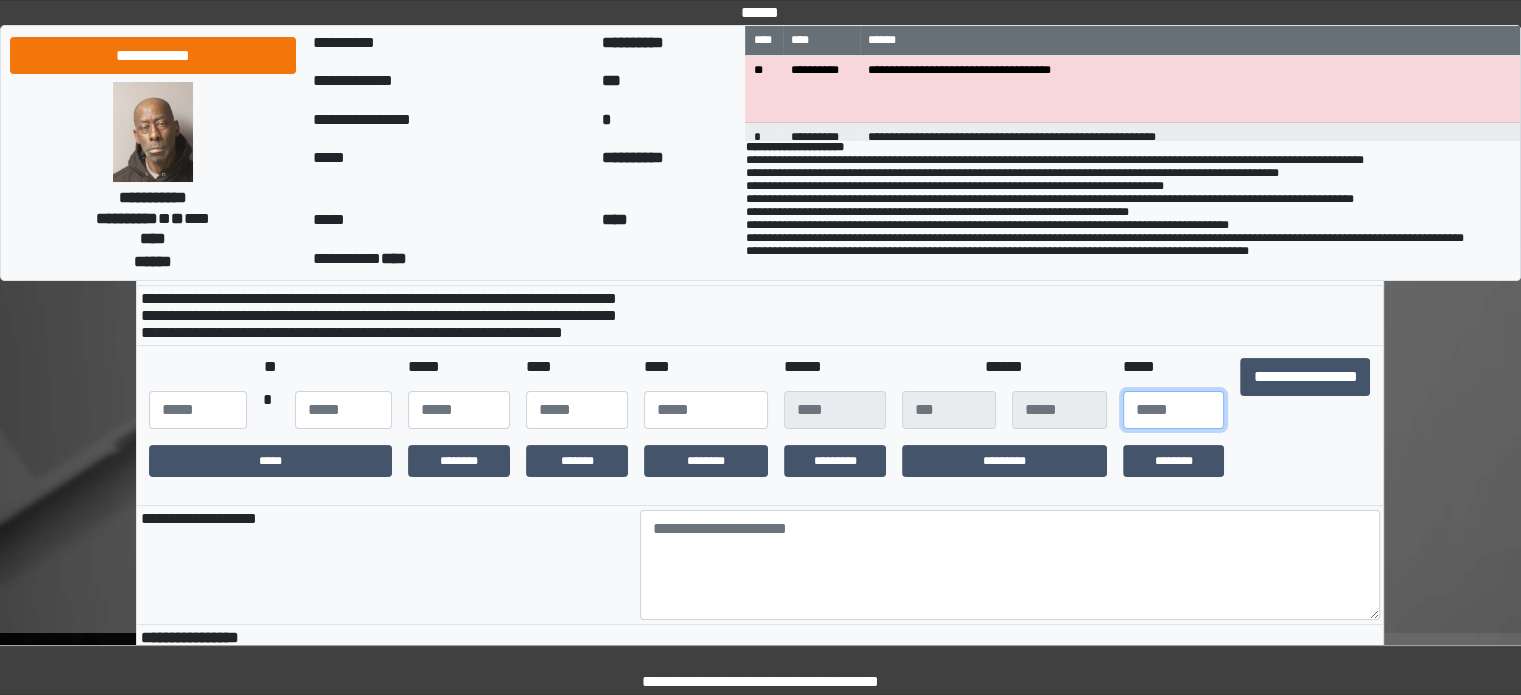 click at bounding box center (1174, 410) 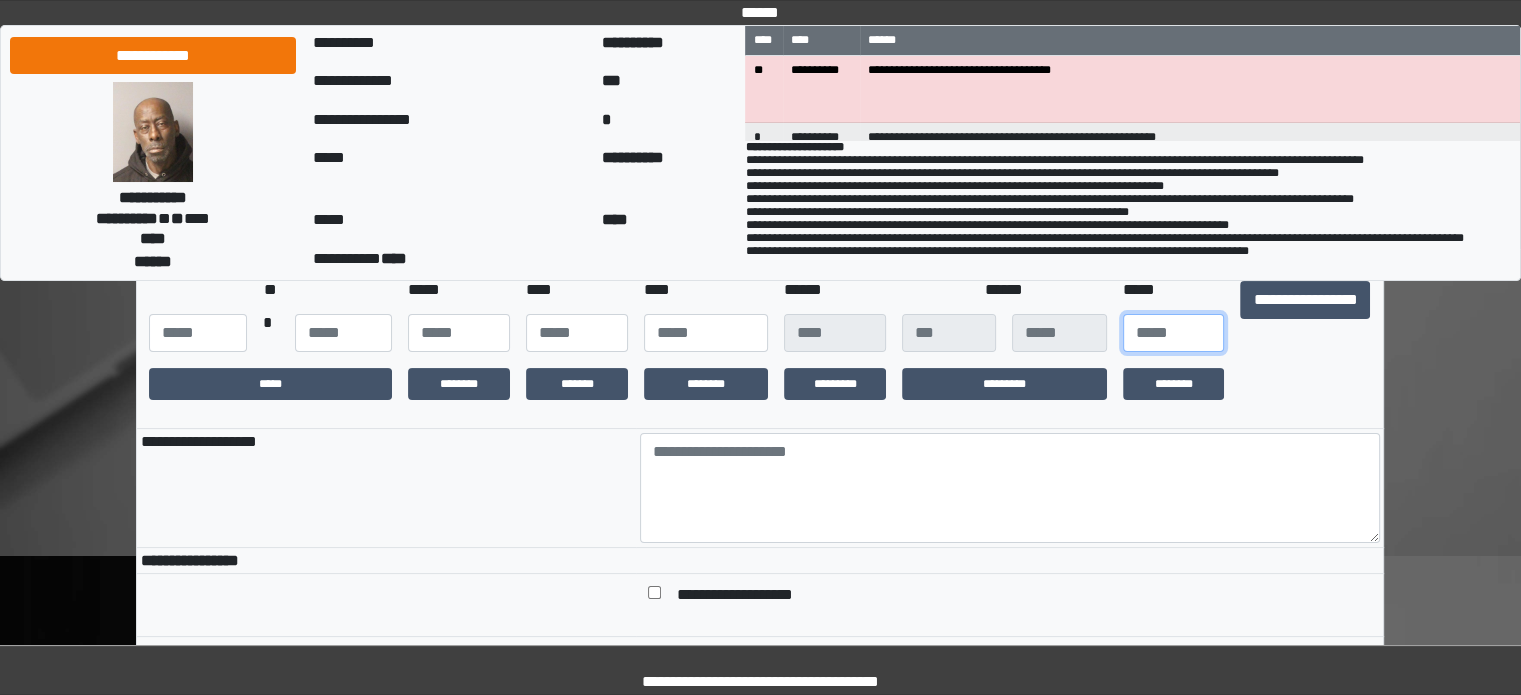 scroll, scrollTop: 400, scrollLeft: 0, axis: vertical 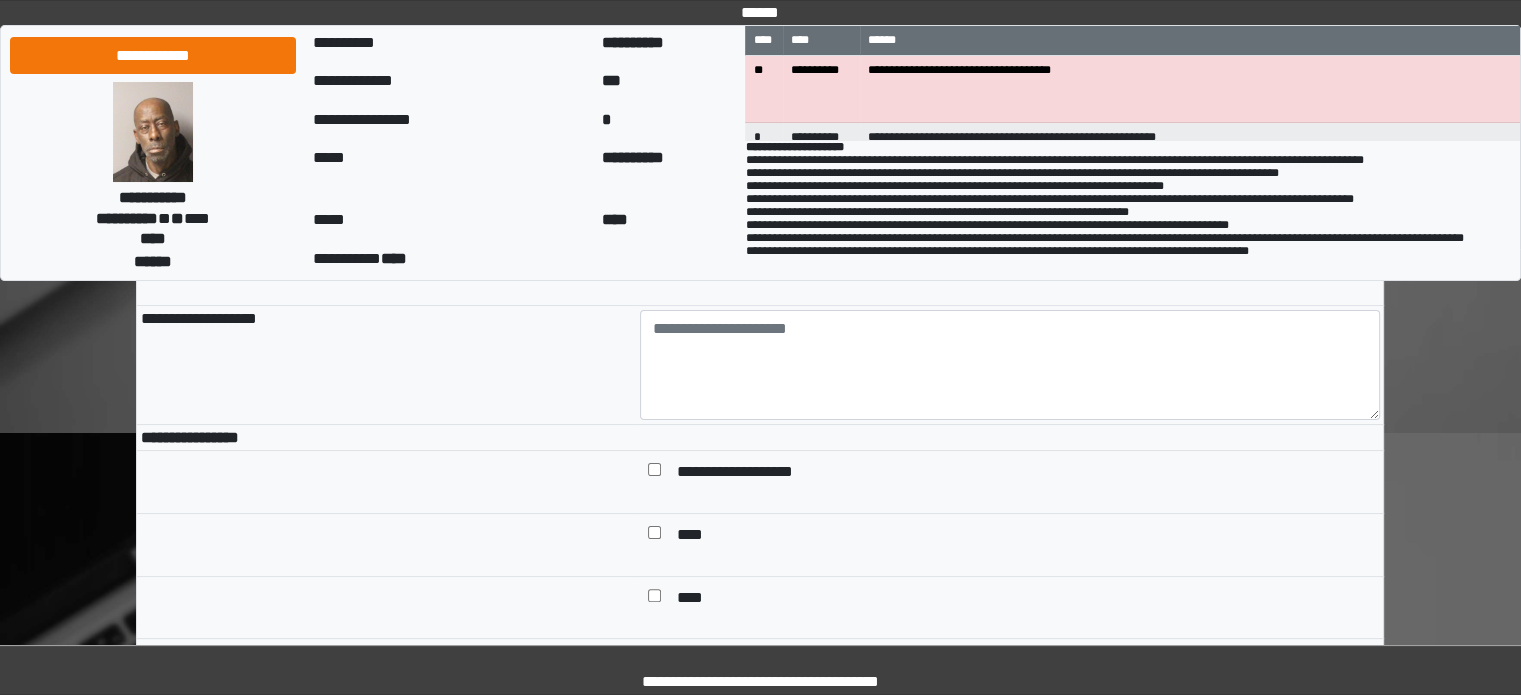 type on "***" 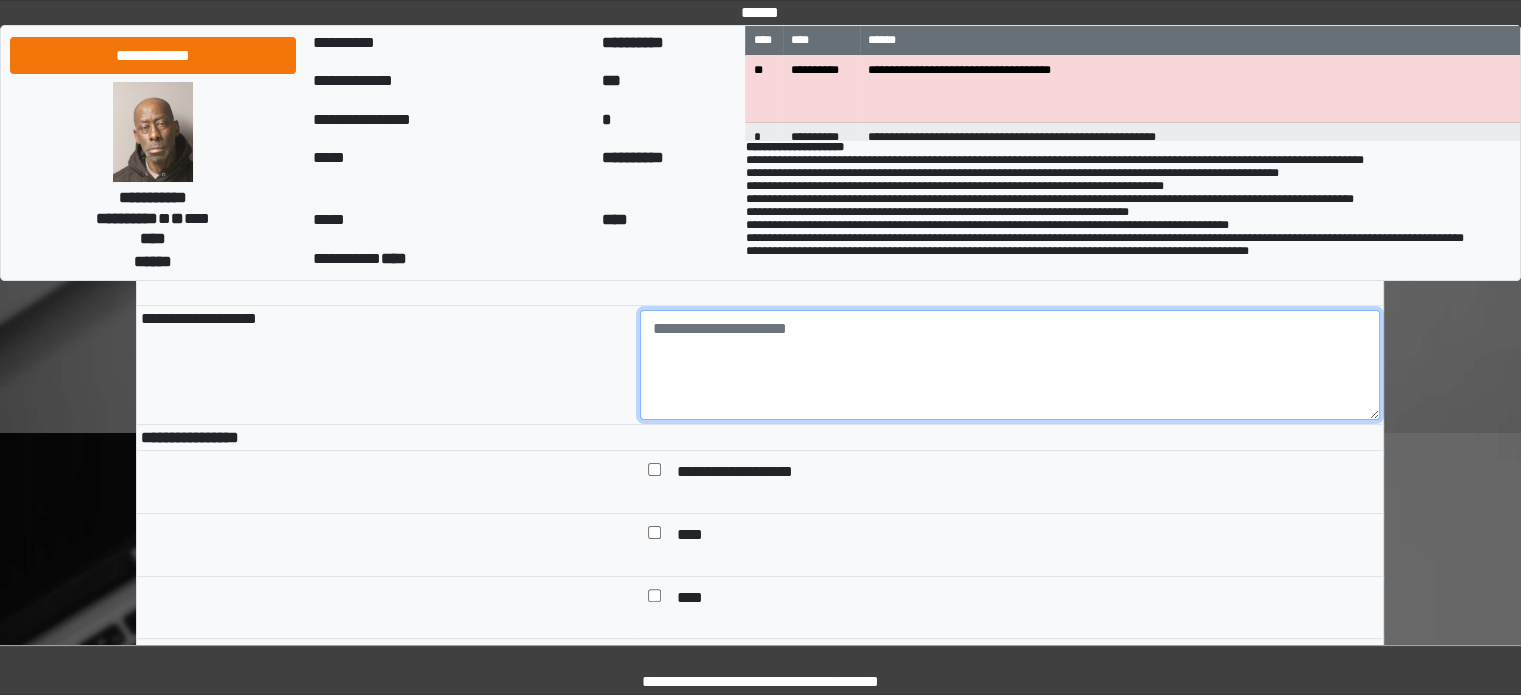 click at bounding box center [1010, 365] 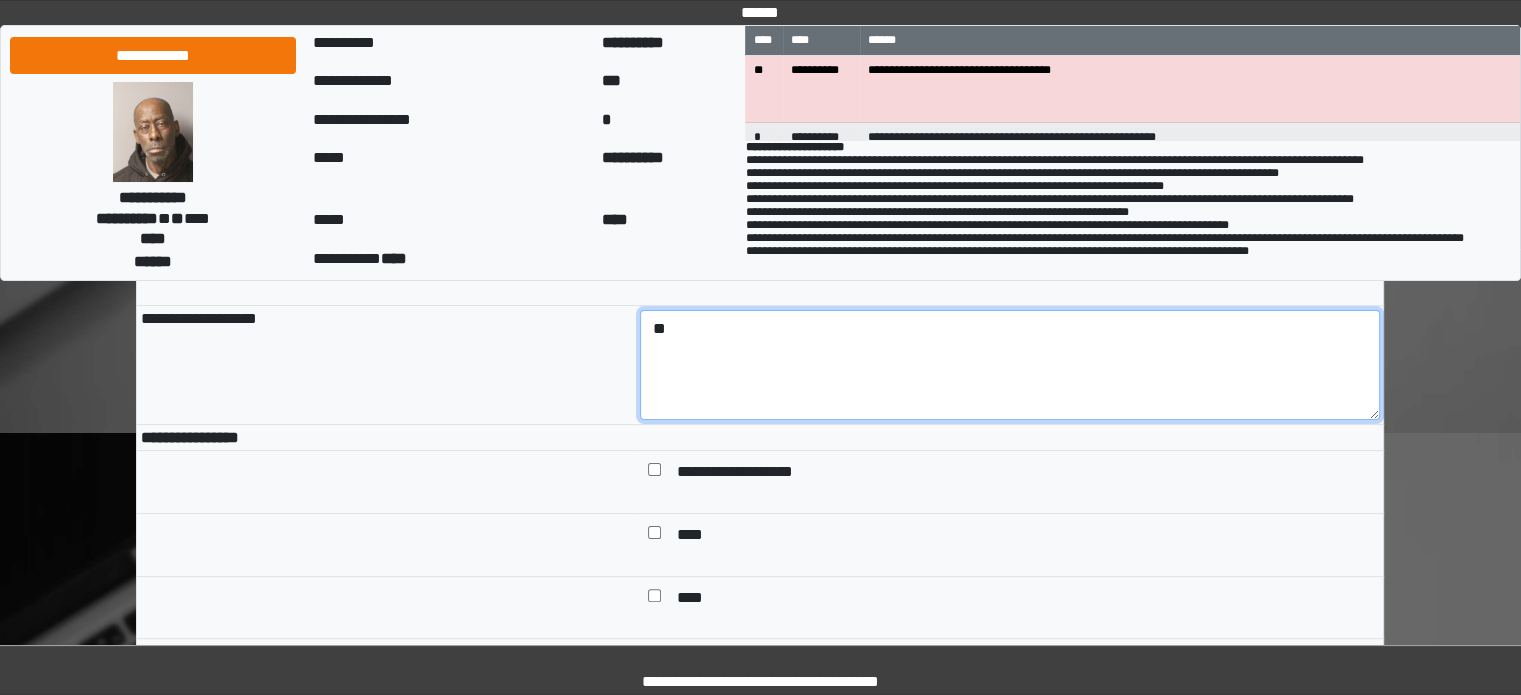 scroll, scrollTop: 500, scrollLeft: 0, axis: vertical 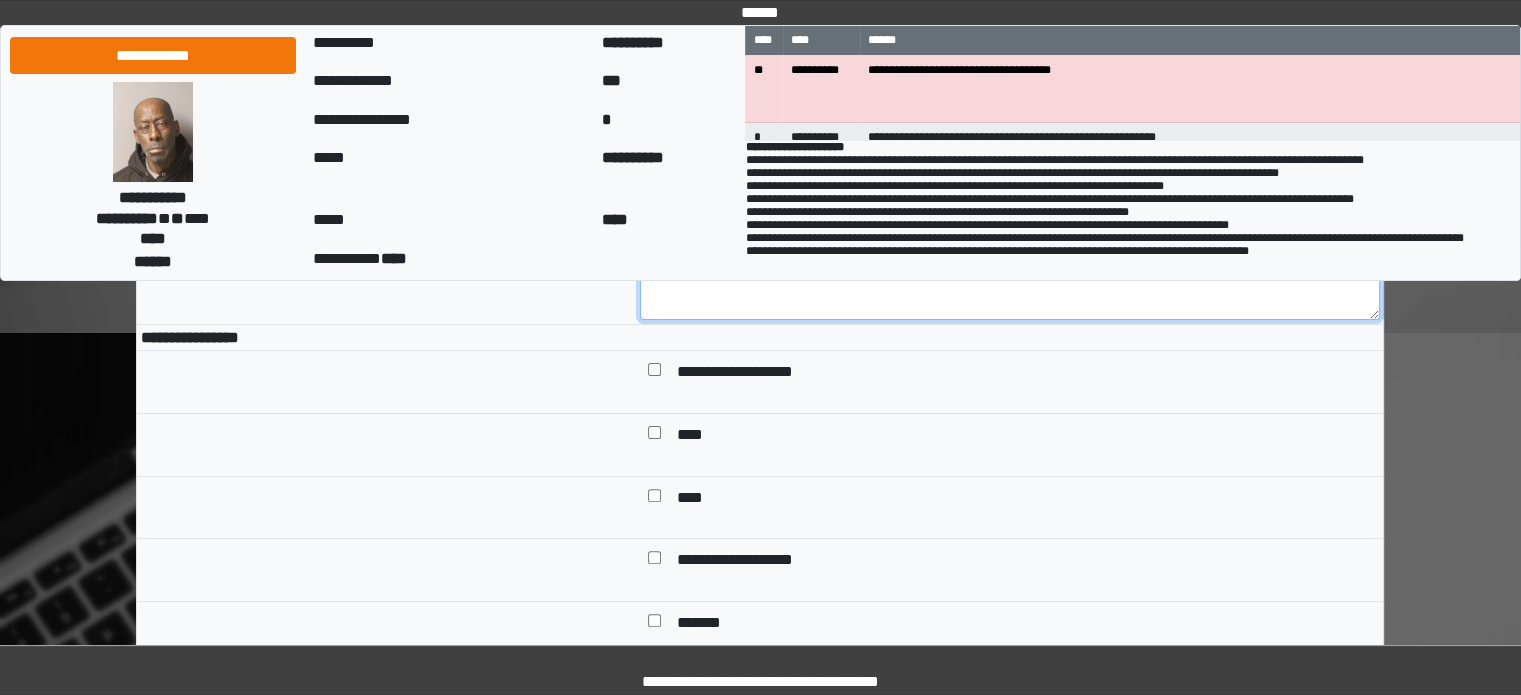 type on "**" 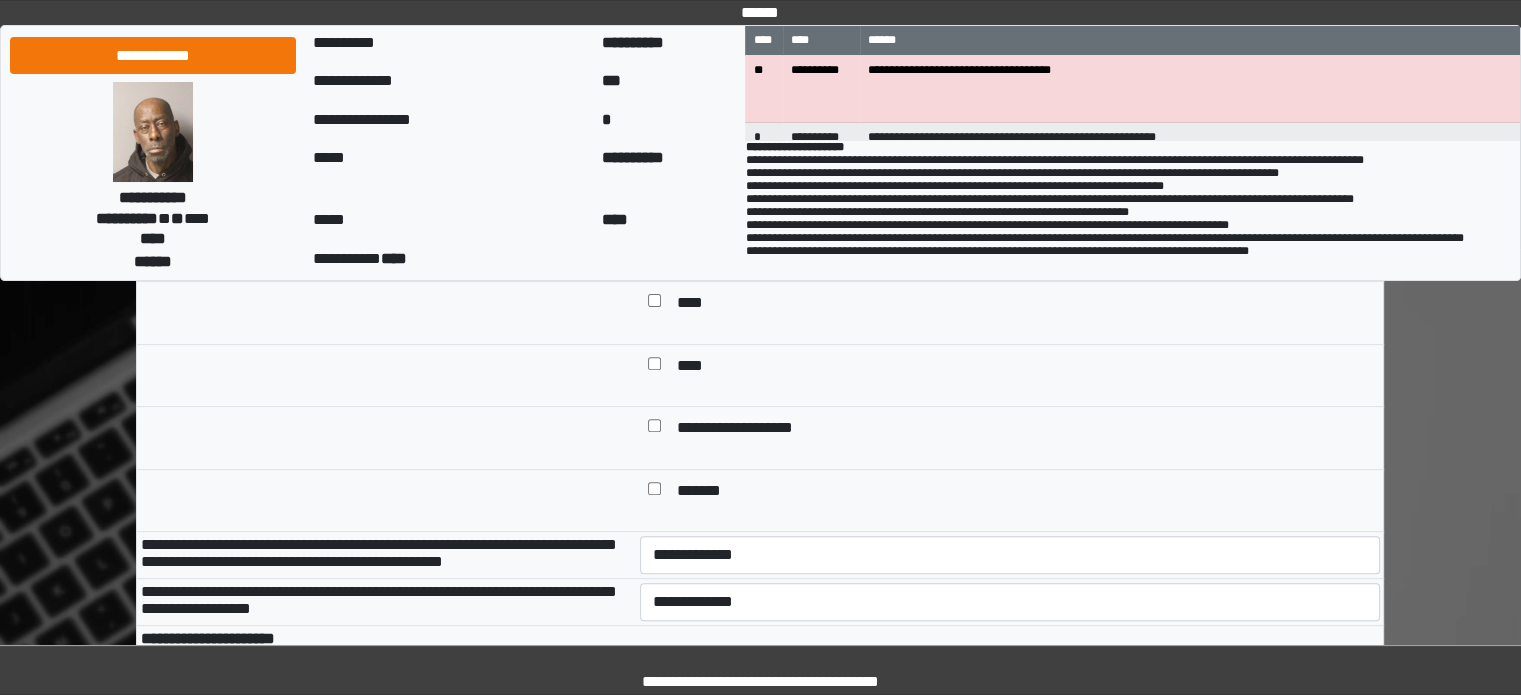 scroll, scrollTop: 800, scrollLeft: 0, axis: vertical 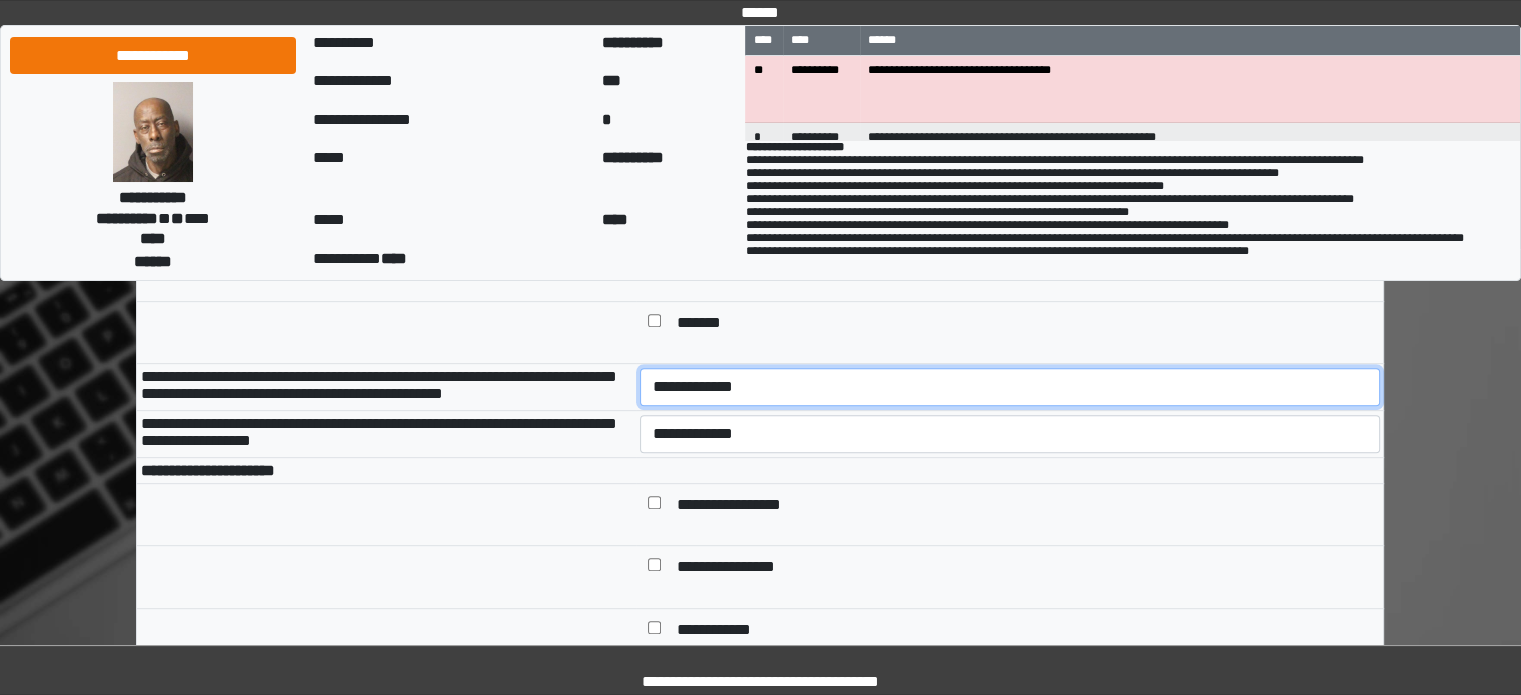 click on "**********" at bounding box center [1010, 387] 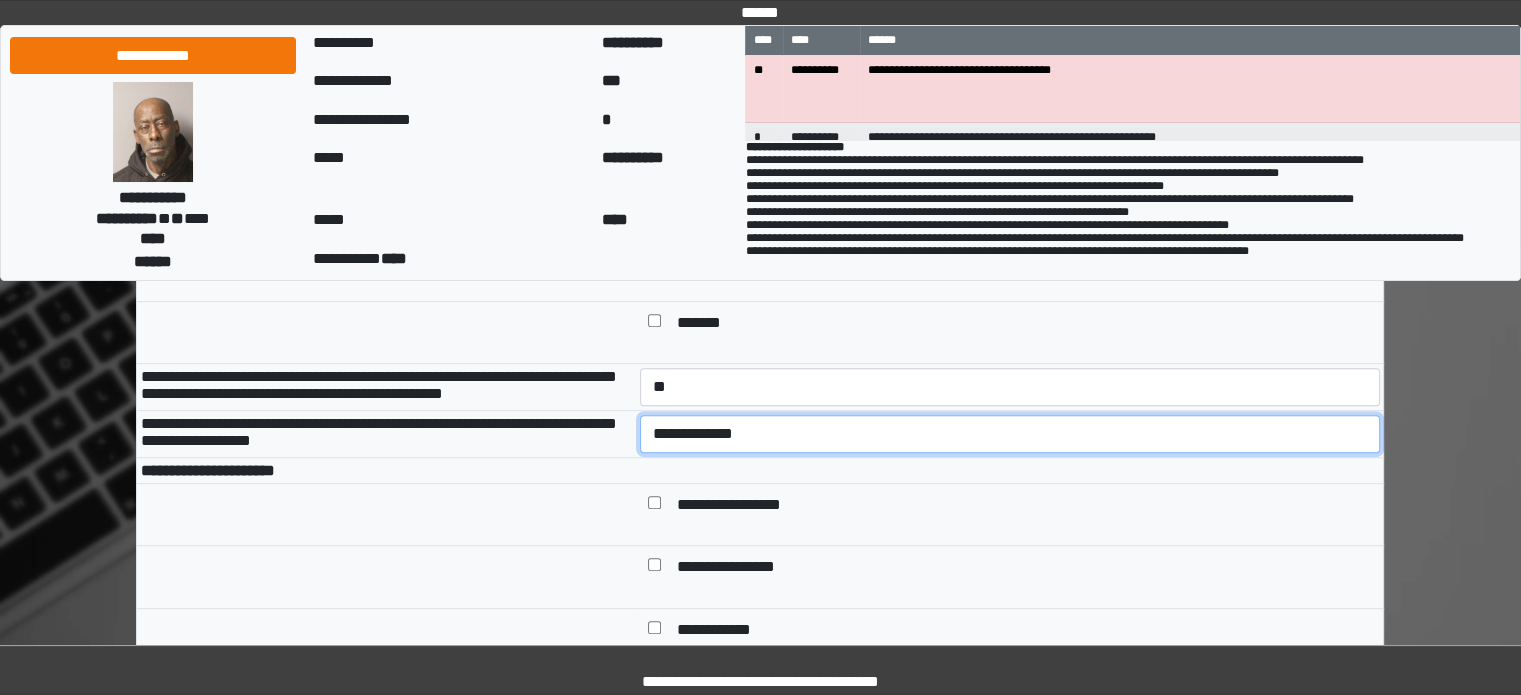 click on "**********" at bounding box center [1010, 434] 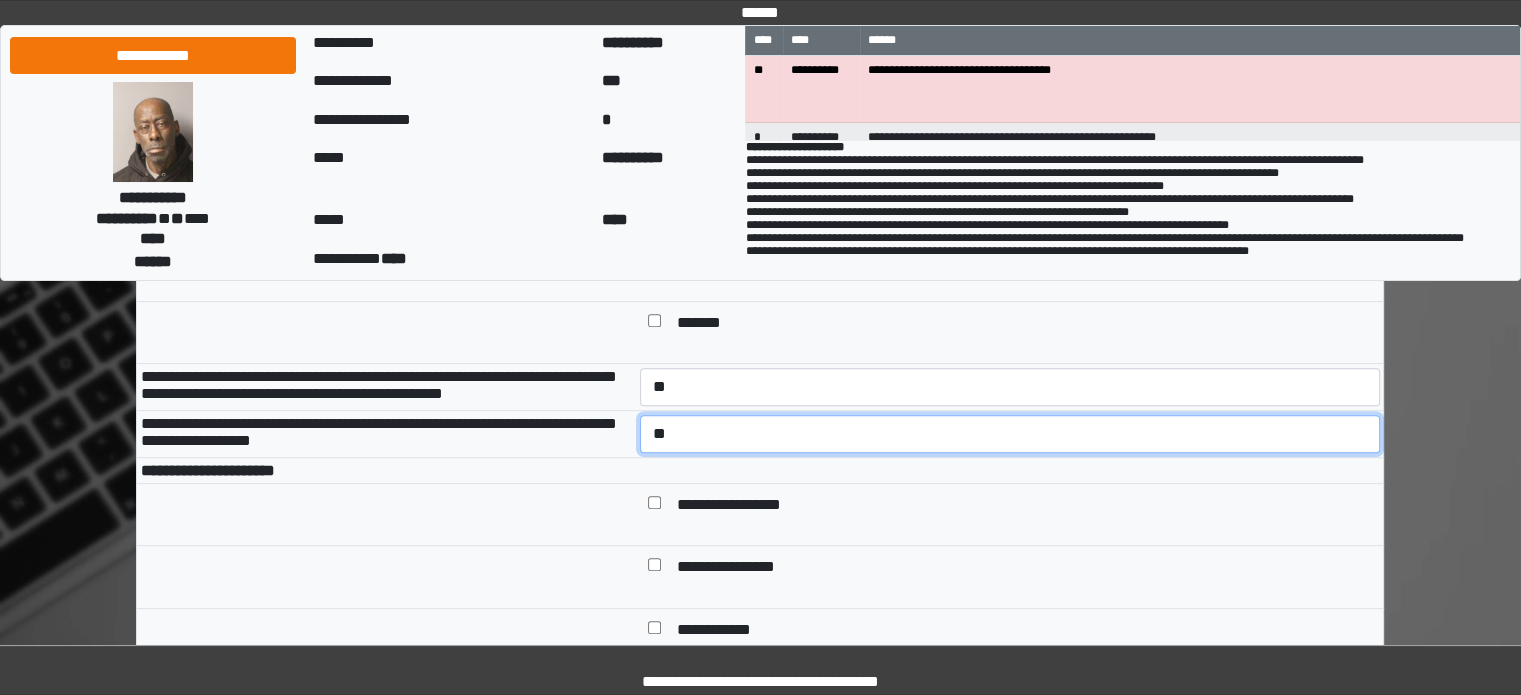click on "**********" at bounding box center [1010, 434] 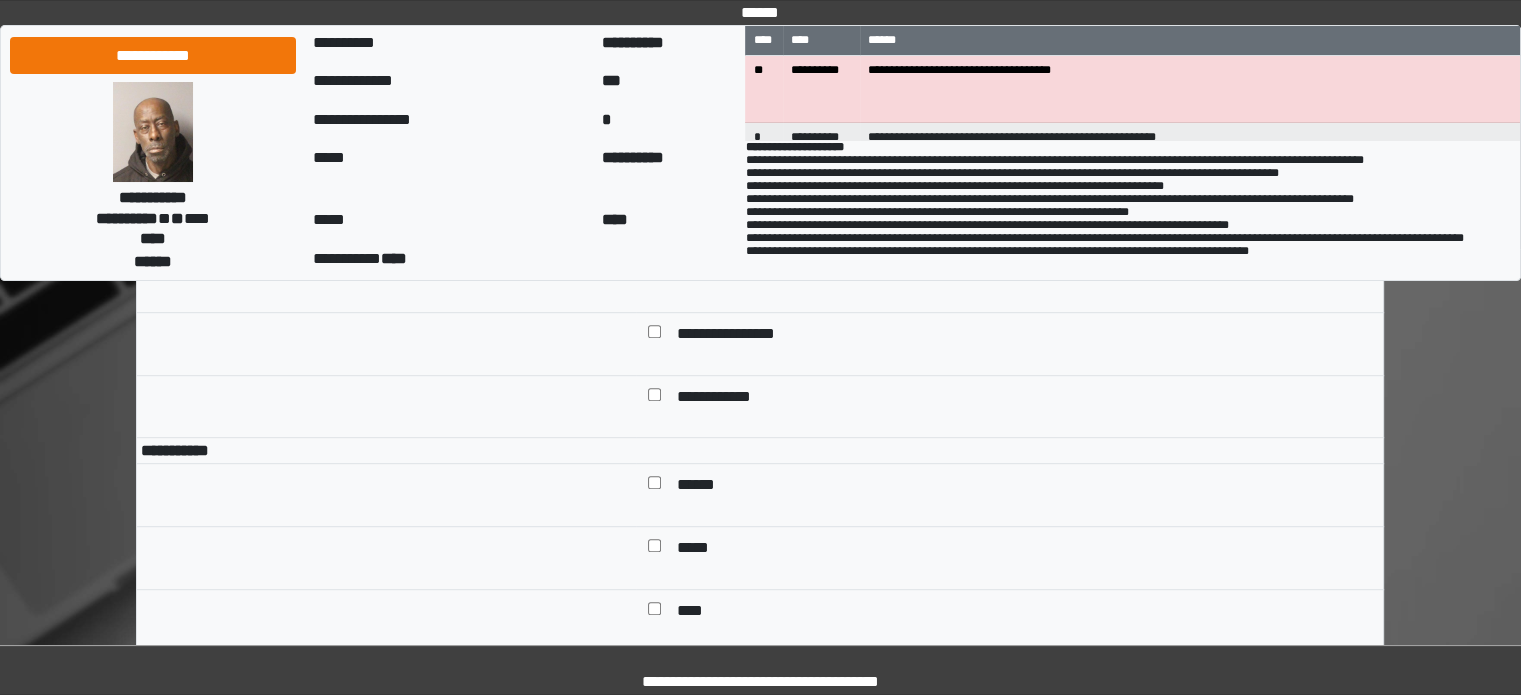 scroll, scrollTop: 1000, scrollLeft: 0, axis: vertical 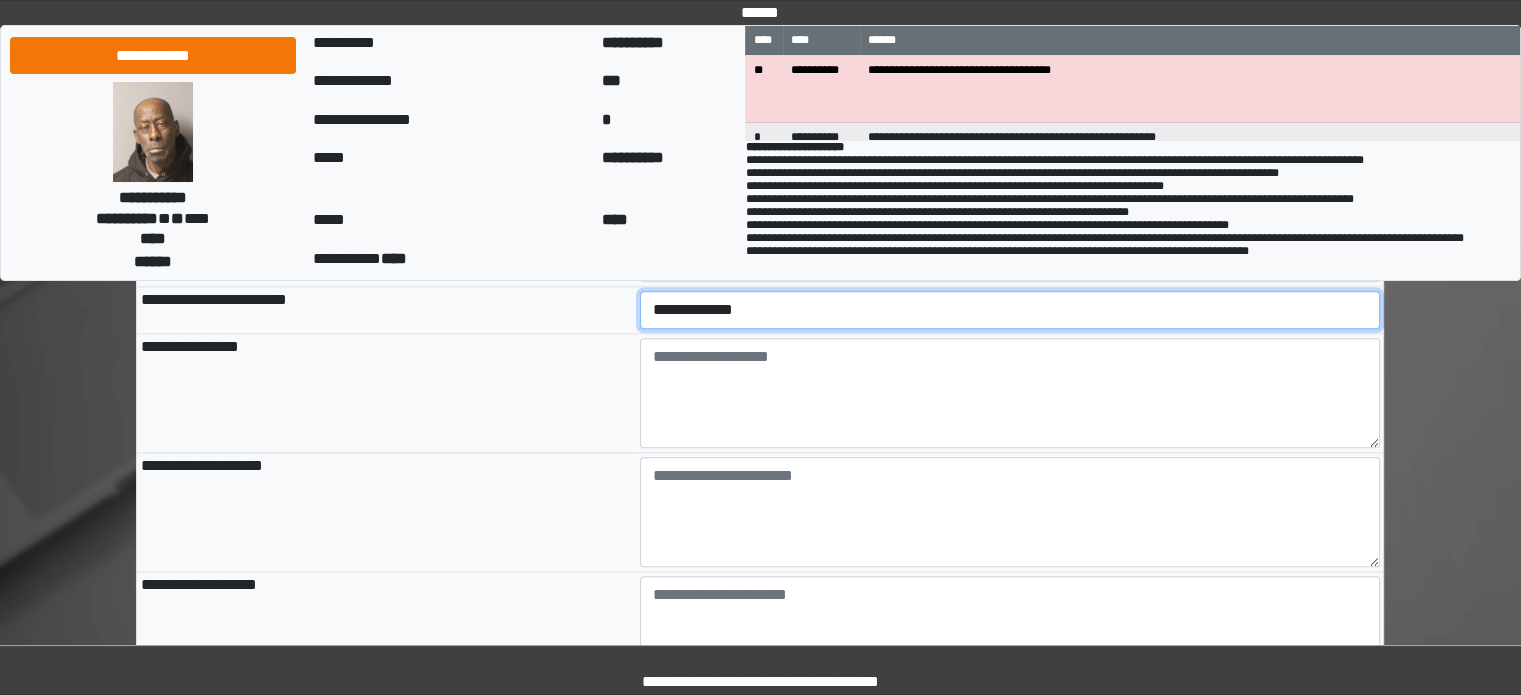 click on "**********" at bounding box center [1010, 310] 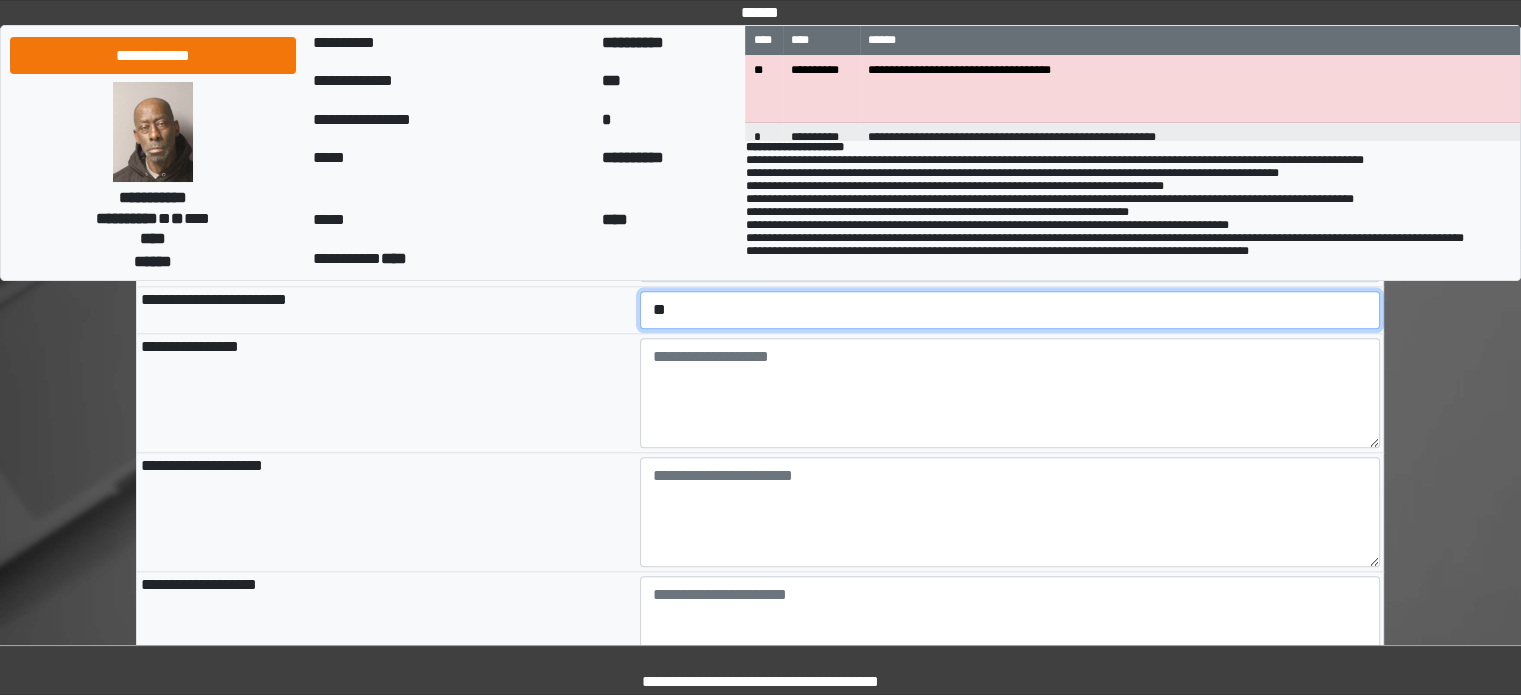 click on "**********" at bounding box center (1010, 310) 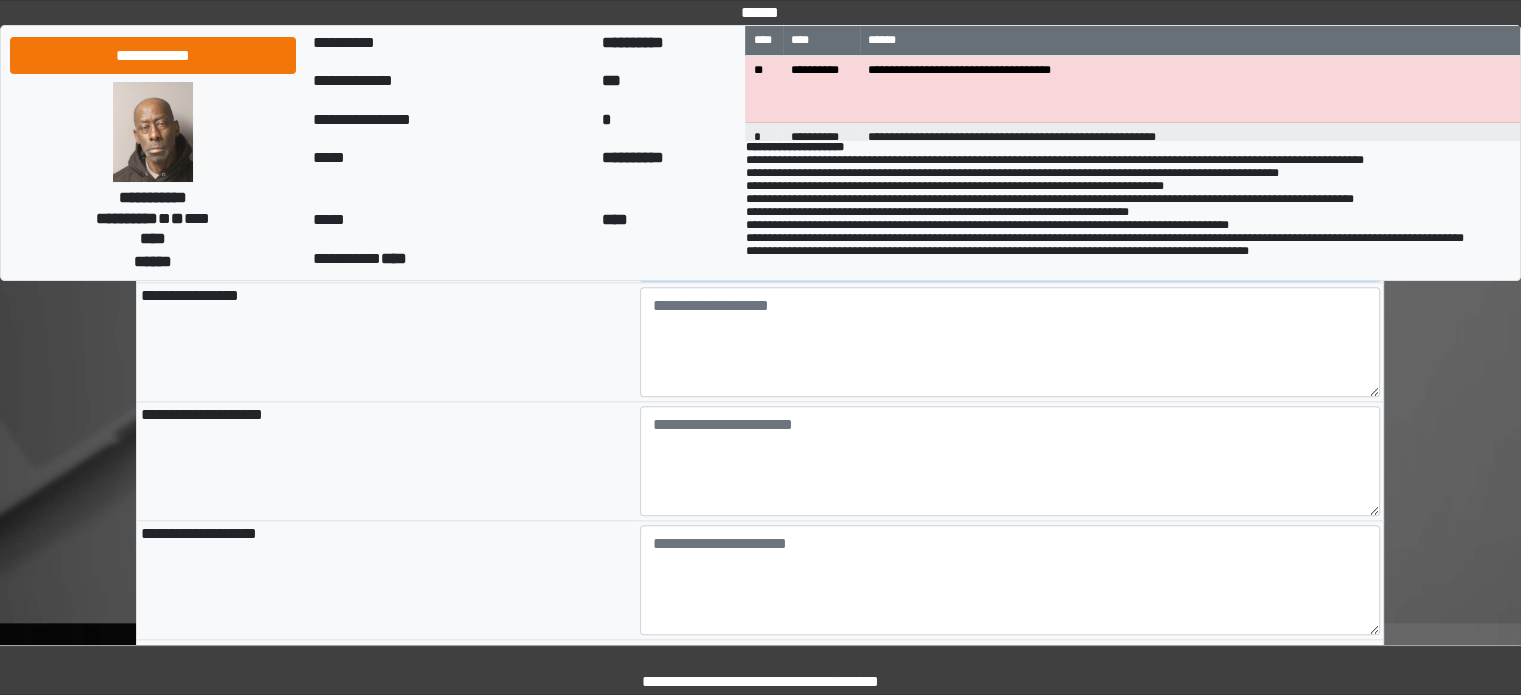 scroll, scrollTop: 2200, scrollLeft: 0, axis: vertical 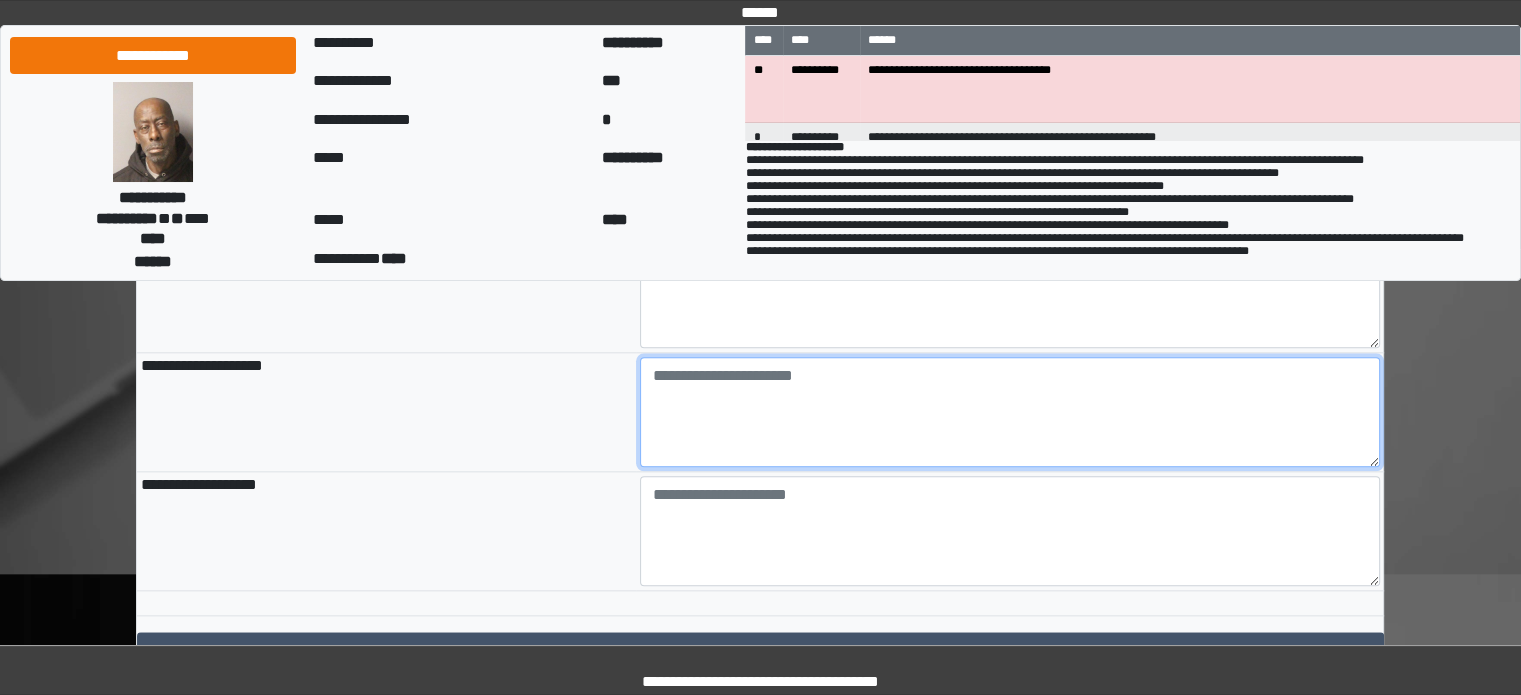 drag, startPoint x: 701, startPoint y: 472, endPoint x: 680, endPoint y: 439, distance: 39.115215 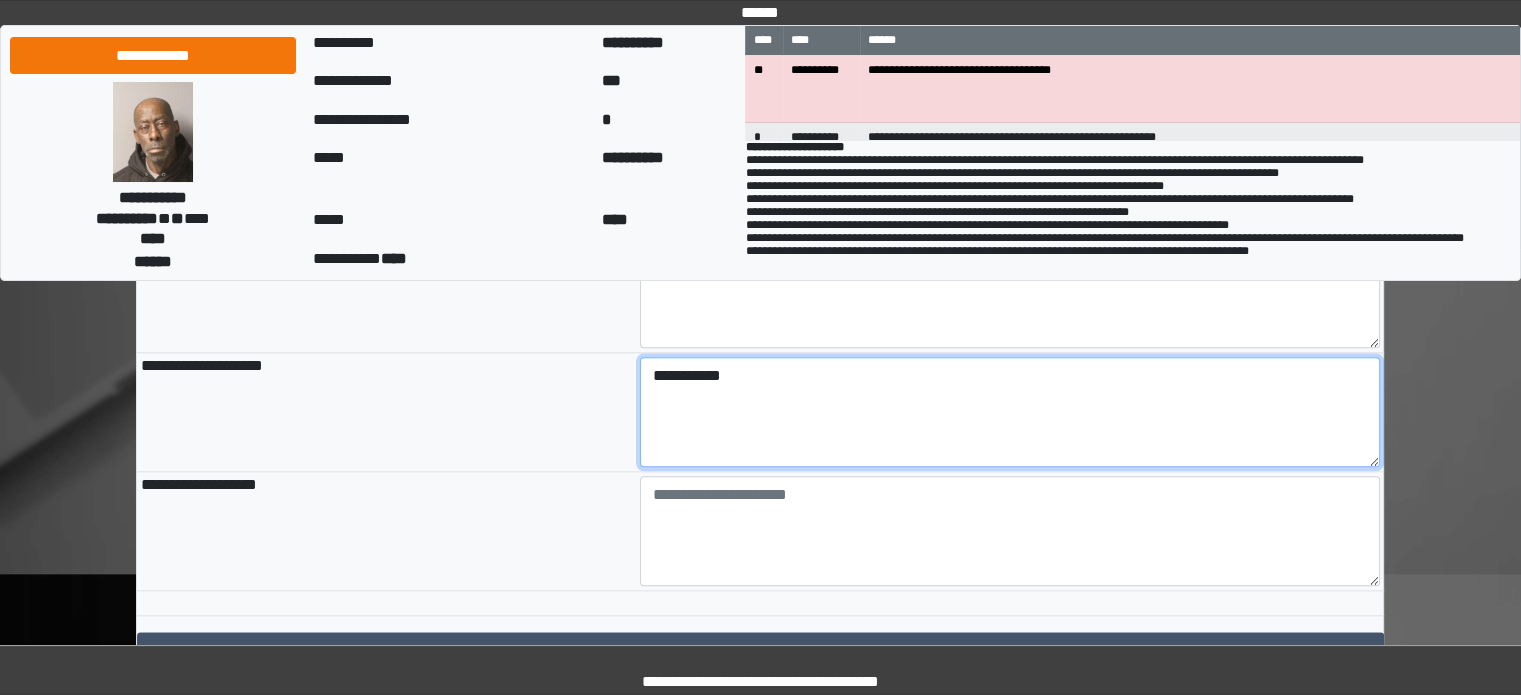 click on "**********" at bounding box center [1010, 412] 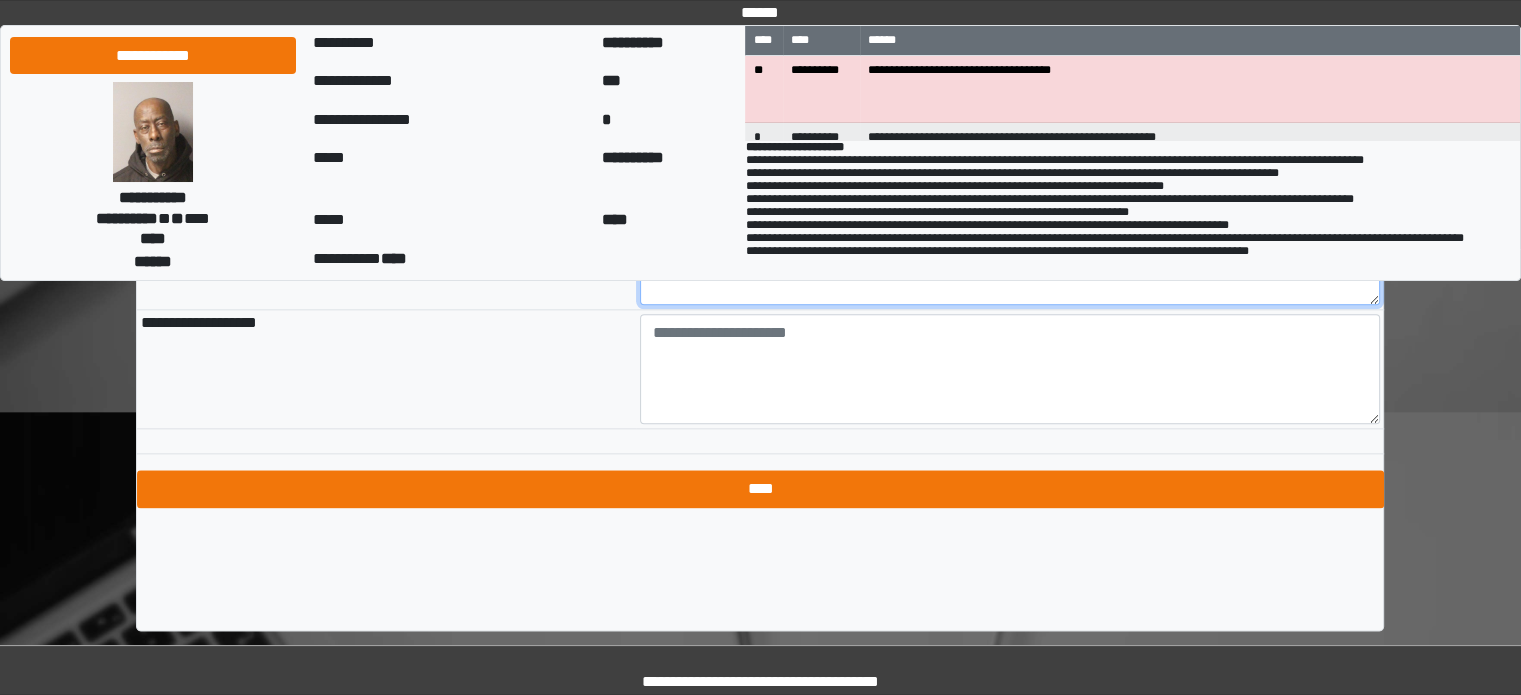 type on "**********" 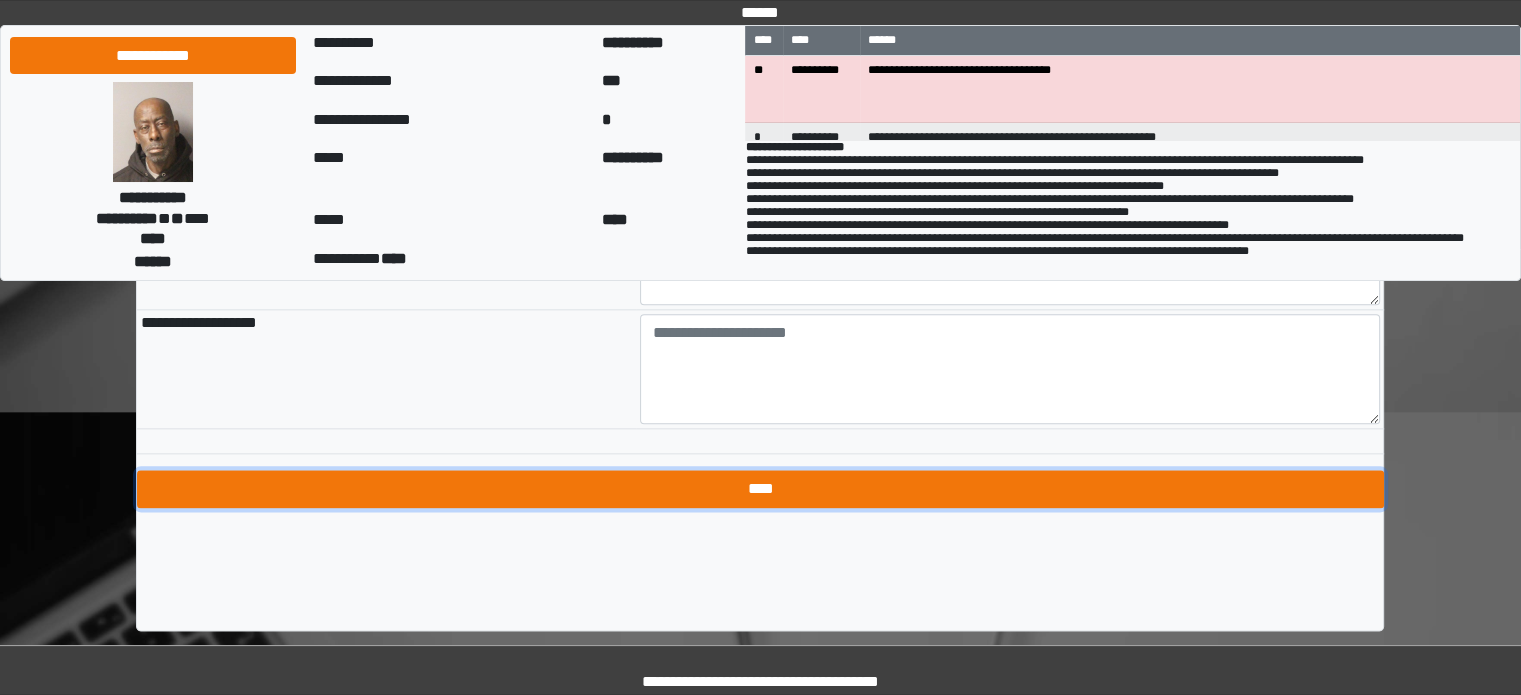 click on "****" at bounding box center (760, 489) 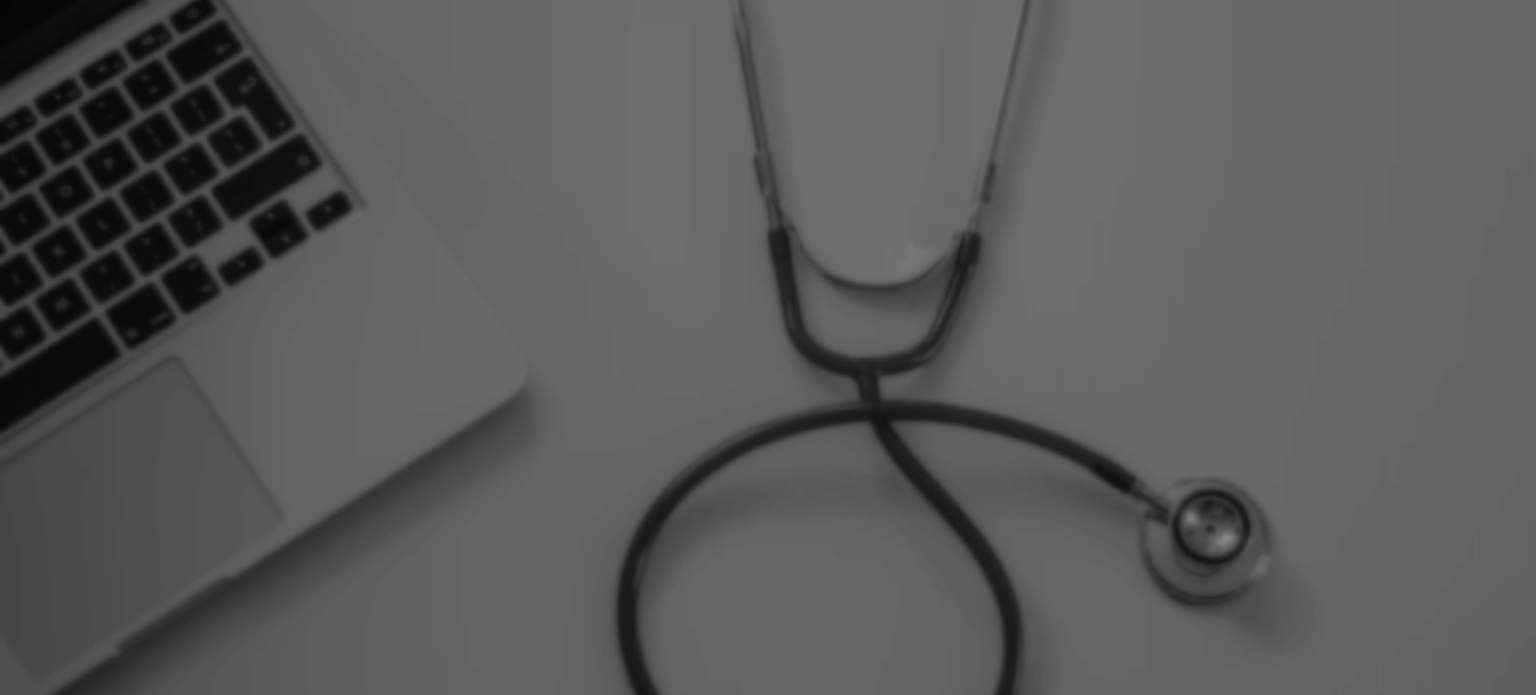 scroll, scrollTop: 0, scrollLeft: 0, axis: both 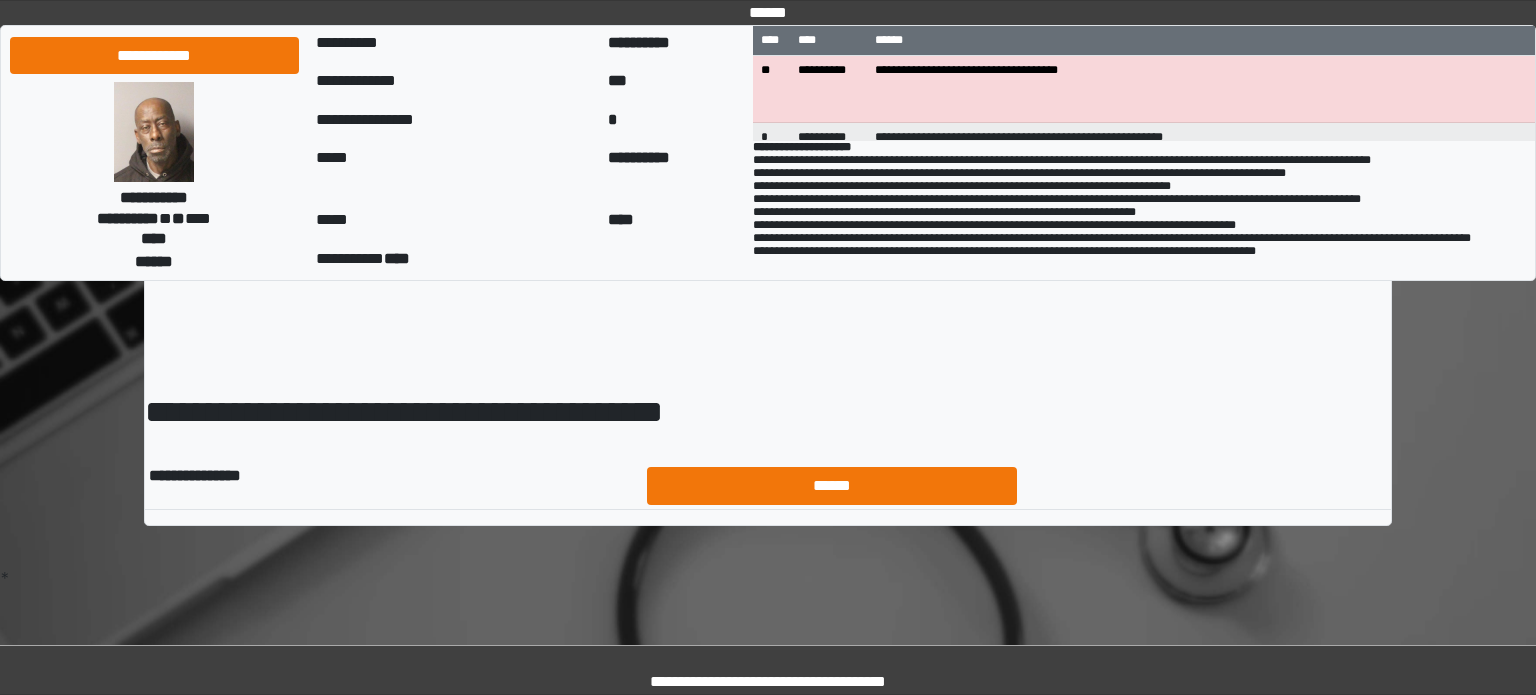 drag, startPoint x: 753, startPoint y: 465, endPoint x: 753, endPoint y: 490, distance: 25 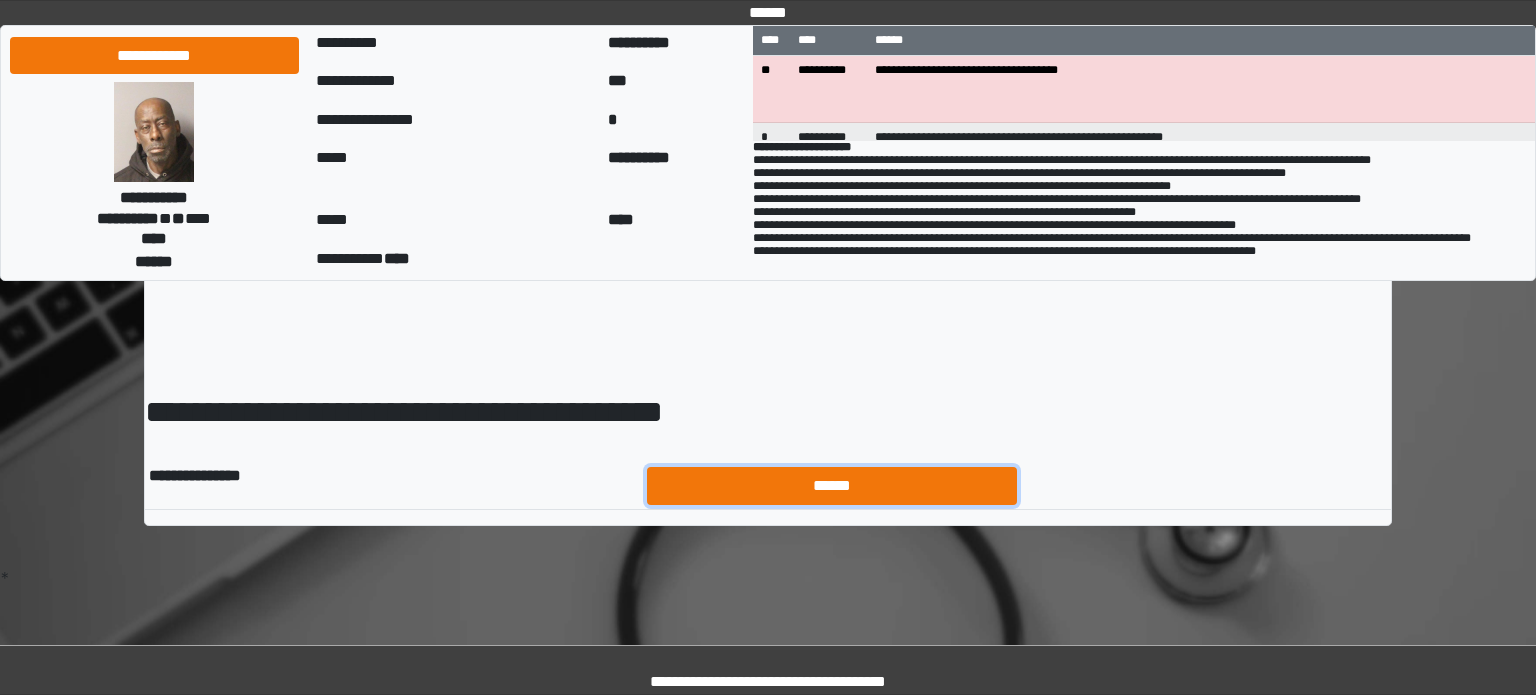 click on "******" at bounding box center (832, 486) 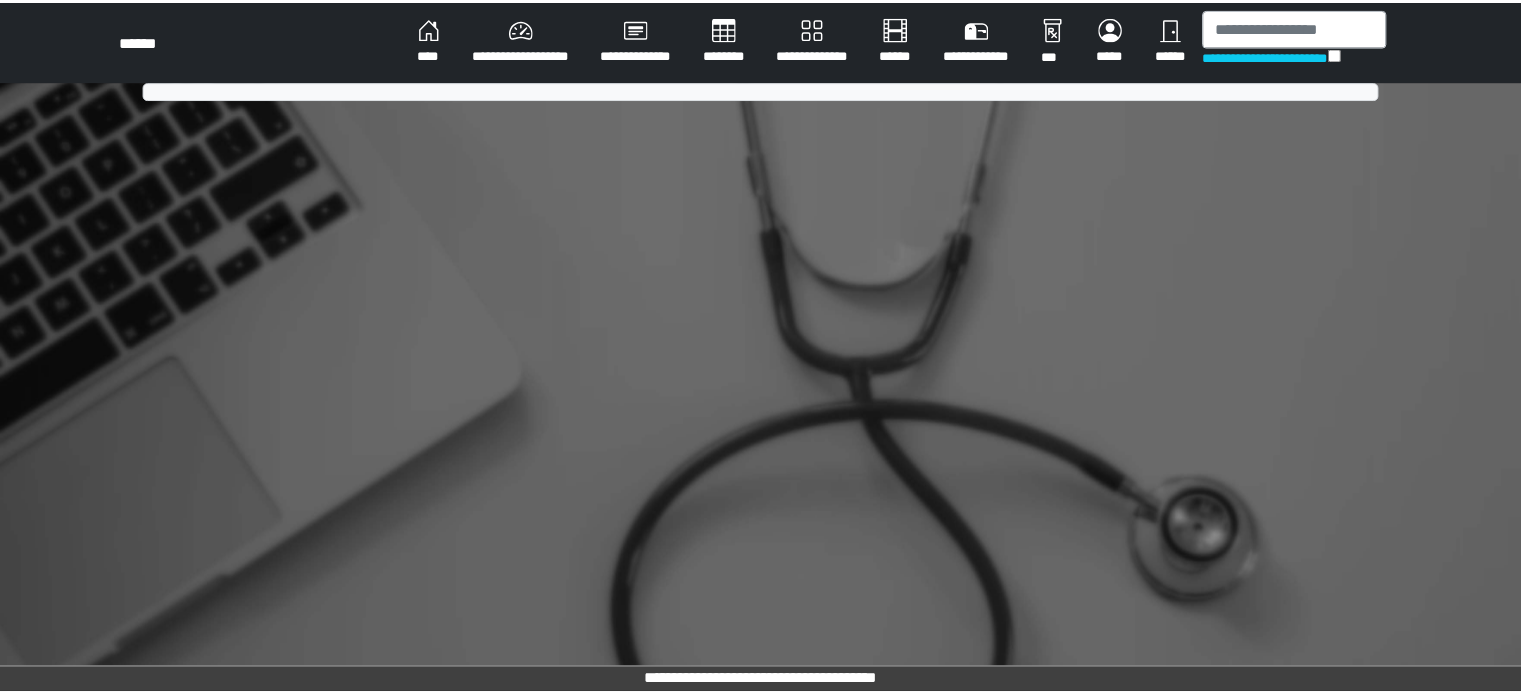 scroll, scrollTop: 0, scrollLeft: 0, axis: both 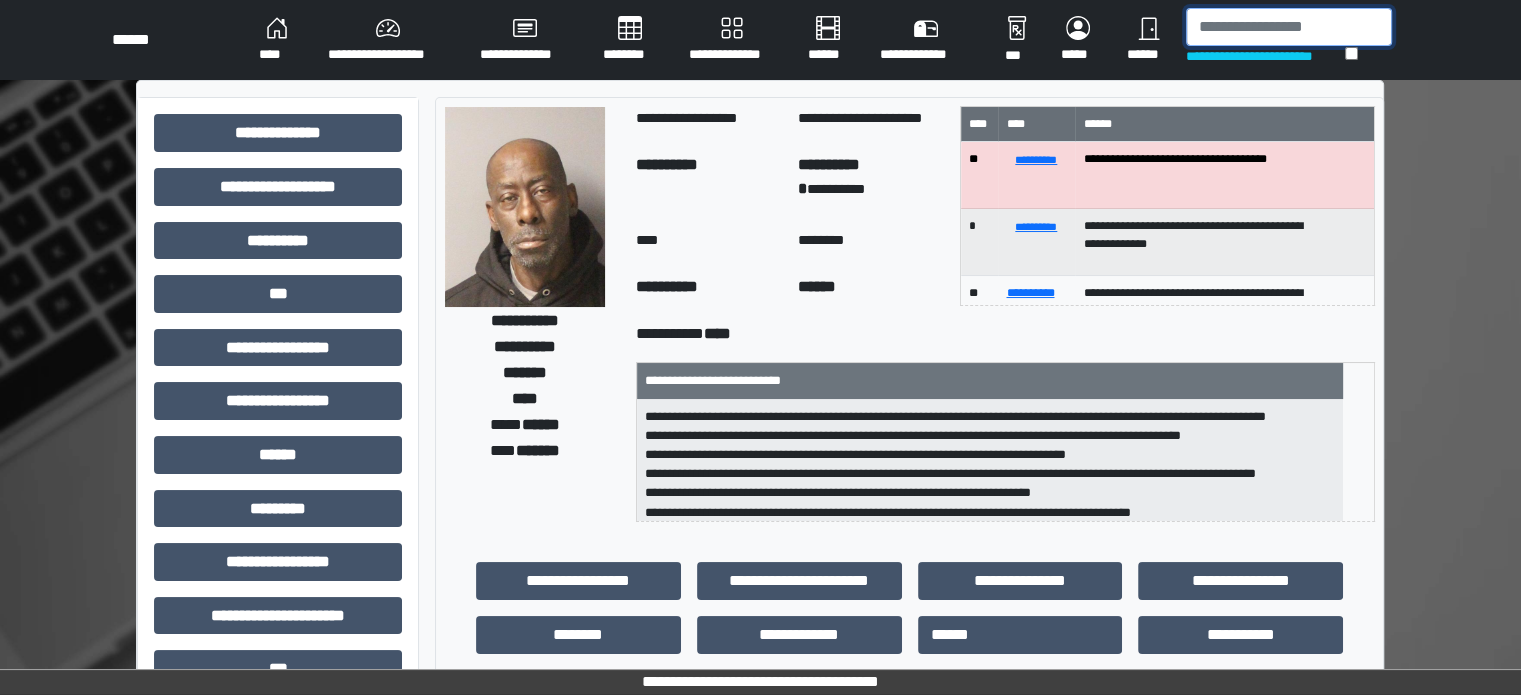 click at bounding box center [1289, 27] 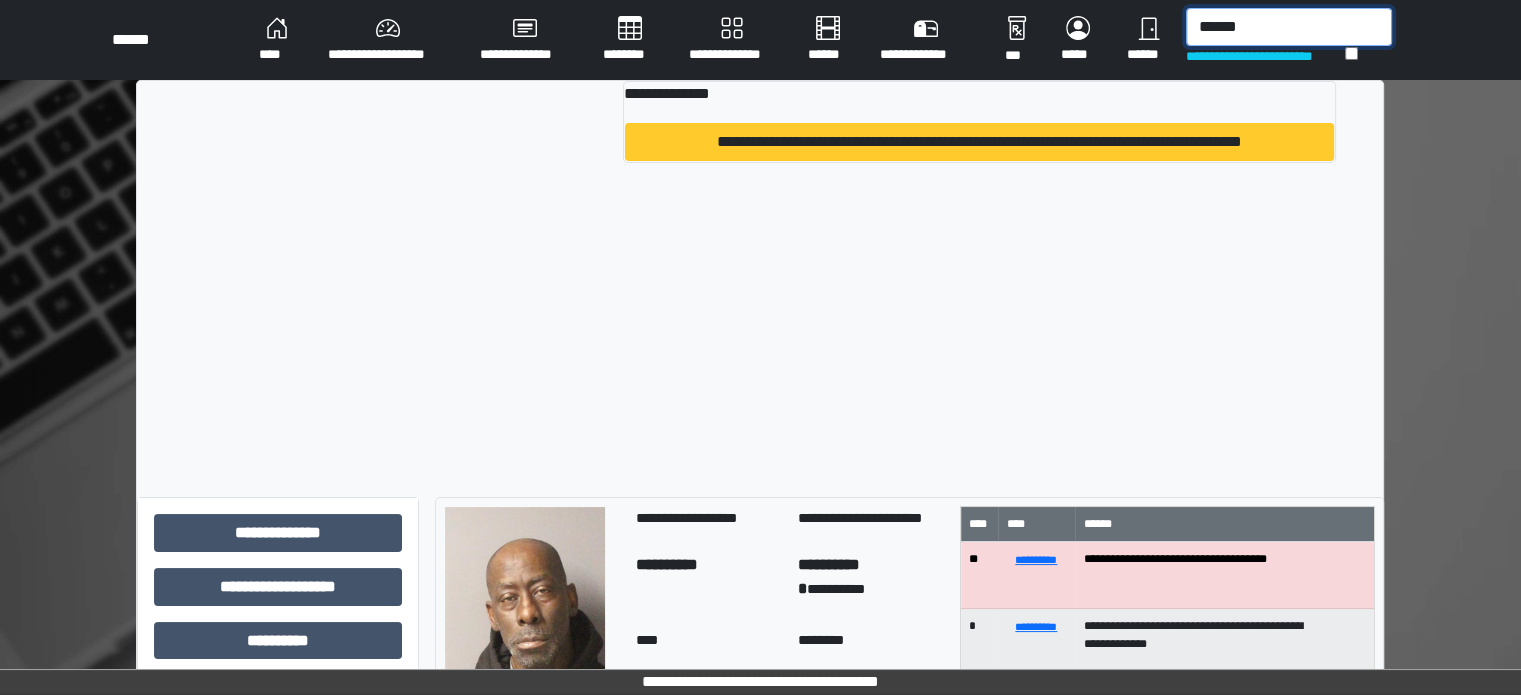 type on "******" 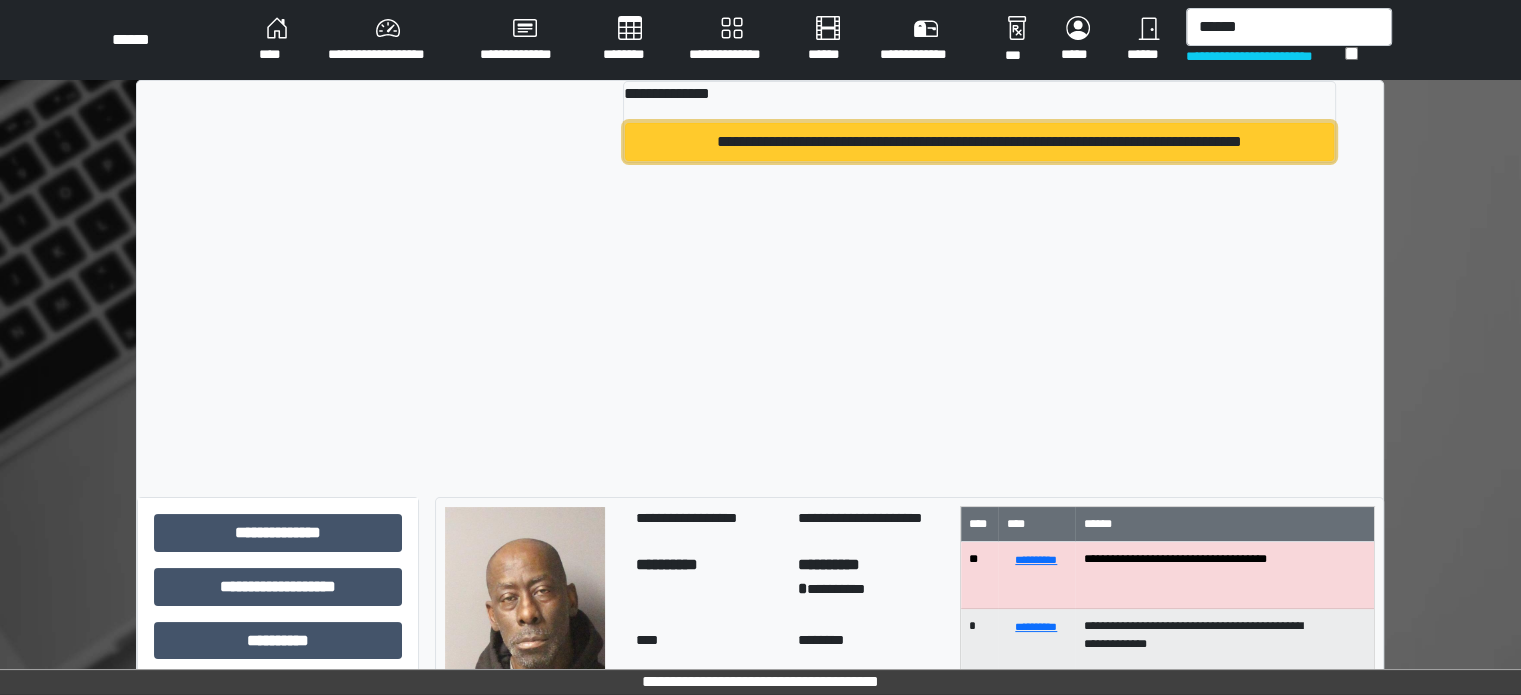 click on "**********" at bounding box center [979, 142] 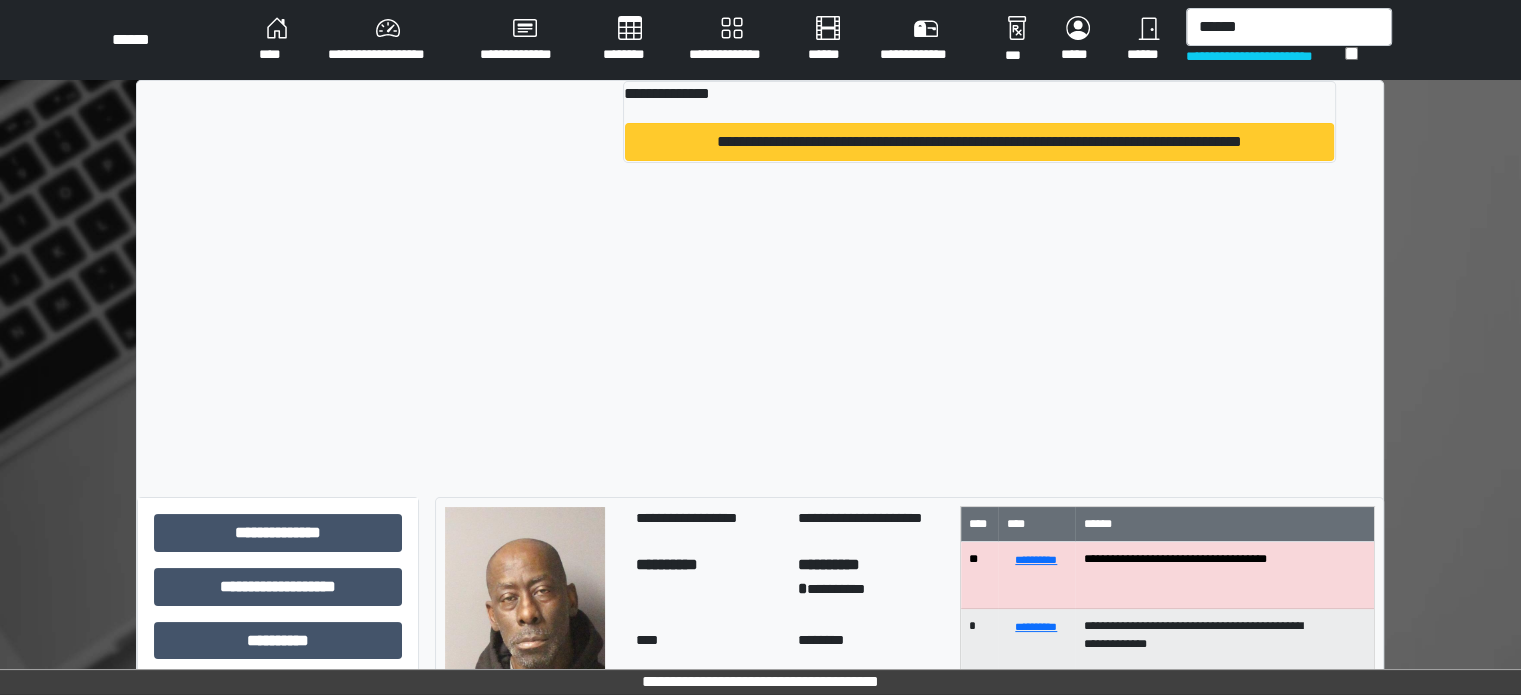 type 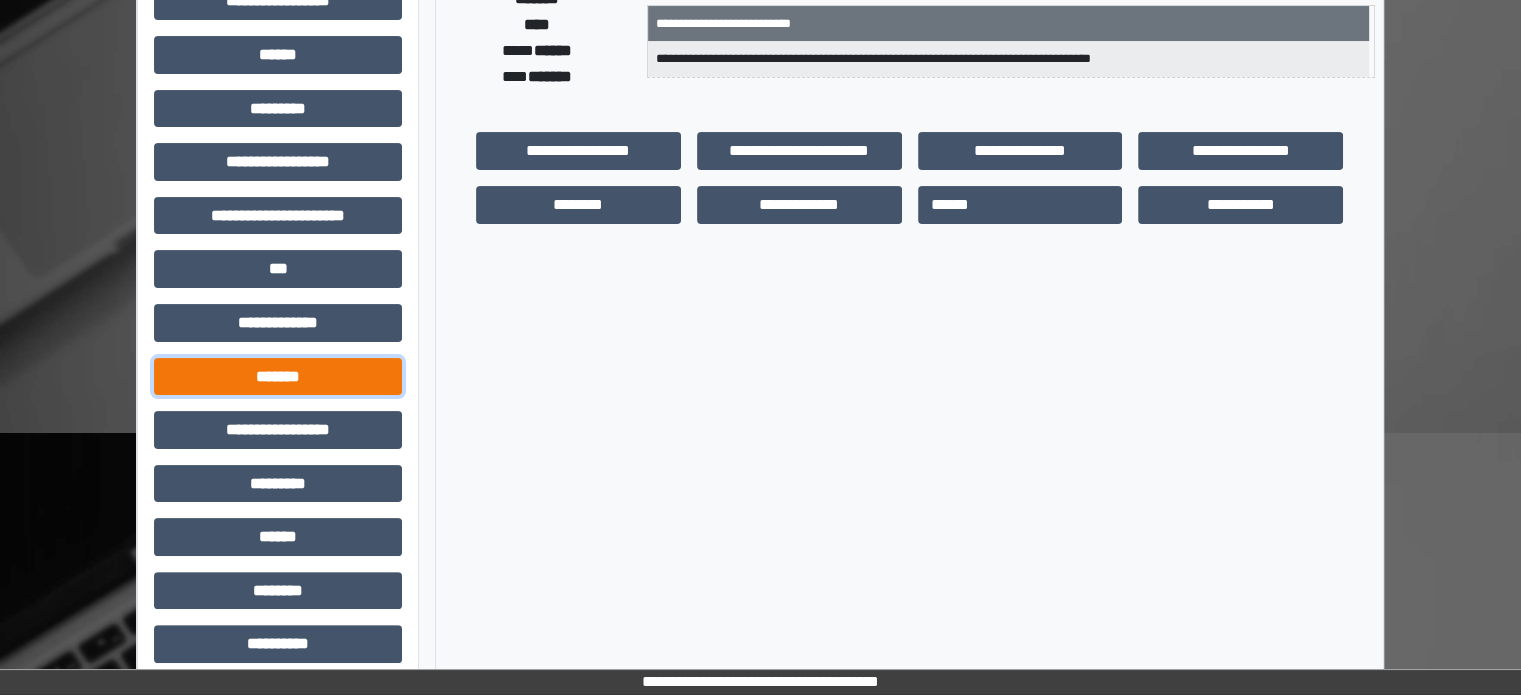 click on "*******" at bounding box center [278, 377] 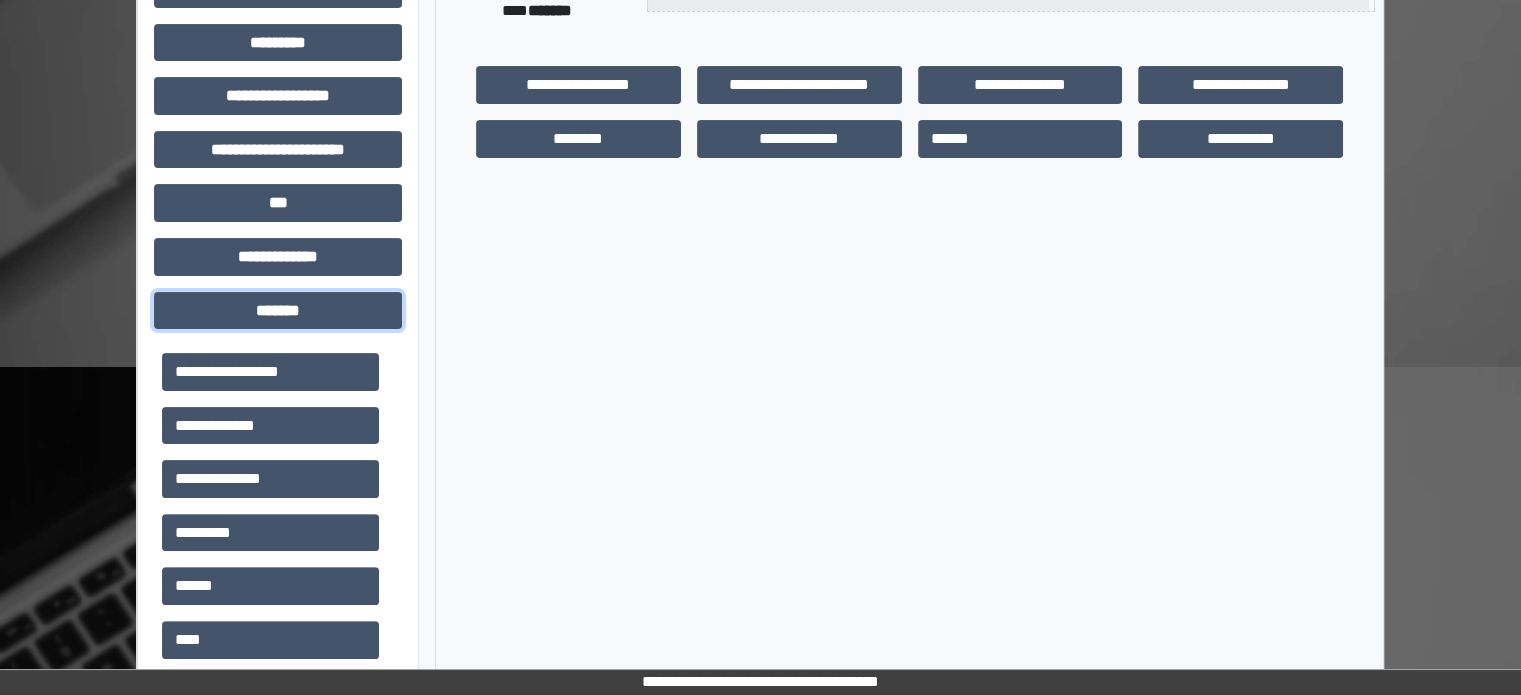 scroll, scrollTop: 500, scrollLeft: 0, axis: vertical 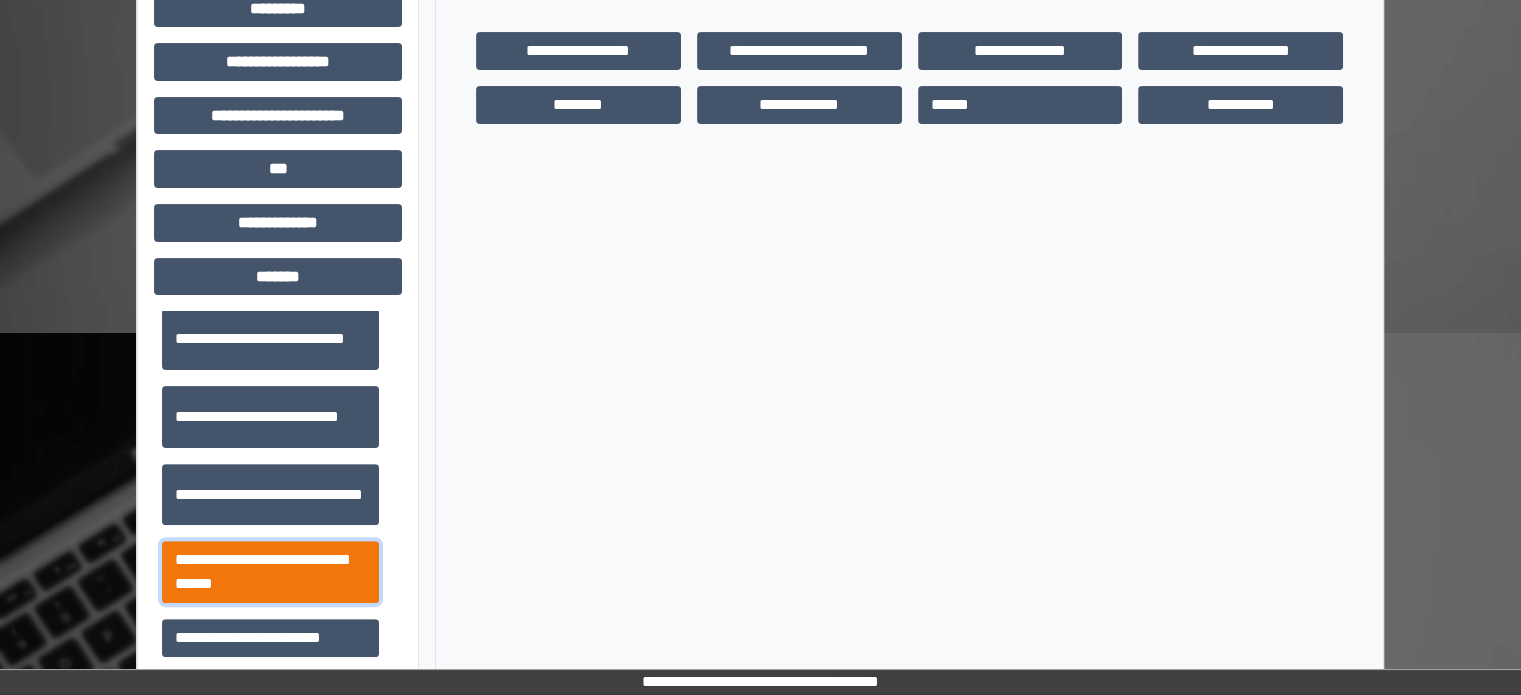 click on "**********" at bounding box center (270, 572) 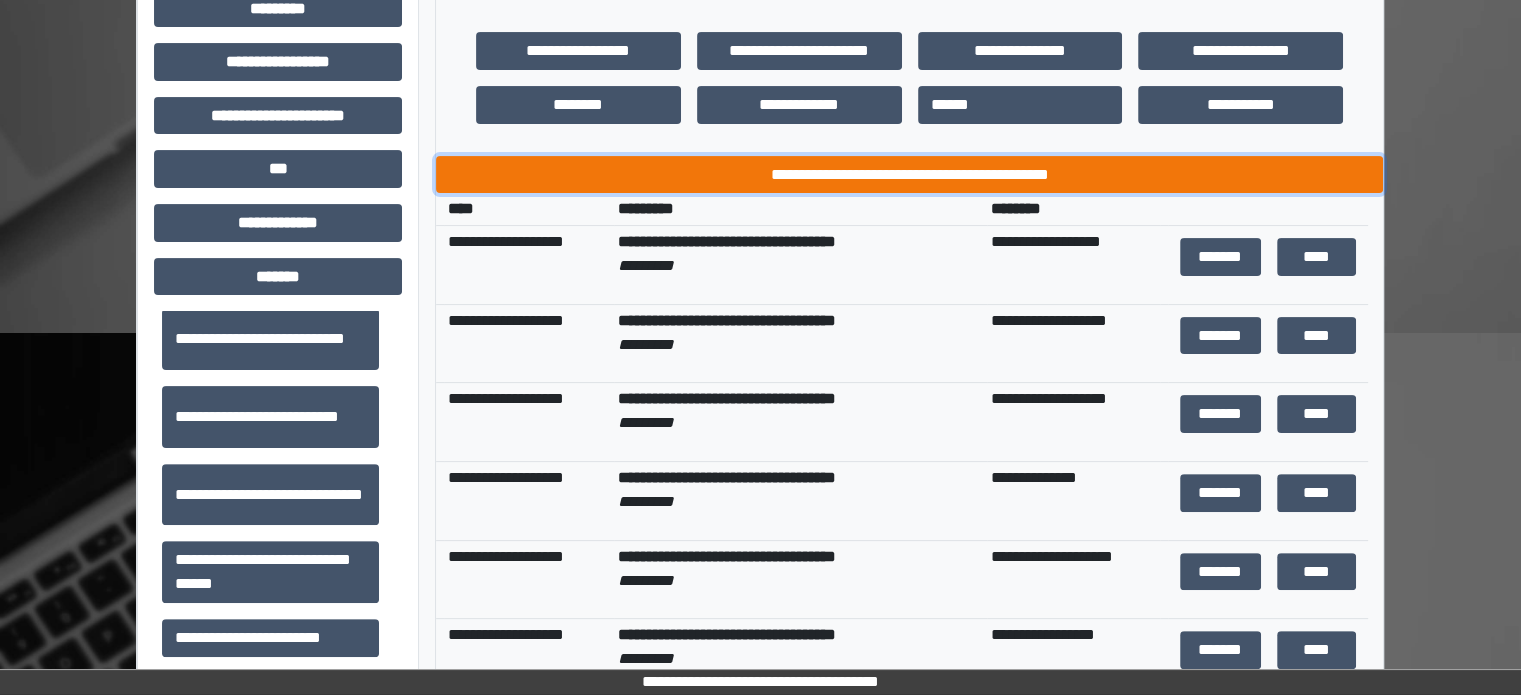 click on "**********" at bounding box center [909, 175] 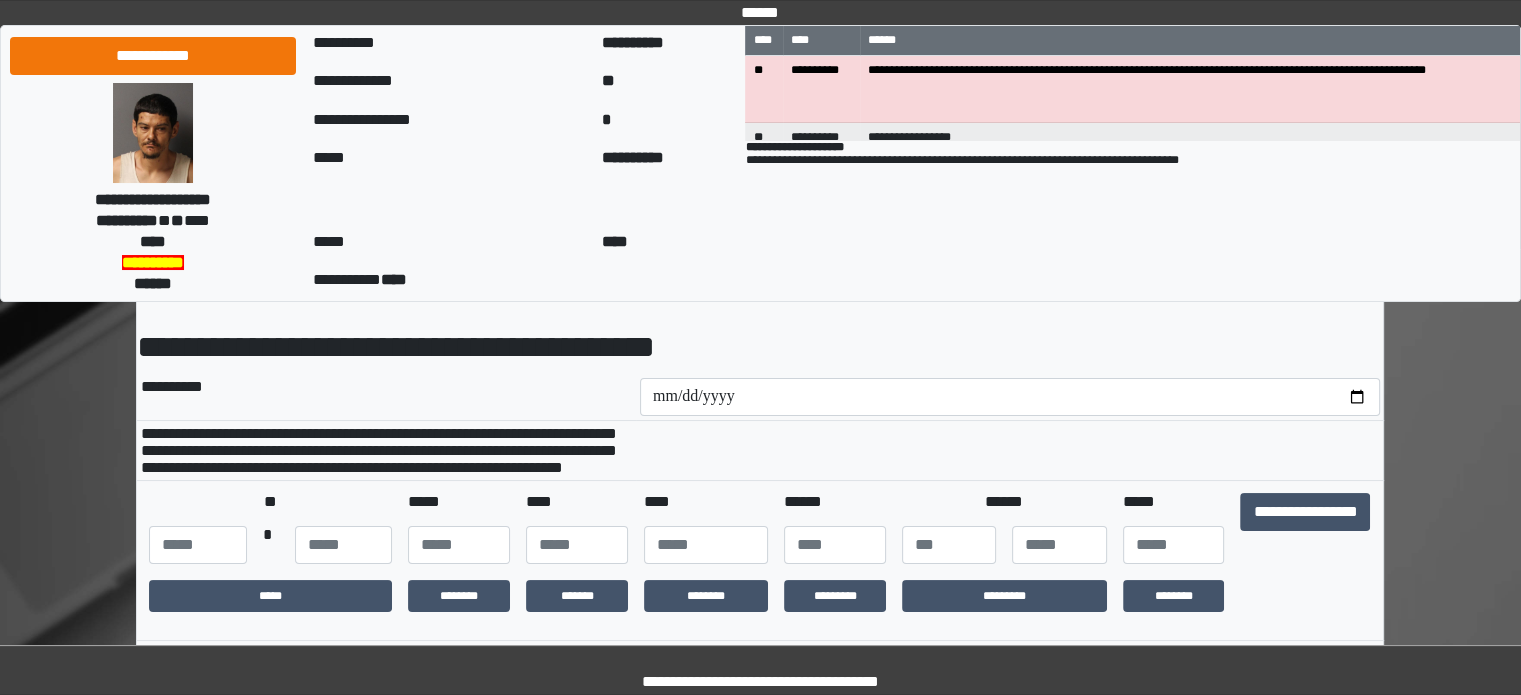 scroll, scrollTop: 100, scrollLeft: 0, axis: vertical 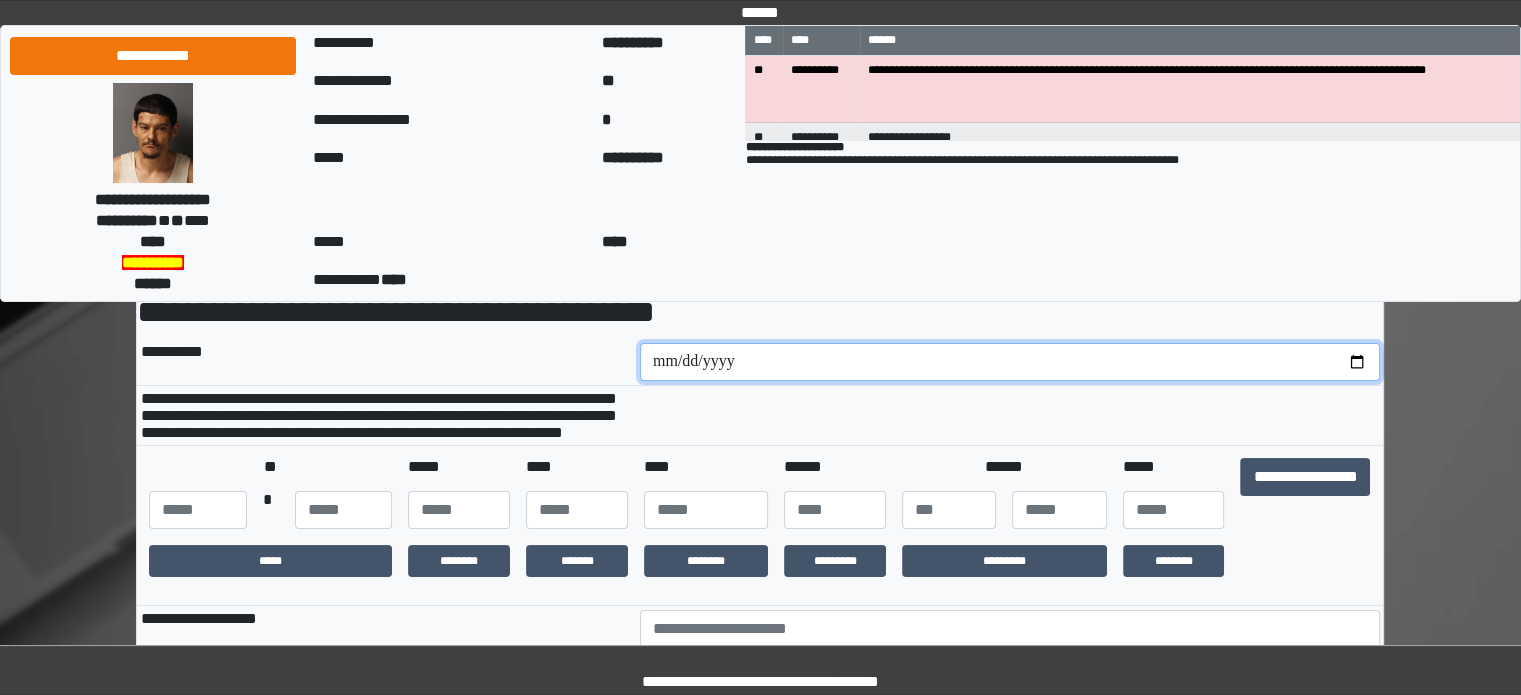 click at bounding box center (1010, 362) 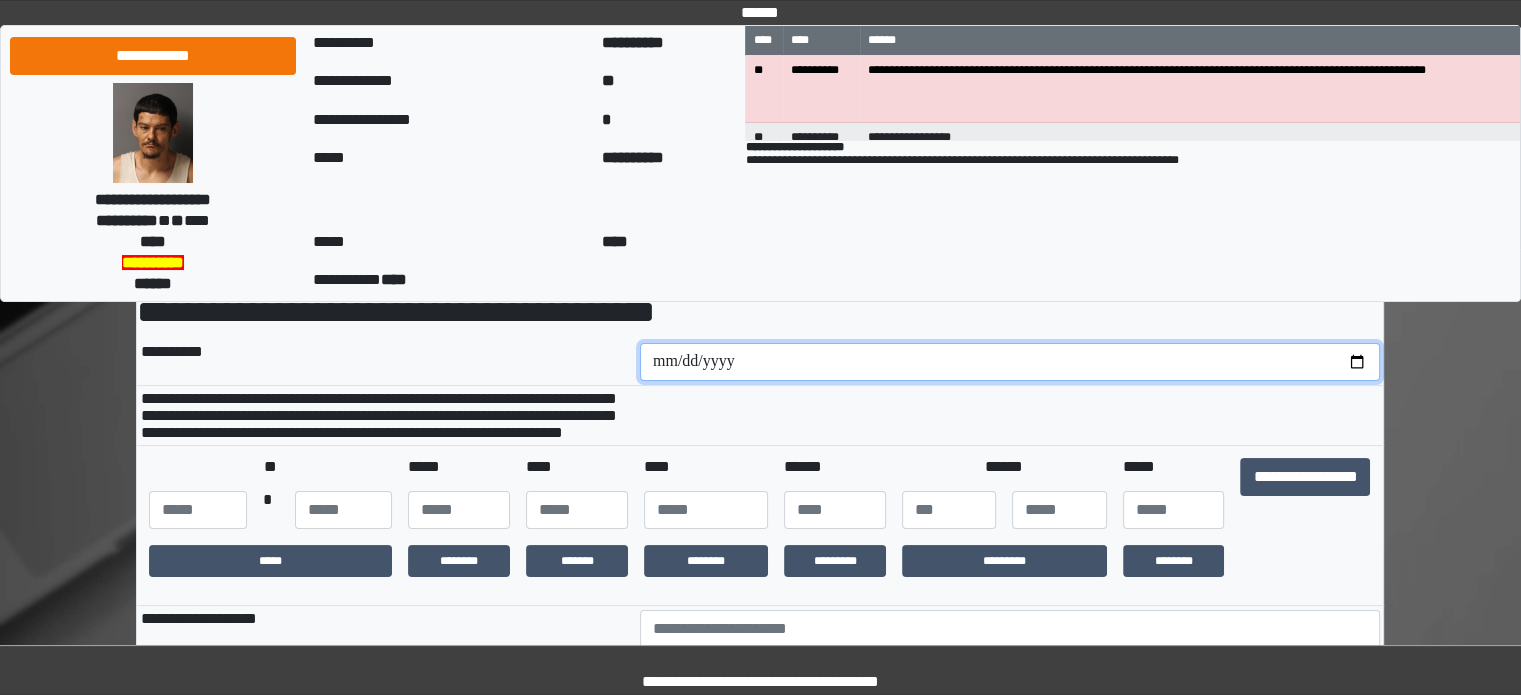 type on "**********" 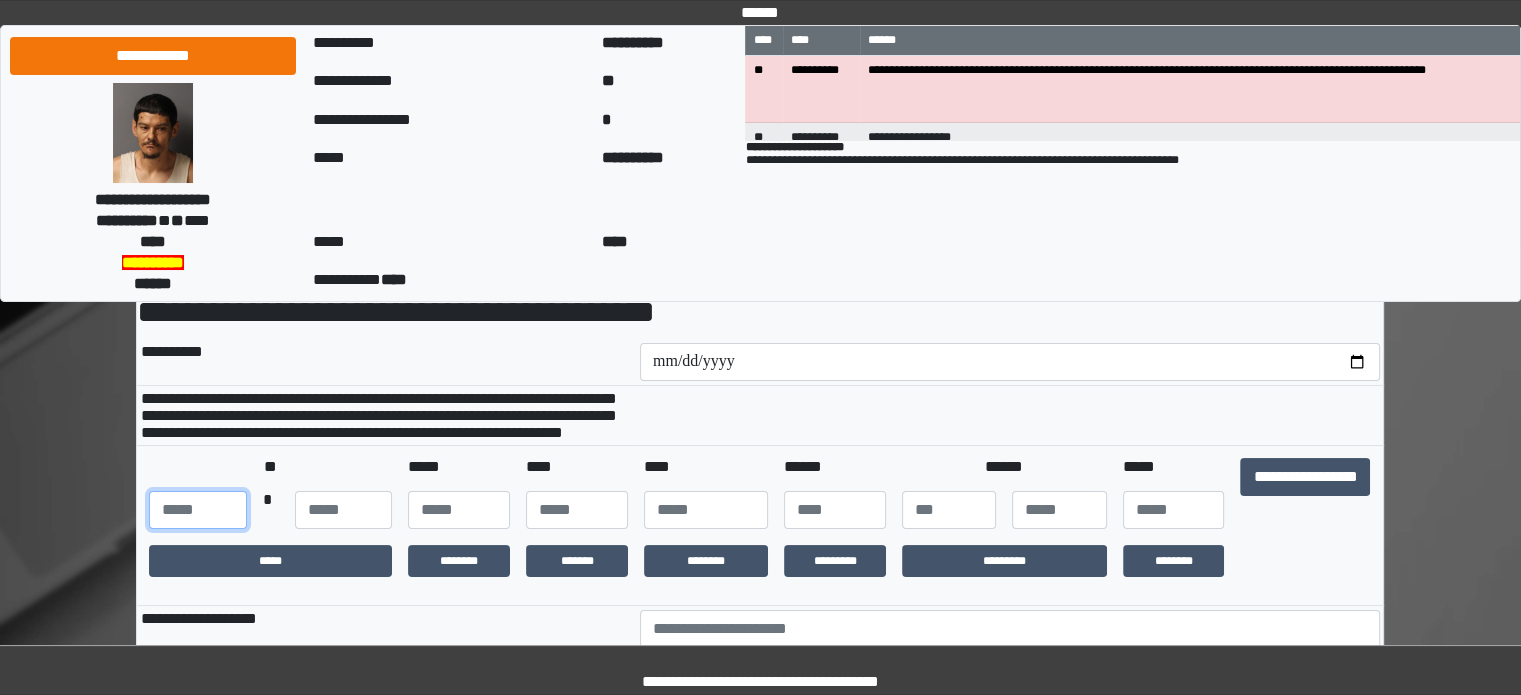 click at bounding box center (197, 510) 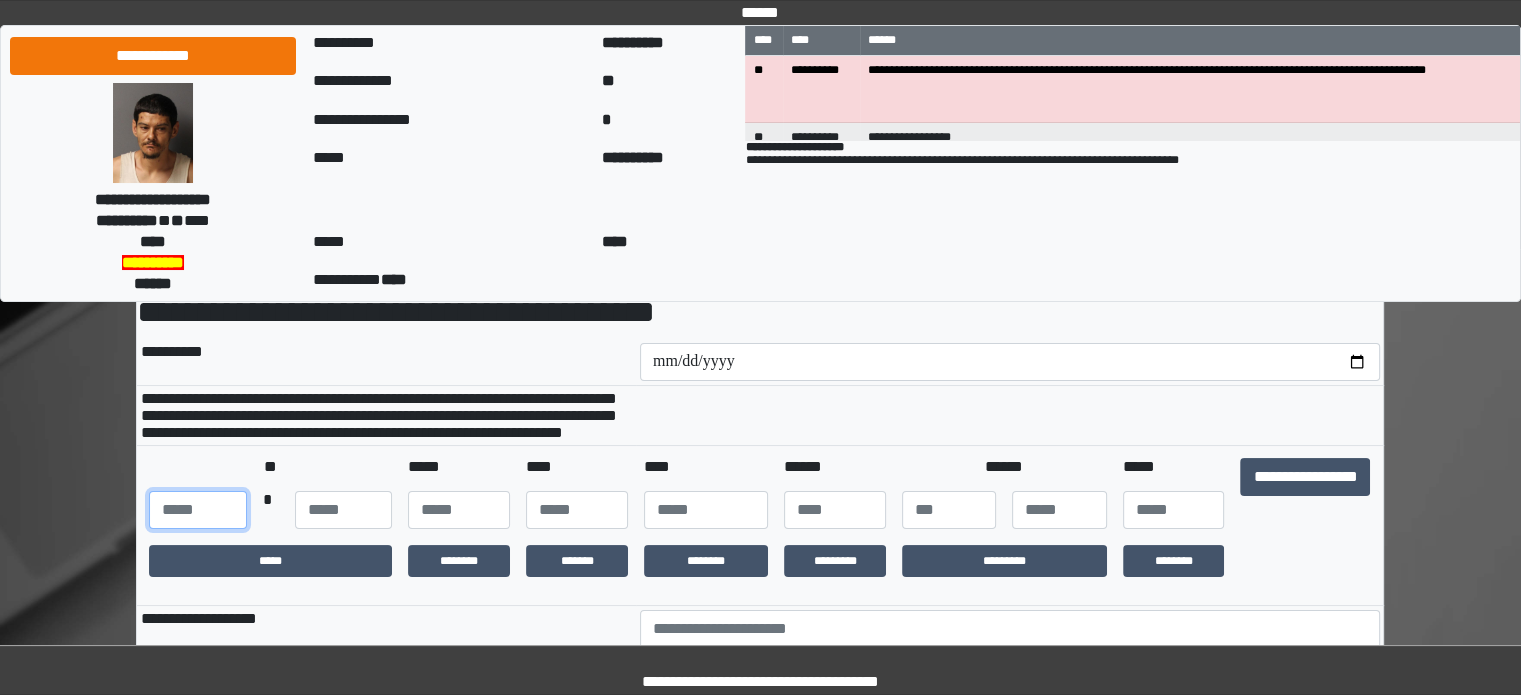 type on "**" 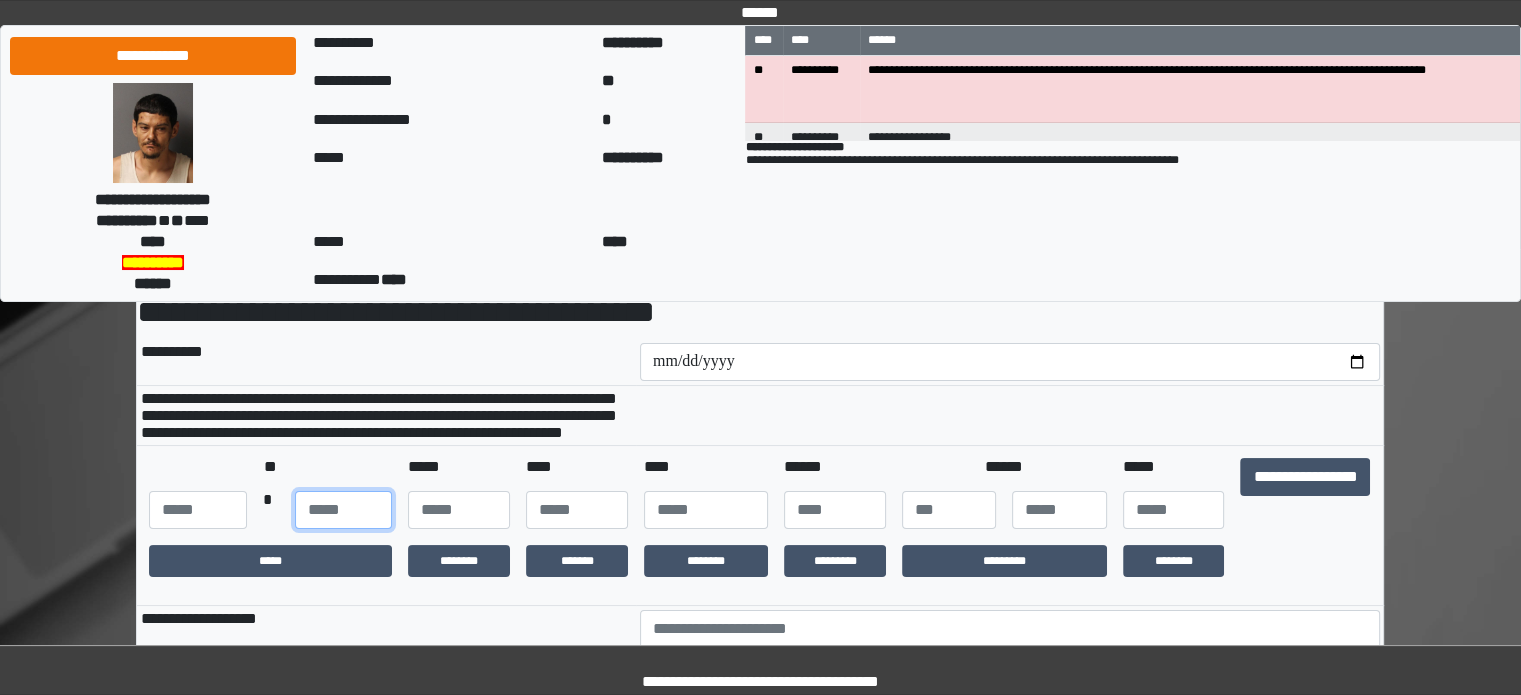 type on "**" 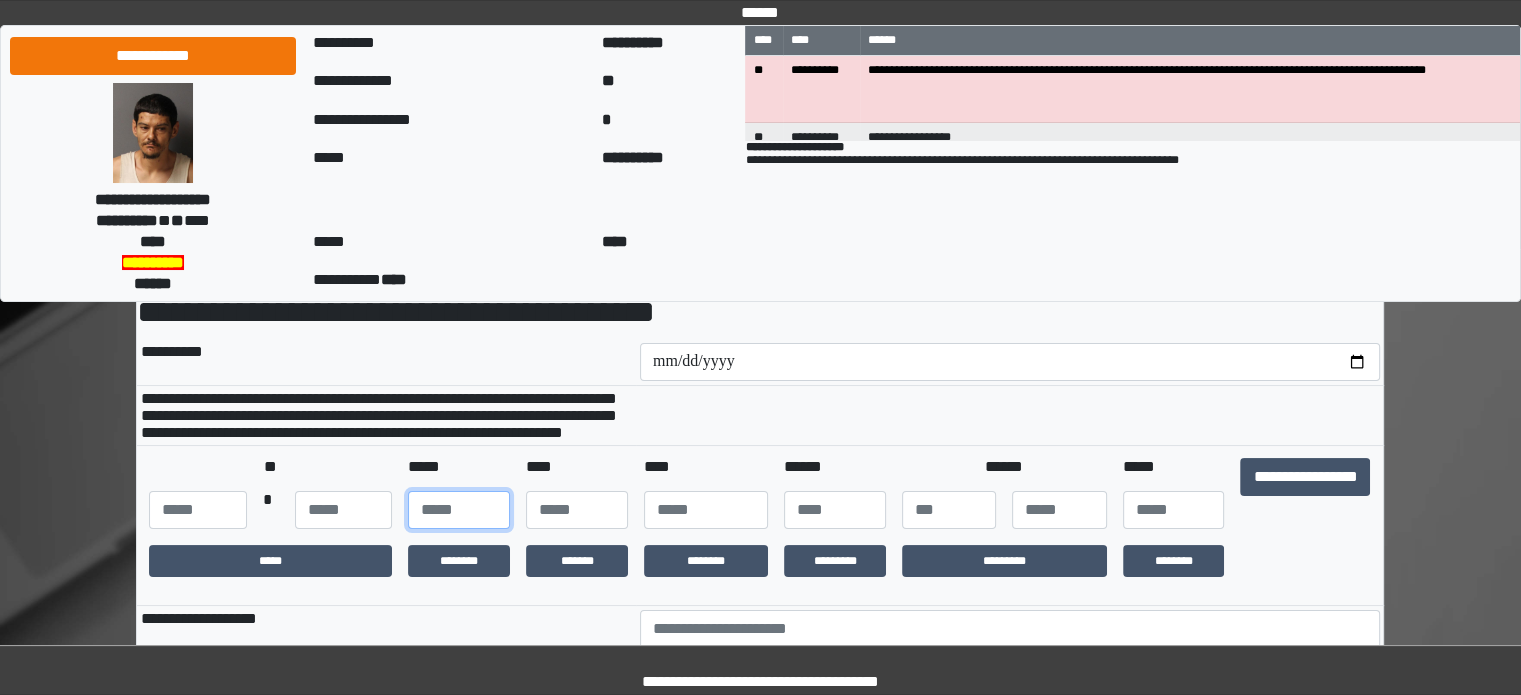 type on "**" 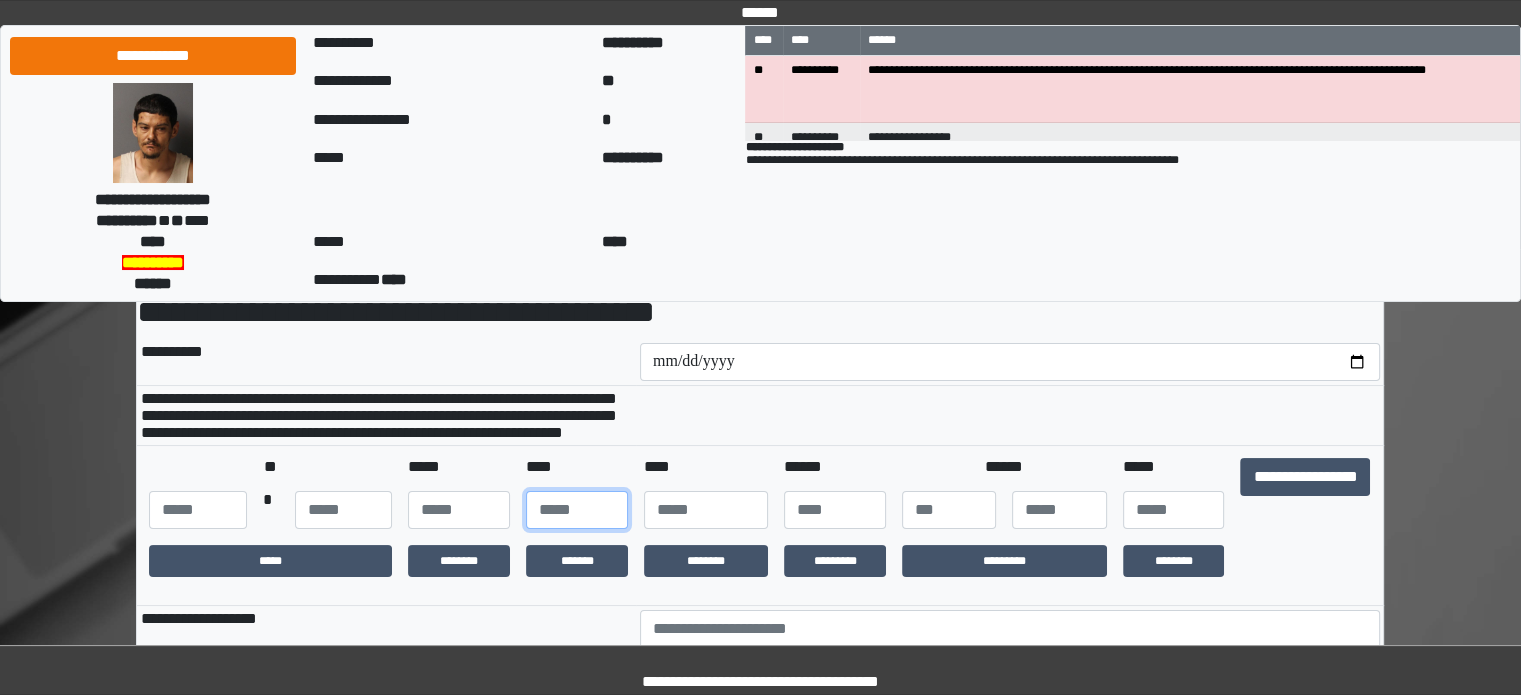 type on "**" 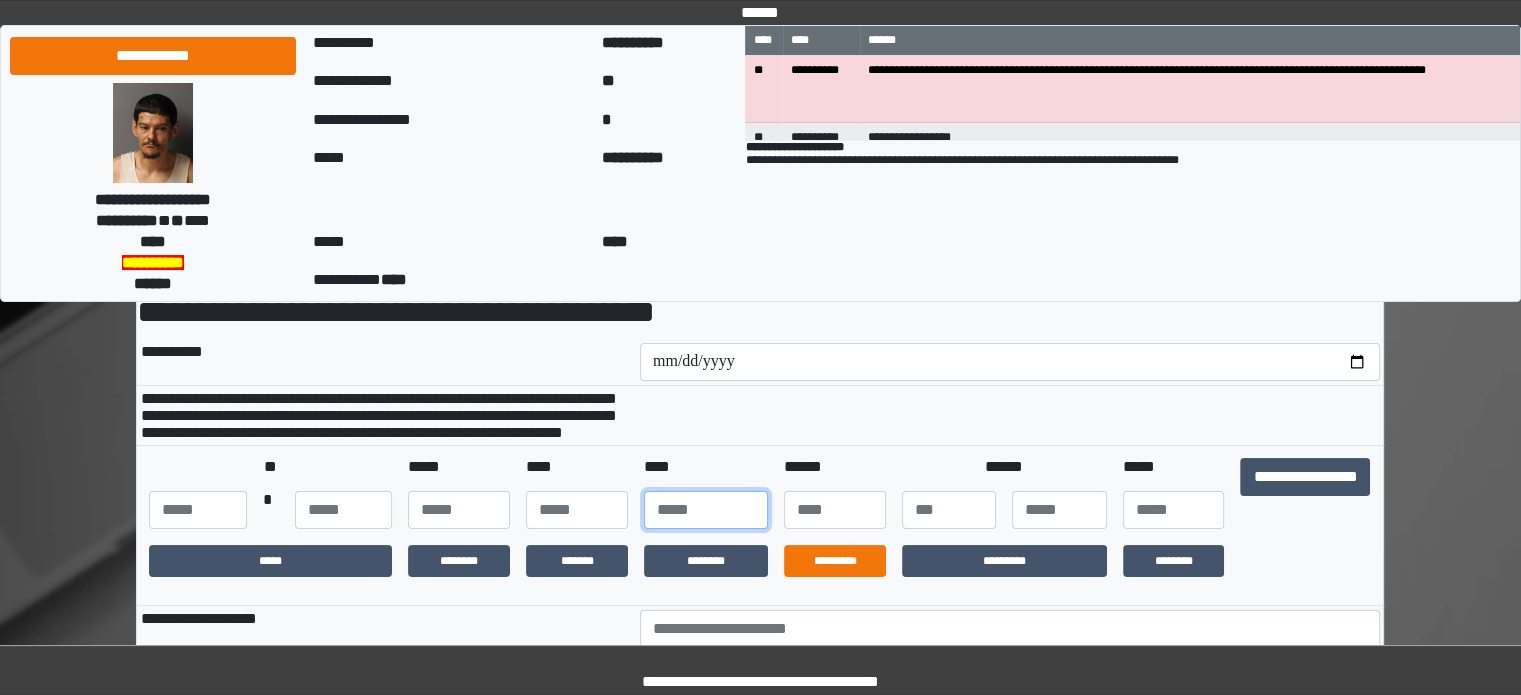 type on "****" 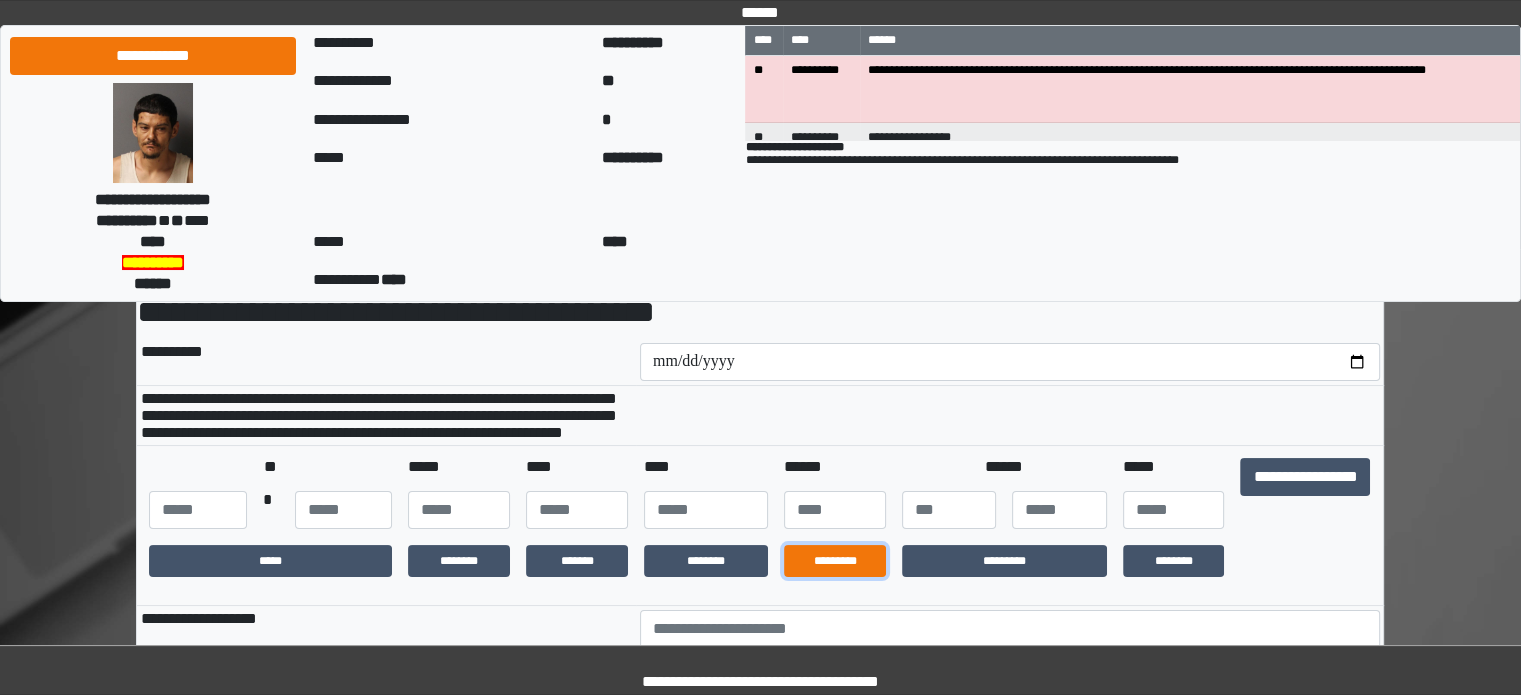 click on "*********" at bounding box center (835, 561) 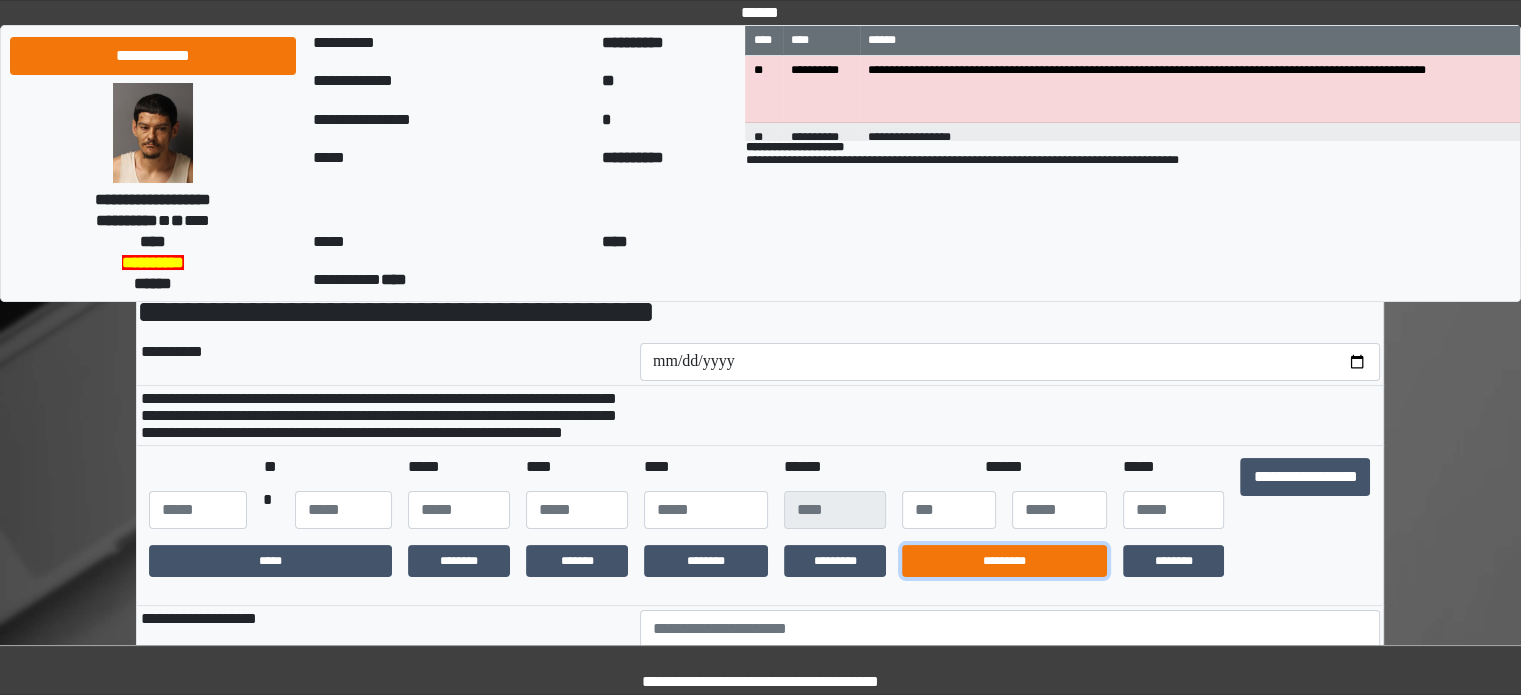 drag, startPoint x: 923, startPoint y: 601, endPoint x: 984, endPoint y: 603, distance: 61.03278 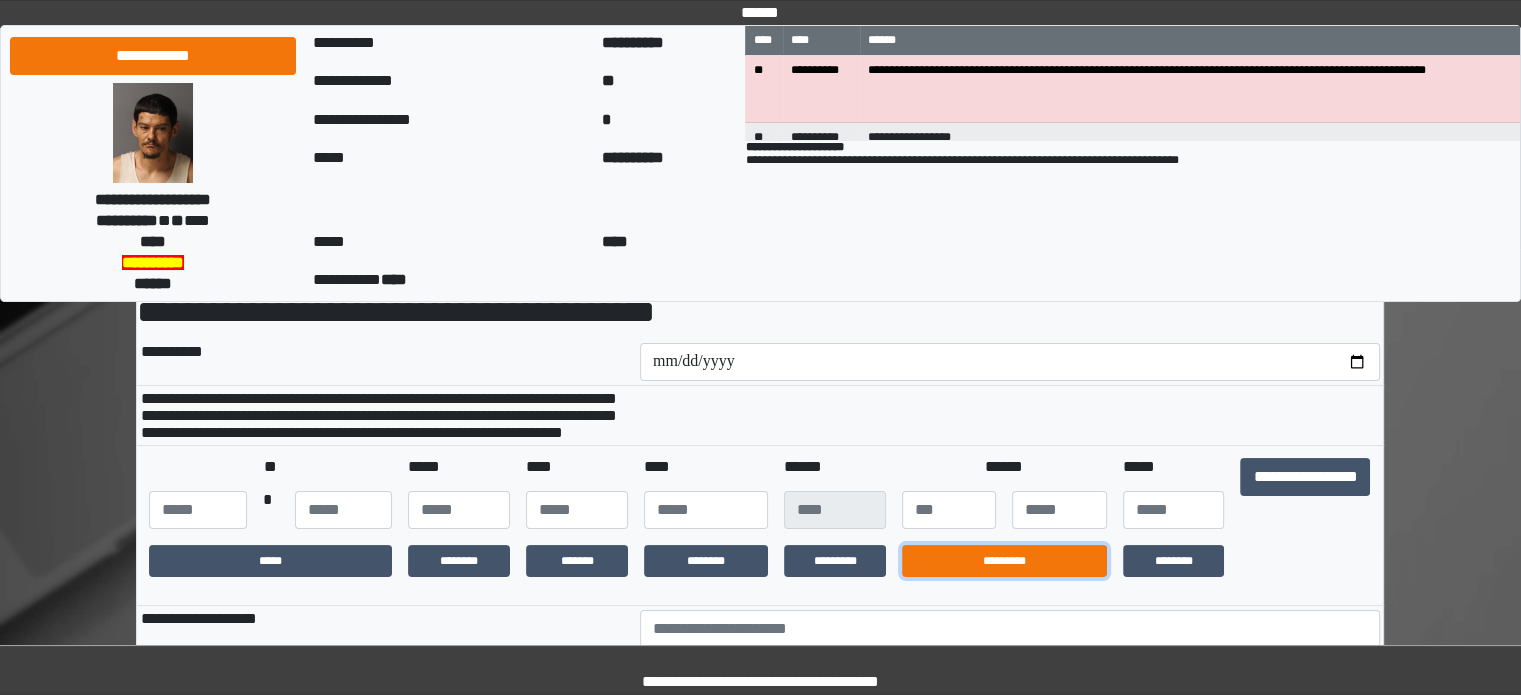 click on "*********" at bounding box center [1004, 561] 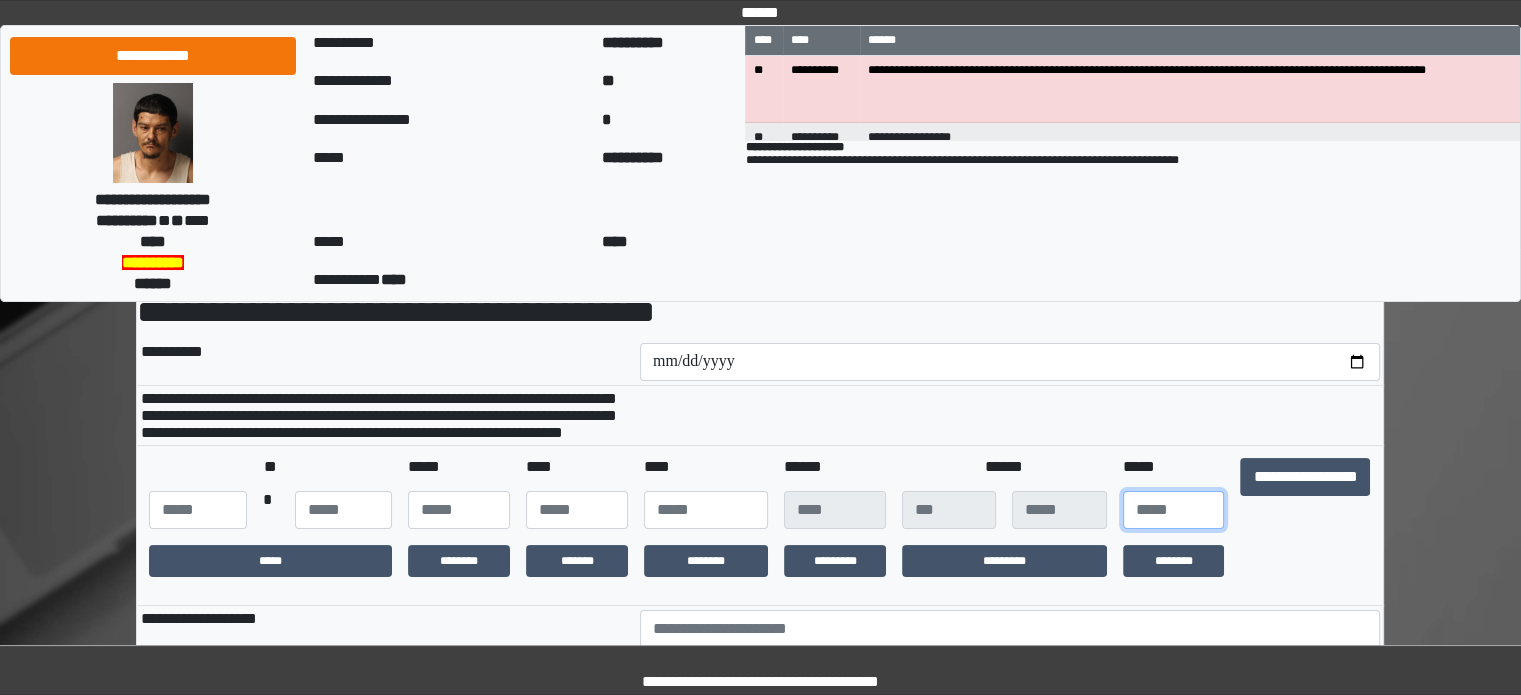 click at bounding box center (1174, 510) 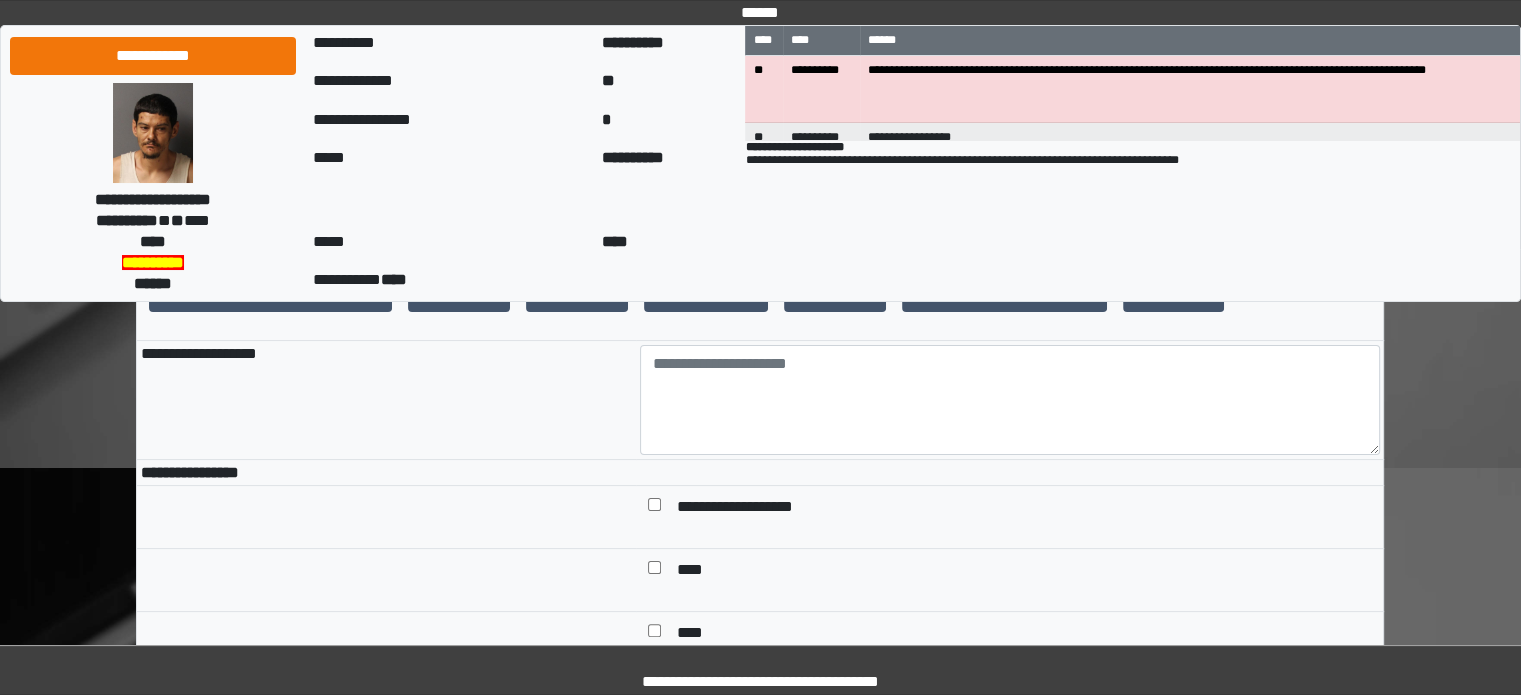 scroll, scrollTop: 400, scrollLeft: 0, axis: vertical 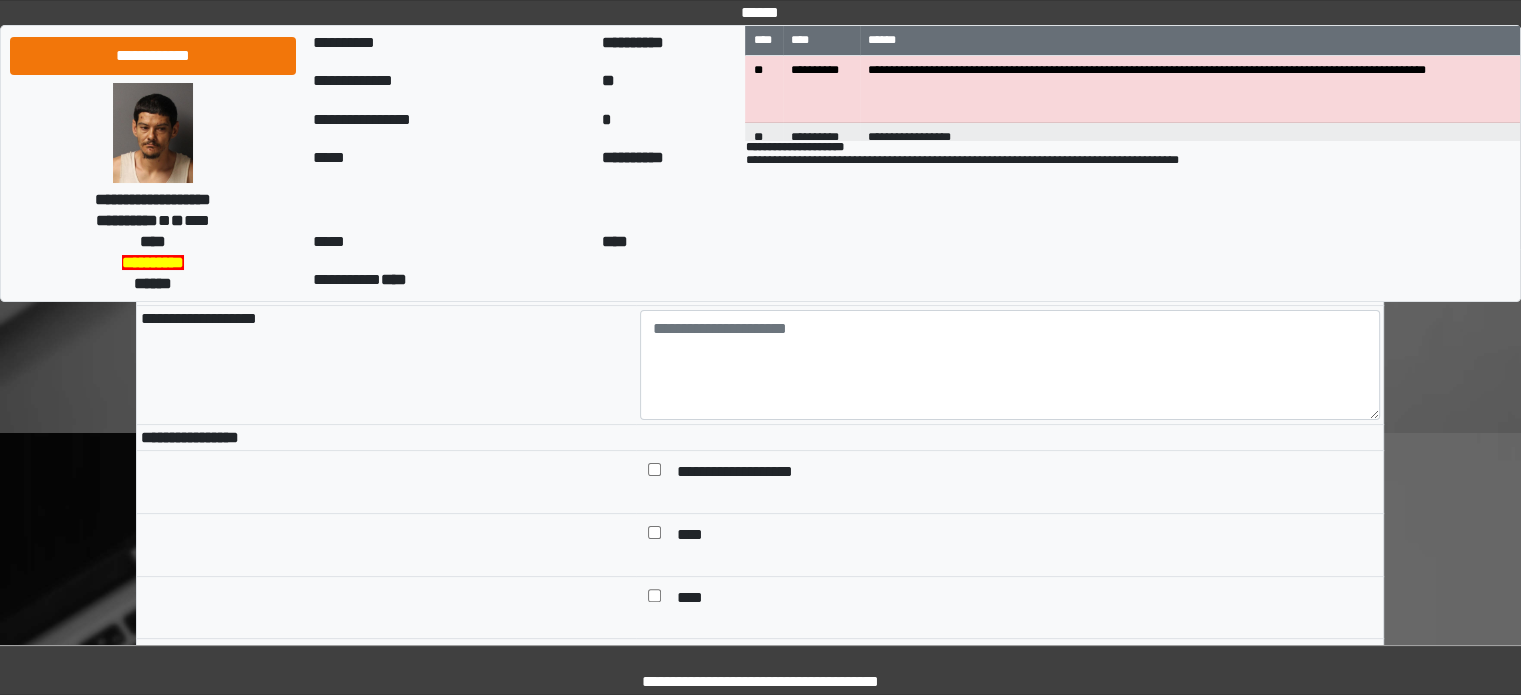 type on "***" 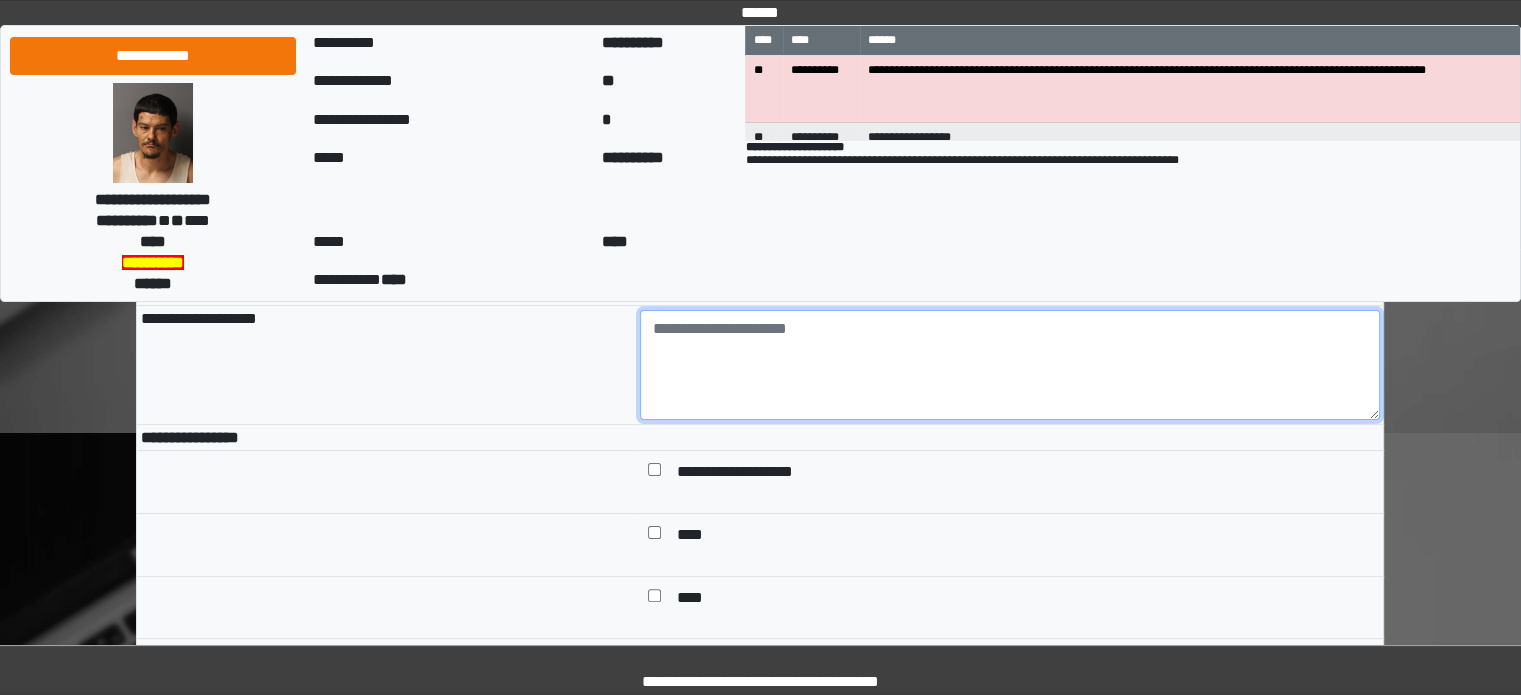 click at bounding box center (1010, 365) 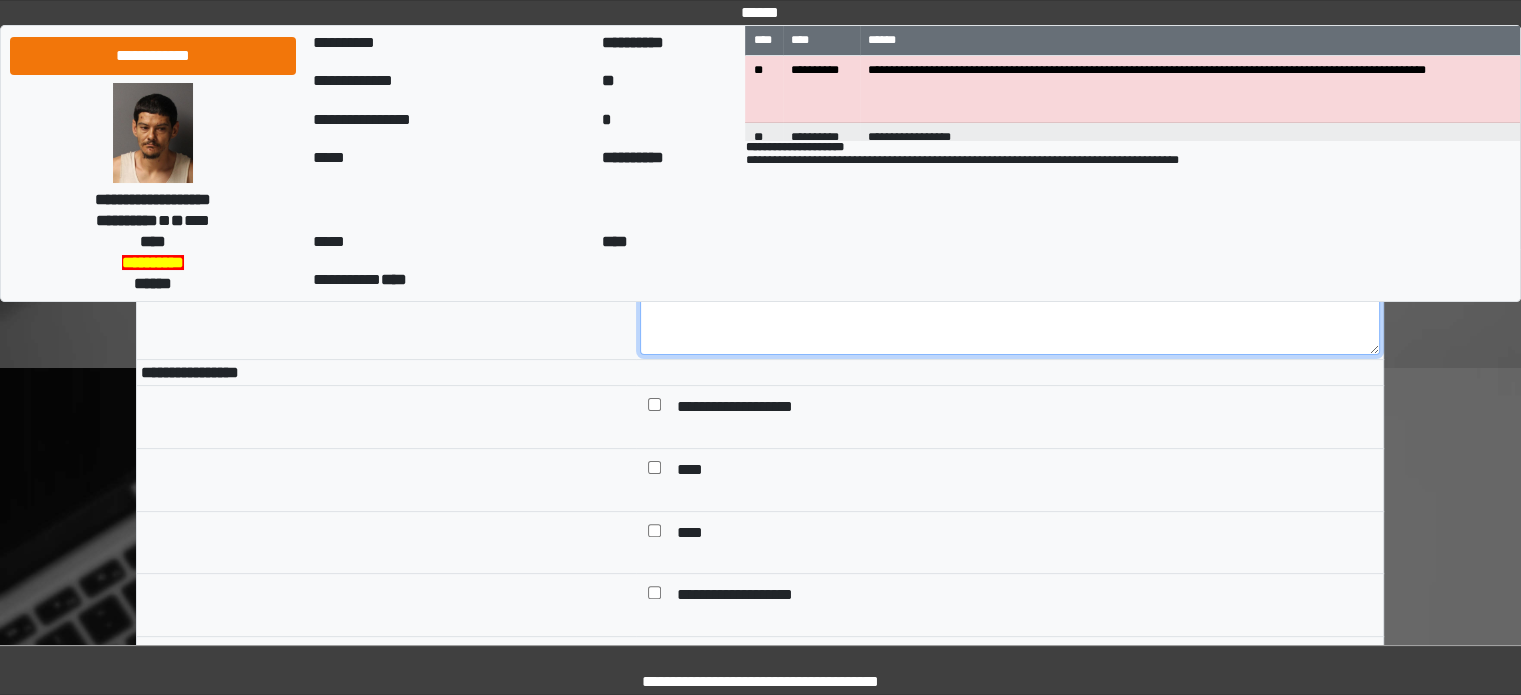 scroll, scrollTop: 500, scrollLeft: 0, axis: vertical 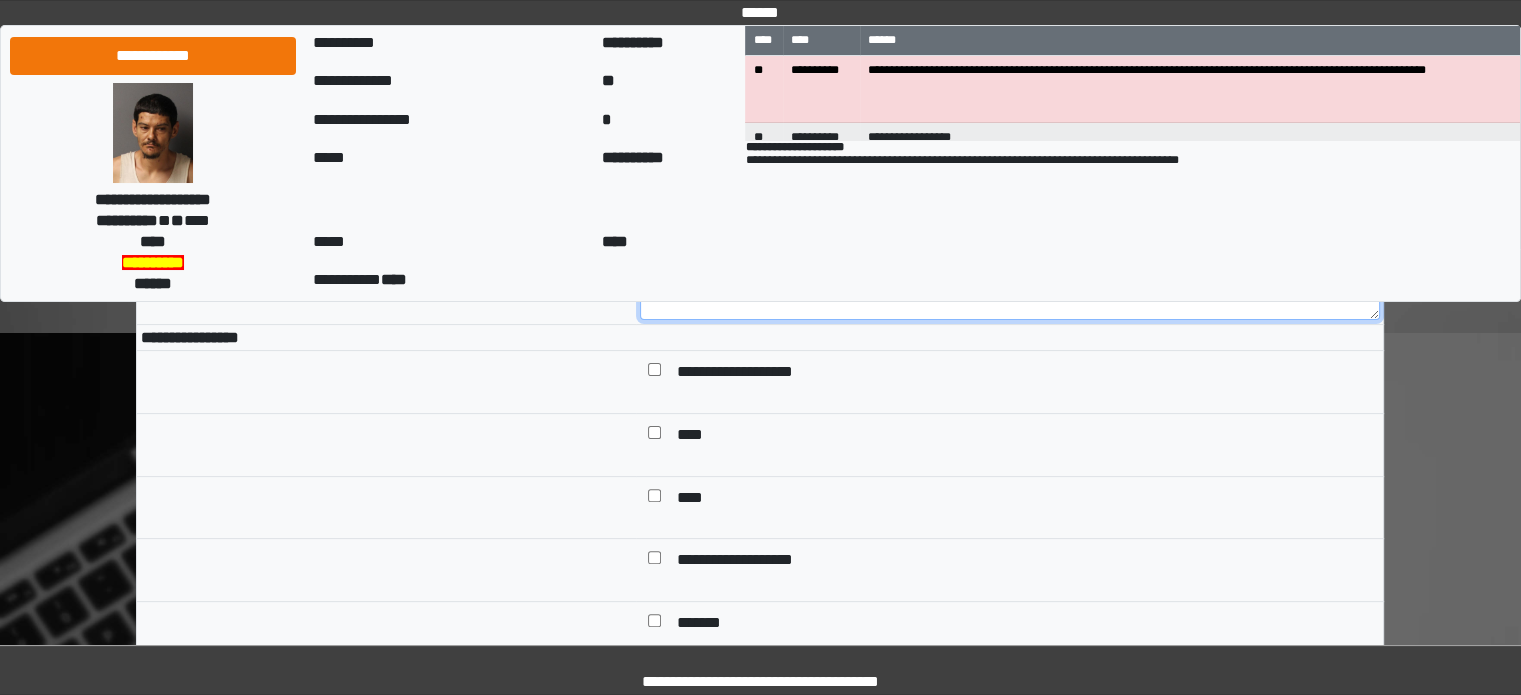 type on "**" 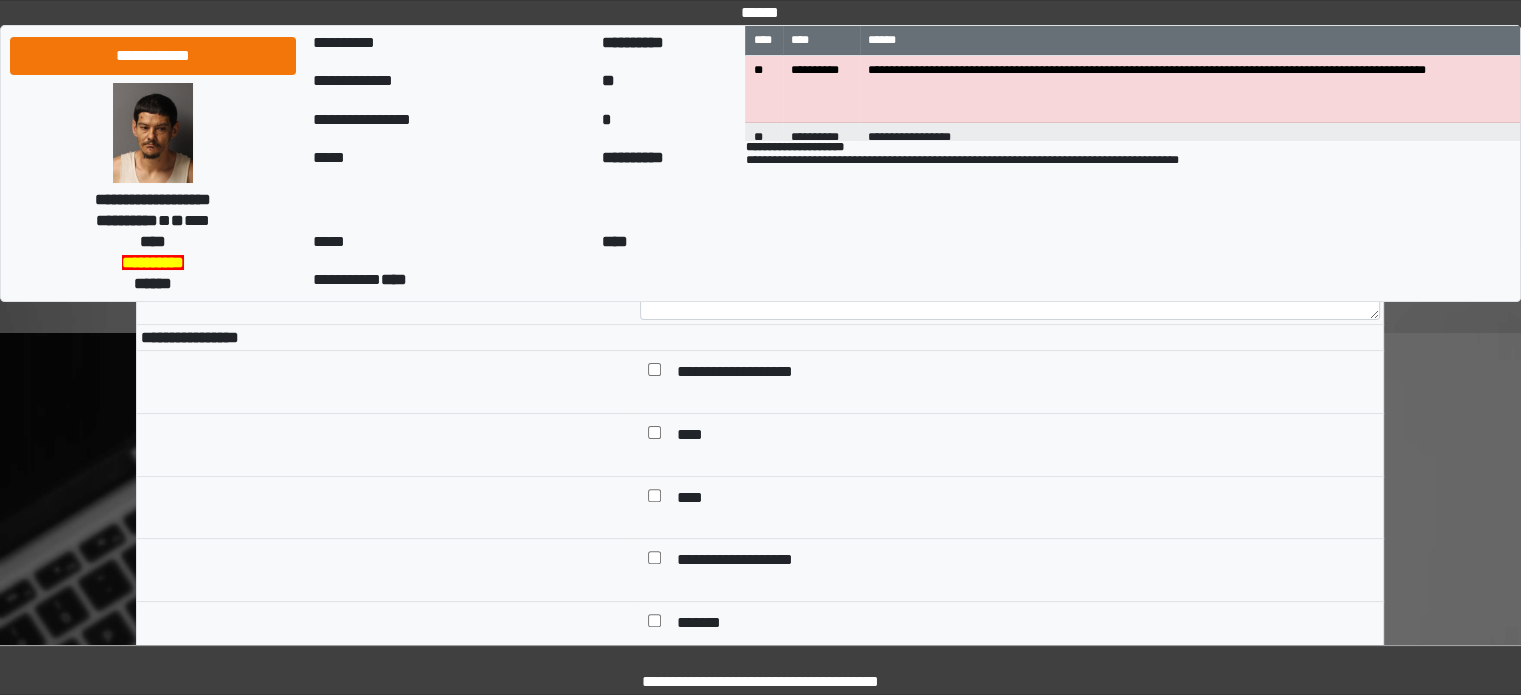 click at bounding box center [654, 374] 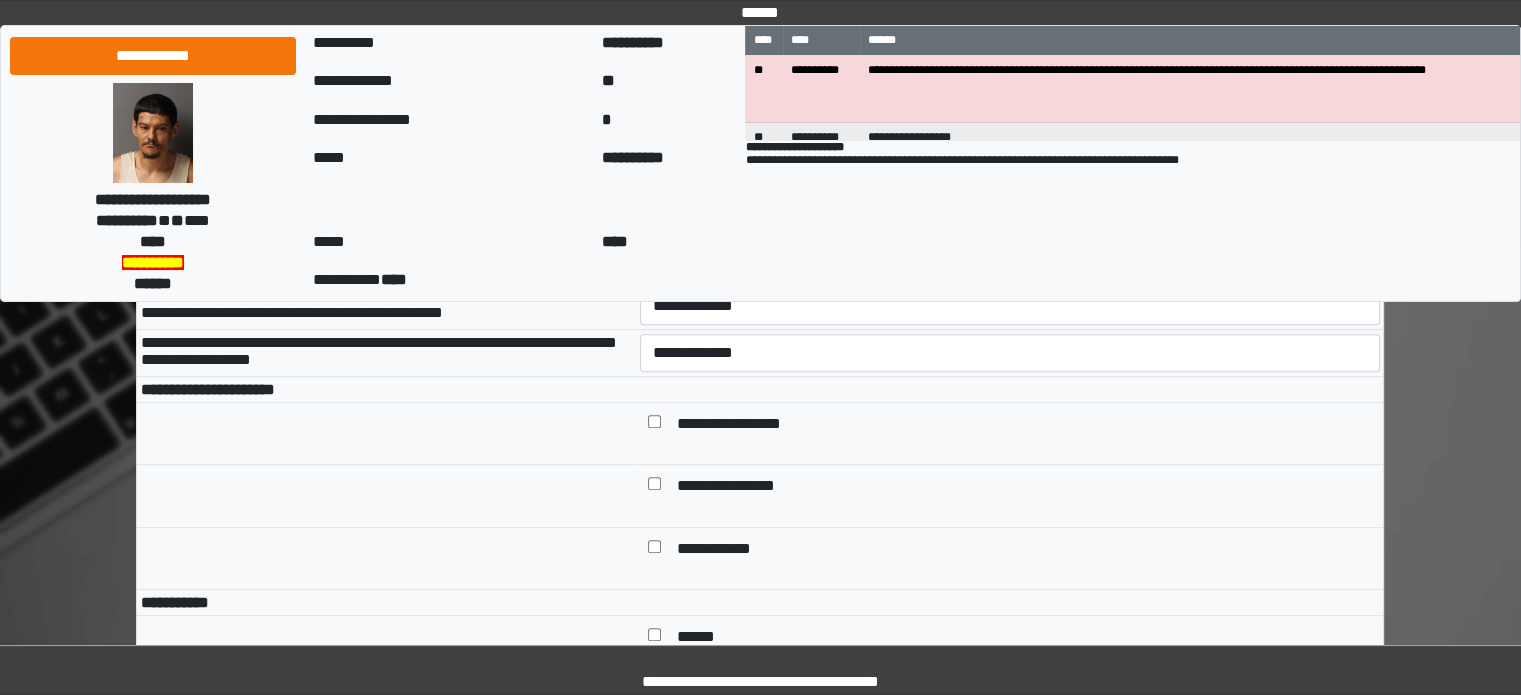 scroll, scrollTop: 900, scrollLeft: 0, axis: vertical 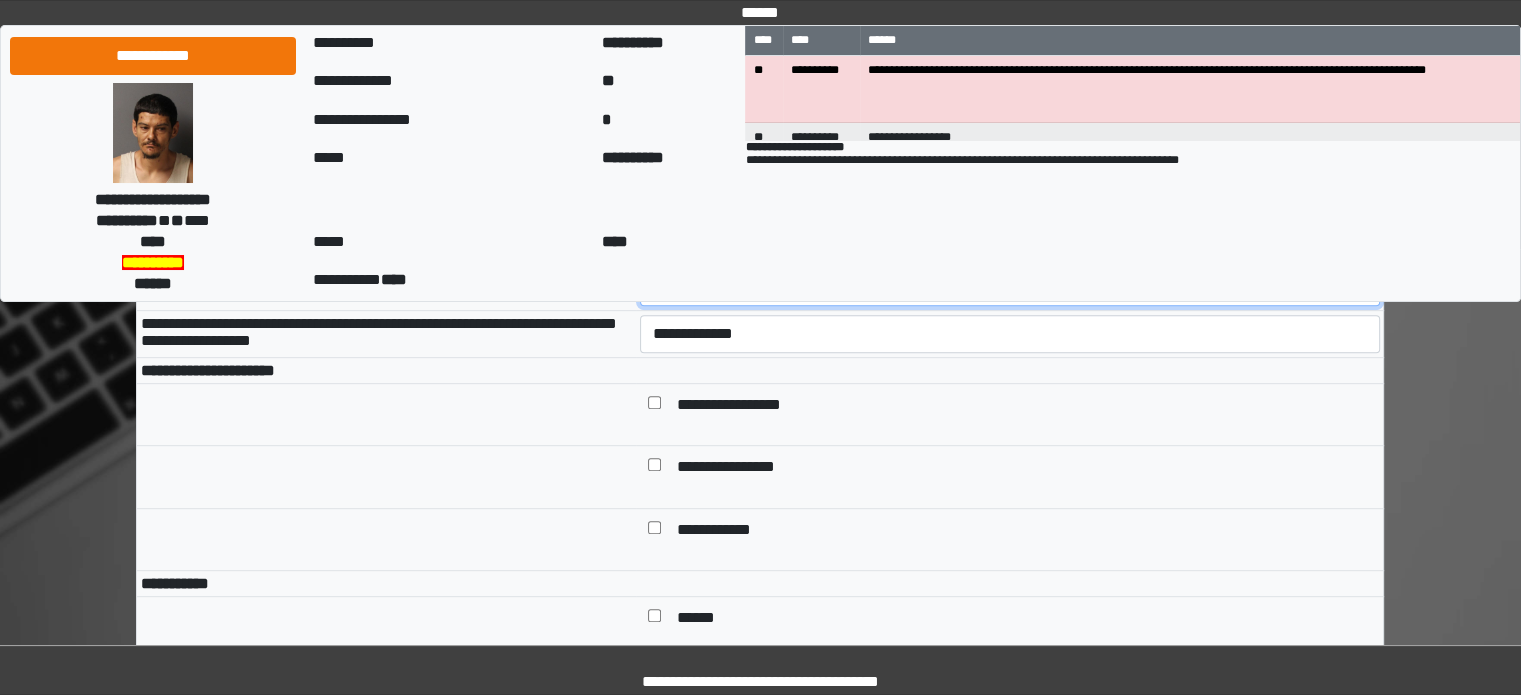 click on "**********" at bounding box center [1010, 287] 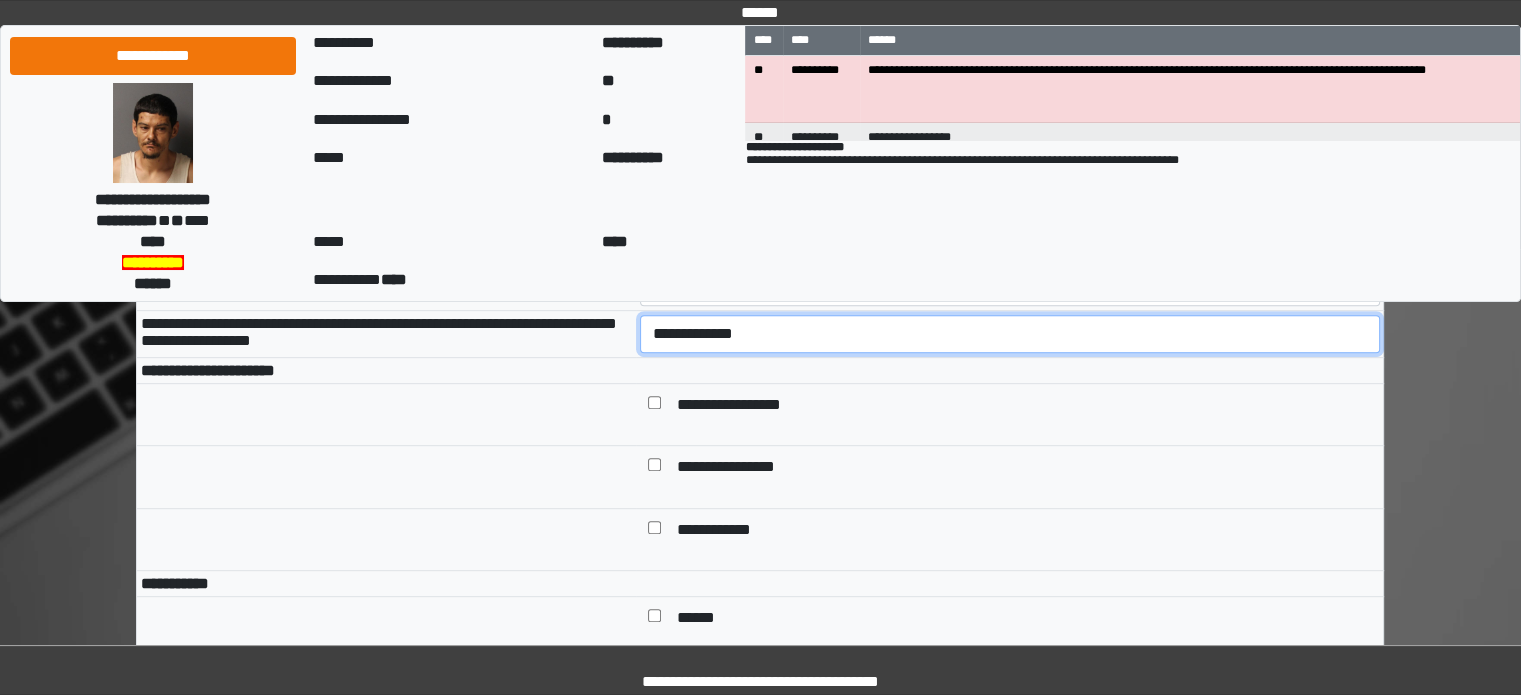 click on "**********" at bounding box center (1010, 334) 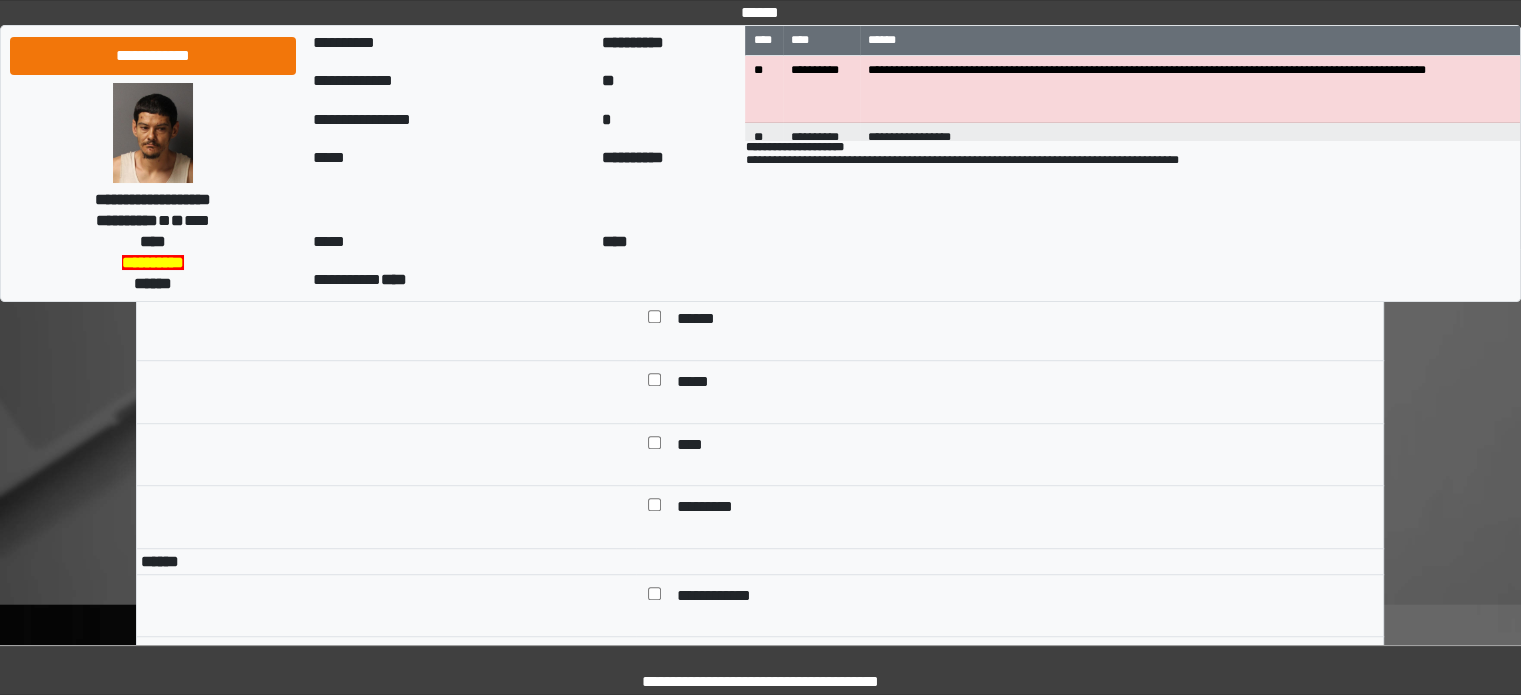 scroll, scrollTop: 1200, scrollLeft: 0, axis: vertical 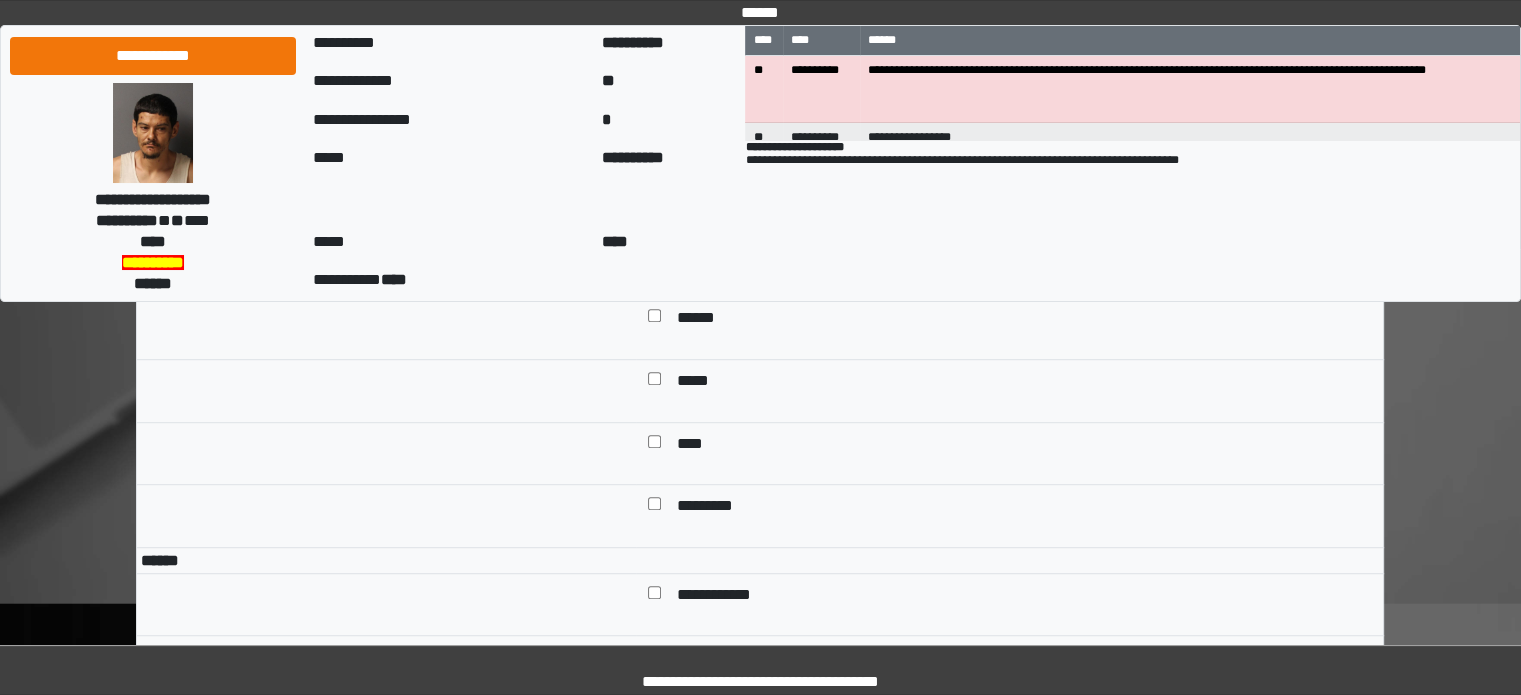 click at bounding box center (654, 320) 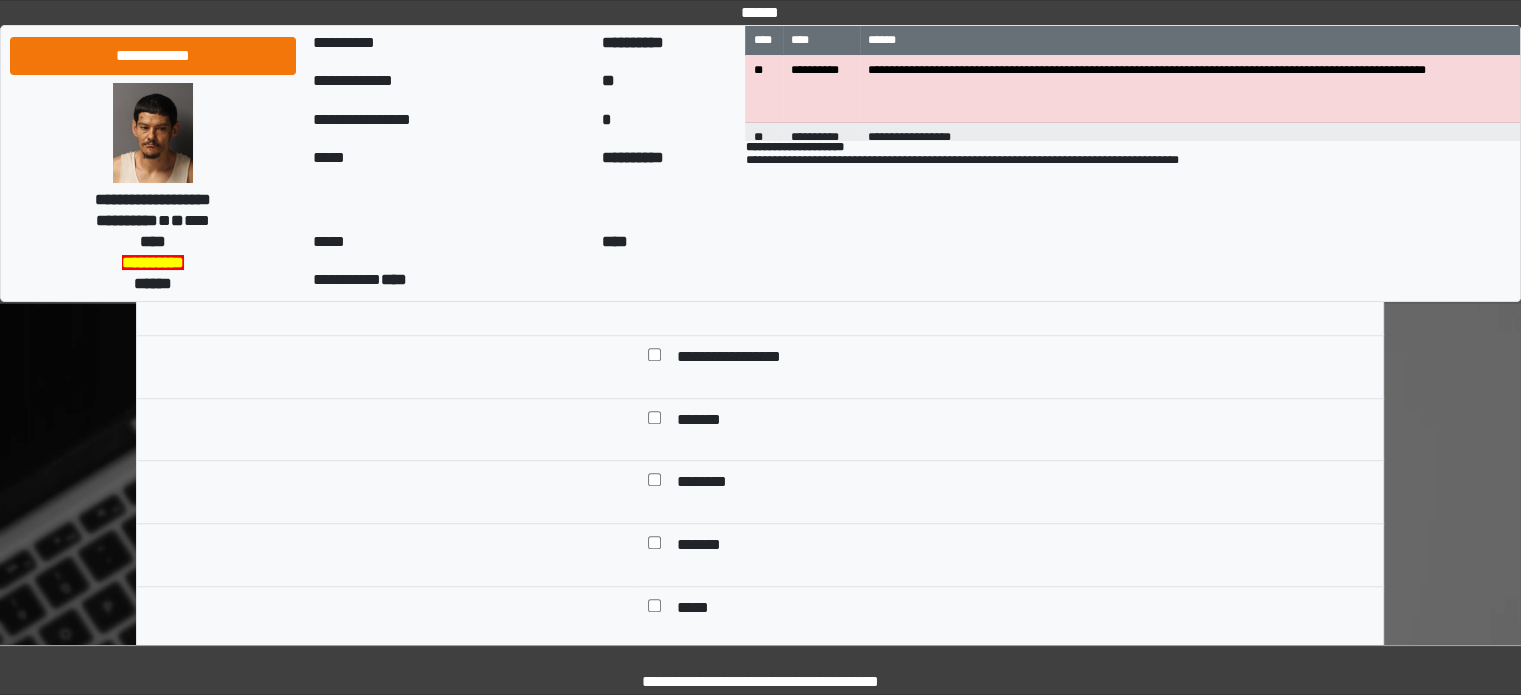 scroll, scrollTop: 1400, scrollLeft: 0, axis: vertical 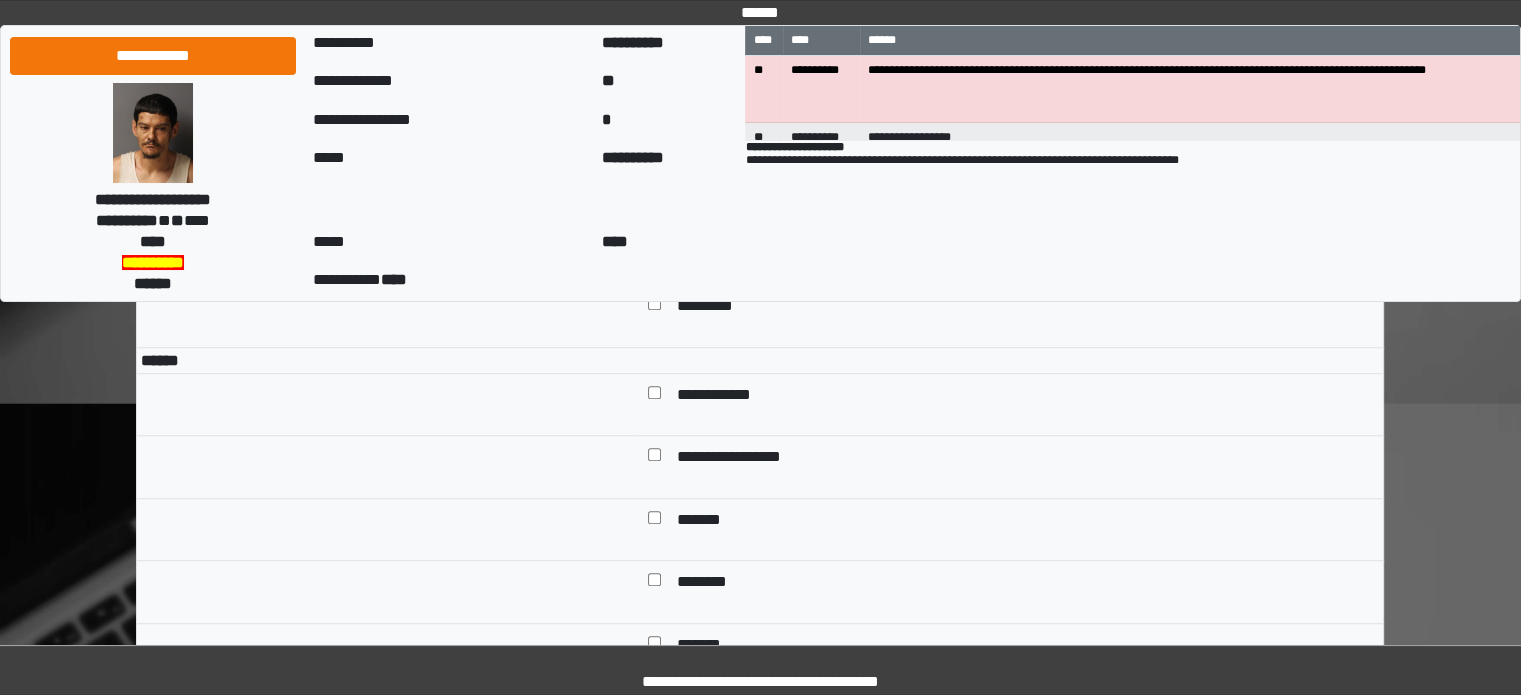click at bounding box center (654, 397) 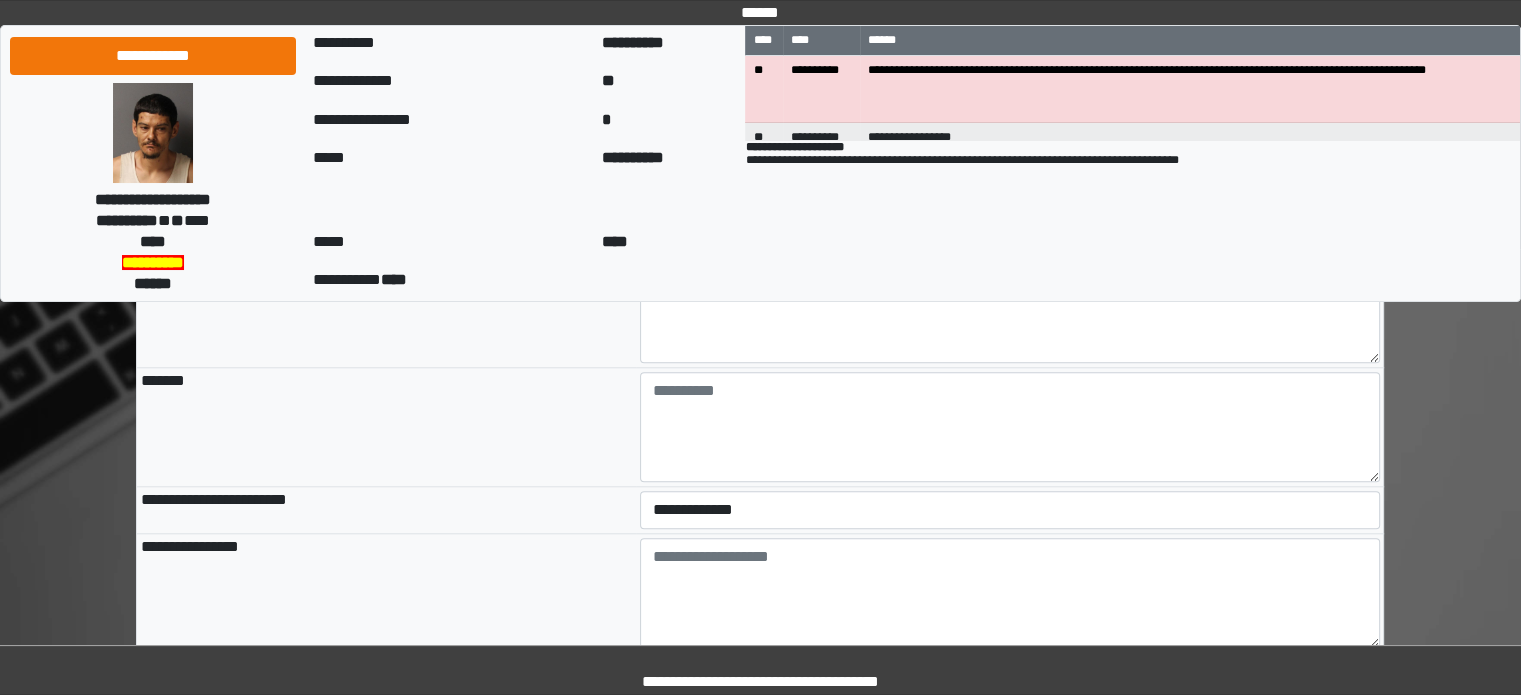scroll, scrollTop: 2100, scrollLeft: 0, axis: vertical 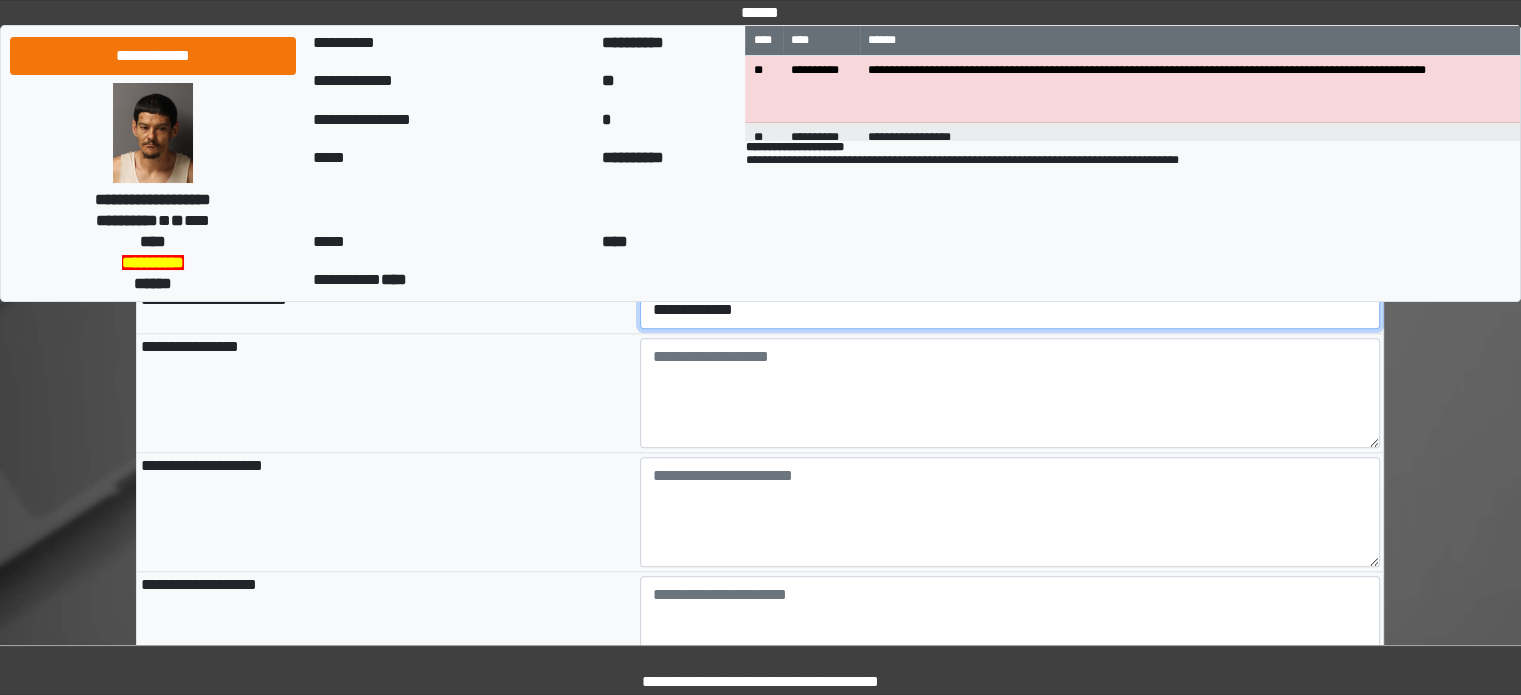 click on "**********" at bounding box center [1010, 310] 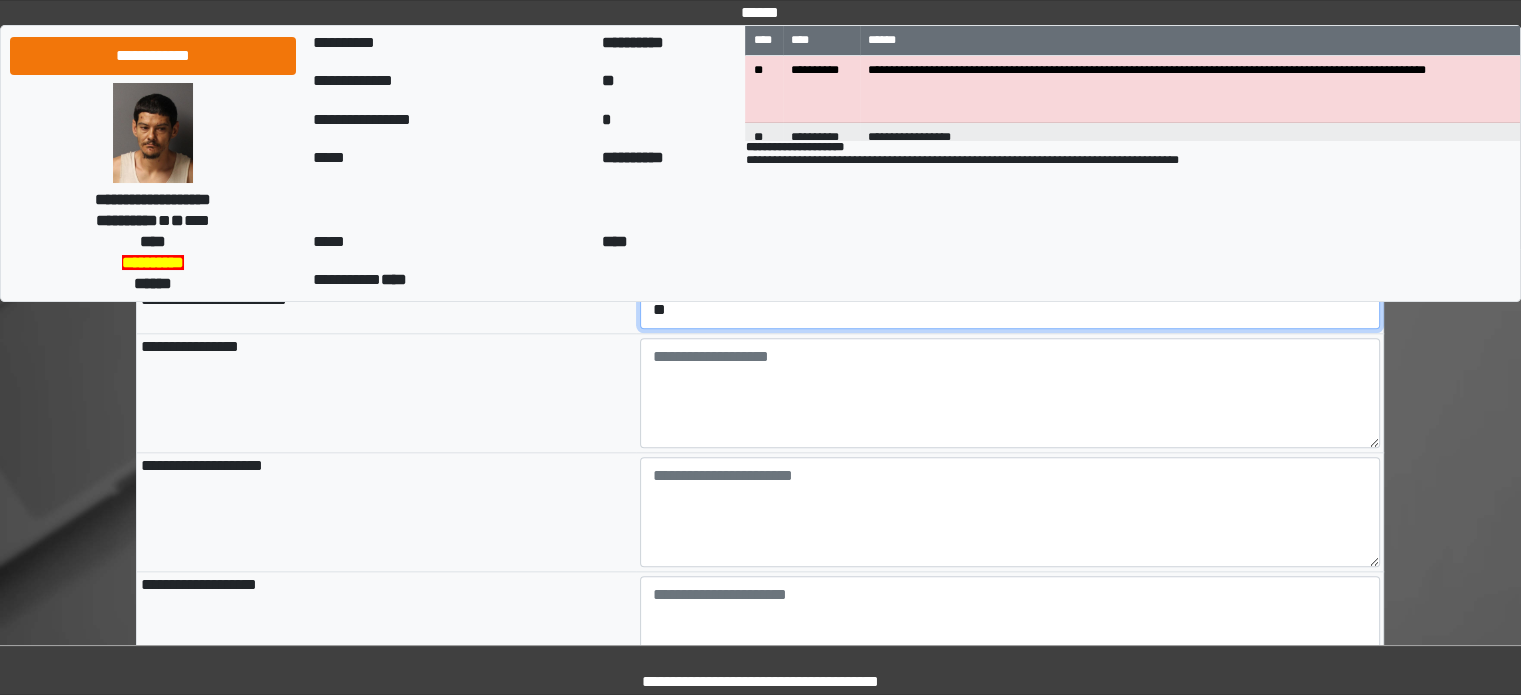 click on "**********" at bounding box center (1010, 310) 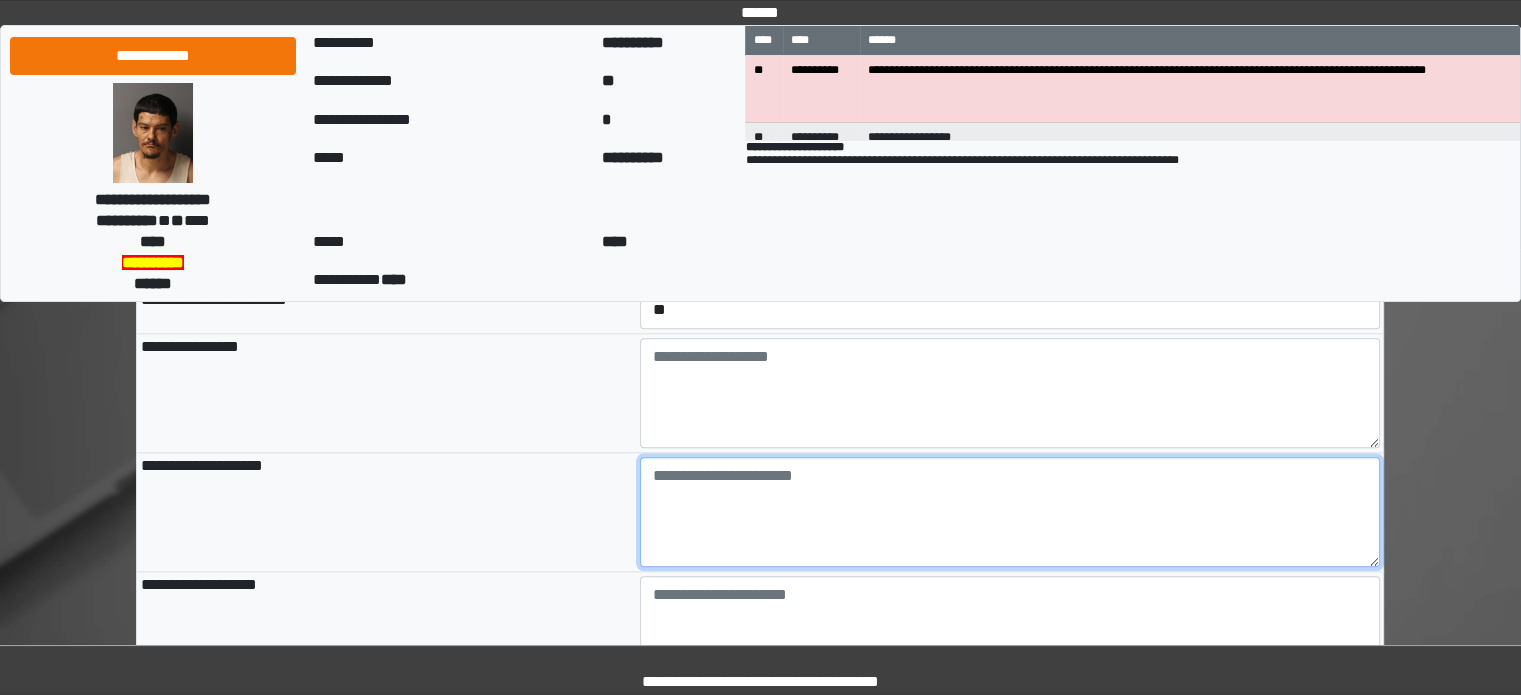 click at bounding box center (1010, 512) 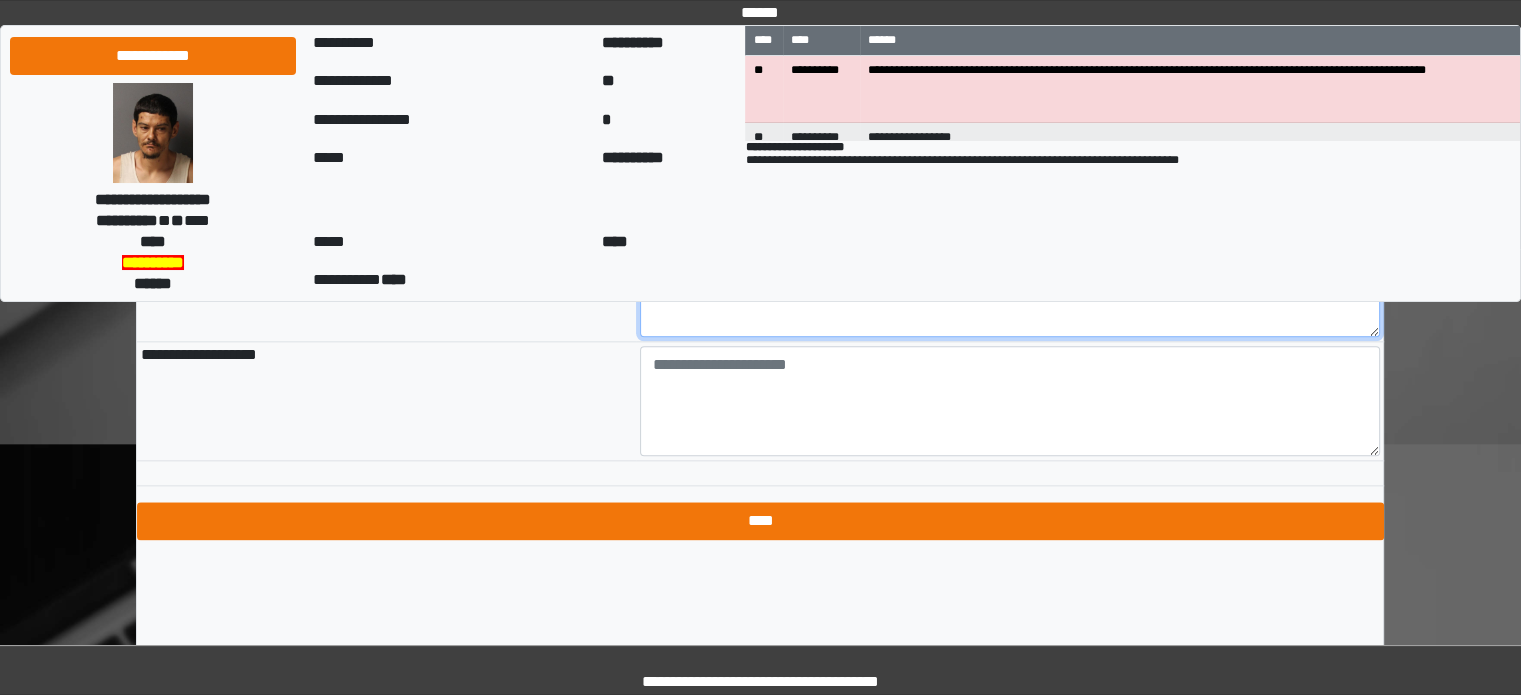 scroll, scrollTop: 2362, scrollLeft: 0, axis: vertical 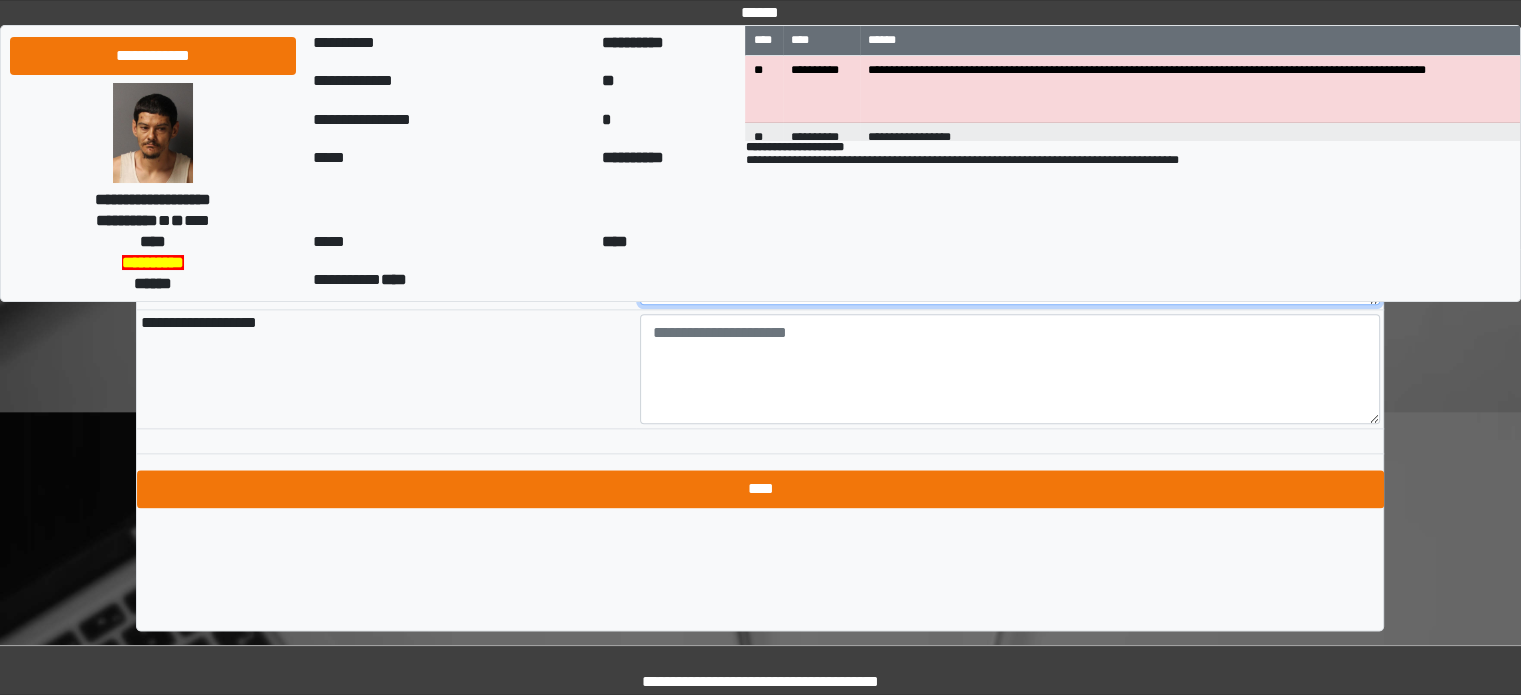 type on "**********" 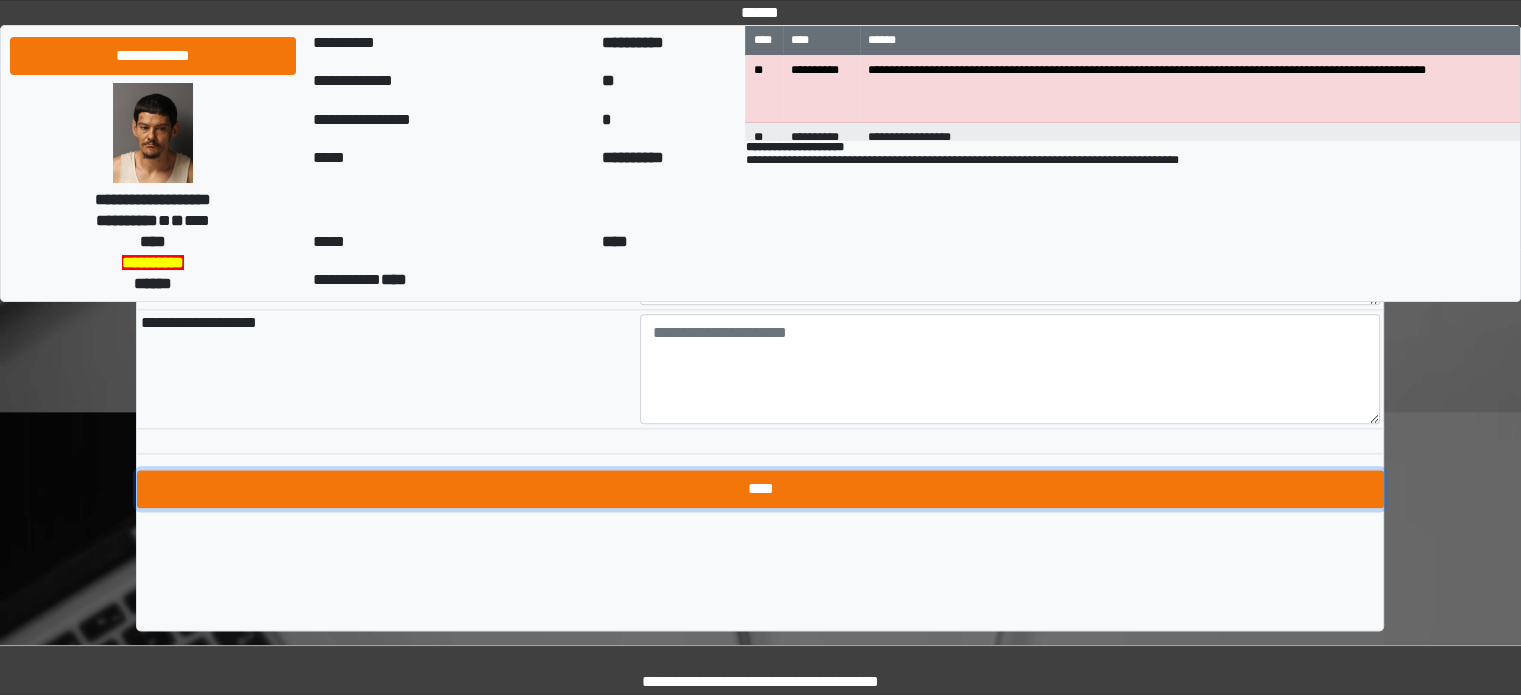 click on "****" at bounding box center [760, 489] 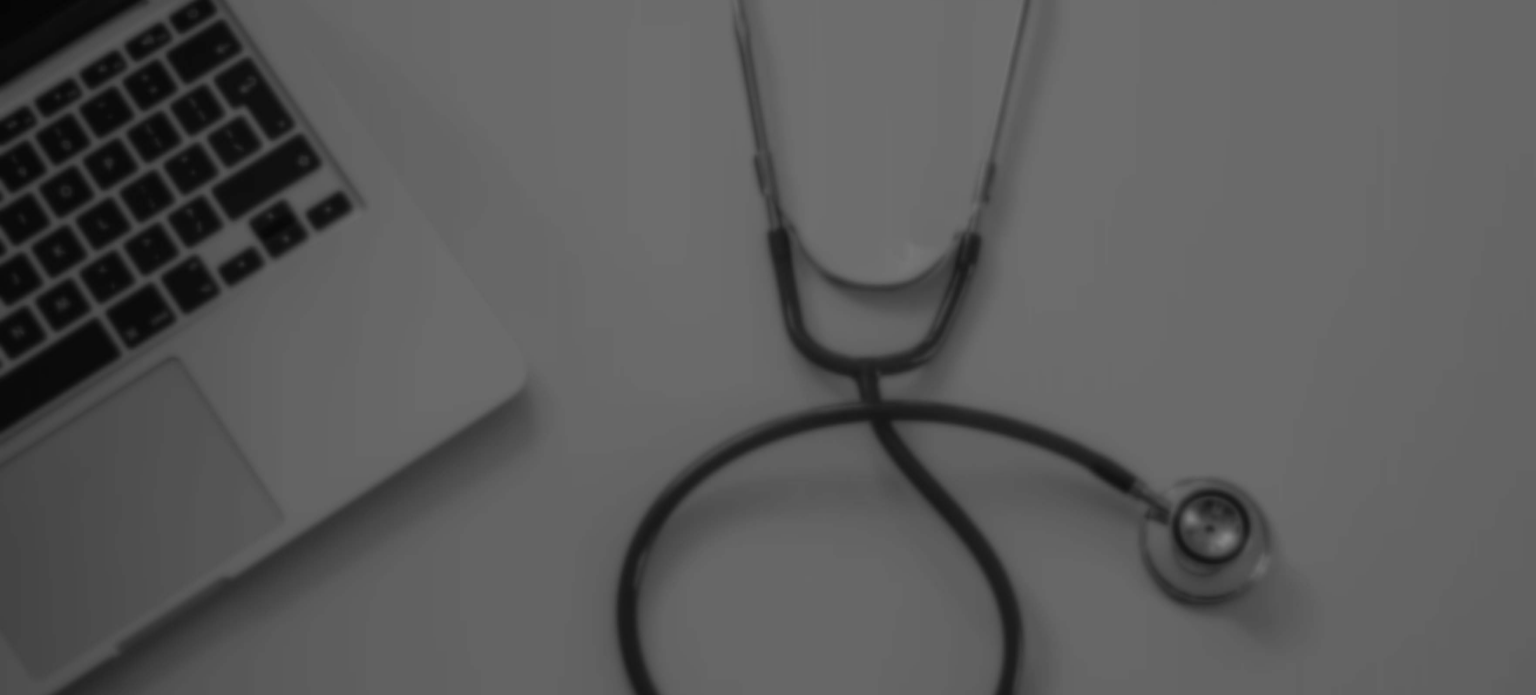 scroll, scrollTop: 0, scrollLeft: 0, axis: both 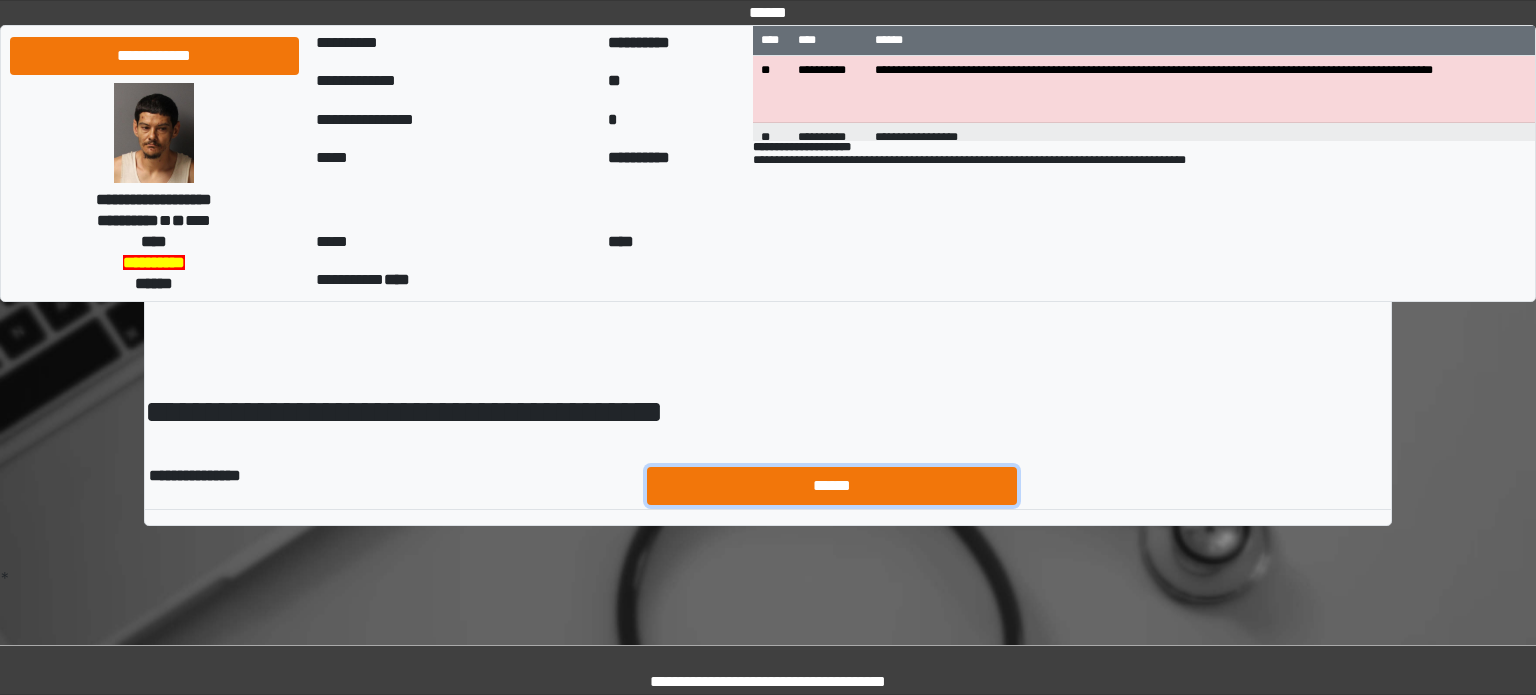 click on "******" at bounding box center (832, 486) 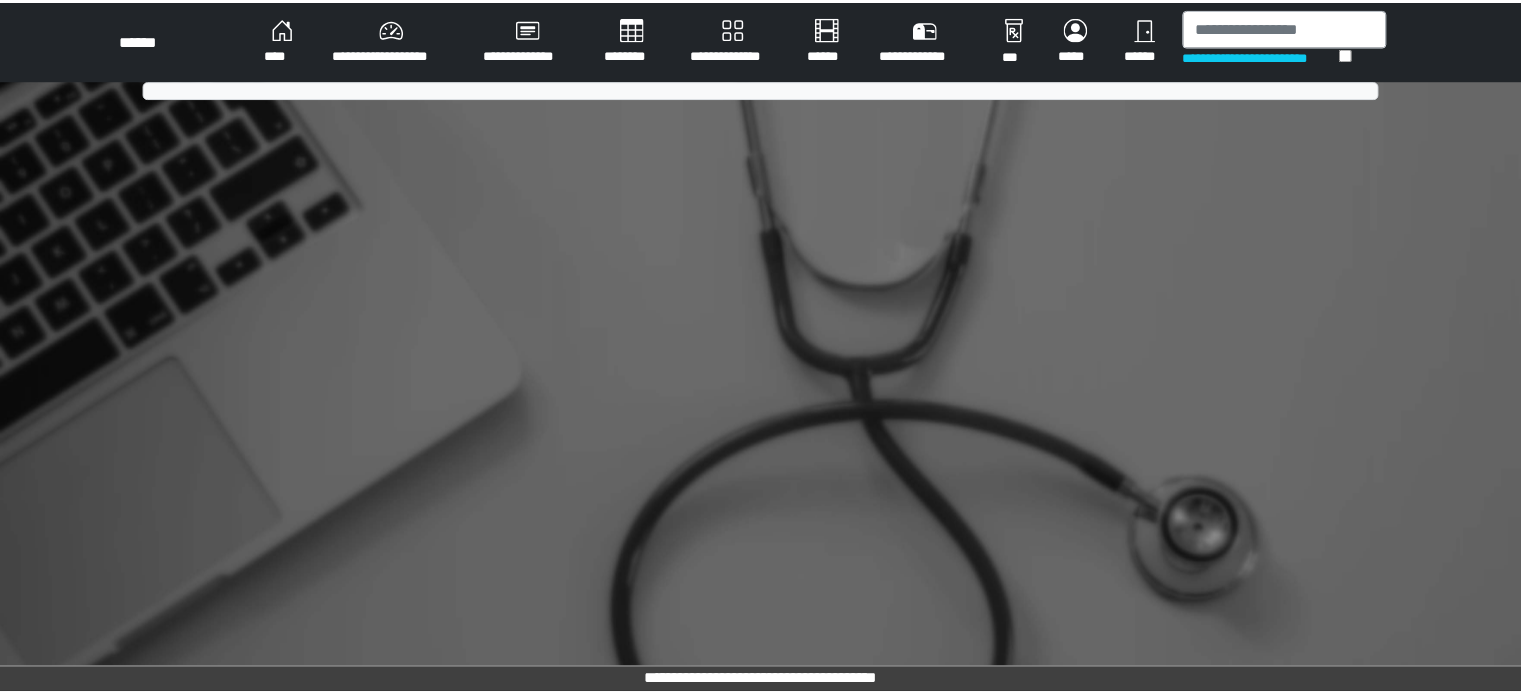 scroll, scrollTop: 0, scrollLeft: 0, axis: both 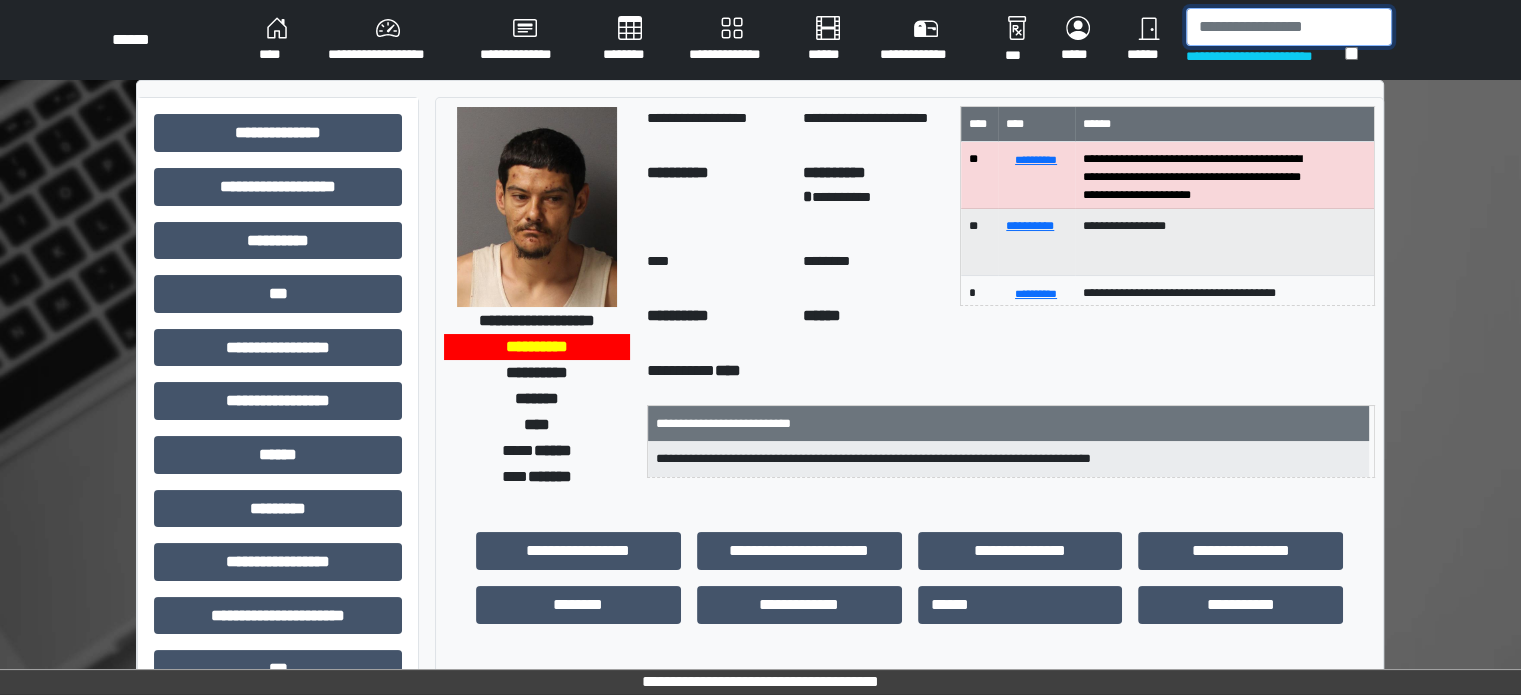 click at bounding box center [1289, 27] 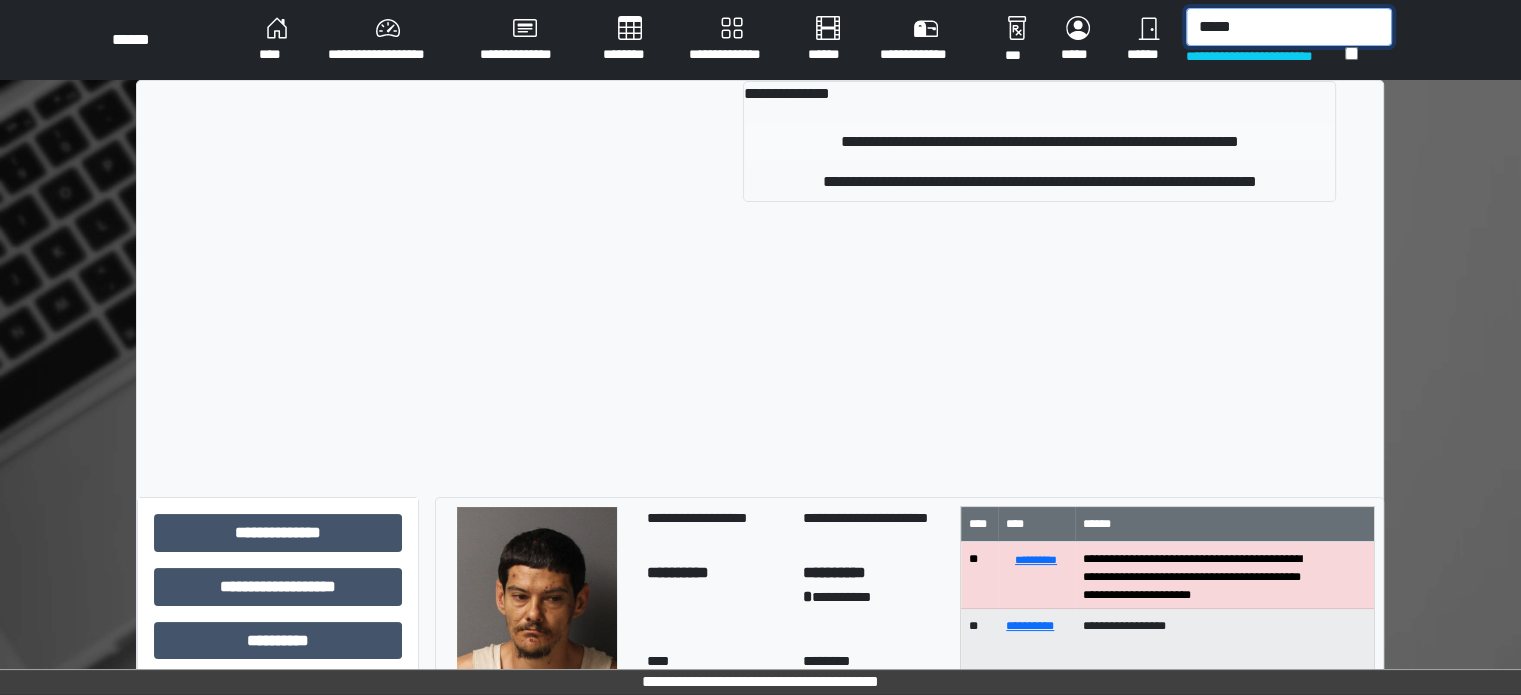 type on "*****" 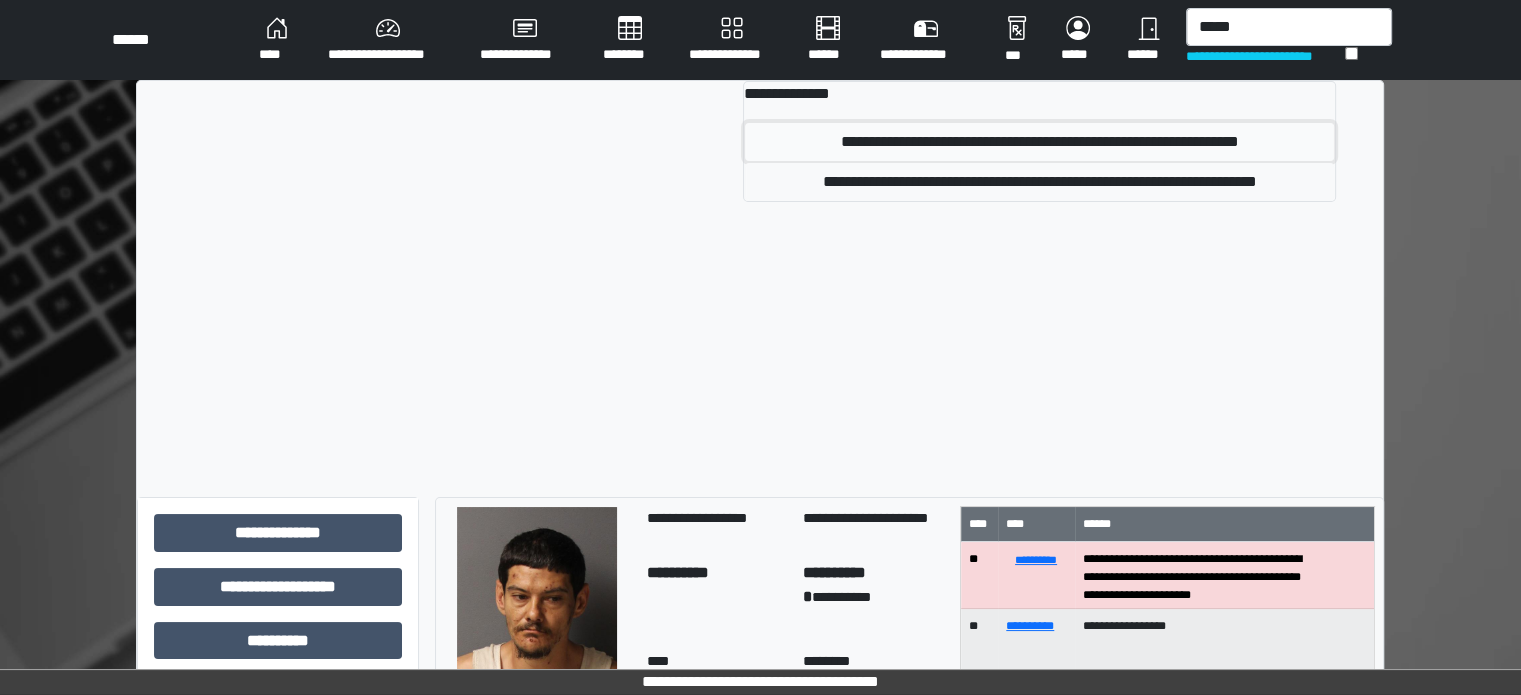 click on "**********" at bounding box center (1039, 142) 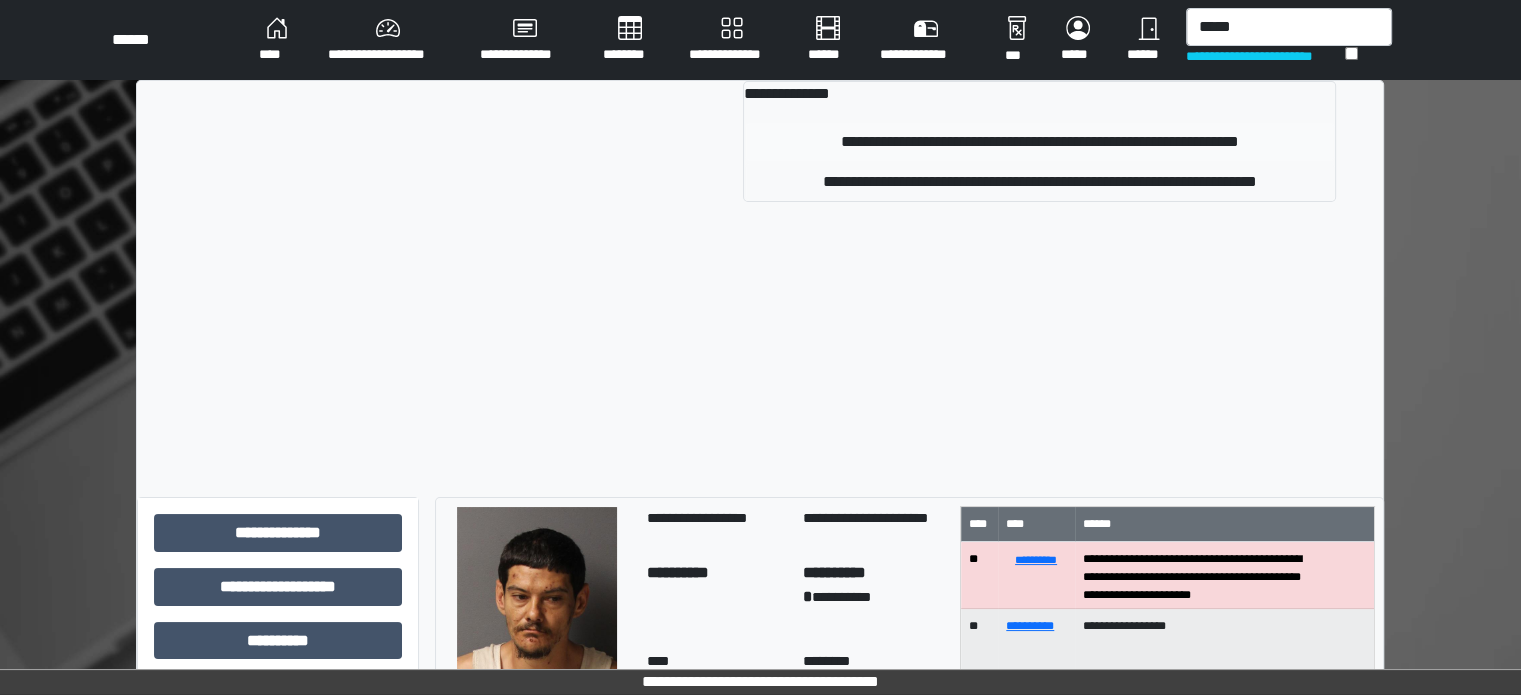 type 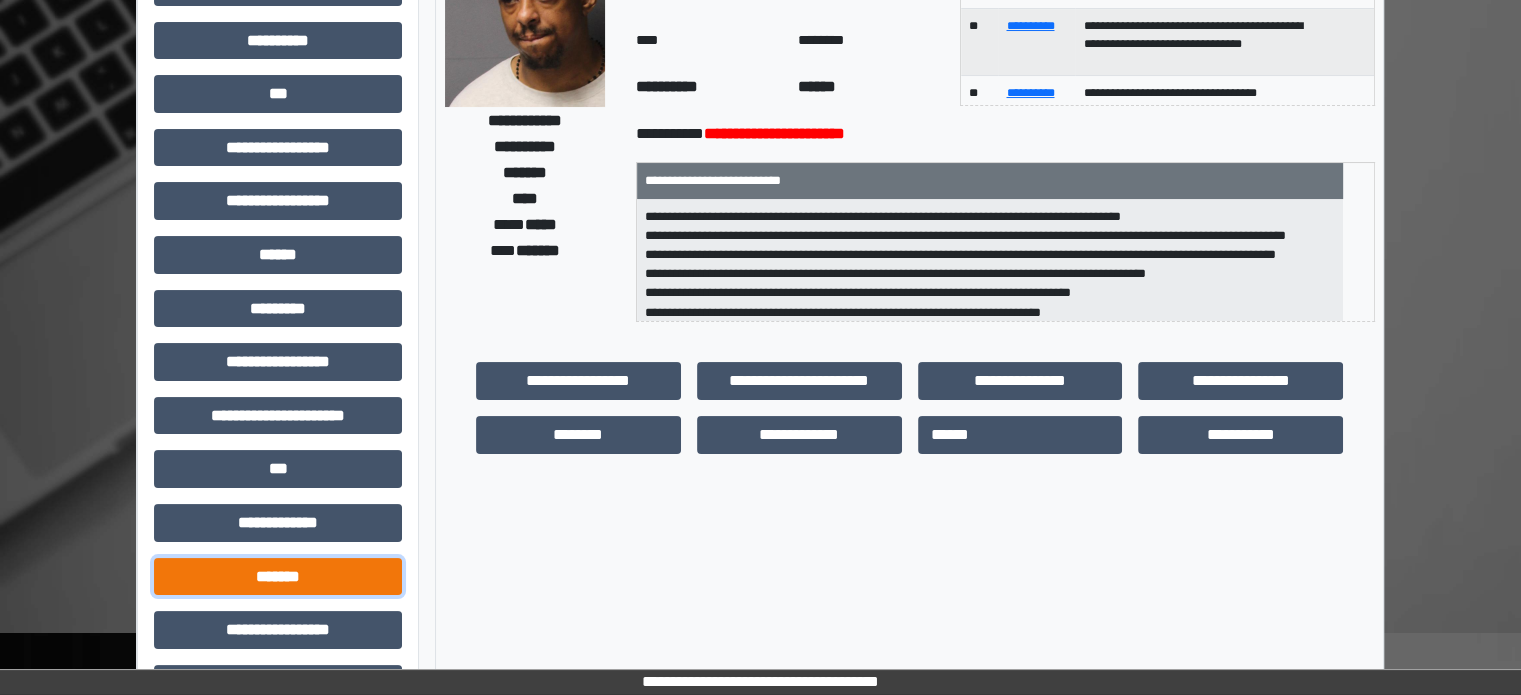 click on "*******" at bounding box center [278, 577] 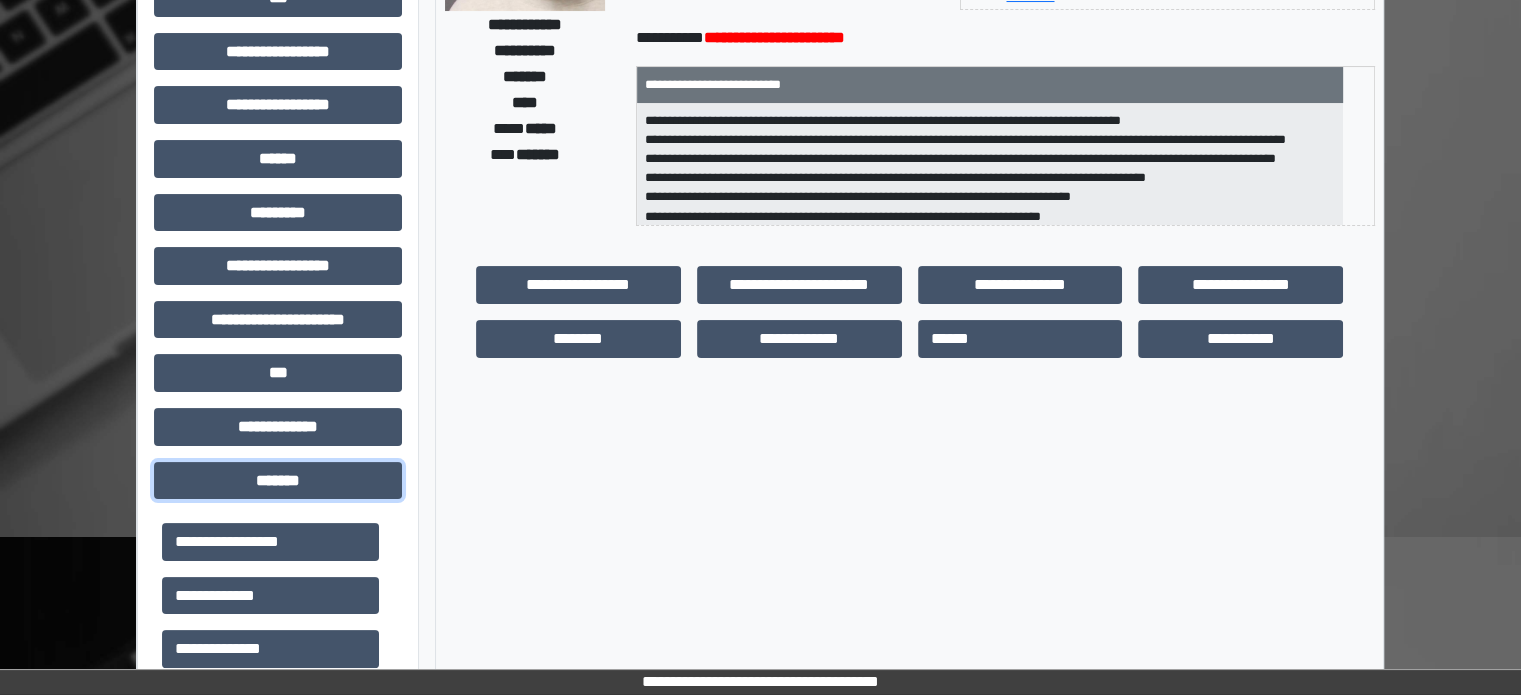 scroll, scrollTop: 400, scrollLeft: 0, axis: vertical 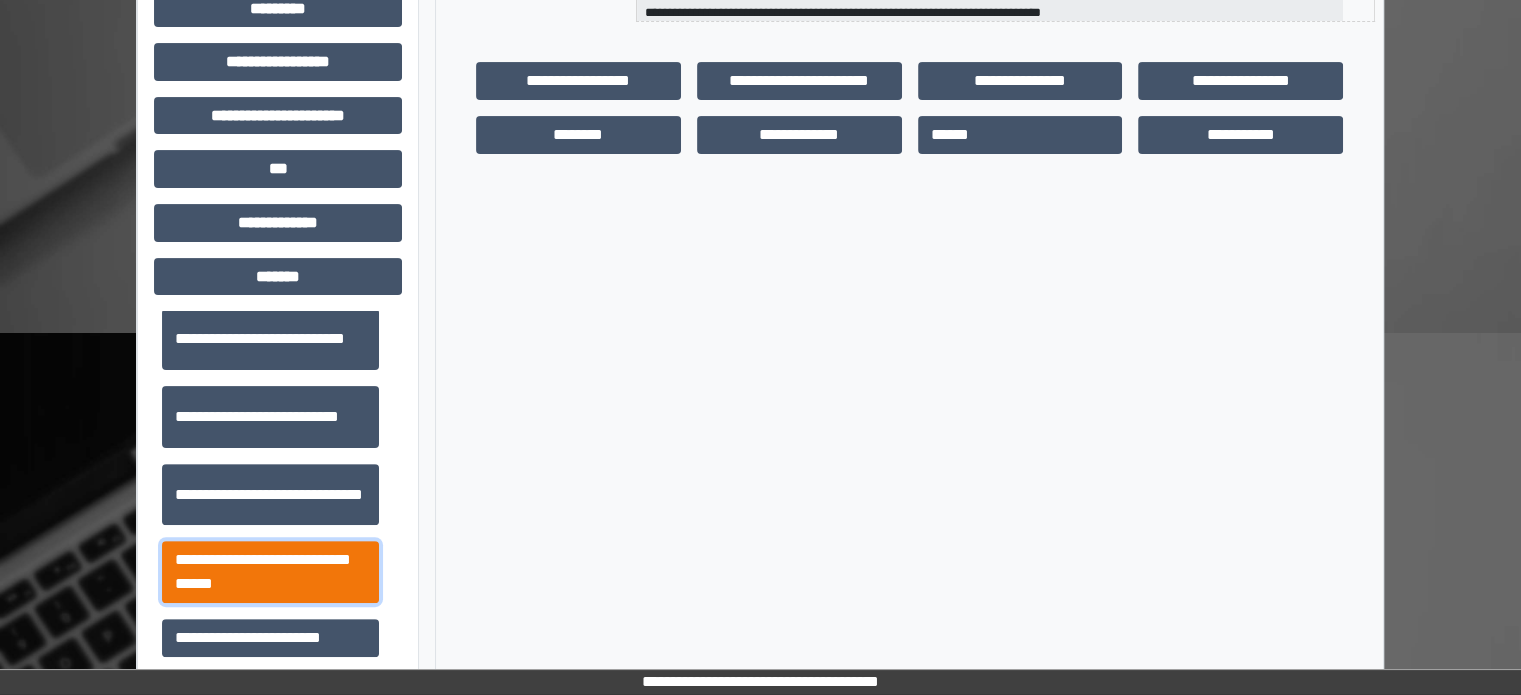click on "**********" at bounding box center [270, 572] 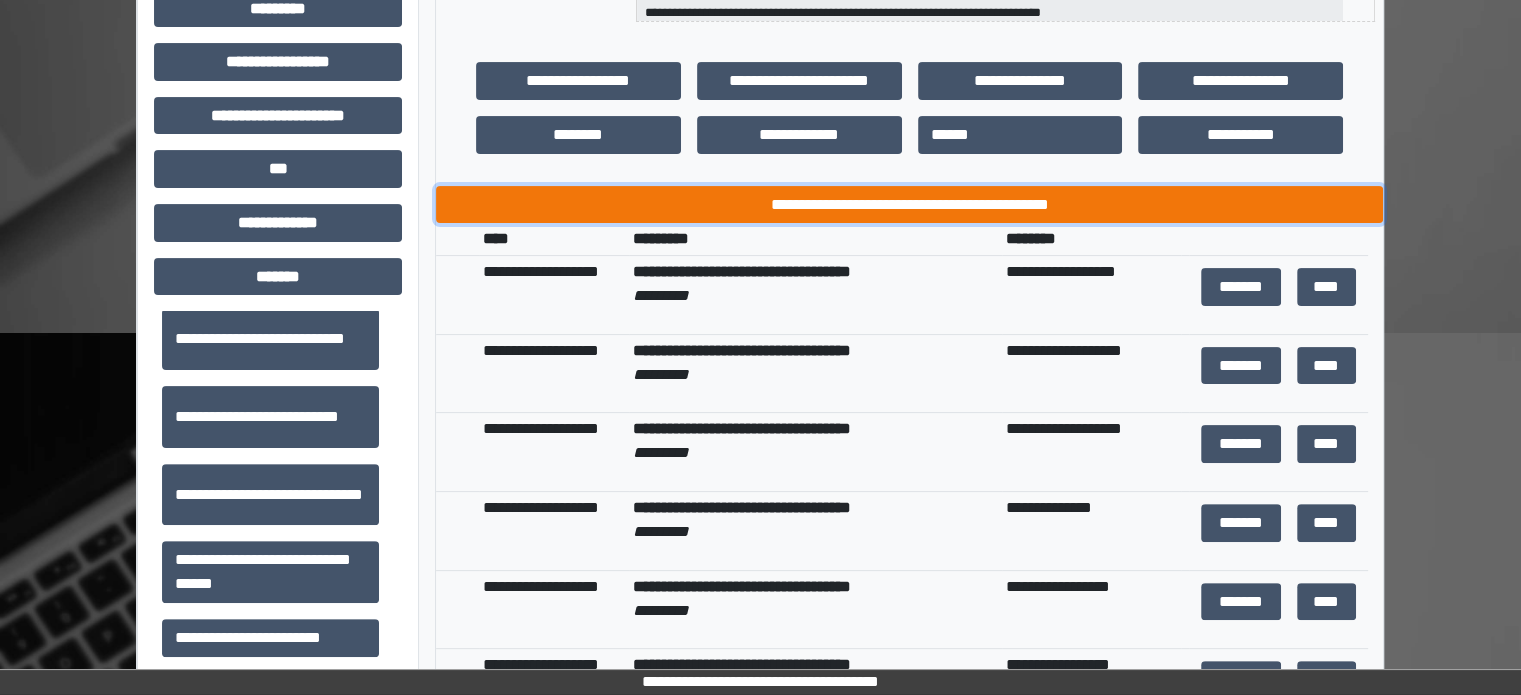 click on "**********" at bounding box center [909, 205] 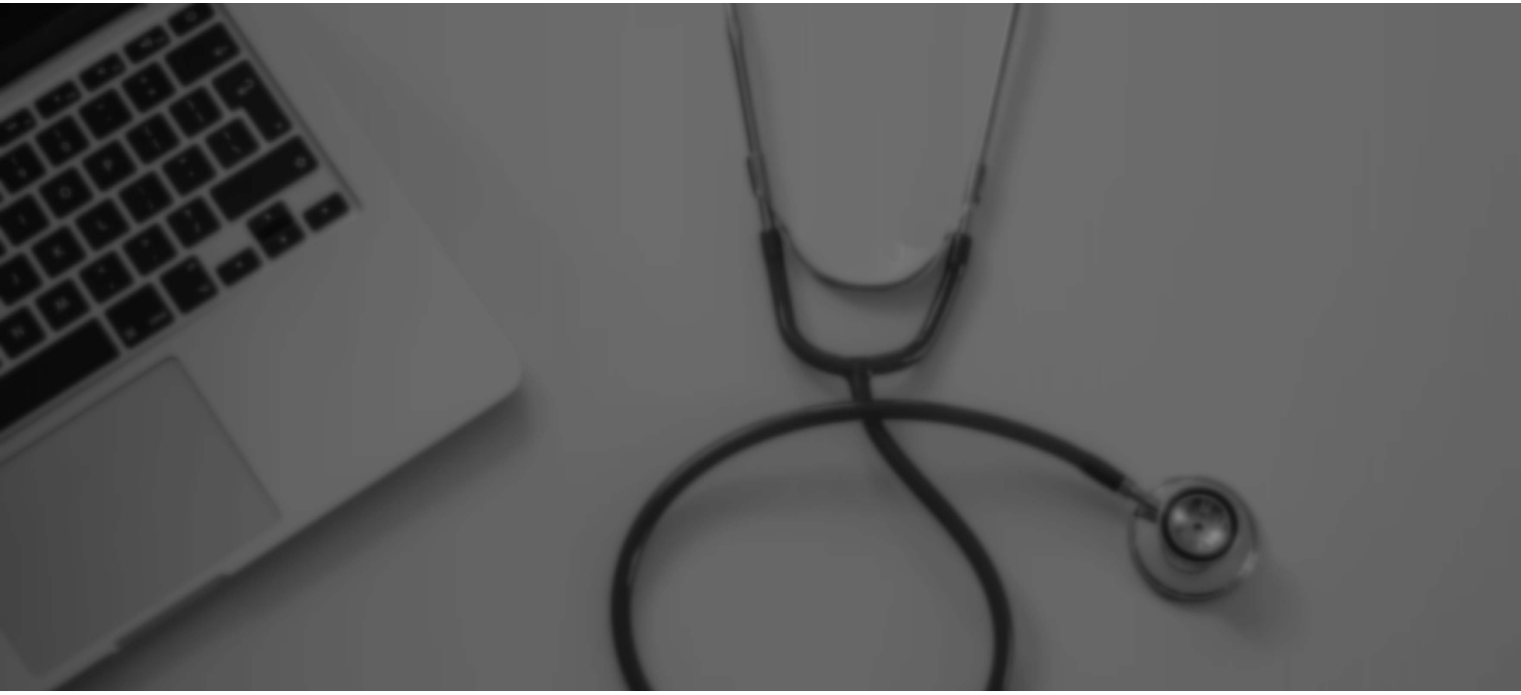scroll, scrollTop: 0, scrollLeft: 0, axis: both 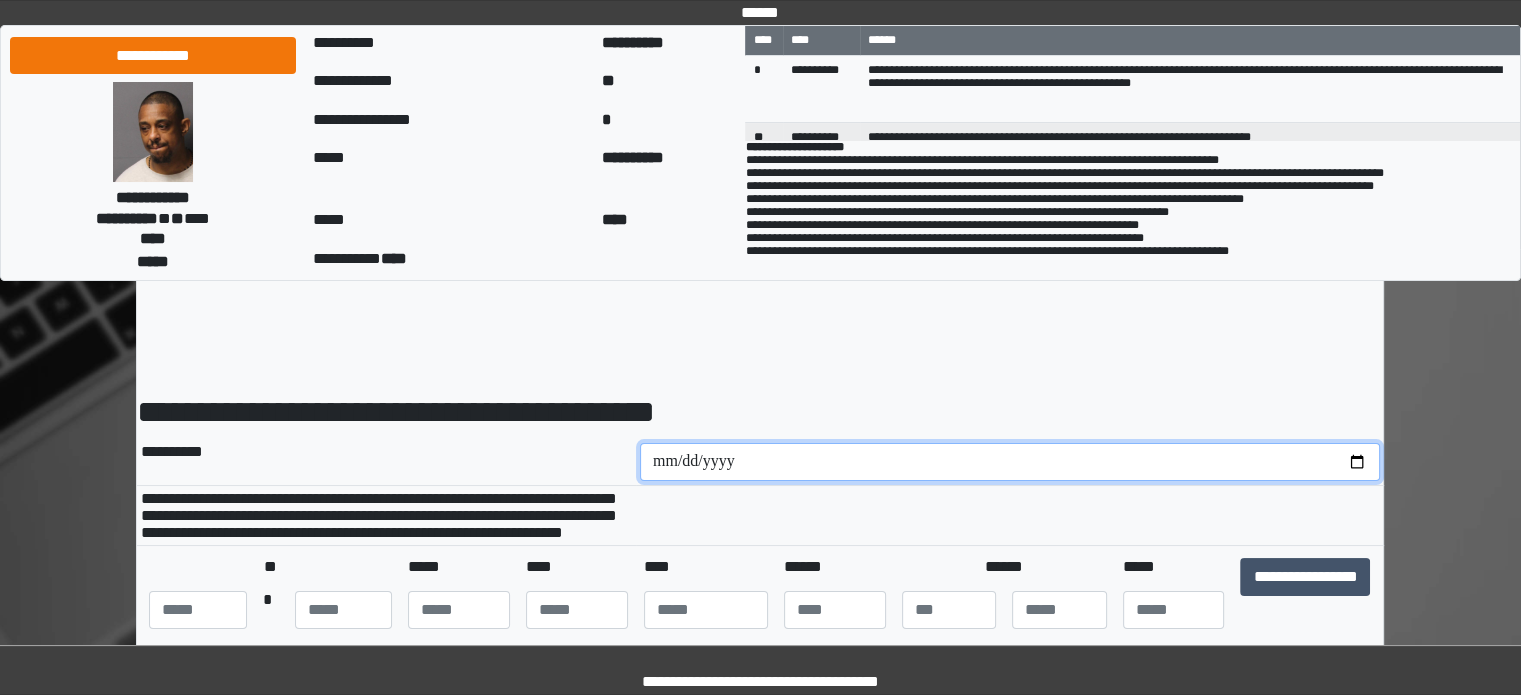 click at bounding box center (1010, 462) 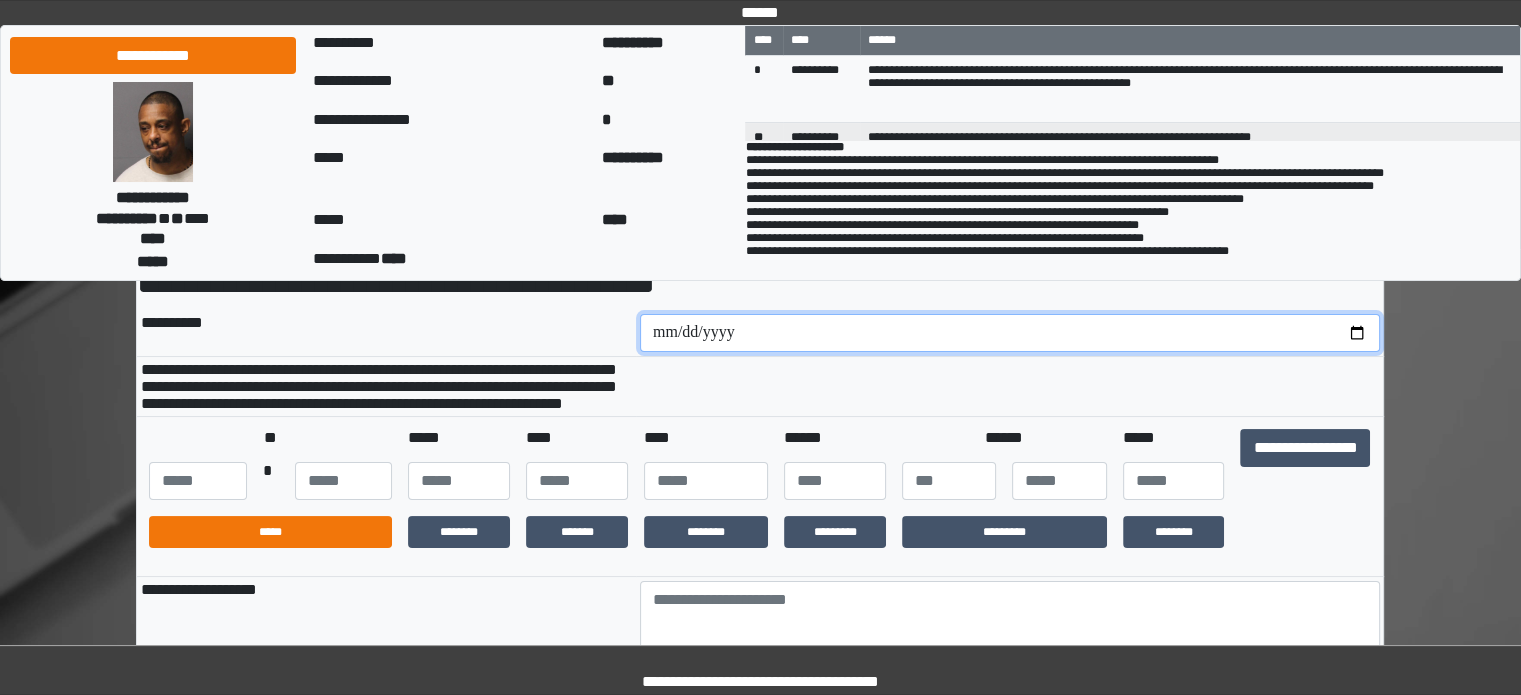 scroll, scrollTop: 300, scrollLeft: 0, axis: vertical 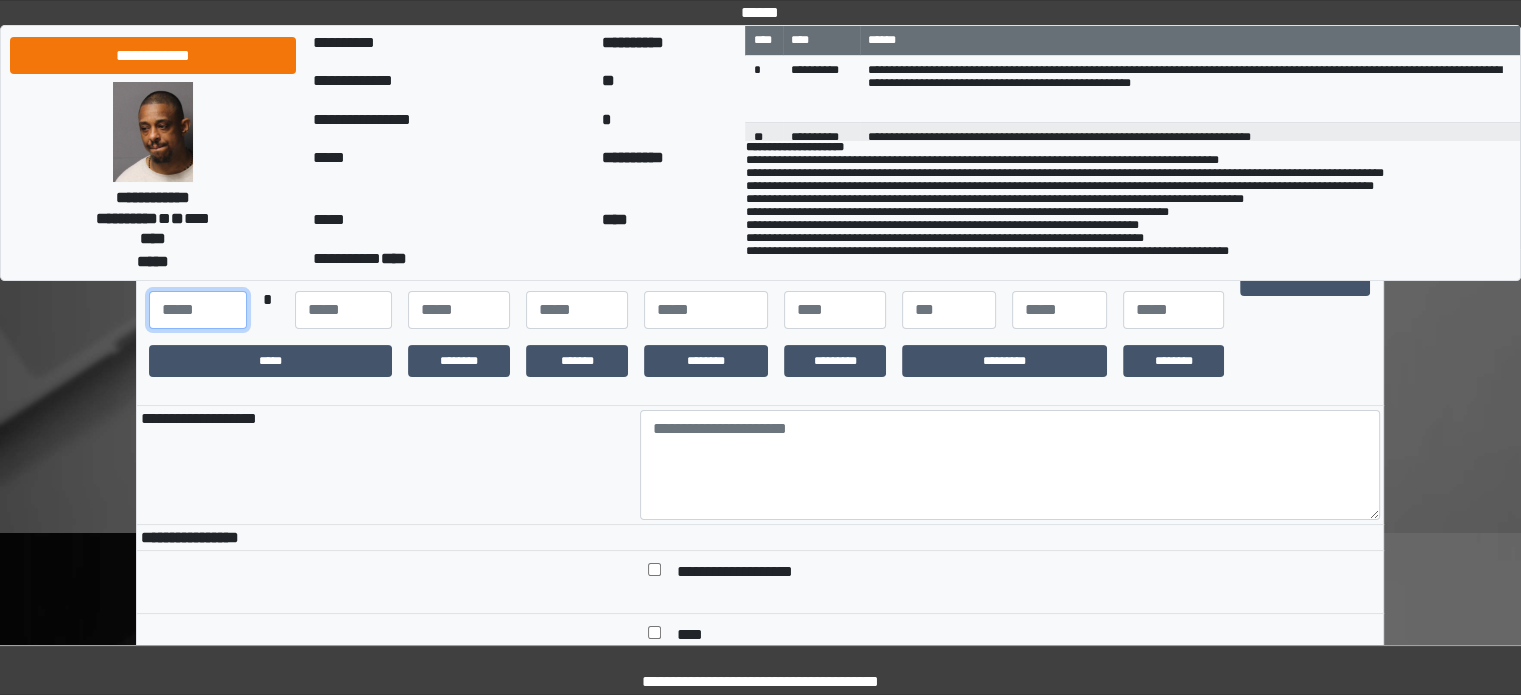 click at bounding box center [197, 310] 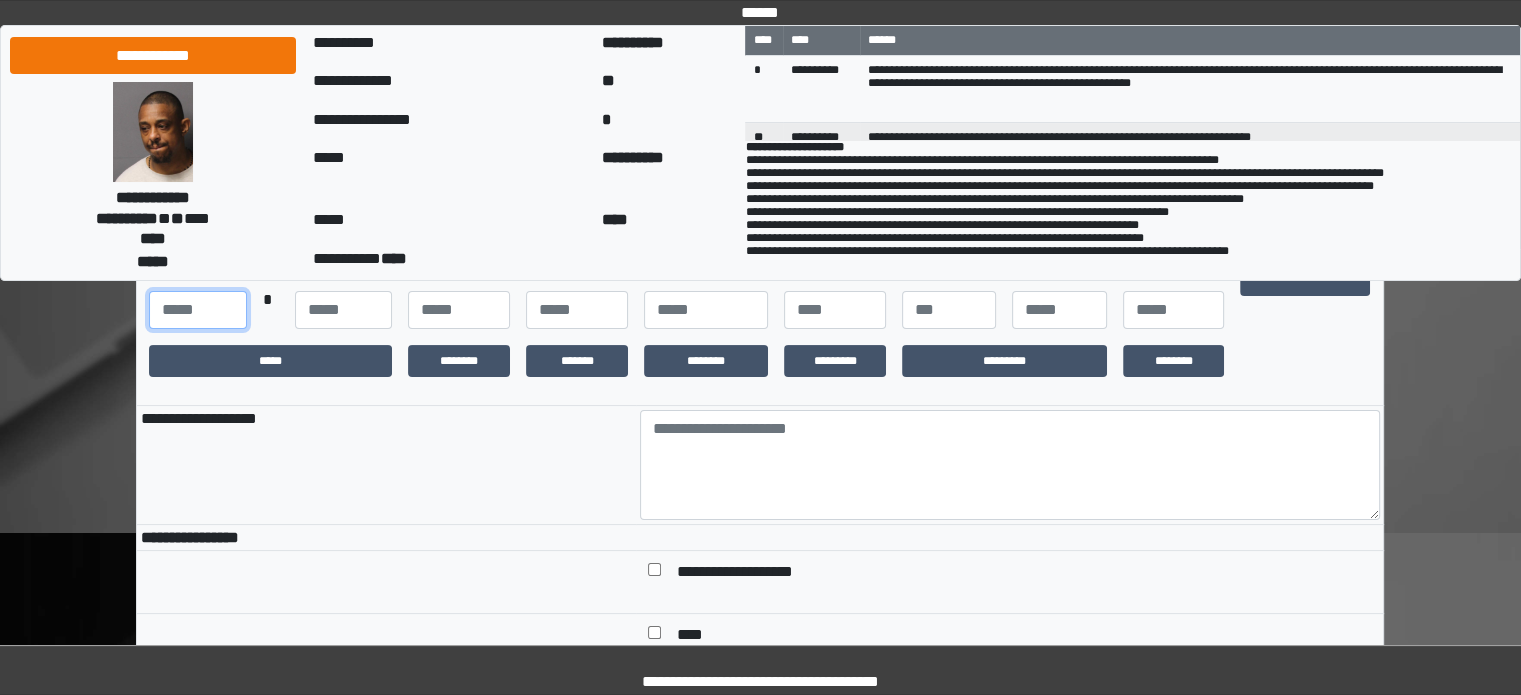 type on "**" 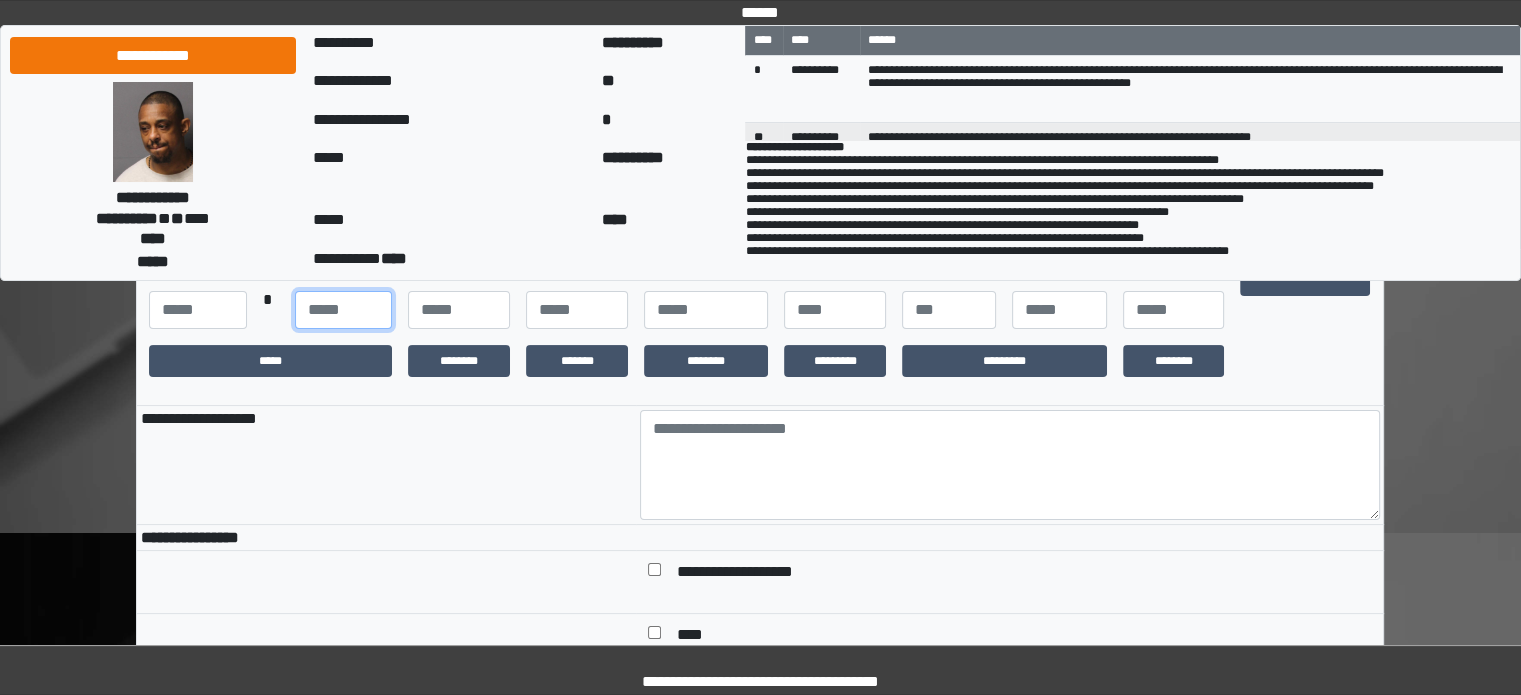 type on "**" 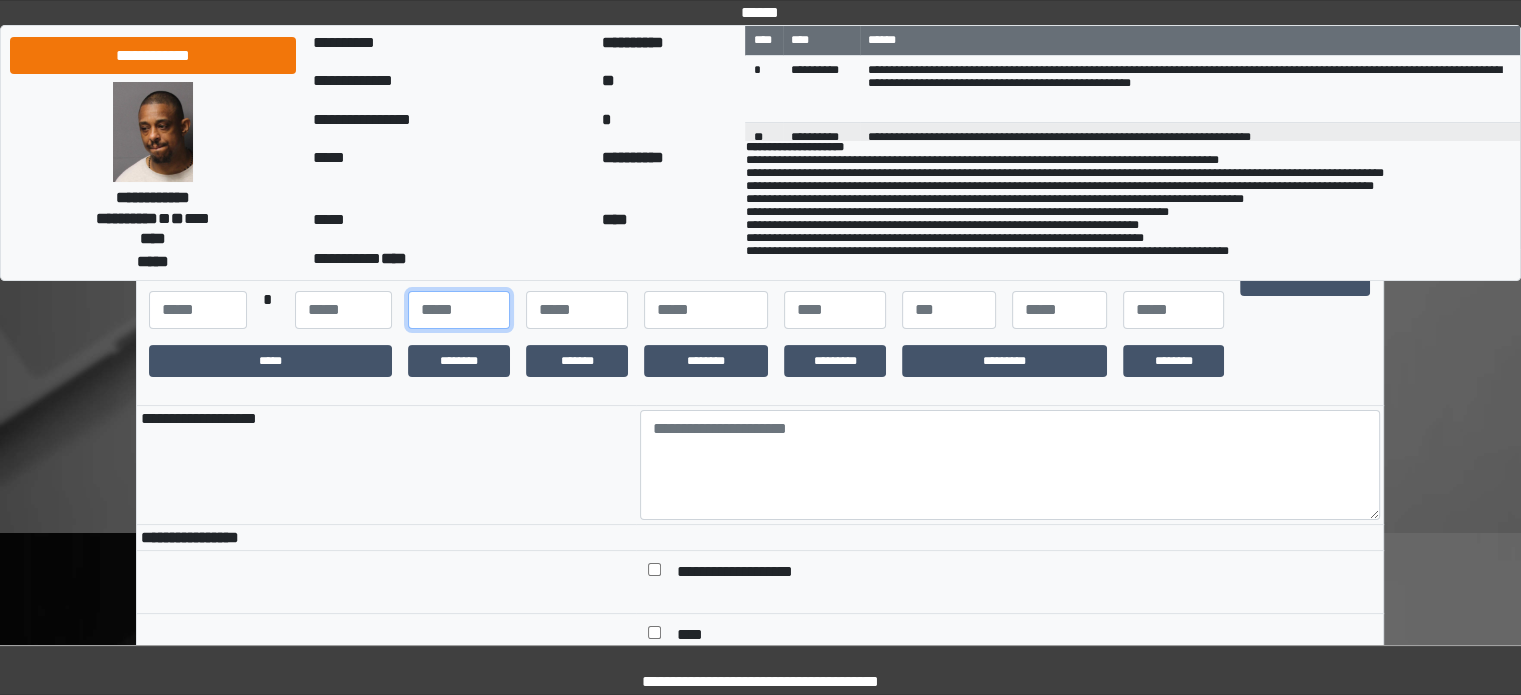 type on "**" 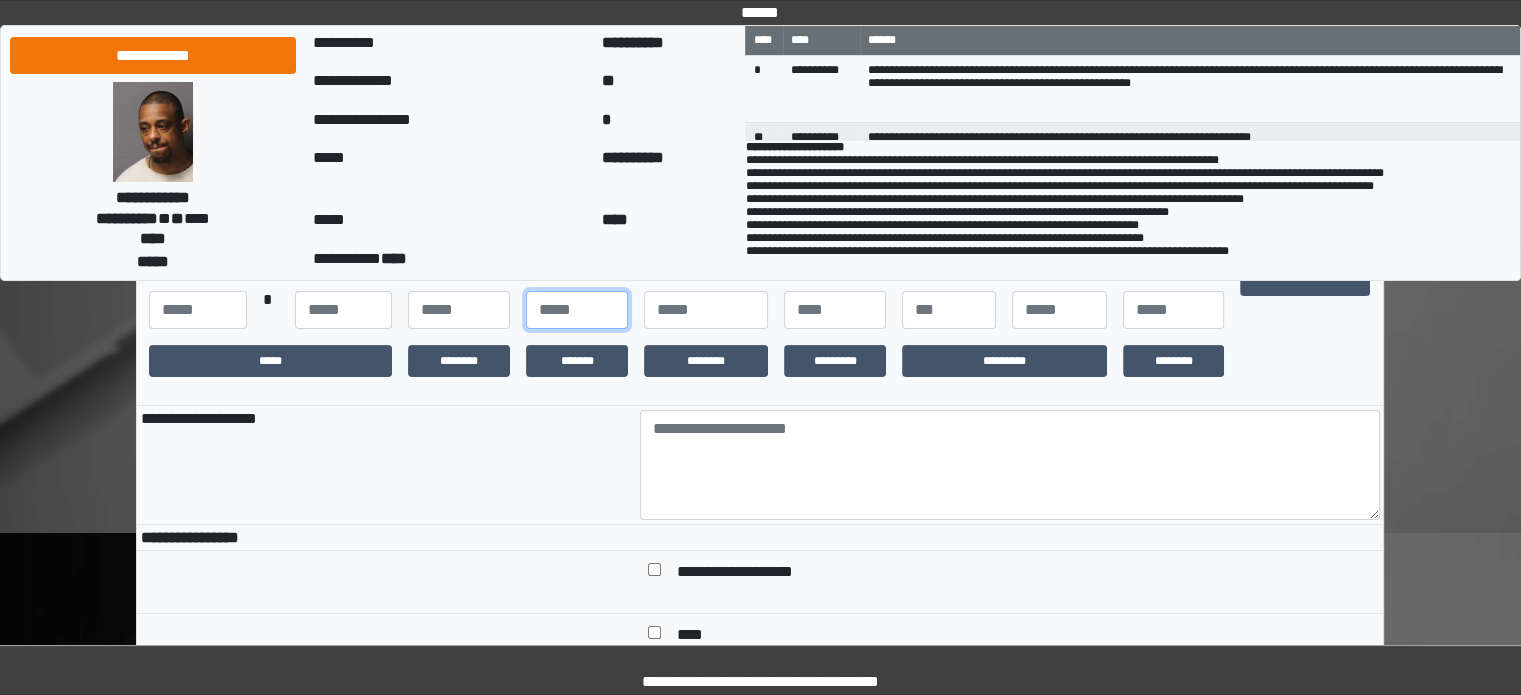 type on "**" 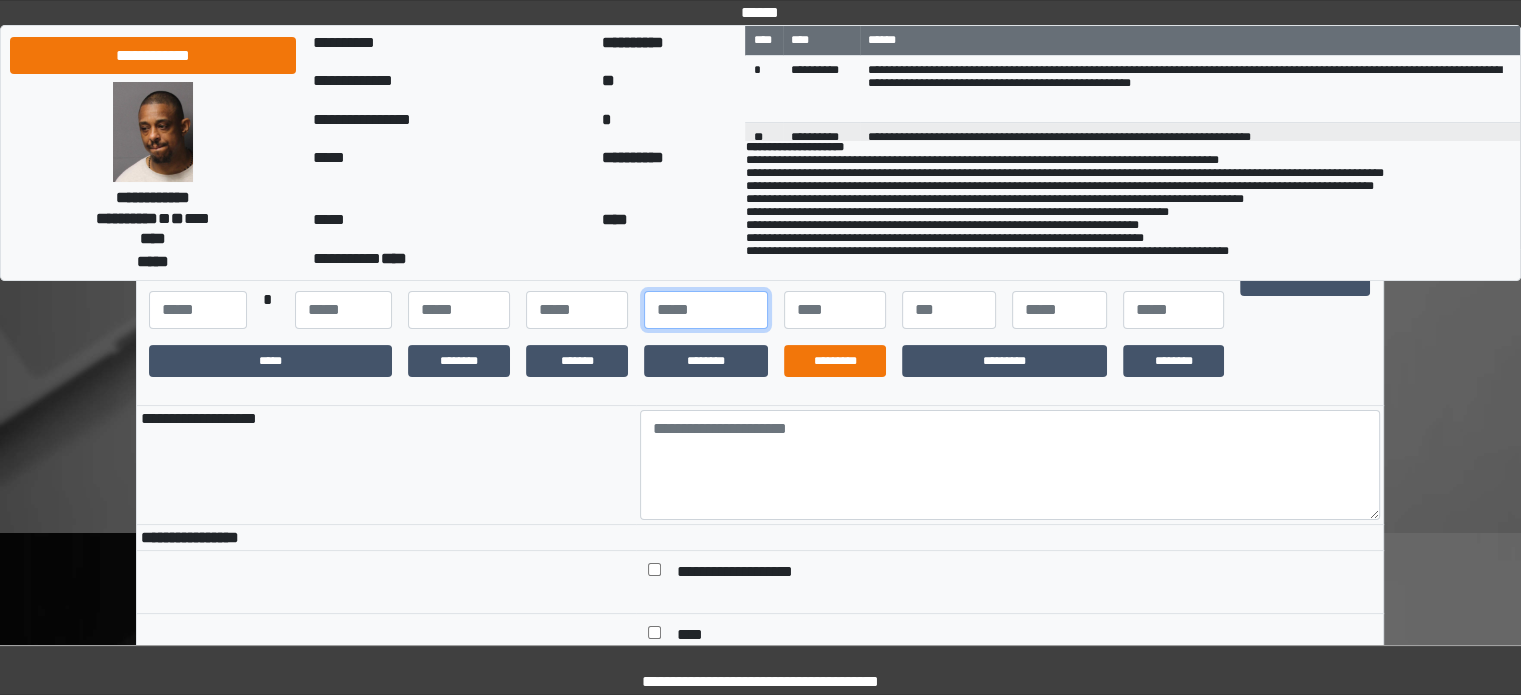 type on "****" 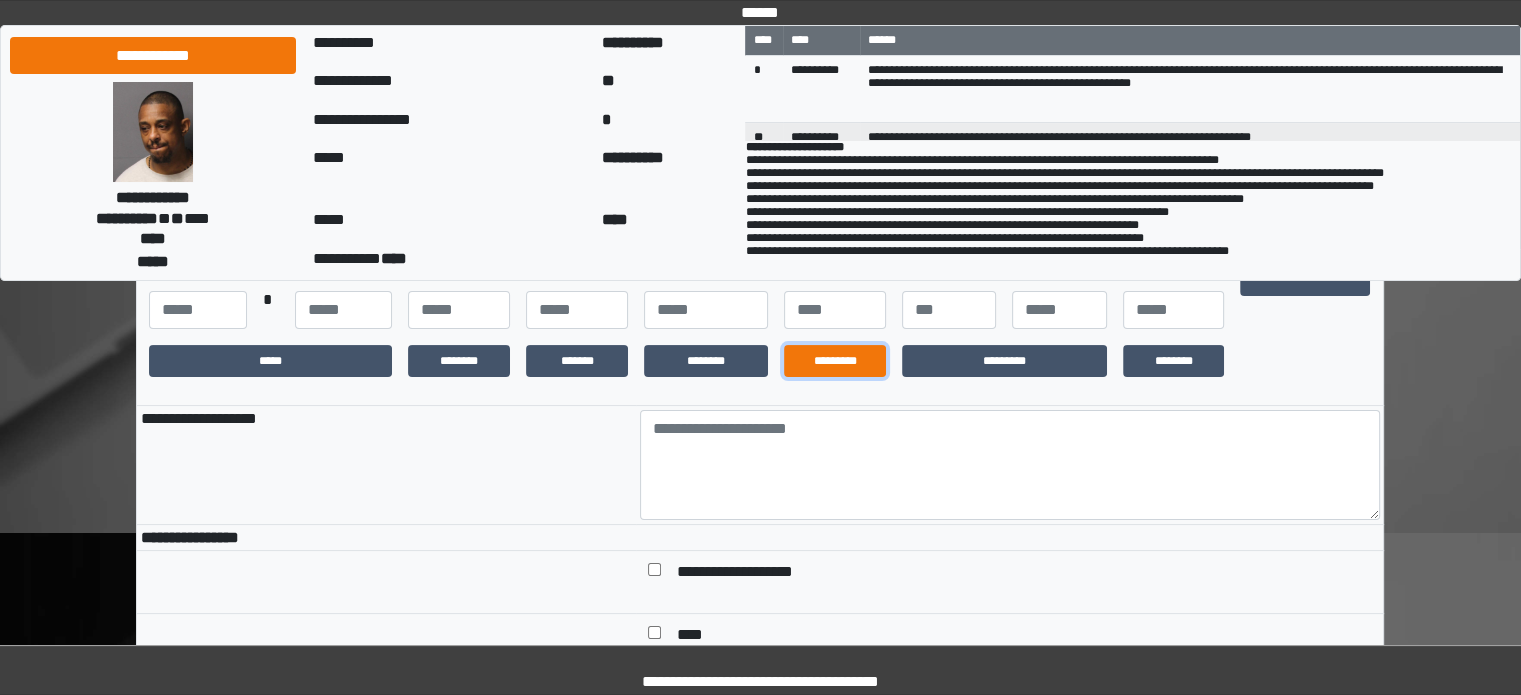 click on "*********" at bounding box center [835, 361] 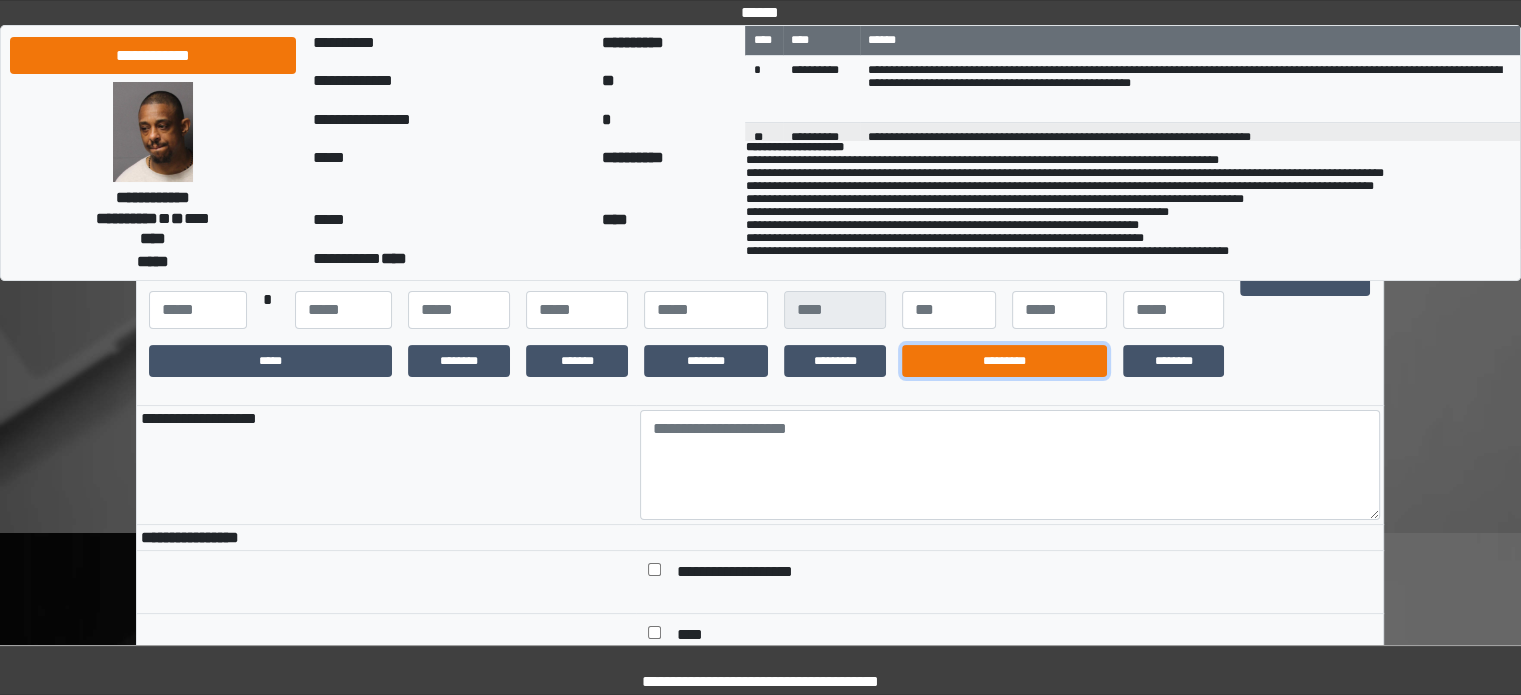 drag, startPoint x: 935, startPoint y: 404, endPoint x: 1027, endPoint y: 394, distance: 92.541885 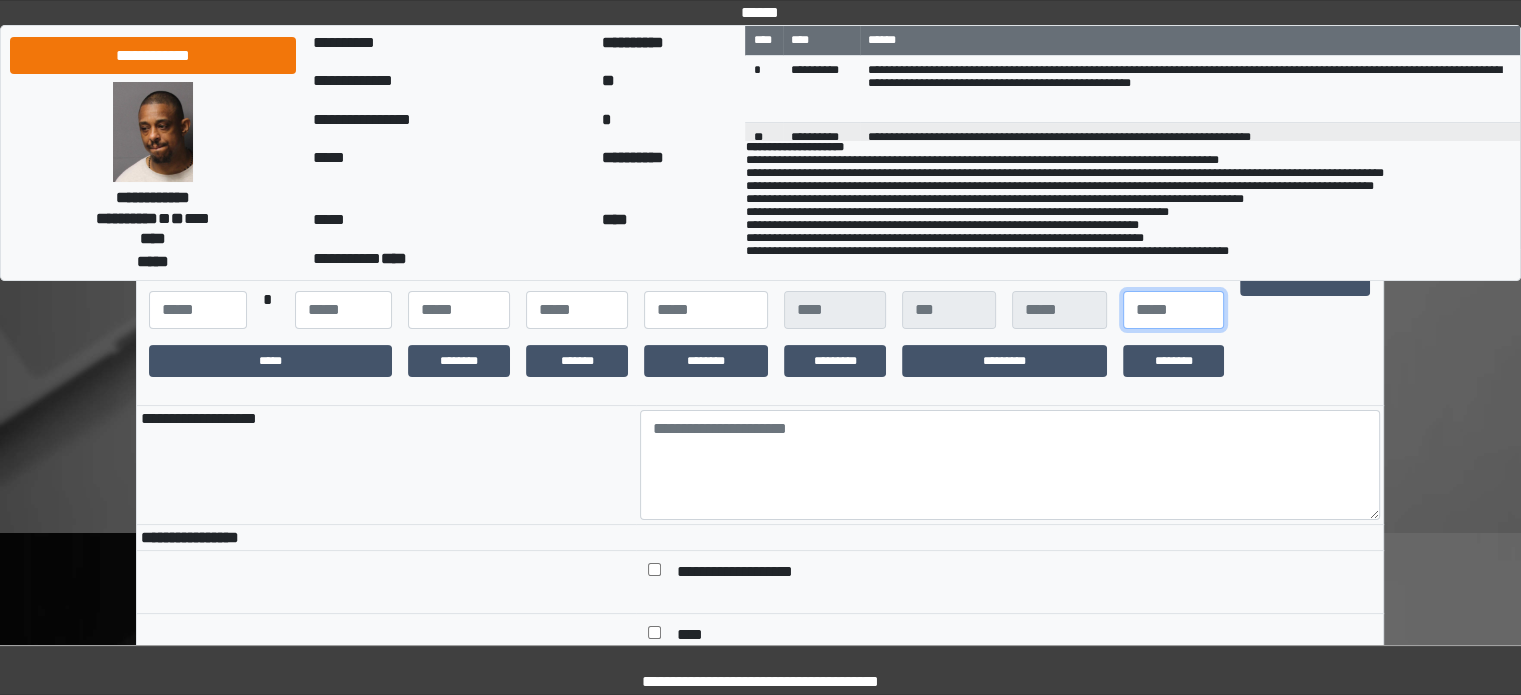 click at bounding box center (1174, 310) 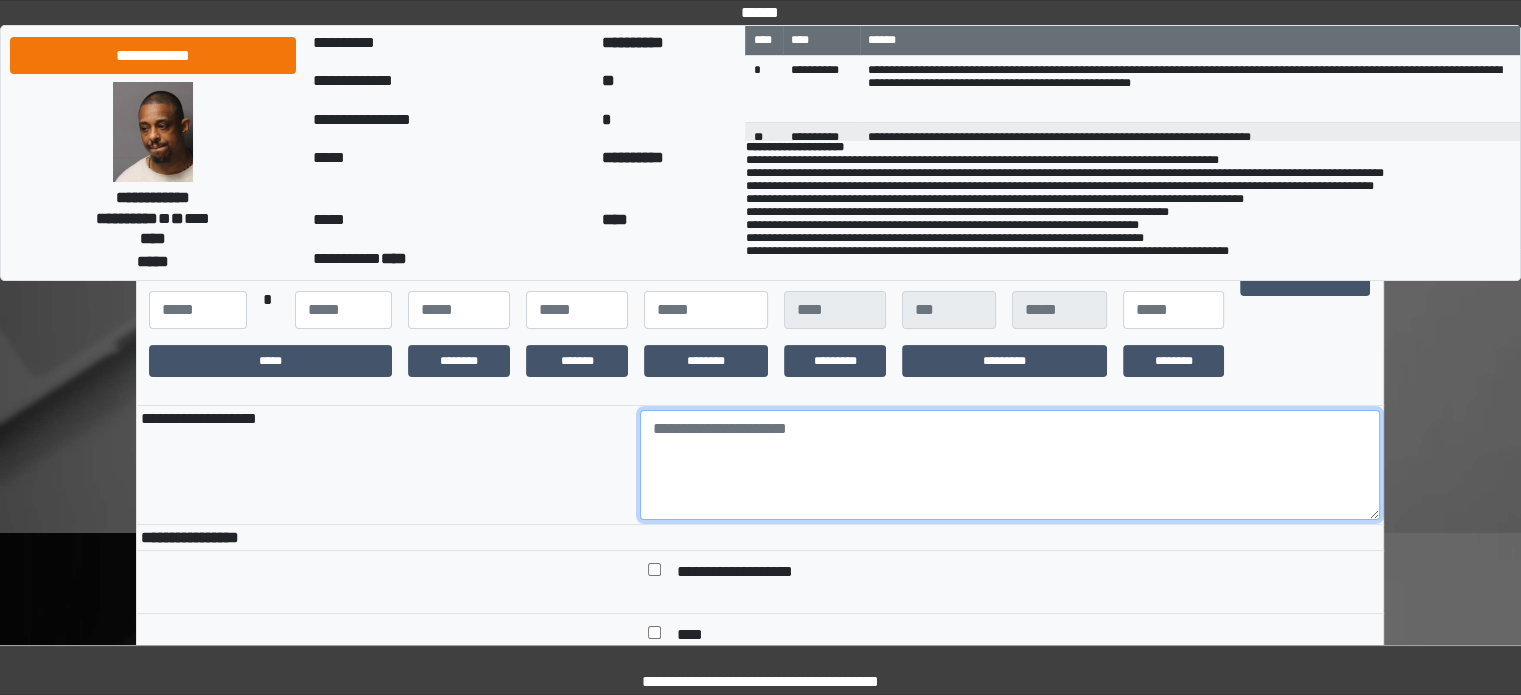 click at bounding box center (1010, 465) 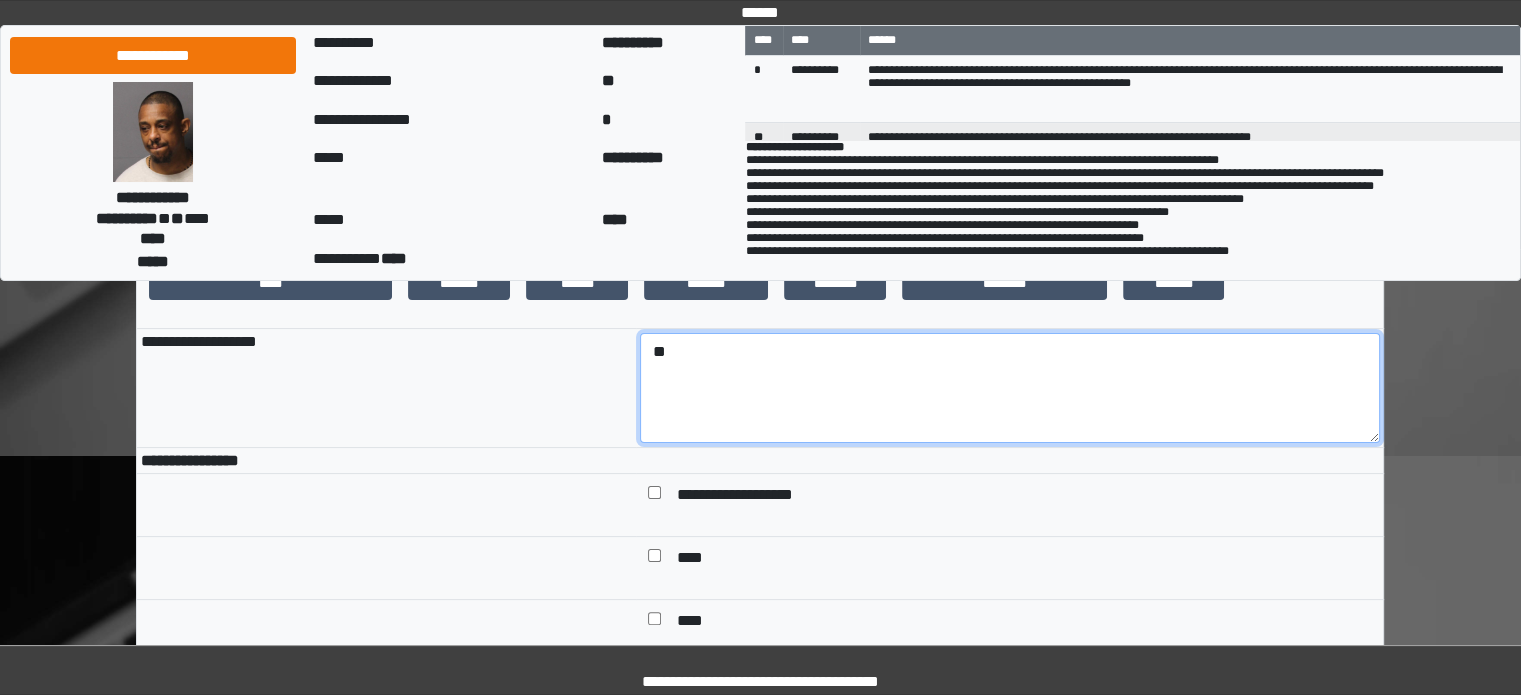 scroll, scrollTop: 500, scrollLeft: 0, axis: vertical 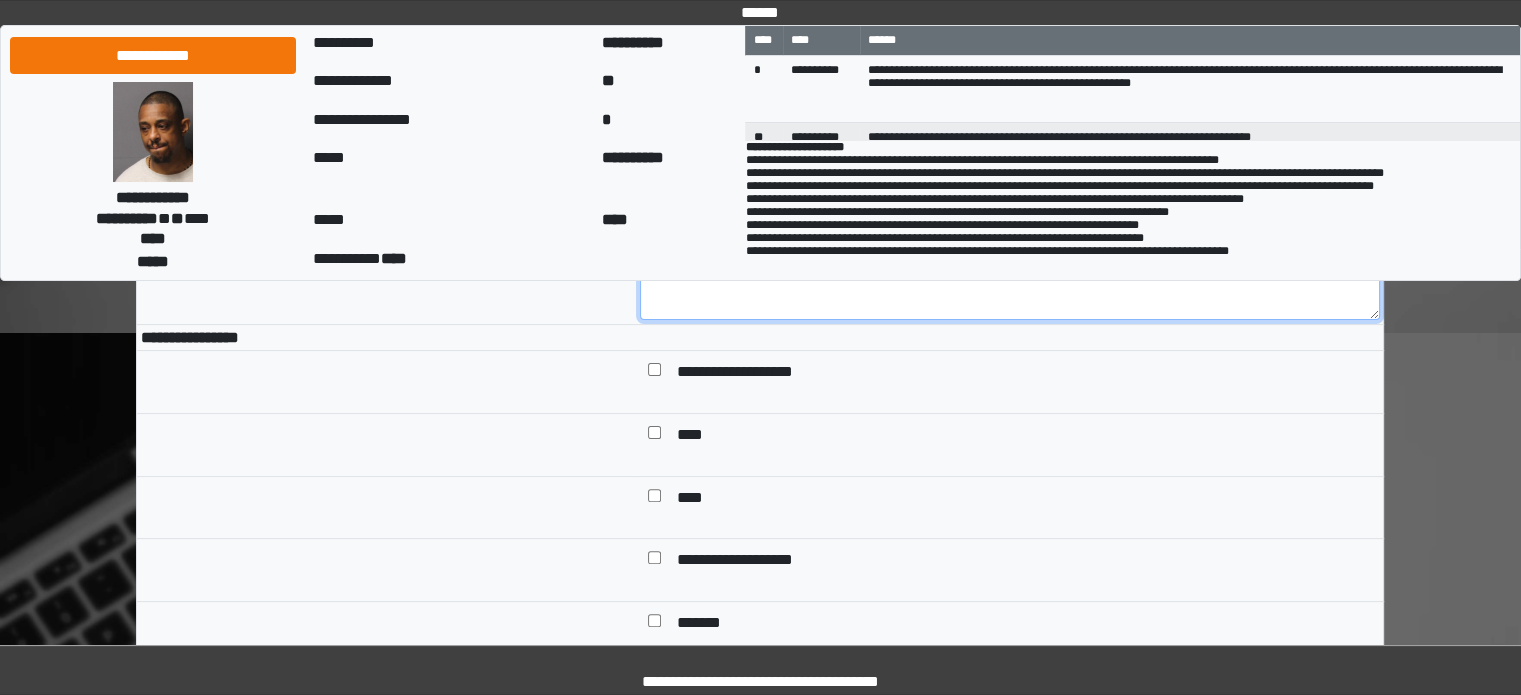 type on "**" 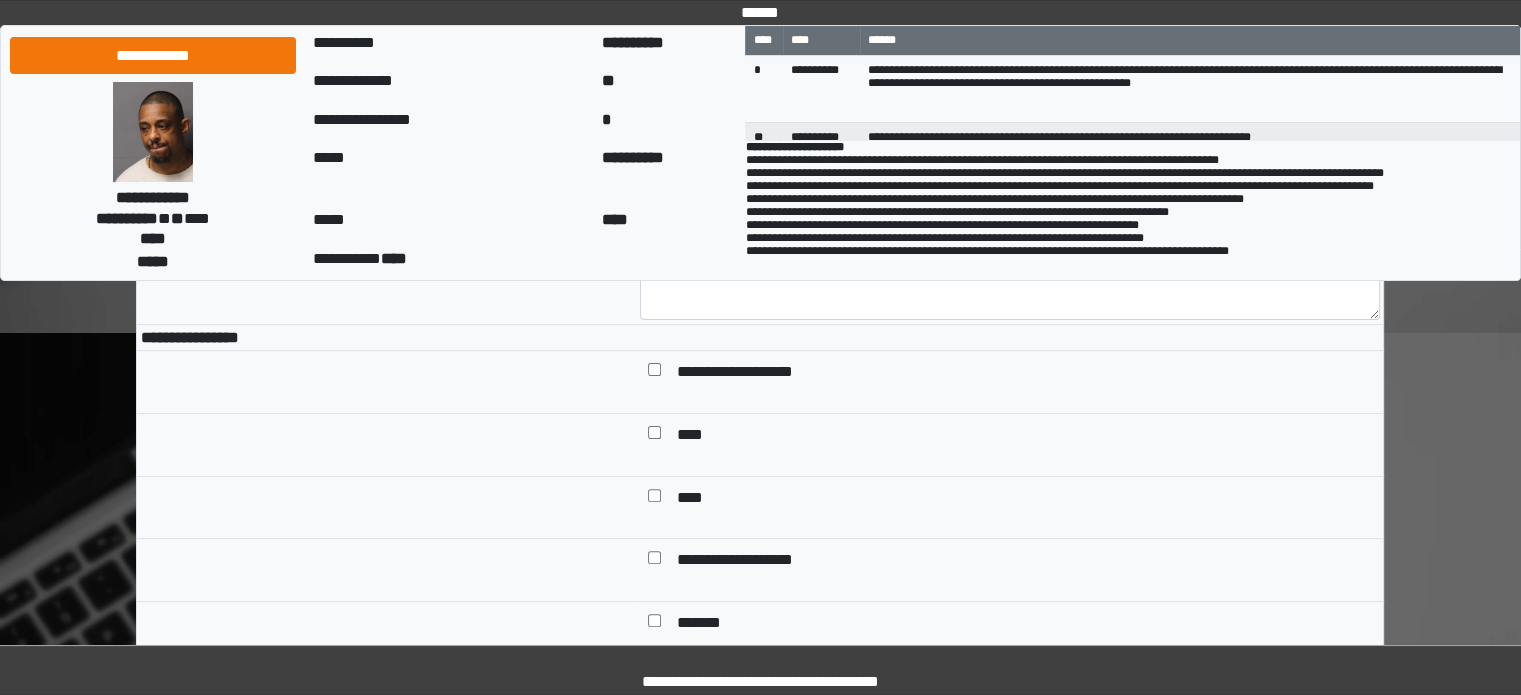 click at bounding box center [654, 374] 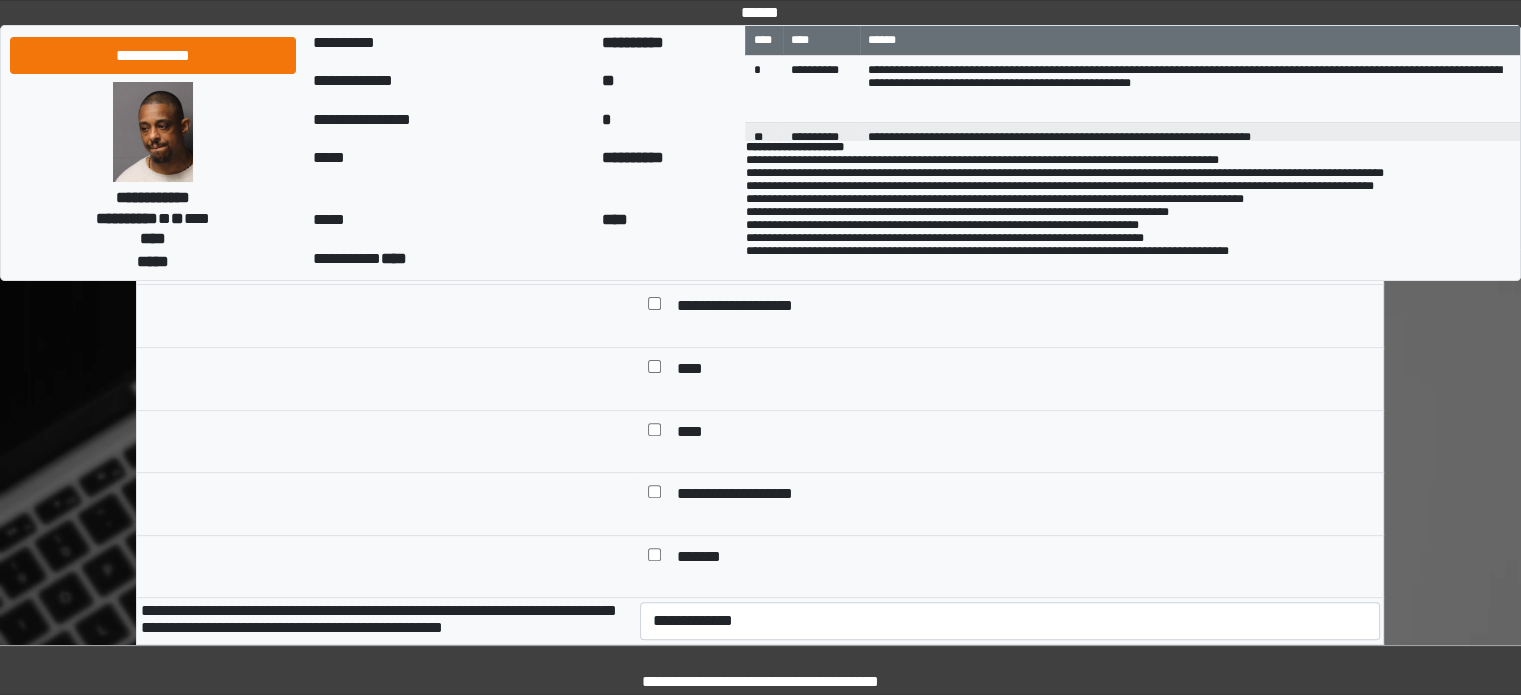 scroll, scrollTop: 600, scrollLeft: 0, axis: vertical 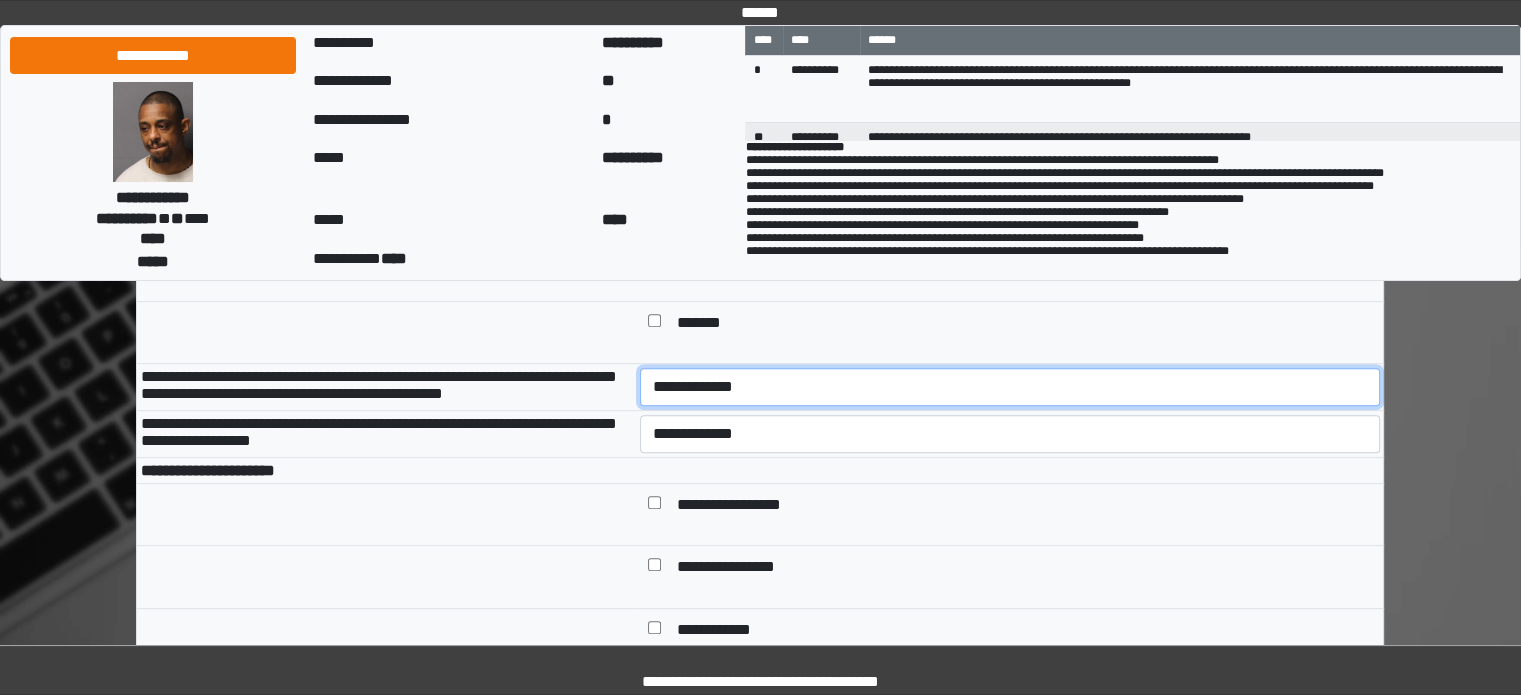 drag, startPoint x: 652, startPoint y: 433, endPoint x: 653, endPoint y: 443, distance: 10.049875 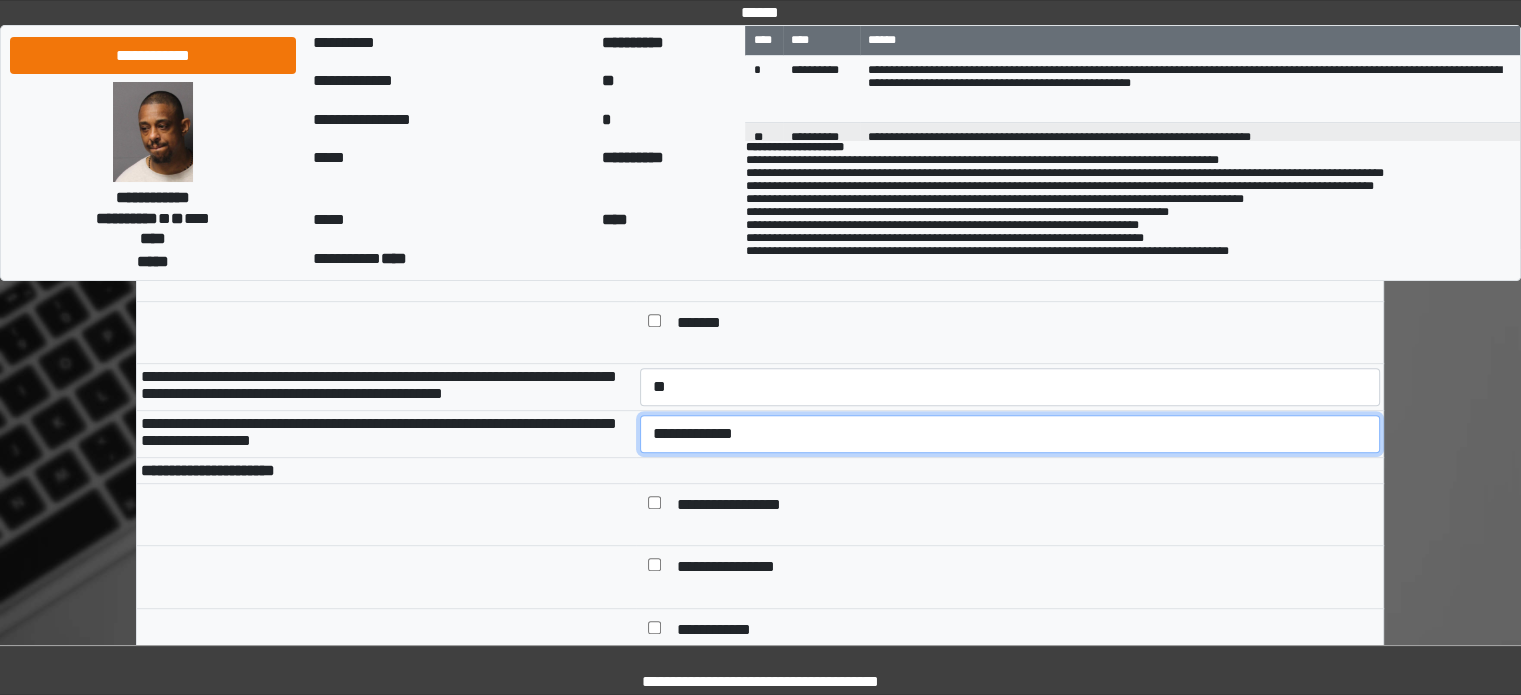 click on "**********" at bounding box center (1010, 434) 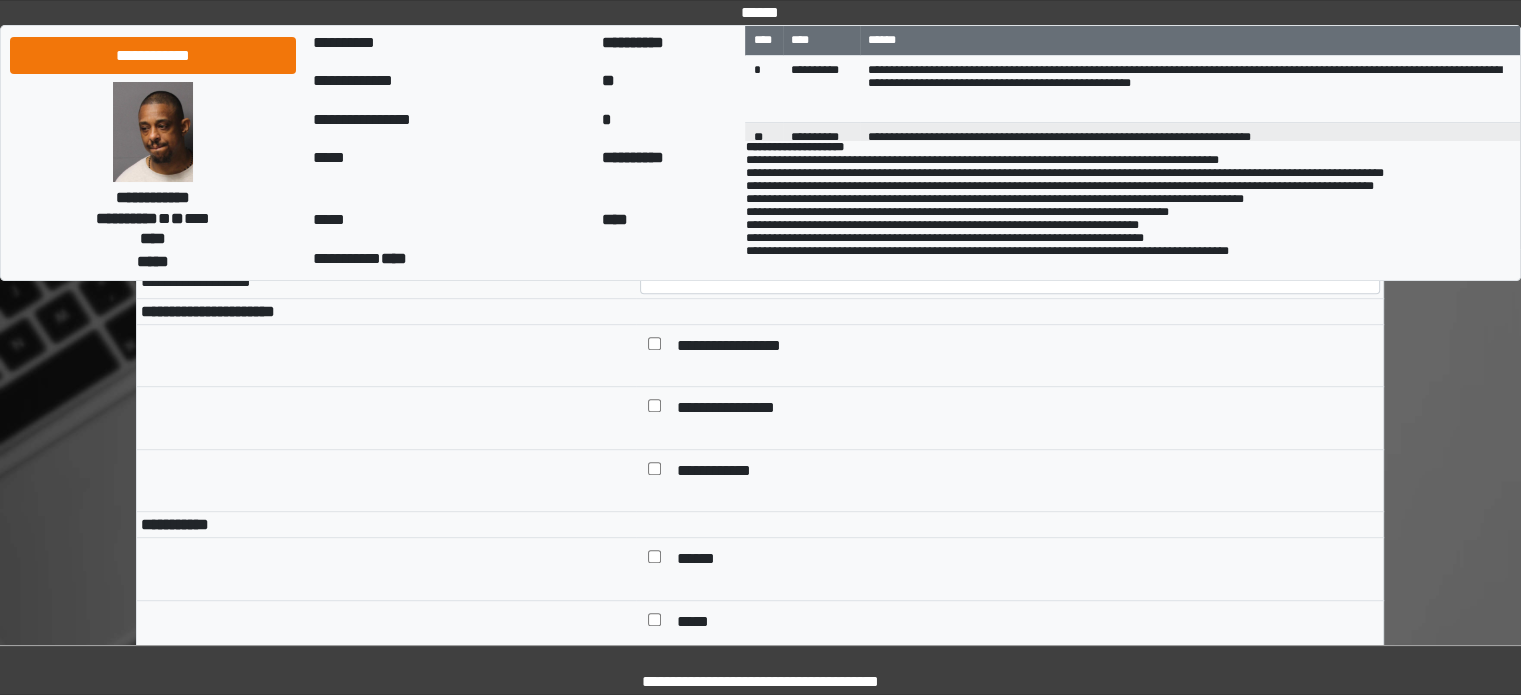 scroll, scrollTop: 1200, scrollLeft: 0, axis: vertical 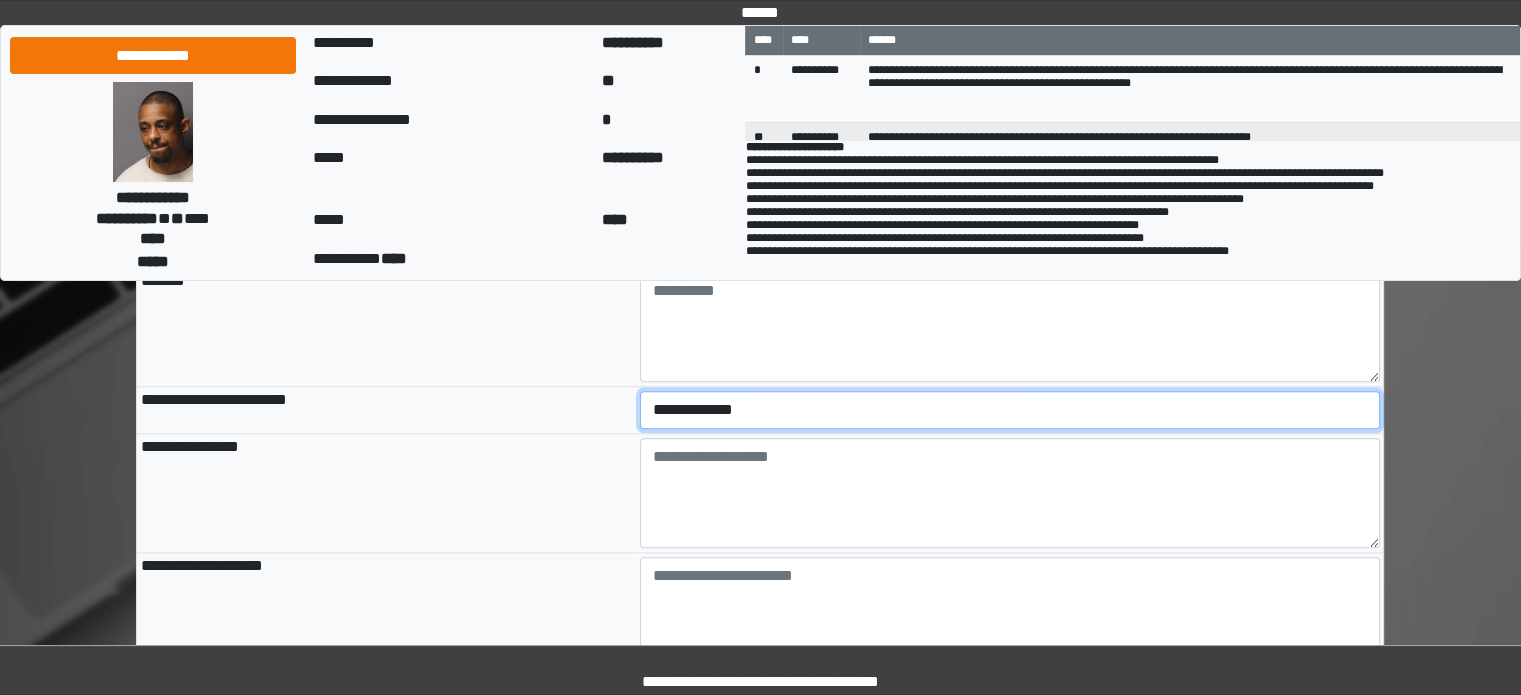click on "**********" at bounding box center [1010, 410] 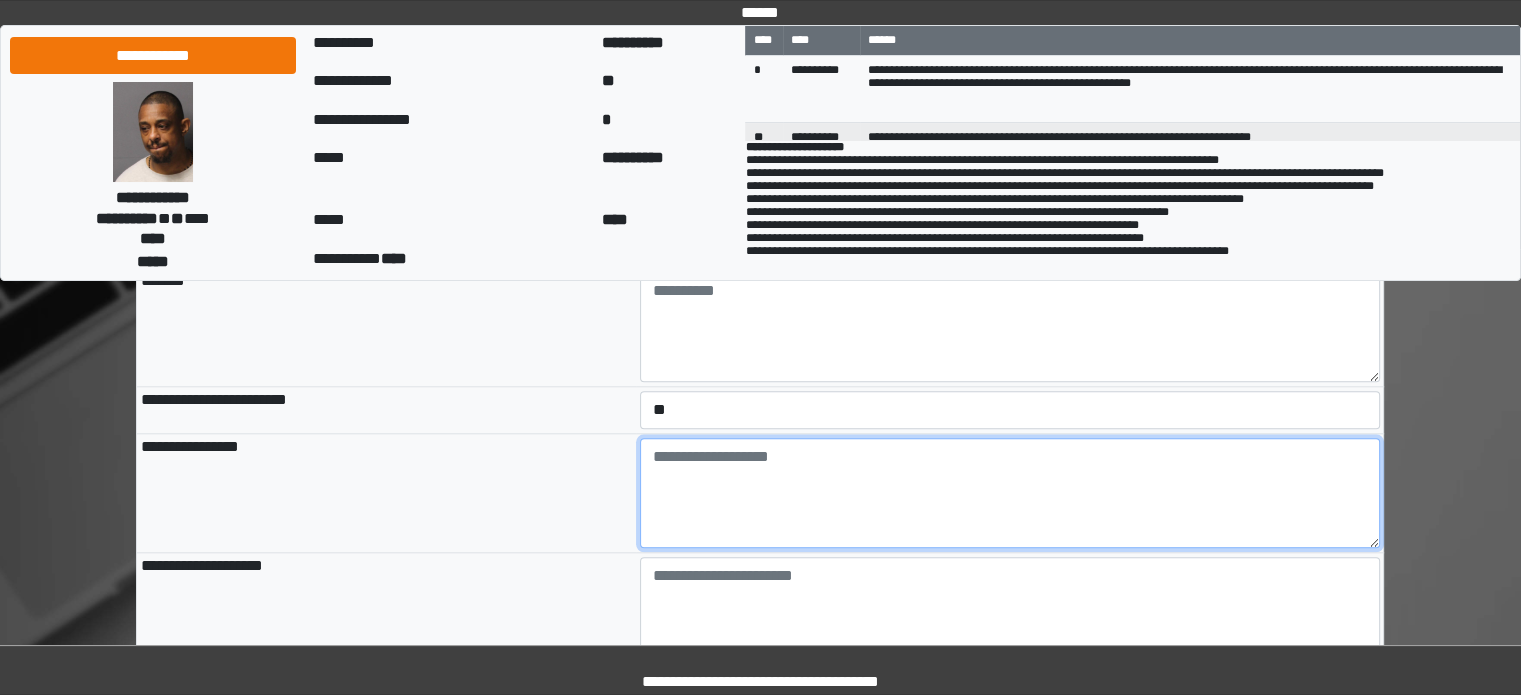 click at bounding box center [1010, 493] 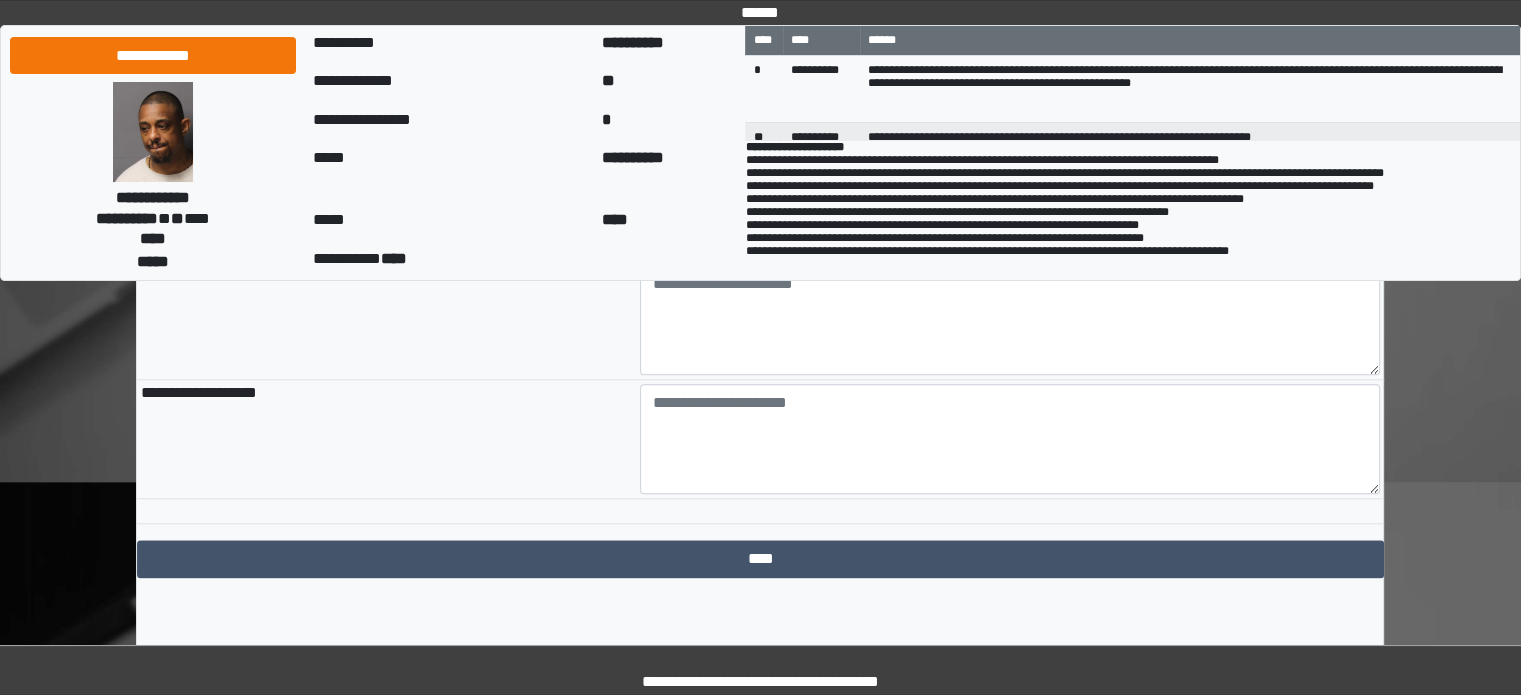 scroll, scrollTop: 2300, scrollLeft: 0, axis: vertical 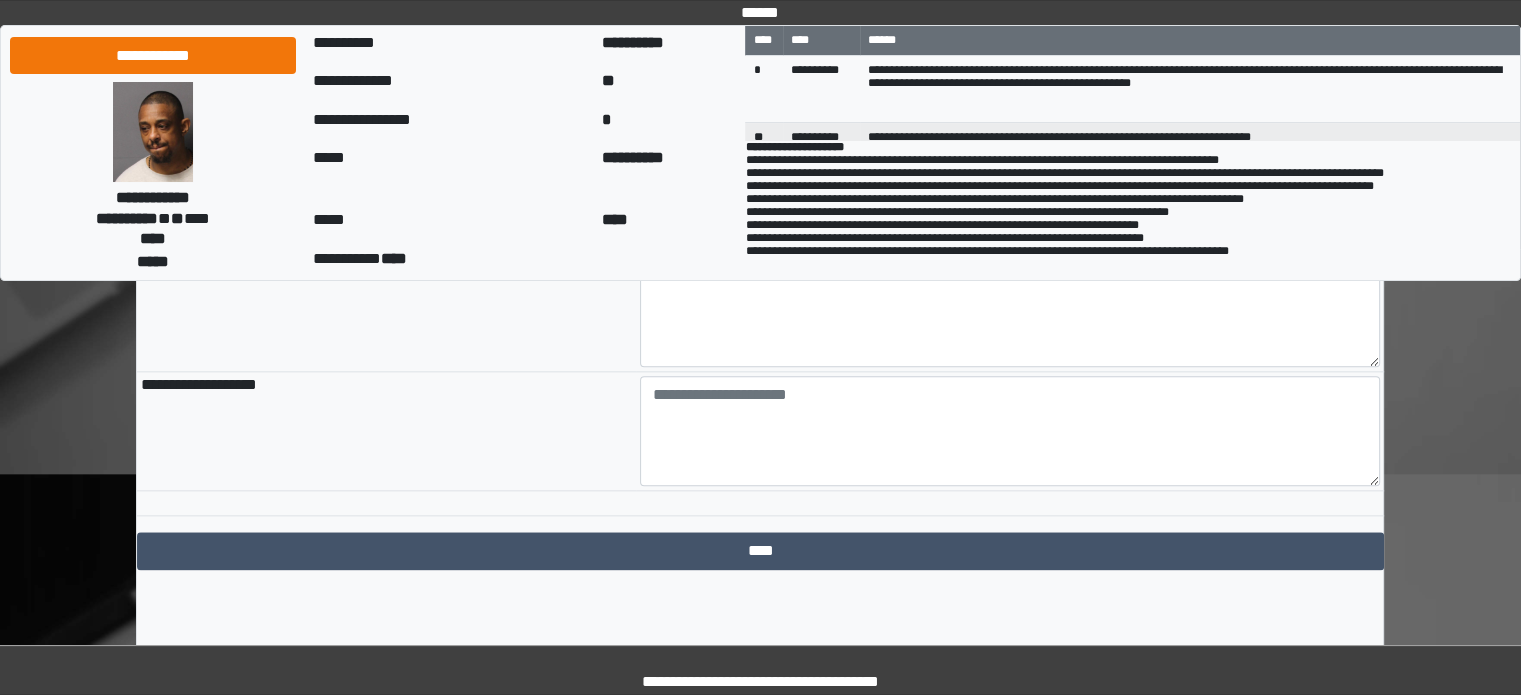 type on "**********" 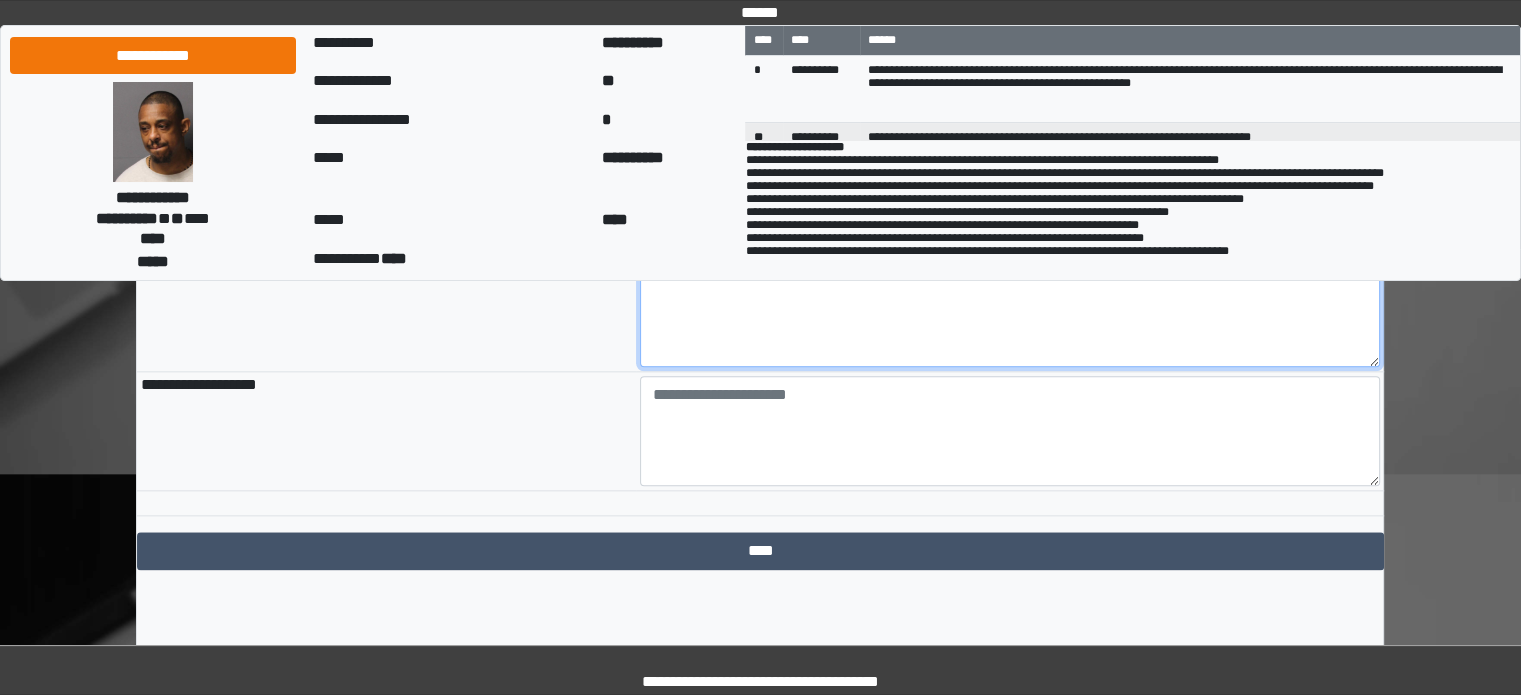 click at bounding box center [1010, 312] 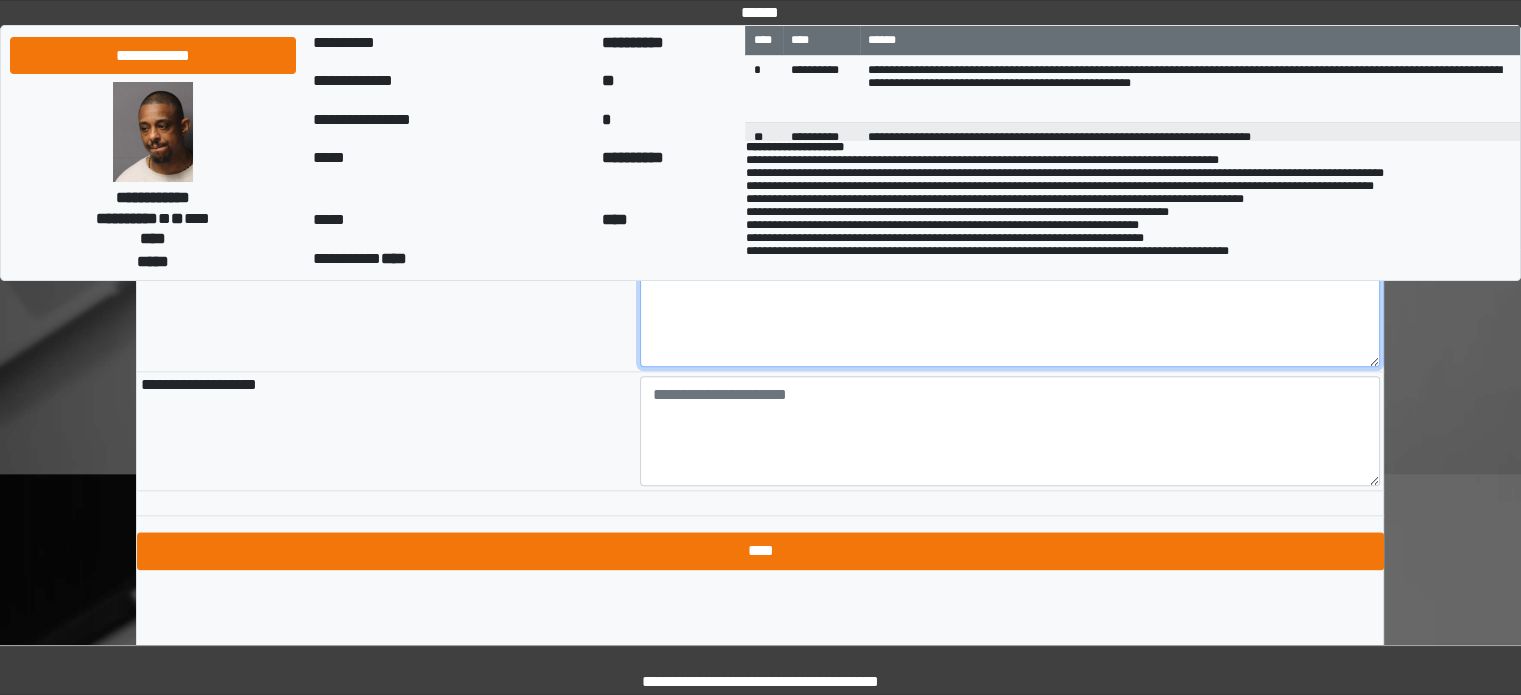 type on "**********" 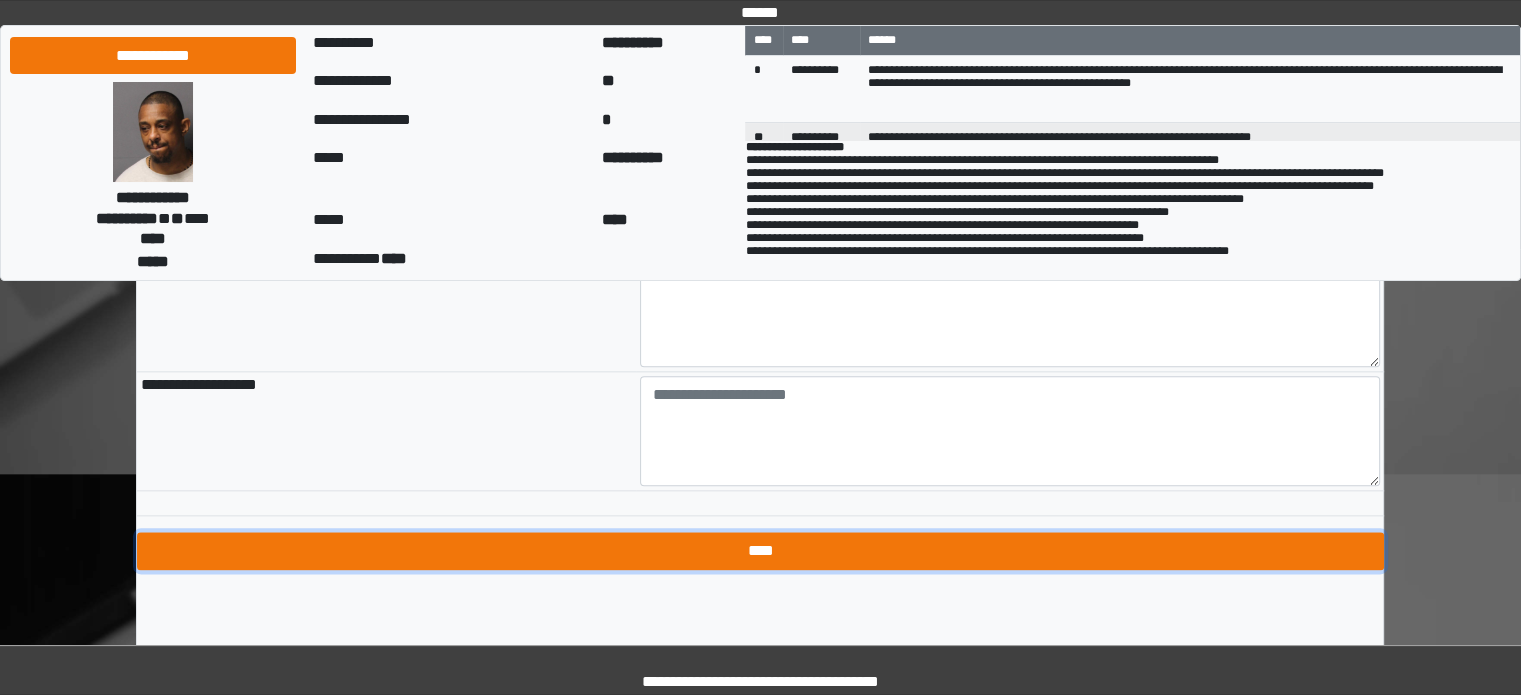 click on "****" at bounding box center (760, 551) 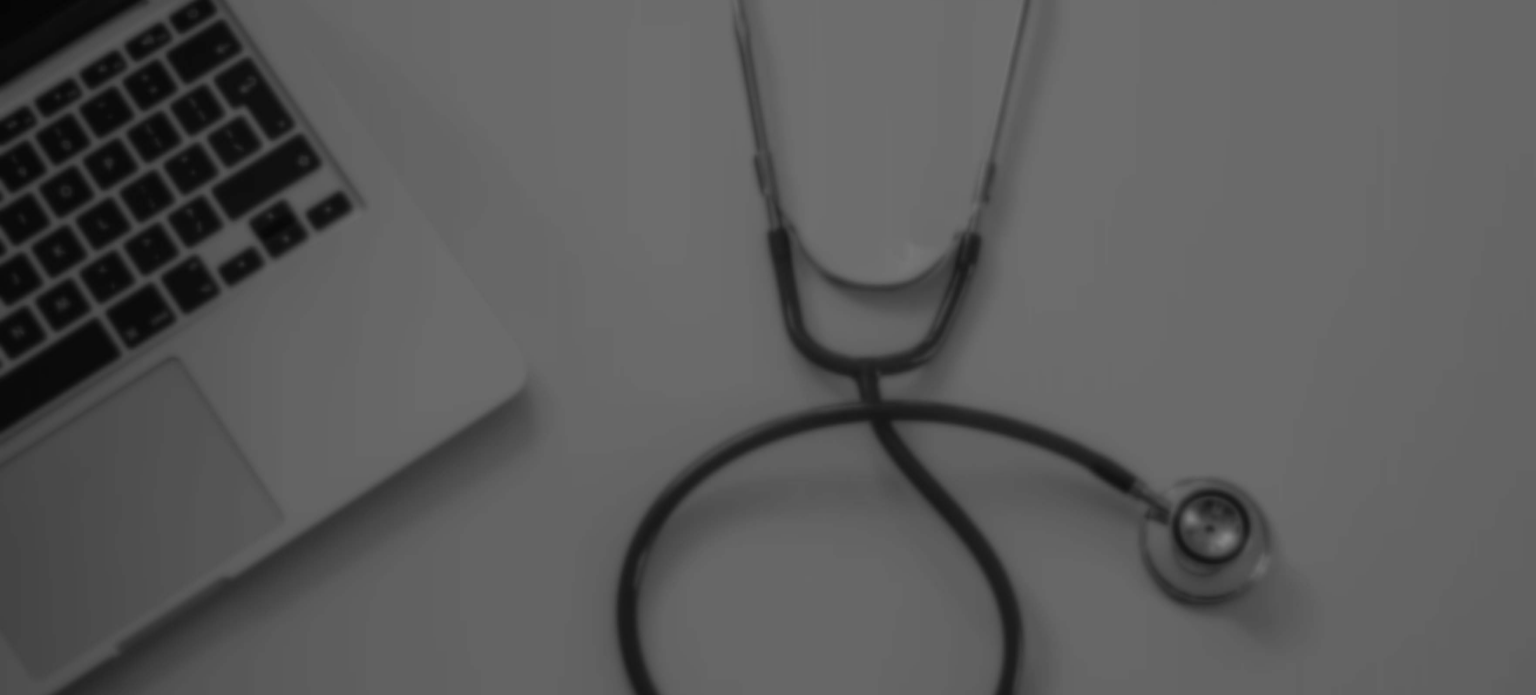 scroll, scrollTop: 0, scrollLeft: 0, axis: both 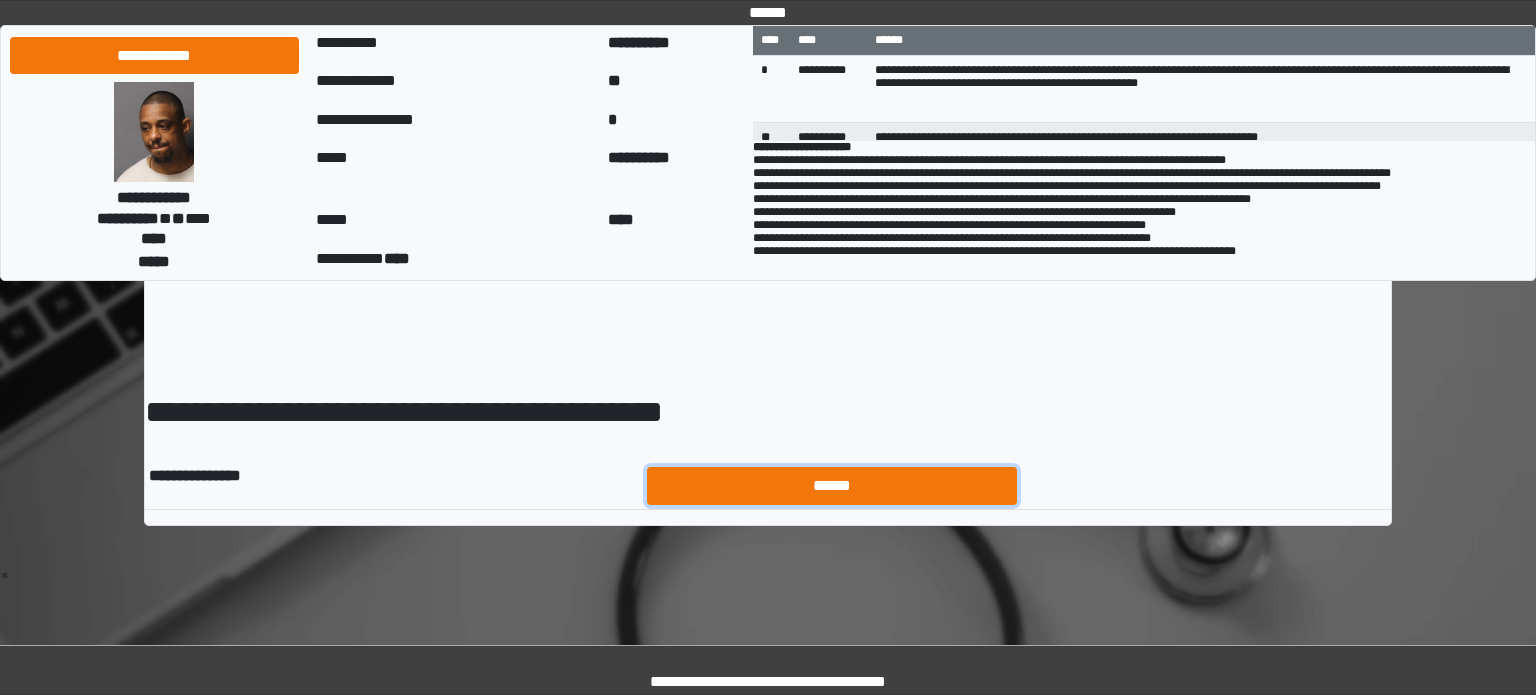 click on "******" at bounding box center [832, 486] 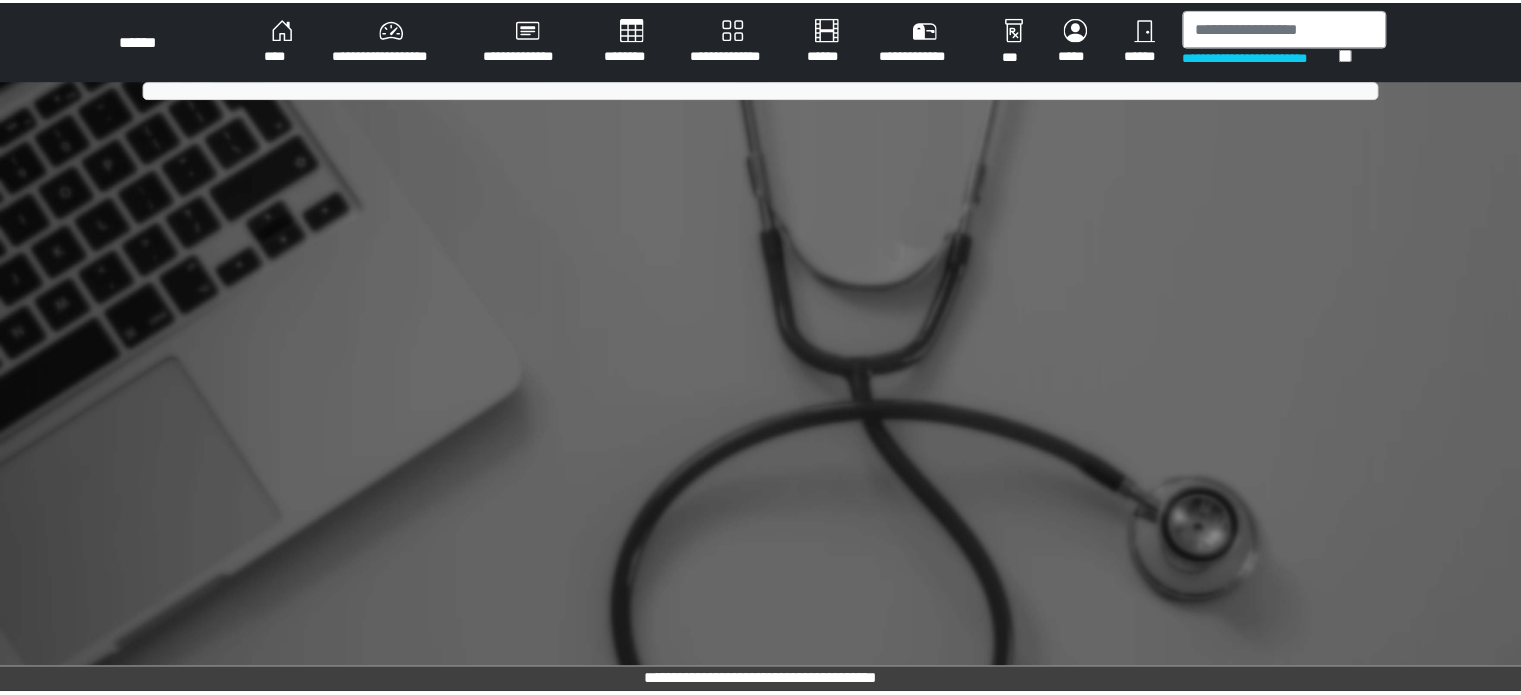 scroll, scrollTop: 0, scrollLeft: 0, axis: both 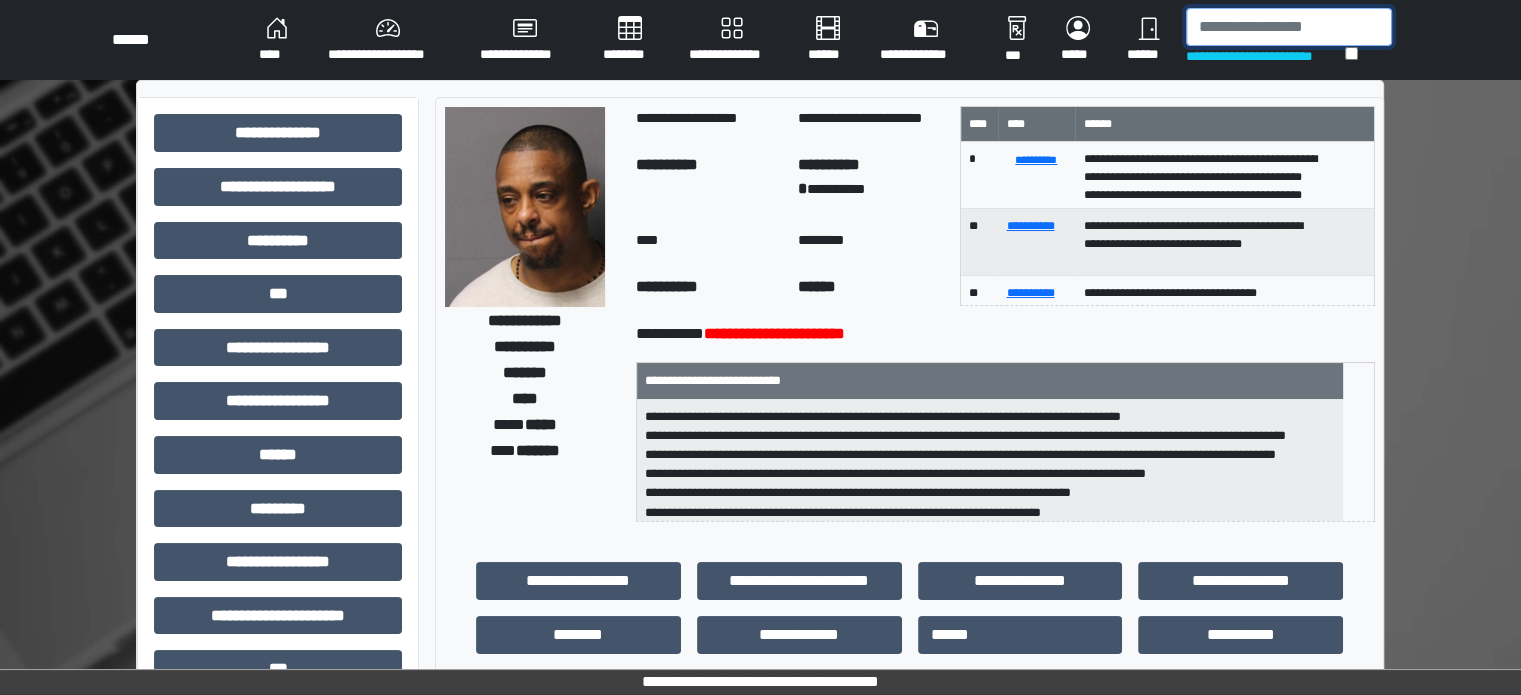 click at bounding box center (1289, 27) 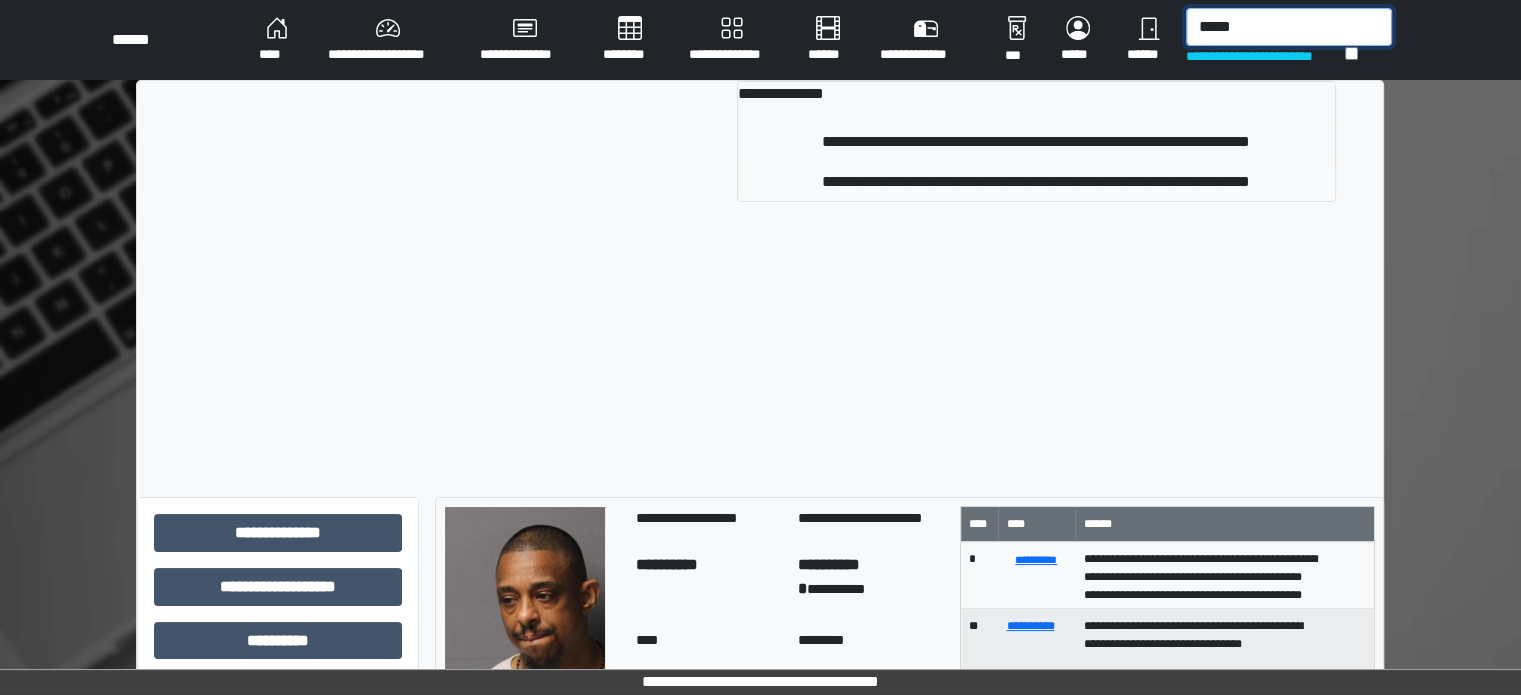 type on "*****" 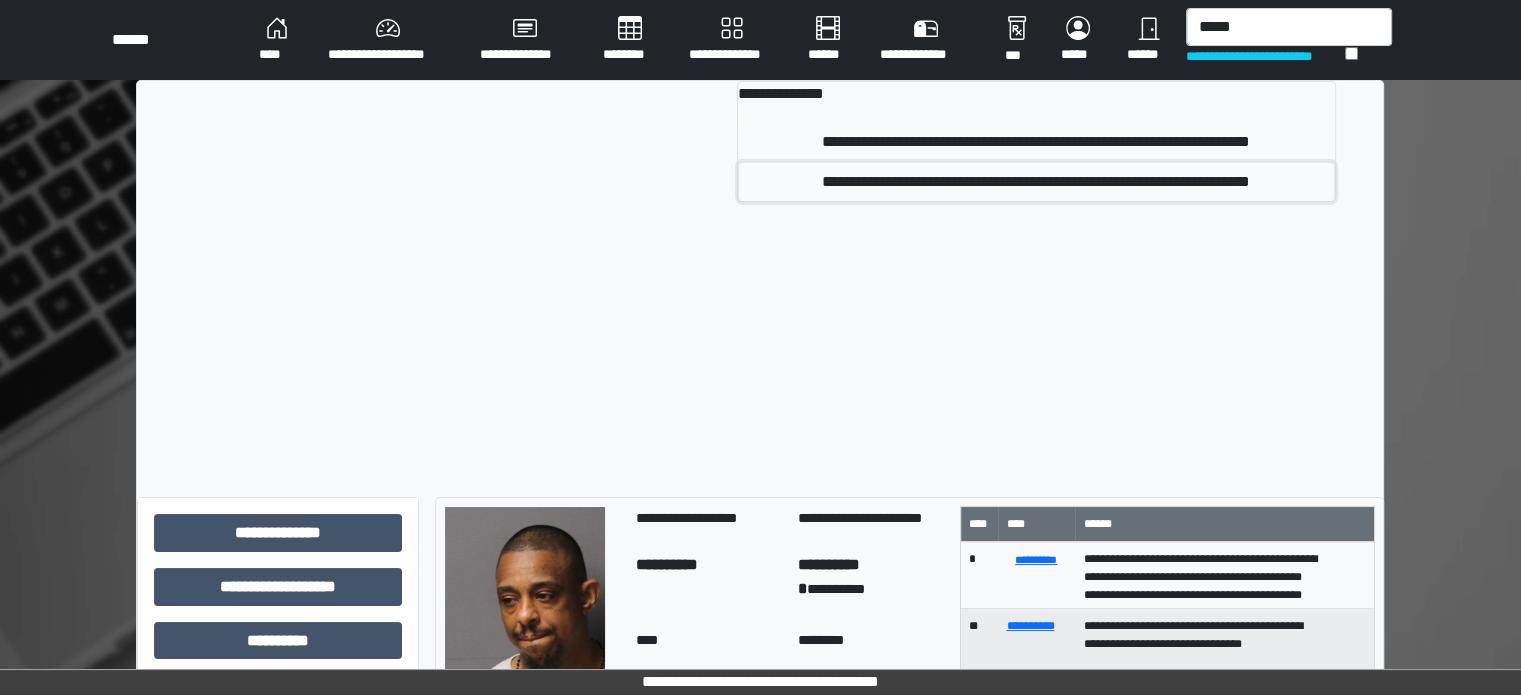 click on "**********" at bounding box center (1036, 182) 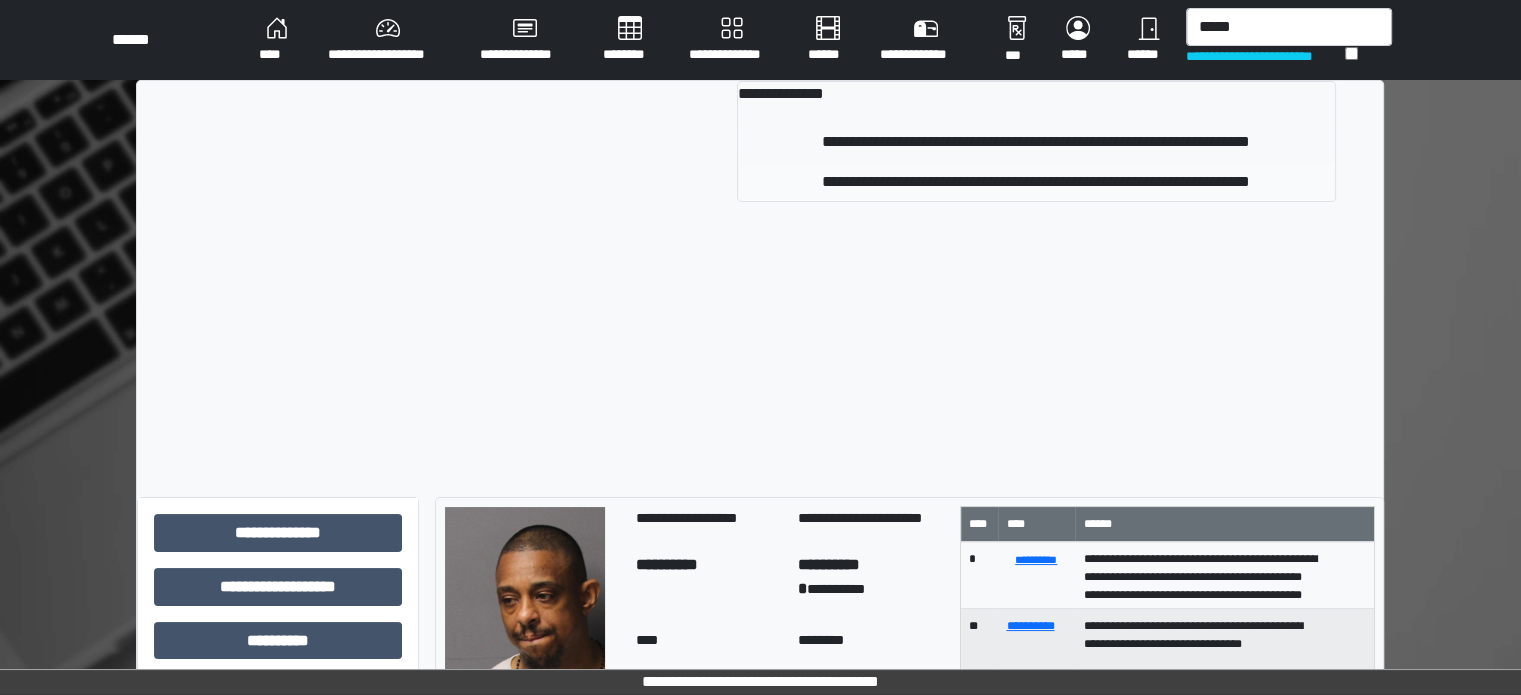 type 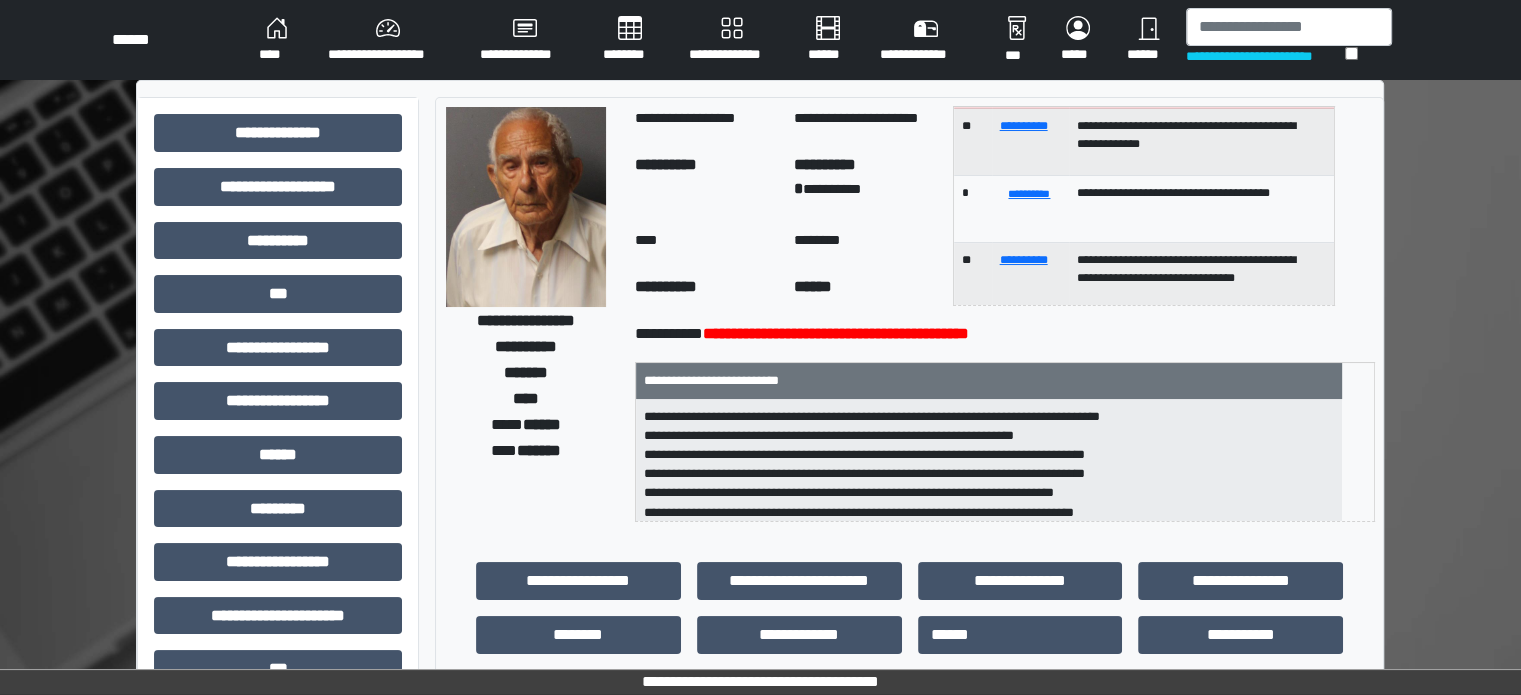 scroll, scrollTop: 186, scrollLeft: 0, axis: vertical 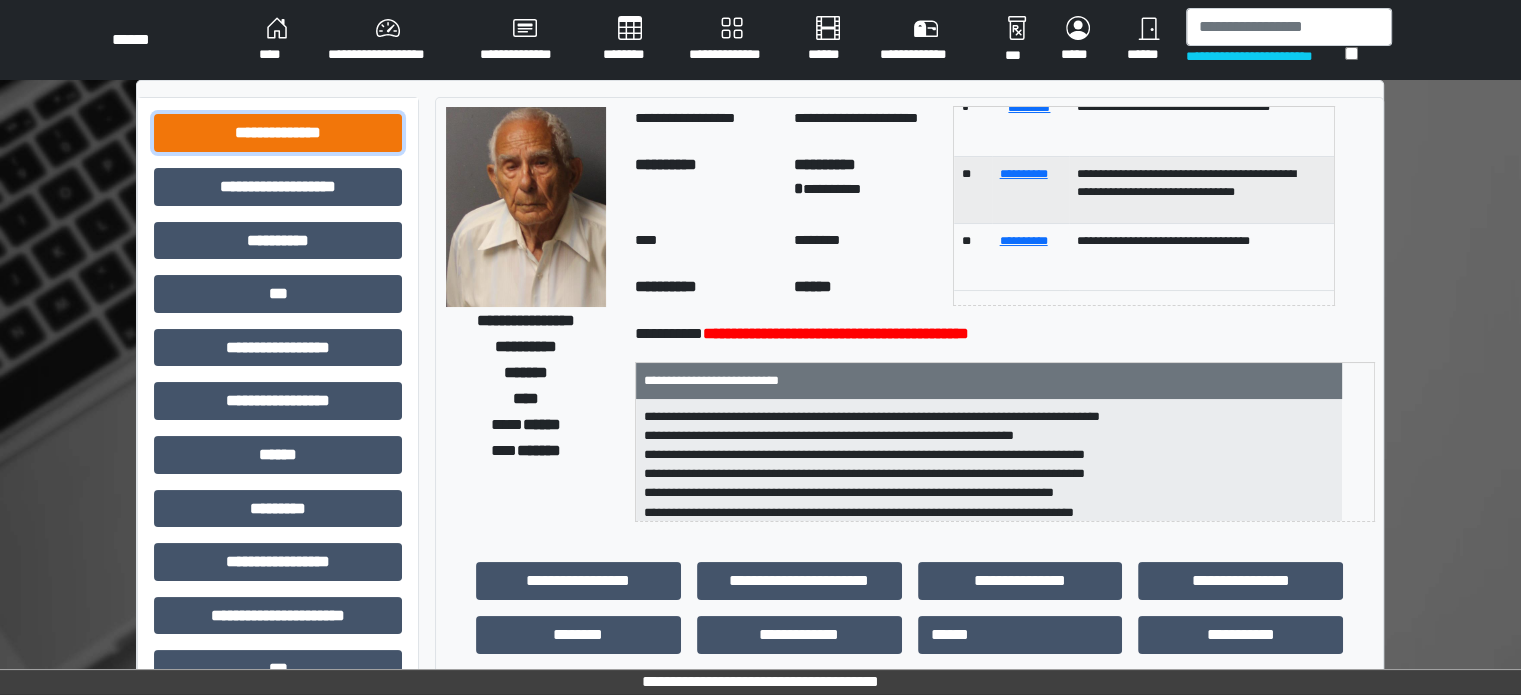 click on "**********" at bounding box center (278, 133) 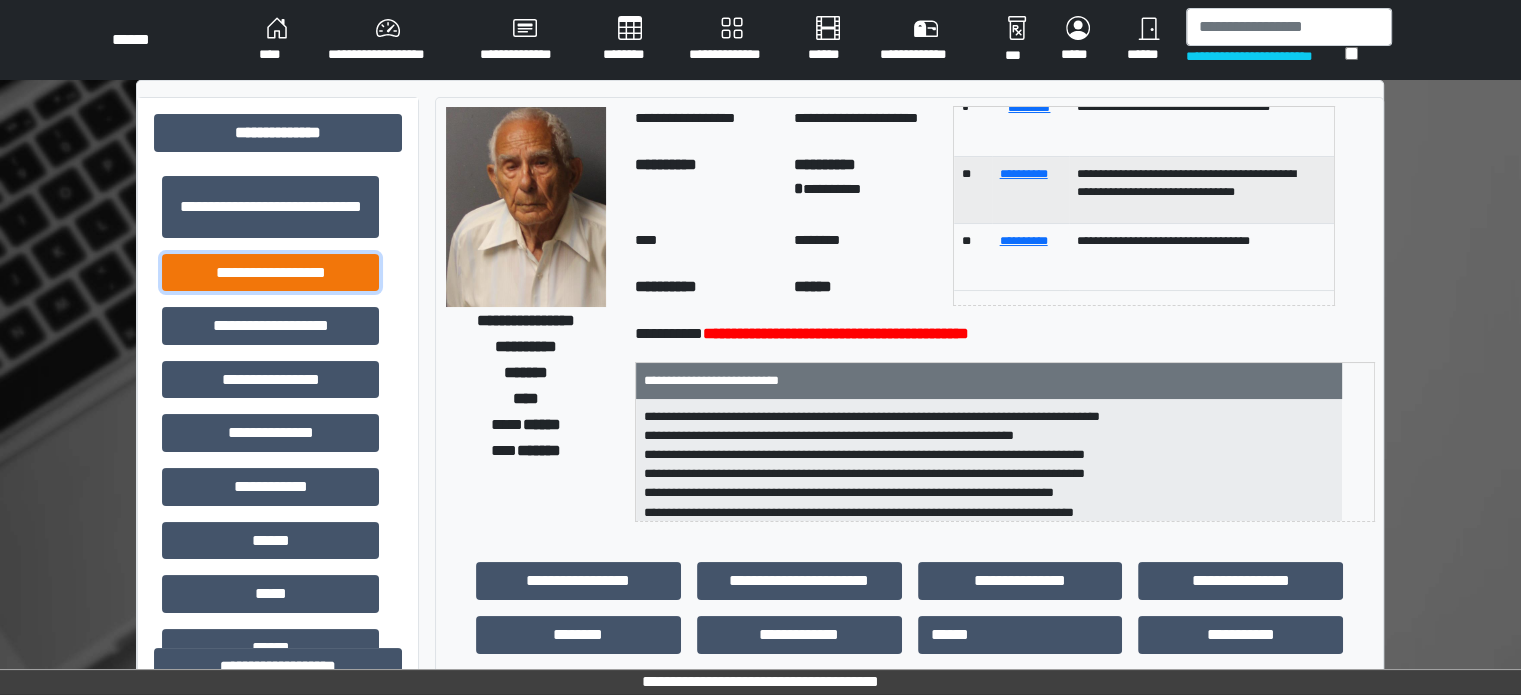 click on "**********" at bounding box center (270, 273) 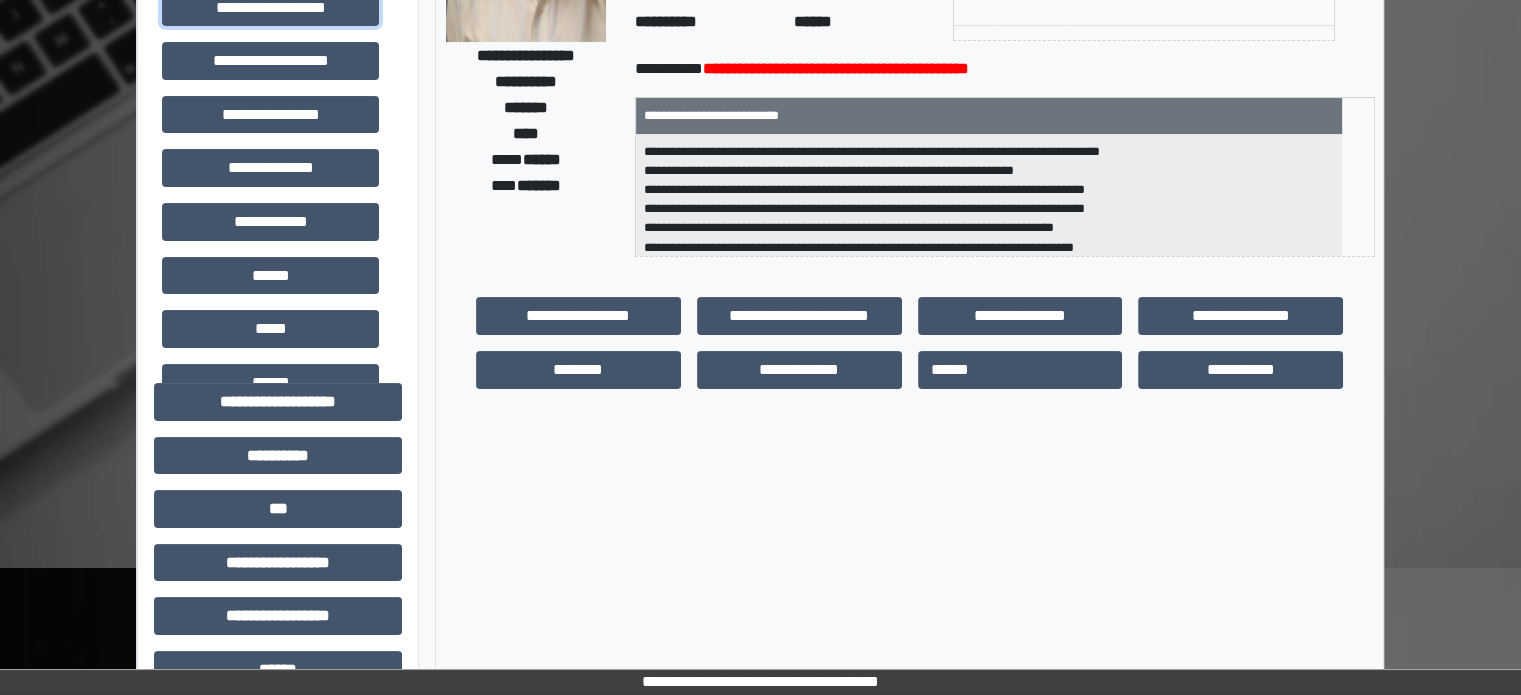 scroll, scrollTop: 300, scrollLeft: 0, axis: vertical 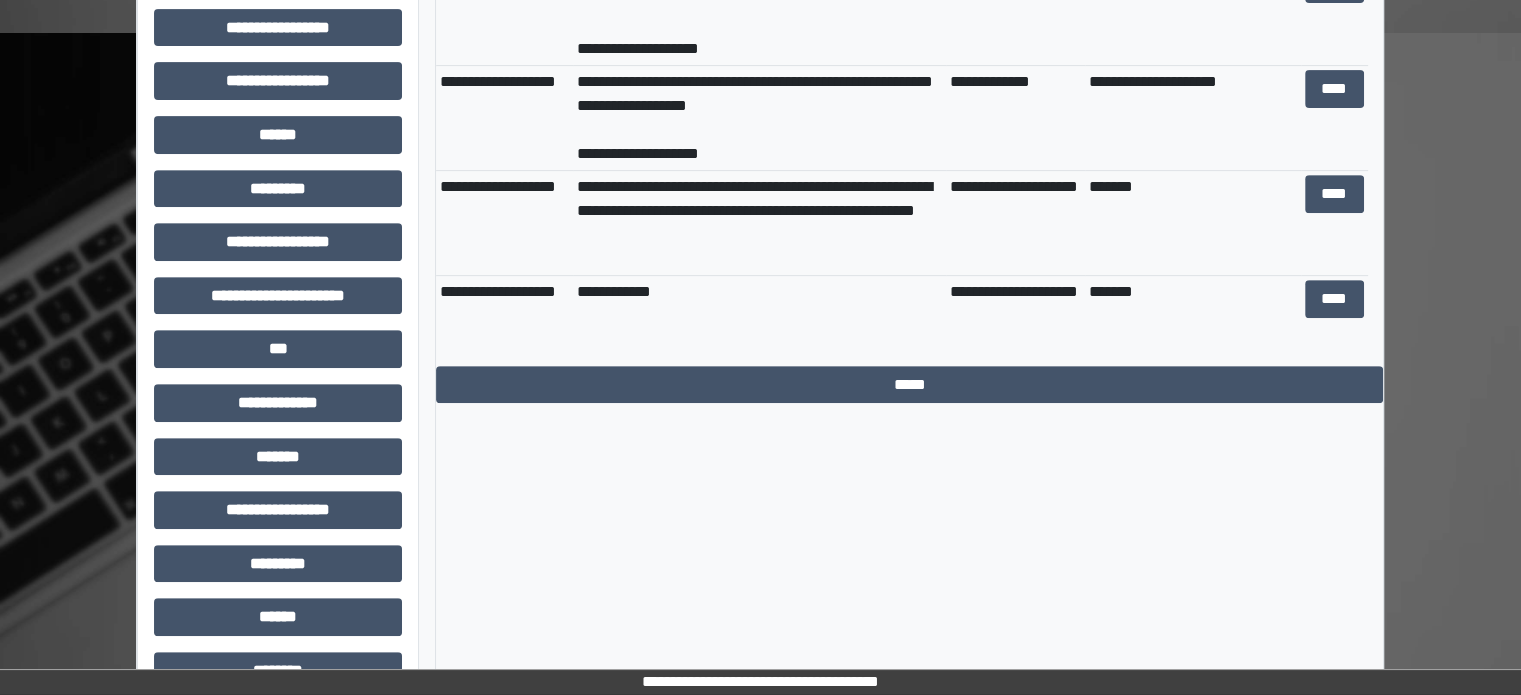 click on "**********" at bounding box center [278, 63] 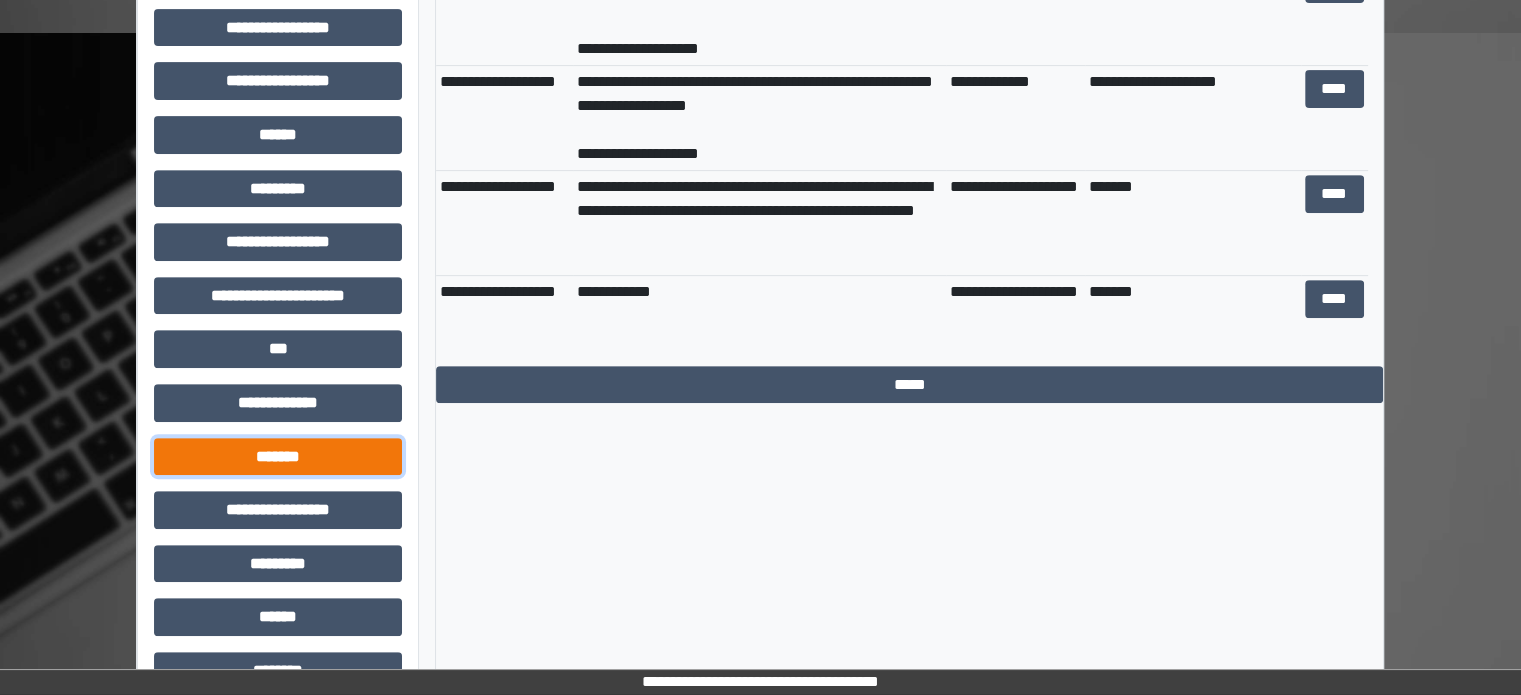 click on "*******" at bounding box center (278, 457) 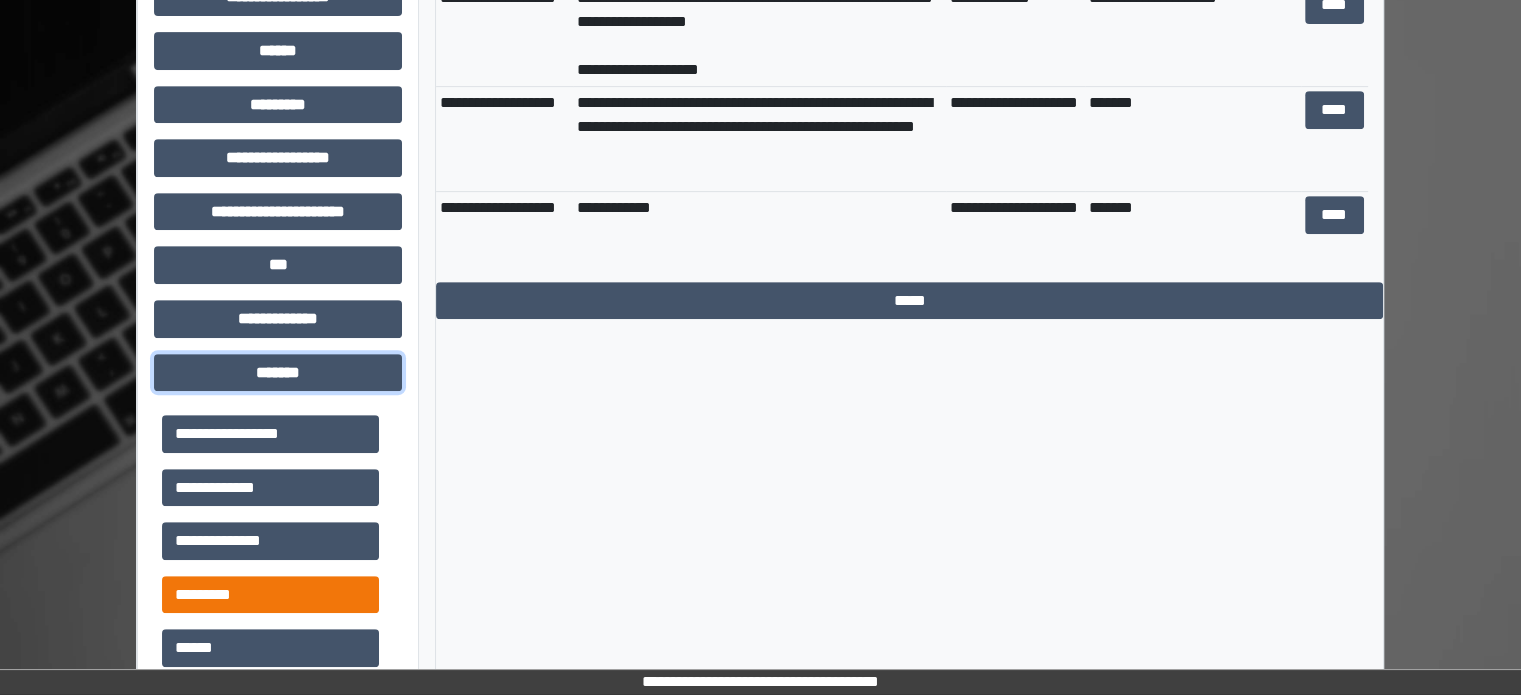 scroll, scrollTop: 1000, scrollLeft: 0, axis: vertical 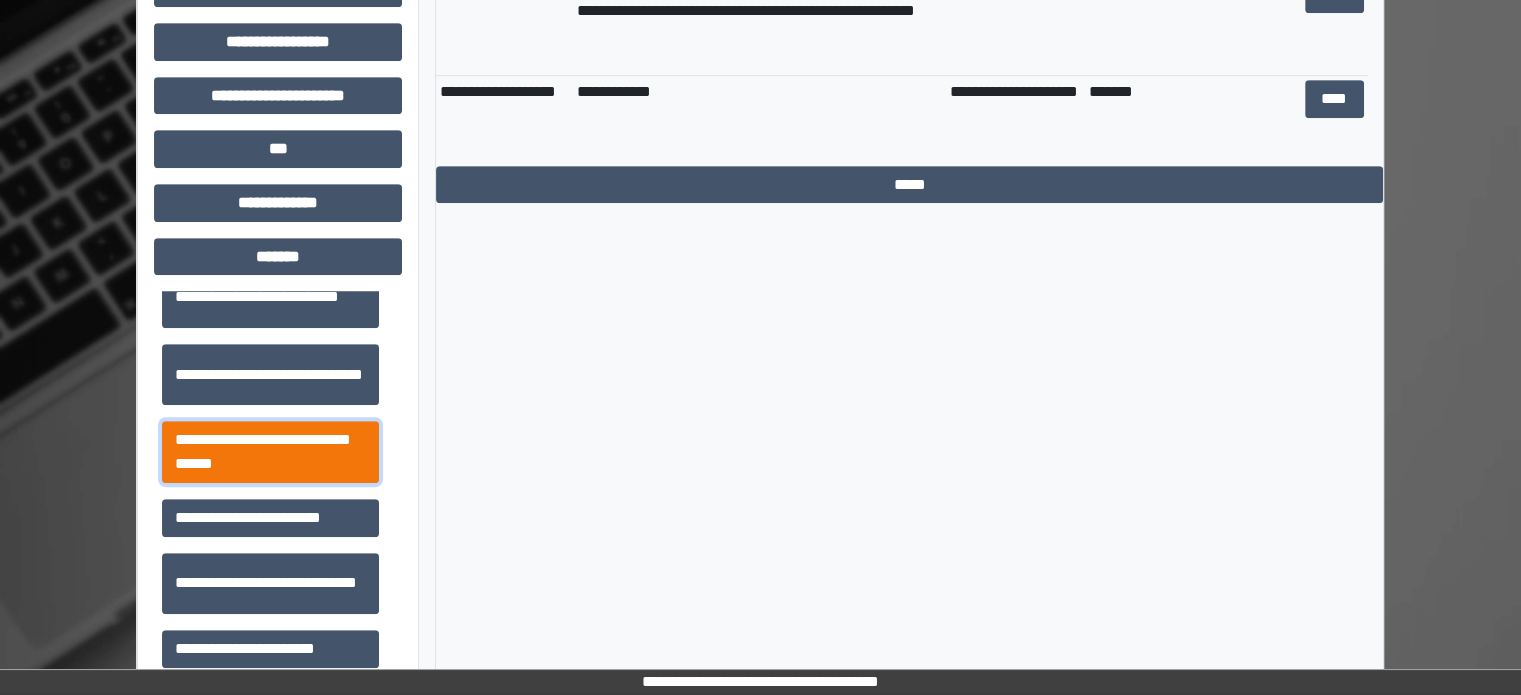 click on "**********" at bounding box center (270, 452) 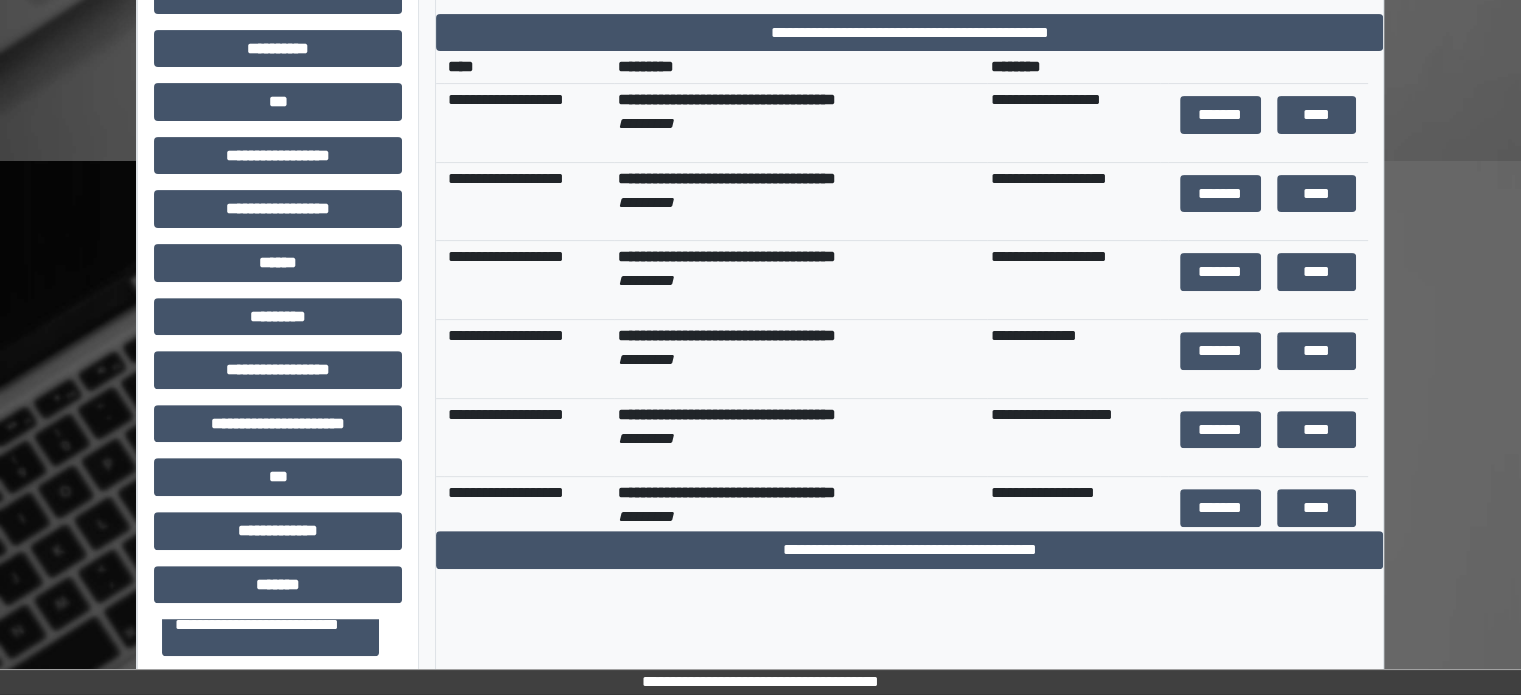 scroll, scrollTop: 500, scrollLeft: 0, axis: vertical 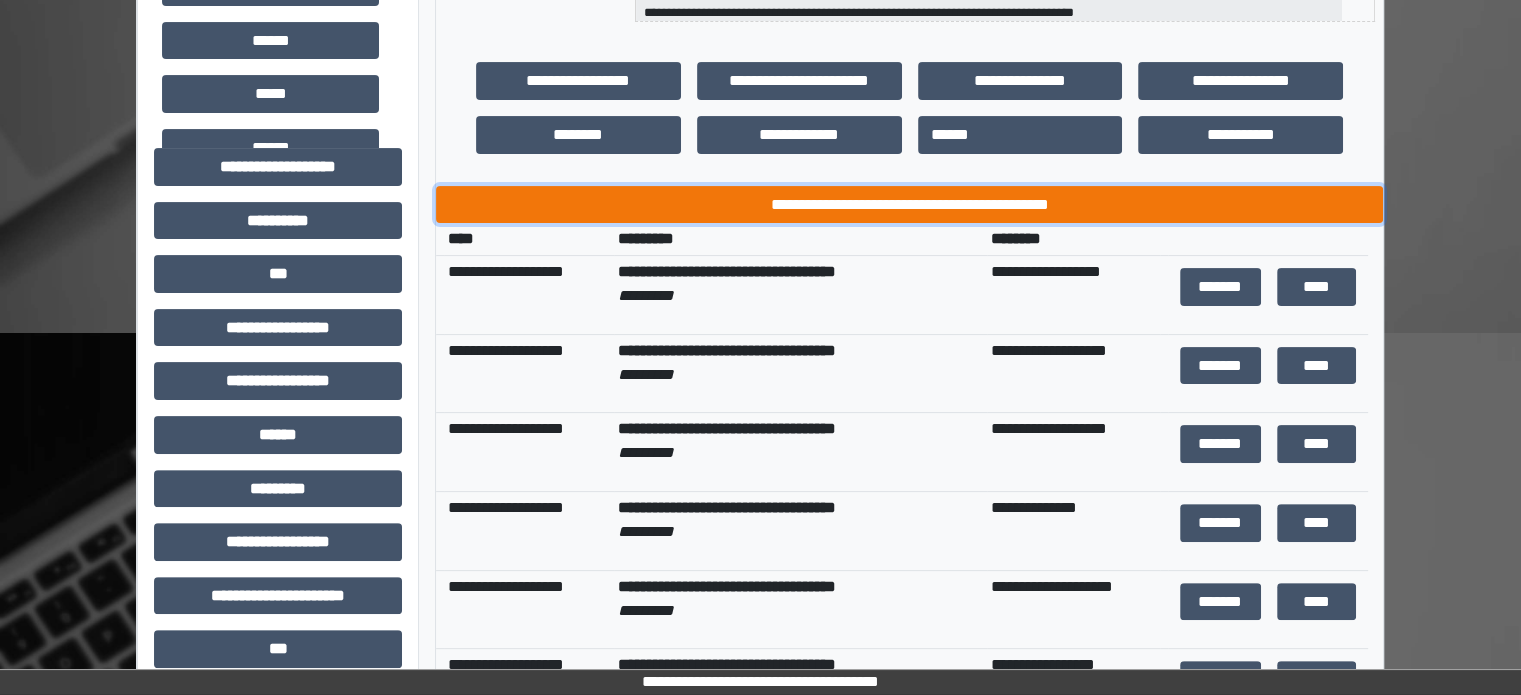 click on "**********" at bounding box center [909, 205] 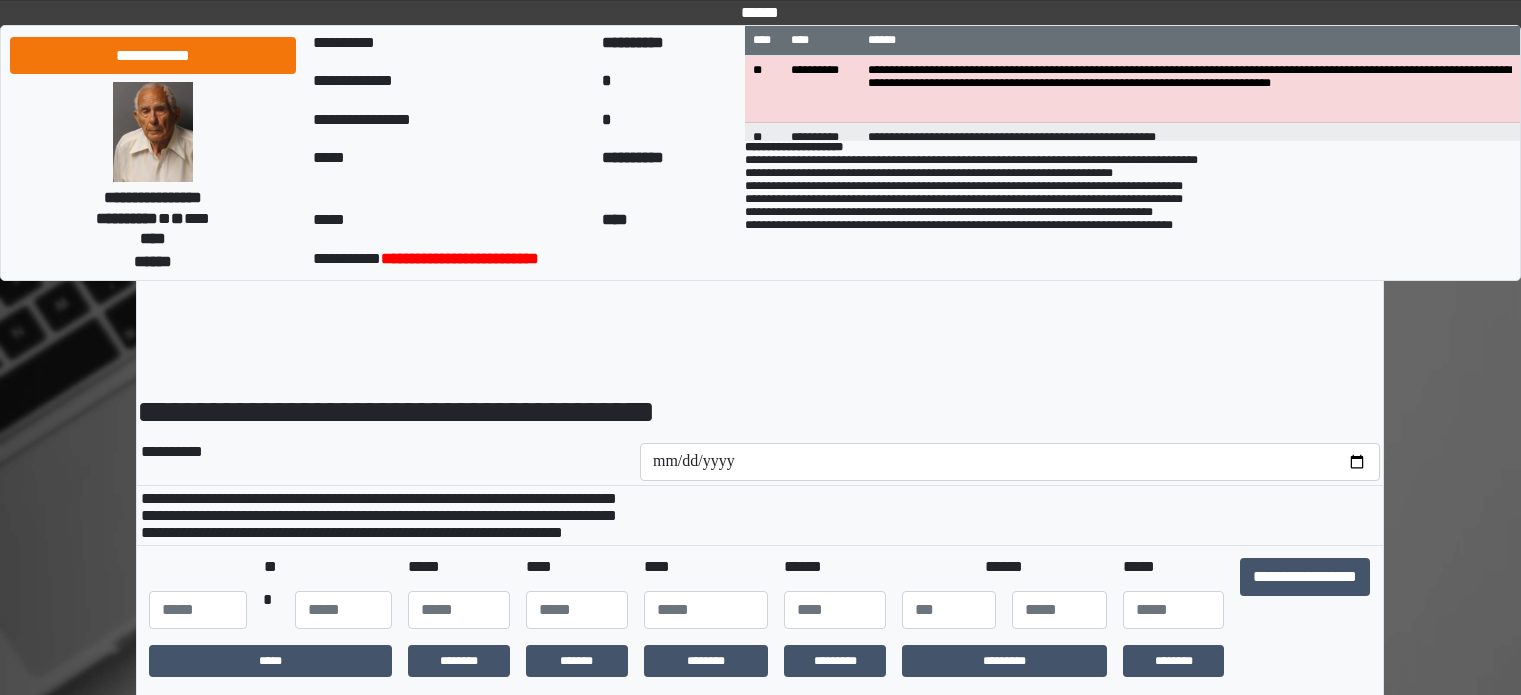 scroll, scrollTop: 0, scrollLeft: 0, axis: both 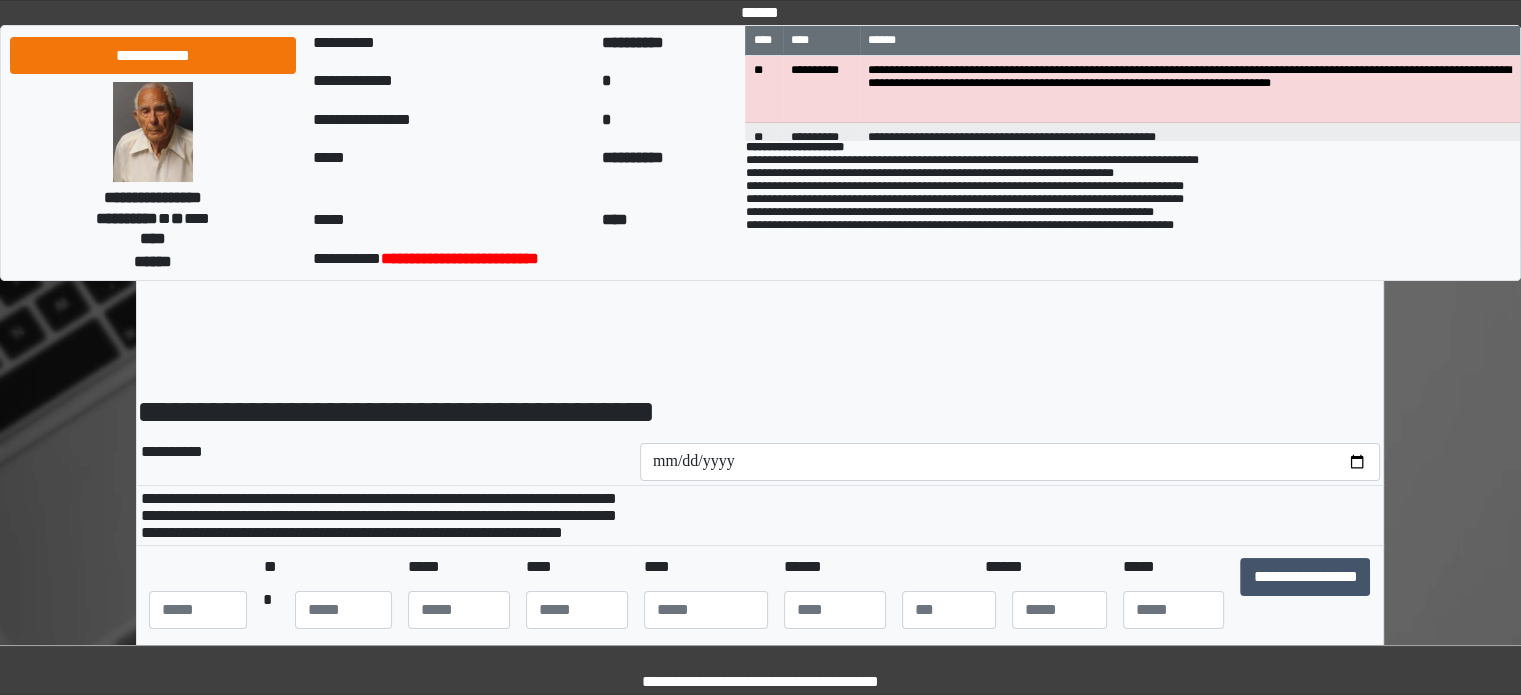 click at bounding box center [1010, 462] 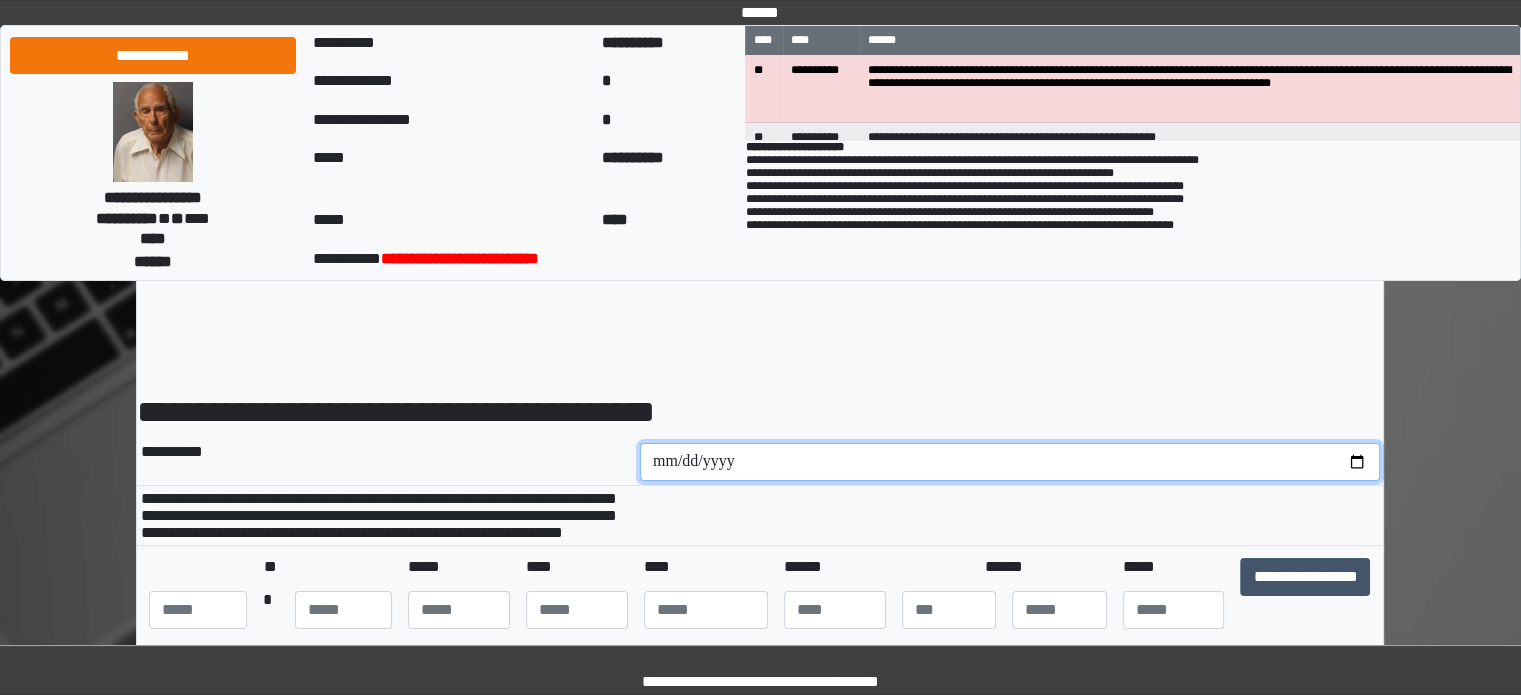 click at bounding box center [1010, 462] 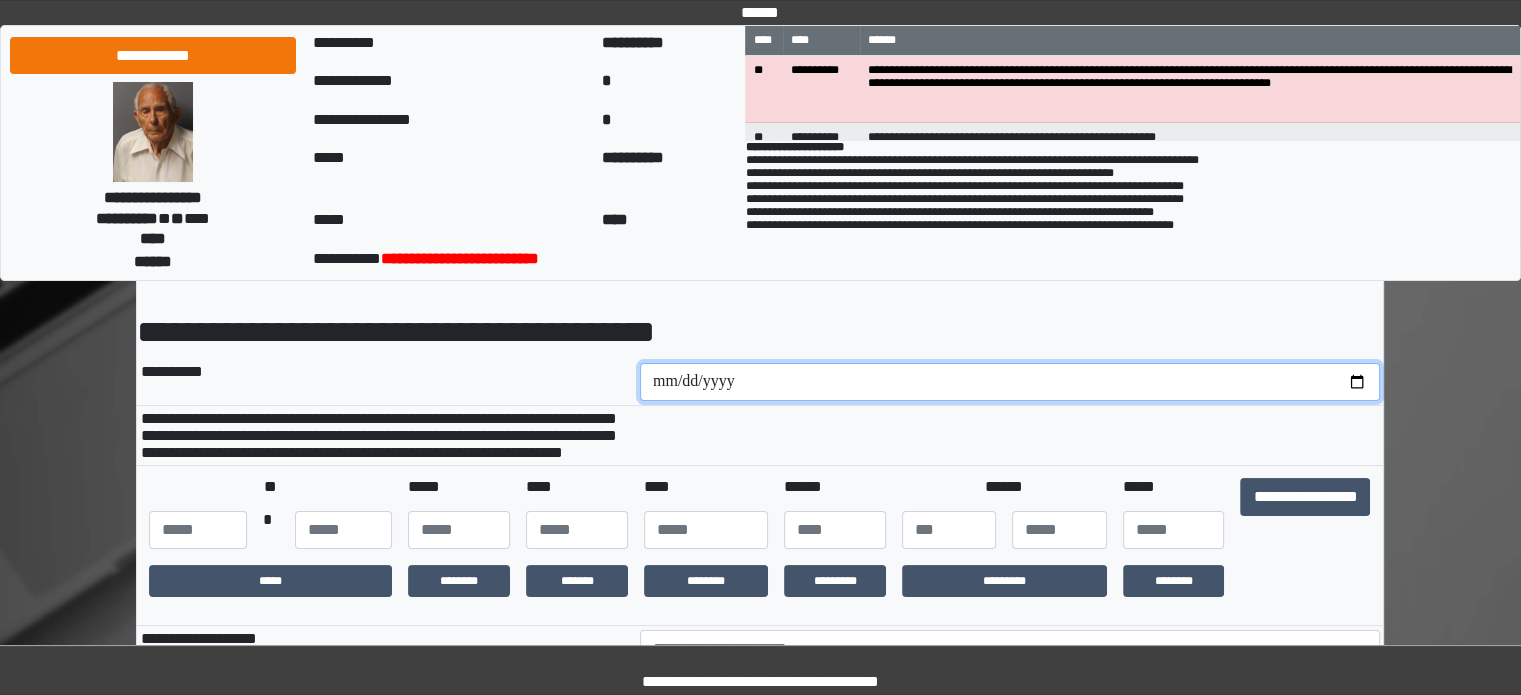 scroll, scrollTop: 200, scrollLeft: 0, axis: vertical 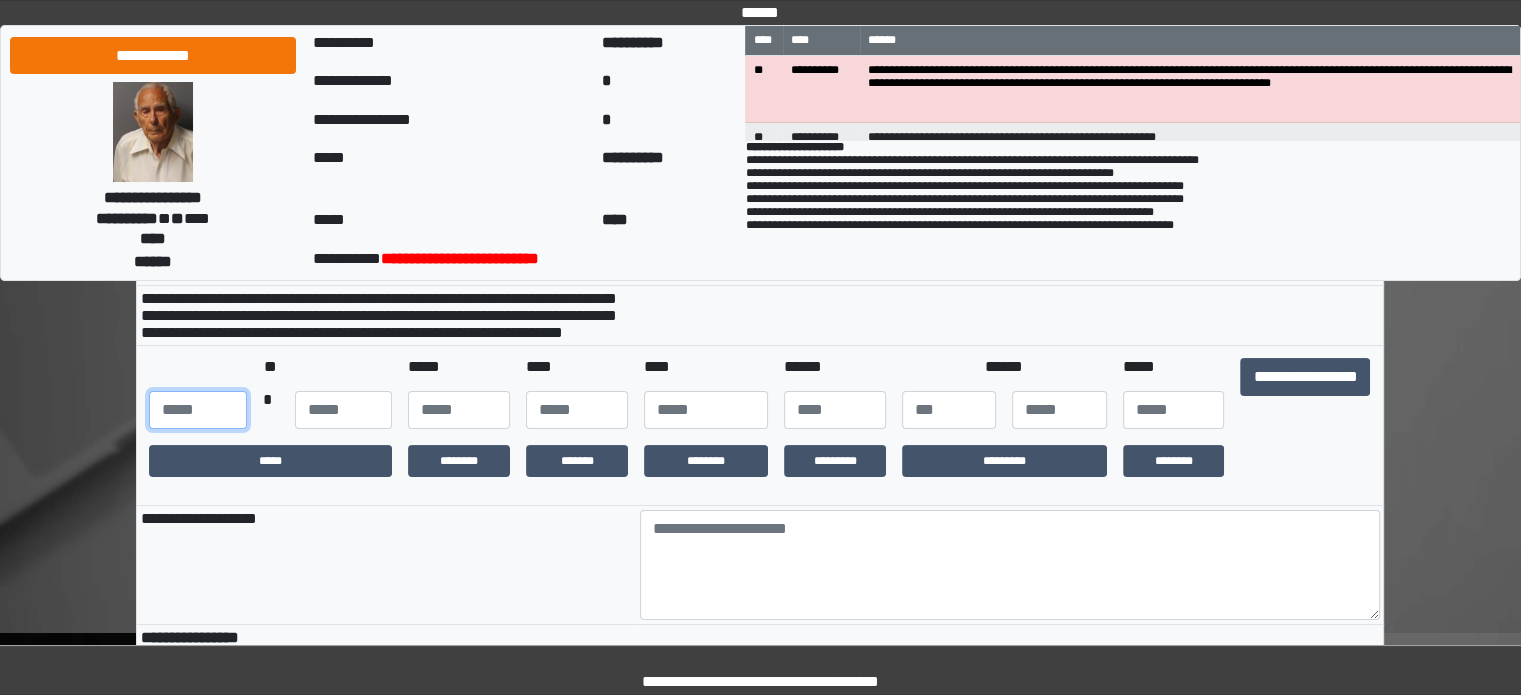 click at bounding box center (197, 410) 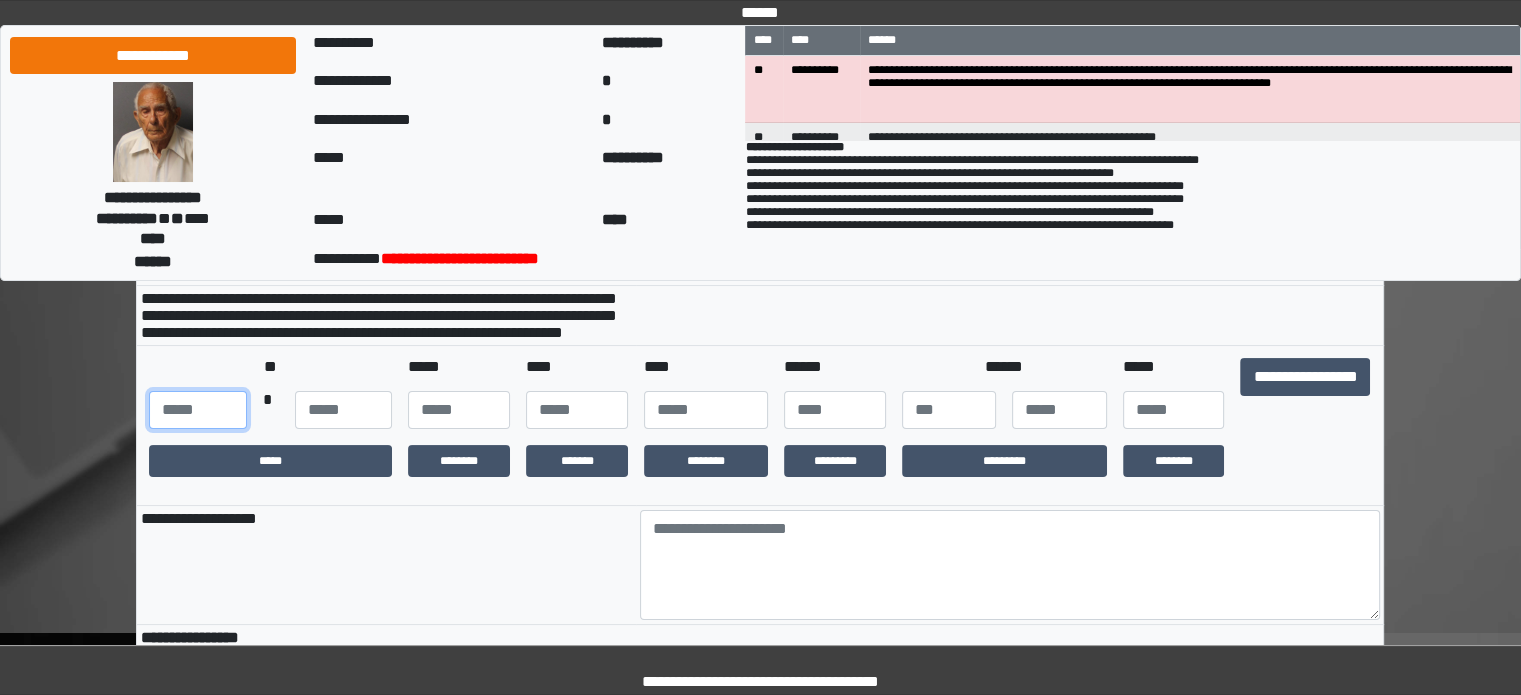 type on "***" 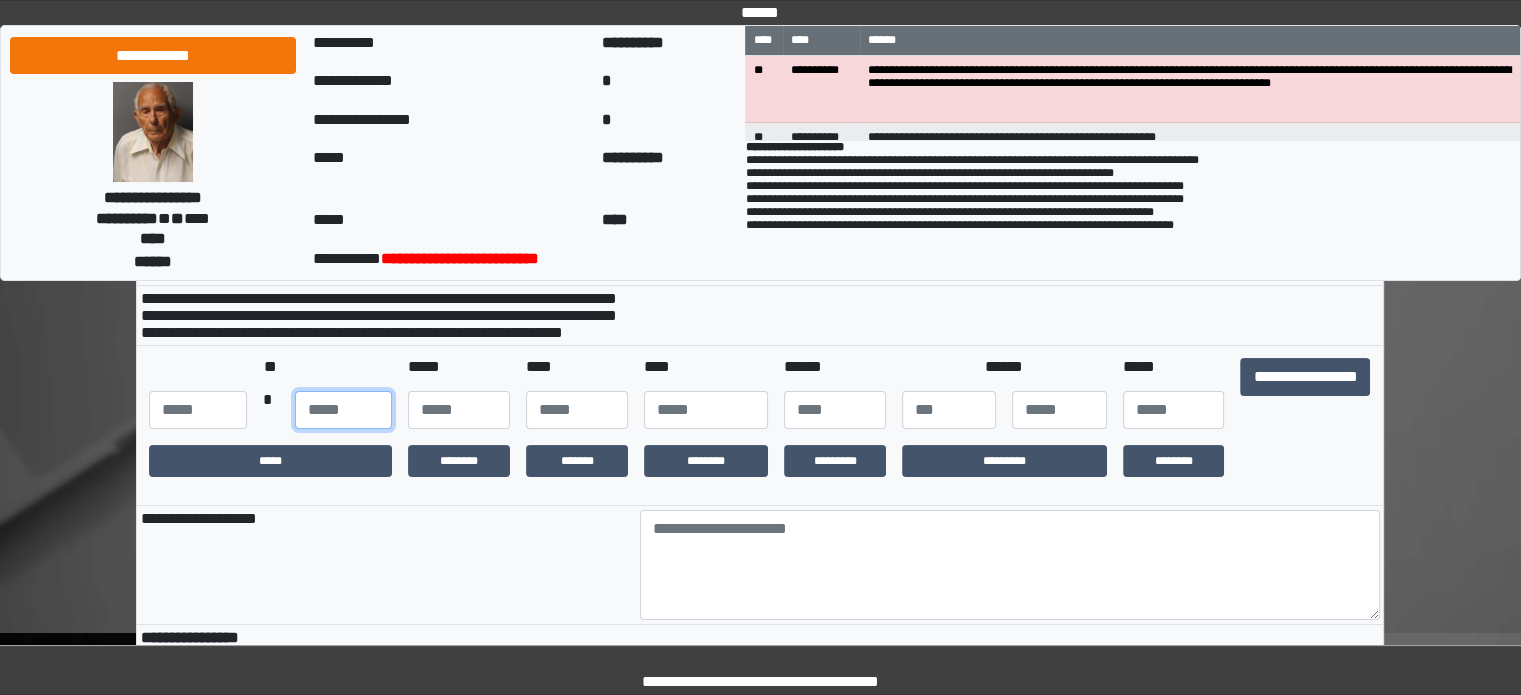 type on "**" 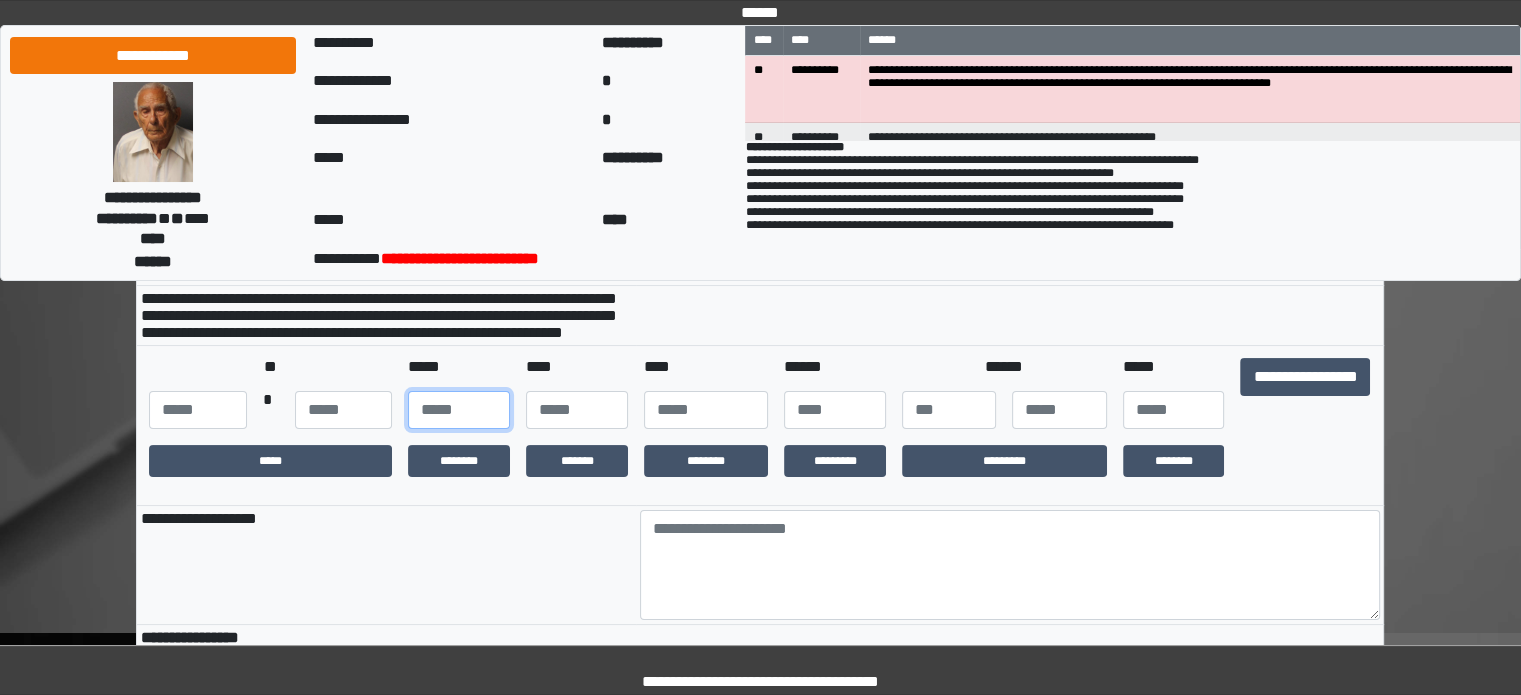 type on "**" 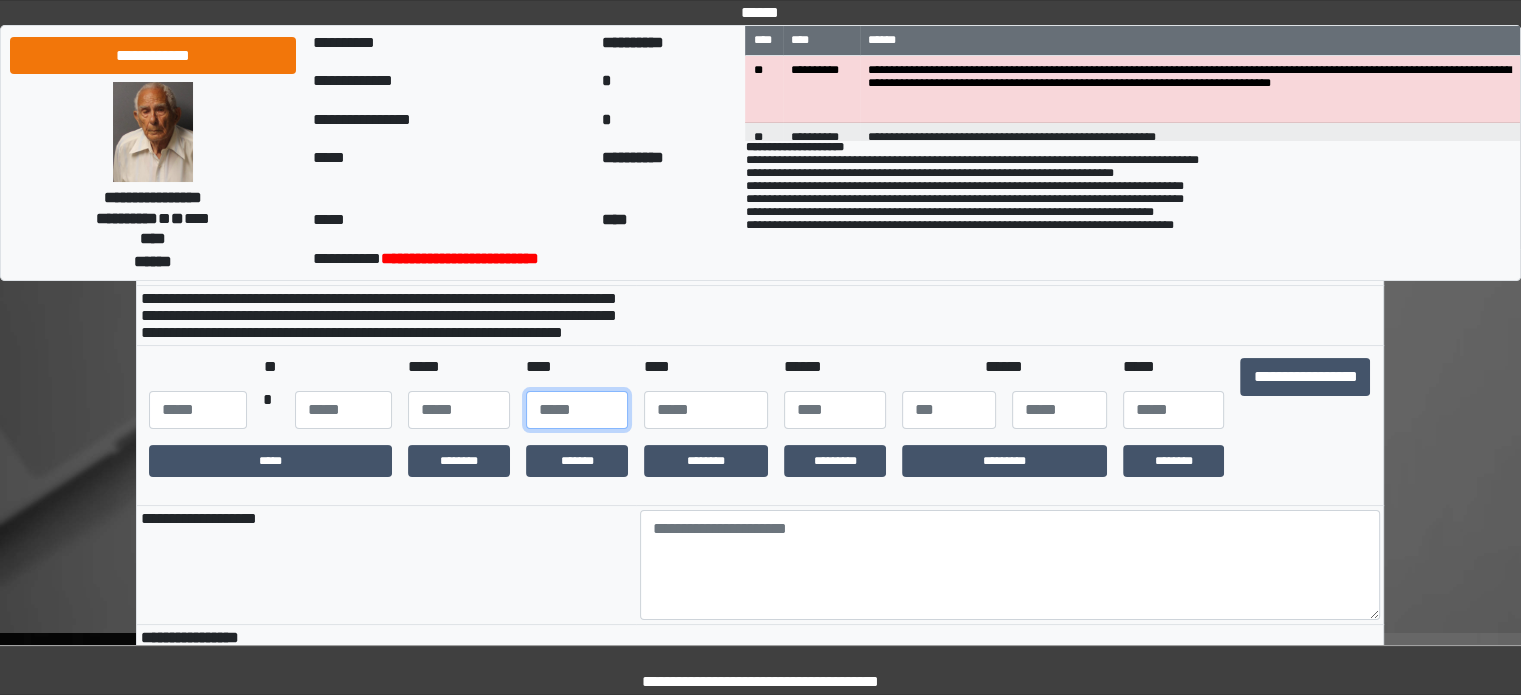 type on "**" 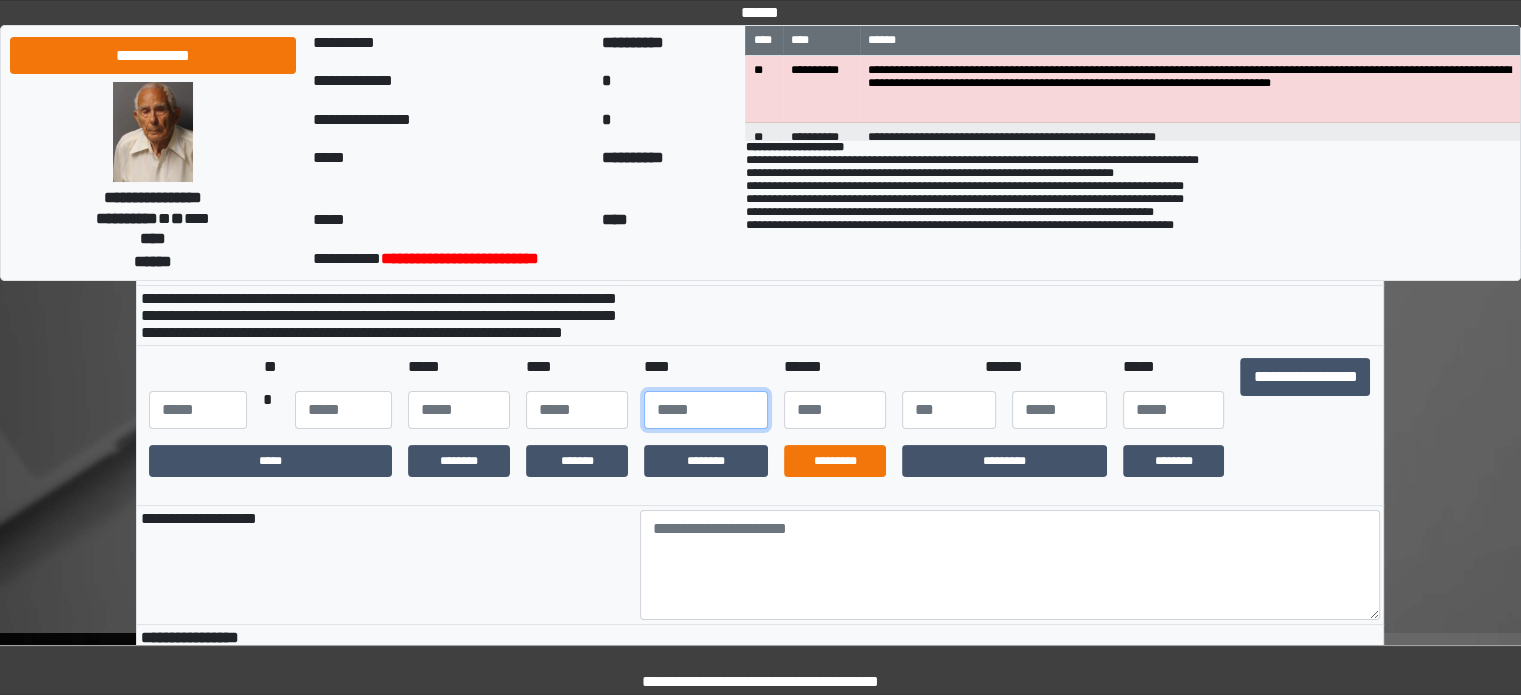 type on "****" 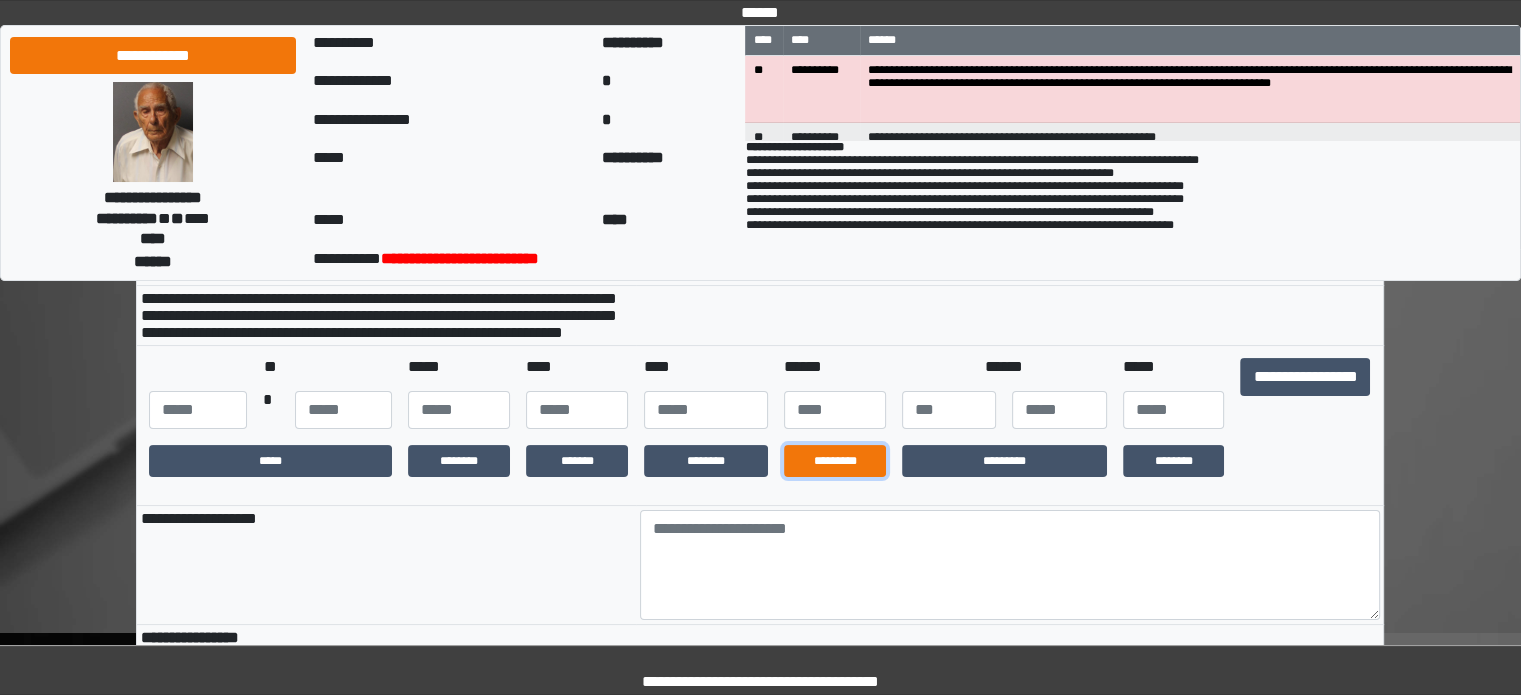 click on "*********" at bounding box center (835, 461) 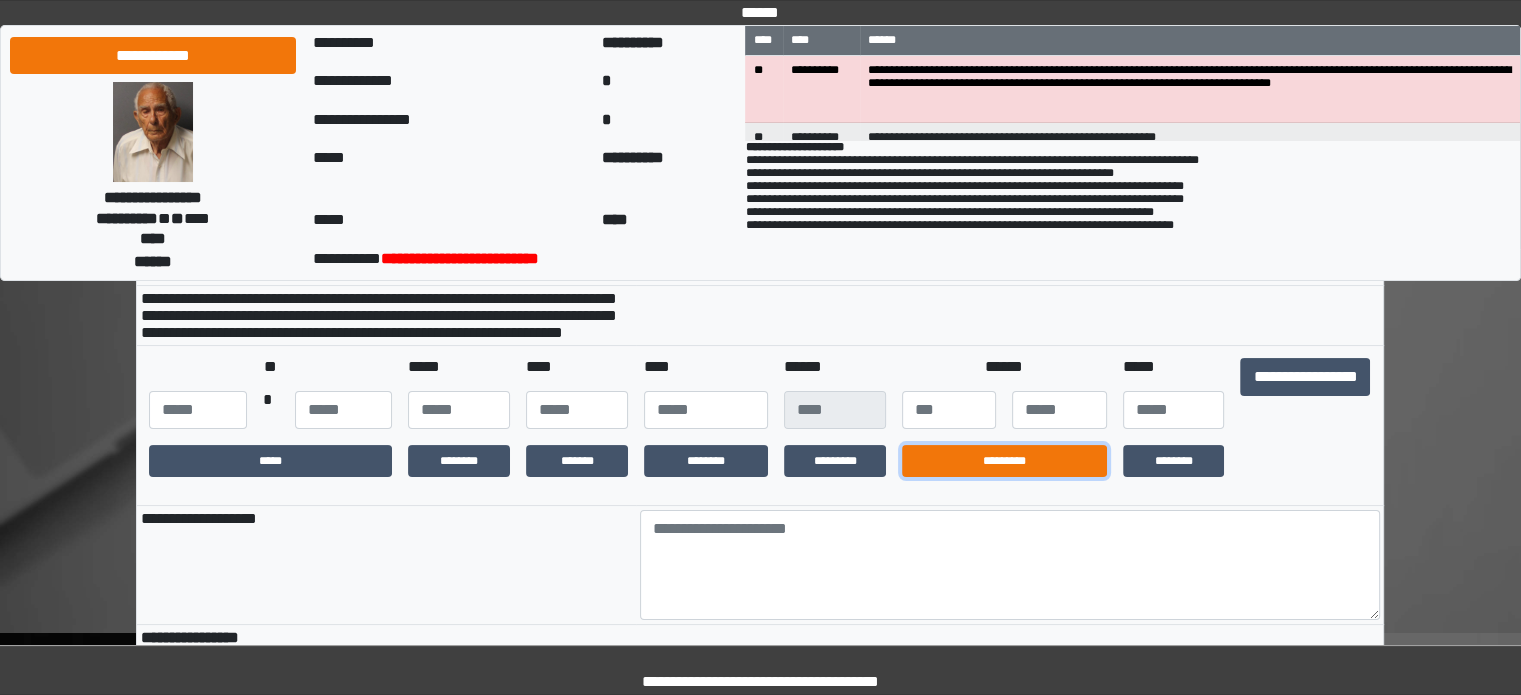 drag, startPoint x: 937, startPoint y: 501, endPoint x: 952, endPoint y: 501, distance: 15 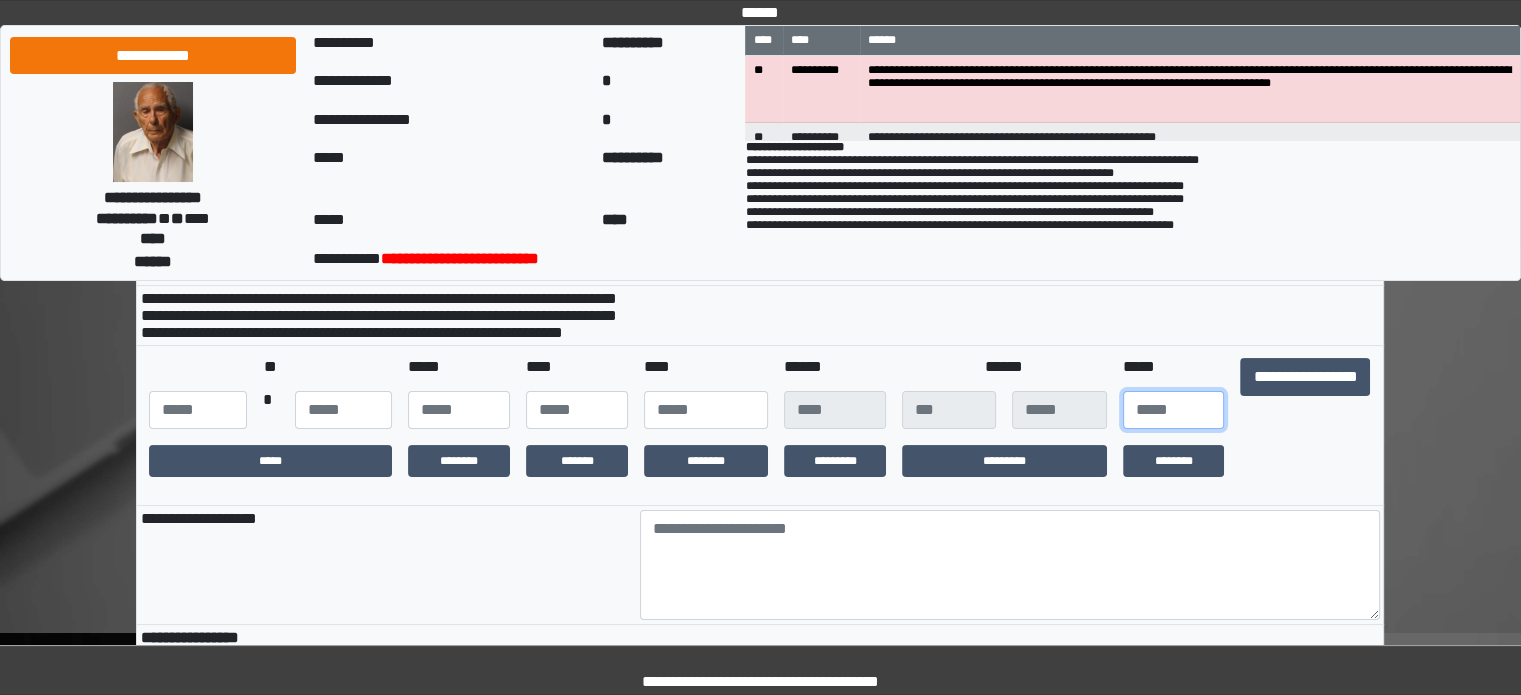 click at bounding box center [1174, 410] 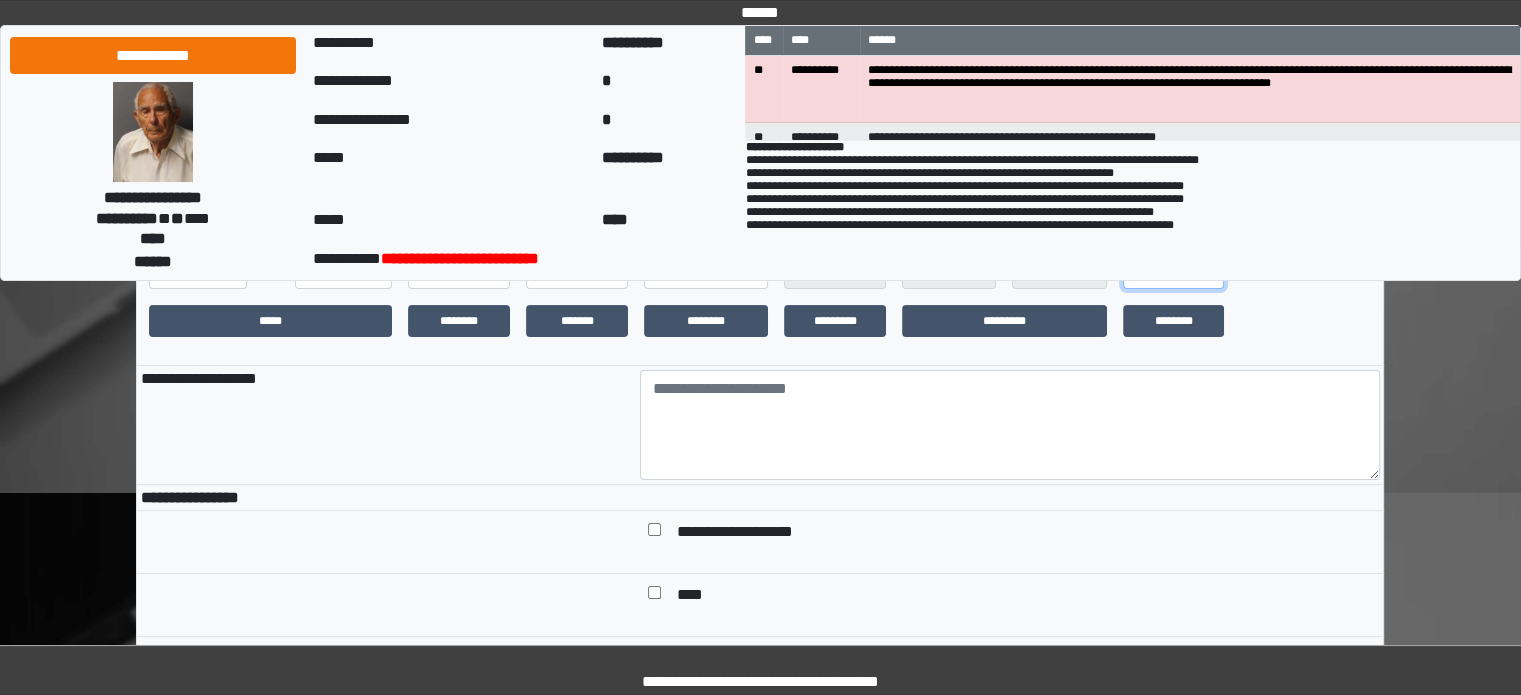 scroll, scrollTop: 400, scrollLeft: 0, axis: vertical 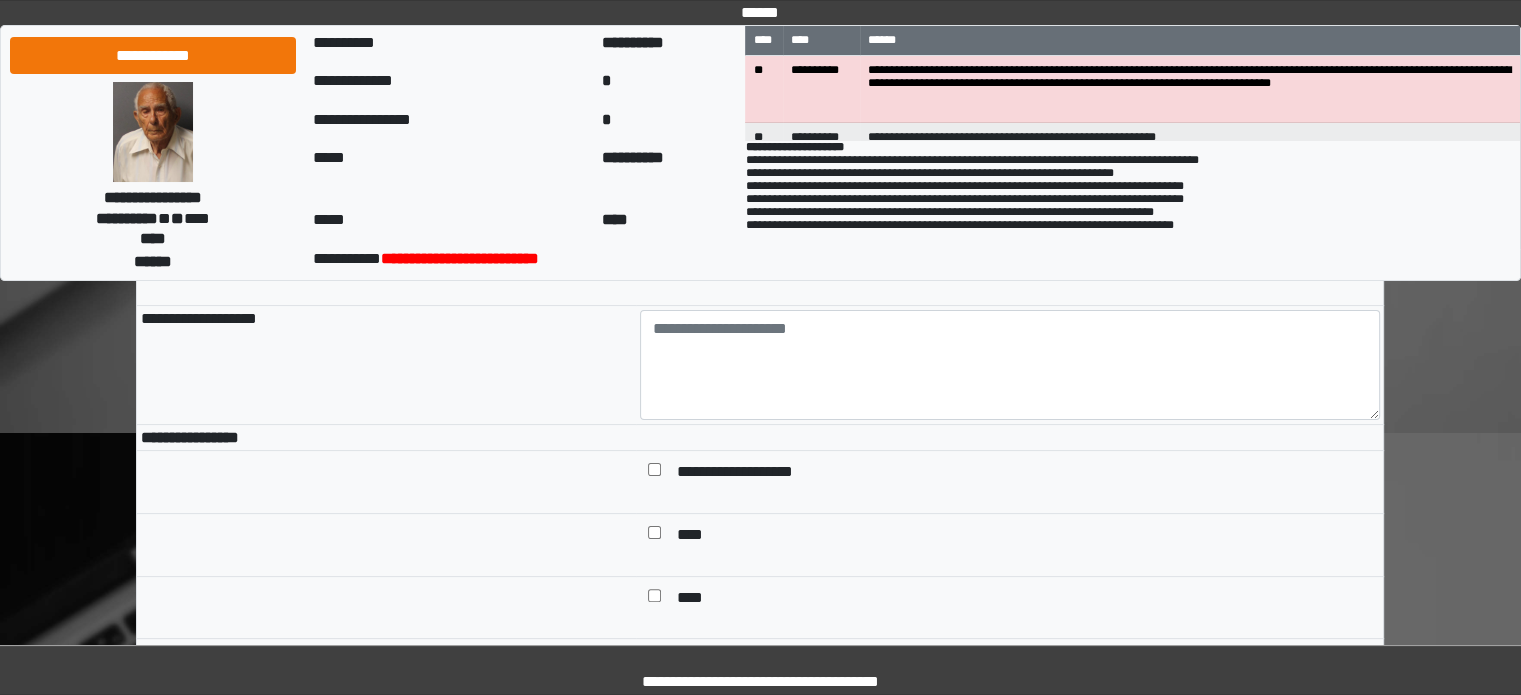 type on "***" 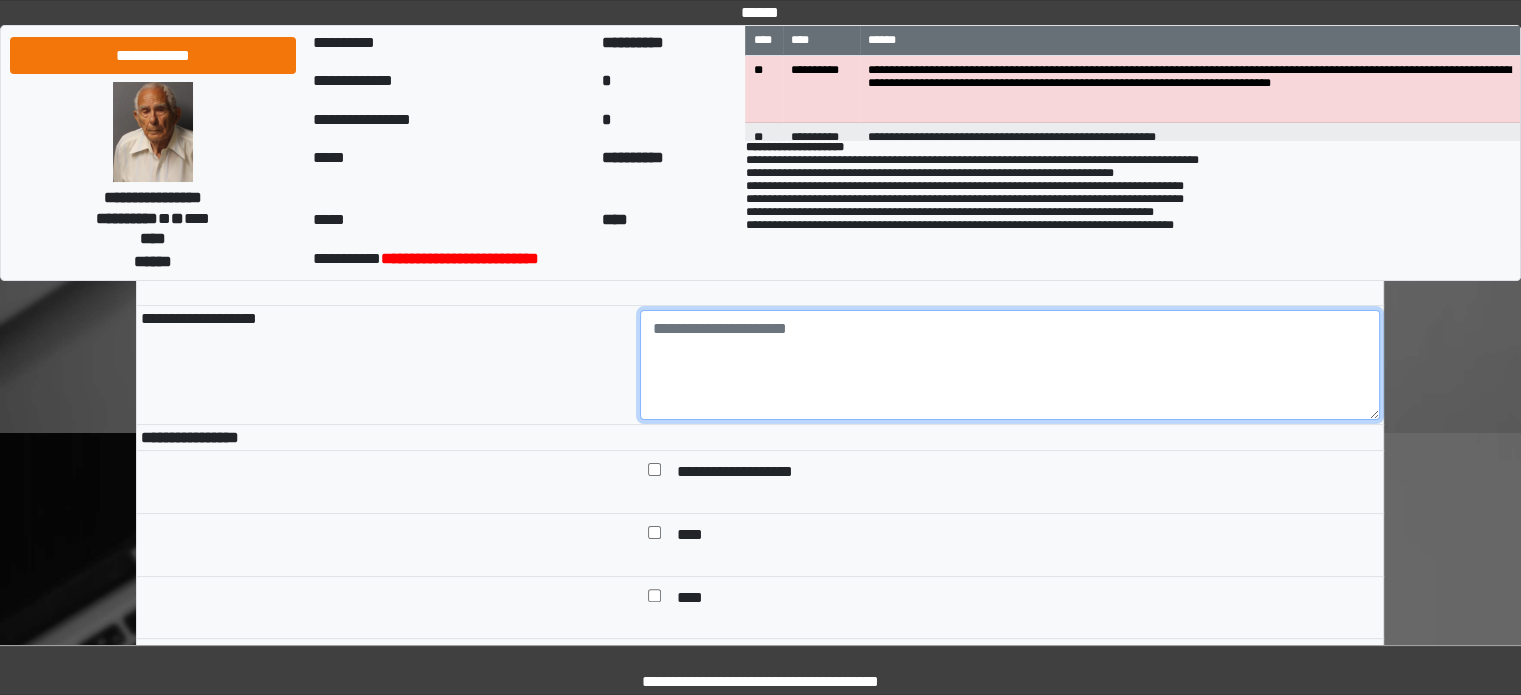 click at bounding box center (1010, 365) 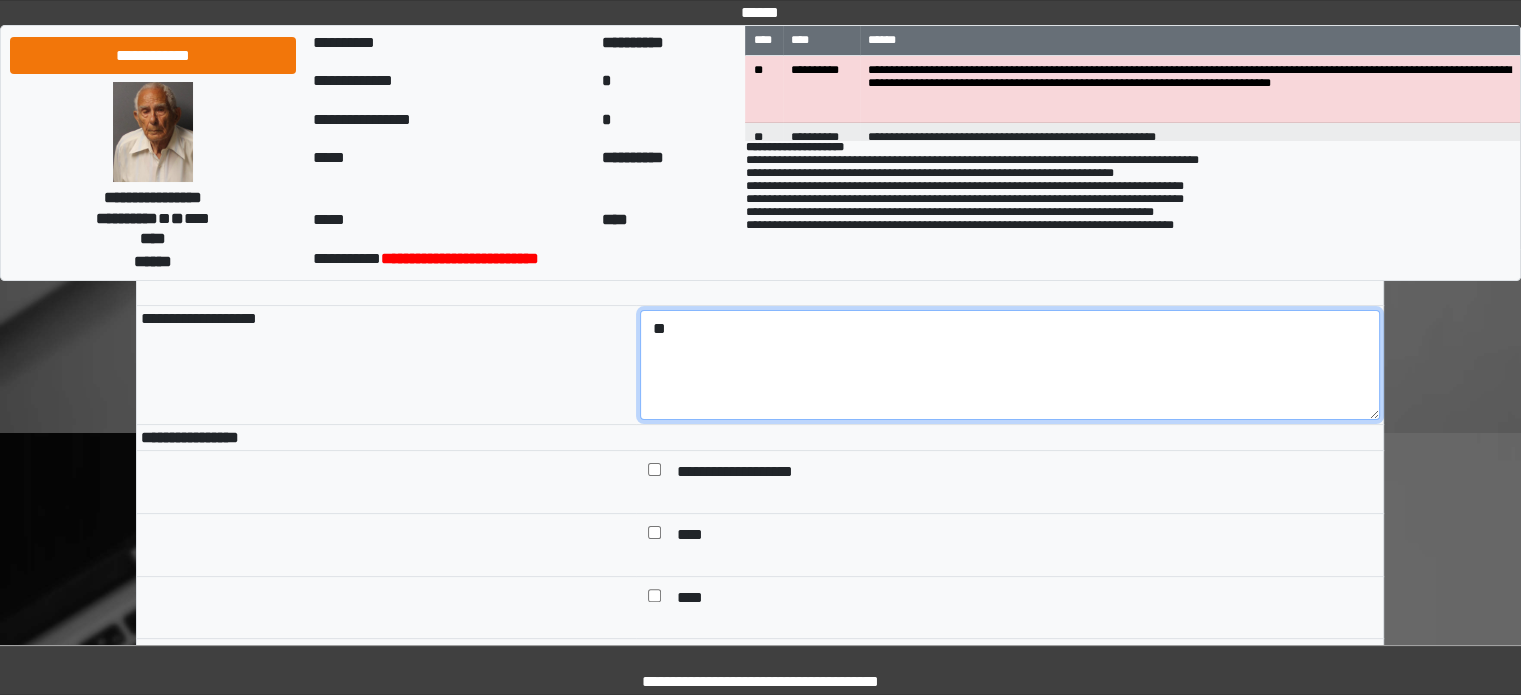type on "**" 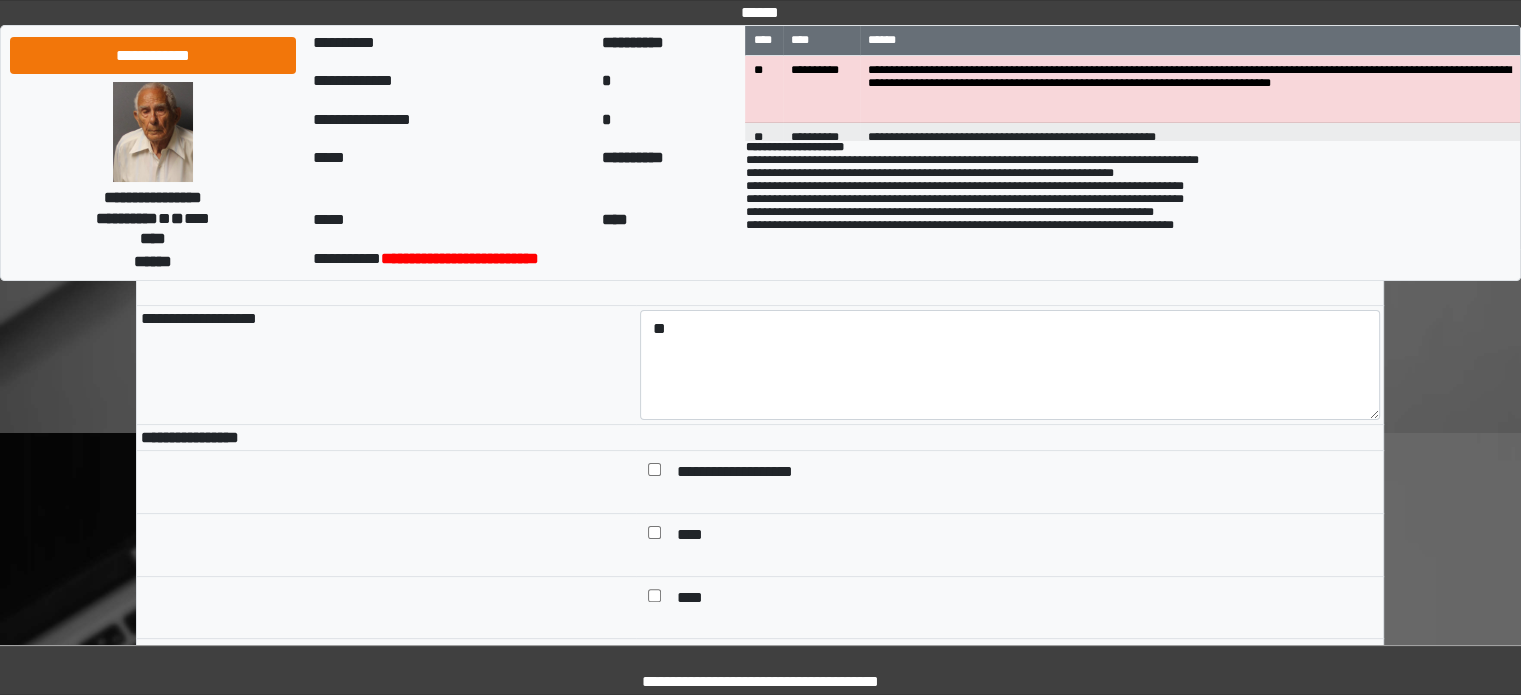 click at bounding box center (654, 474) 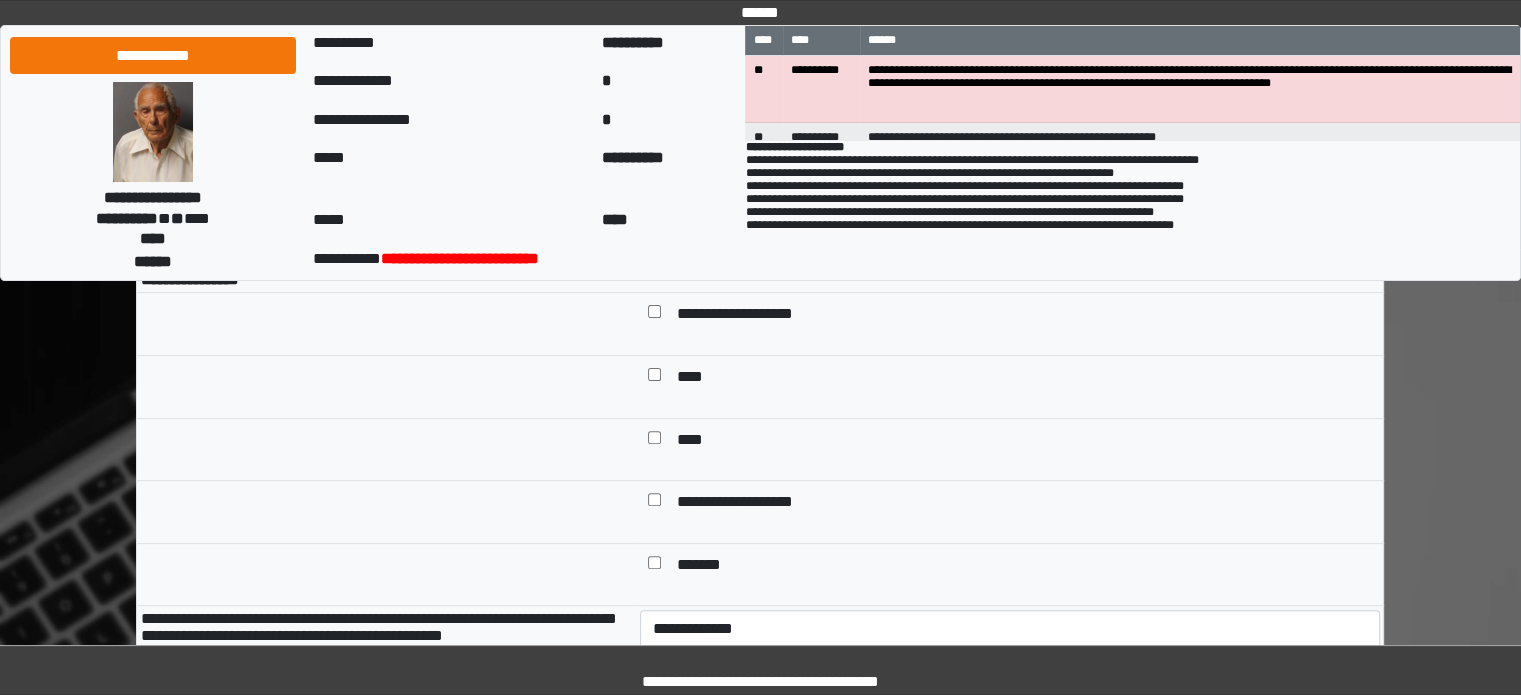 scroll, scrollTop: 600, scrollLeft: 0, axis: vertical 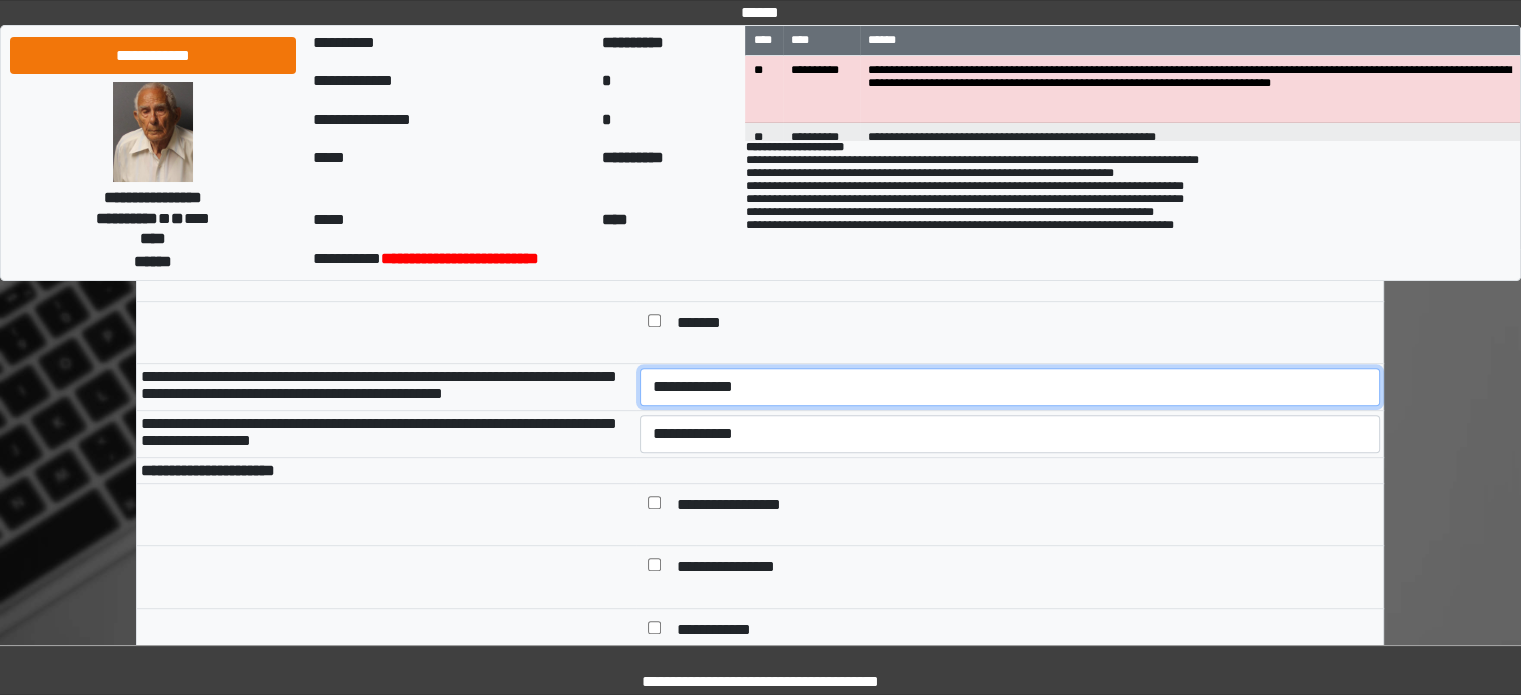 click on "**********" at bounding box center [1010, 387] 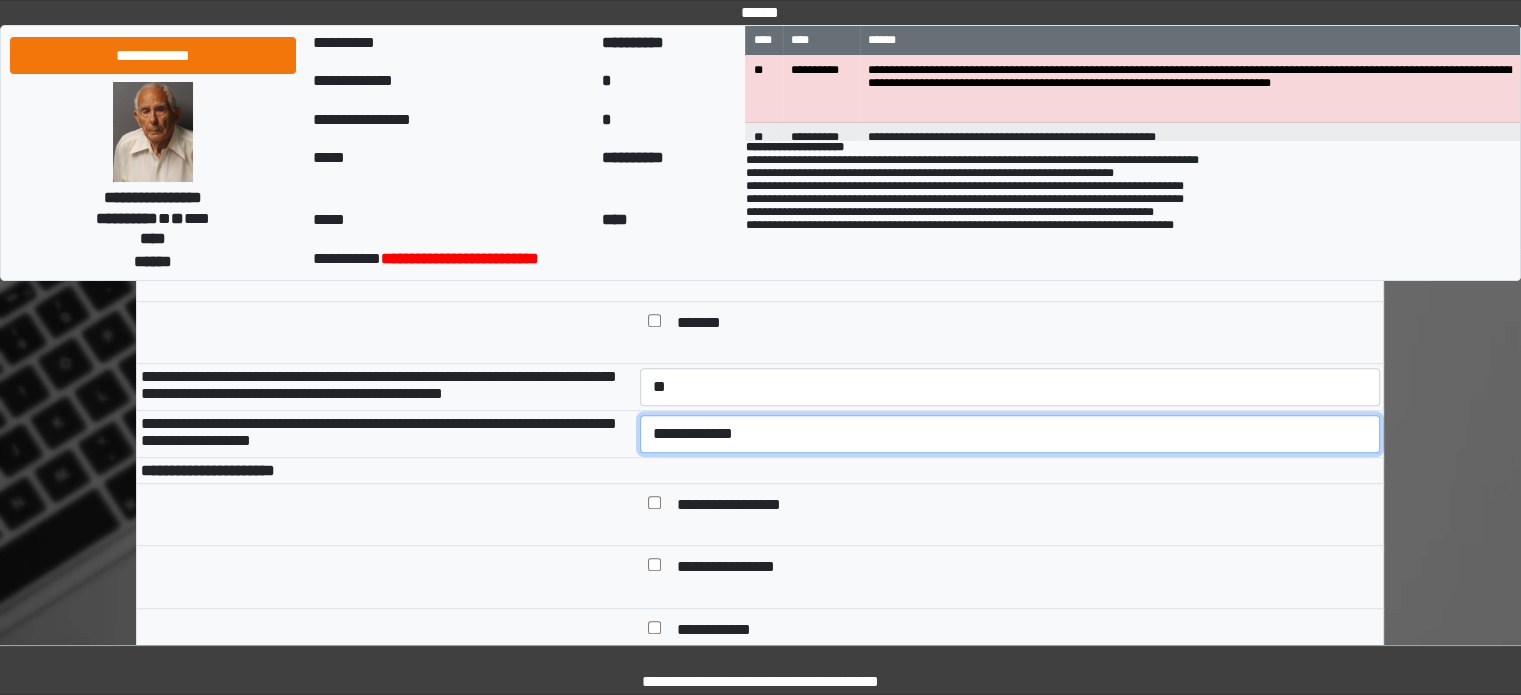 drag, startPoint x: 681, startPoint y: 477, endPoint x: 677, endPoint y: 493, distance: 16.492422 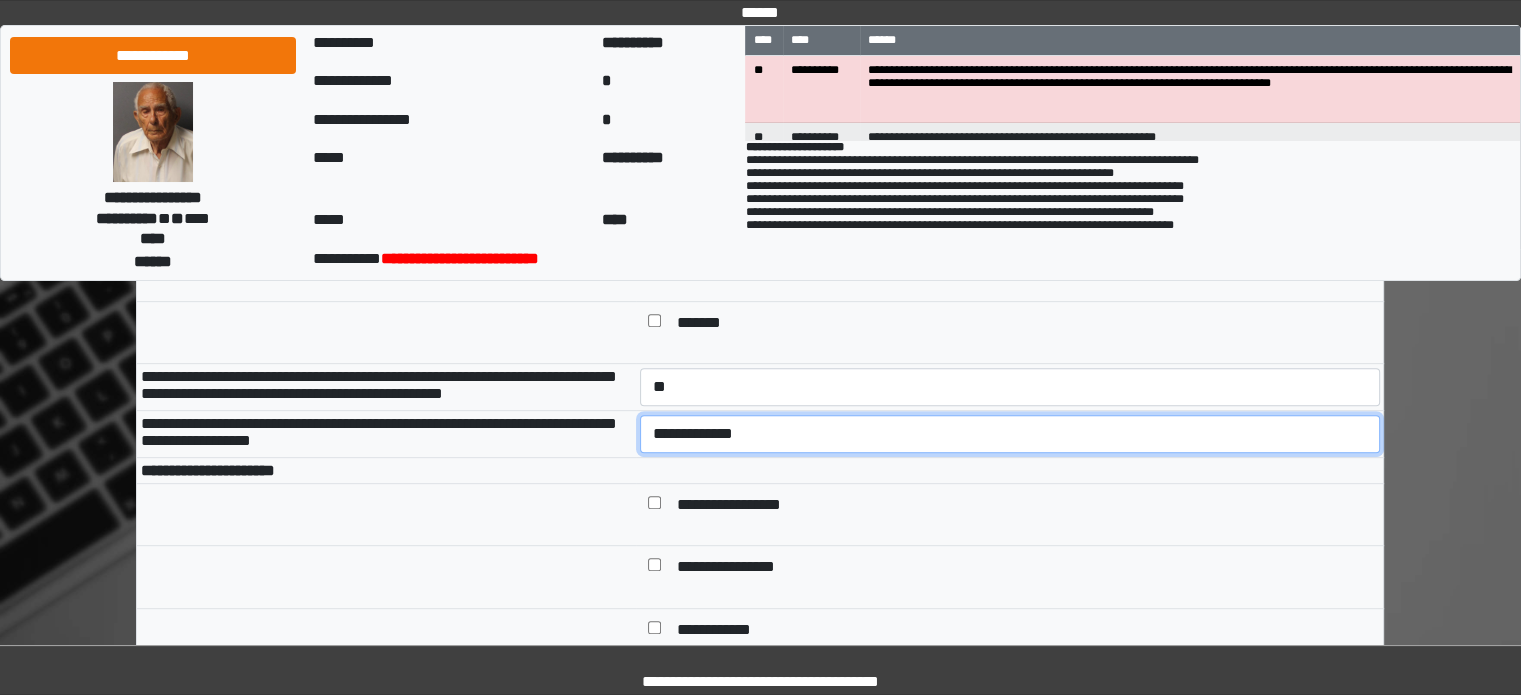 select on "*" 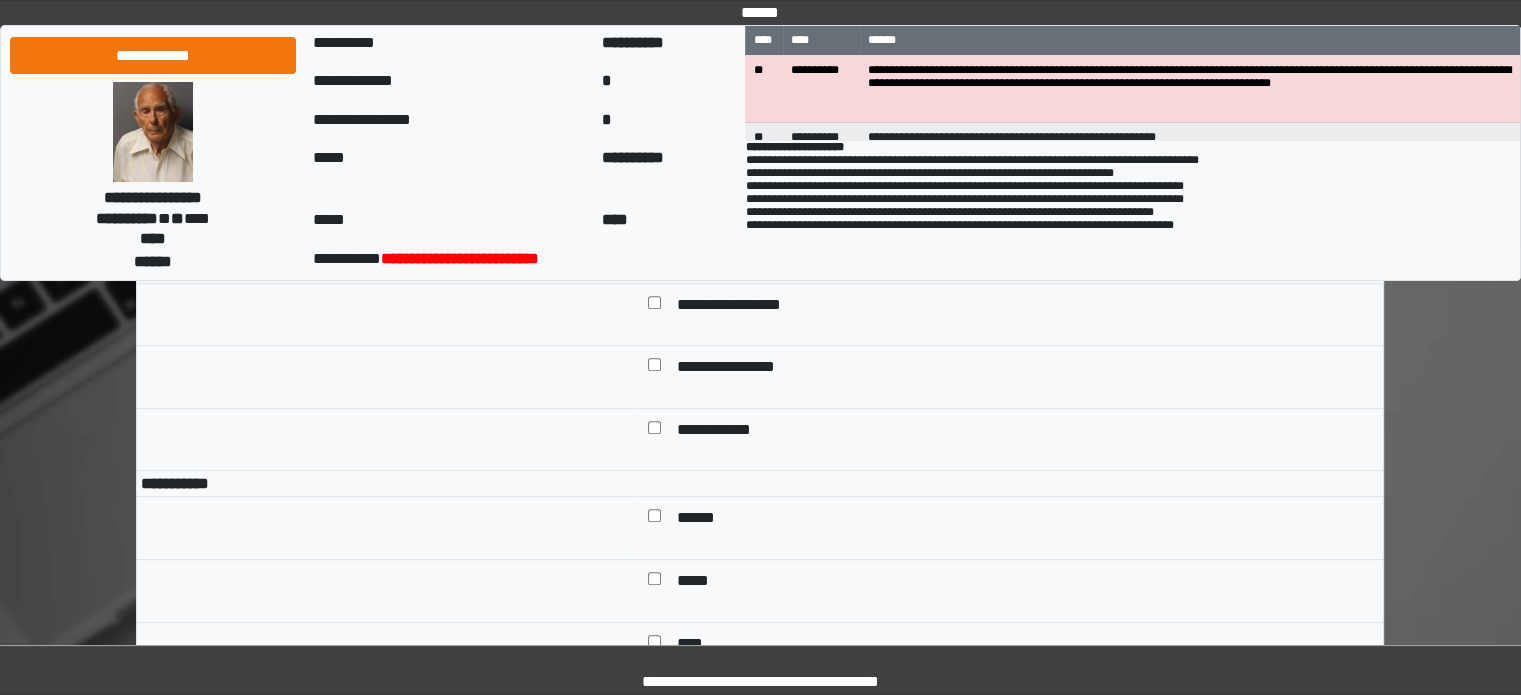 scroll, scrollTop: 1100, scrollLeft: 0, axis: vertical 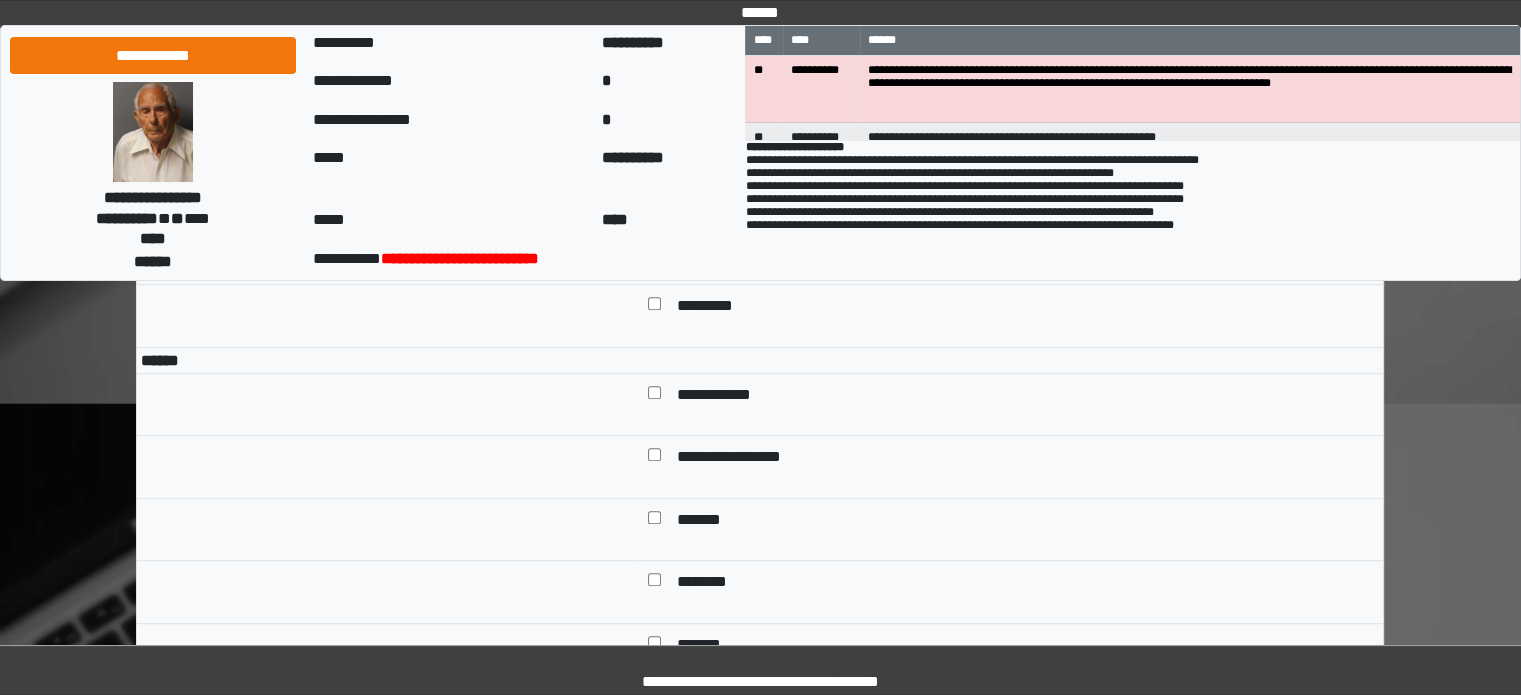 click at bounding box center [654, 246] 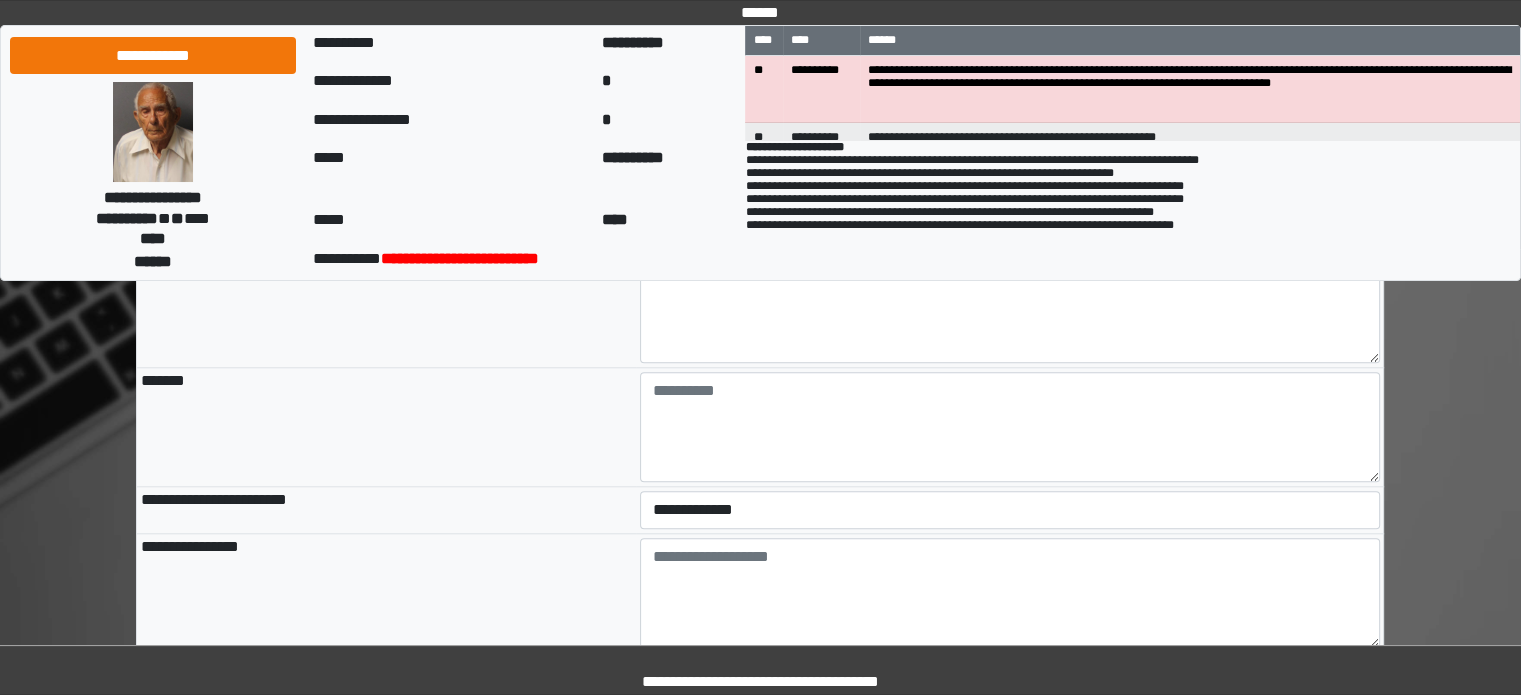 scroll, scrollTop: 2000, scrollLeft: 0, axis: vertical 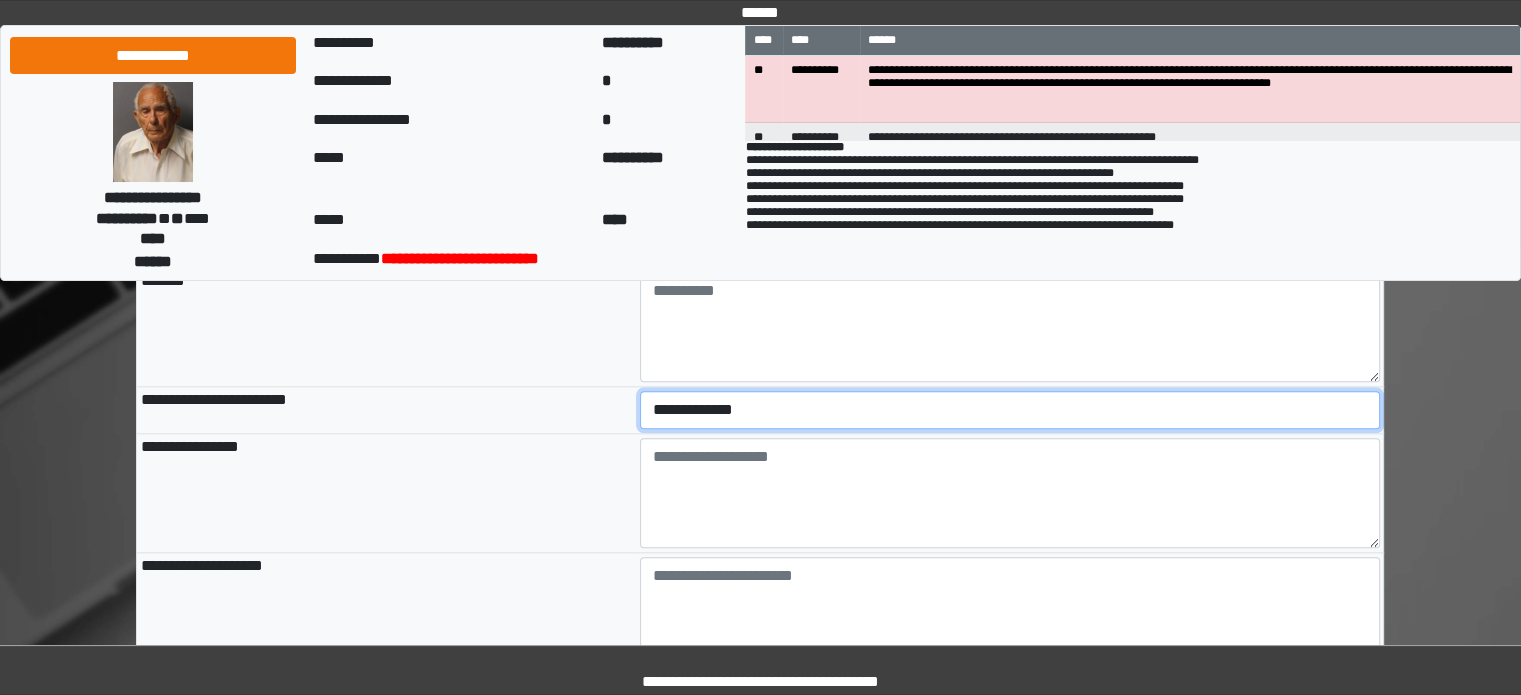drag, startPoint x: 725, startPoint y: 459, endPoint x: 728, endPoint y: 511, distance: 52.086468 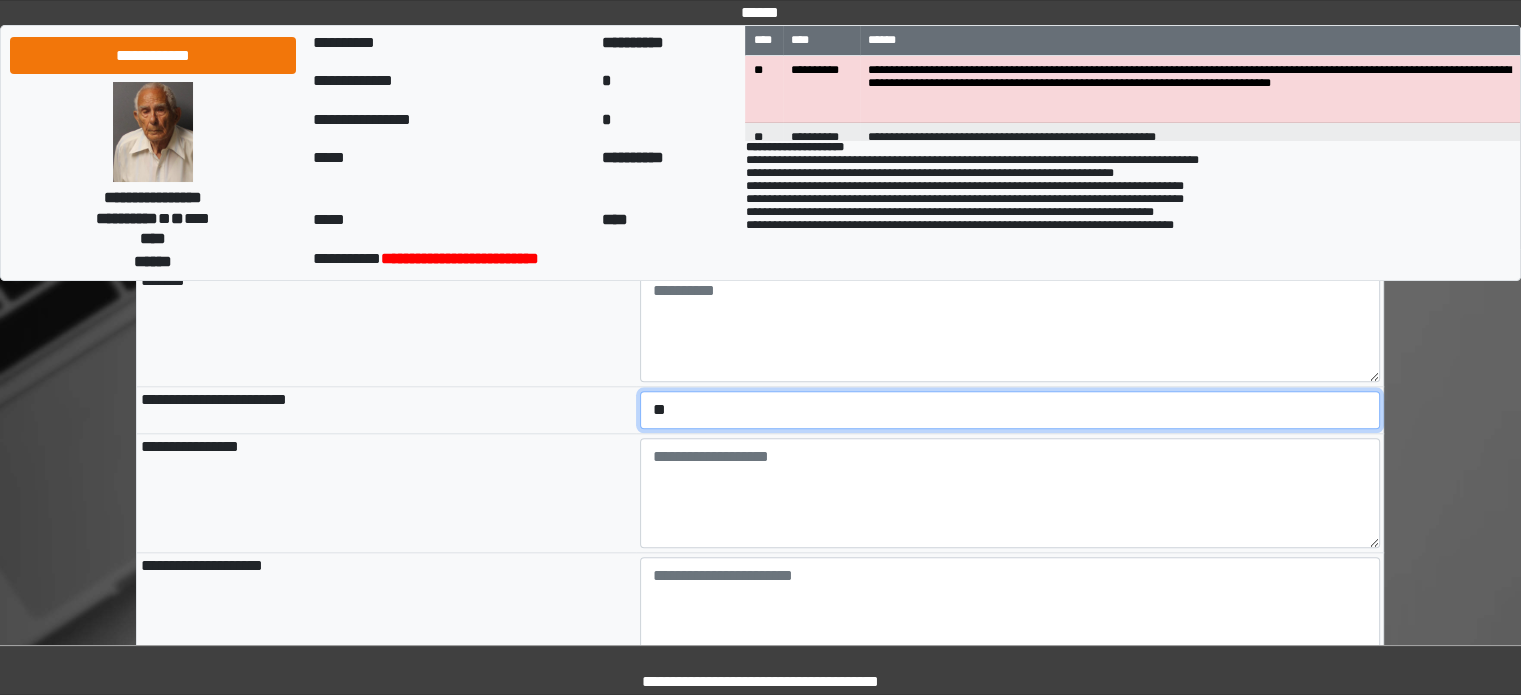 click on "**********" at bounding box center (1010, 410) 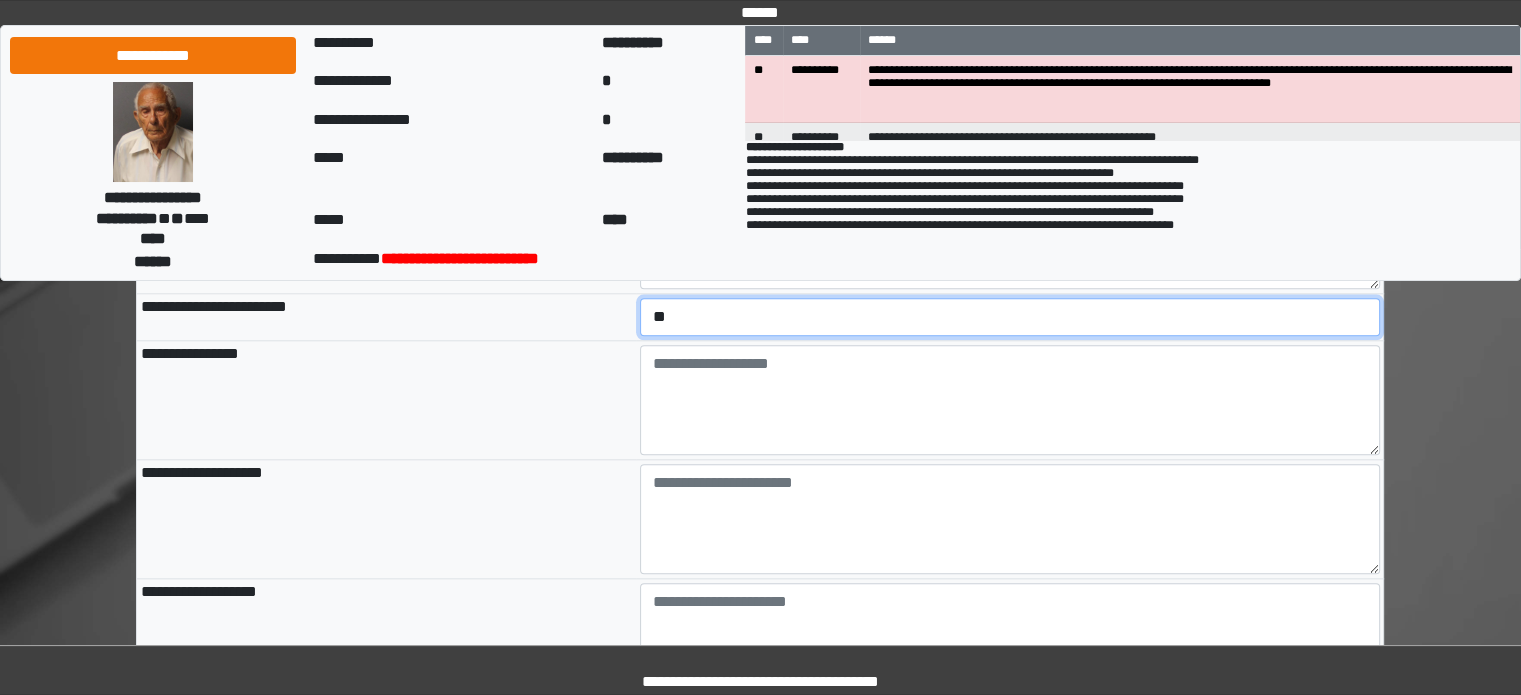 scroll, scrollTop: 2200, scrollLeft: 0, axis: vertical 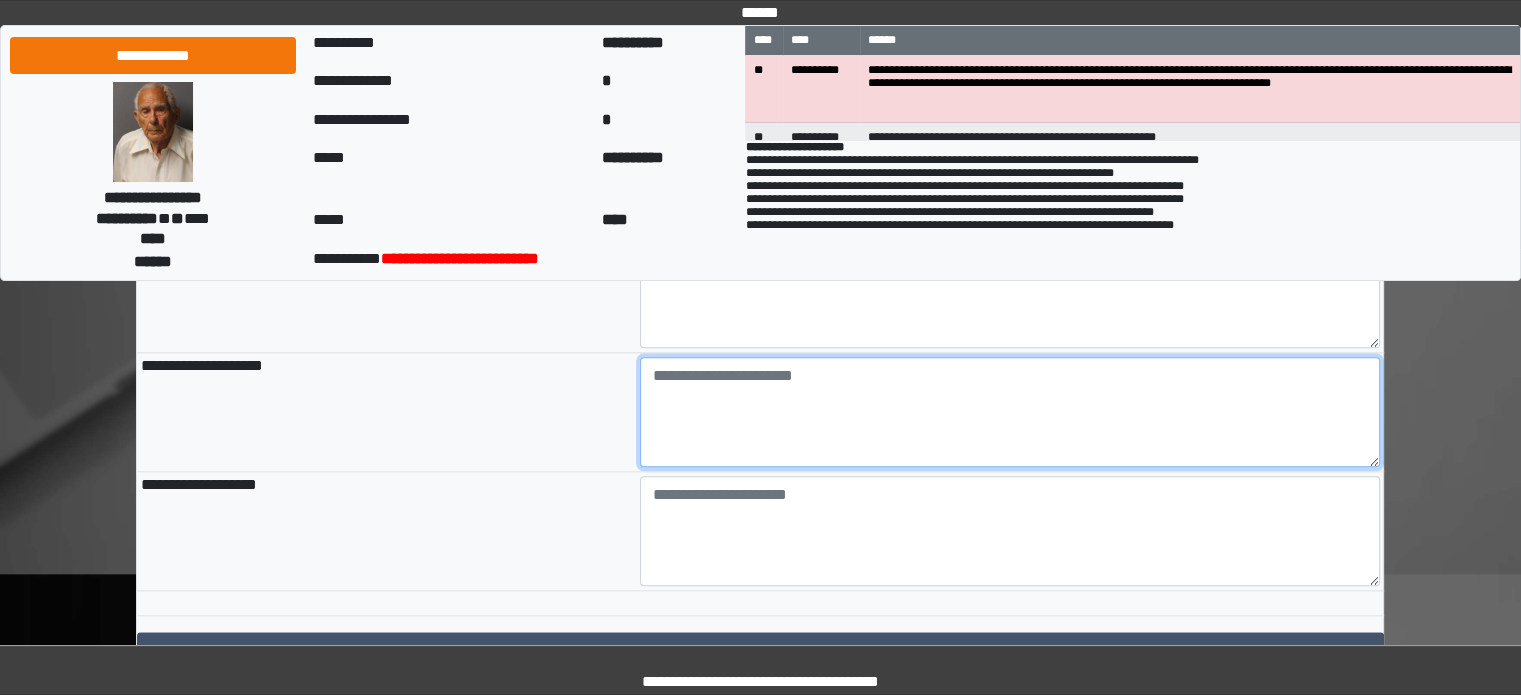 click at bounding box center [1010, 412] 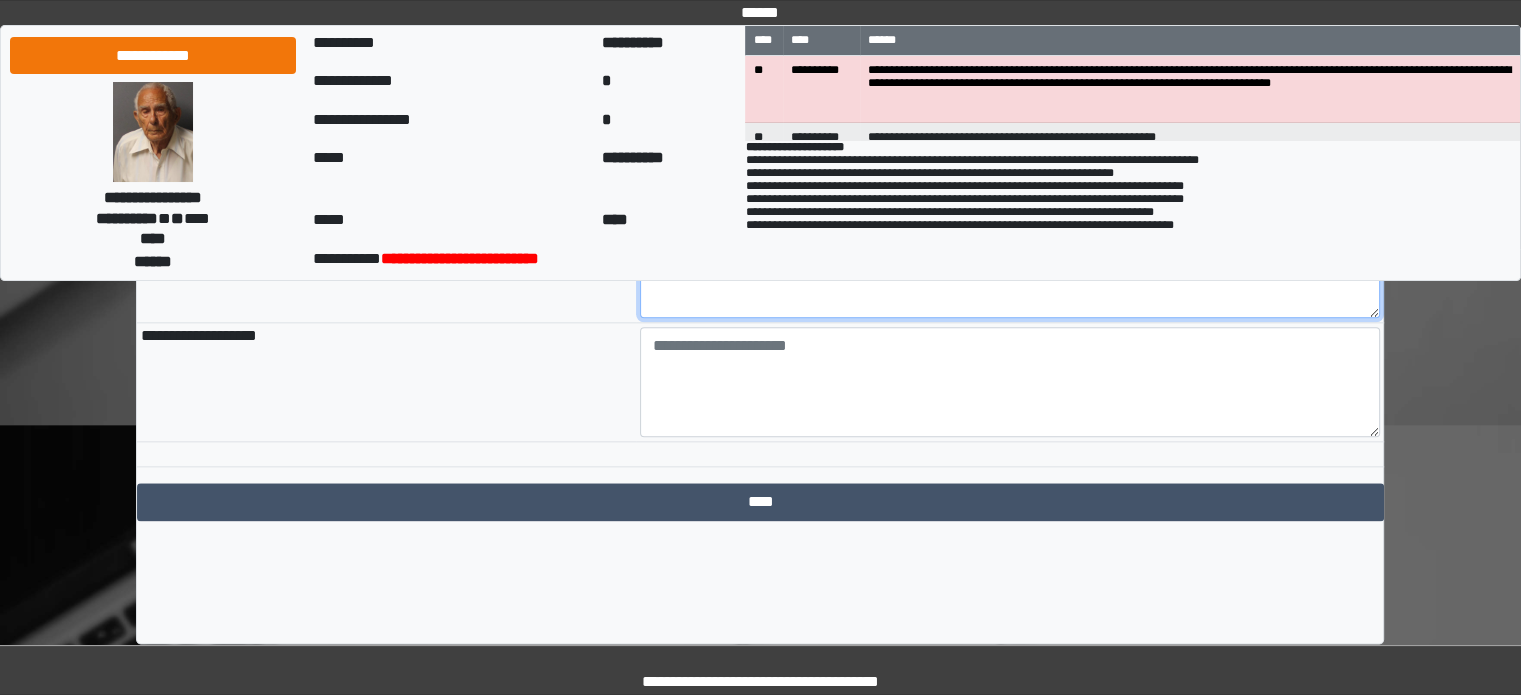 scroll, scrollTop: 2362, scrollLeft: 0, axis: vertical 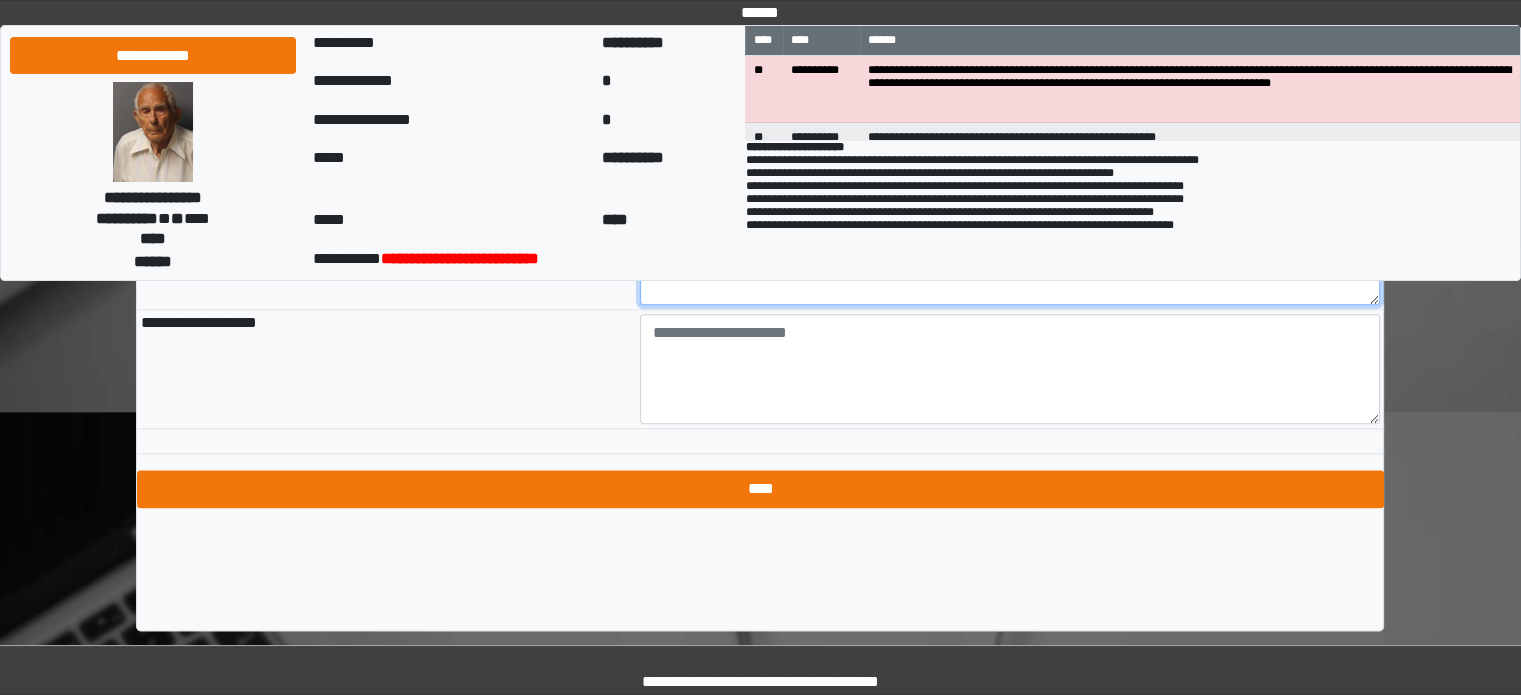 type on "**********" 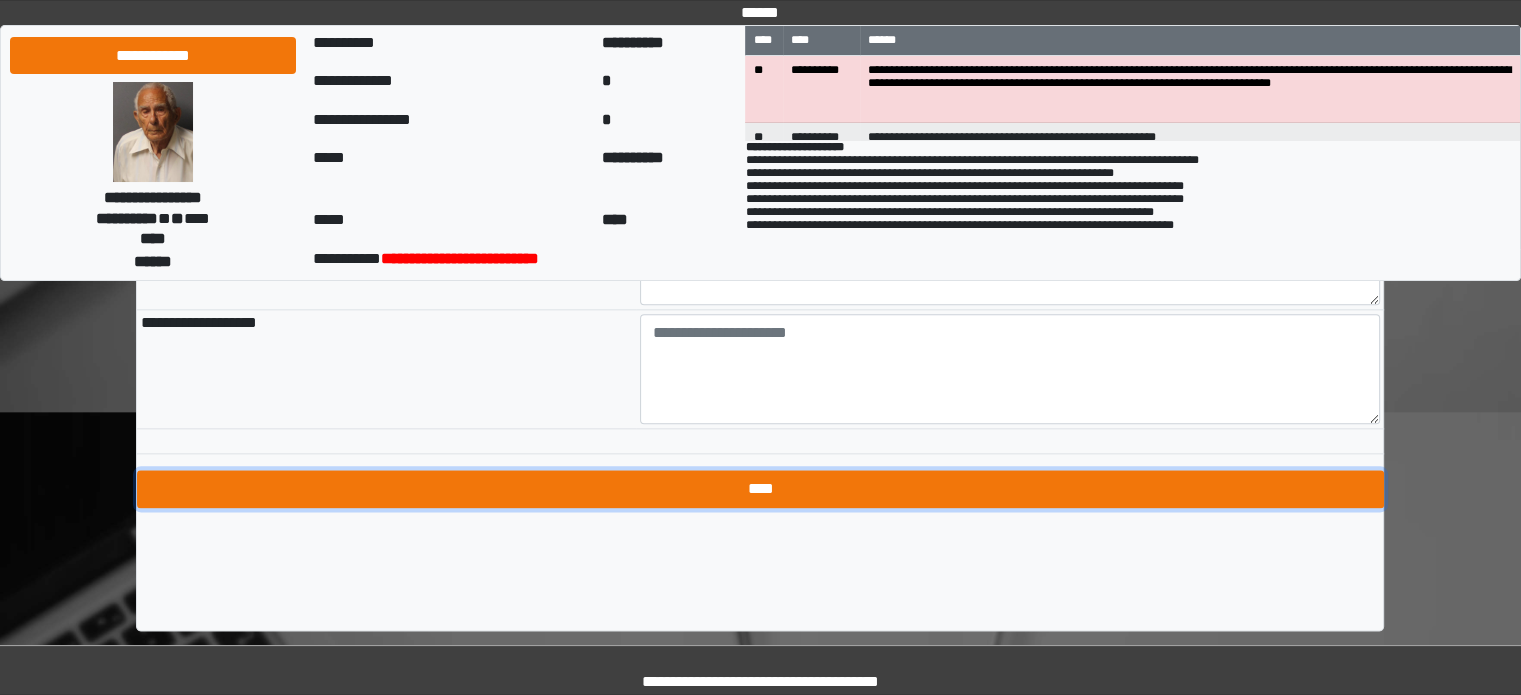 click on "****" at bounding box center (760, 489) 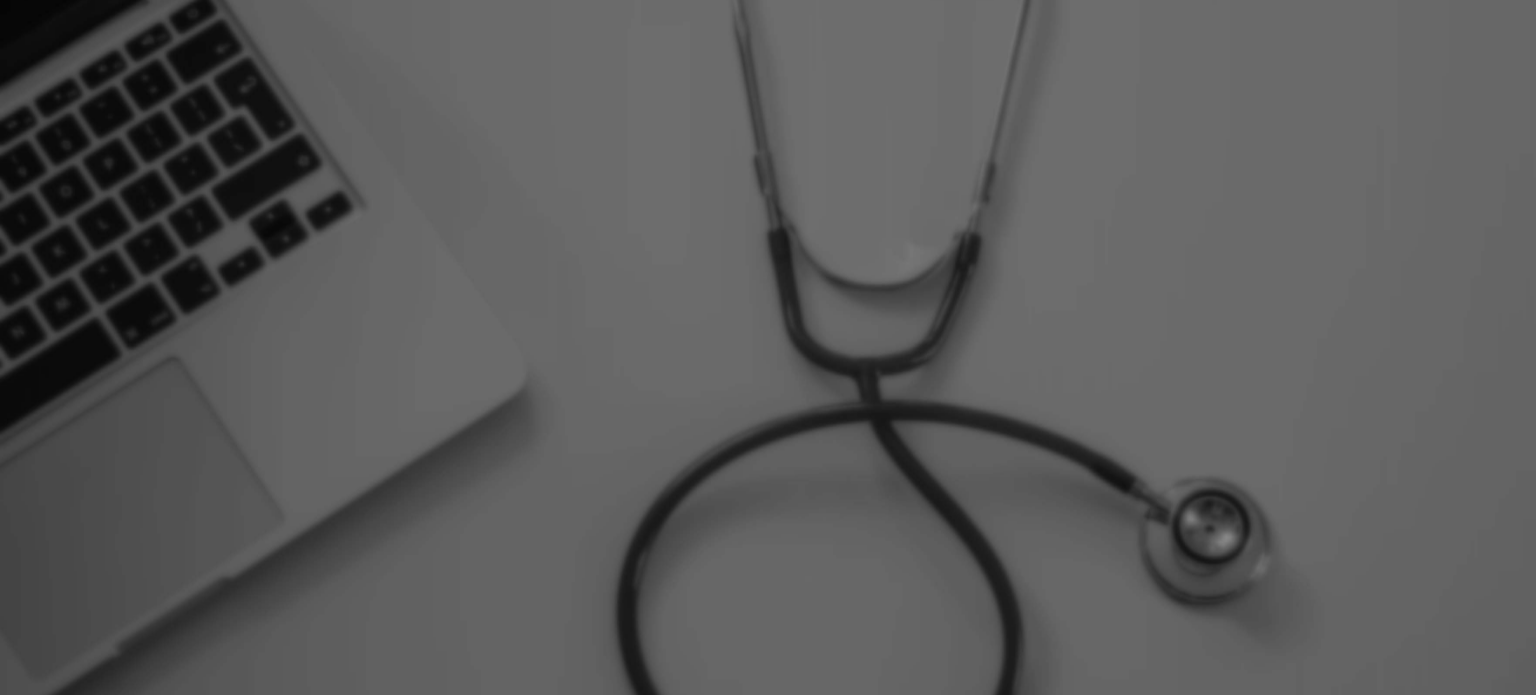 scroll, scrollTop: 0, scrollLeft: 0, axis: both 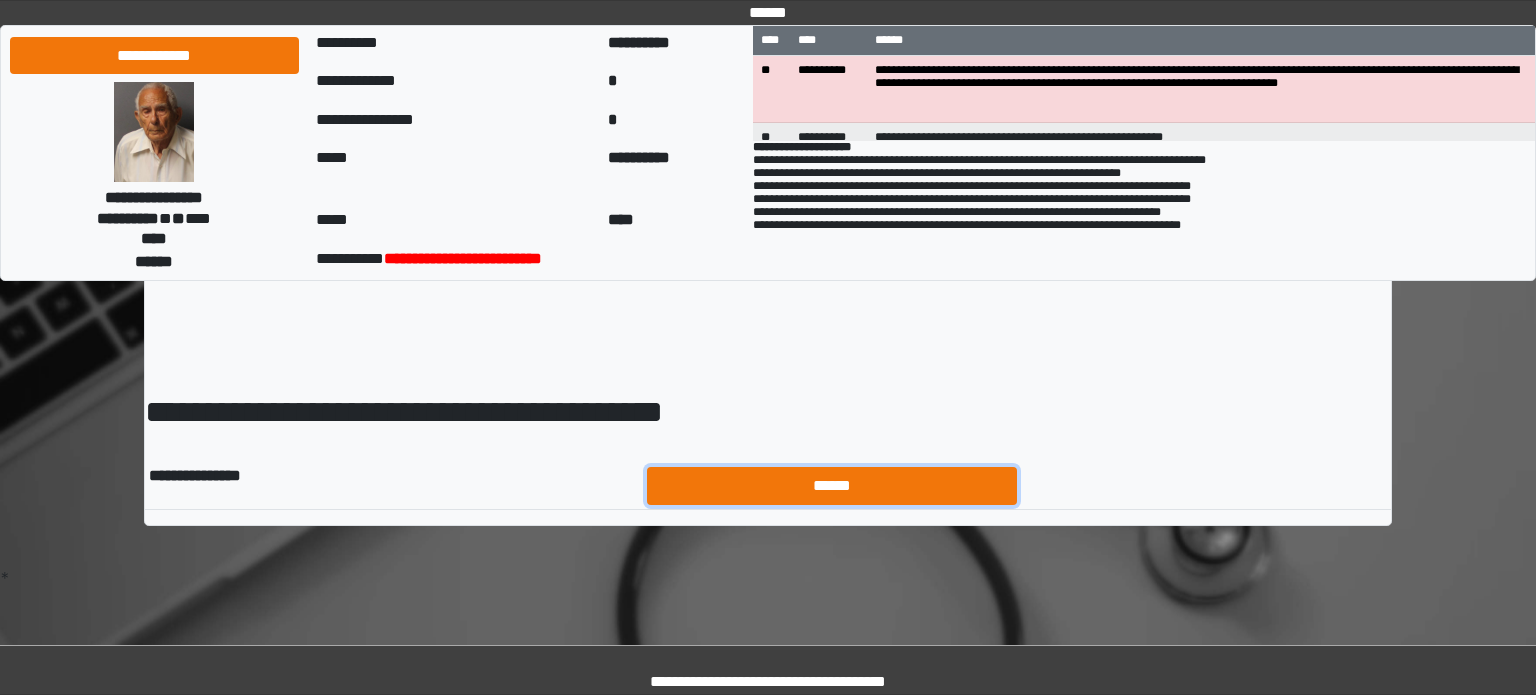 click on "******" at bounding box center (832, 486) 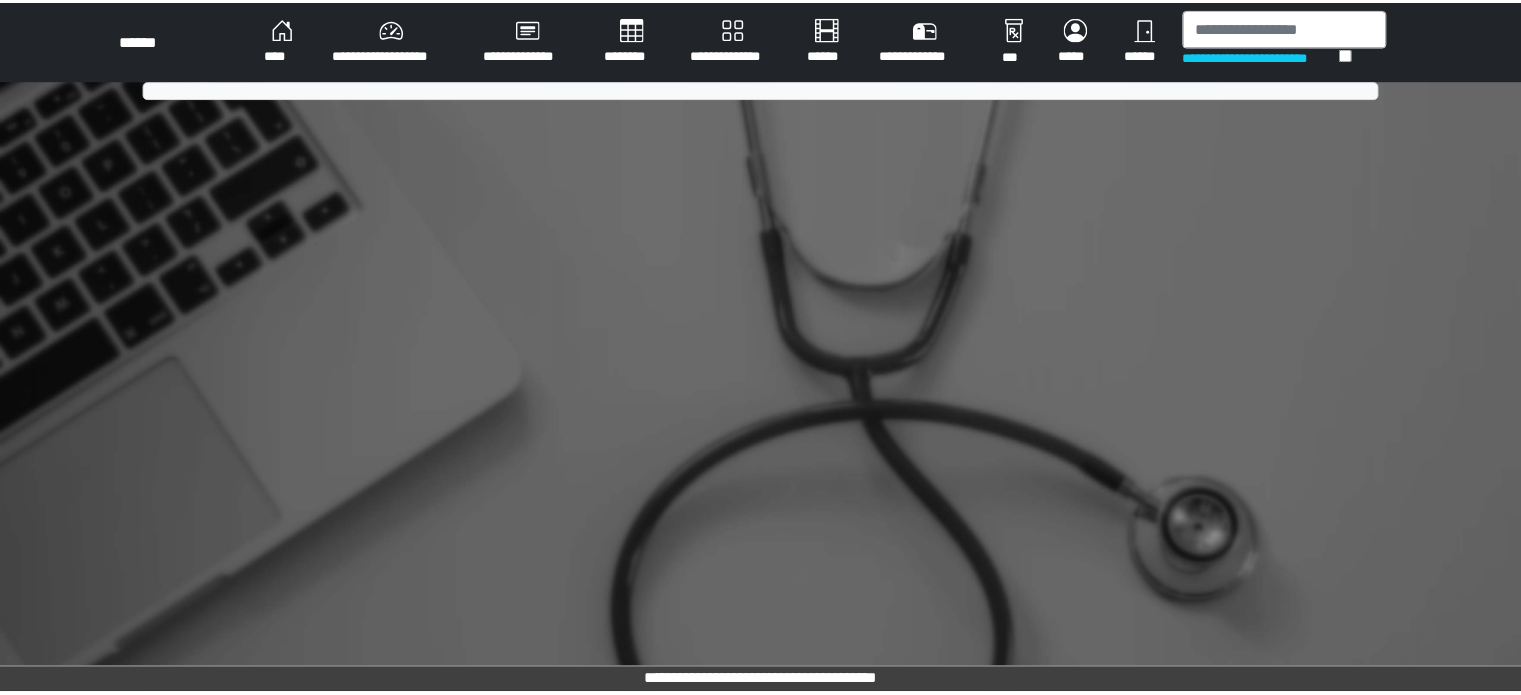 scroll, scrollTop: 0, scrollLeft: 0, axis: both 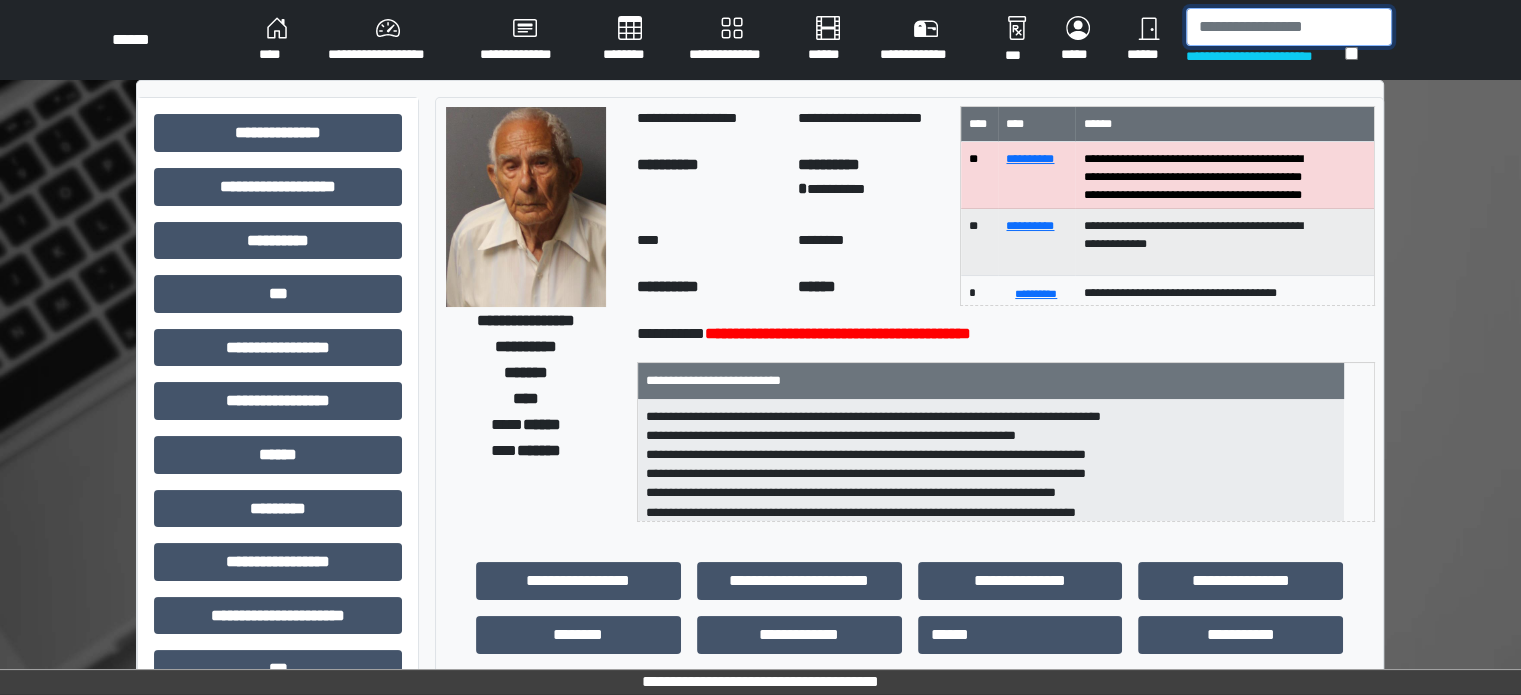 click at bounding box center [1289, 27] 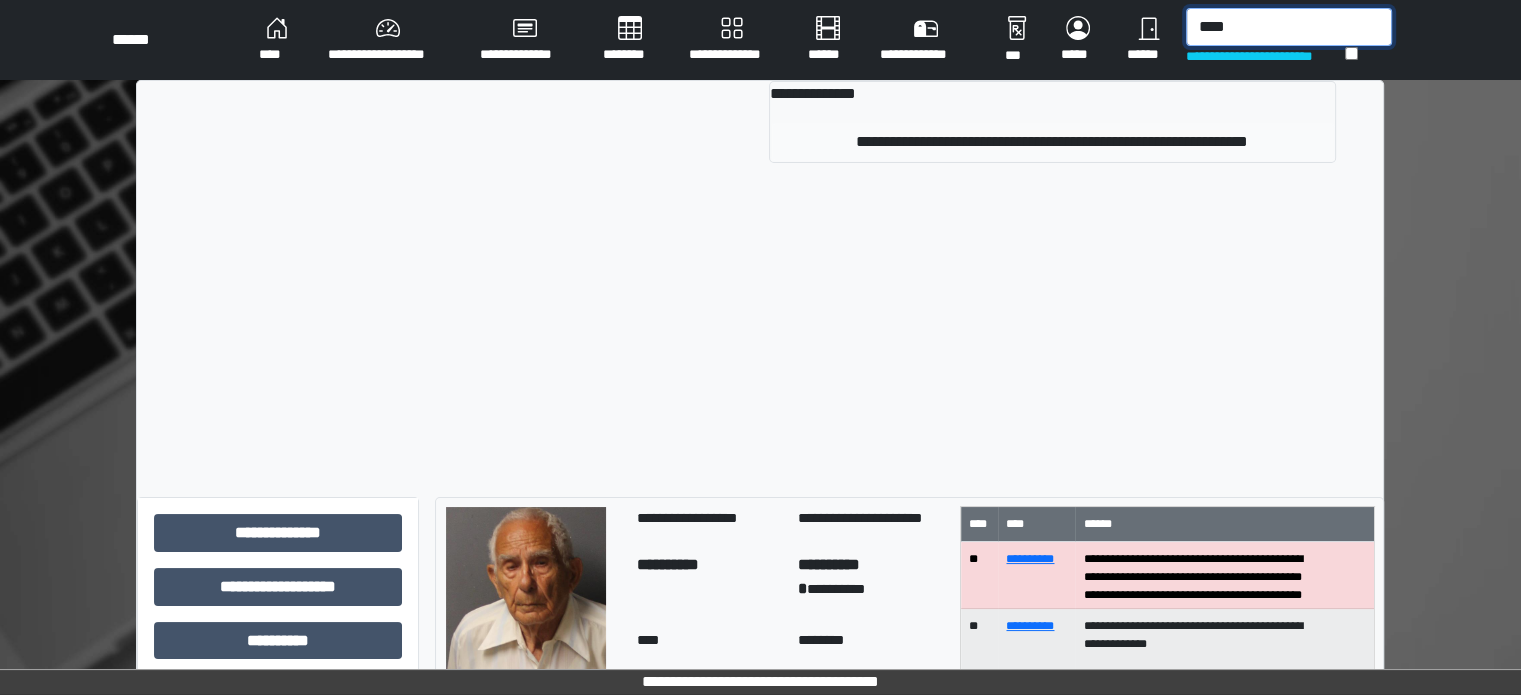 type on "****" 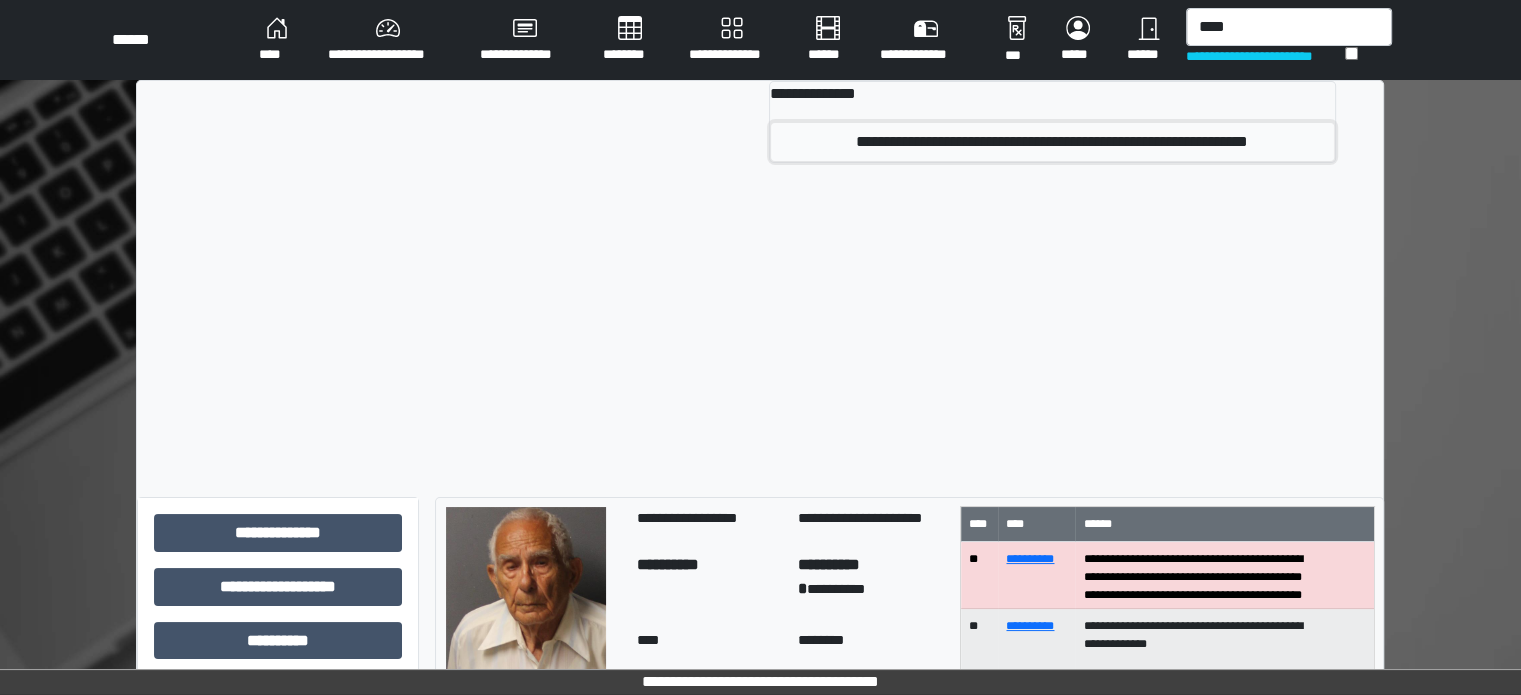 click on "**********" at bounding box center (1052, 142) 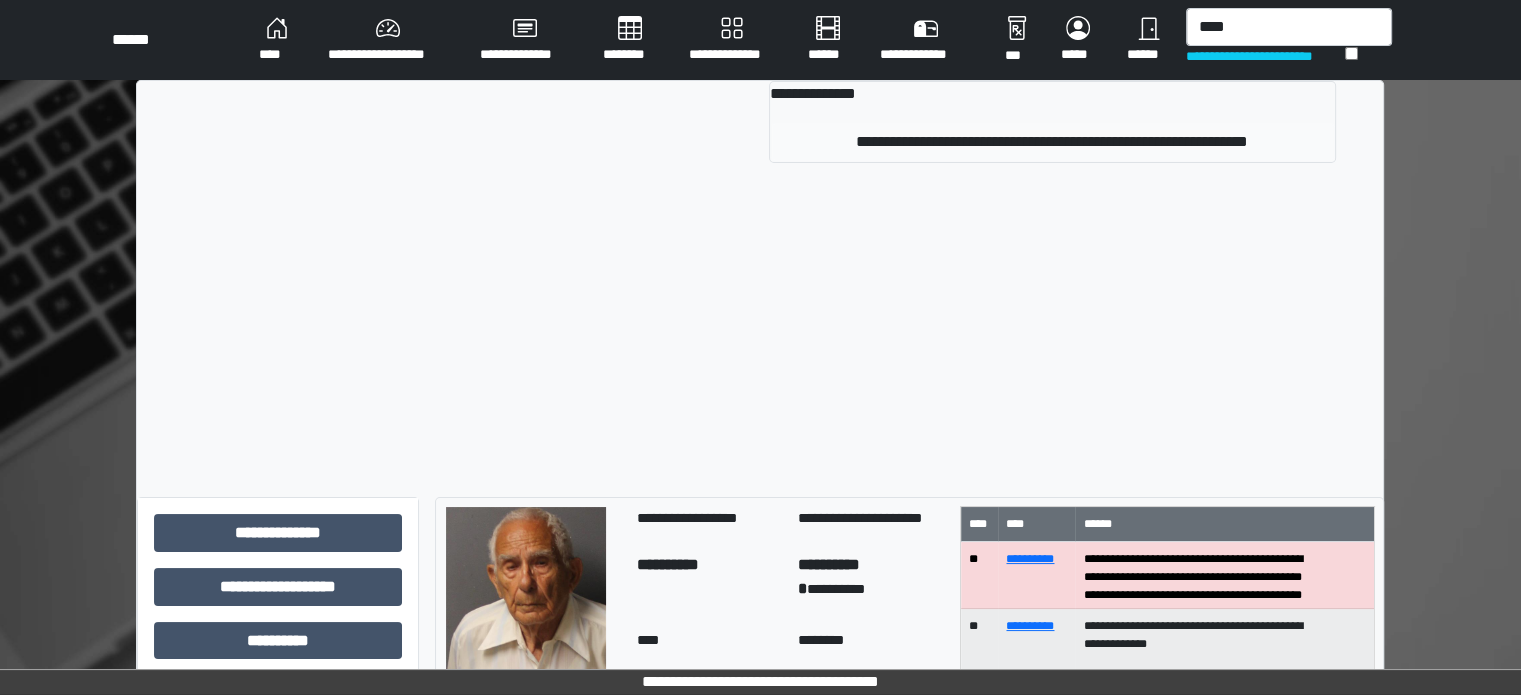 type 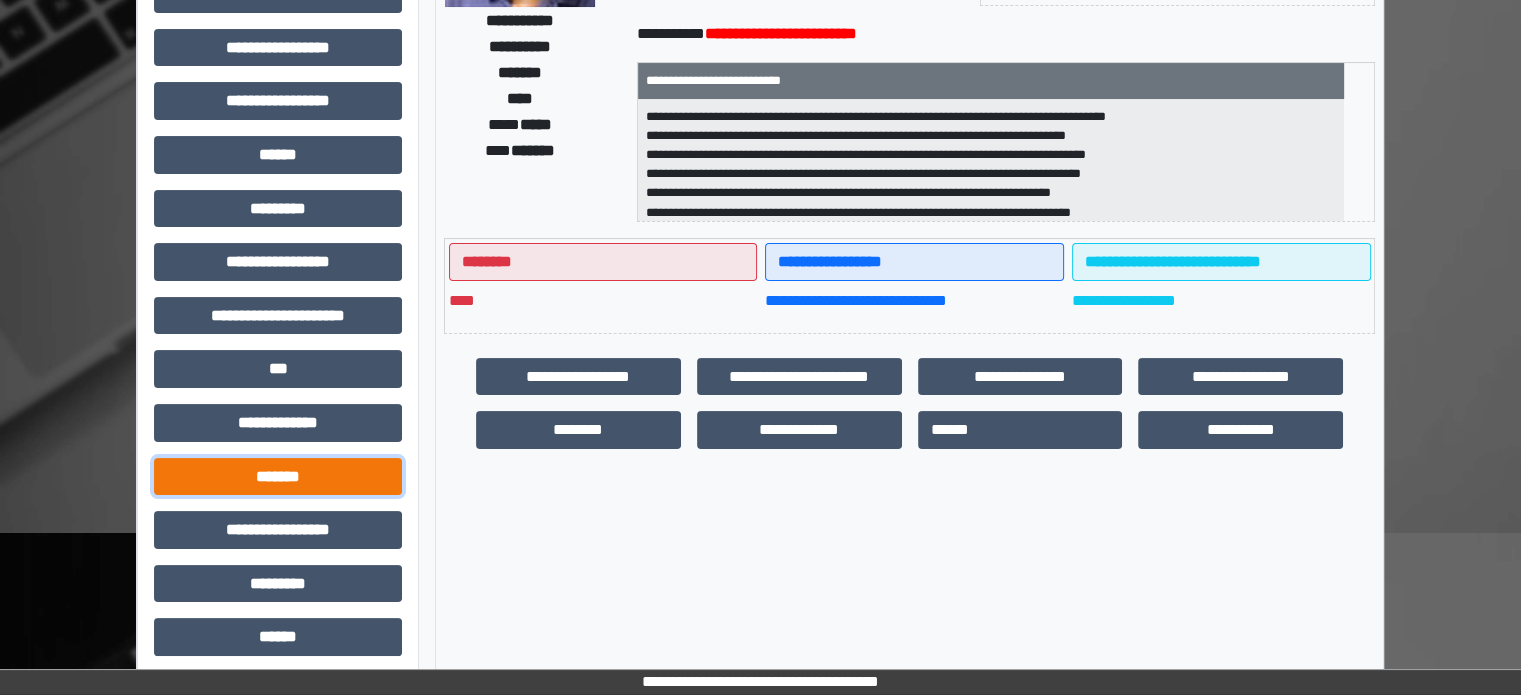drag, startPoint x: 218, startPoint y: 483, endPoint x: 30, endPoint y: 547, distance: 198.59506 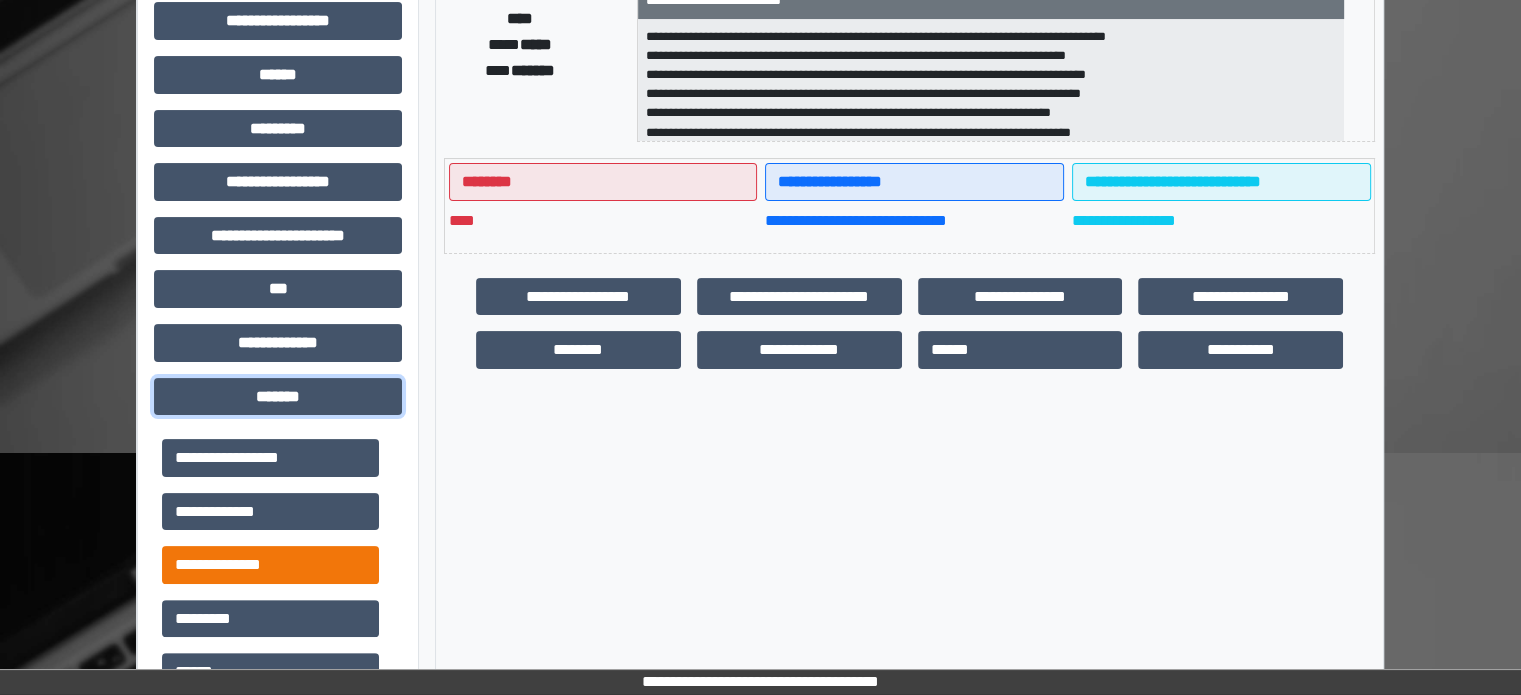 scroll, scrollTop: 500, scrollLeft: 0, axis: vertical 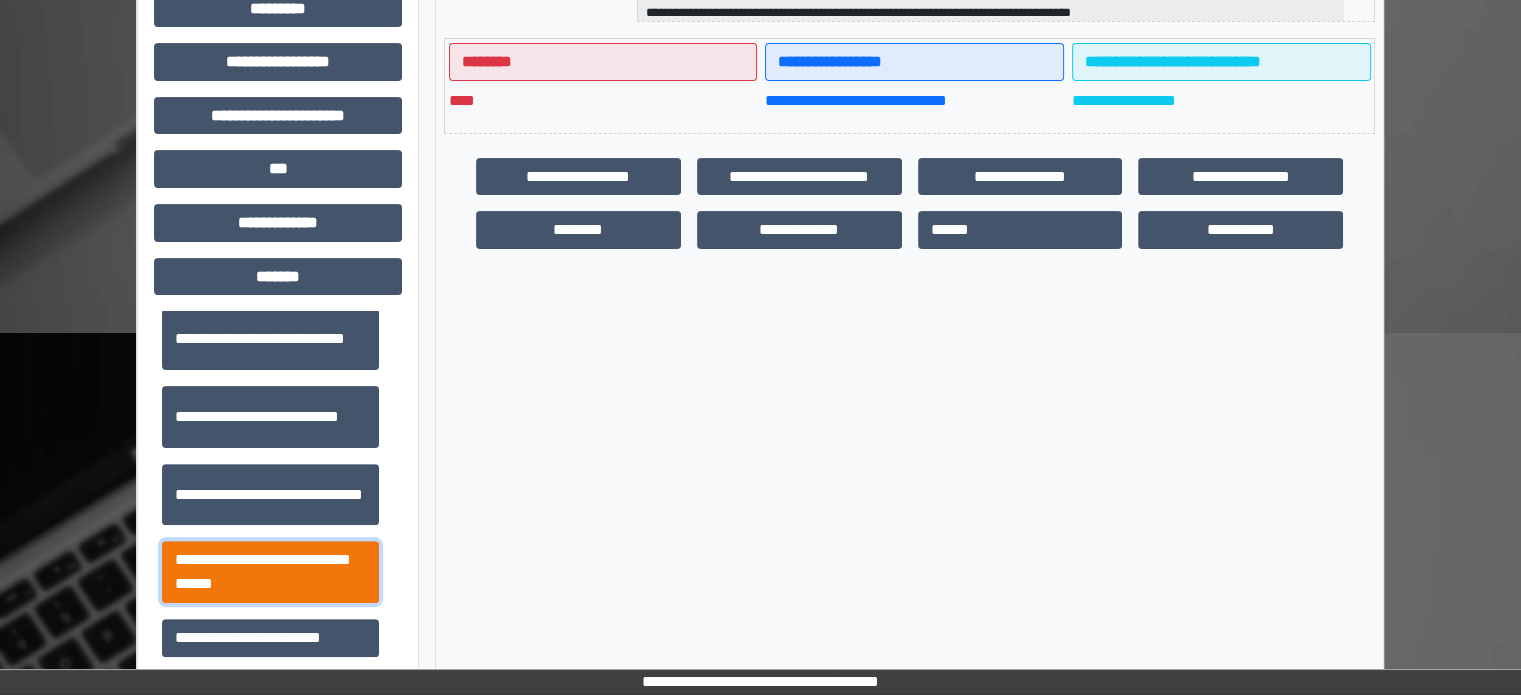 click on "**********" at bounding box center [270, 572] 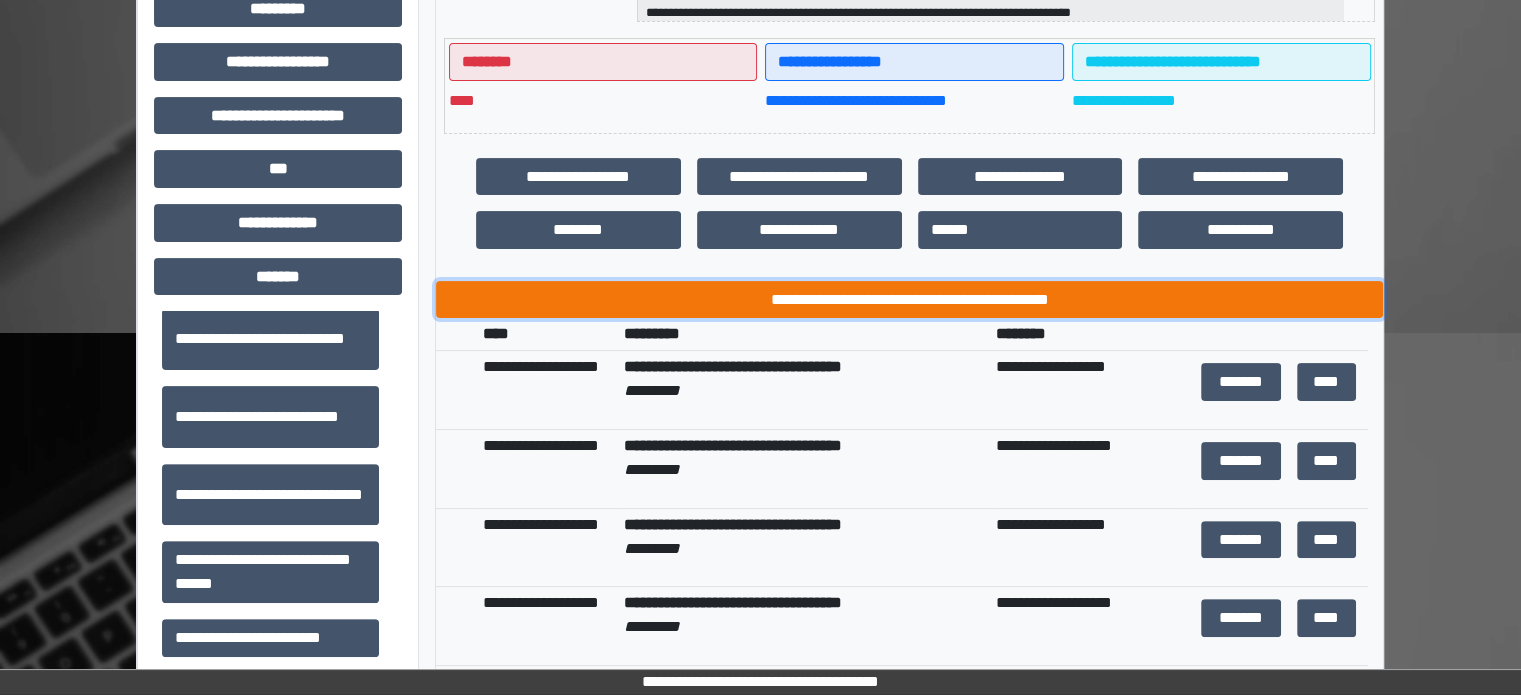 click on "**********" at bounding box center [909, 300] 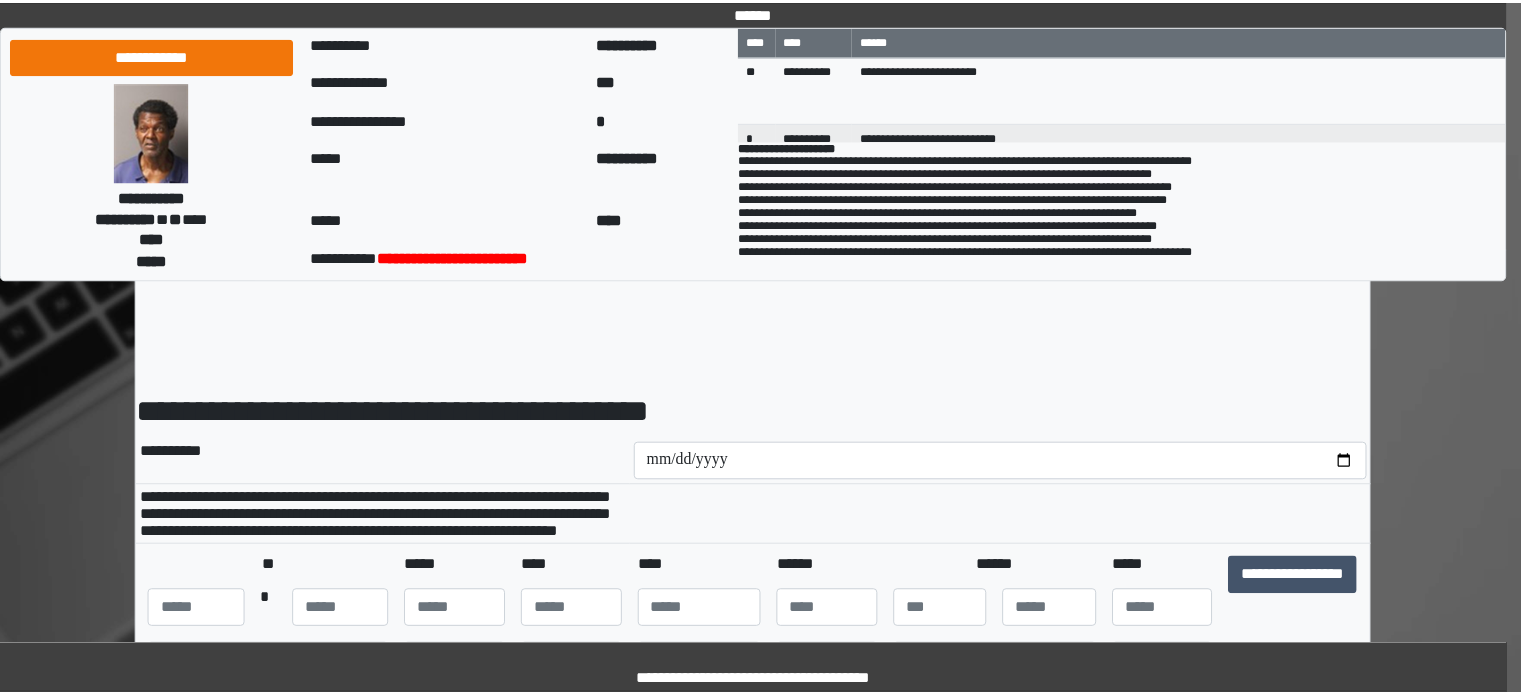 scroll, scrollTop: 0, scrollLeft: 0, axis: both 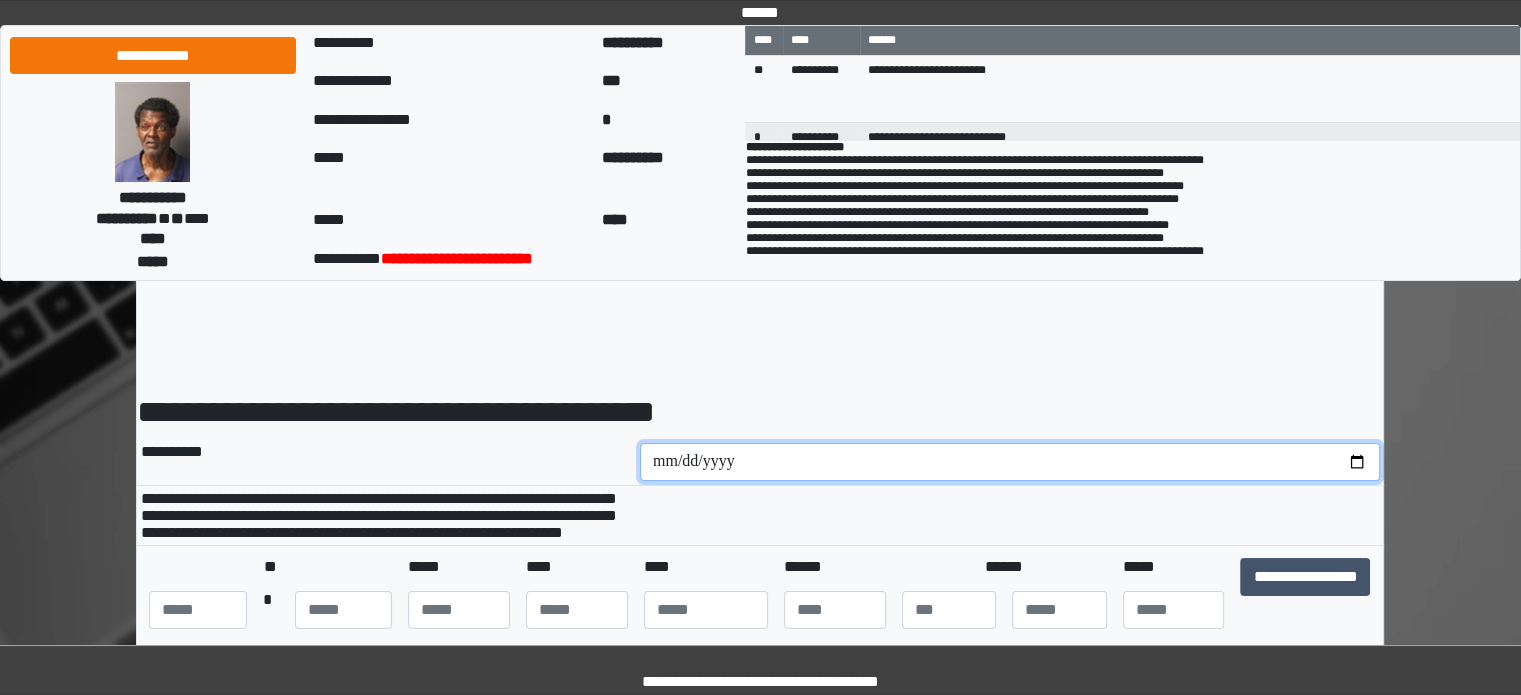 click at bounding box center (1010, 462) 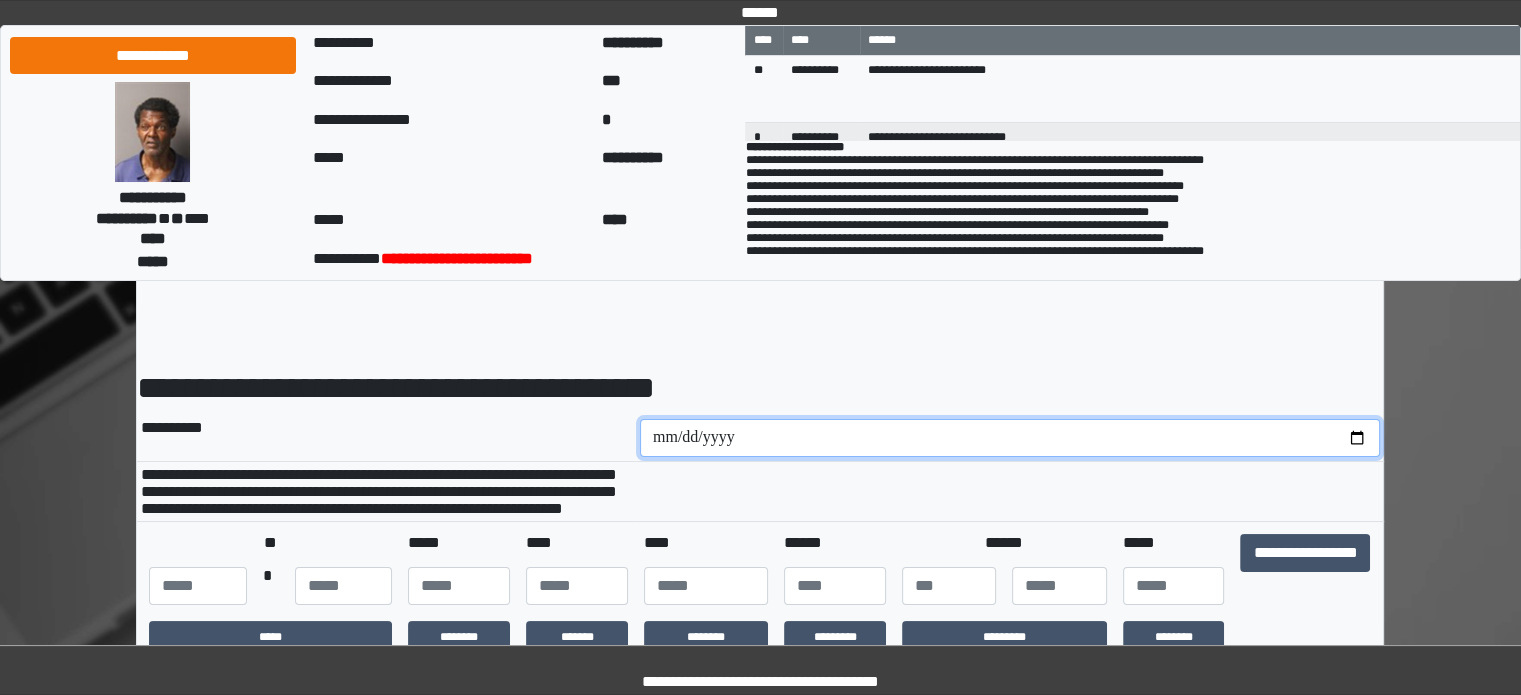 scroll, scrollTop: 300, scrollLeft: 0, axis: vertical 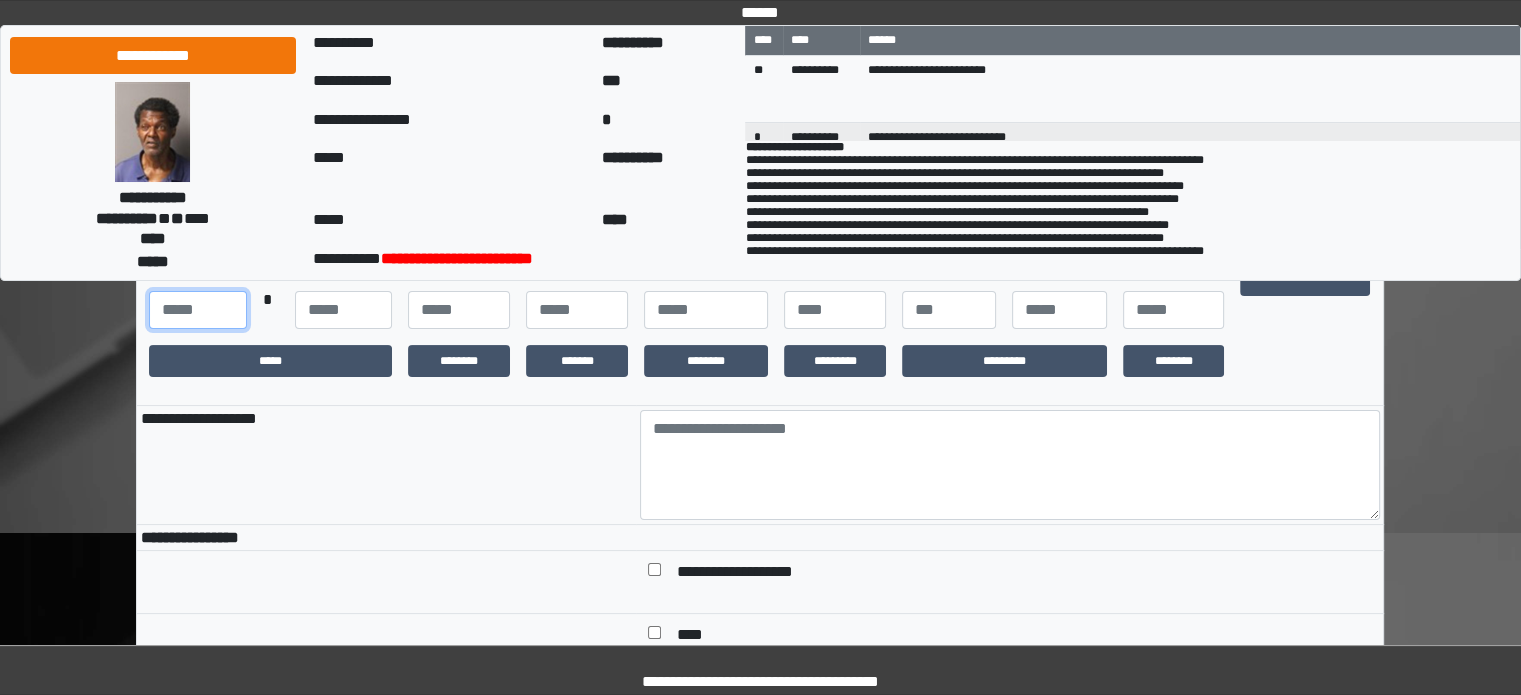 click at bounding box center [197, 310] 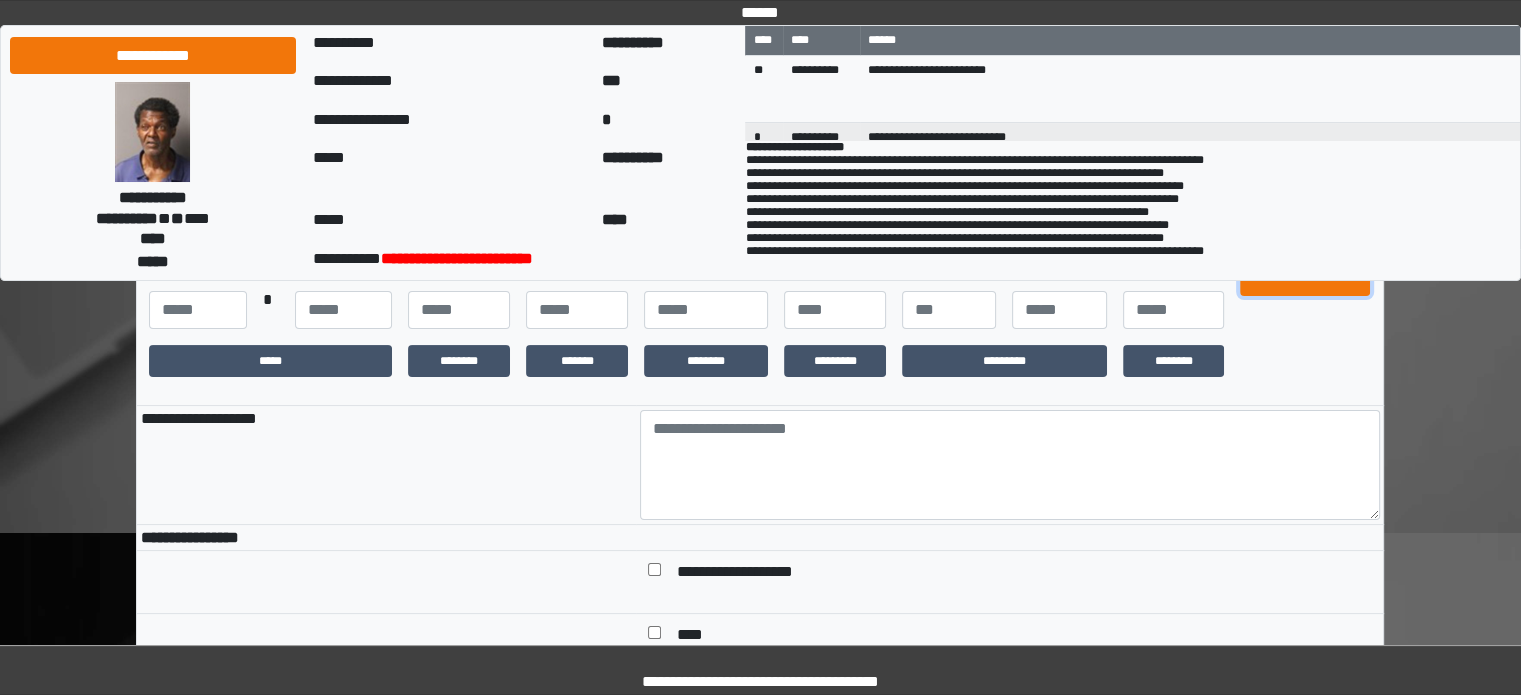 click on "**********" at bounding box center (1305, 277) 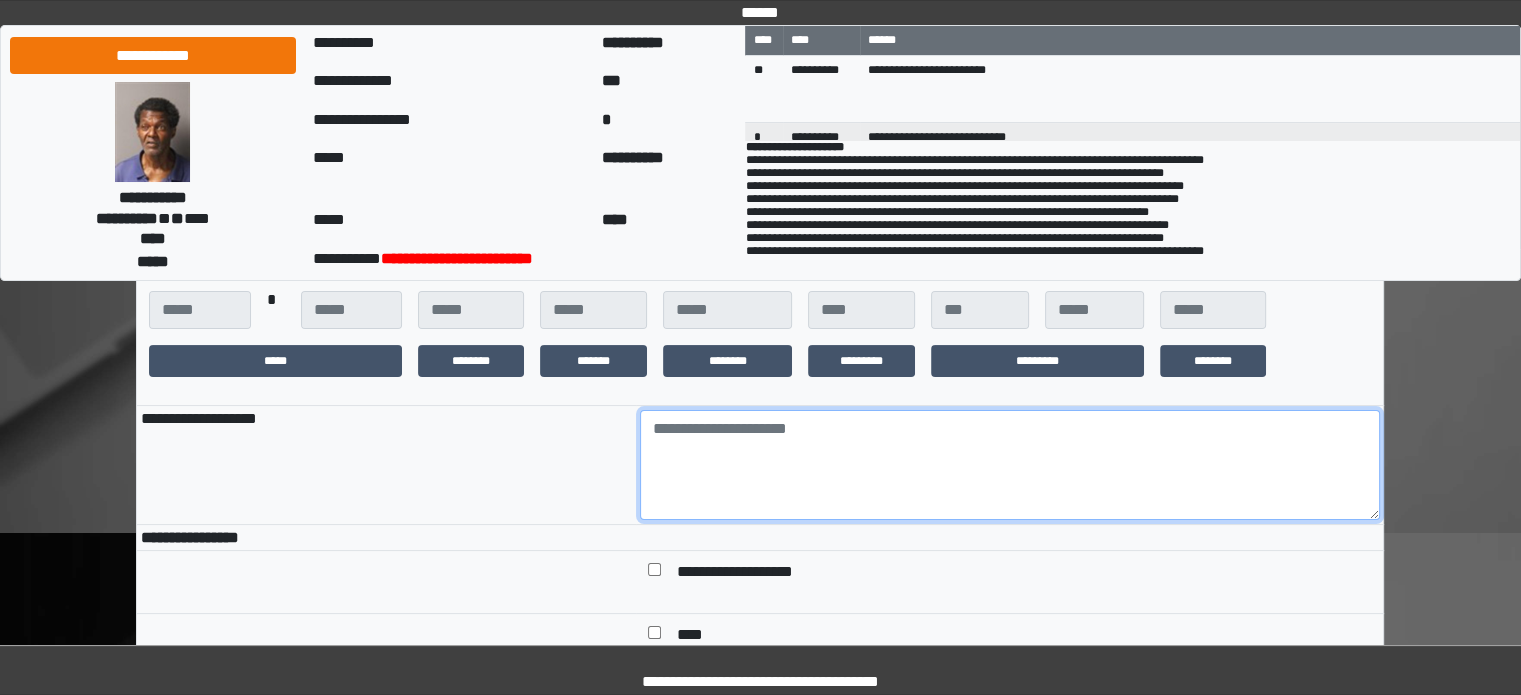 click at bounding box center [1010, 465] 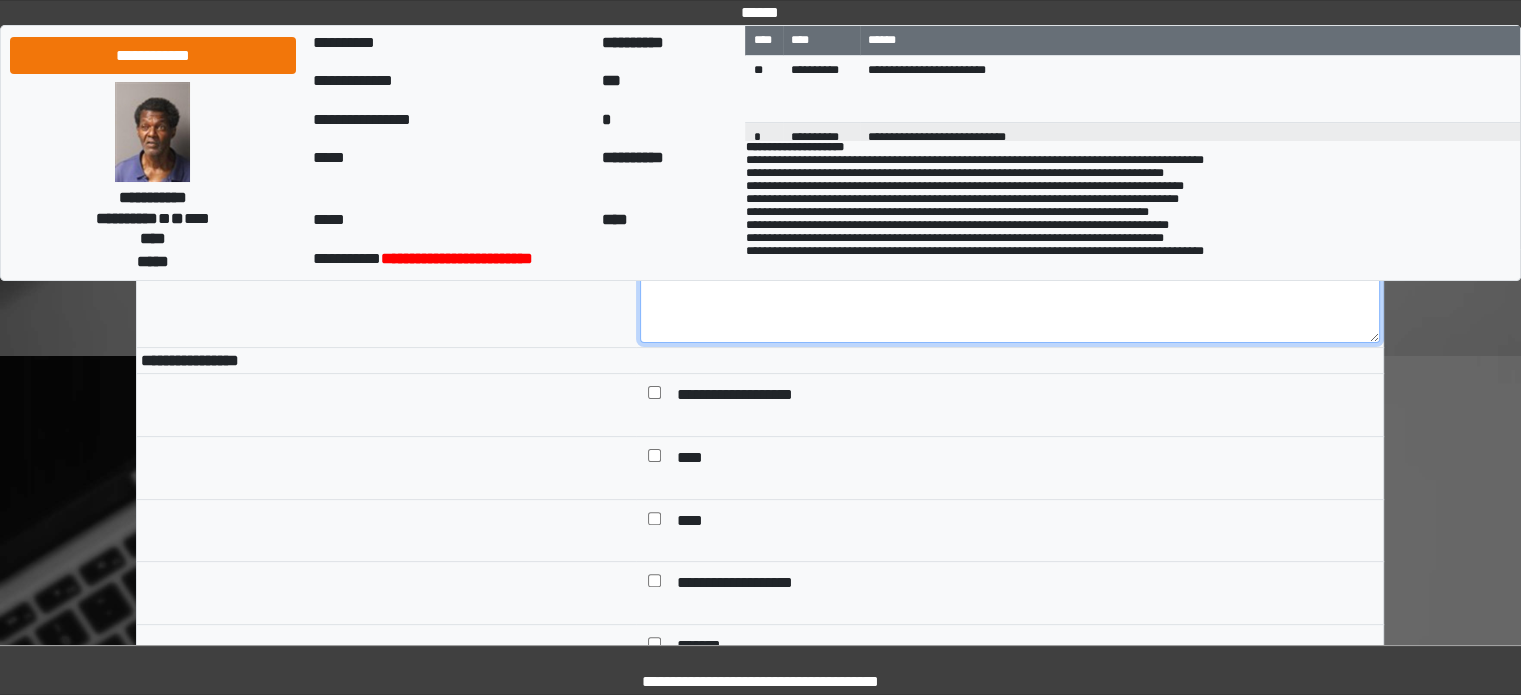 scroll, scrollTop: 600, scrollLeft: 0, axis: vertical 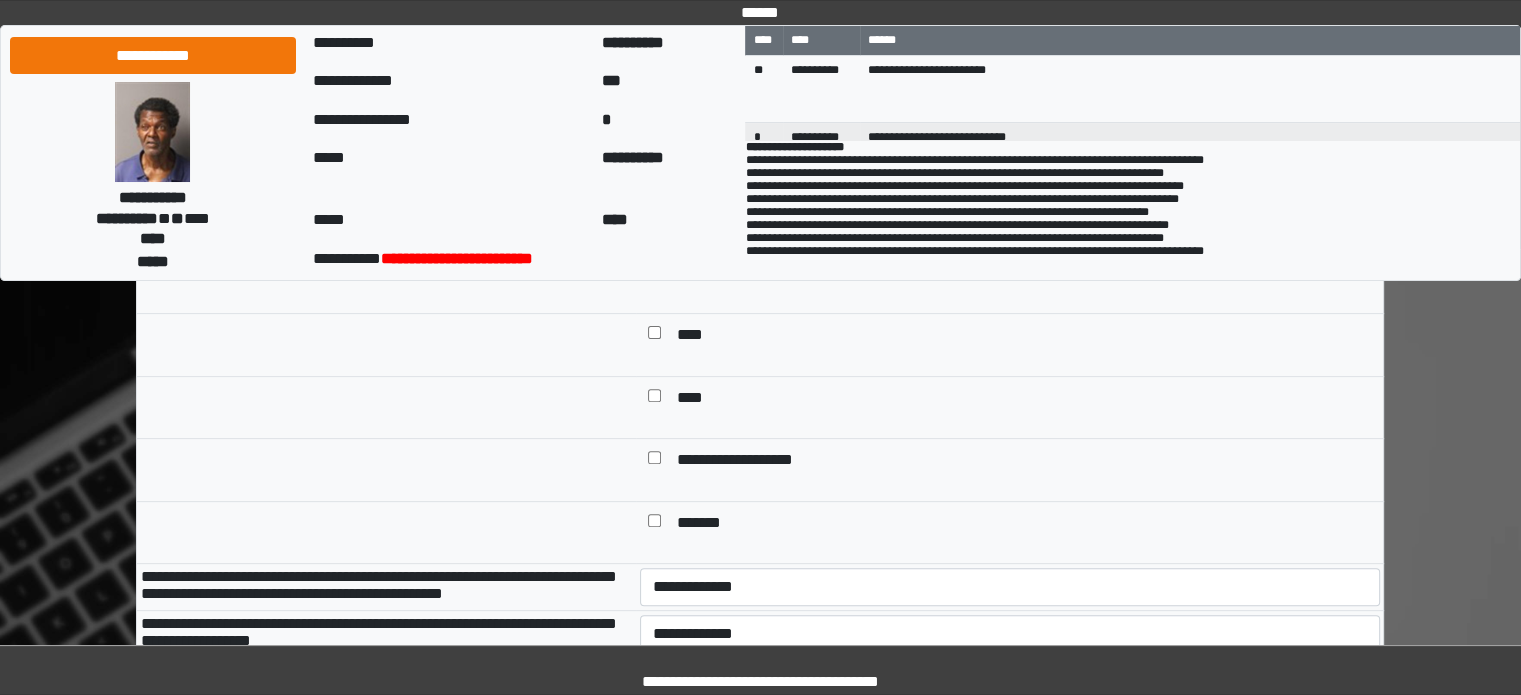 type on "**" 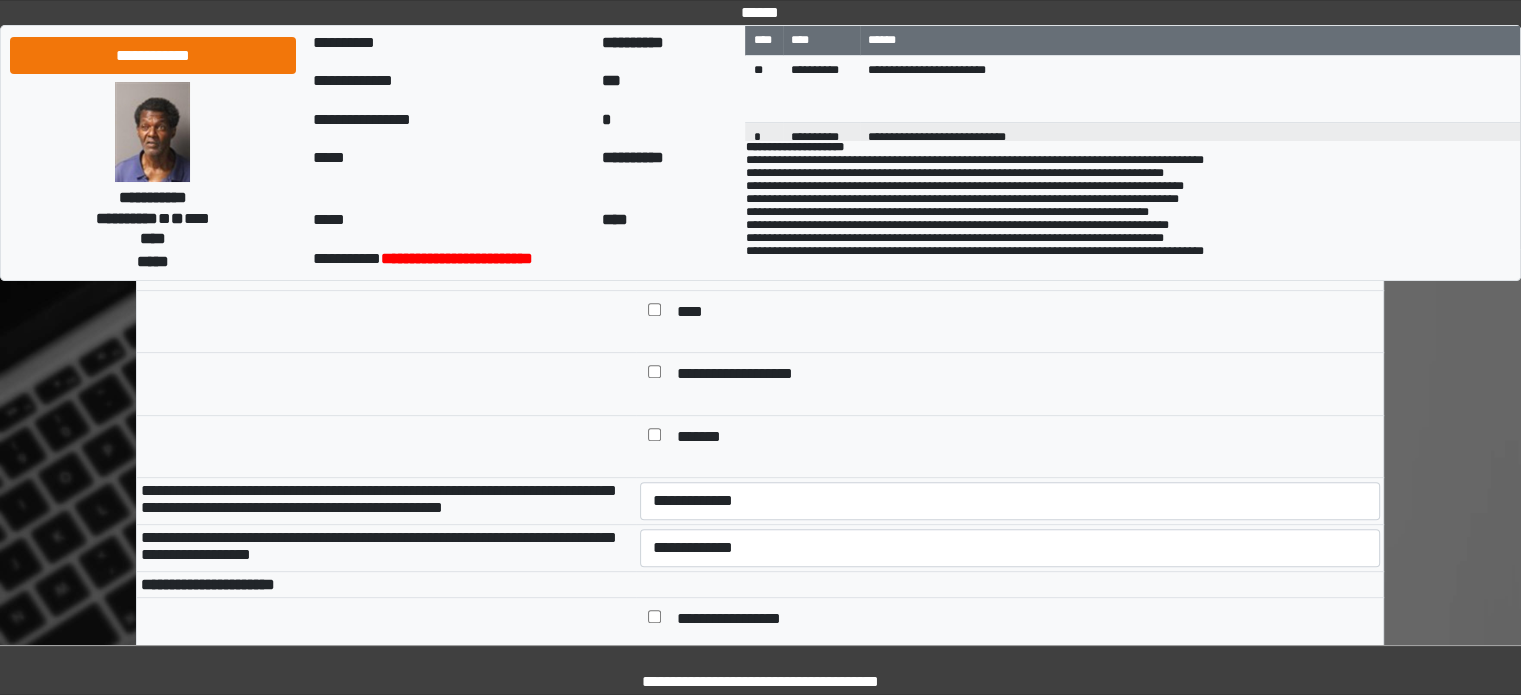 scroll, scrollTop: 800, scrollLeft: 0, axis: vertical 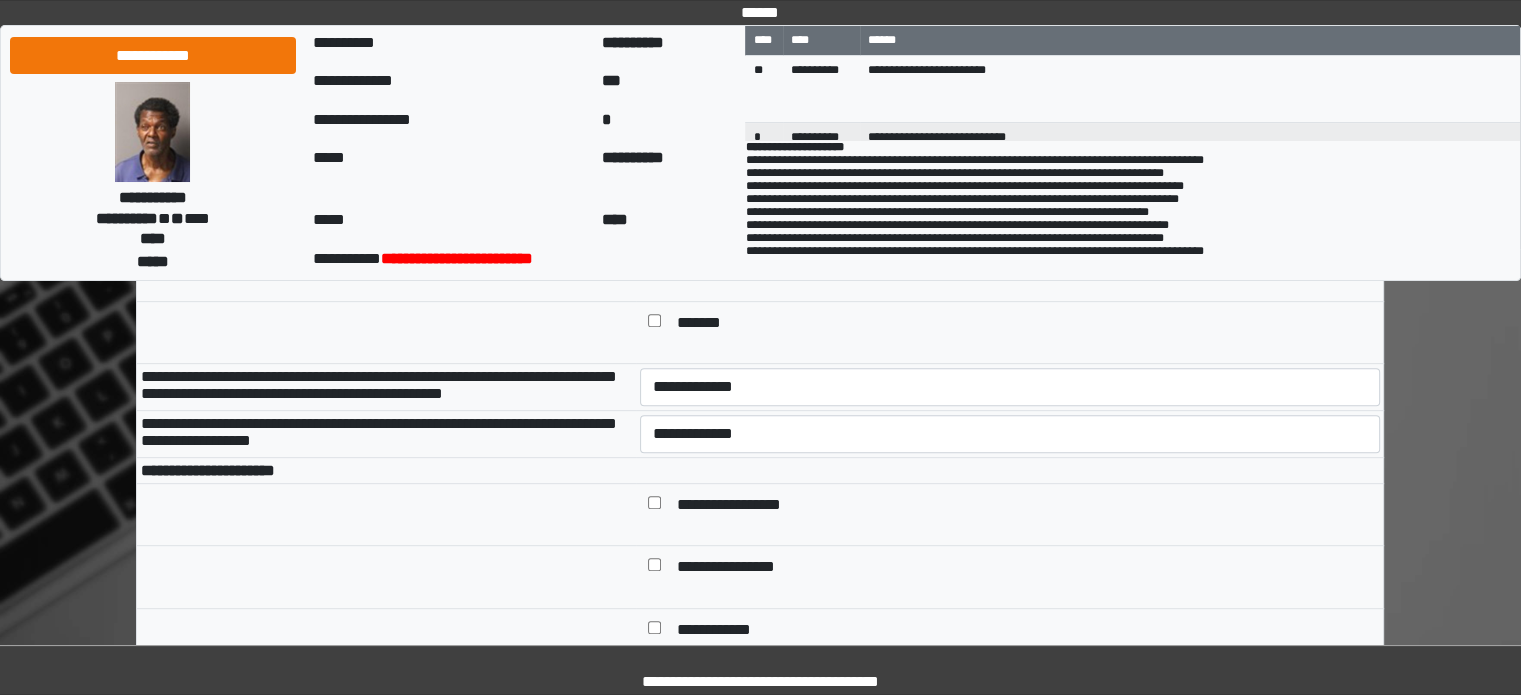 click at bounding box center (654, 325) 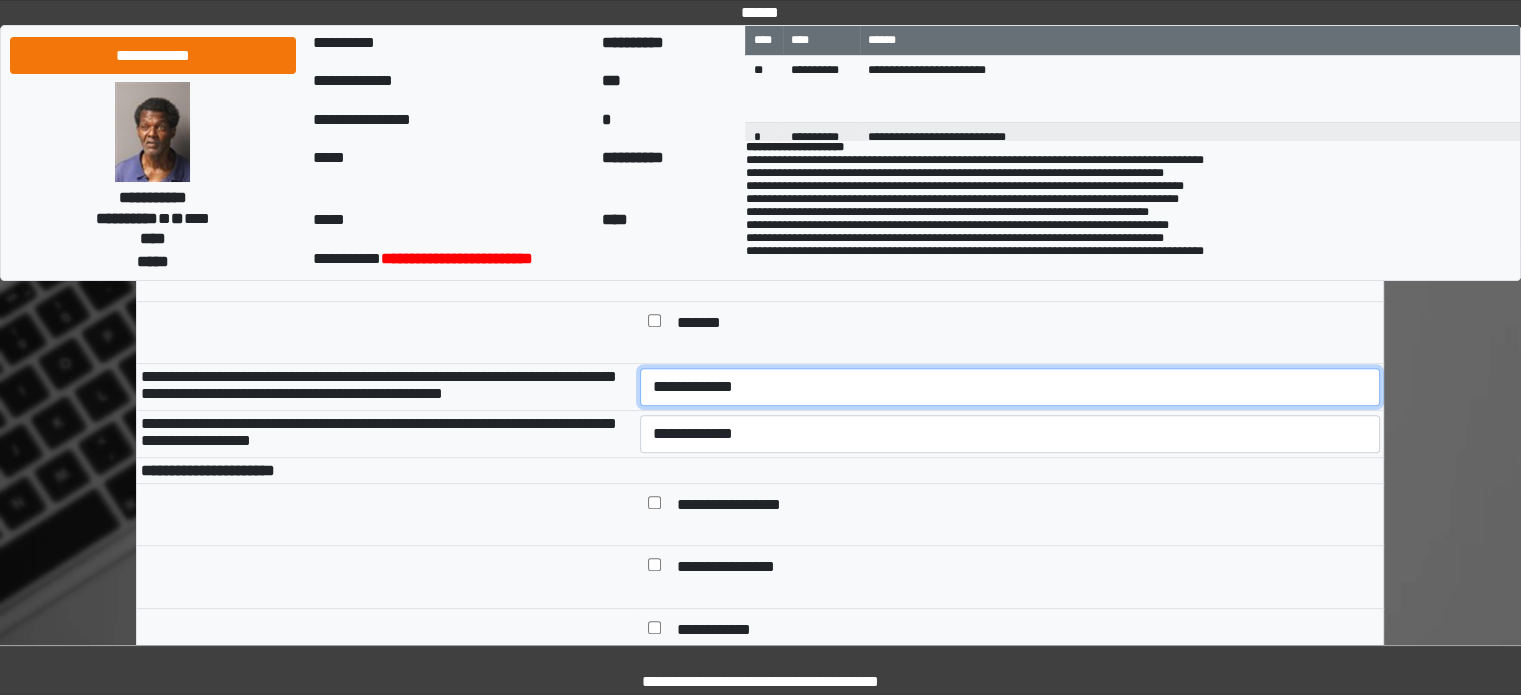 drag, startPoint x: 684, startPoint y: 422, endPoint x: 678, endPoint y: 496, distance: 74.24284 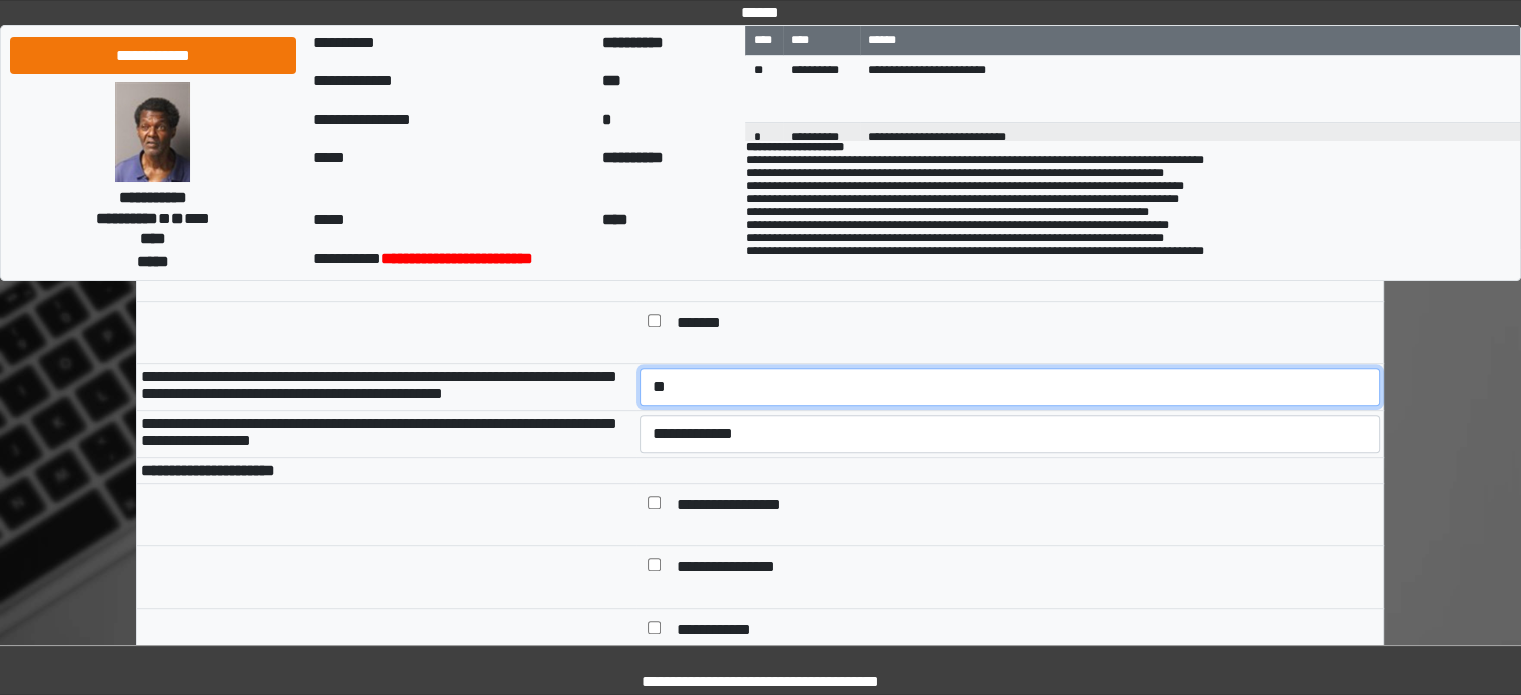 click on "**********" at bounding box center (1010, 387) 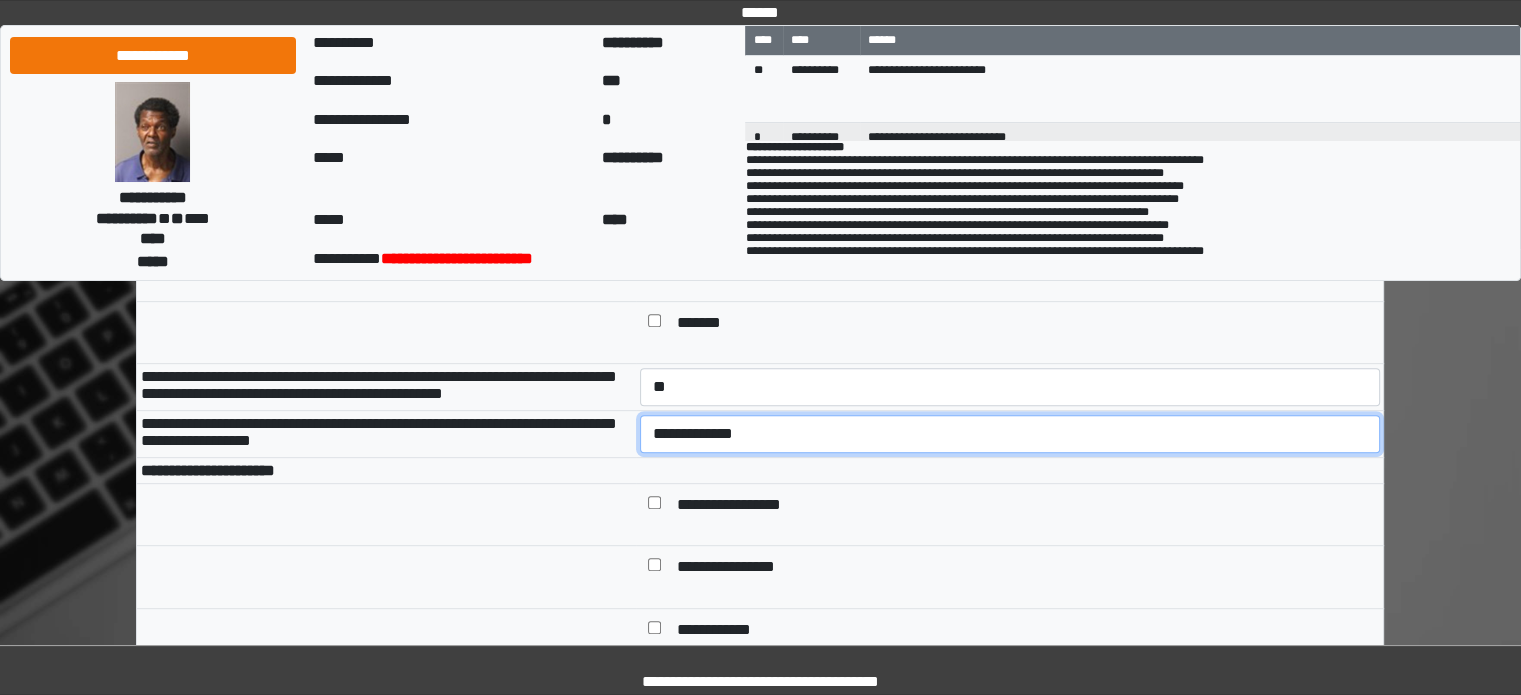 click on "**********" at bounding box center [1010, 434] 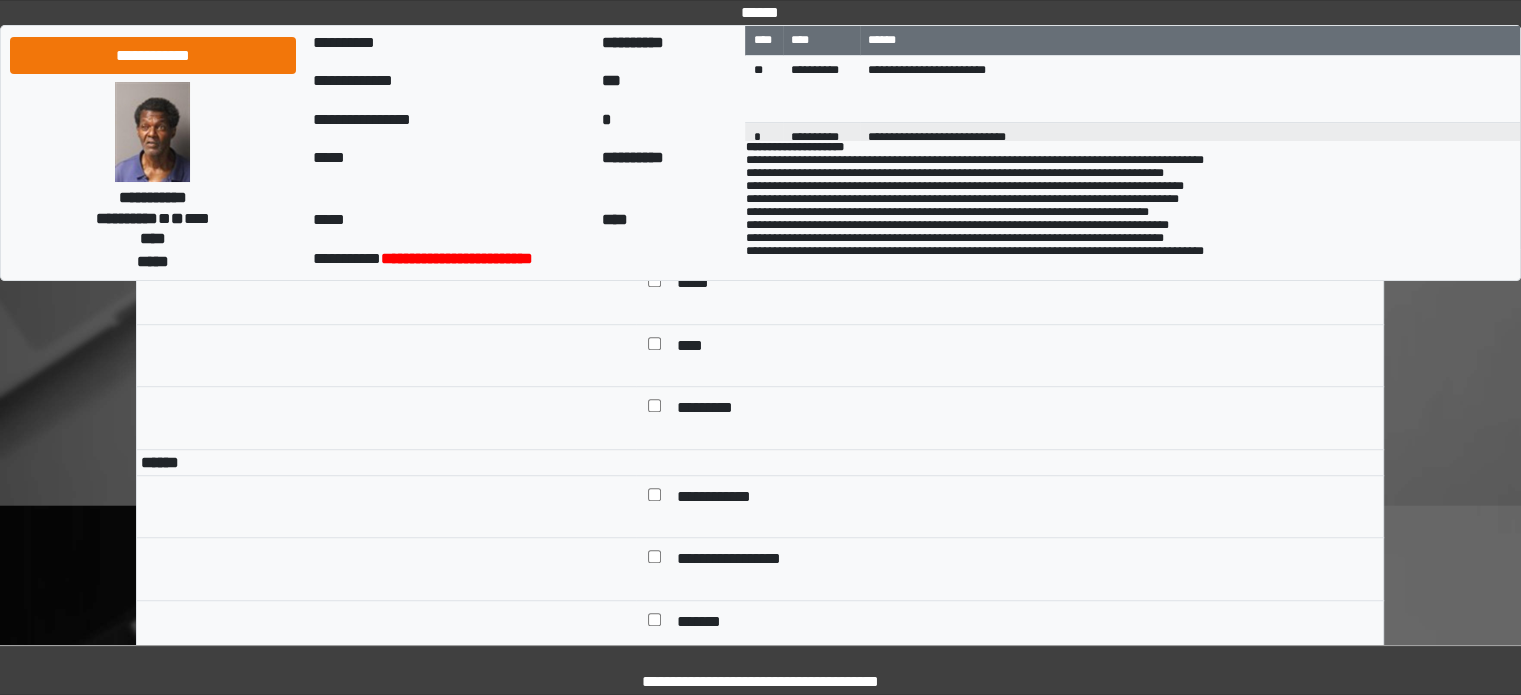 scroll, scrollTop: 1300, scrollLeft: 0, axis: vertical 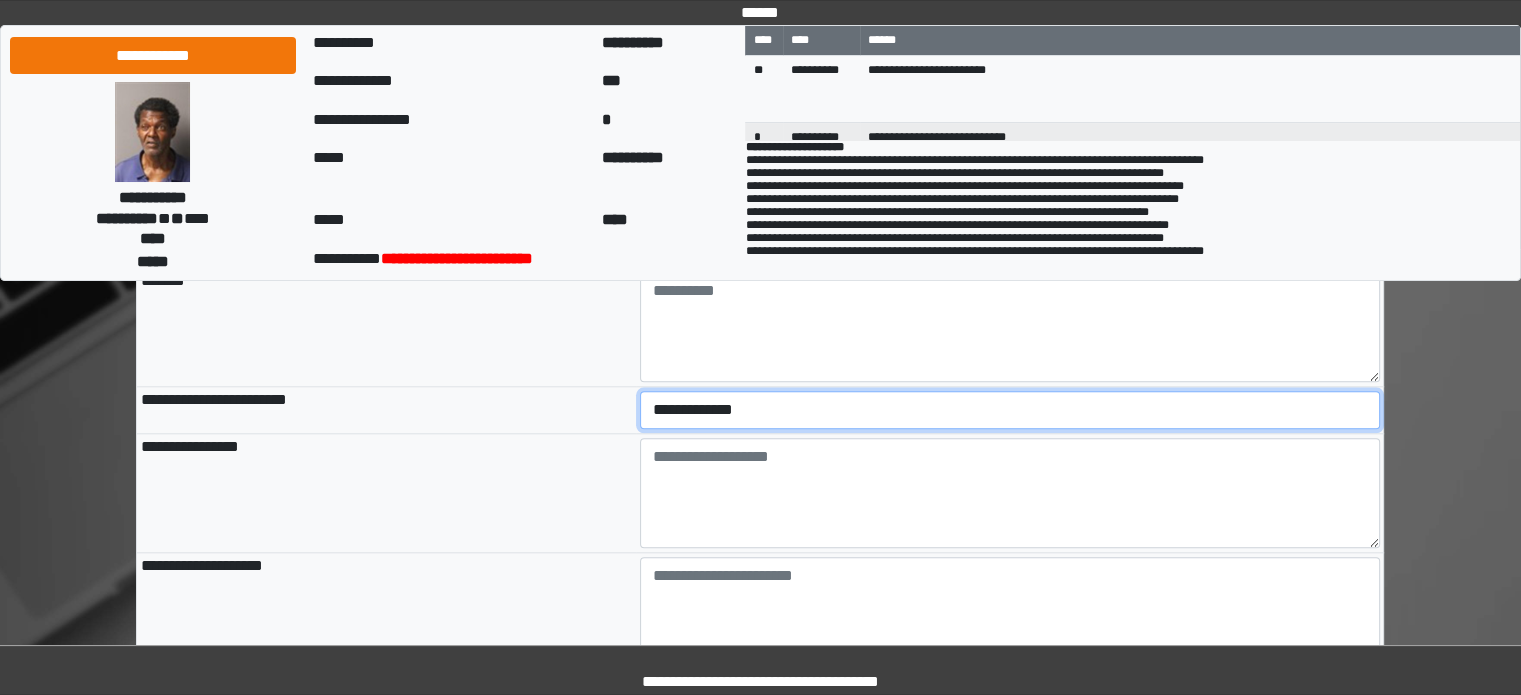 click on "**********" at bounding box center [1010, 410] 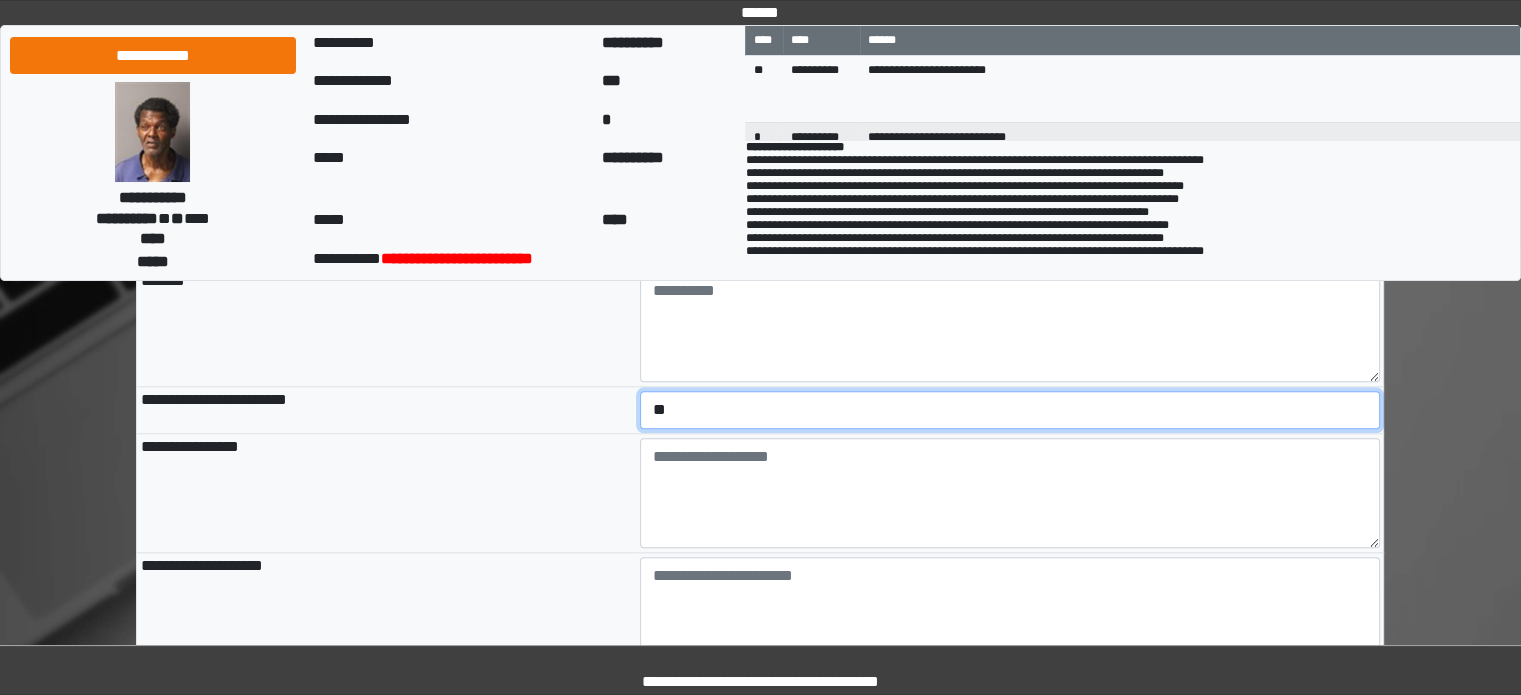 click on "**********" at bounding box center [1010, 410] 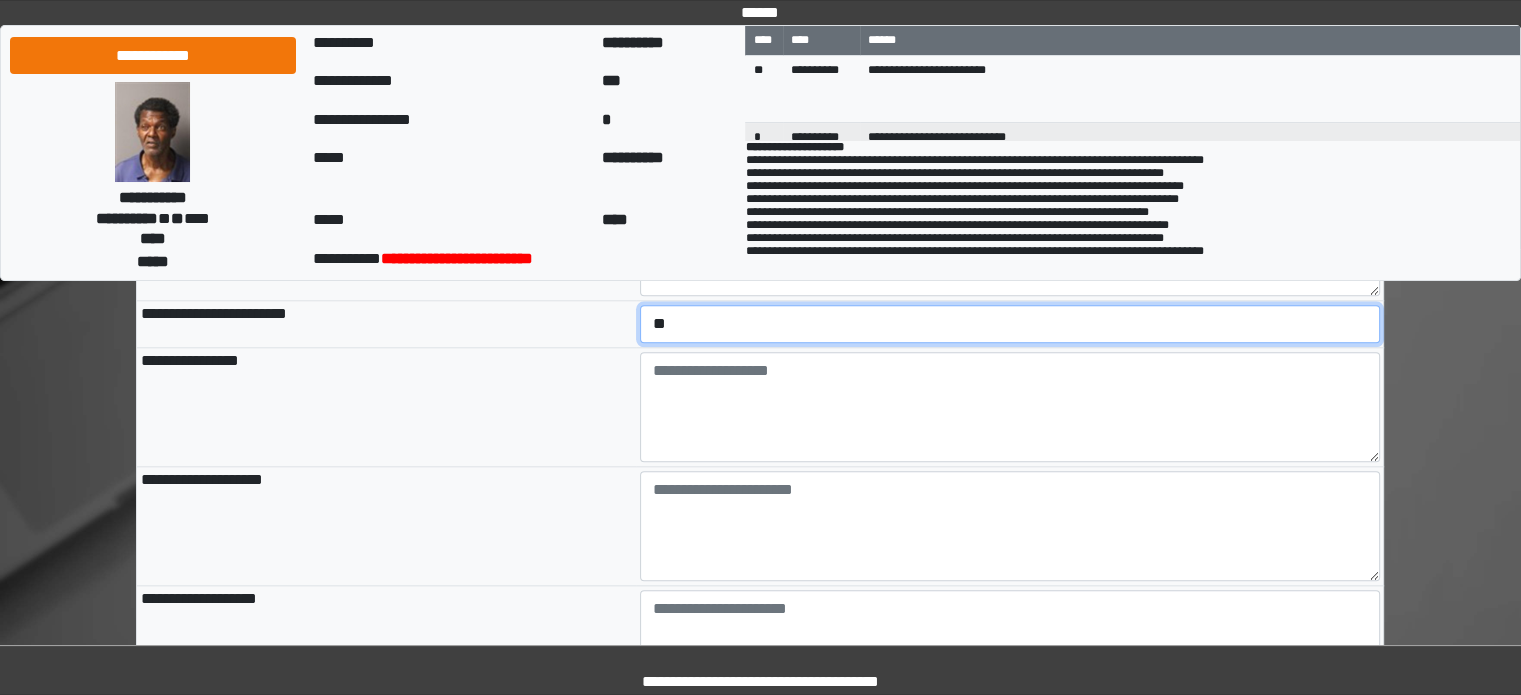 scroll, scrollTop: 2200, scrollLeft: 0, axis: vertical 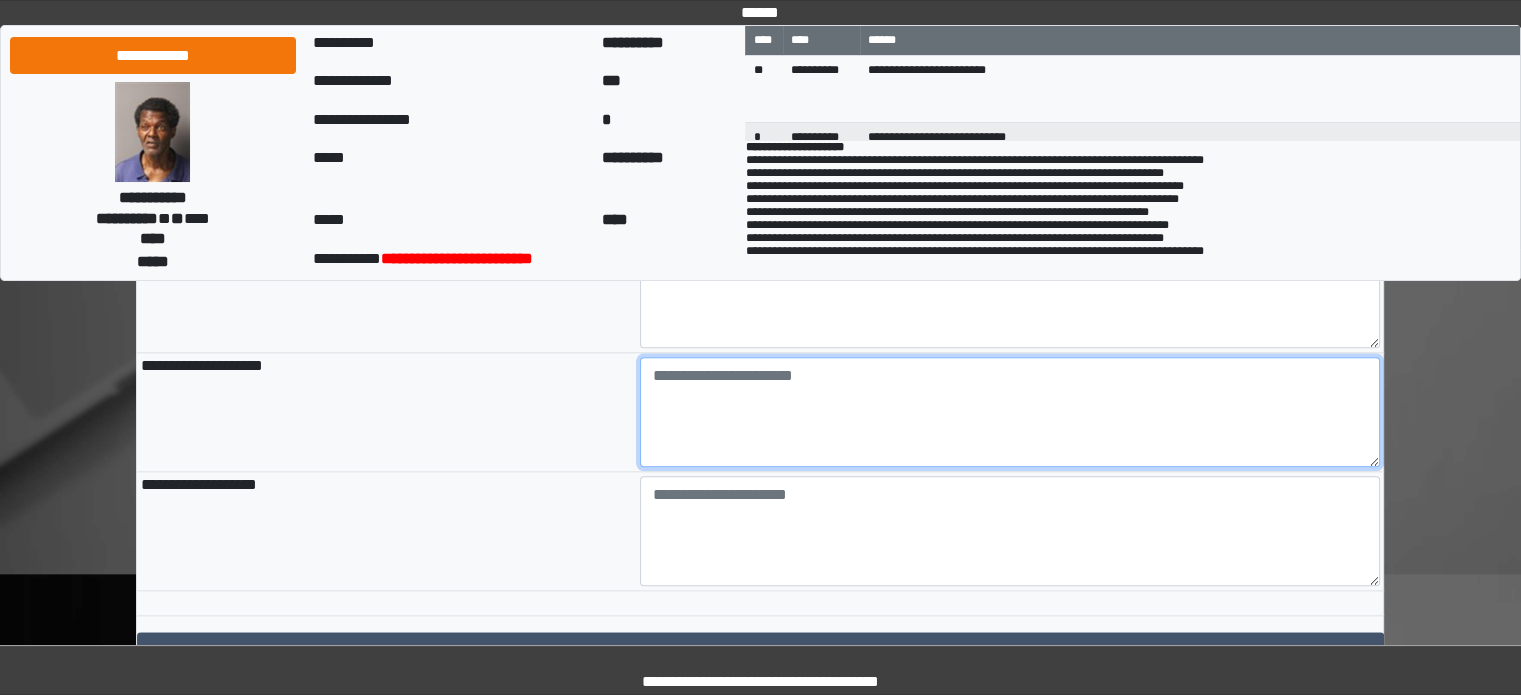 click at bounding box center (1010, 412) 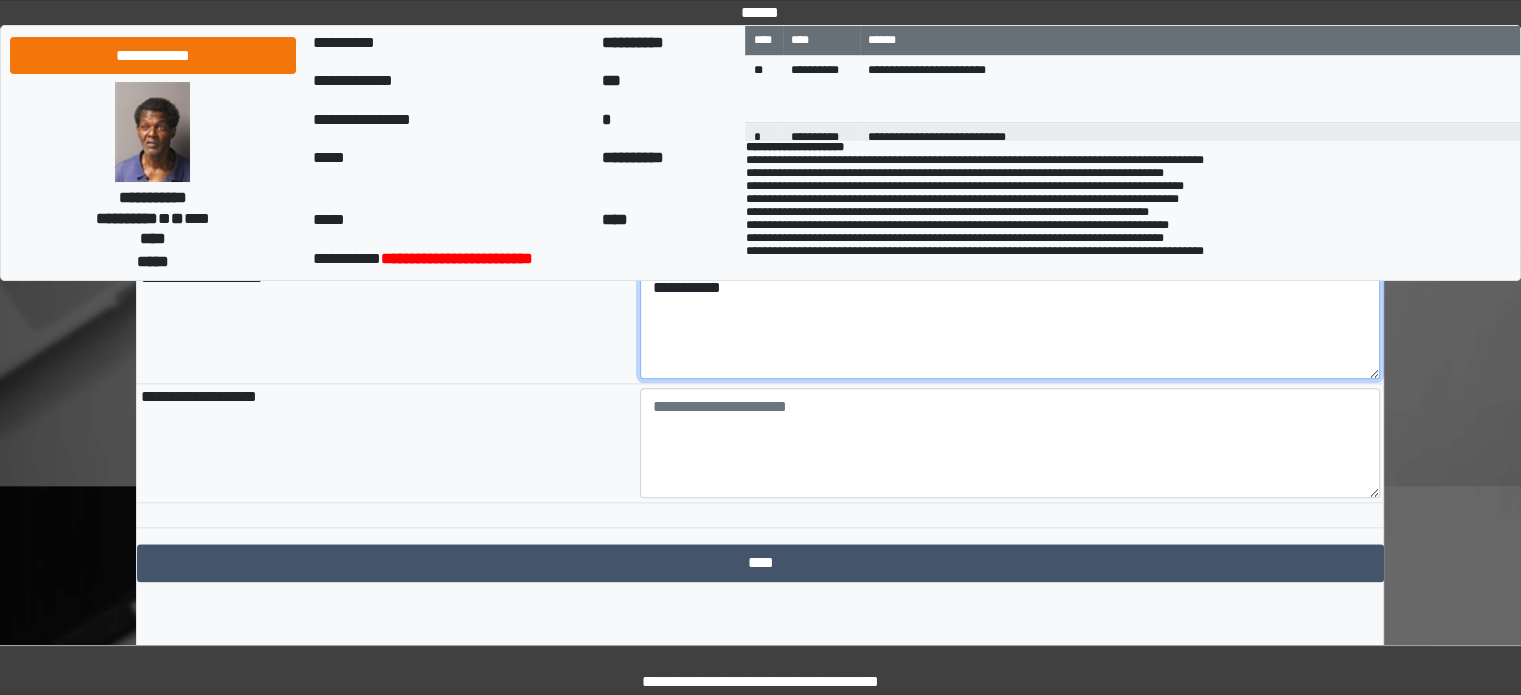 scroll, scrollTop: 2362, scrollLeft: 0, axis: vertical 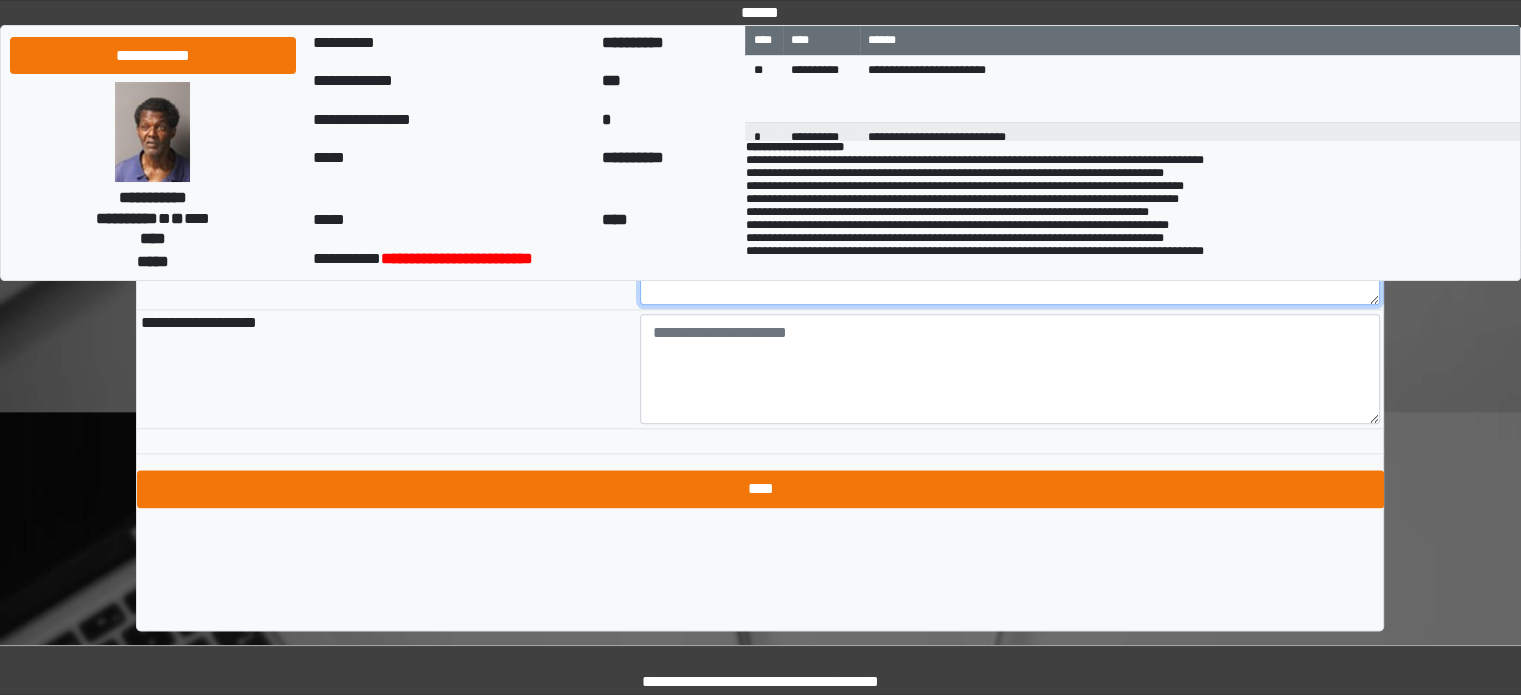 type on "**********" 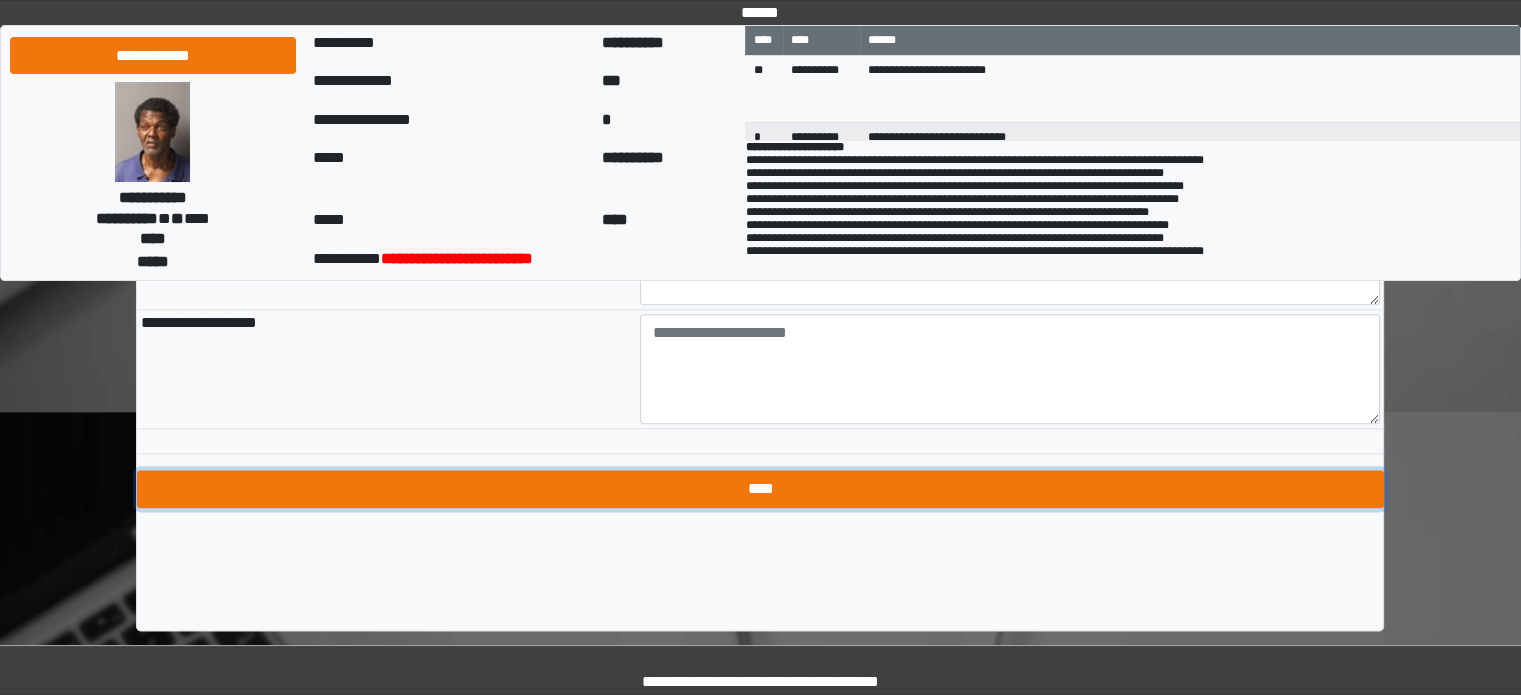 click on "****" at bounding box center (760, 489) 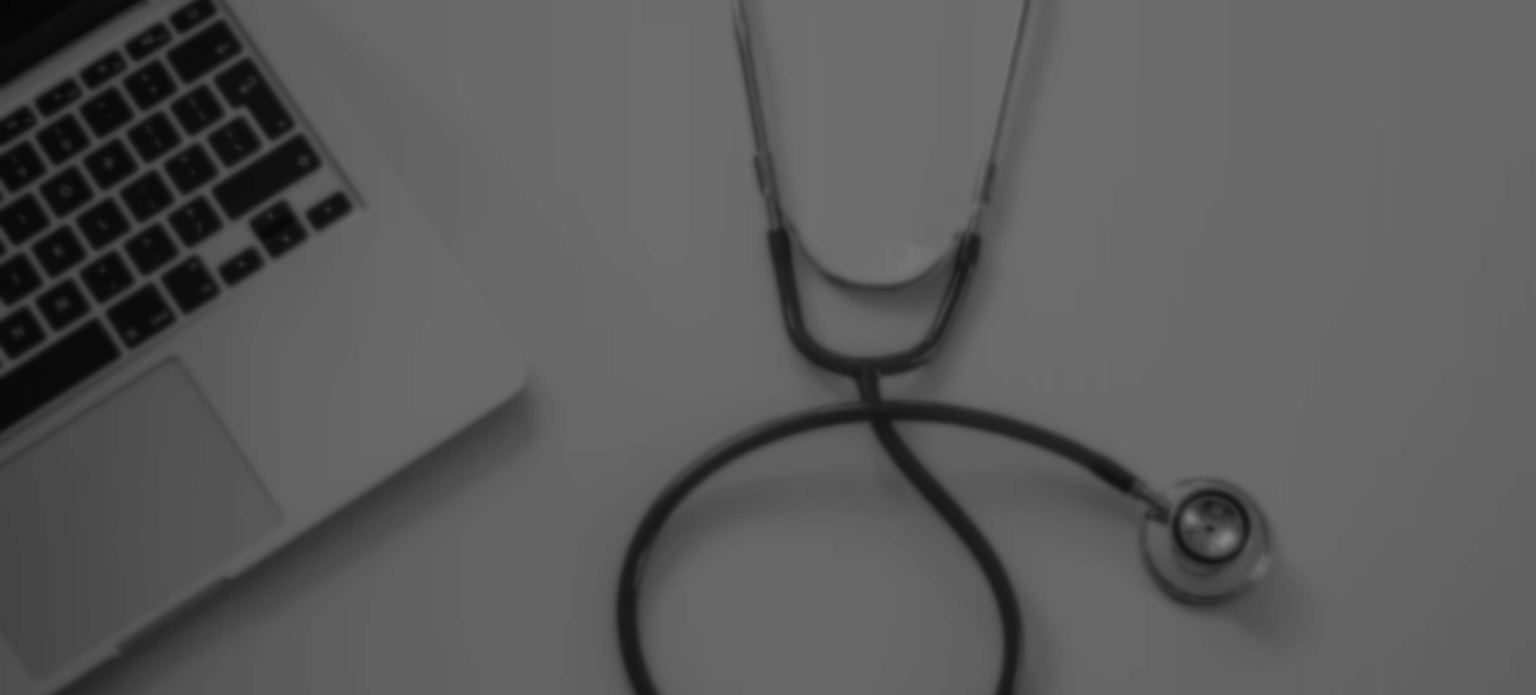 scroll, scrollTop: 0, scrollLeft: 0, axis: both 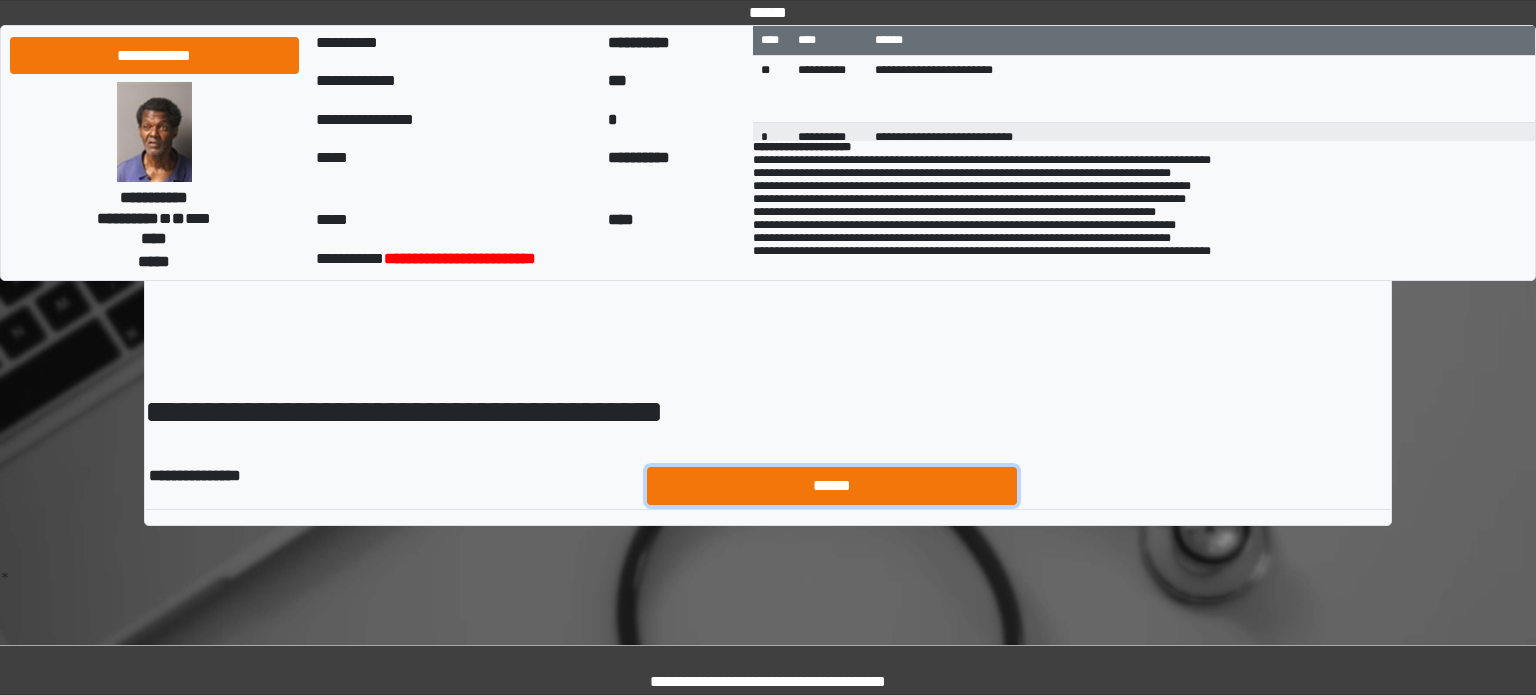 click on "******" at bounding box center [832, 486] 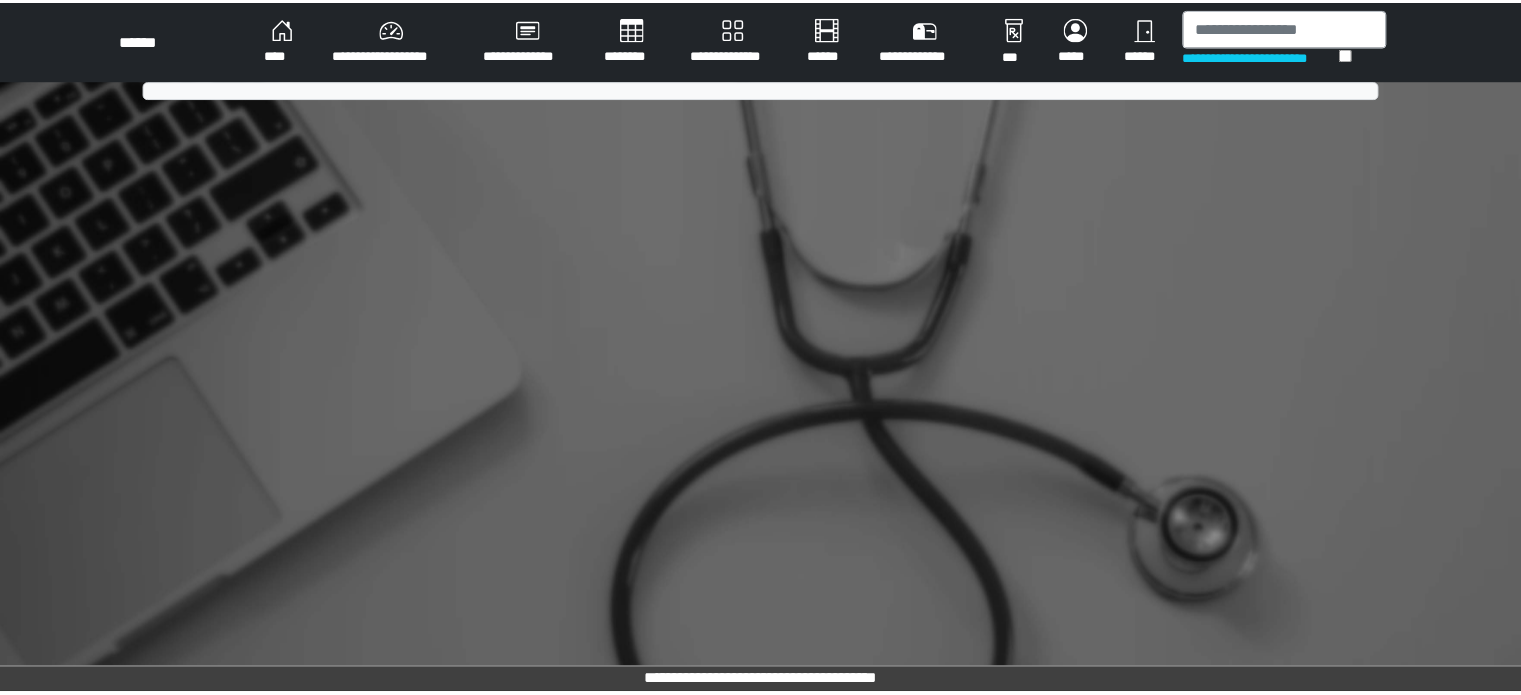 scroll, scrollTop: 0, scrollLeft: 0, axis: both 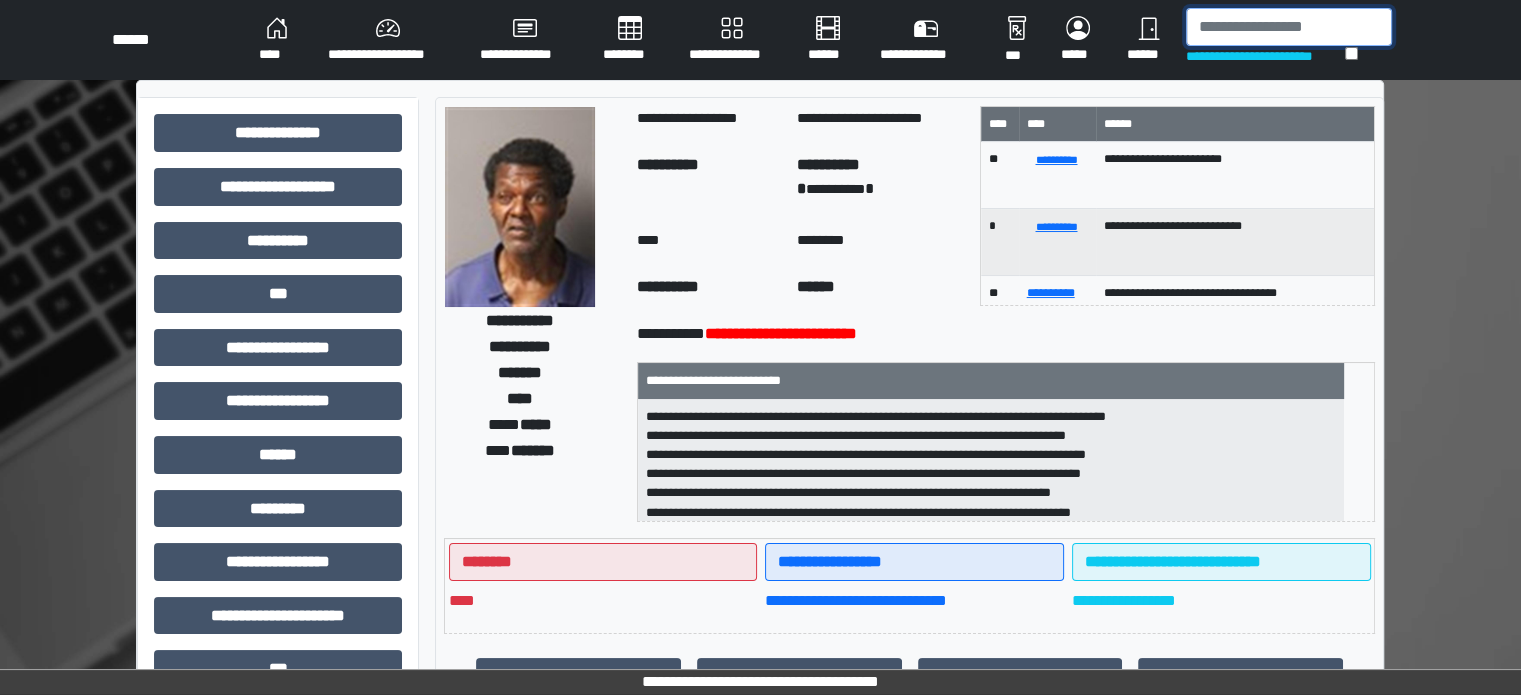 click at bounding box center (1289, 27) 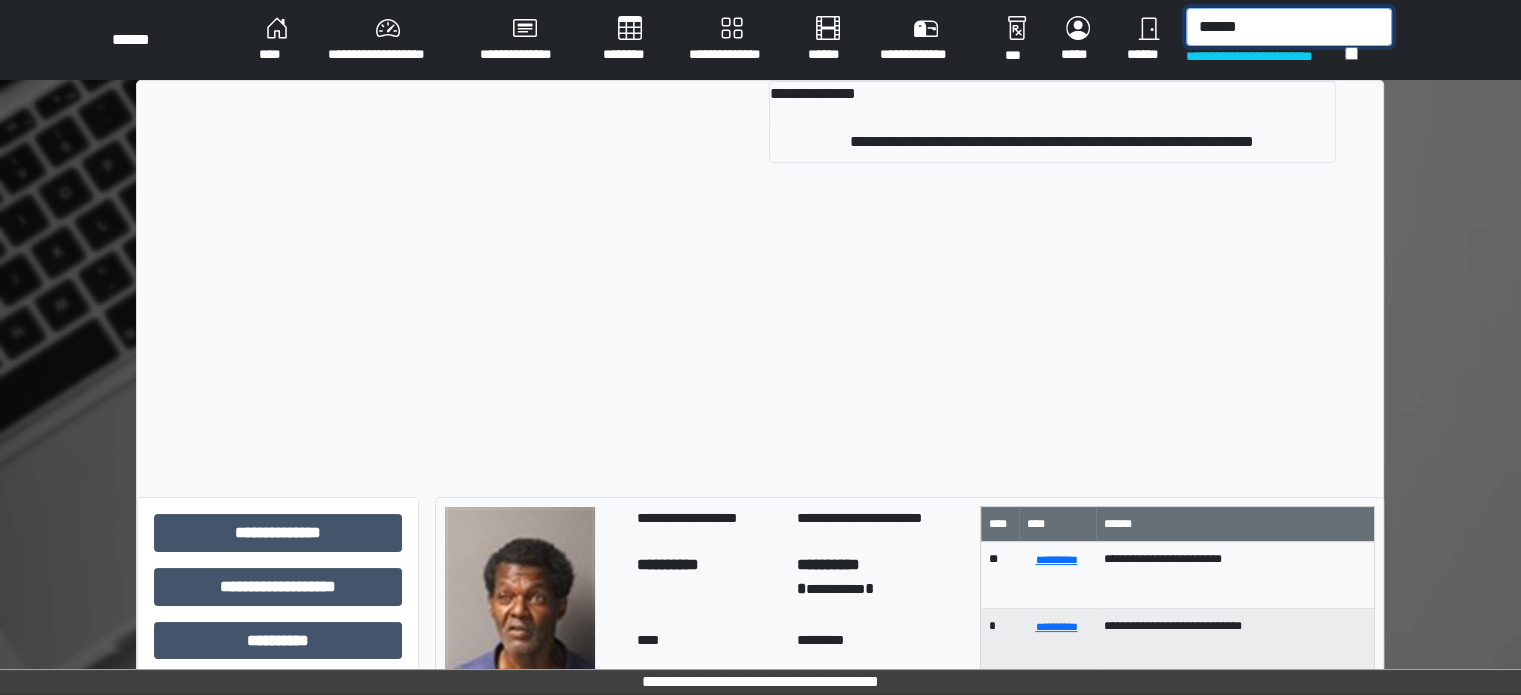 type on "******" 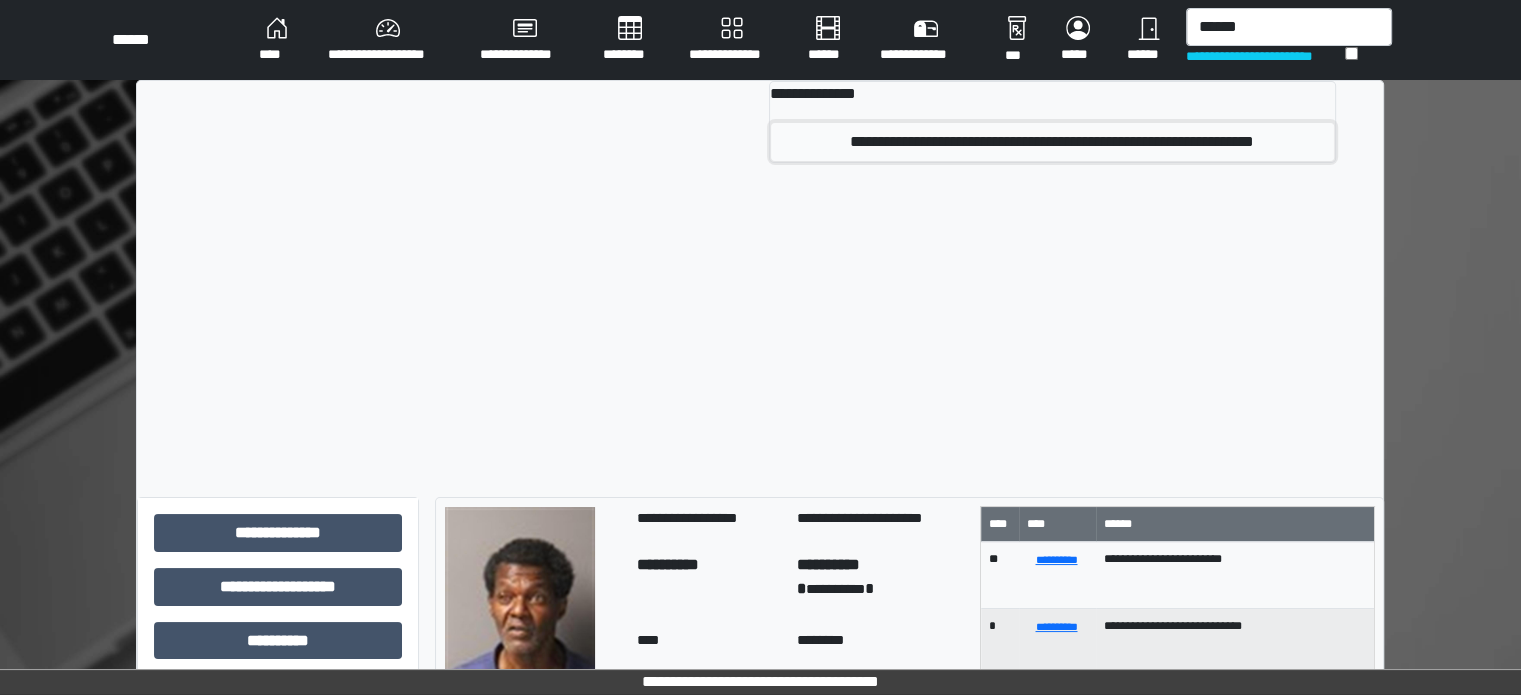 click on "**********" at bounding box center (1052, 142) 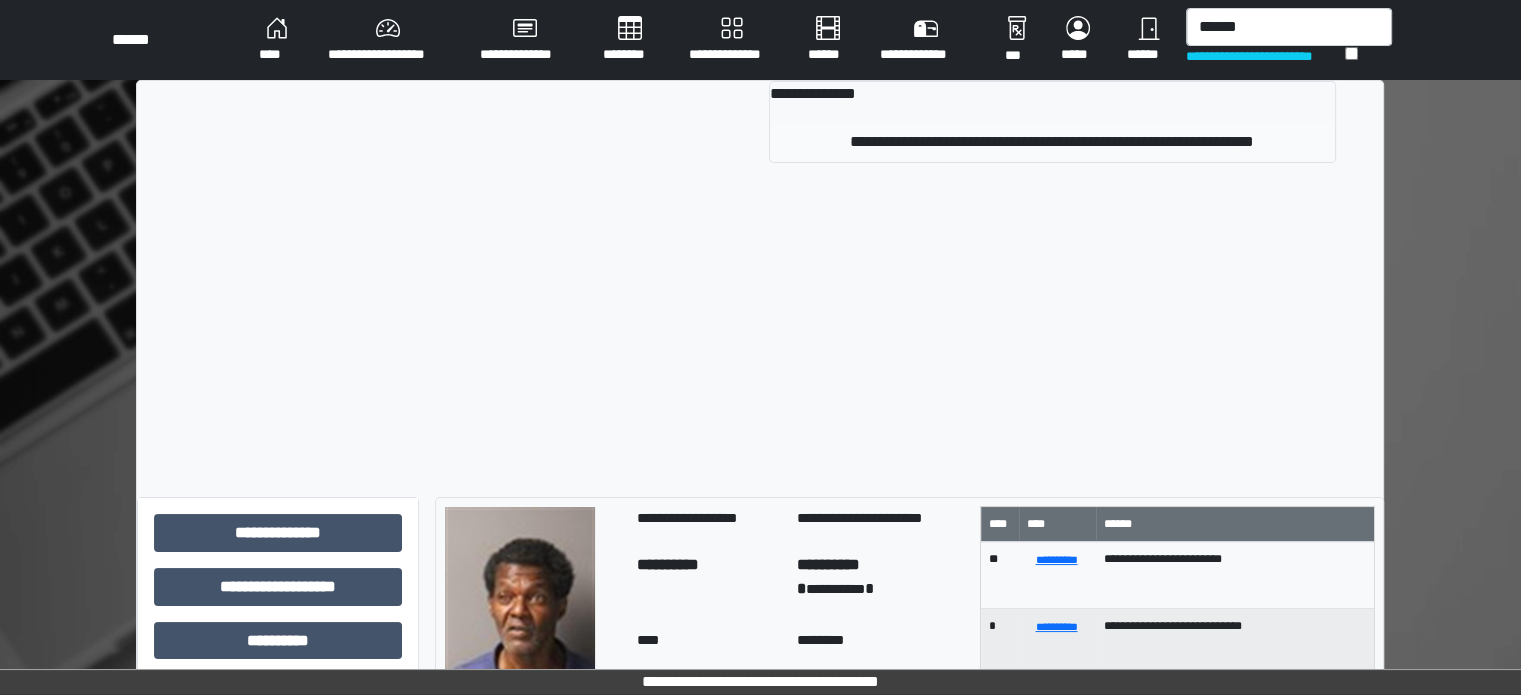 type 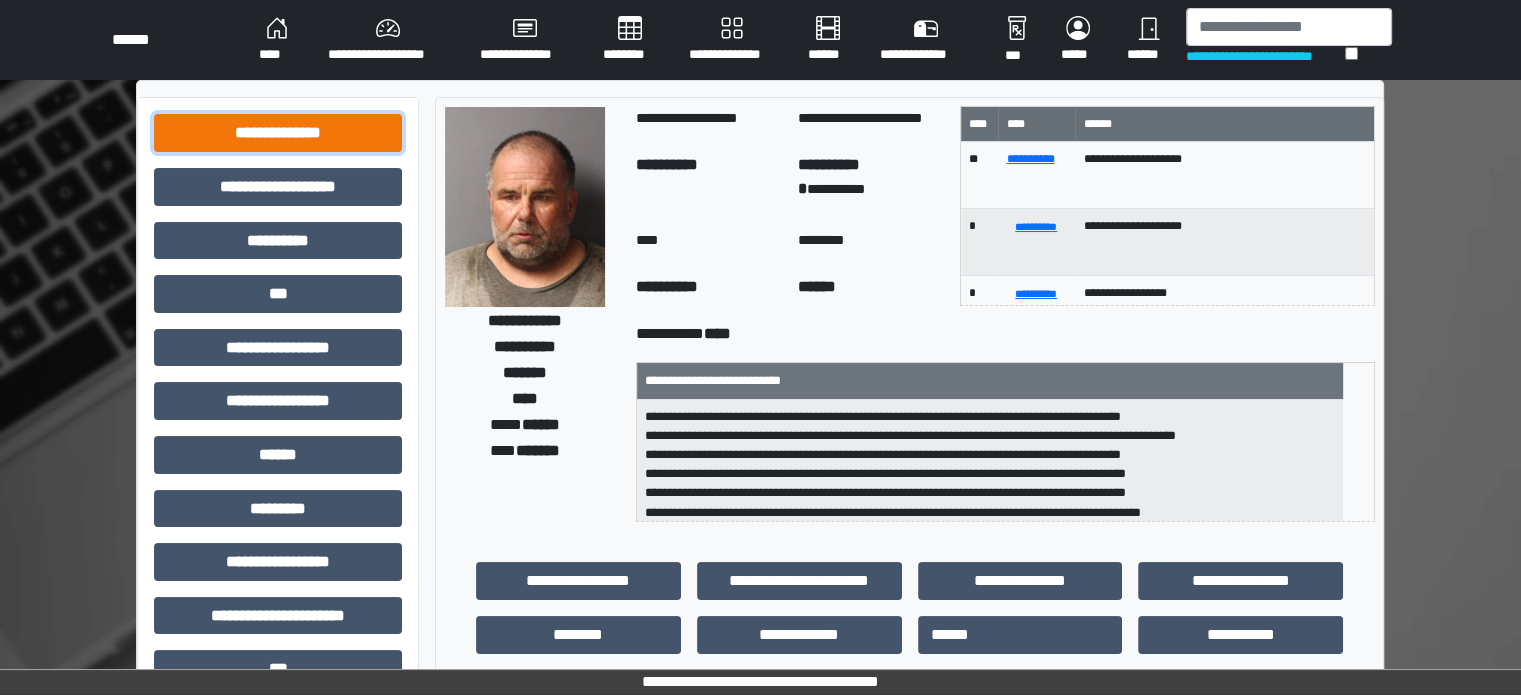 click on "**********" at bounding box center (278, 133) 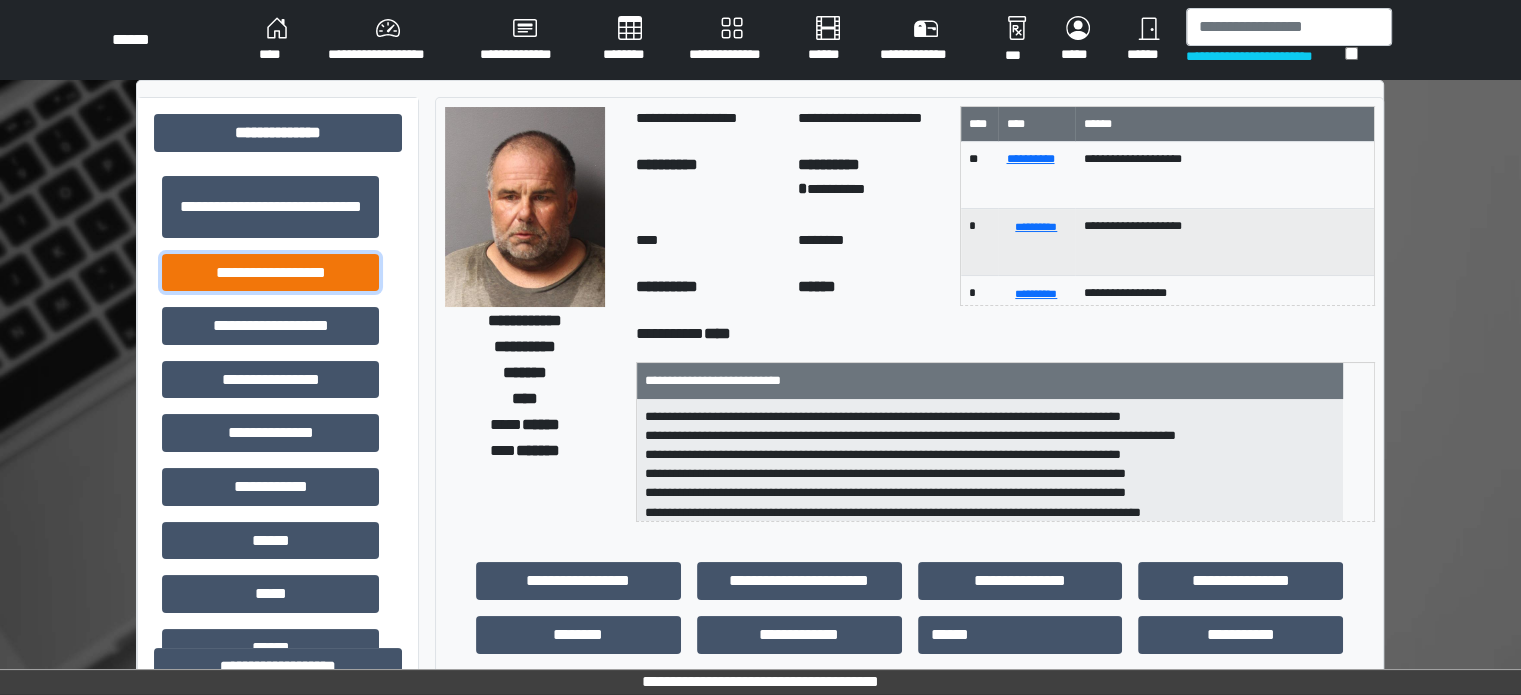 click on "**********" at bounding box center [270, 273] 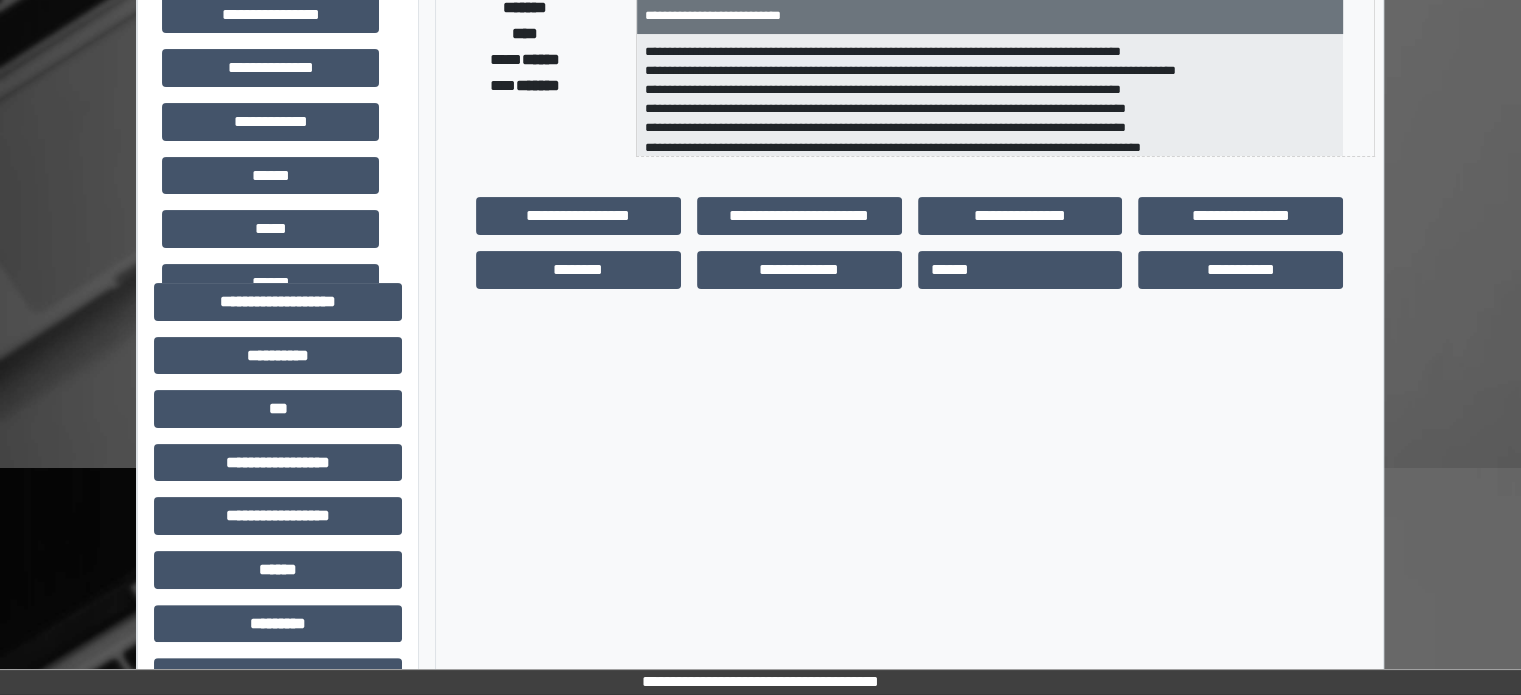 scroll, scrollTop: 400, scrollLeft: 0, axis: vertical 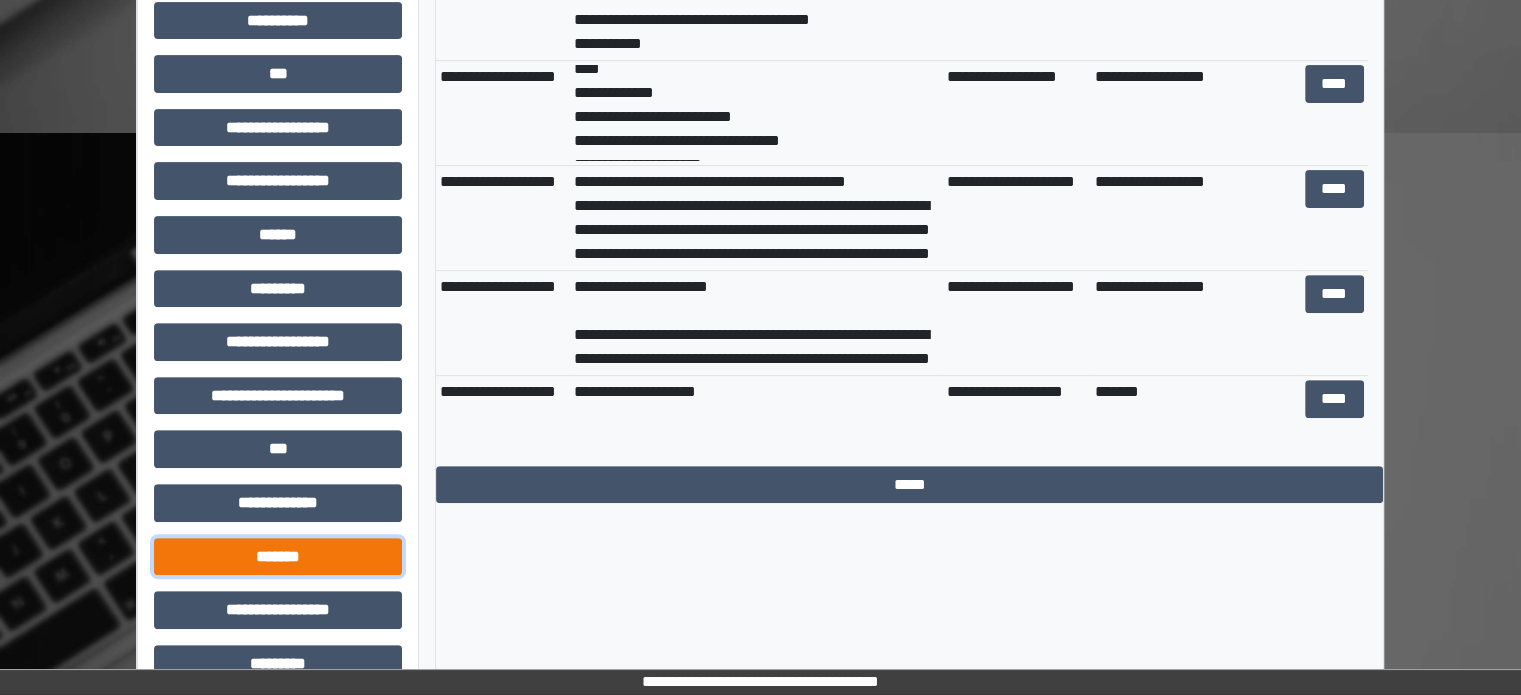click on "*******" at bounding box center [278, 557] 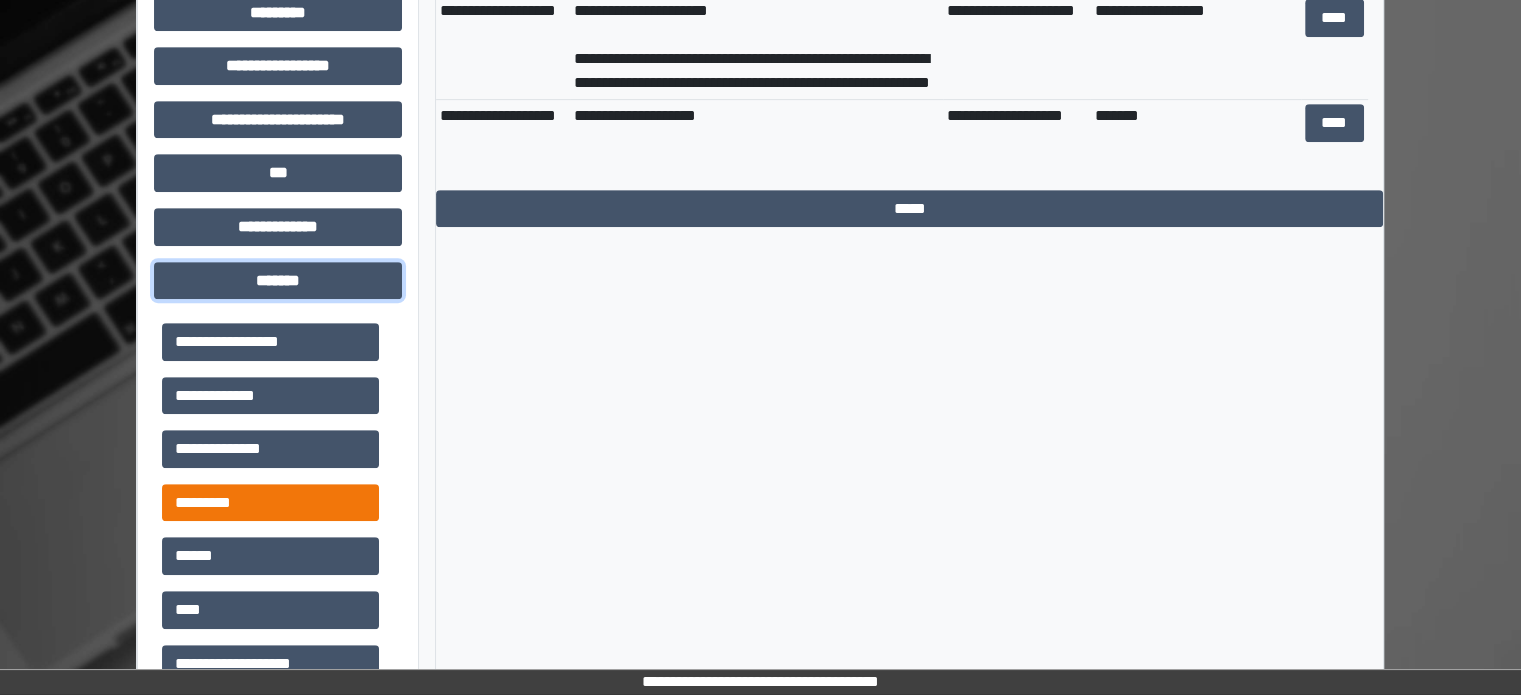 scroll, scrollTop: 1000, scrollLeft: 0, axis: vertical 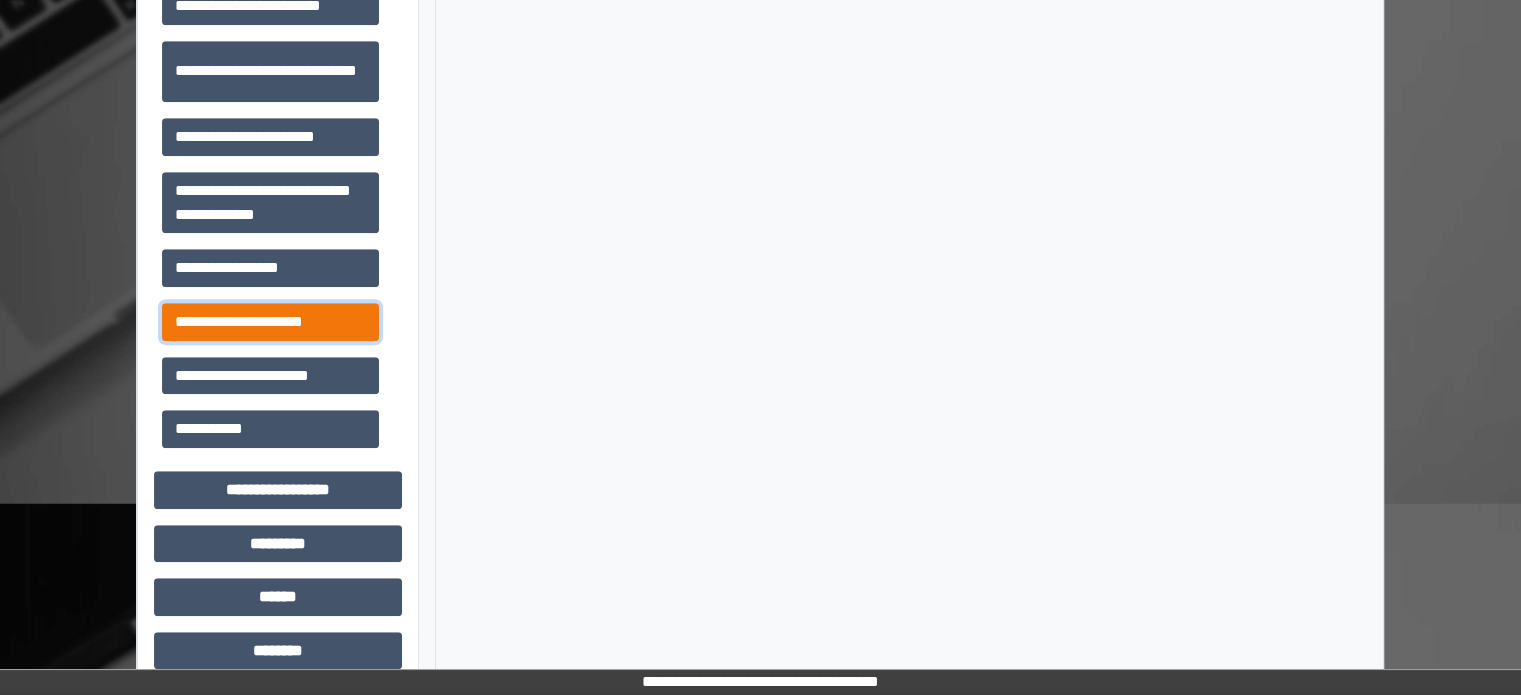 click on "**********" at bounding box center [270, 322] 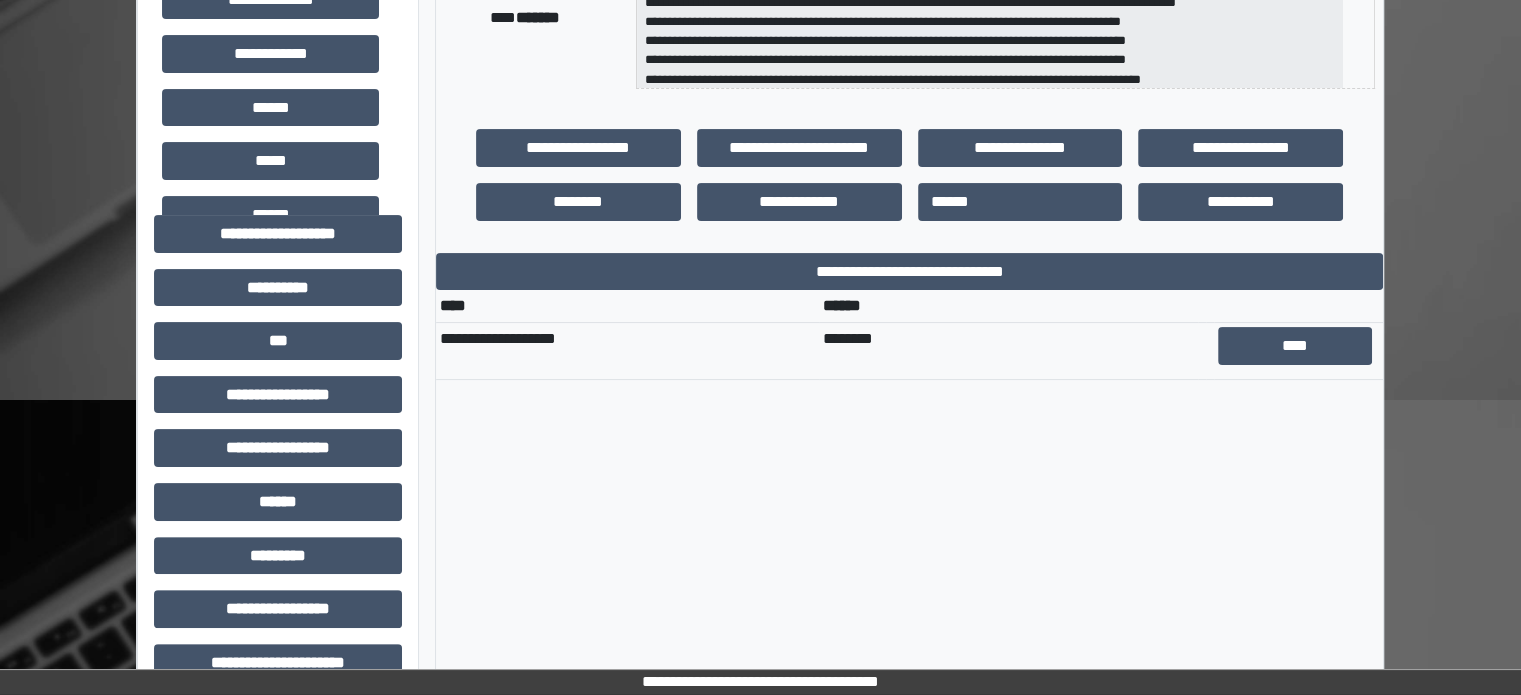scroll, scrollTop: 400, scrollLeft: 0, axis: vertical 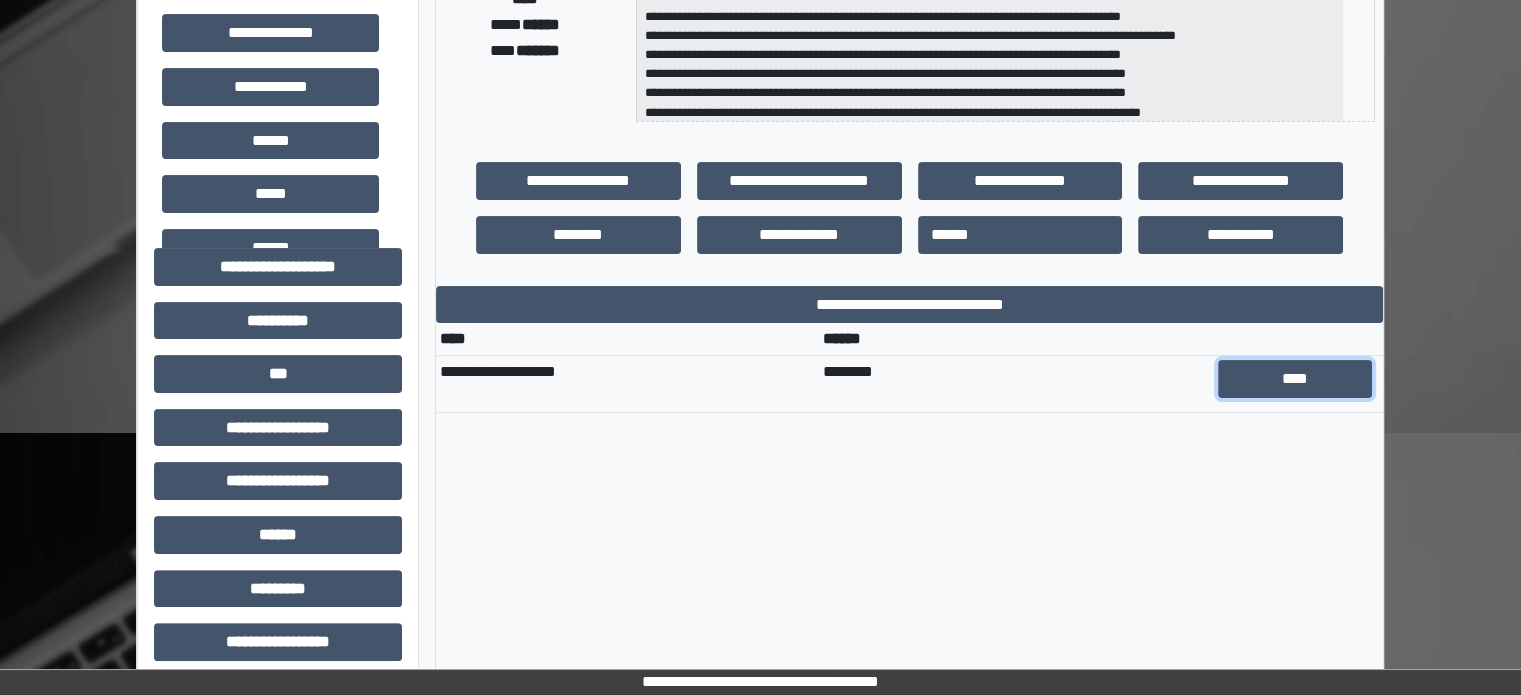 drag, startPoint x: 1284, startPoint y: 371, endPoint x: 1224, endPoint y: 369, distance: 60.033325 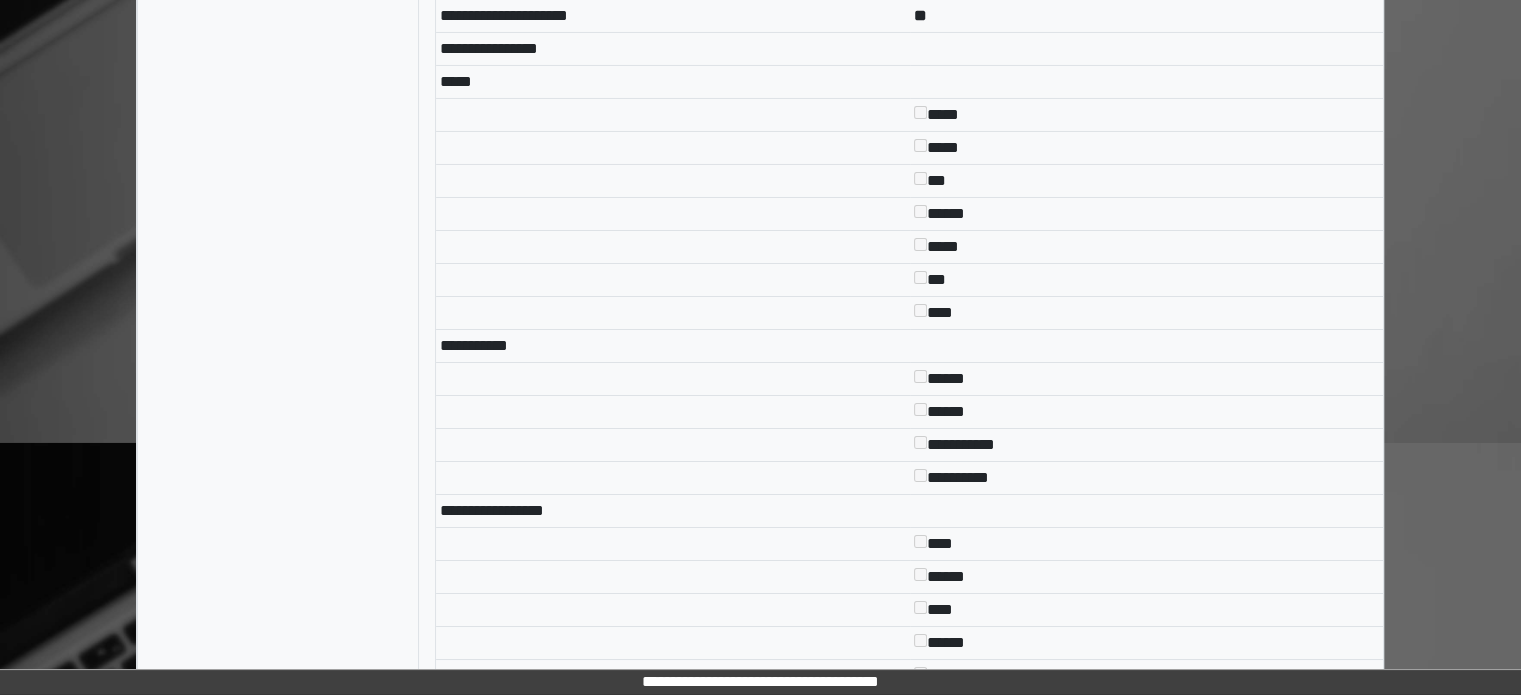 scroll, scrollTop: 7630, scrollLeft: 0, axis: vertical 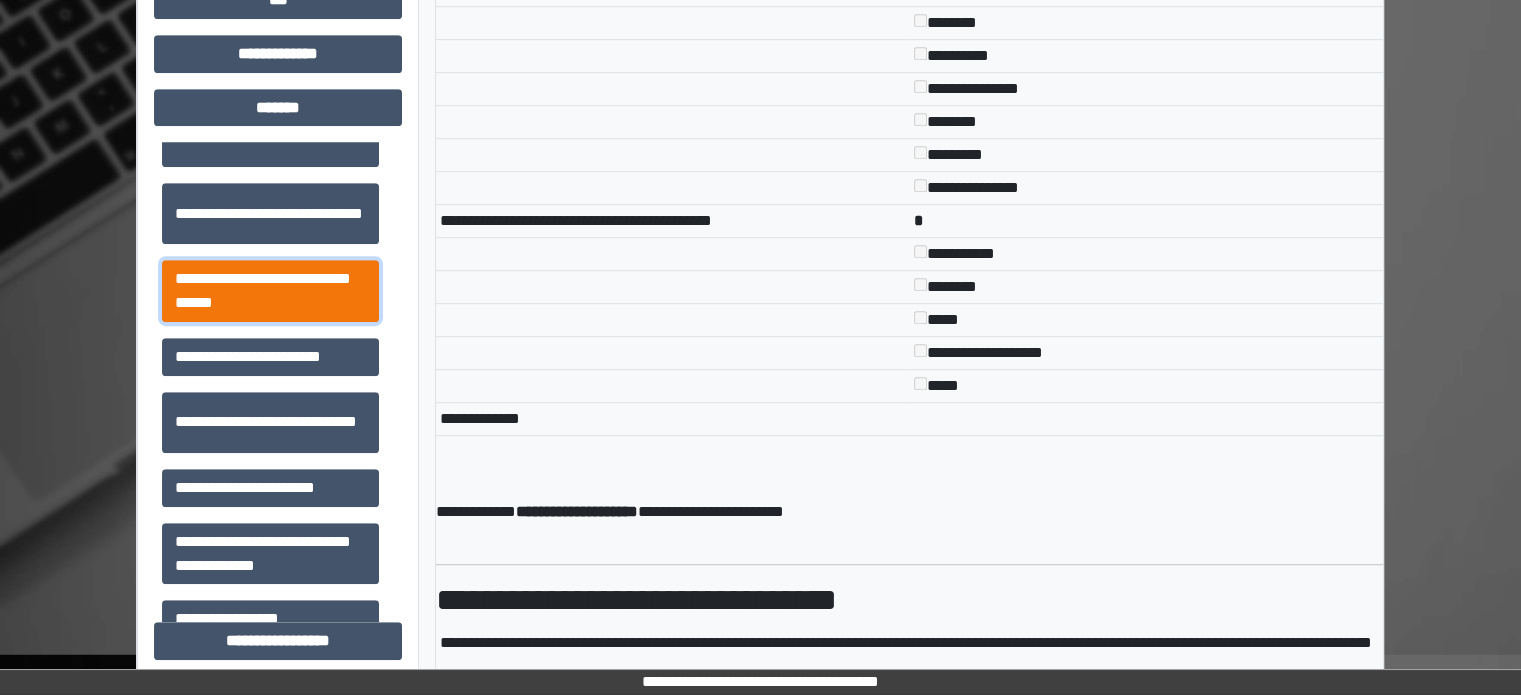 drag, startPoint x: 293, startPoint y: 283, endPoint x: 297, endPoint y: 294, distance: 11.7046995 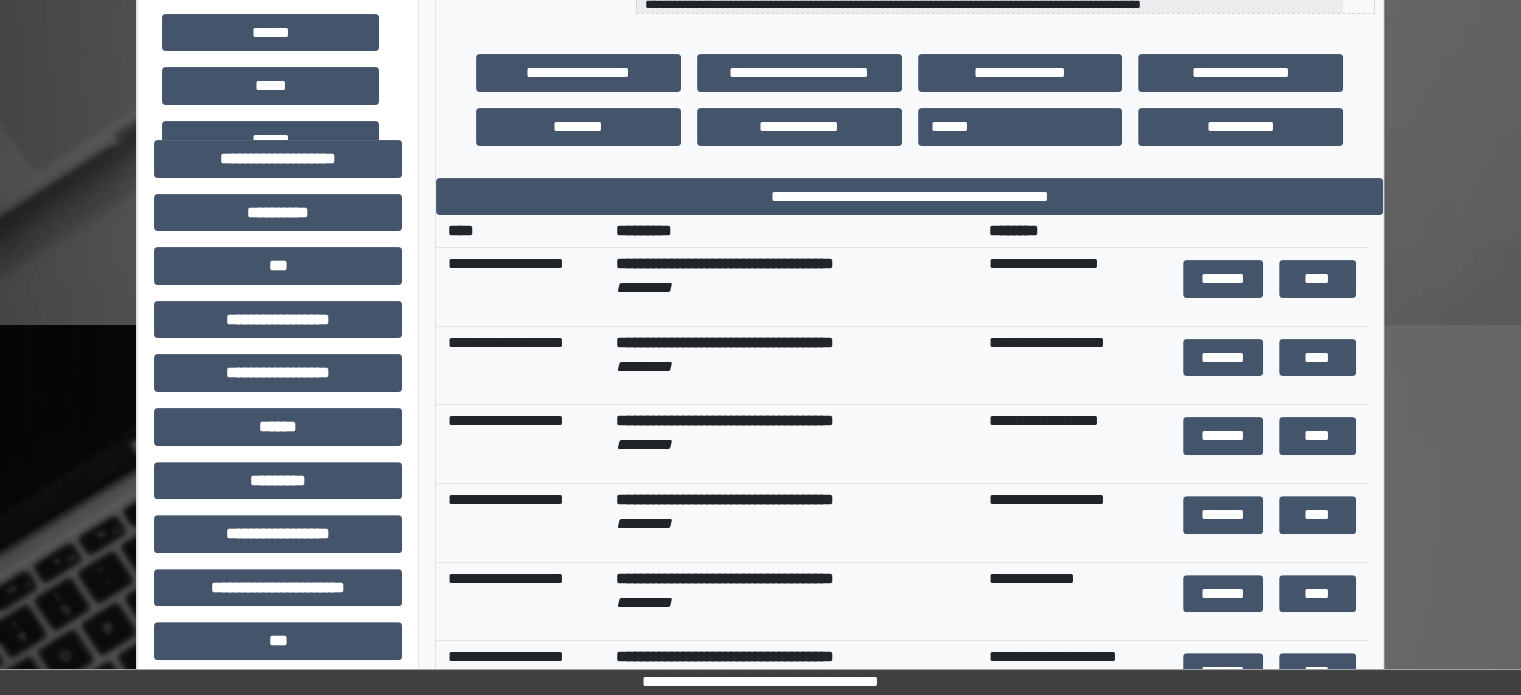 scroll, scrollTop: 349, scrollLeft: 0, axis: vertical 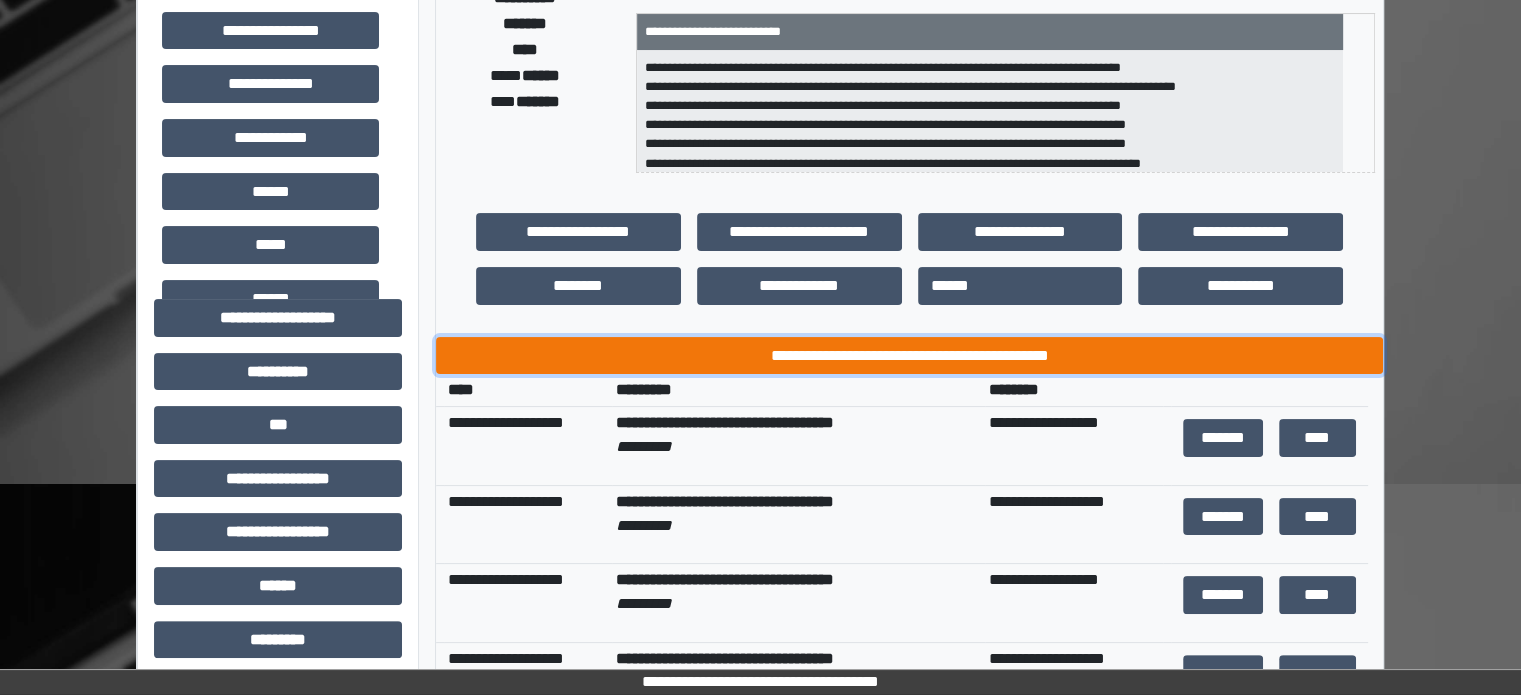 click on "**********" at bounding box center (909, 356) 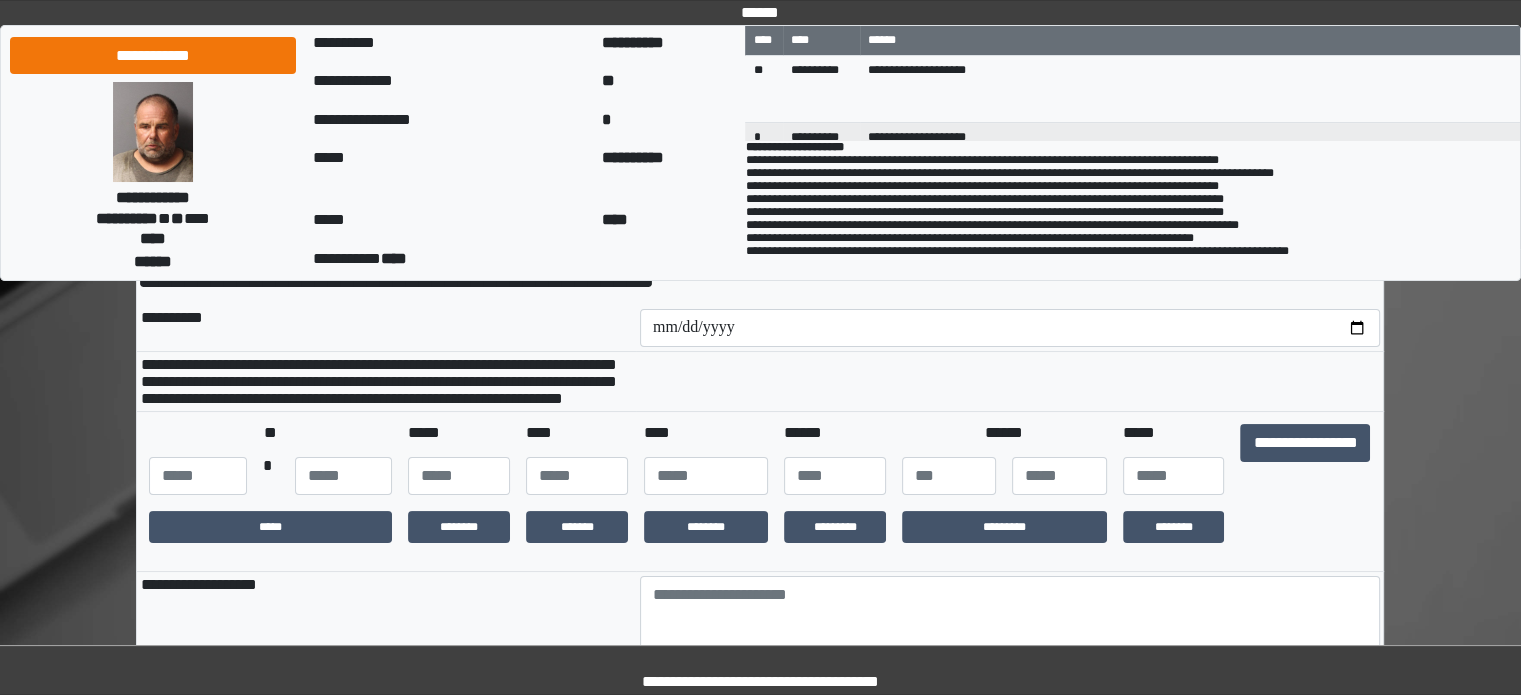 scroll, scrollTop: 100, scrollLeft: 0, axis: vertical 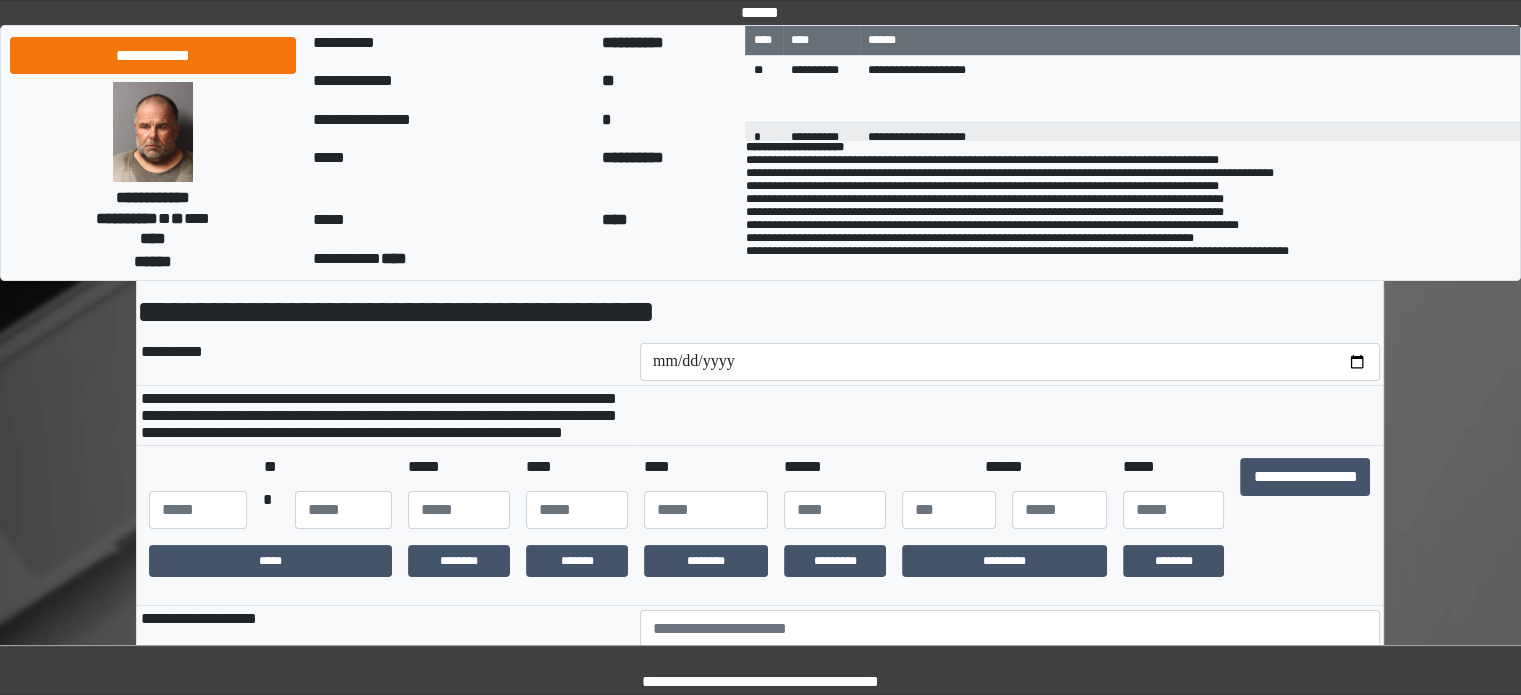 click on "**********" at bounding box center [760, 1440] 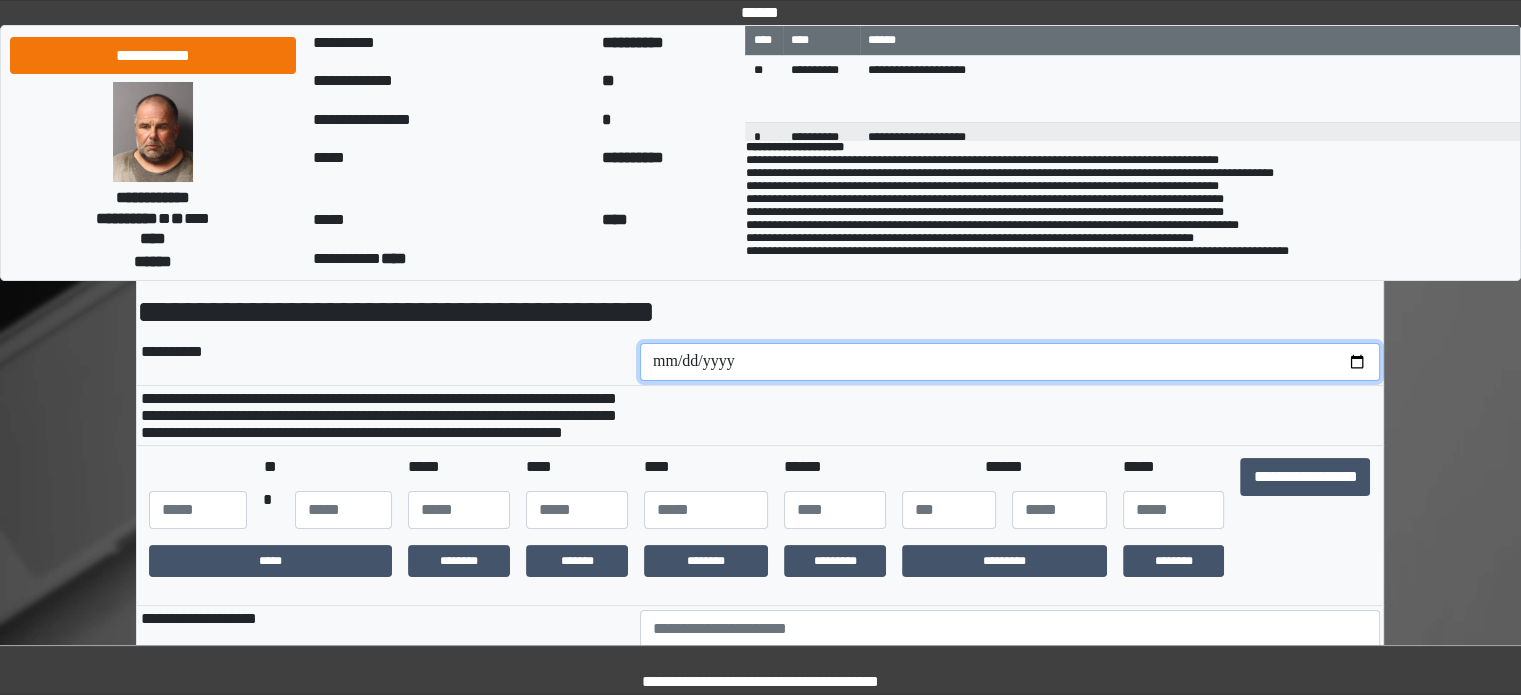 click at bounding box center (1010, 362) 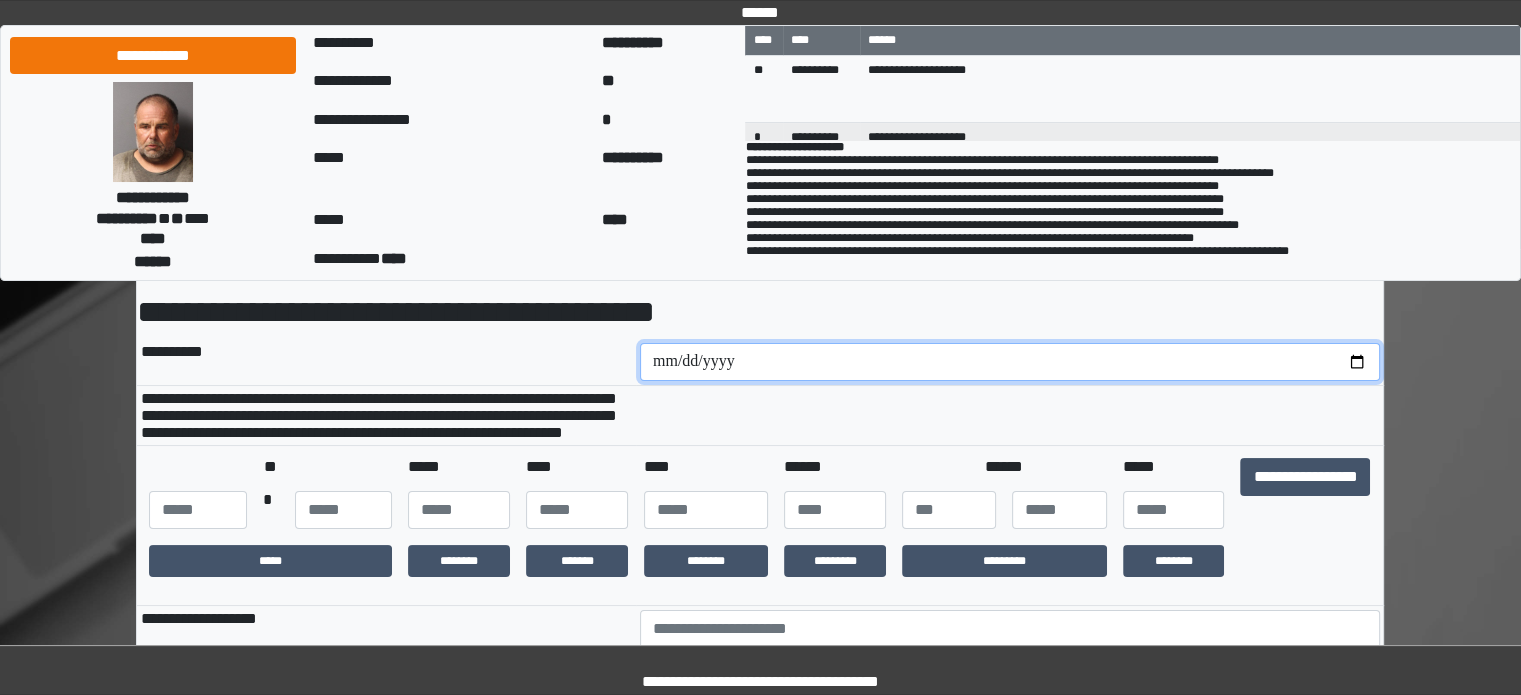 type on "**********" 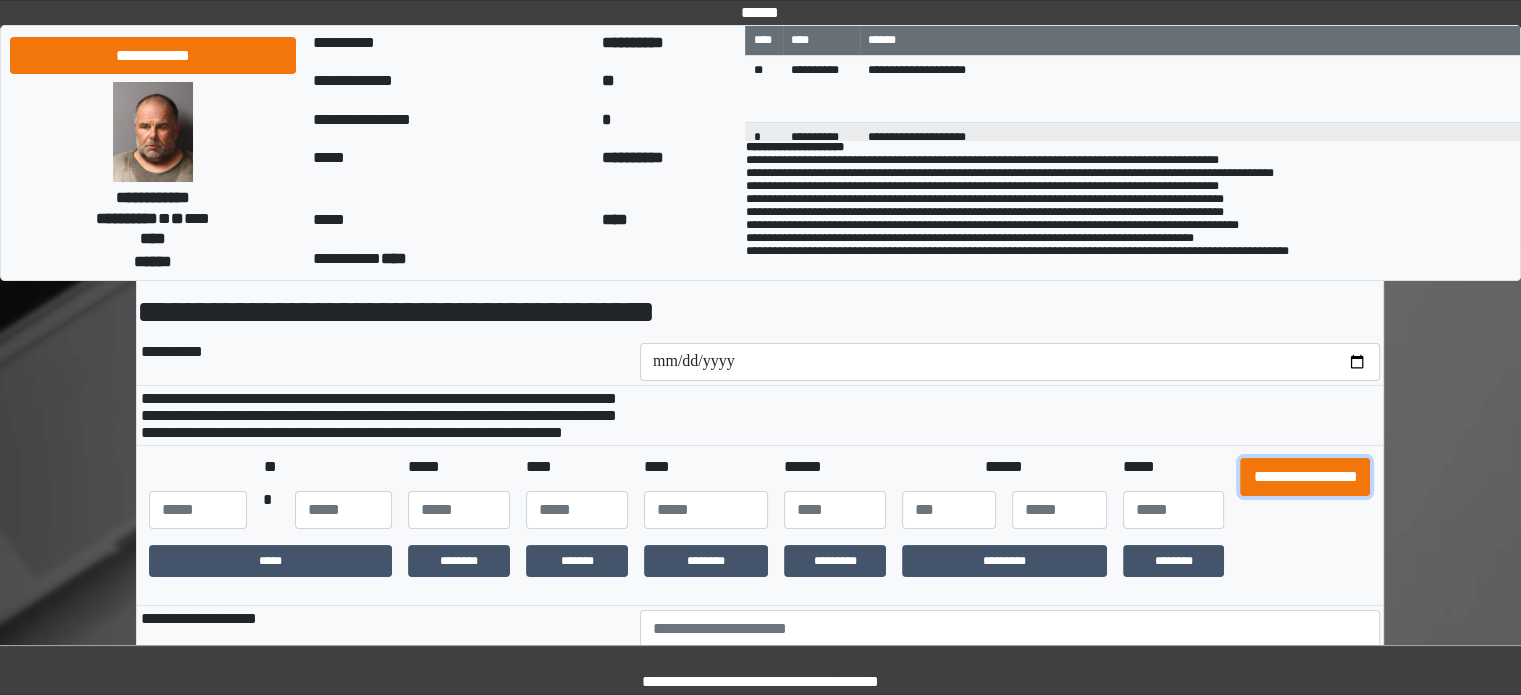 click on "**********" at bounding box center (1305, 477) 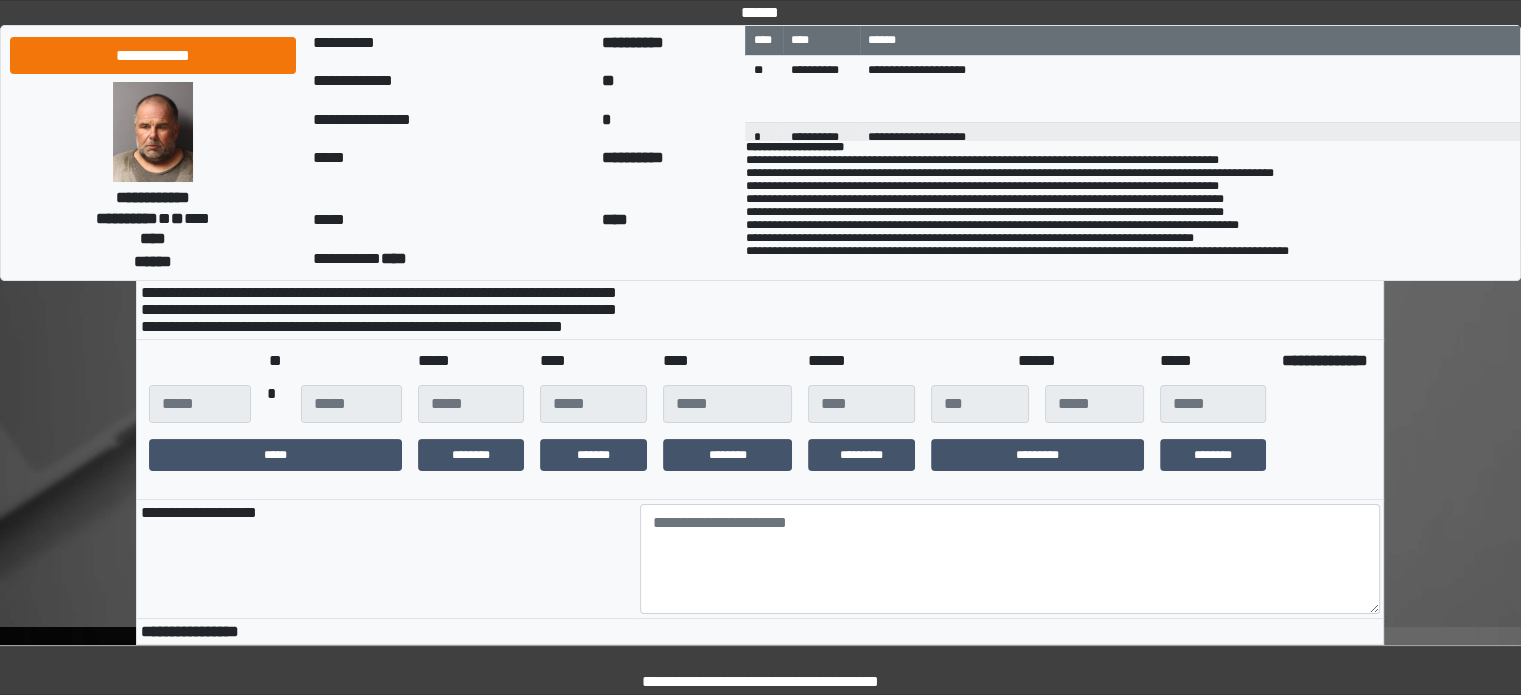 scroll, scrollTop: 400, scrollLeft: 0, axis: vertical 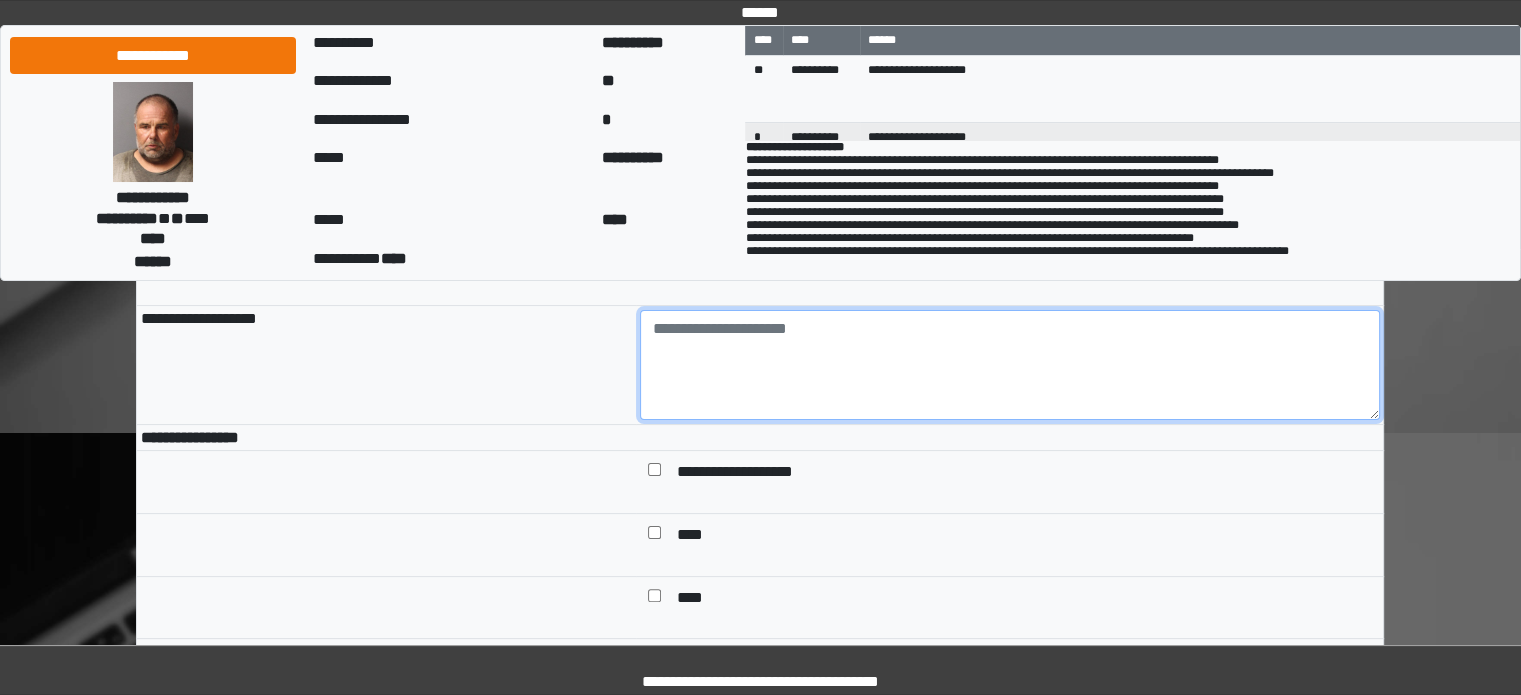 click at bounding box center (1010, 365) 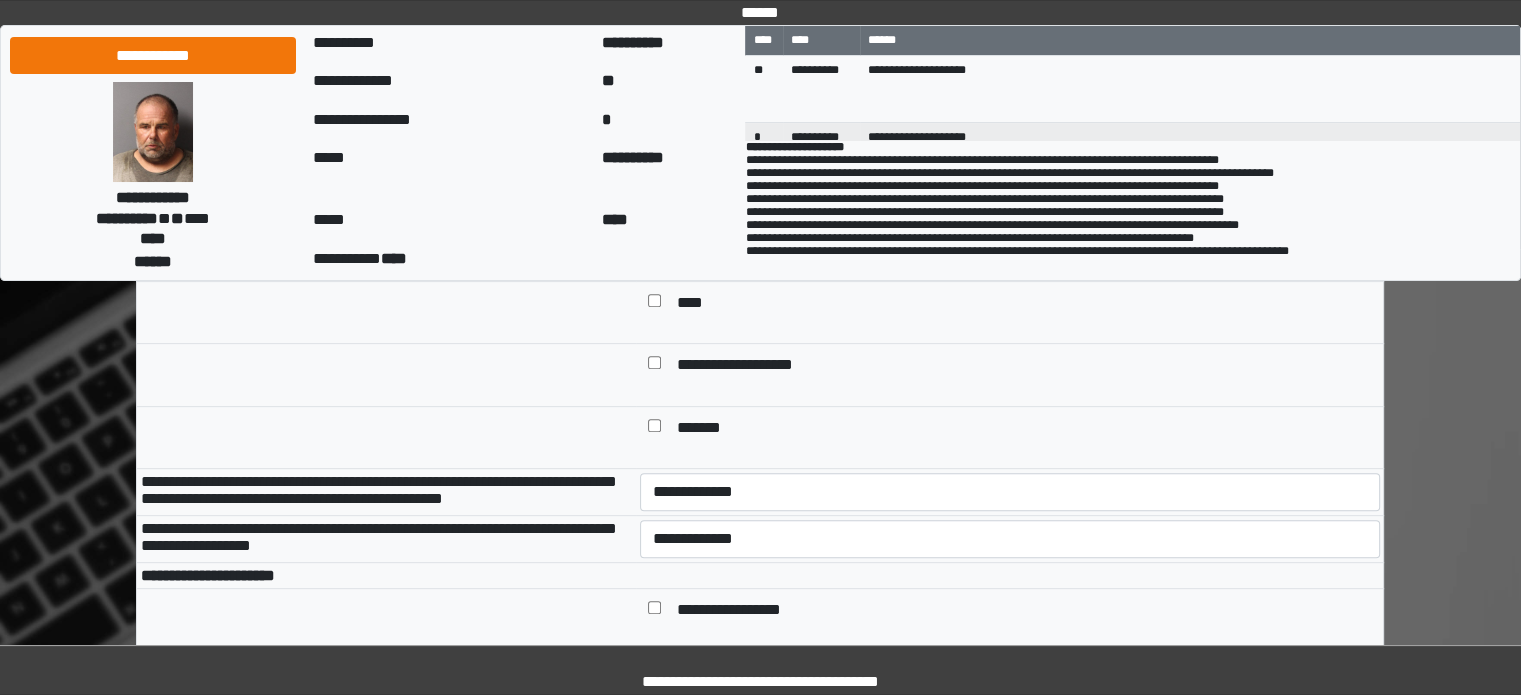 scroll, scrollTop: 800, scrollLeft: 0, axis: vertical 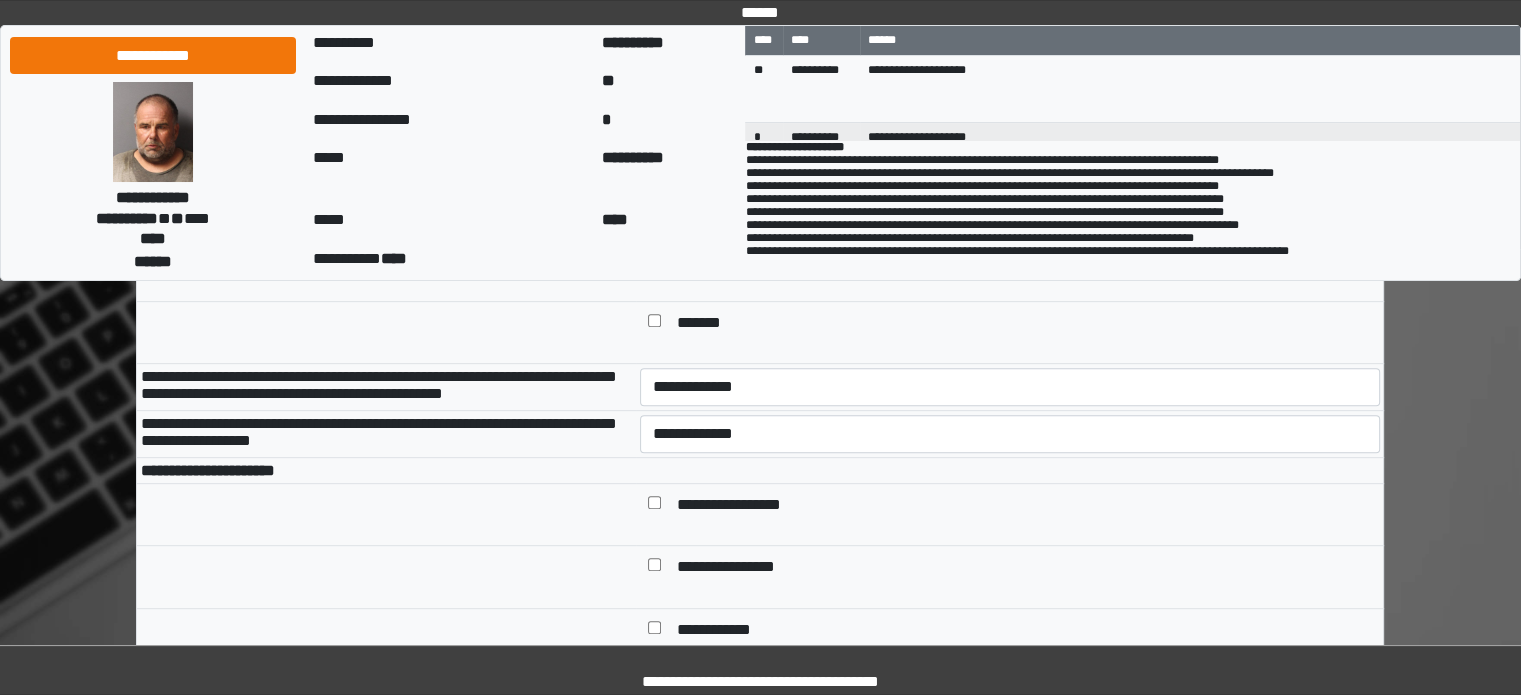 type on "**" 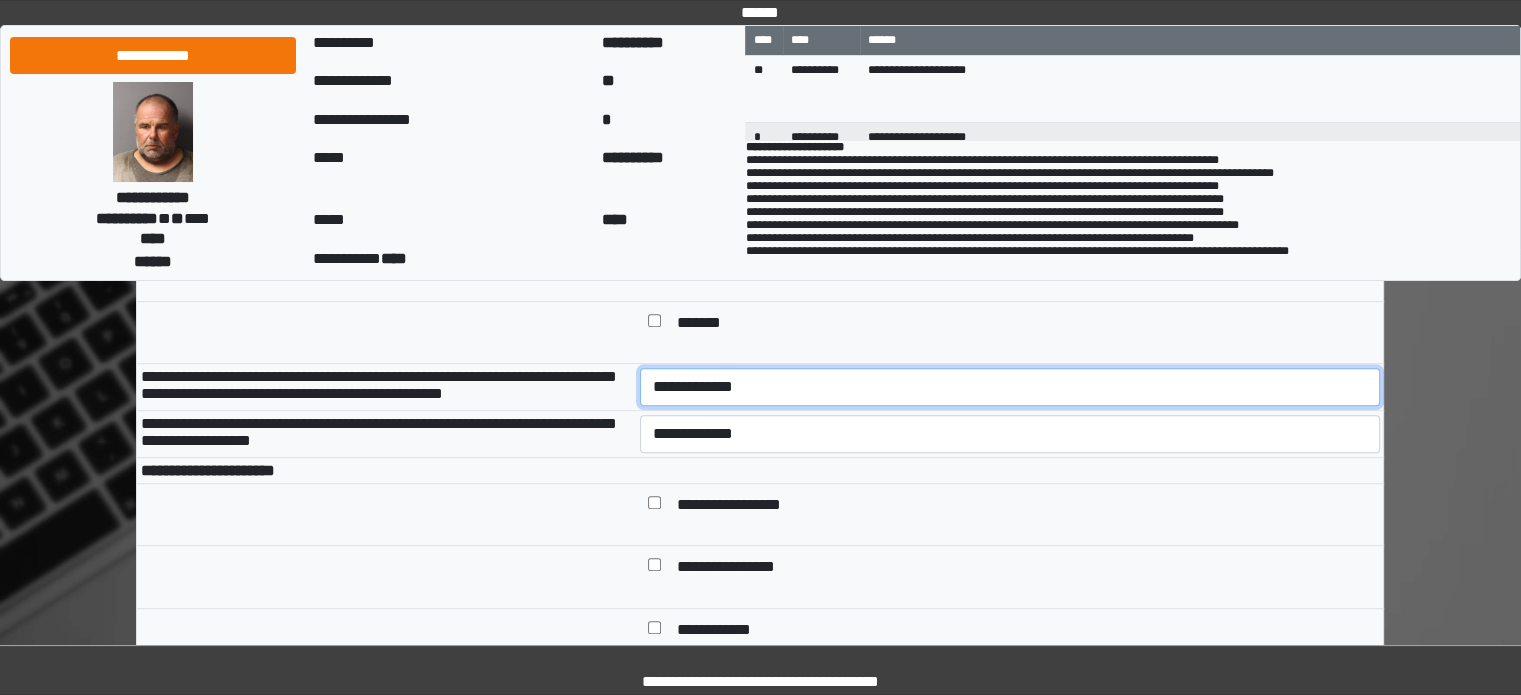 drag, startPoint x: 672, startPoint y: 439, endPoint x: 680, endPoint y: 486, distance: 47.67599 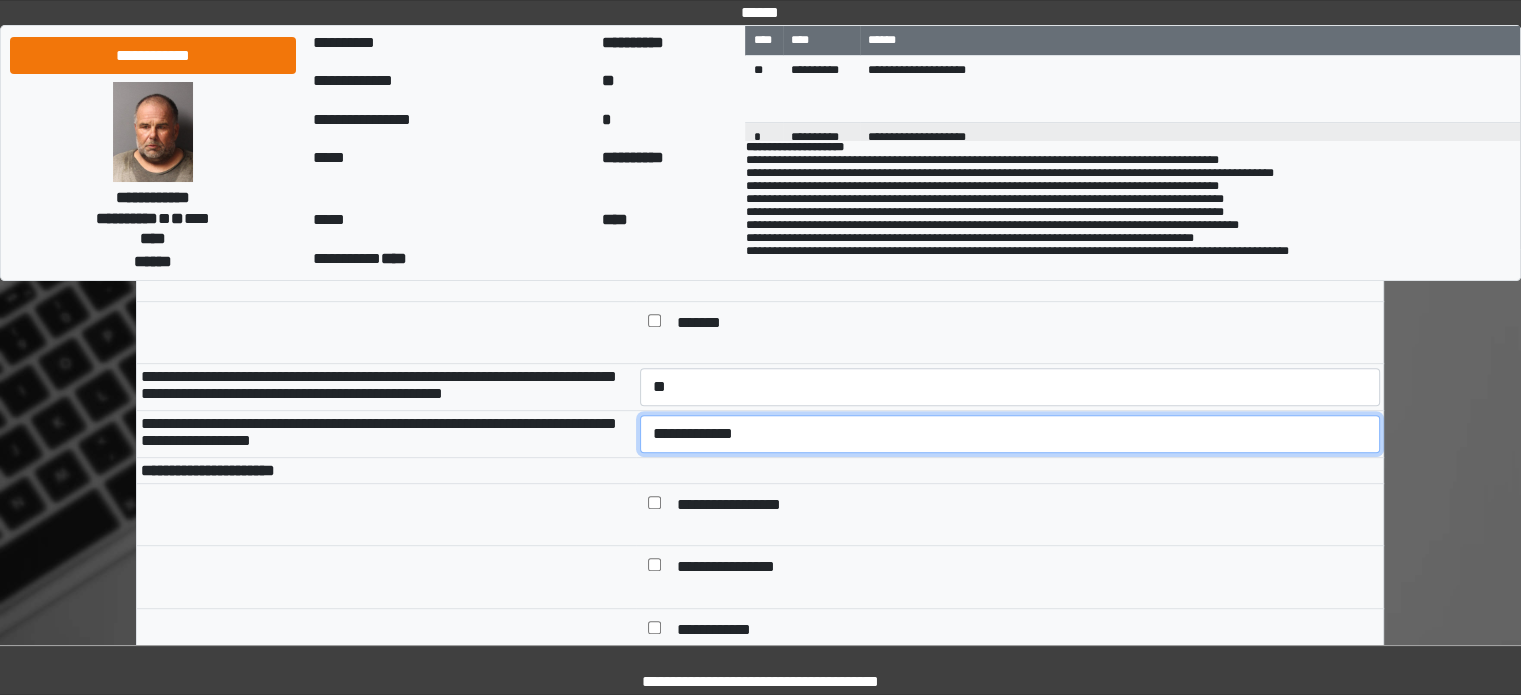 click on "**********" at bounding box center (1010, 434) 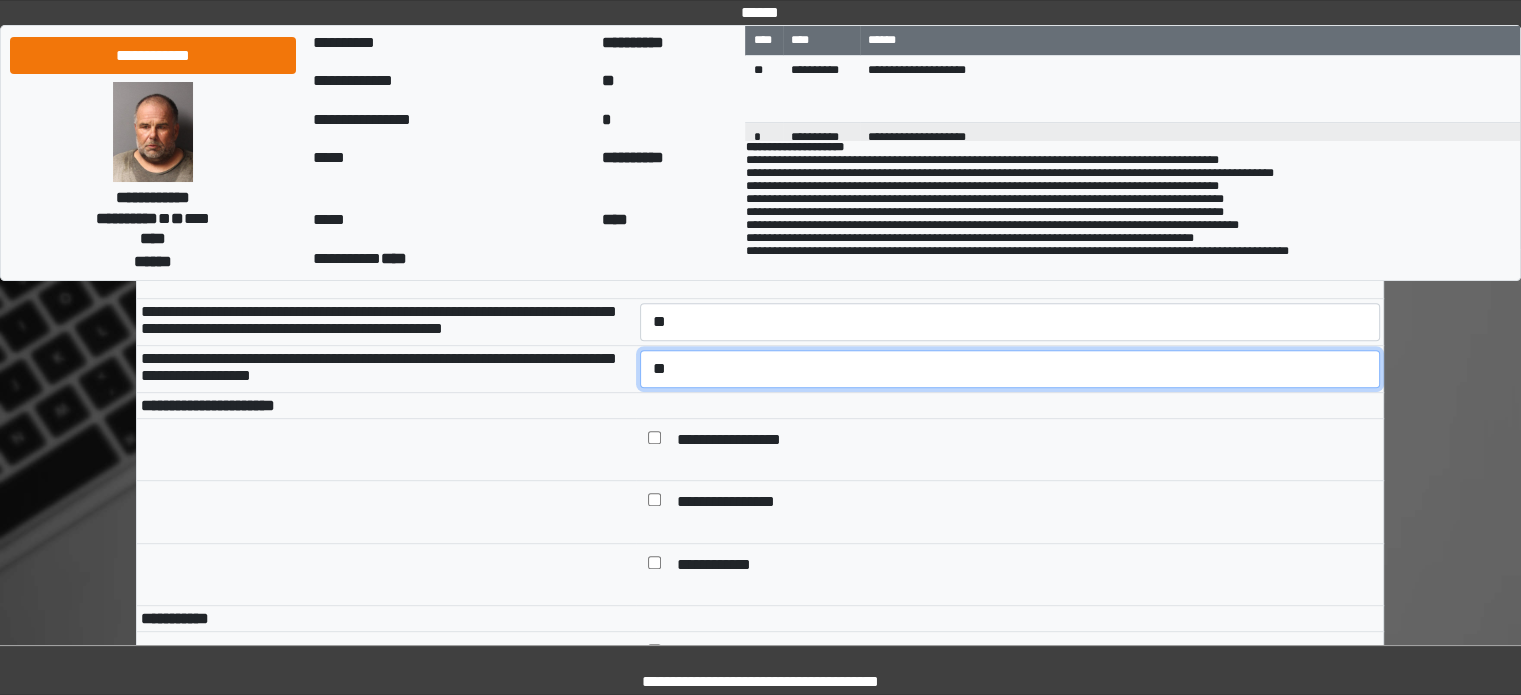 scroll, scrollTop: 900, scrollLeft: 0, axis: vertical 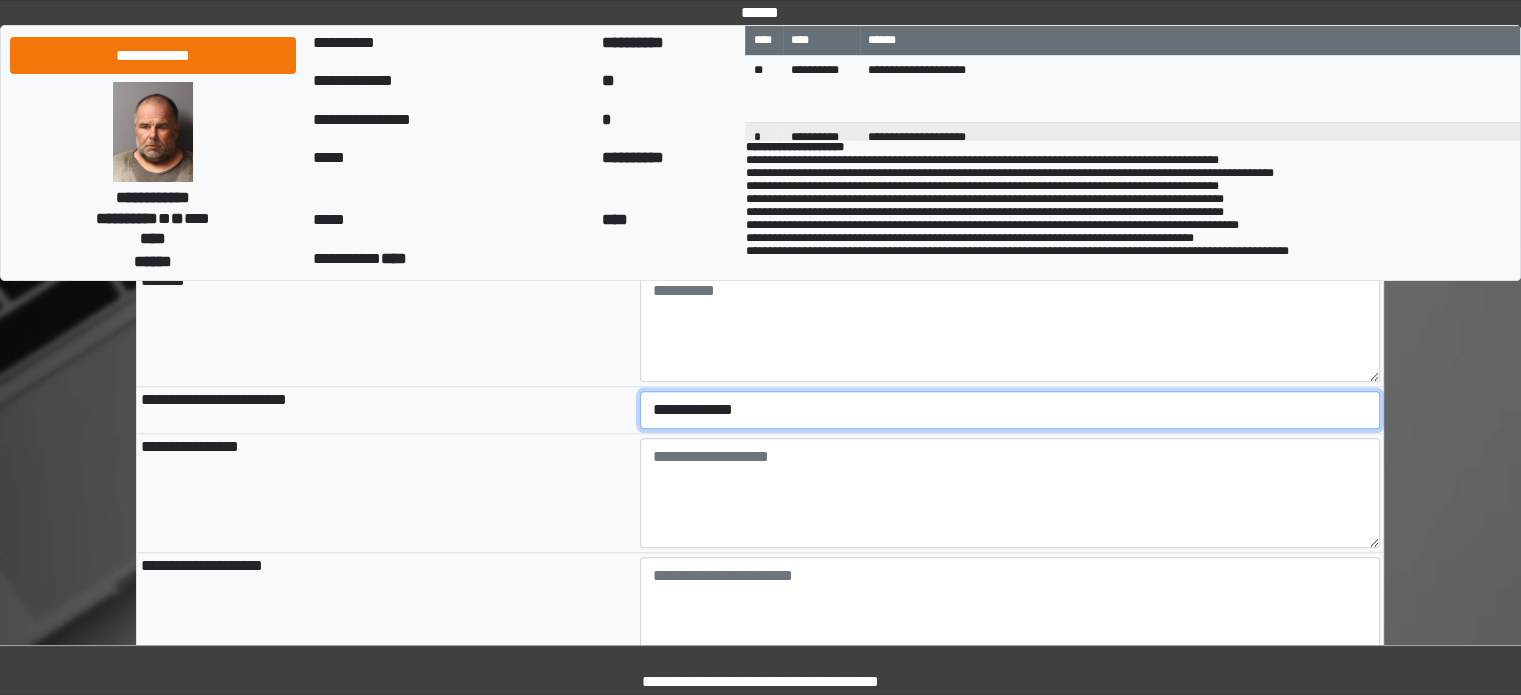 drag, startPoint x: 704, startPoint y: 466, endPoint x: 704, endPoint y: 486, distance: 20 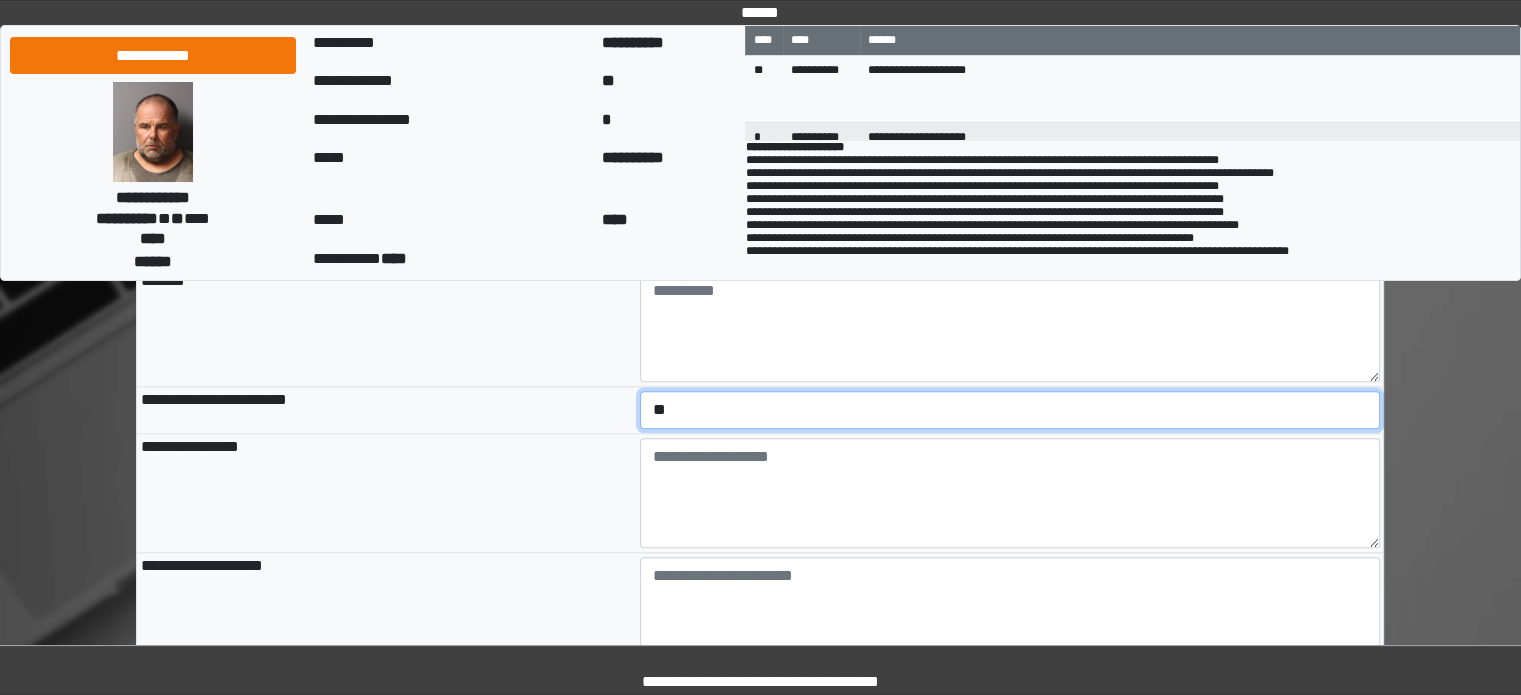 click on "**********" at bounding box center (1010, 410) 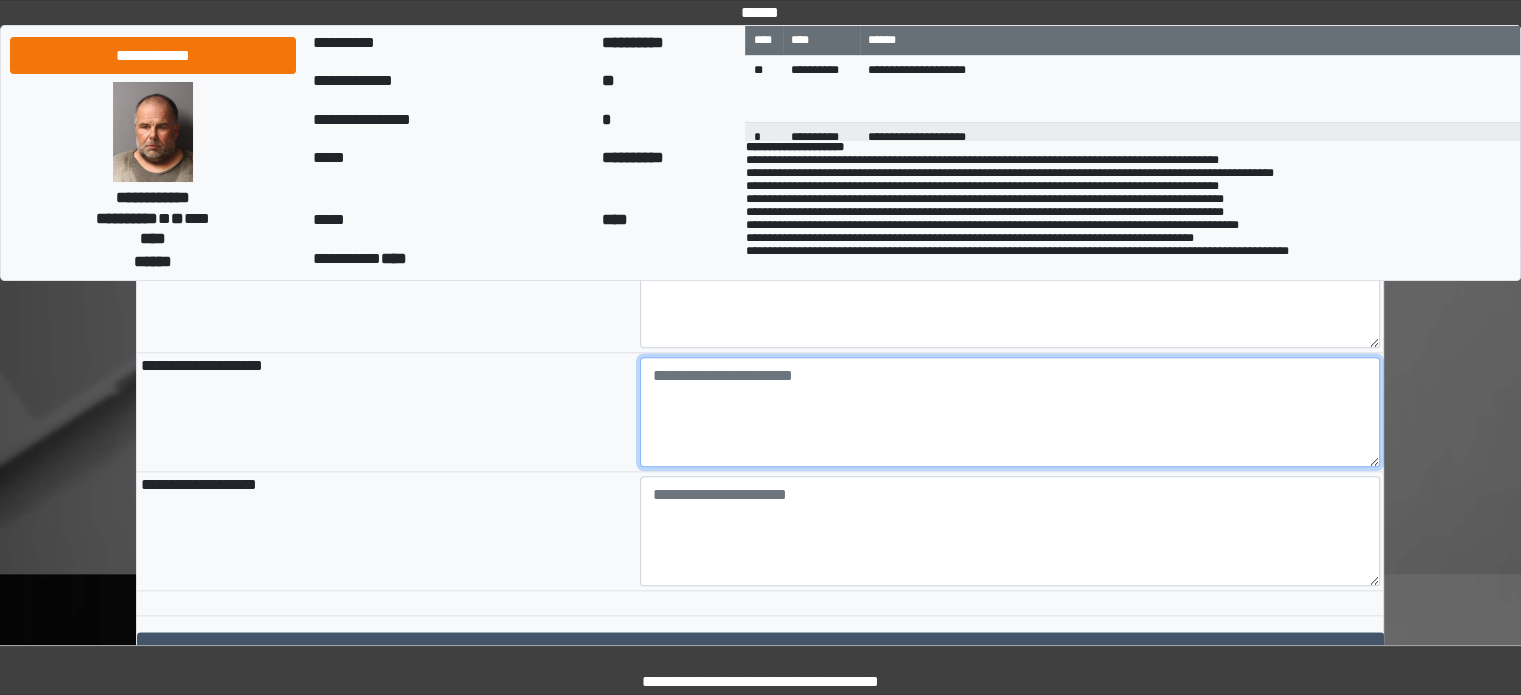 click at bounding box center [1010, 412] 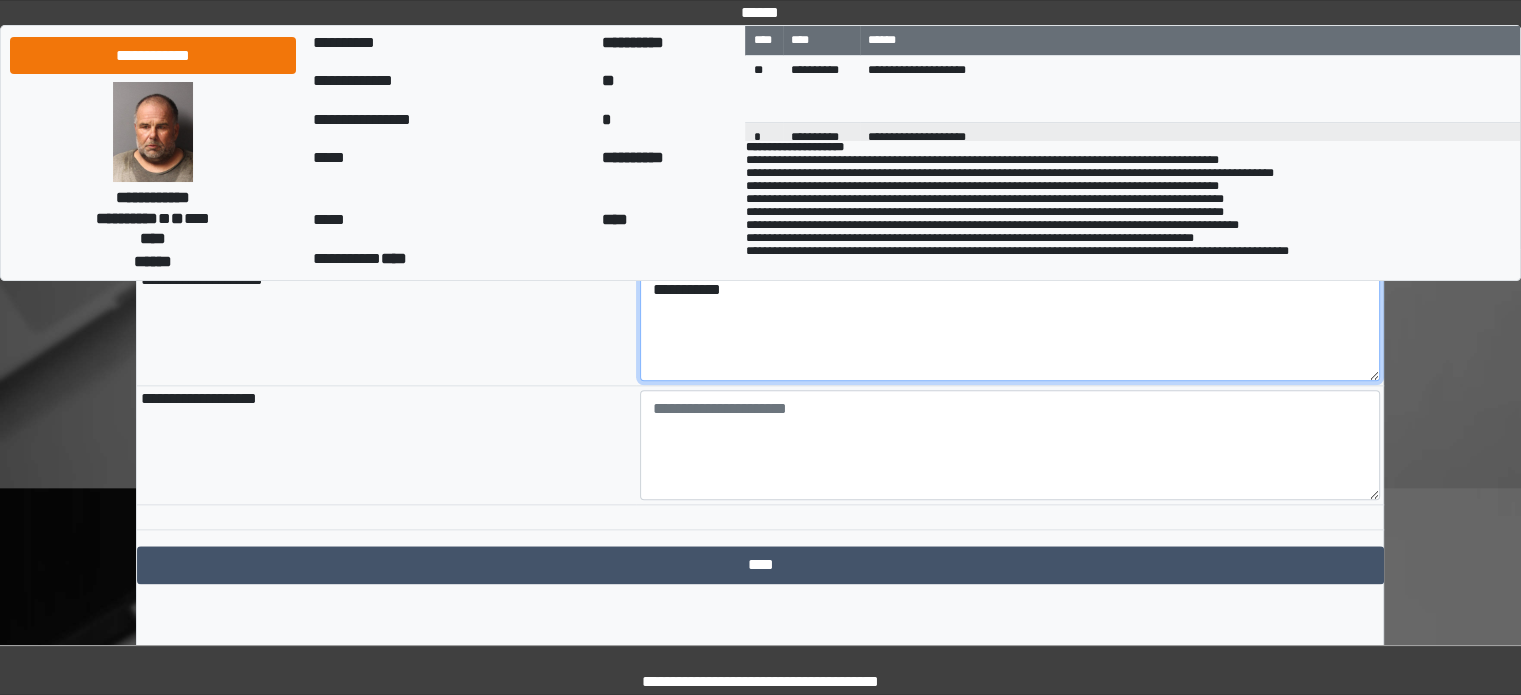 scroll, scrollTop: 2362, scrollLeft: 0, axis: vertical 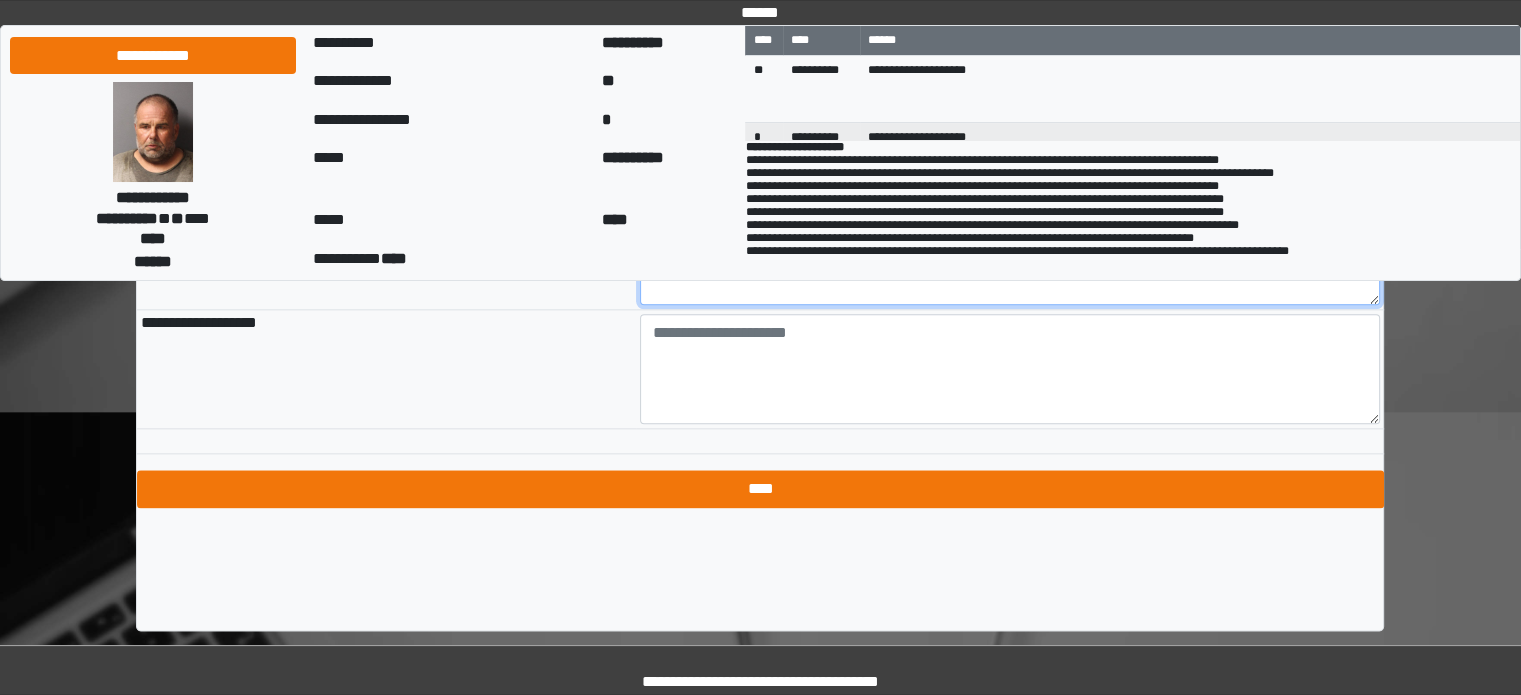 type on "**********" 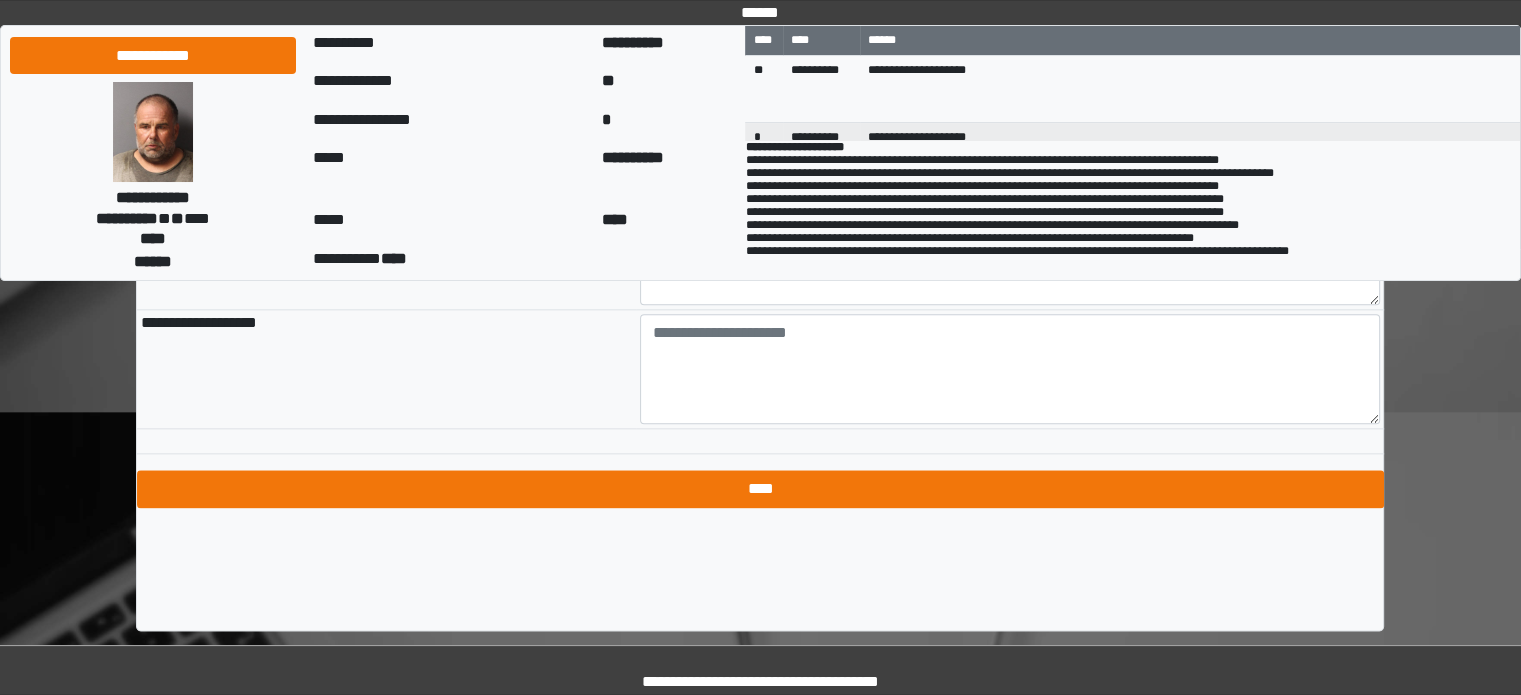 click on "**********" at bounding box center (760, -679) 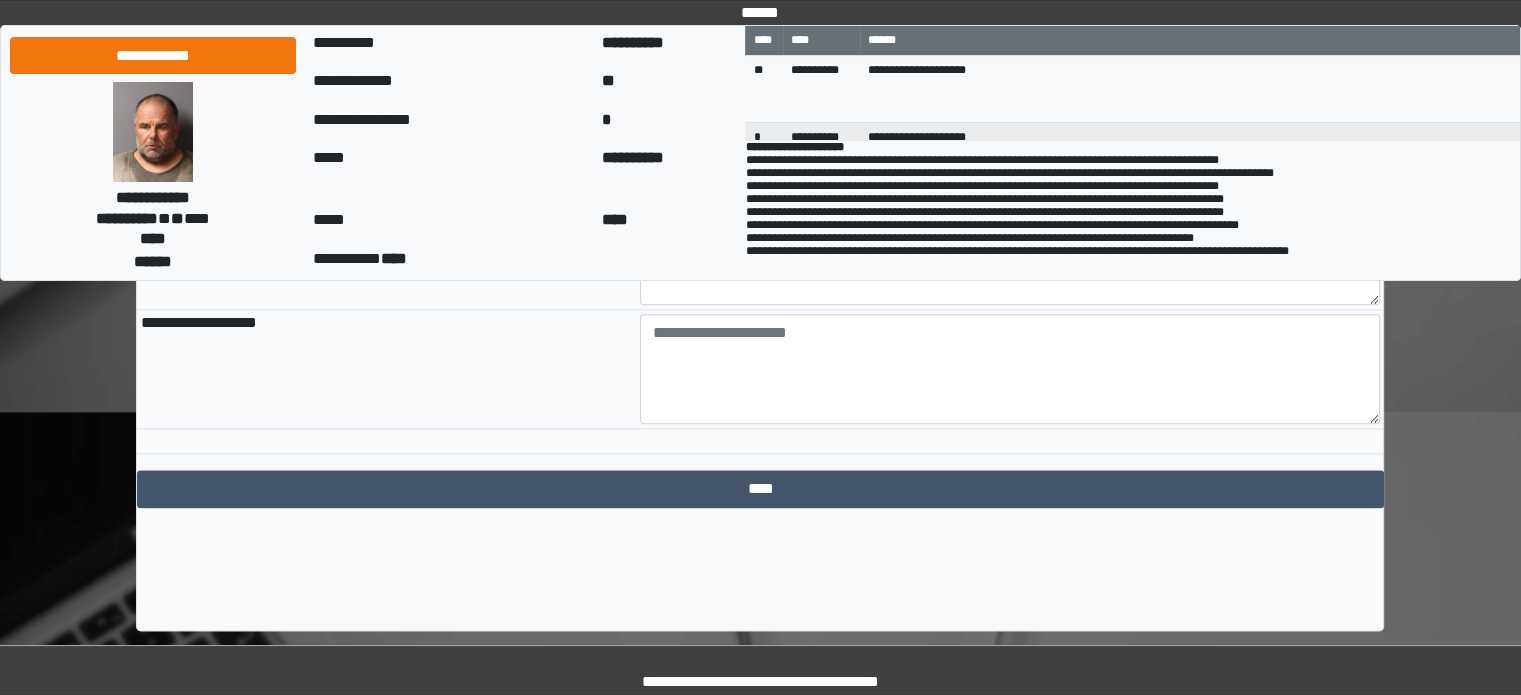 click on "**********" at bounding box center [760, -647] 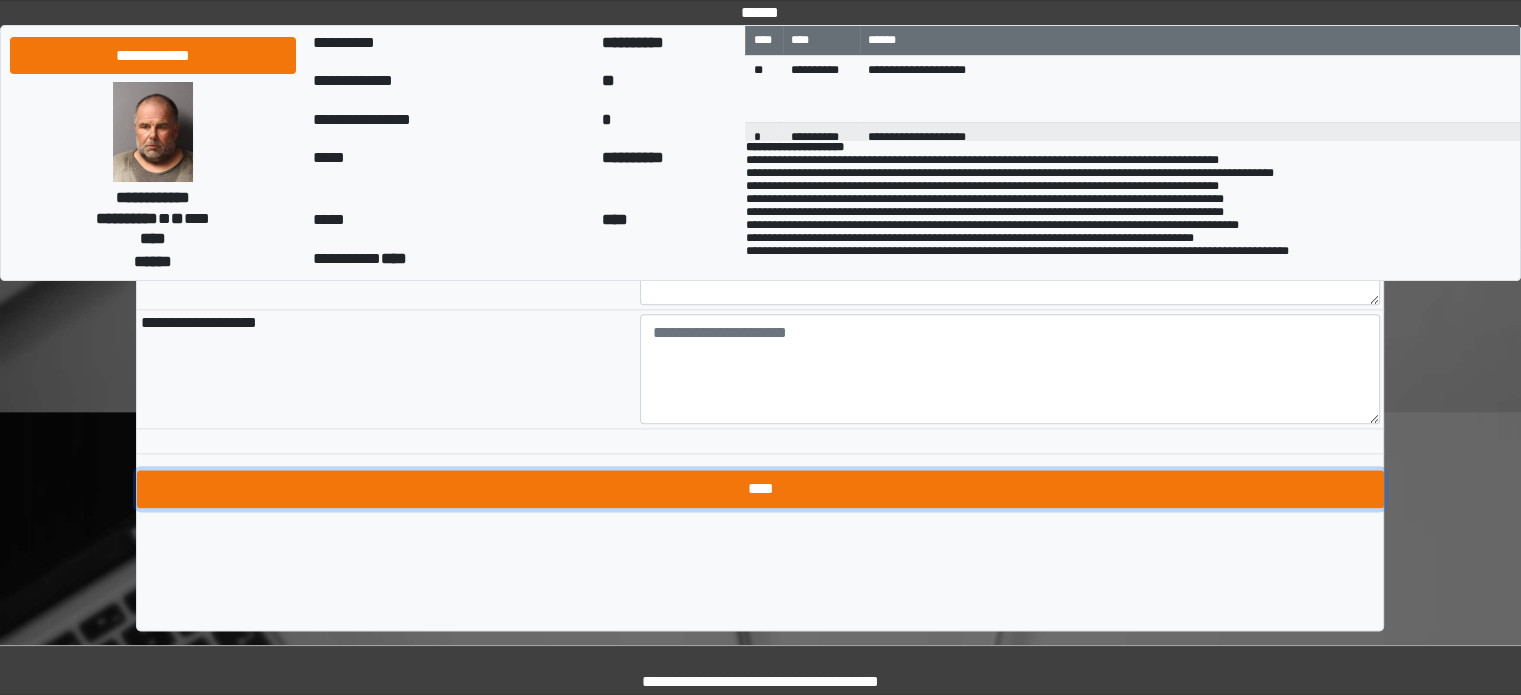 click on "****" at bounding box center [760, 489] 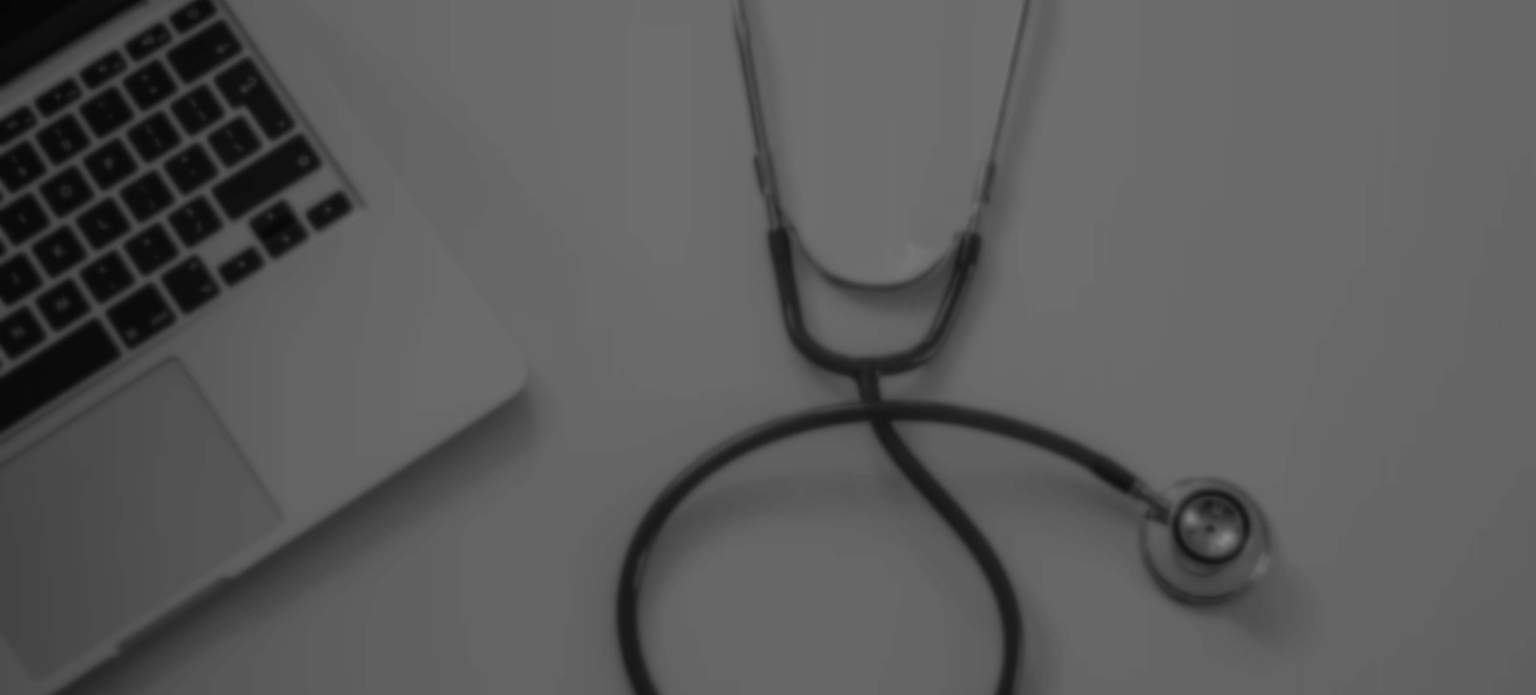 scroll, scrollTop: 0, scrollLeft: 0, axis: both 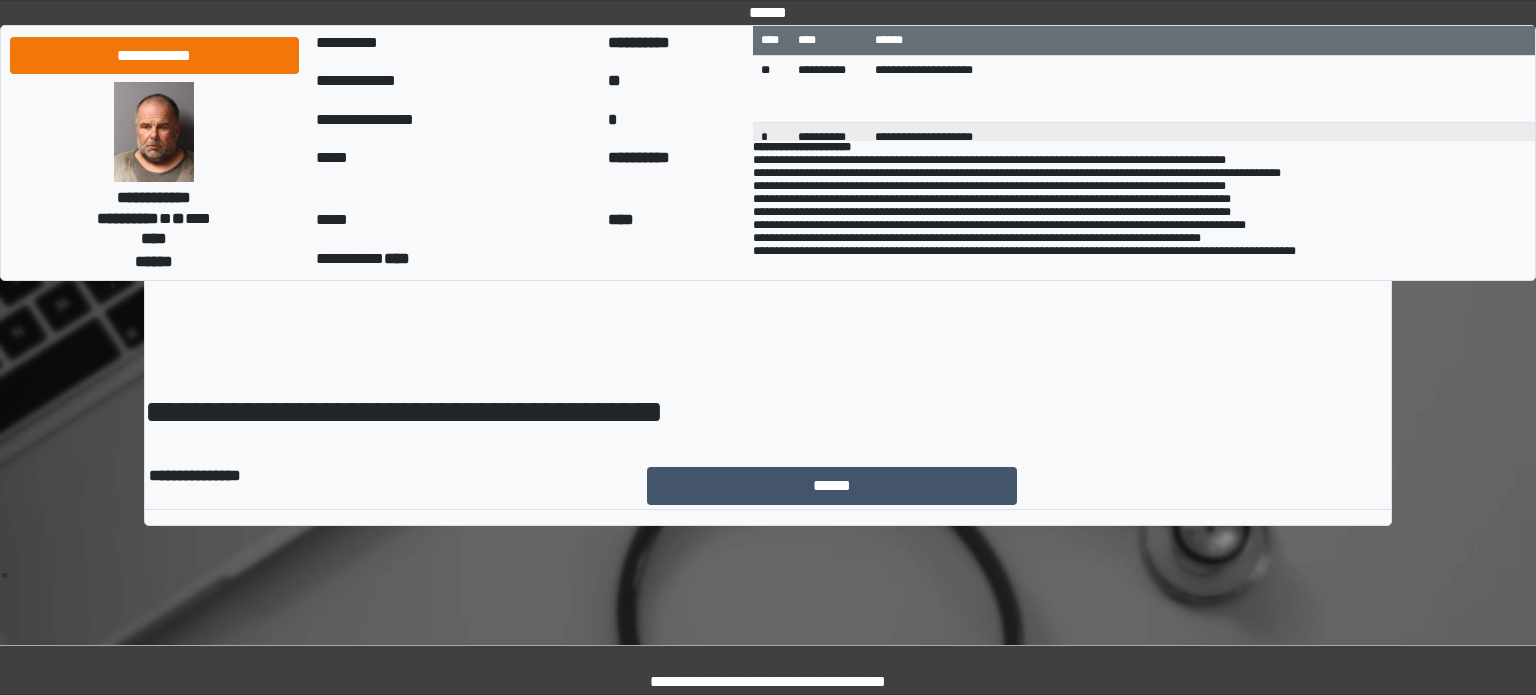 click on "******" at bounding box center [1017, 486] 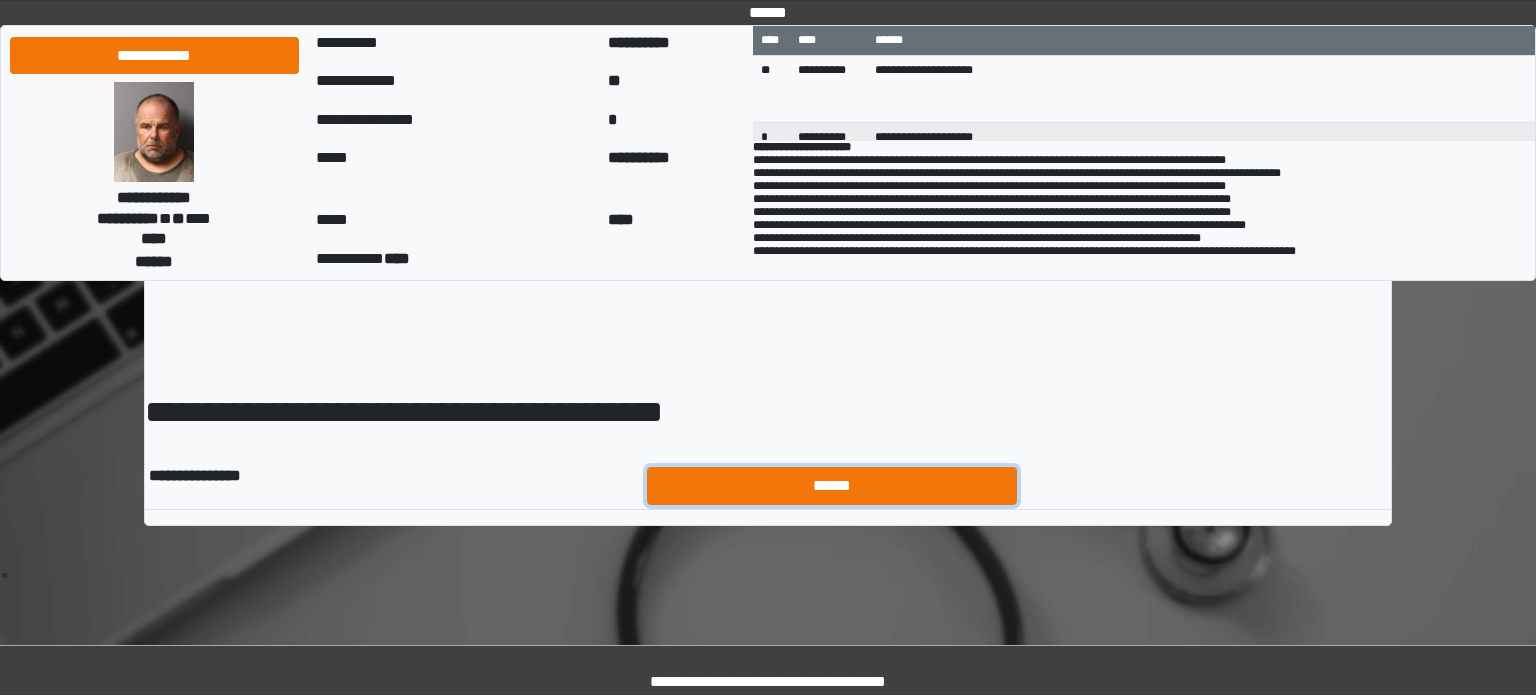 click on "******" at bounding box center (832, 486) 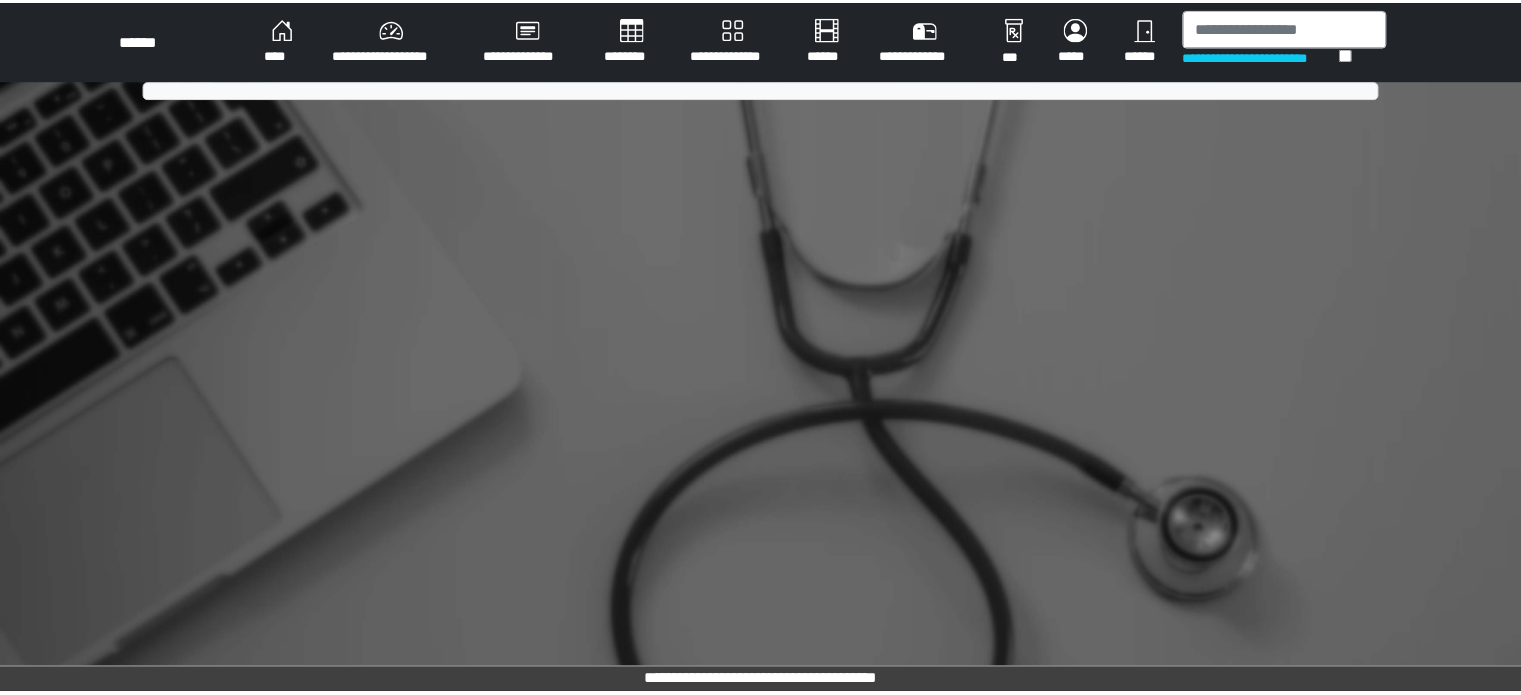 scroll, scrollTop: 0, scrollLeft: 0, axis: both 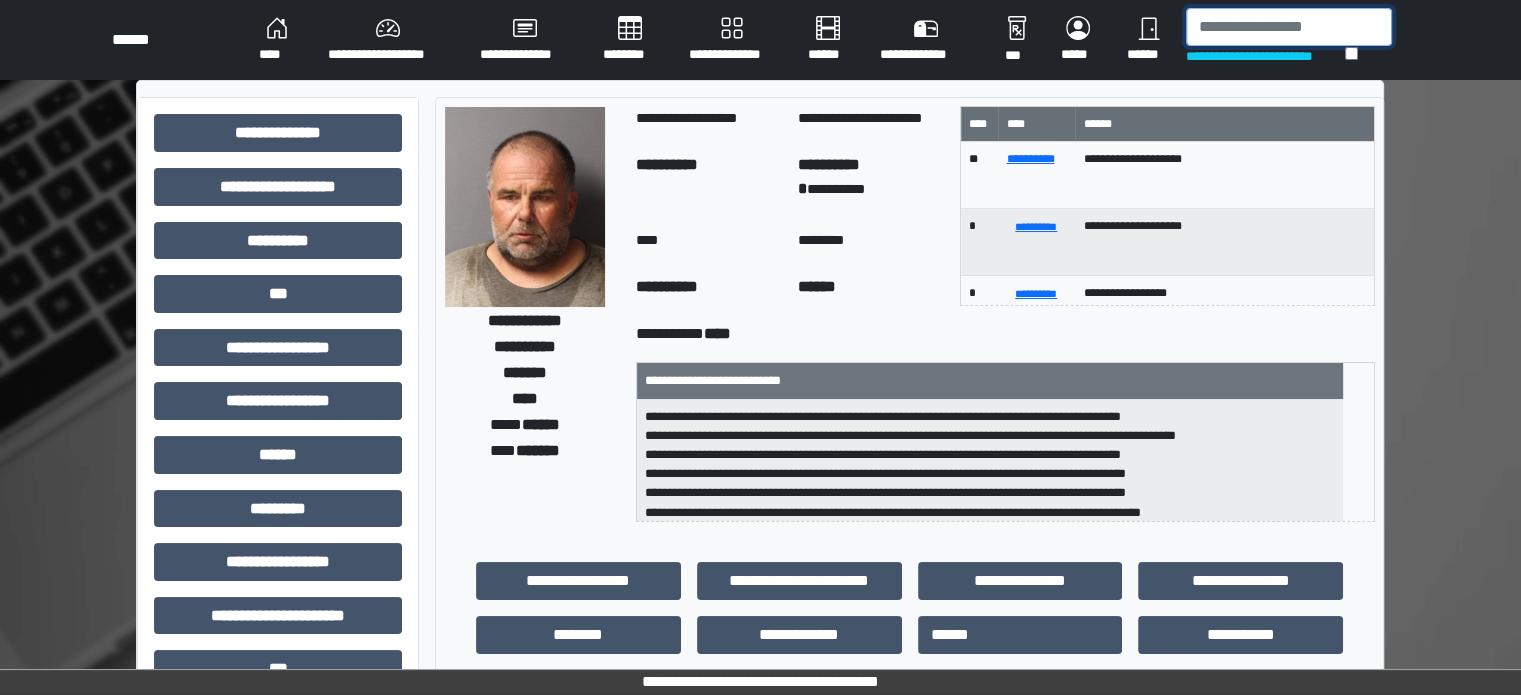 click at bounding box center (1289, 27) 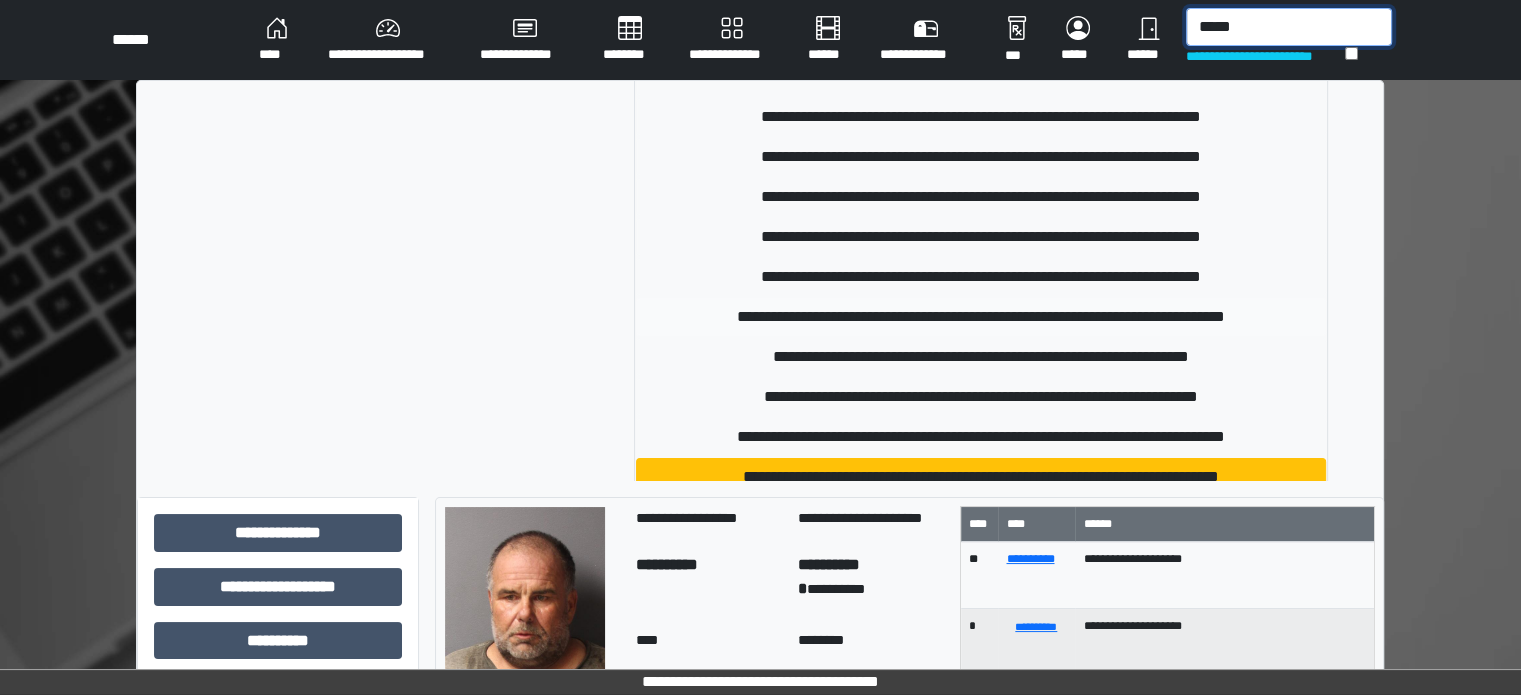 scroll, scrollTop: 100, scrollLeft: 0, axis: vertical 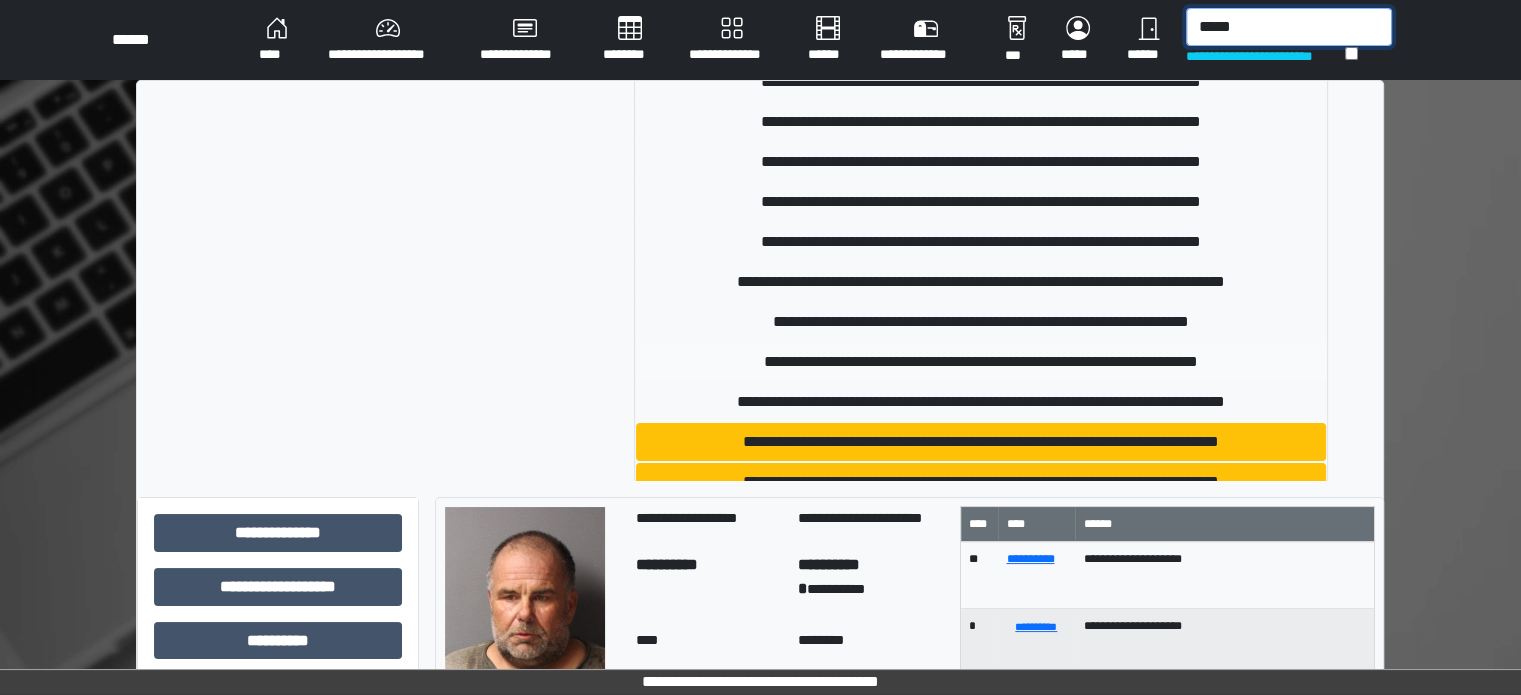 type on "*****" 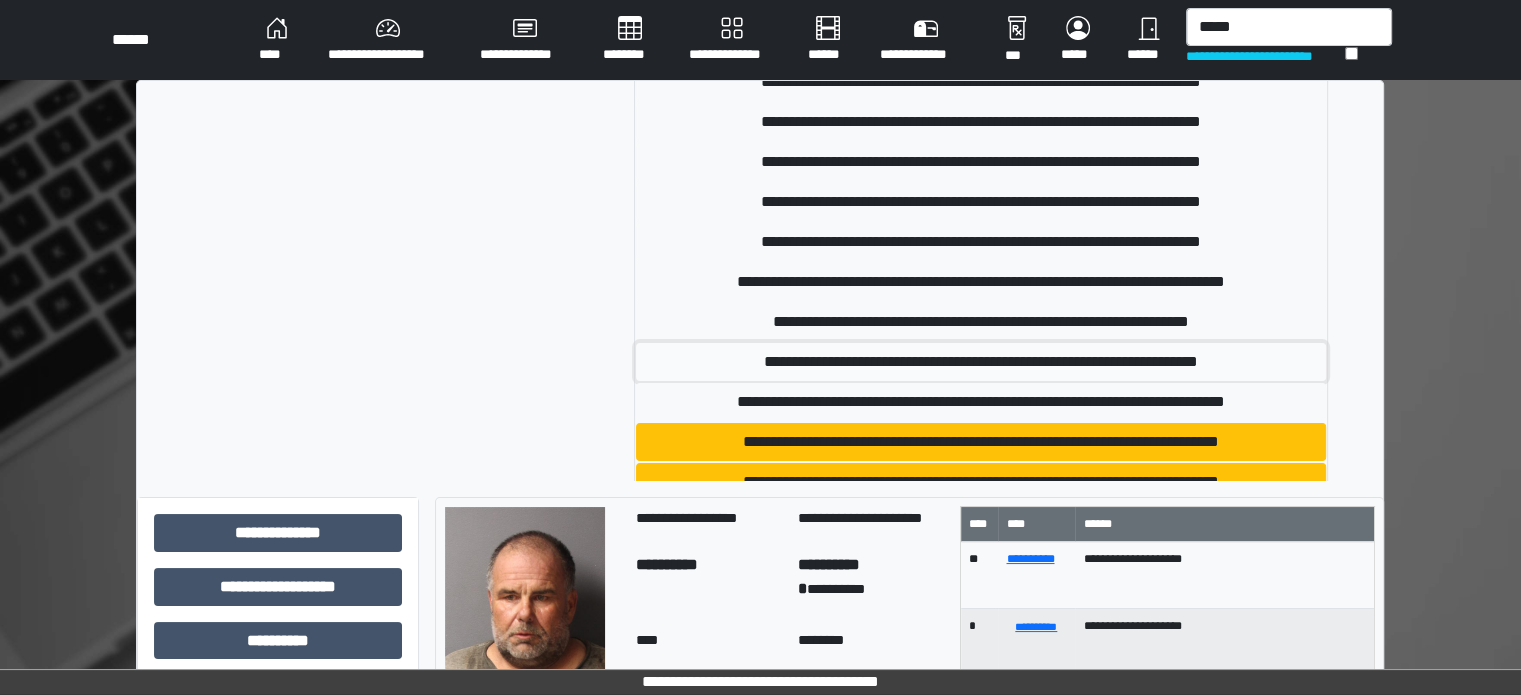 click on "**********" at bounding box center [981, 362] 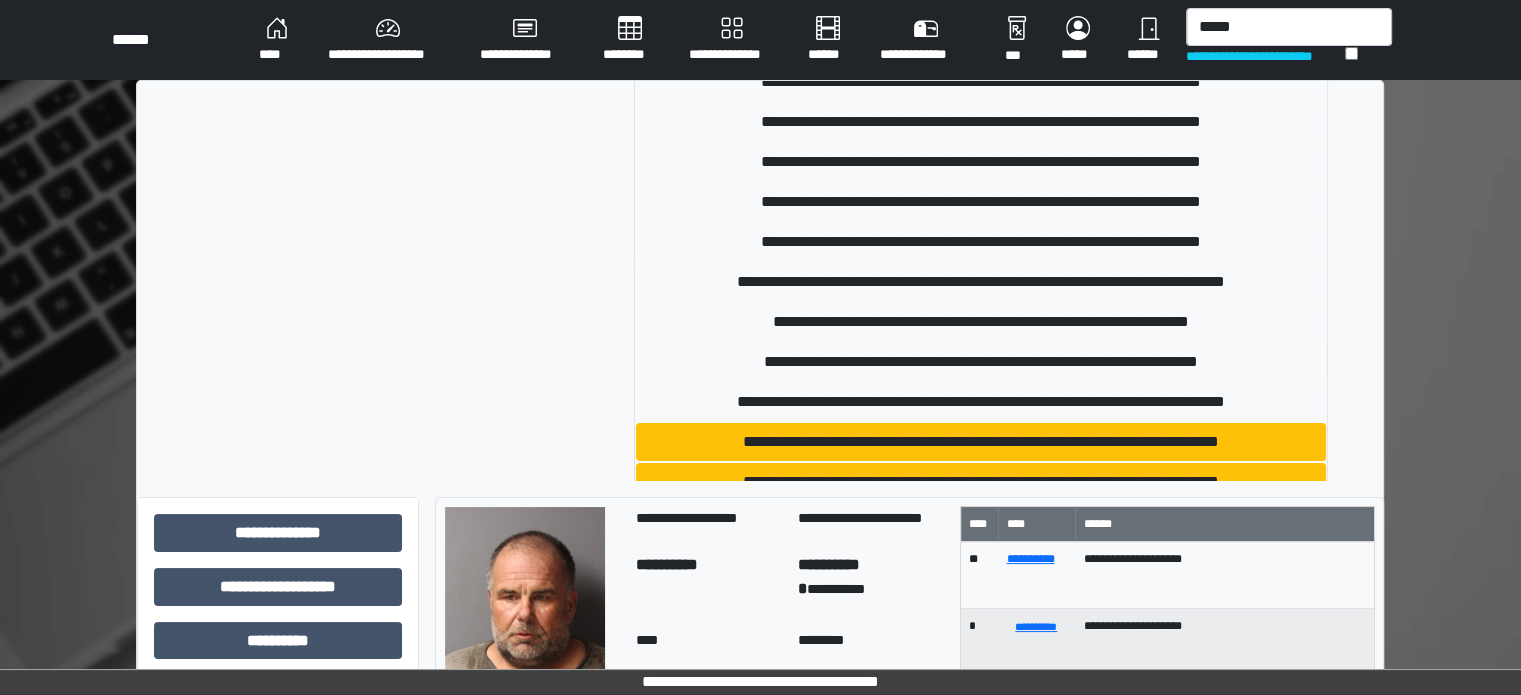 type 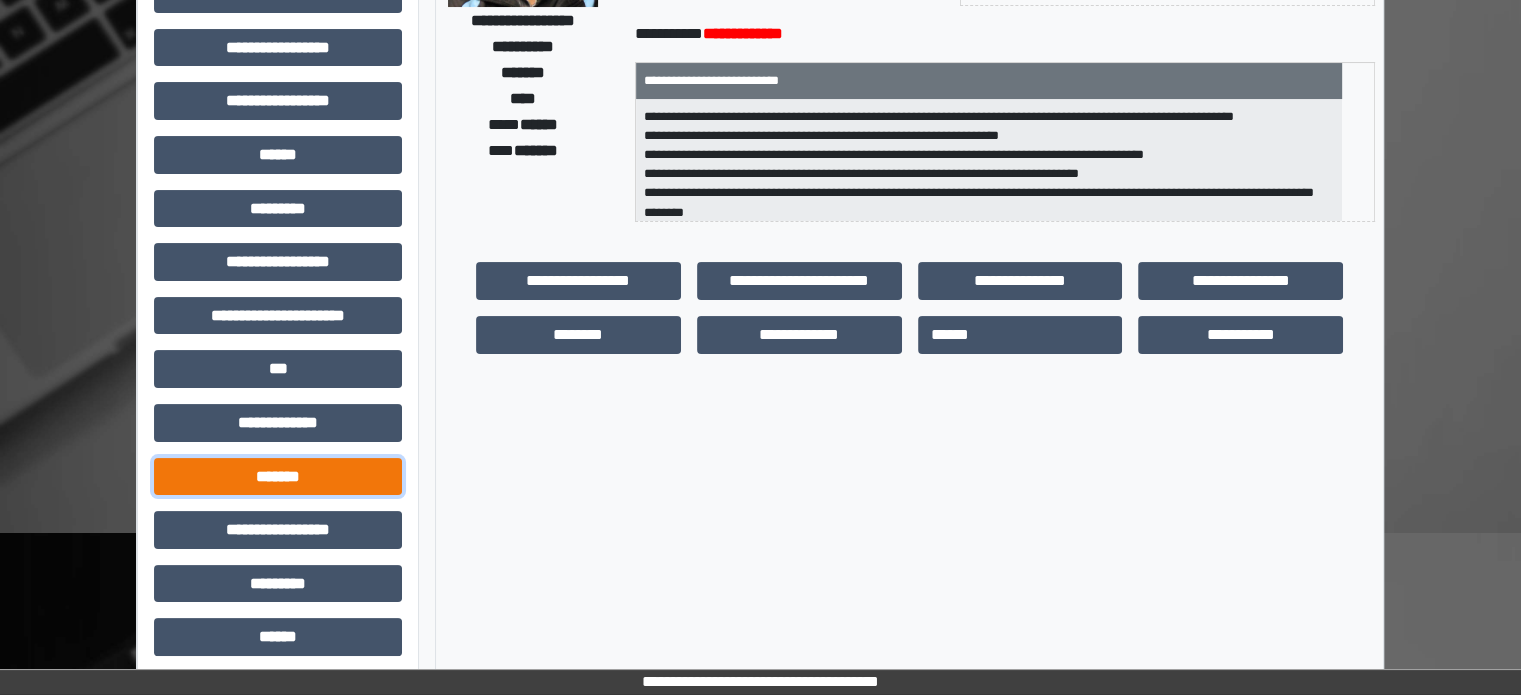 click on "*******" at bounding box center [278, 477] 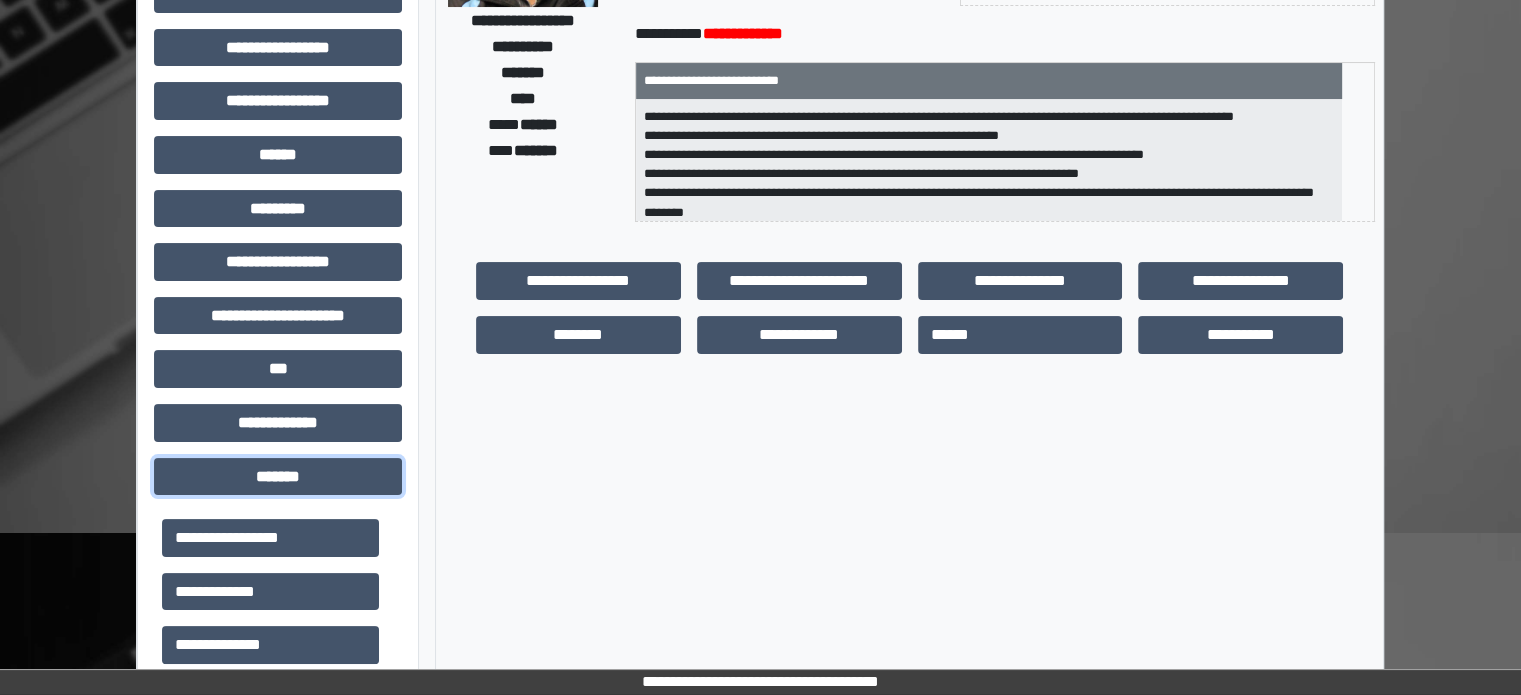 scroll, scrollTop: 500, scrollLeft: 0, axis: vertical 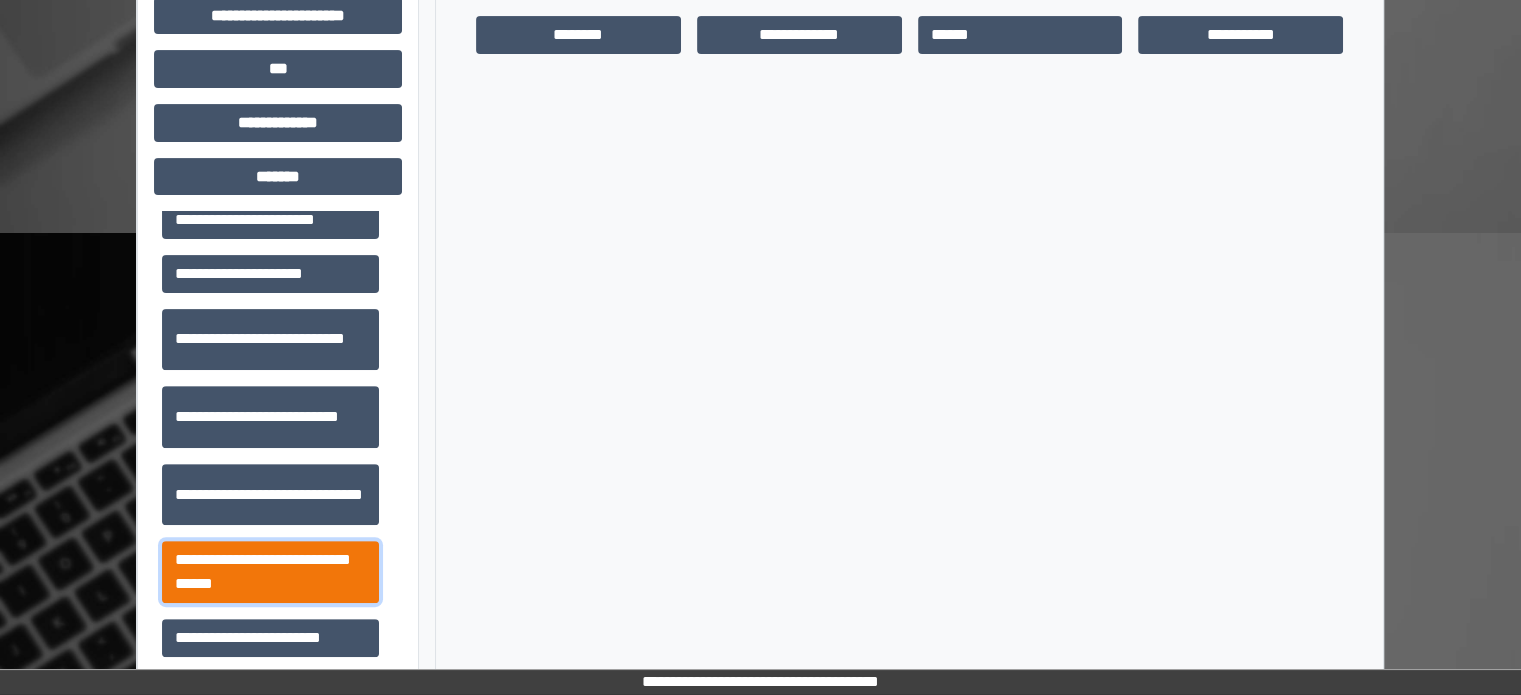 click on "**********" at bounding box center [270, 572] 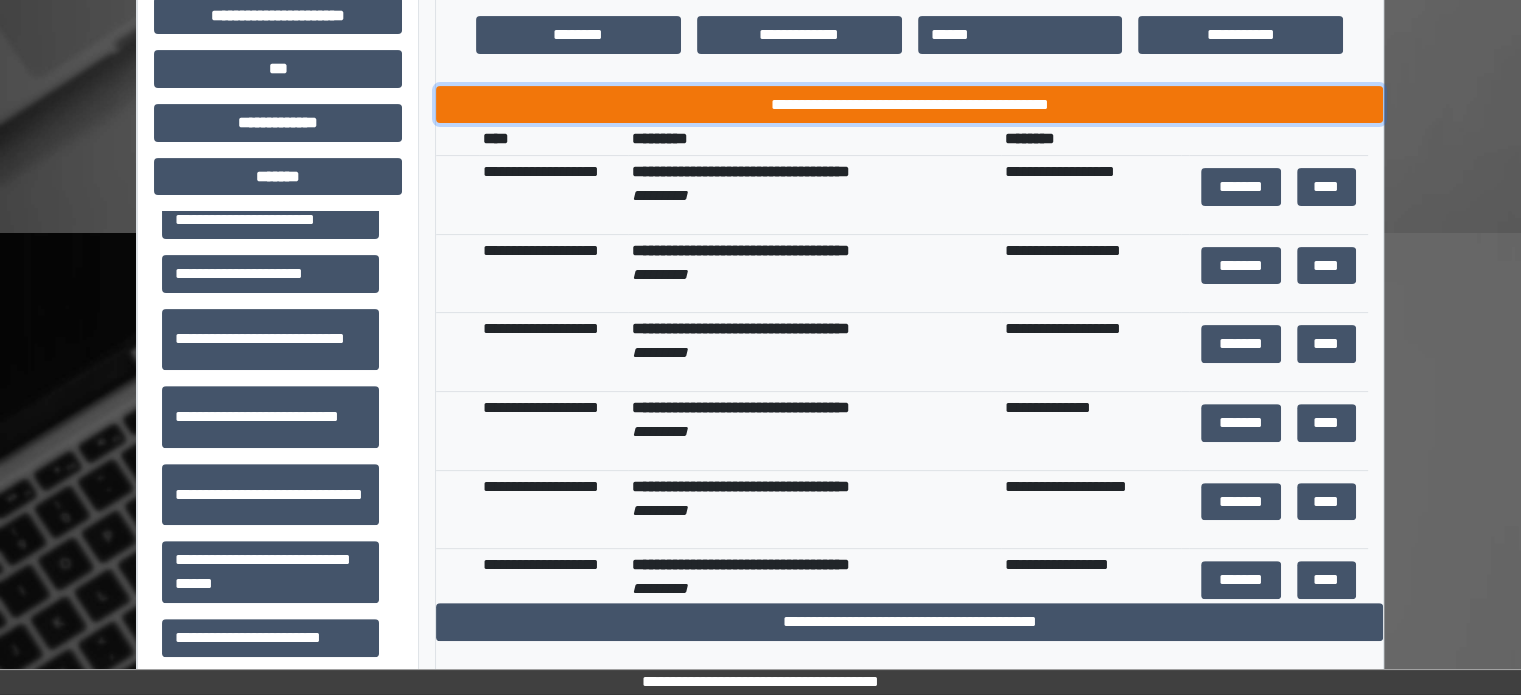 click on "**********" at bounding box center [909, 105] 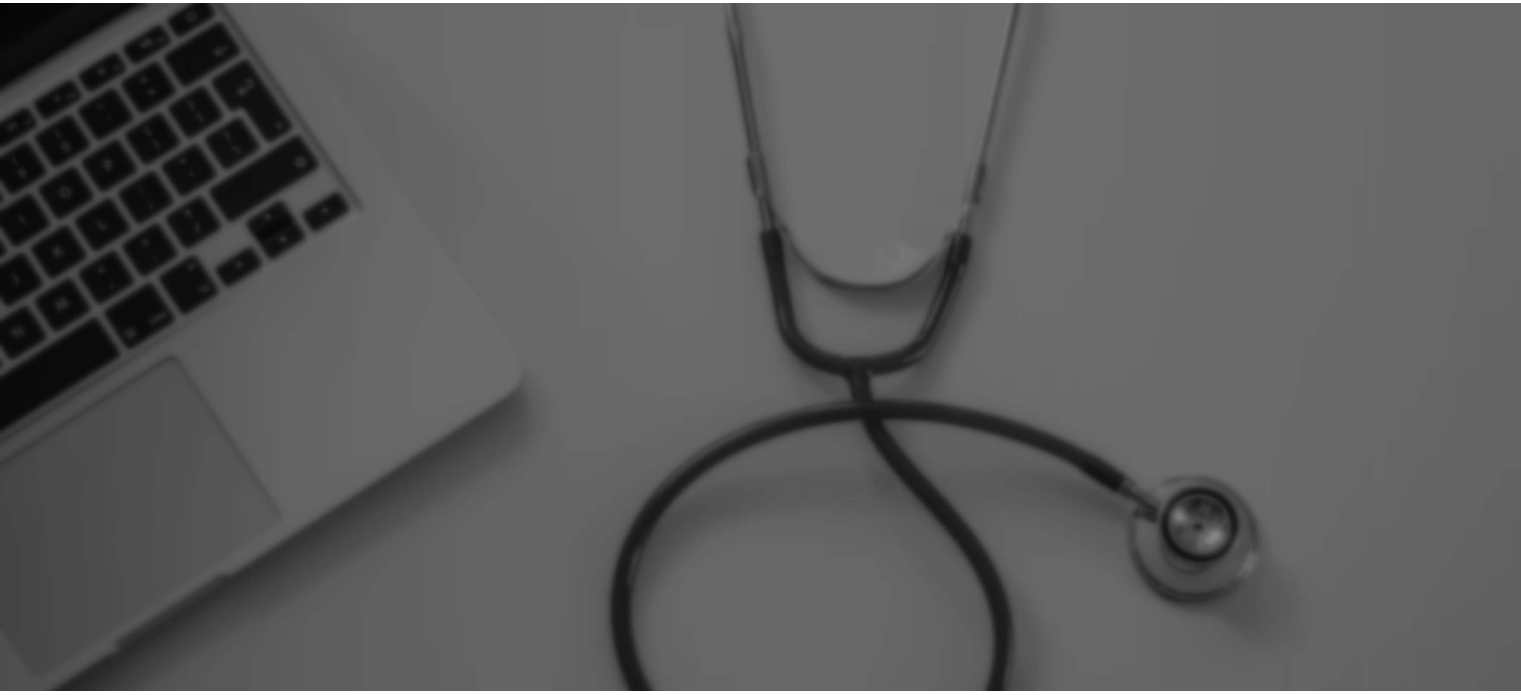 scroll, scrollTop: 0, scrollLeft: 0, axis: both 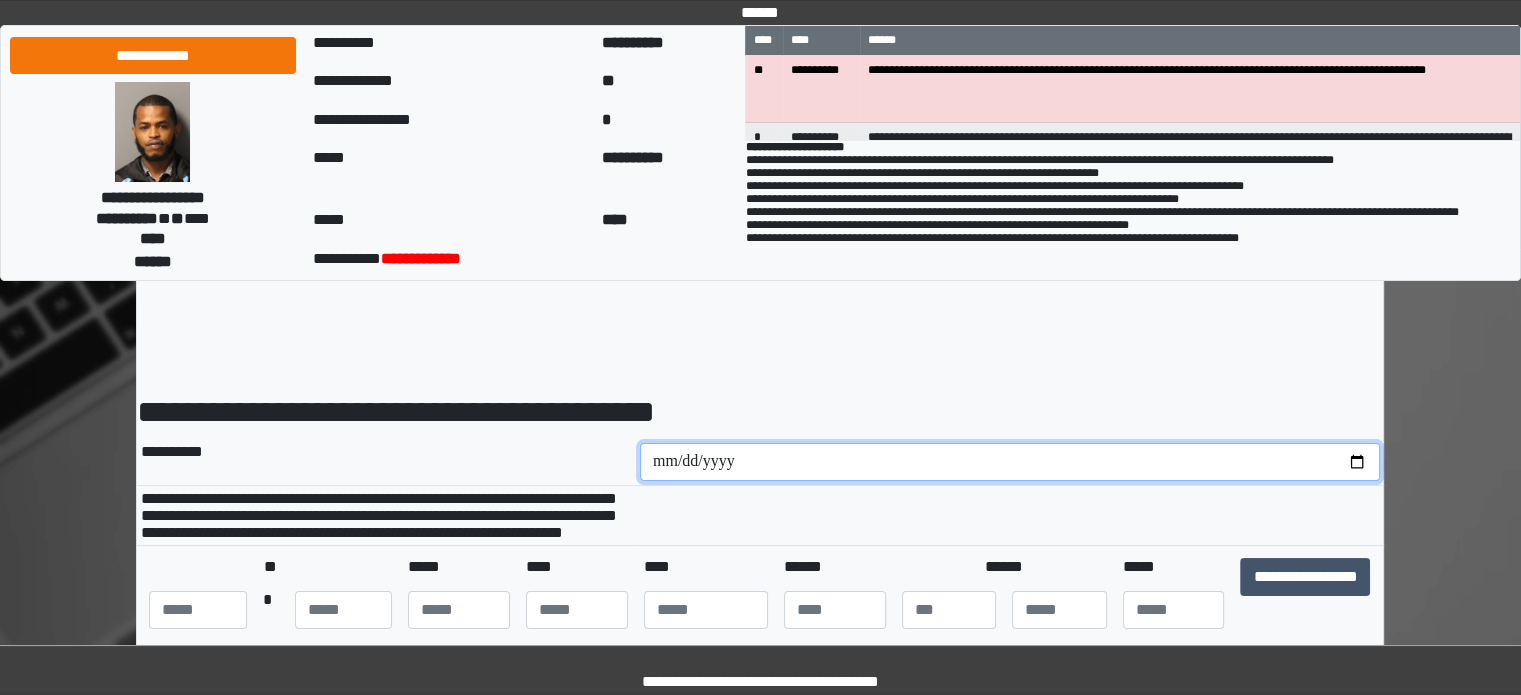 click at bounding box center (1010, 462) 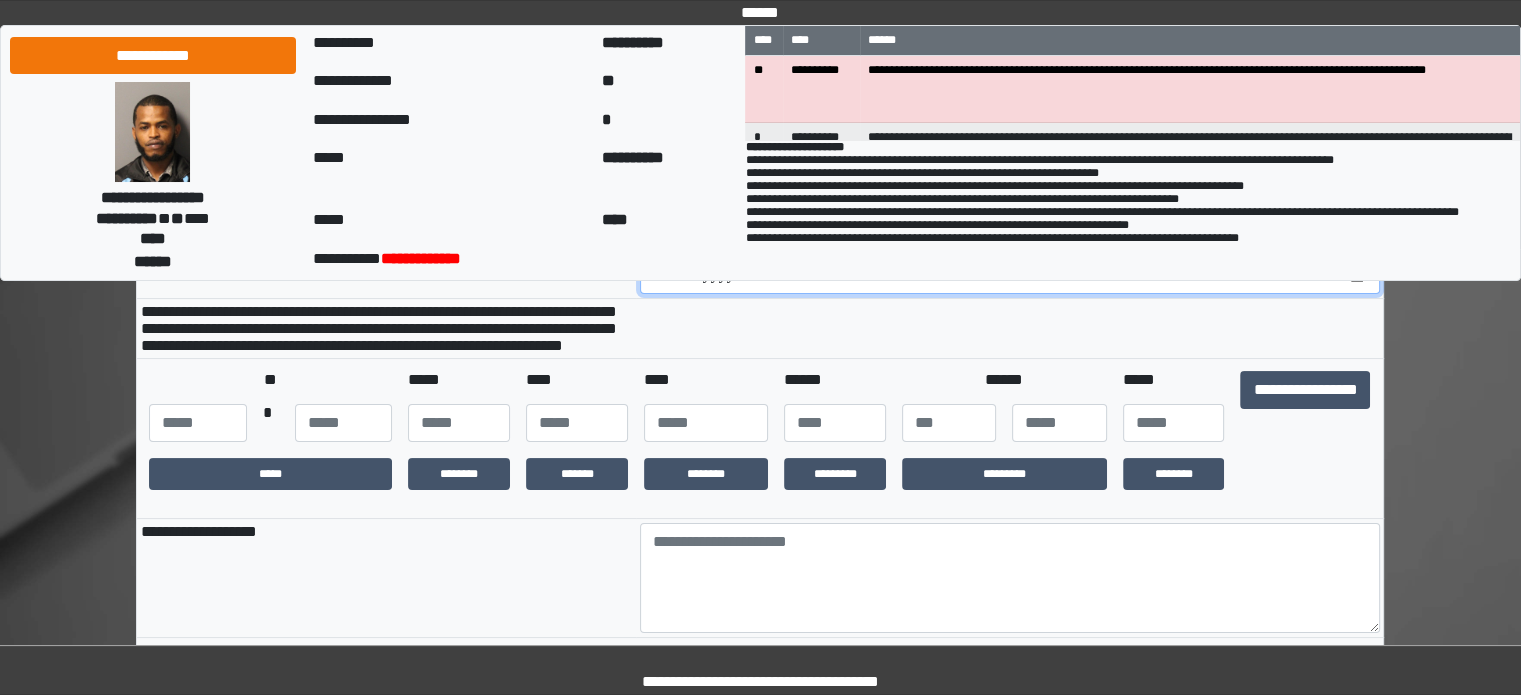 scroll, scrollTop: 200, scrollLeft: 0, axis: vertical 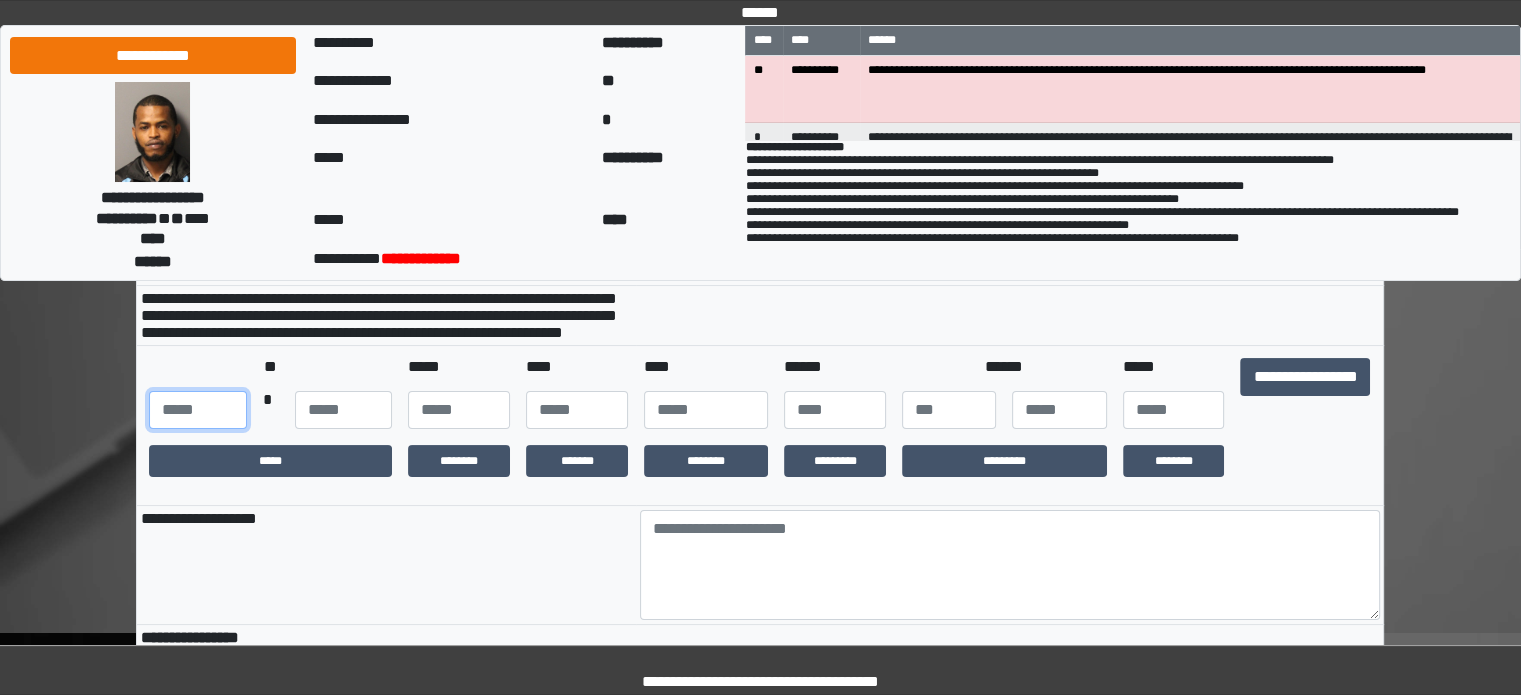 click at bounding box center (197, 410) 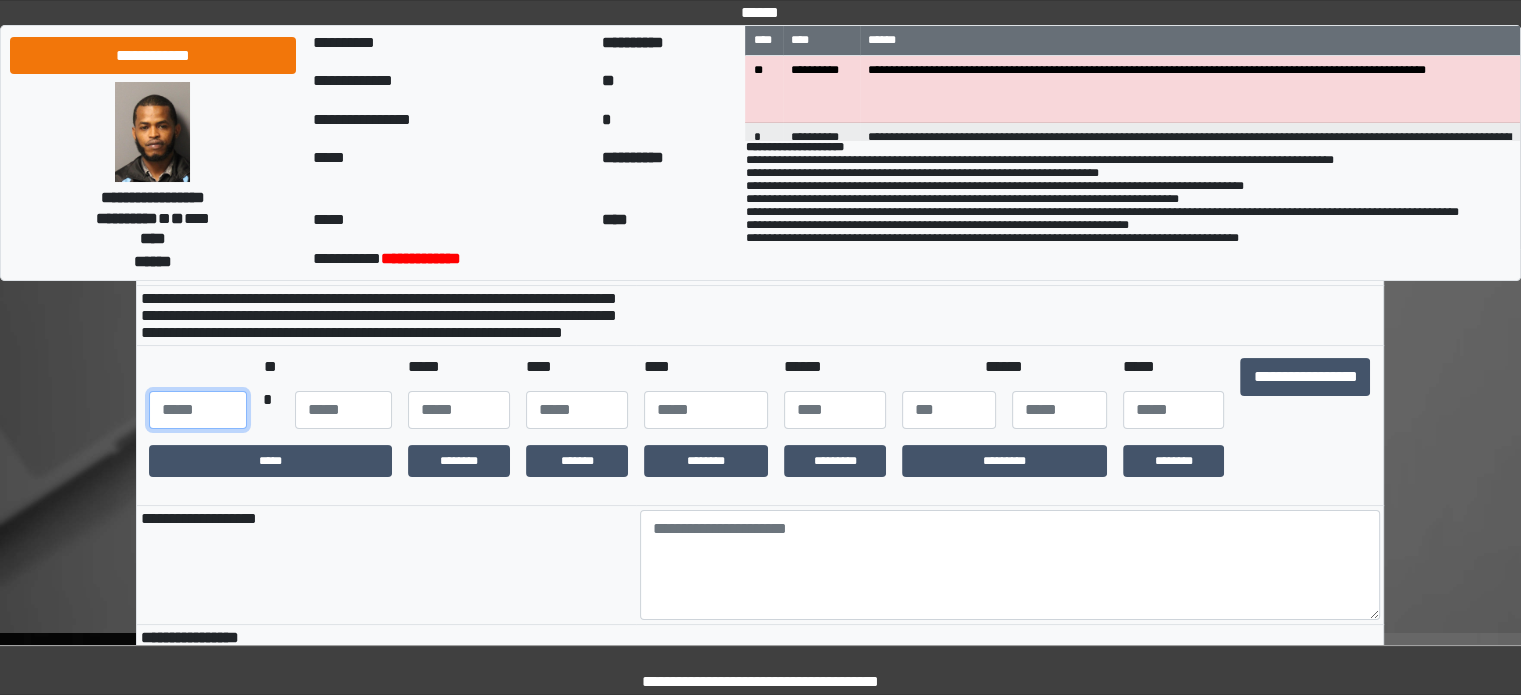 type on "***" 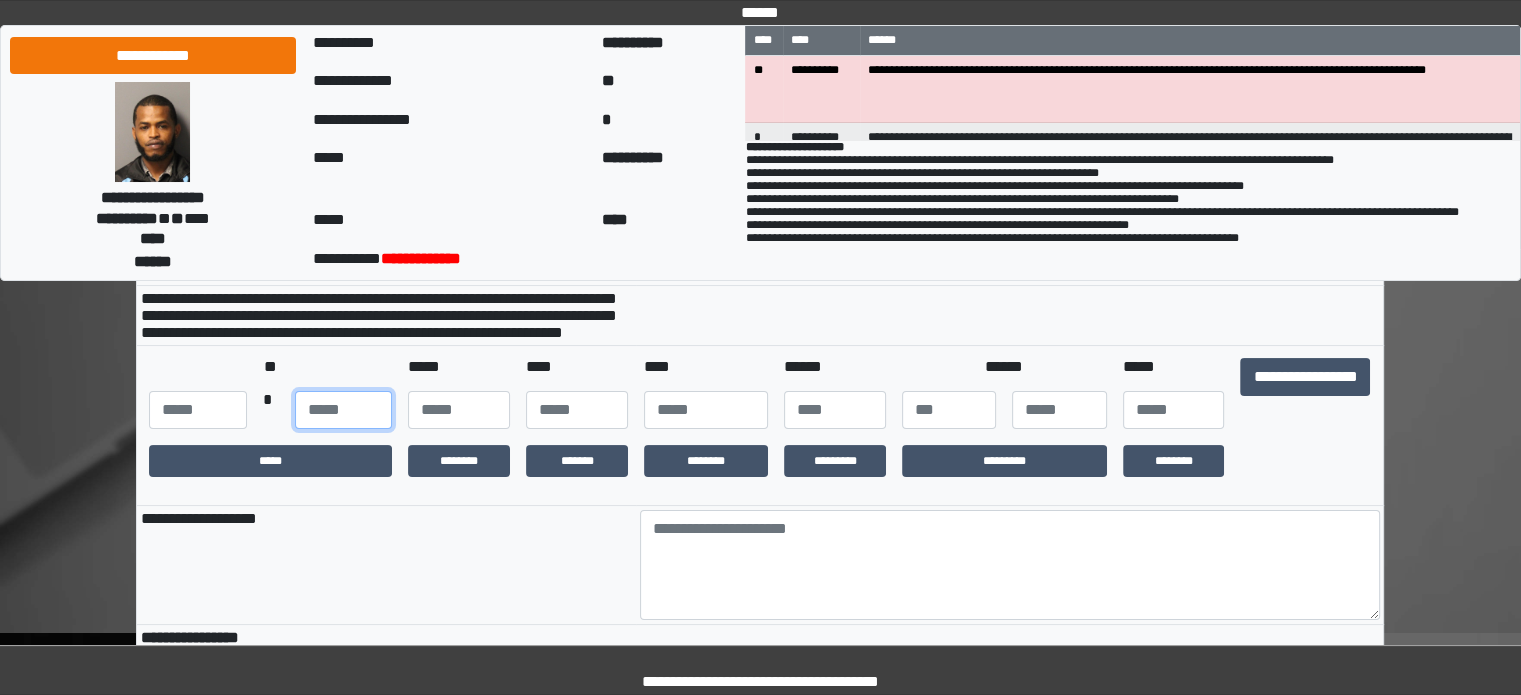 type on "*" 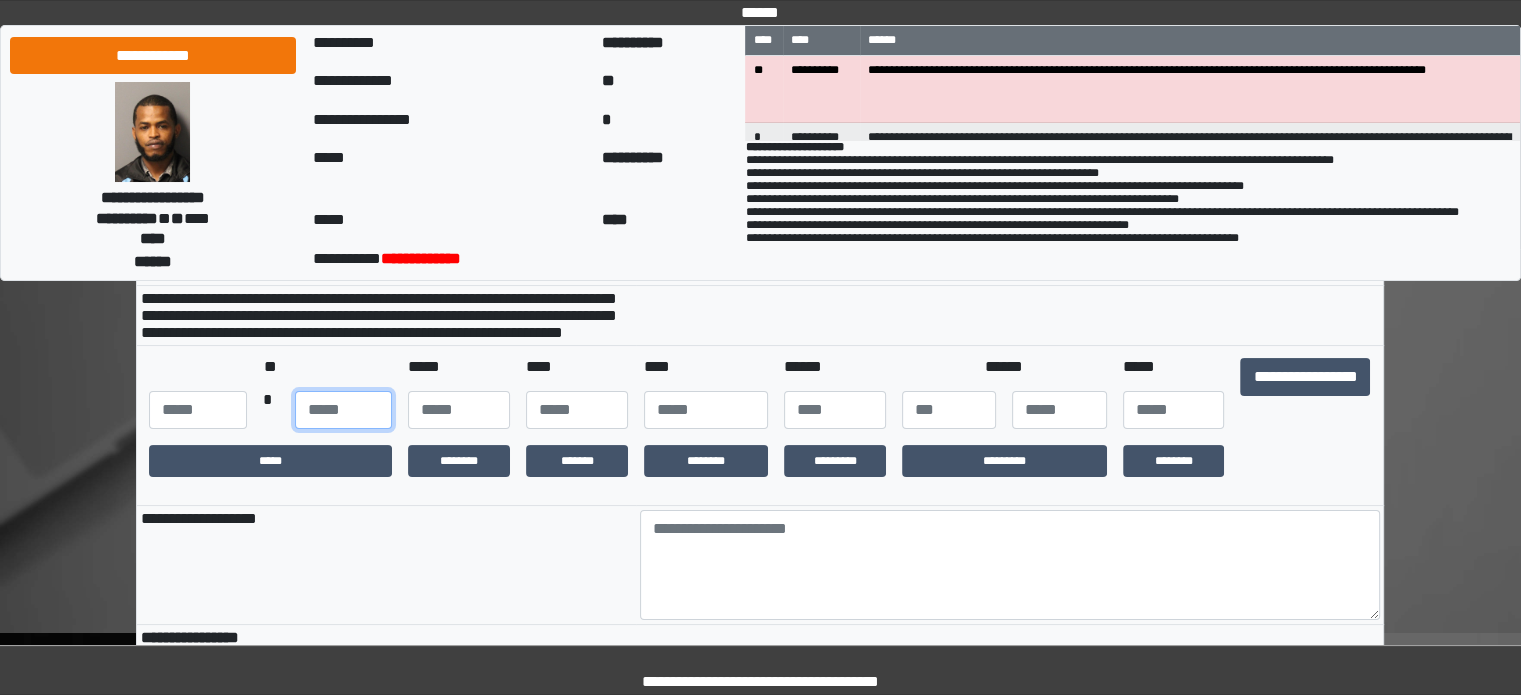 type on "**" 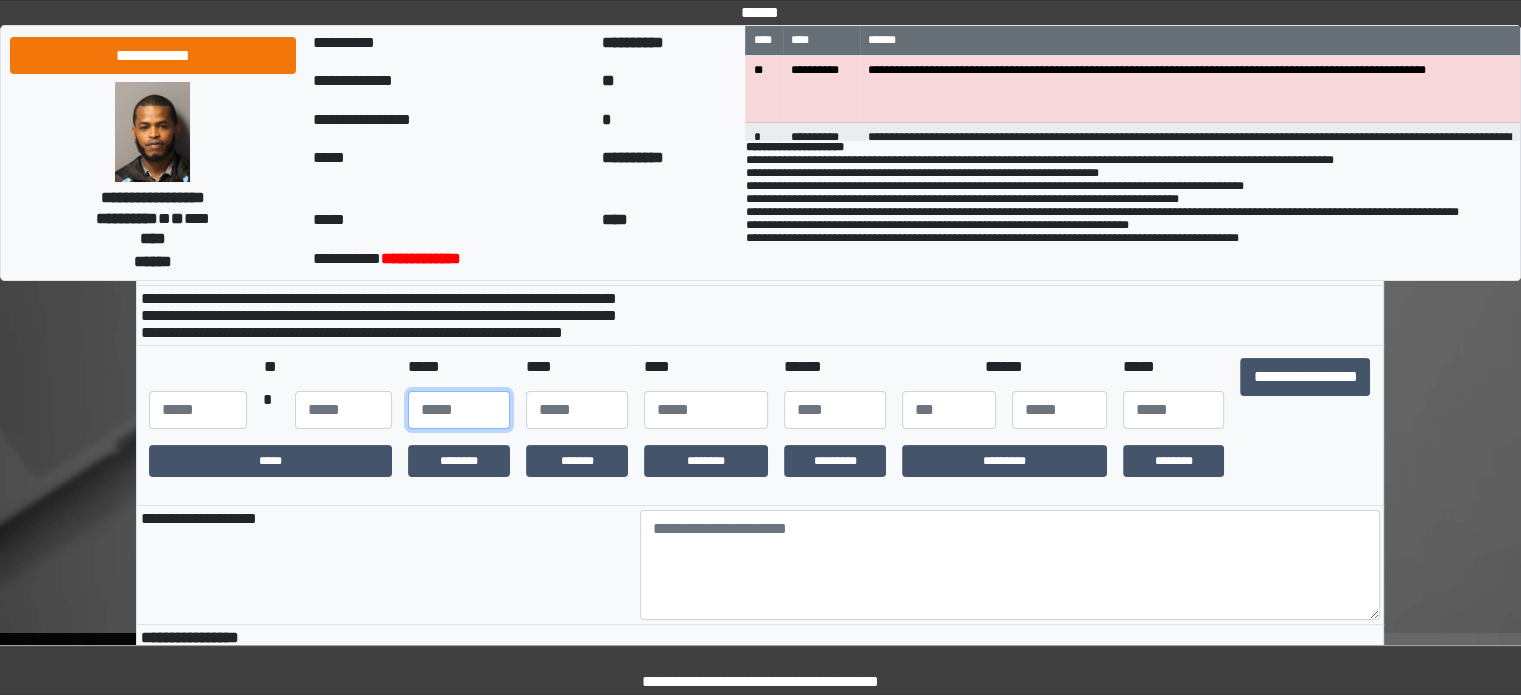 type on "**" 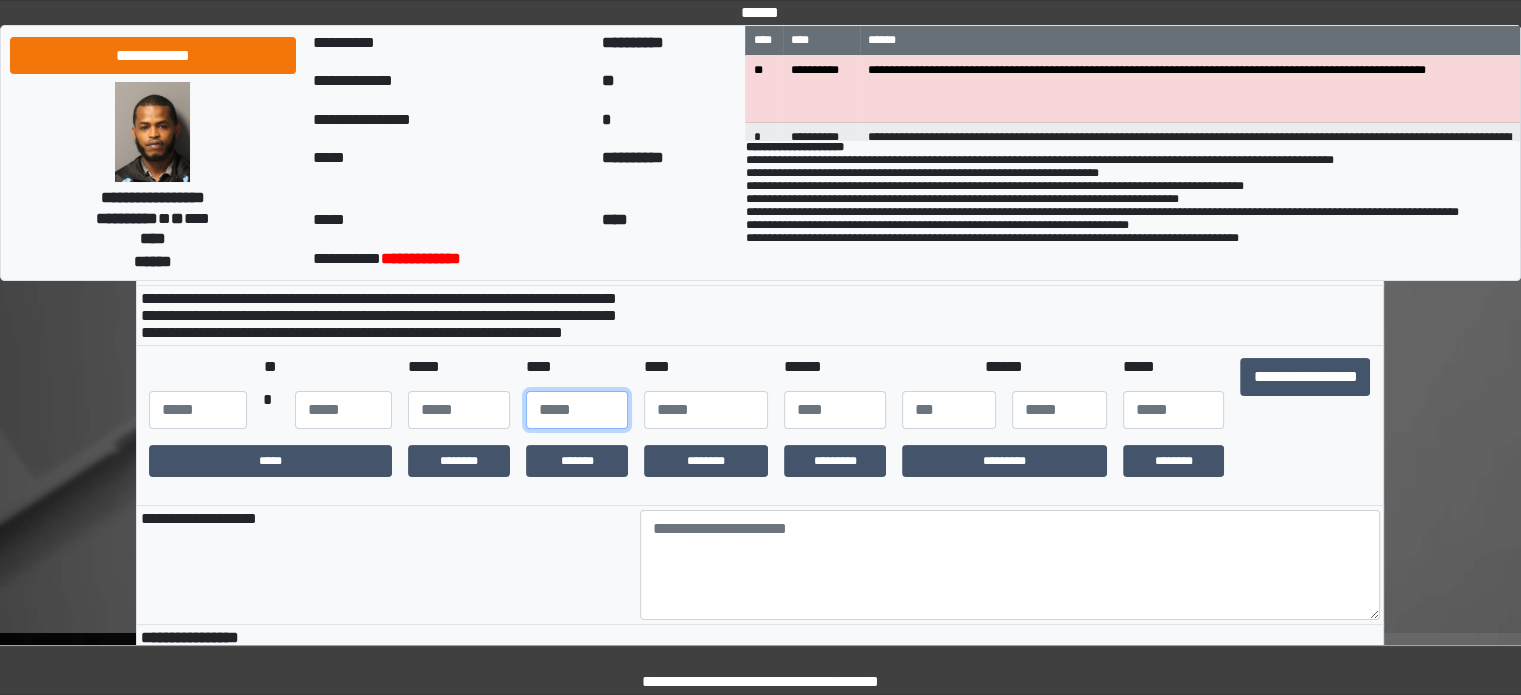 type on "**" 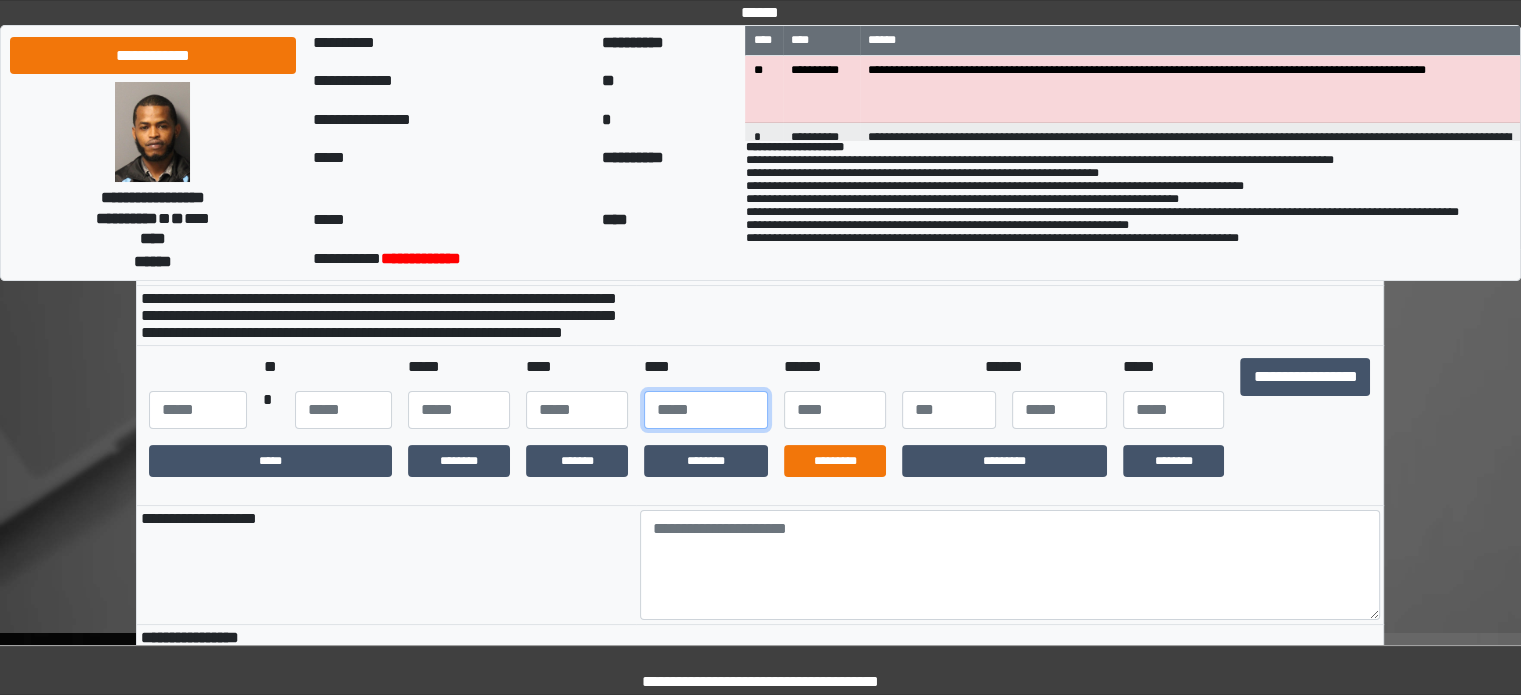 type on "****" 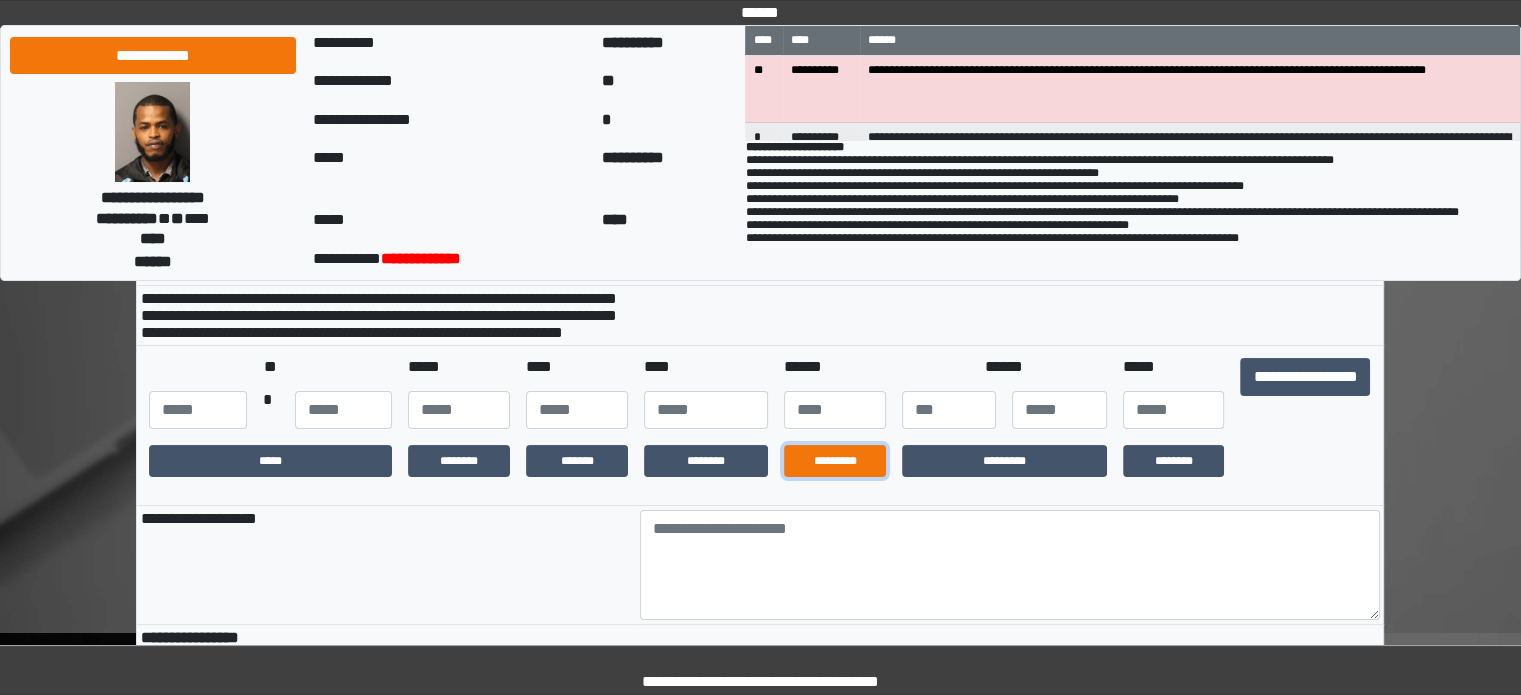 click on "*********" at bounding box center (835, 461) 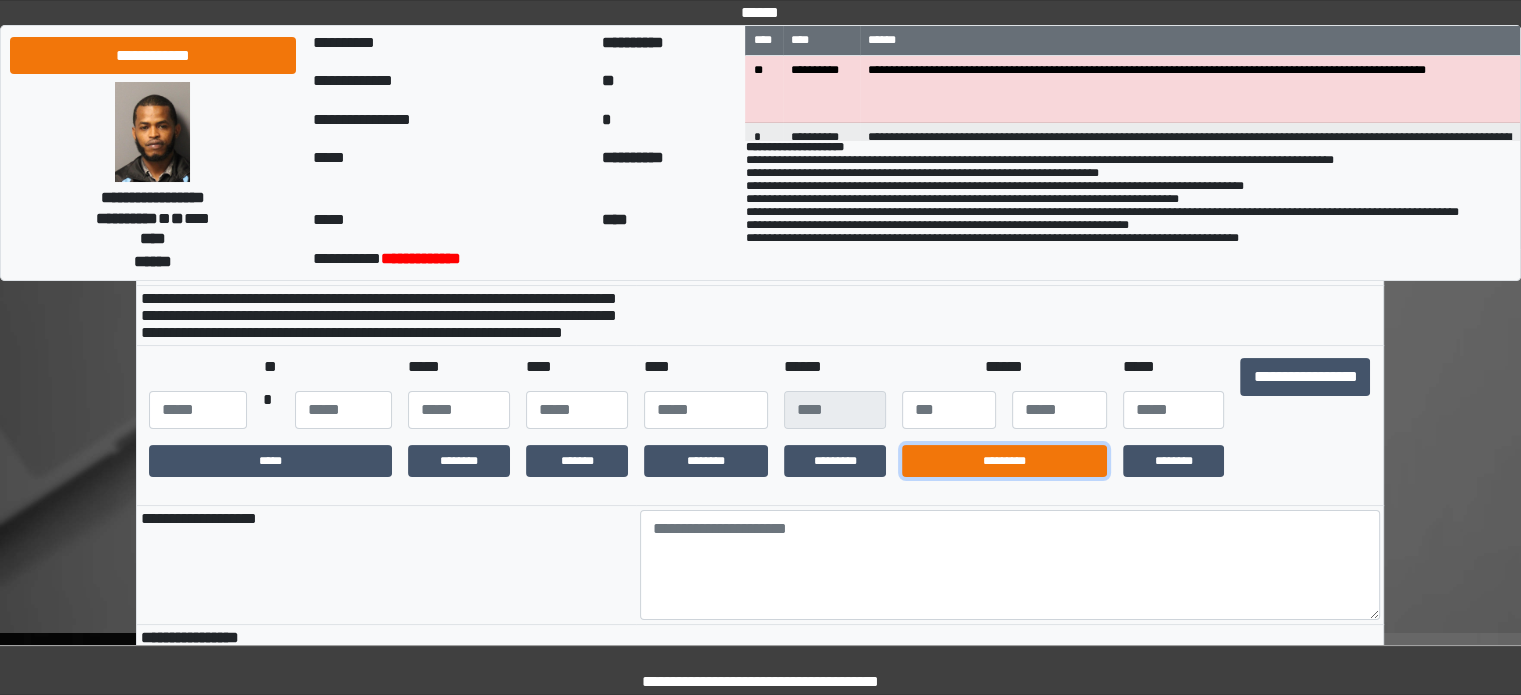 click on "*********" at bounding box center [1004, 461] 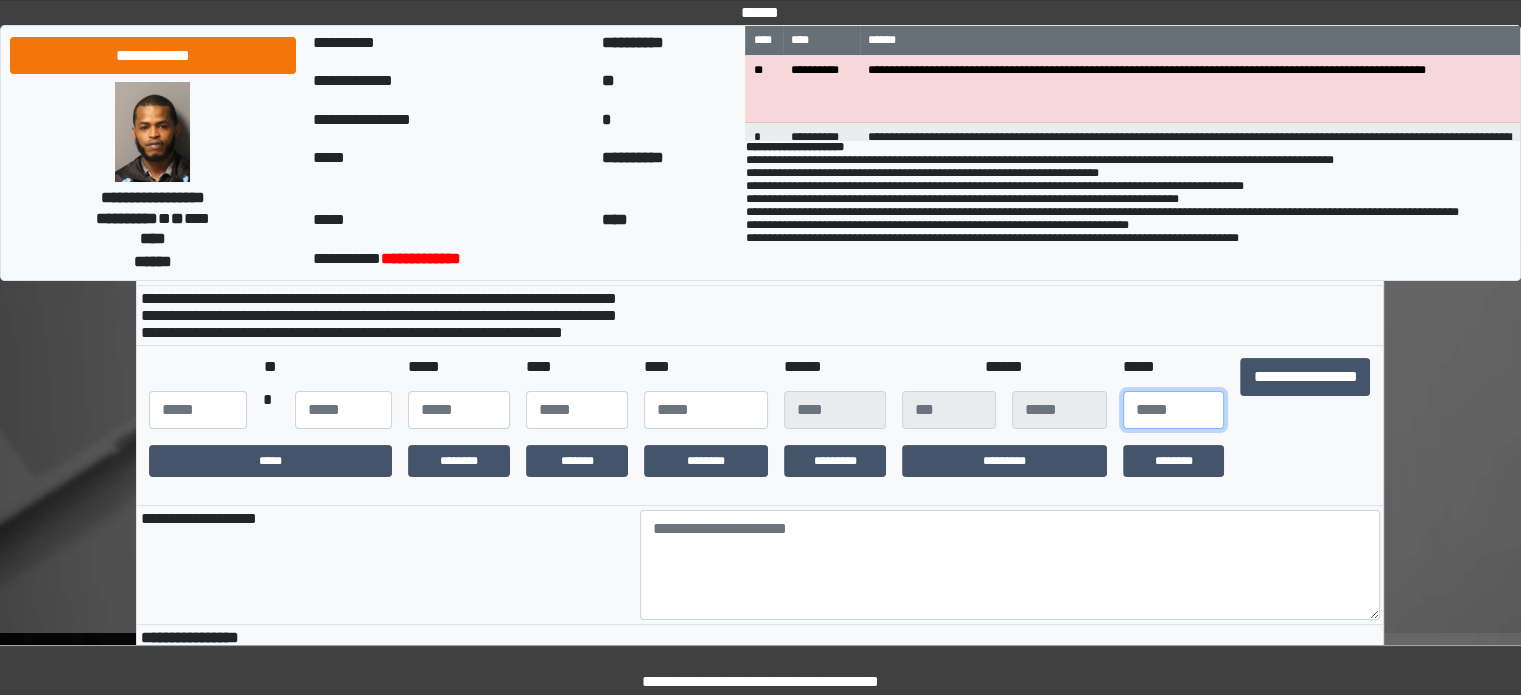 click at bounding box center (1174, 410) 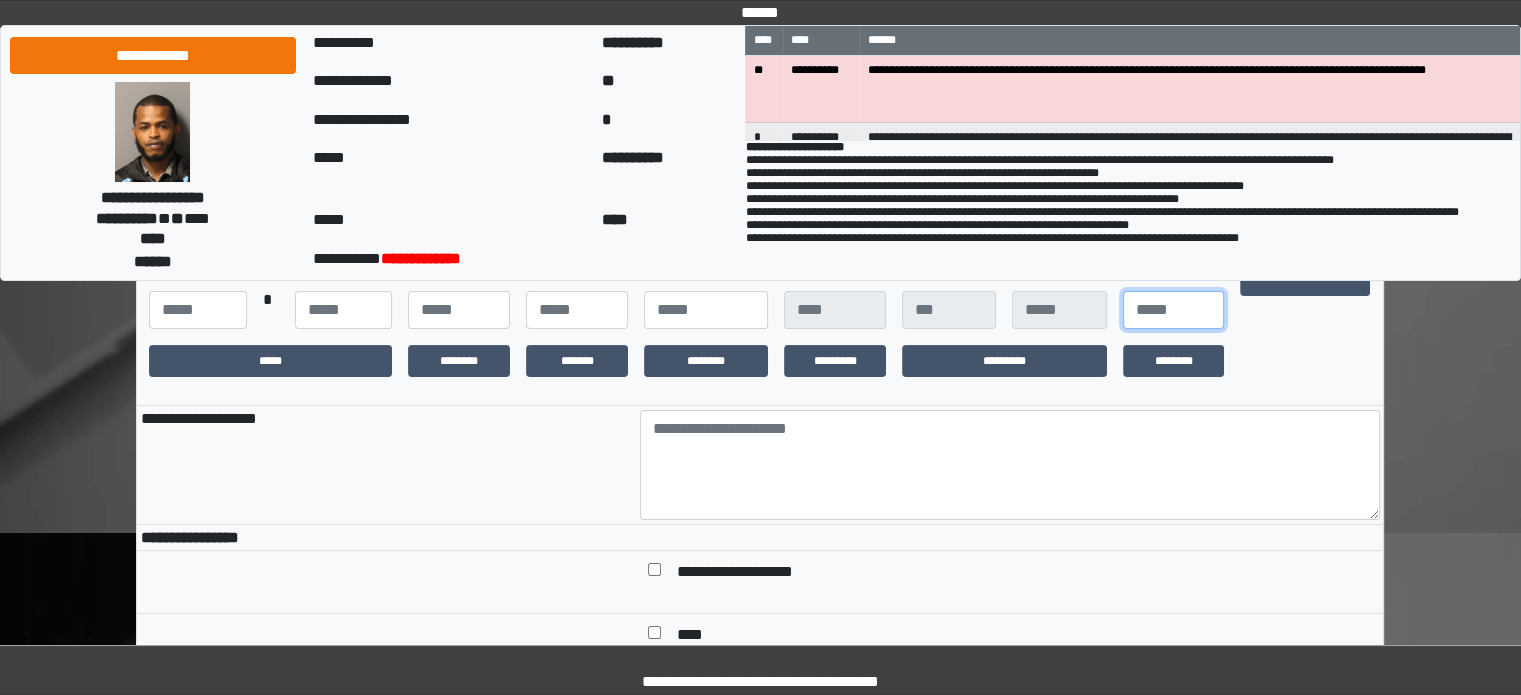 type on "**" 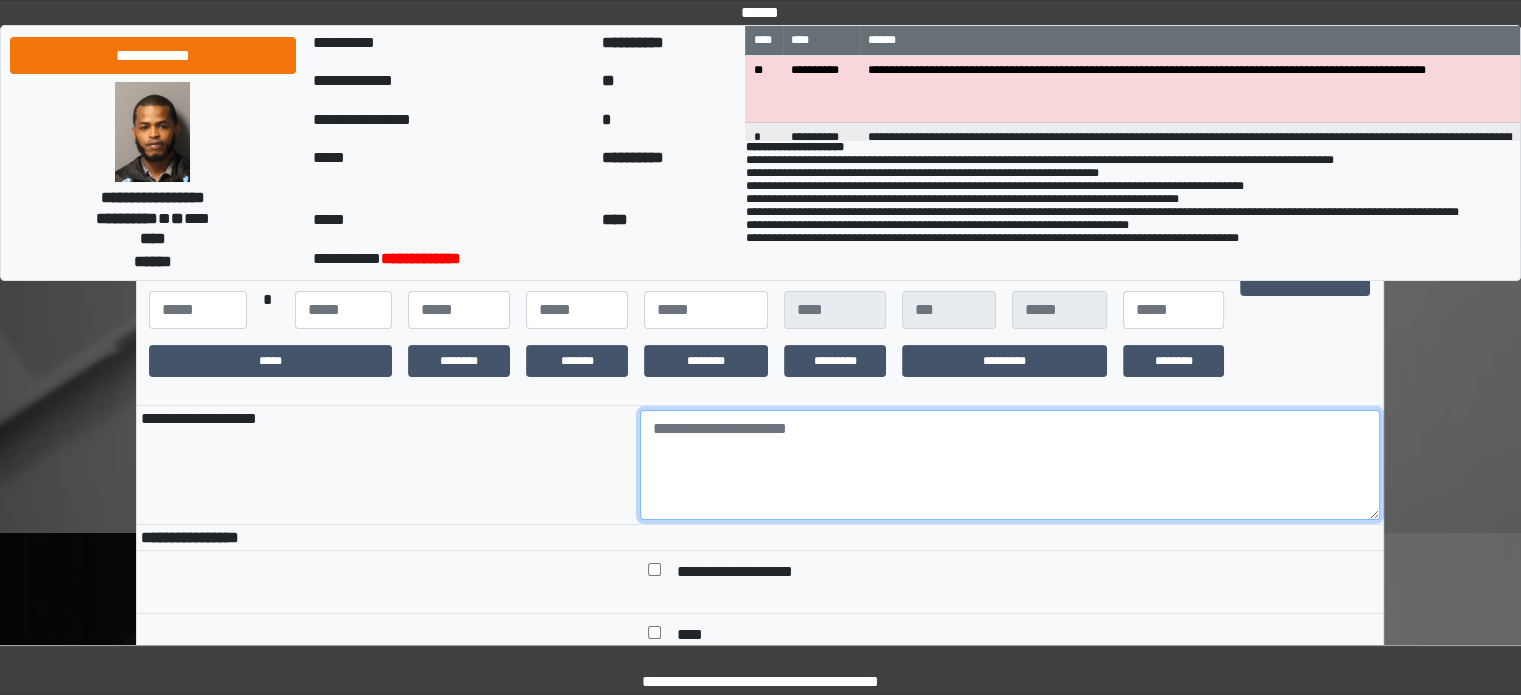 drag, startPoint x: 946, startPoint y: 502, endPoint x: 892, endPoint y: 547, distance: 70.292244 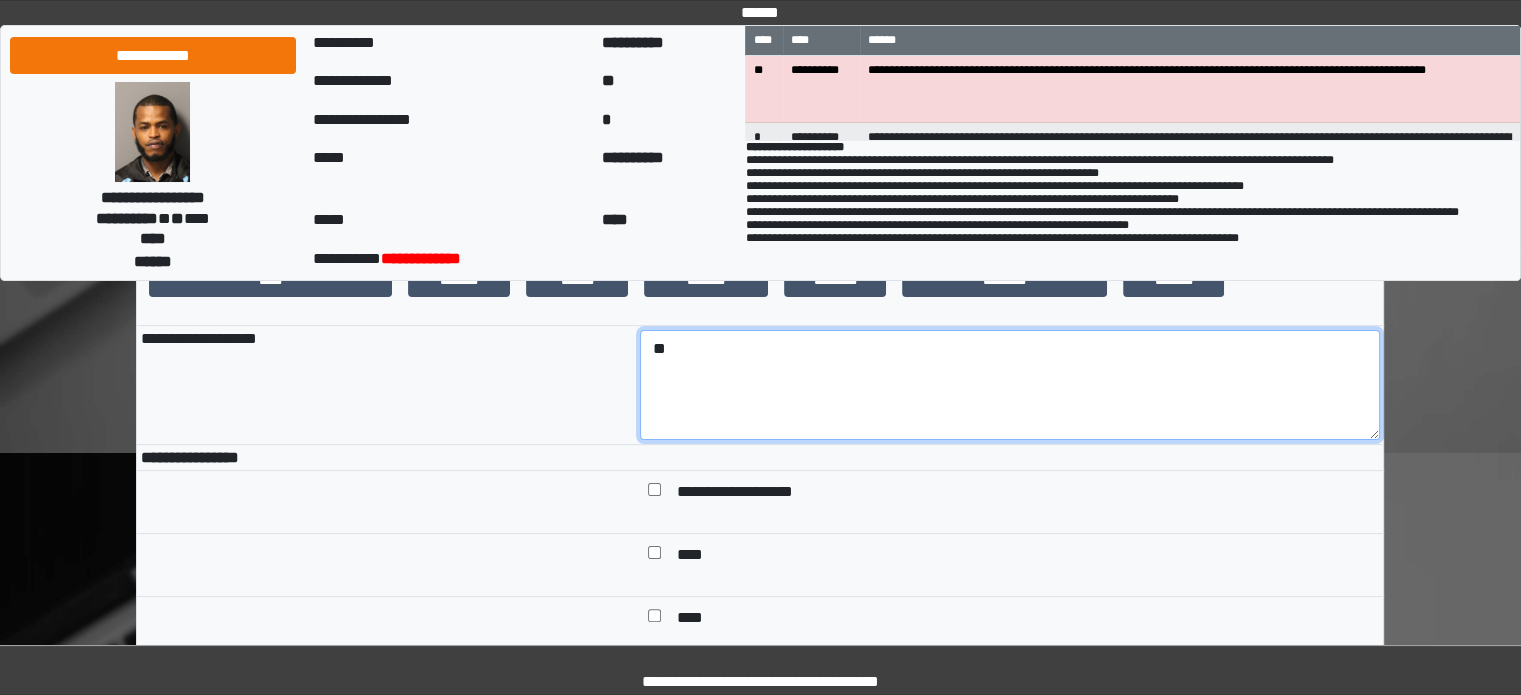 scroll, scrollTop: 500, scrollLeft: 0, axis: vertical 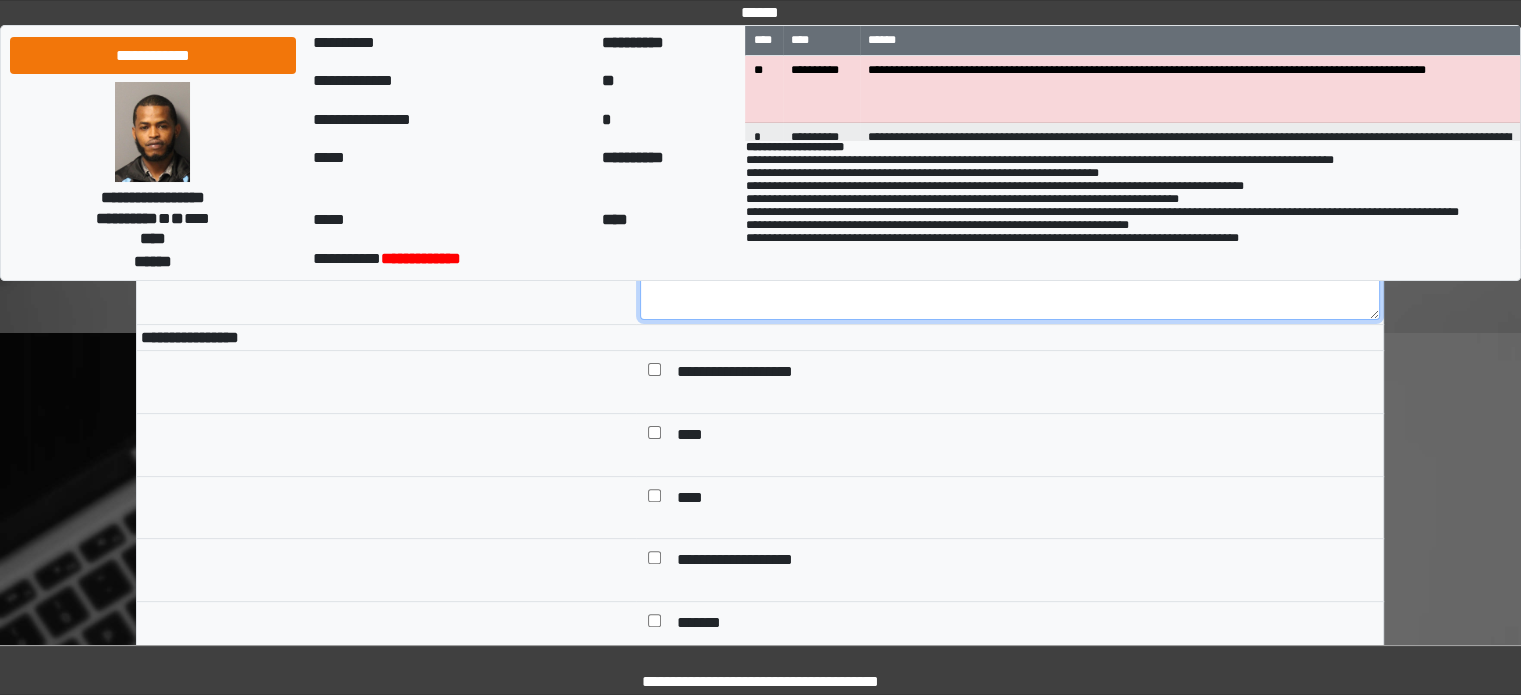 type on "**" 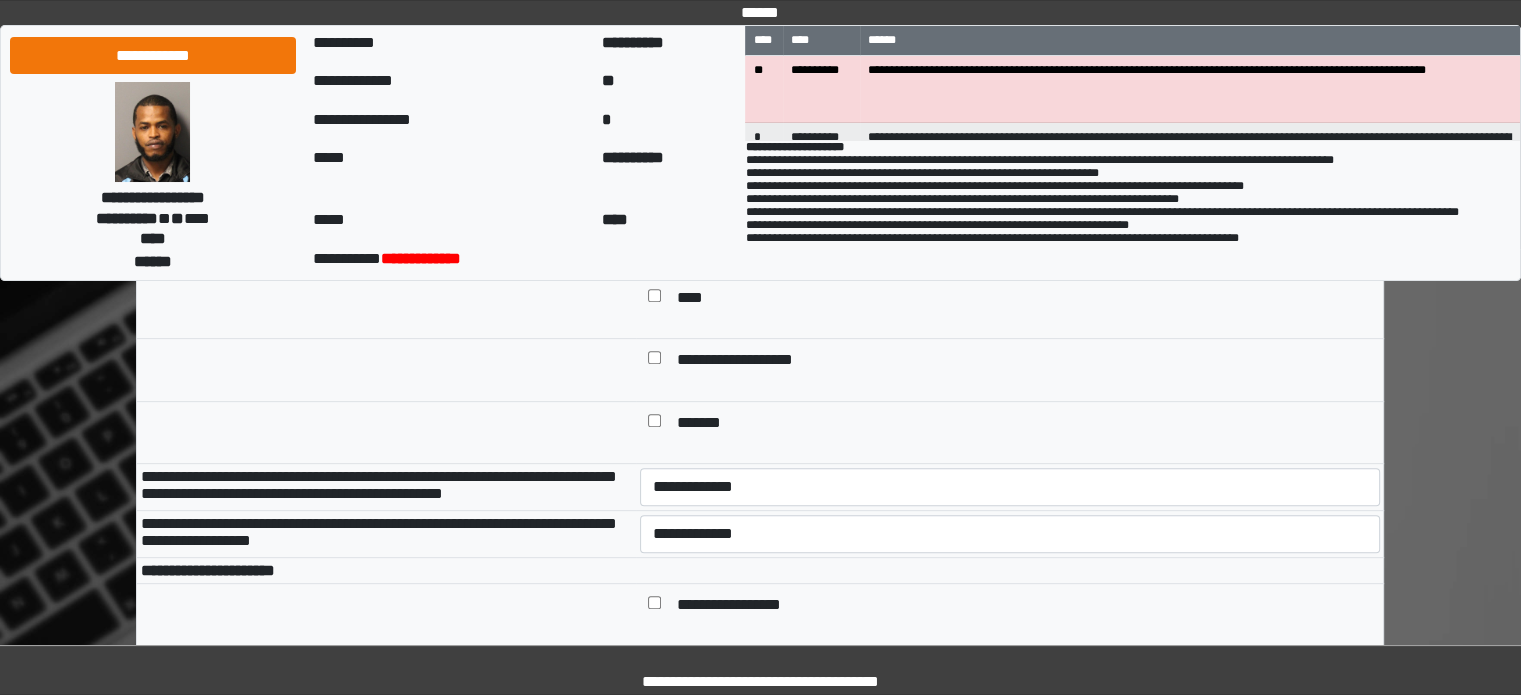 scroll, scrollTop: 900, scrollLeft: 0, axis: vertical 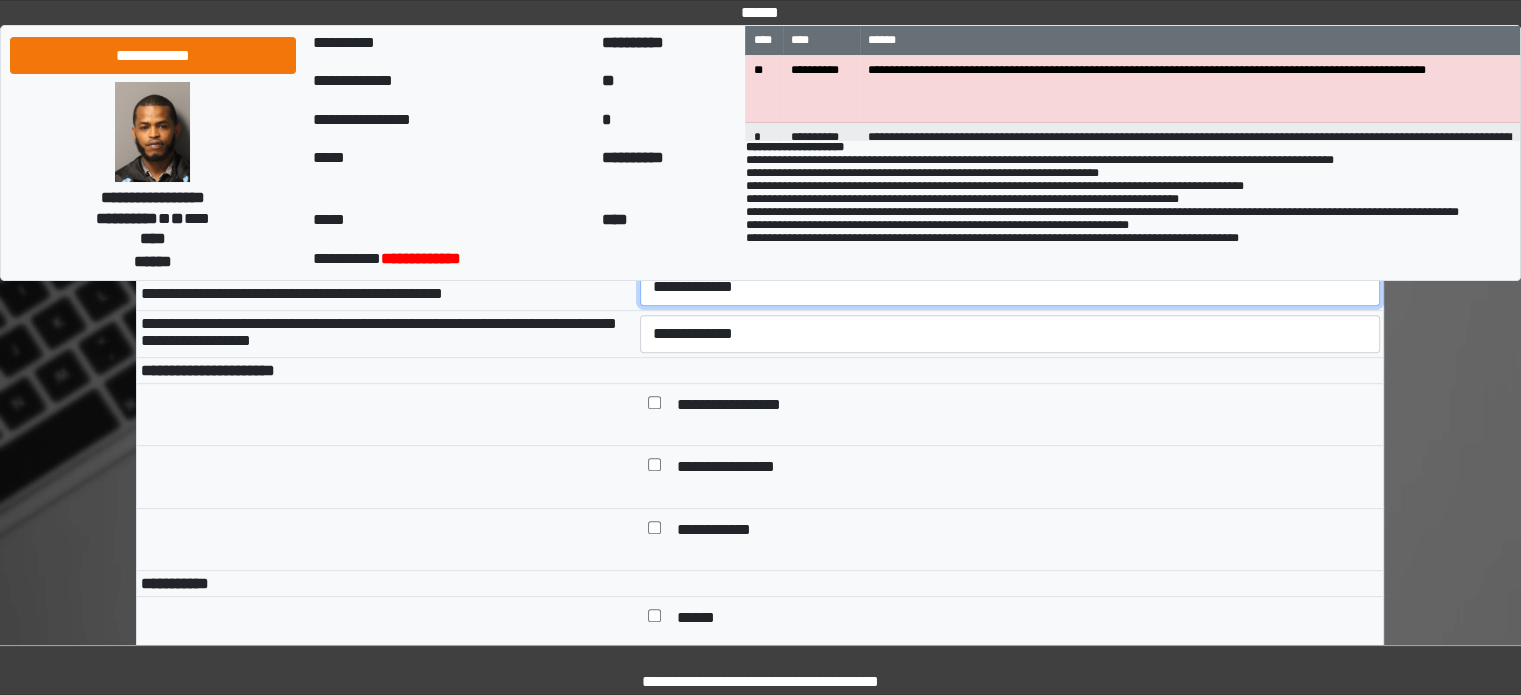 click on "**********" at bounding box center [1010, 287] 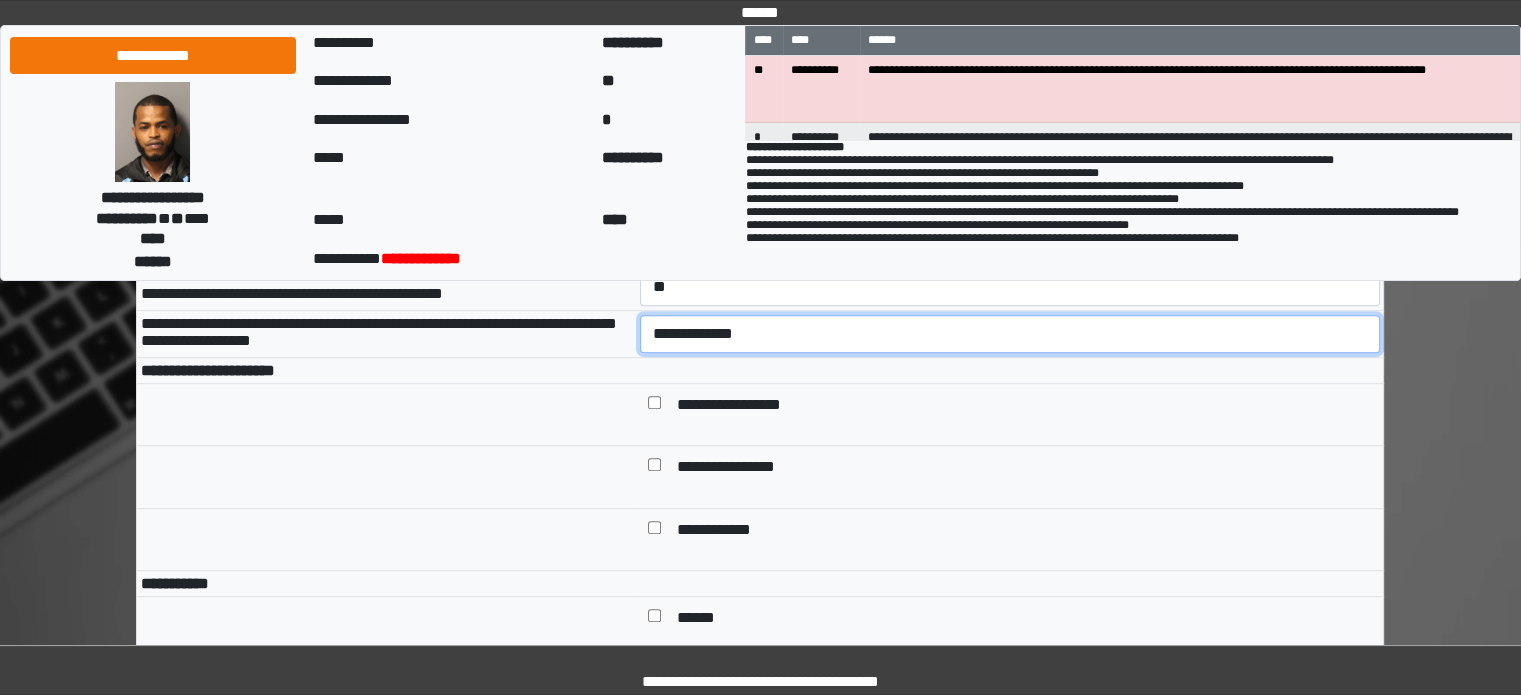 click on "**********" at bounding box center [1010, 334] 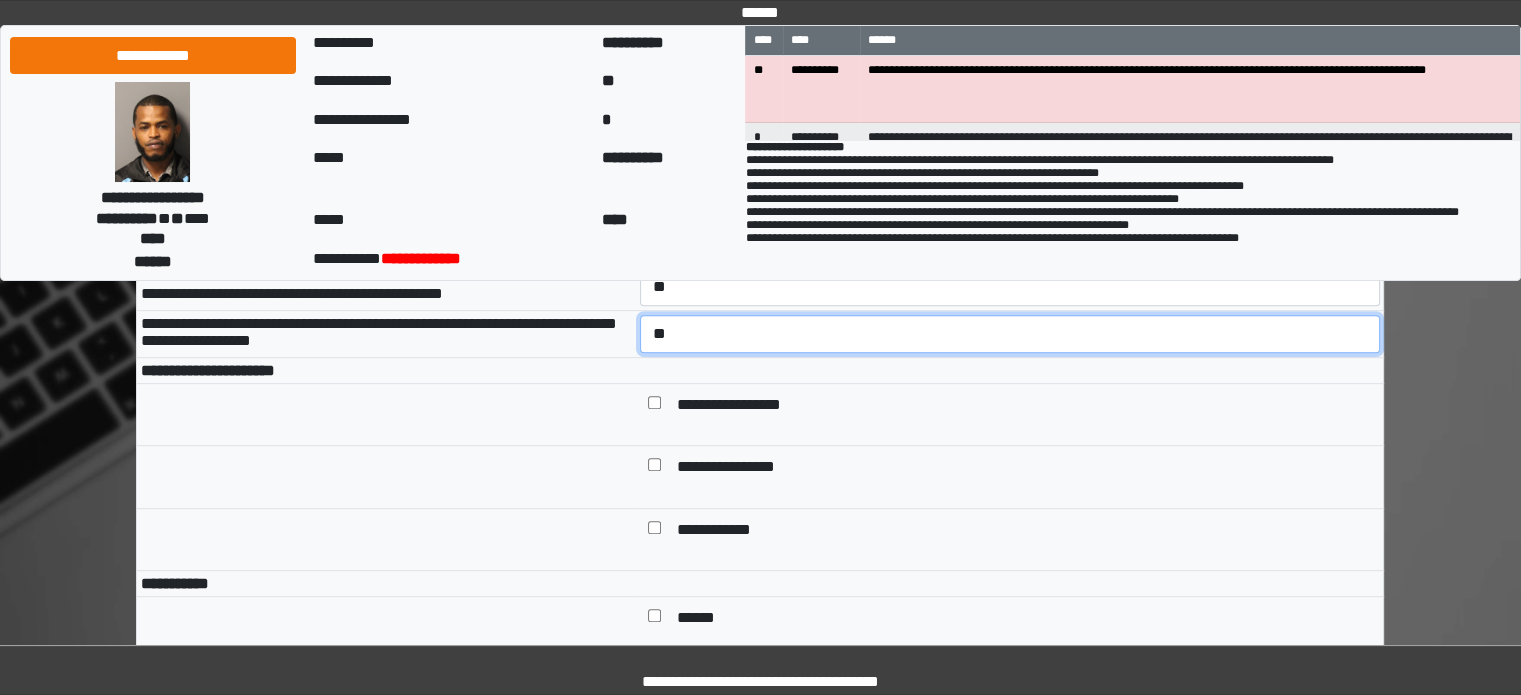 click on "**********" at bounding box center (1010, 334) 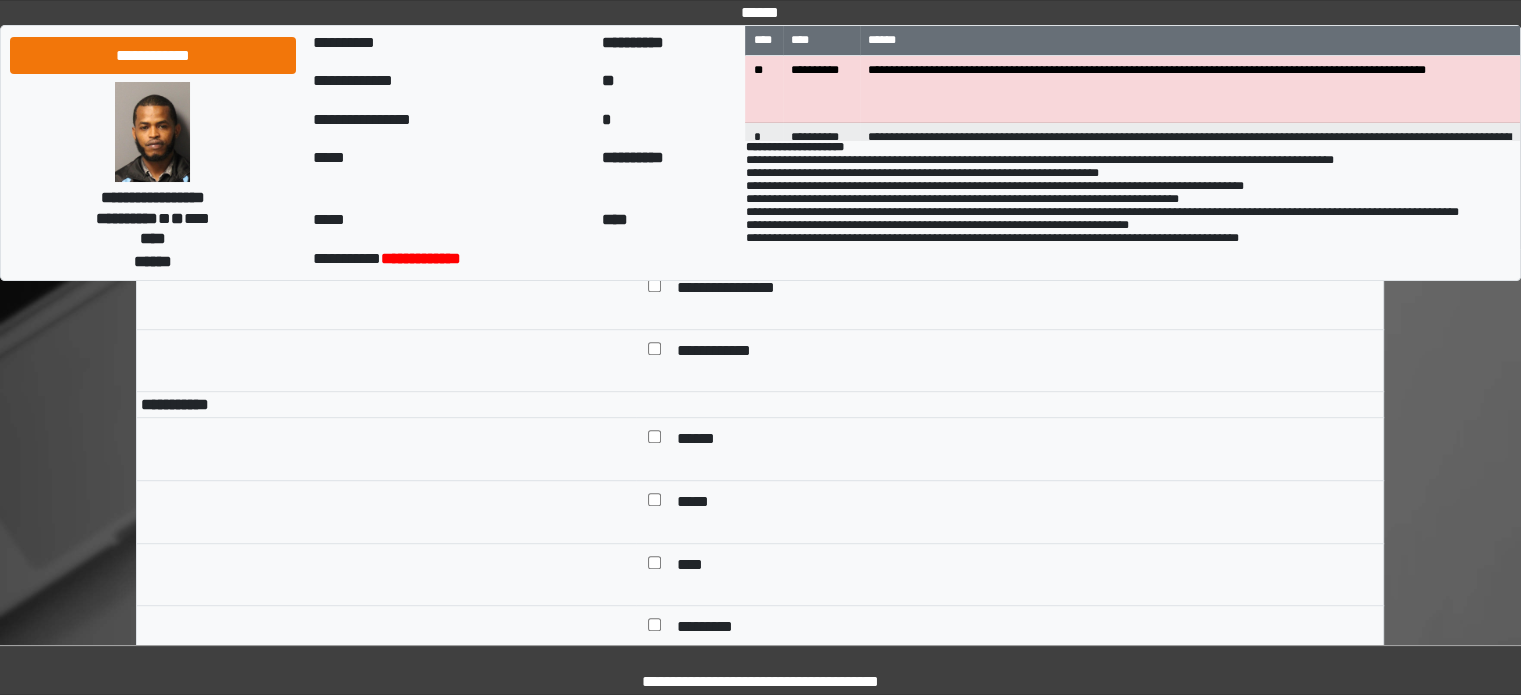 scroll, scrollTop: 1200, scrollLeft: 0, axis: vertical 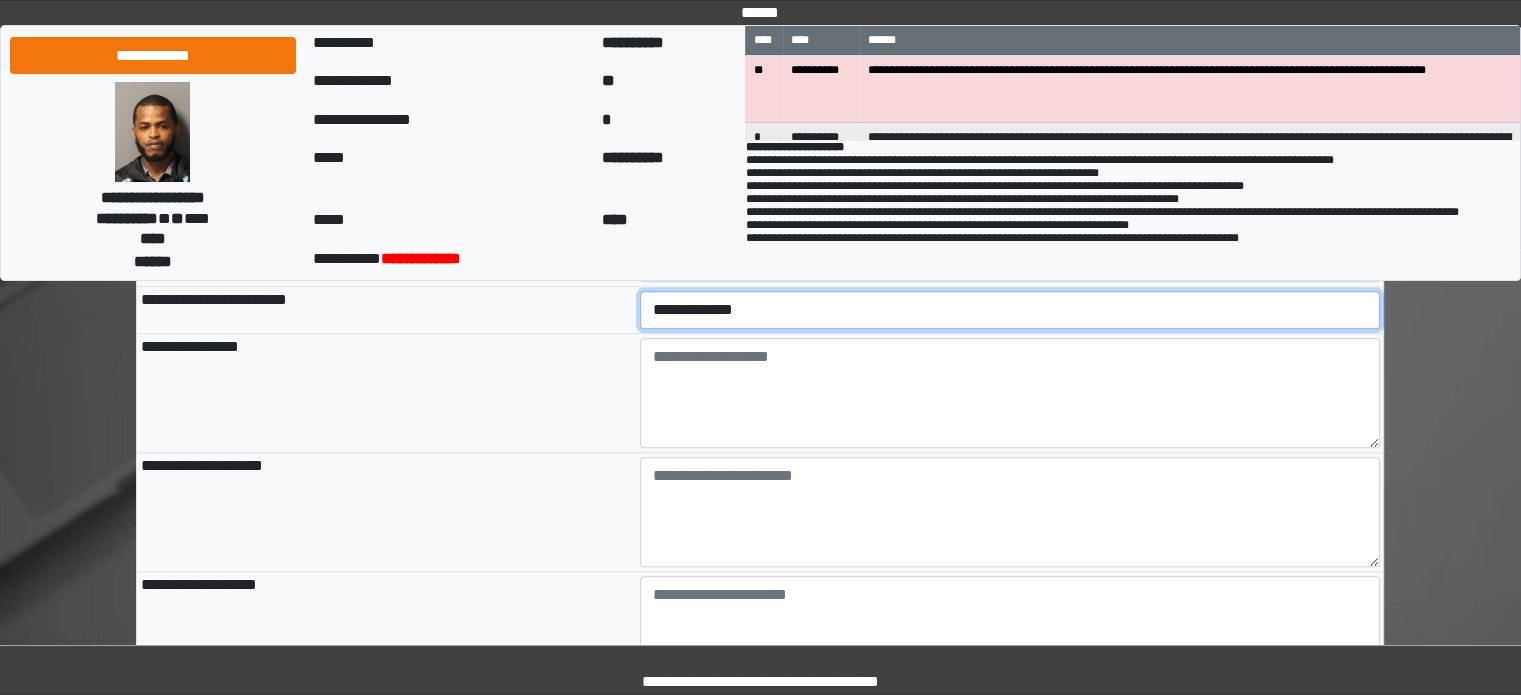 click on "**********" at bounding box center (1010, 310) 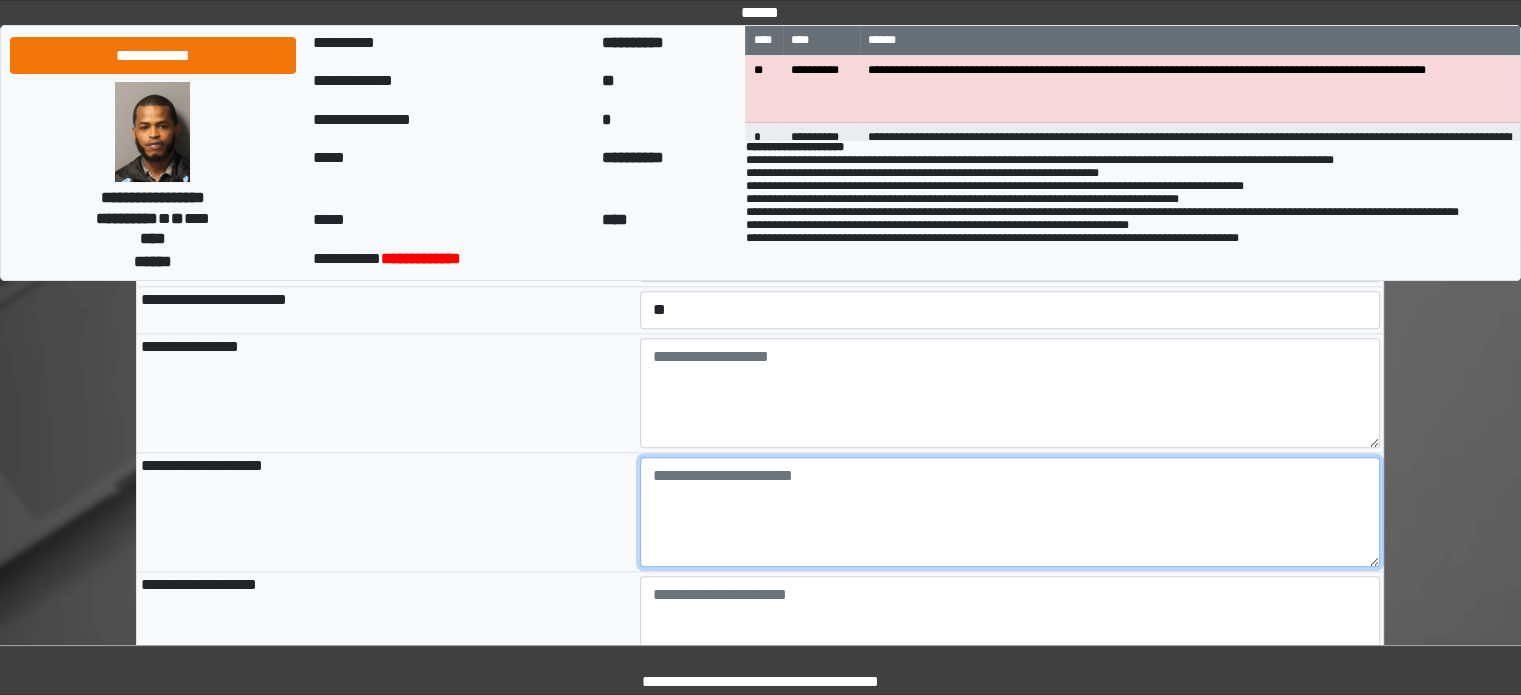 click at bounding box center (1010, 512) 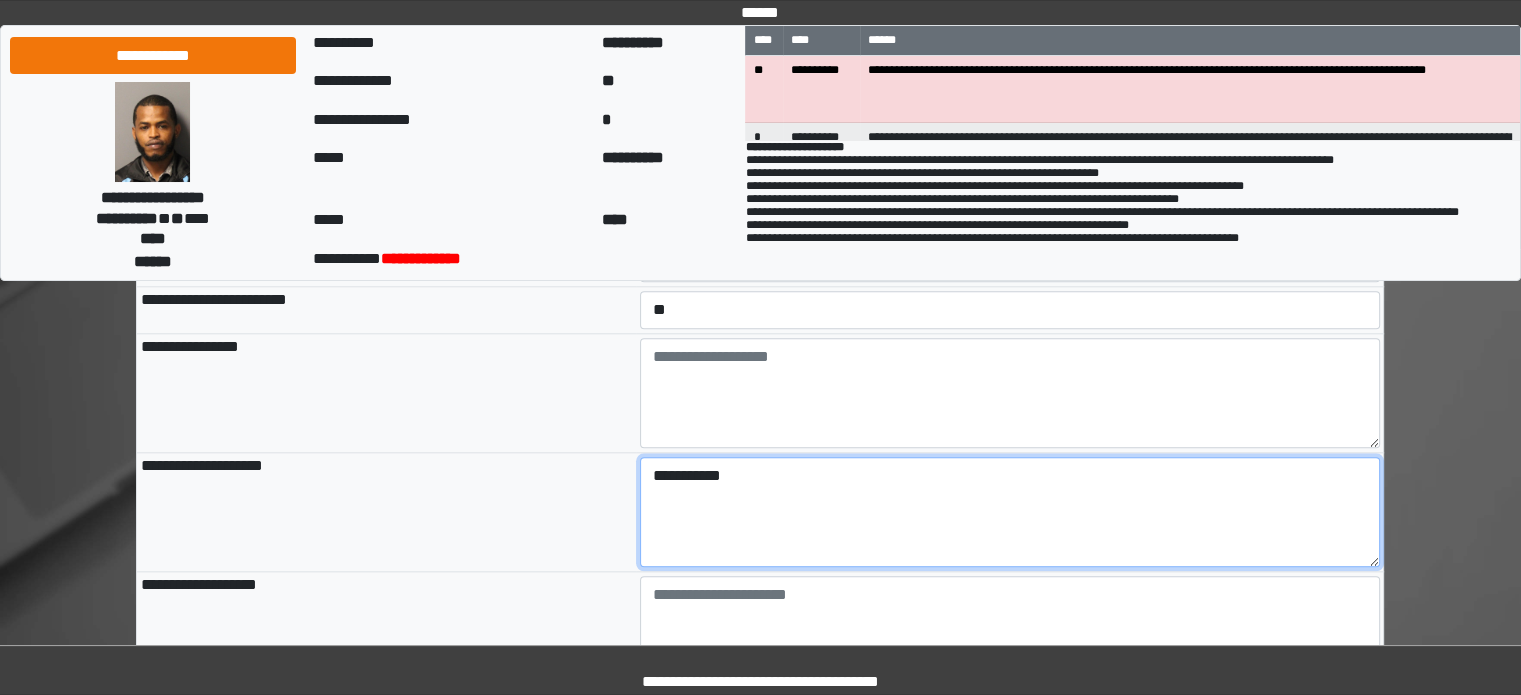 scroll, scrollTop: 2362, scrollLeft: 0, axis: vertical 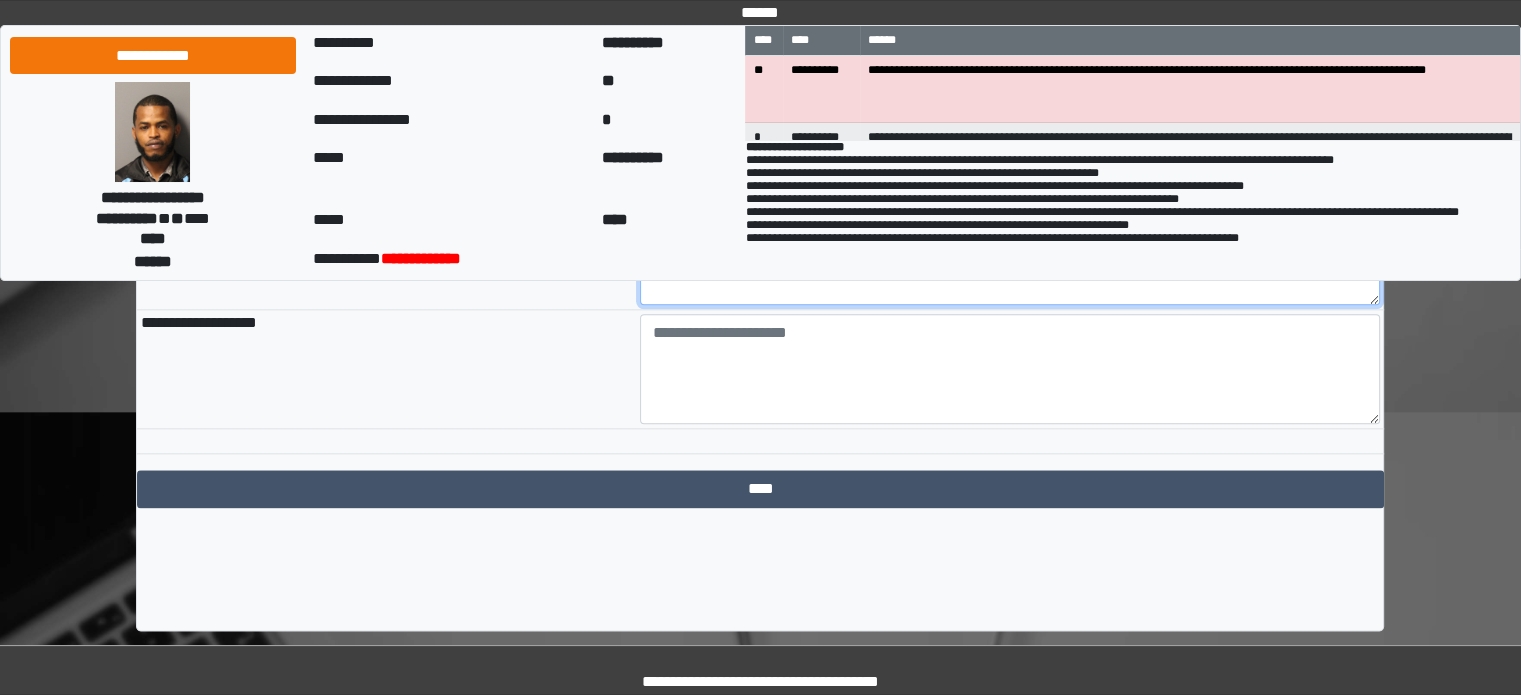type on "**********" 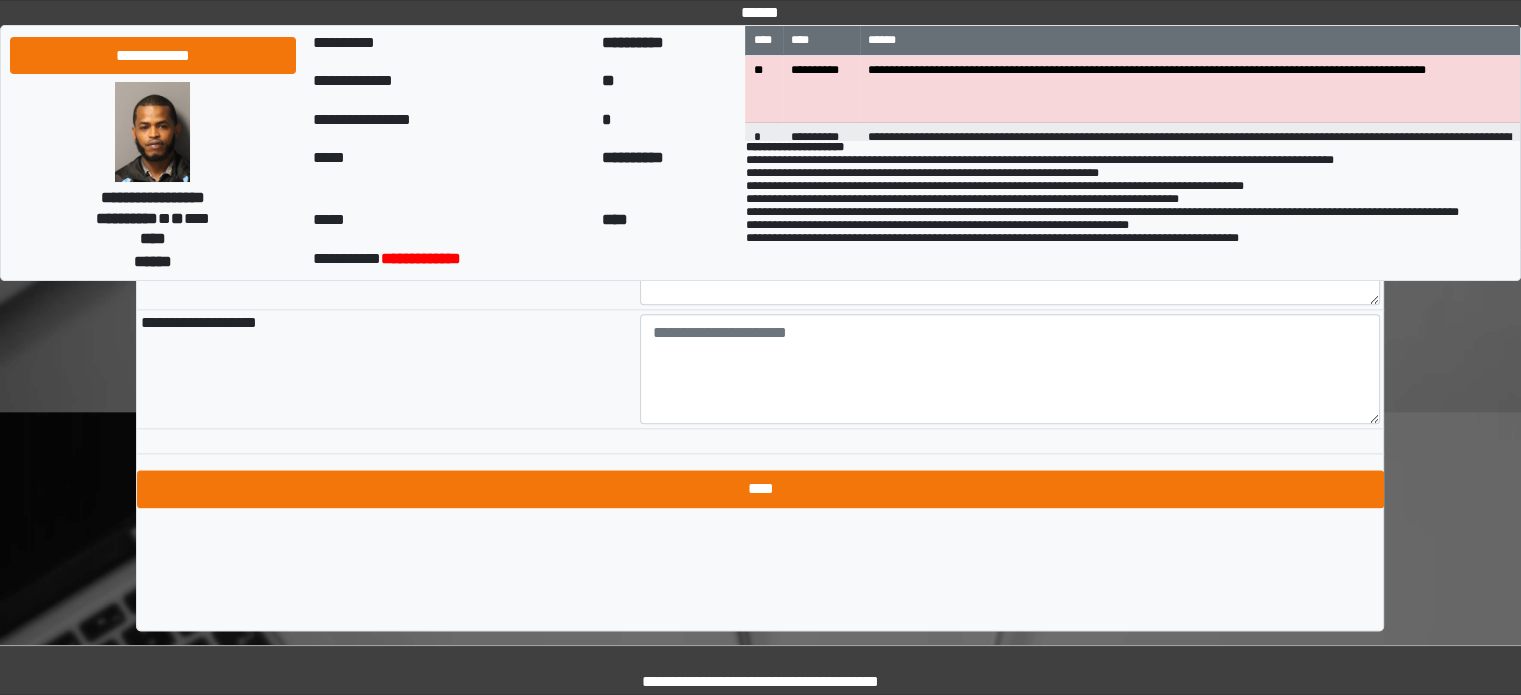 click on "**********" at bounding box center [760, -679] 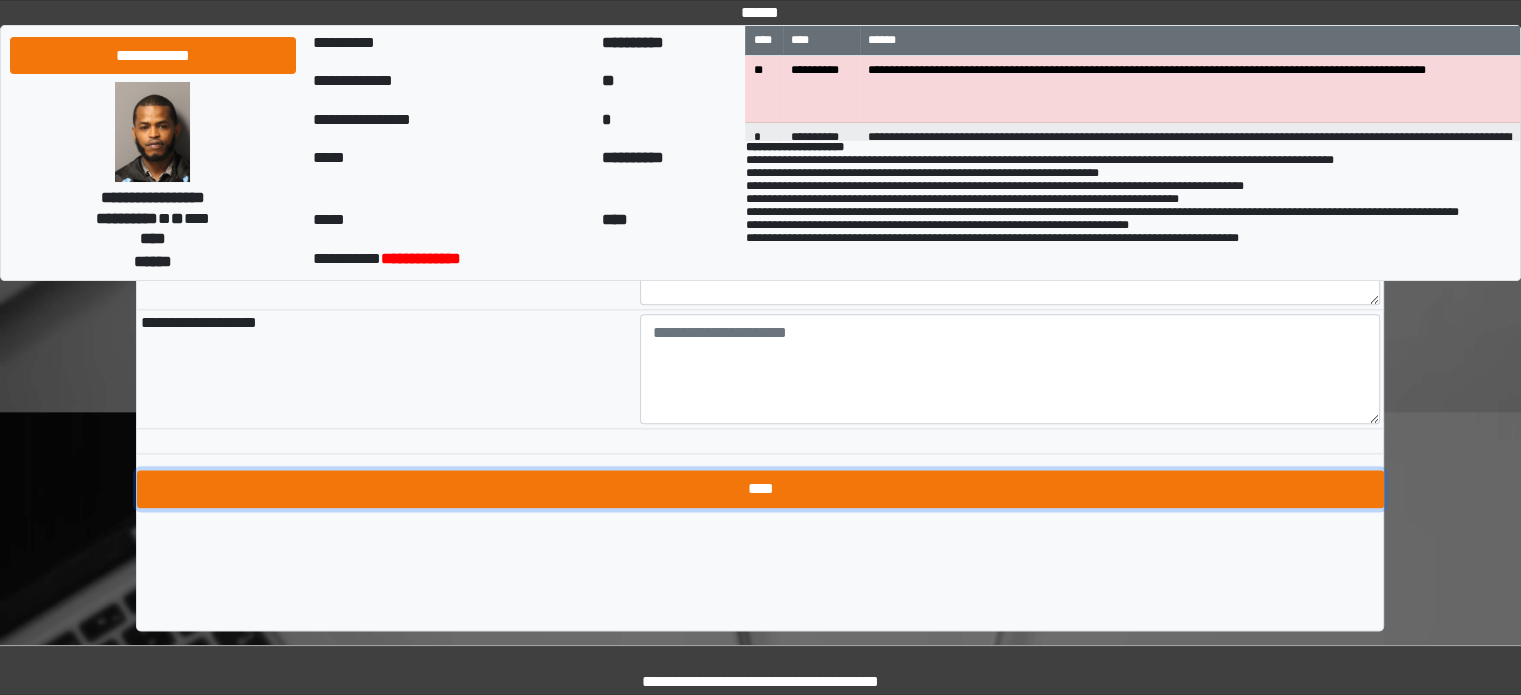 click on "****" at bounding box center [760, 489] 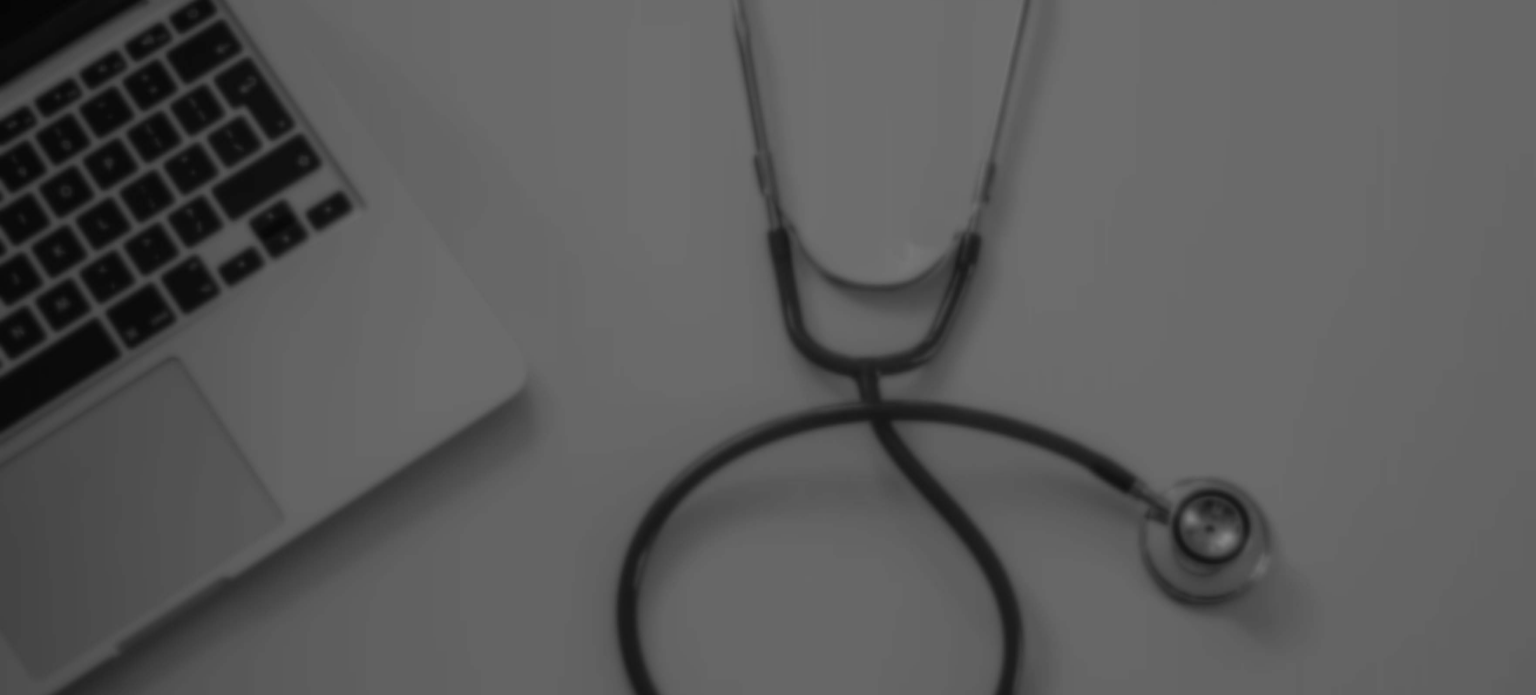 scroll, scrollTop: 0, scrollLeft: 0, axis: both 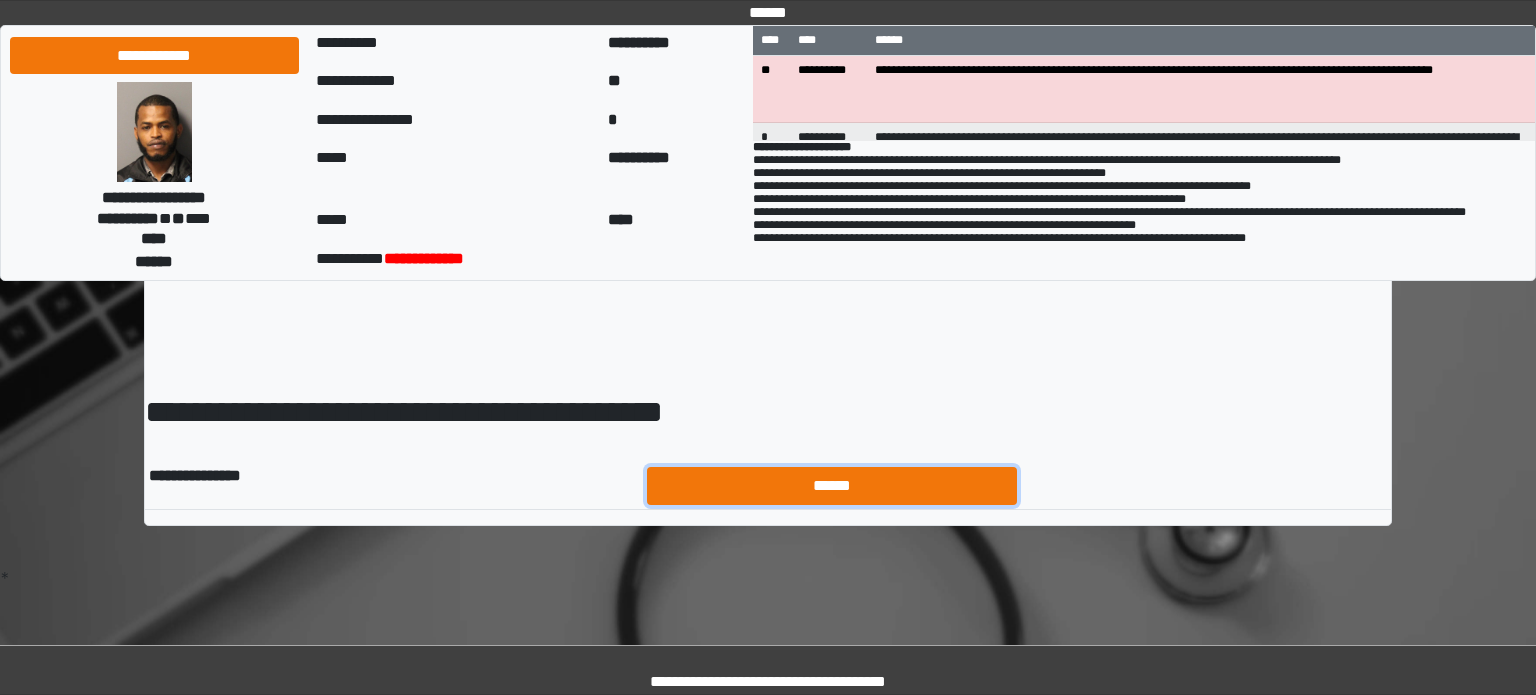 click on "******" at bounding box center (832, 486) 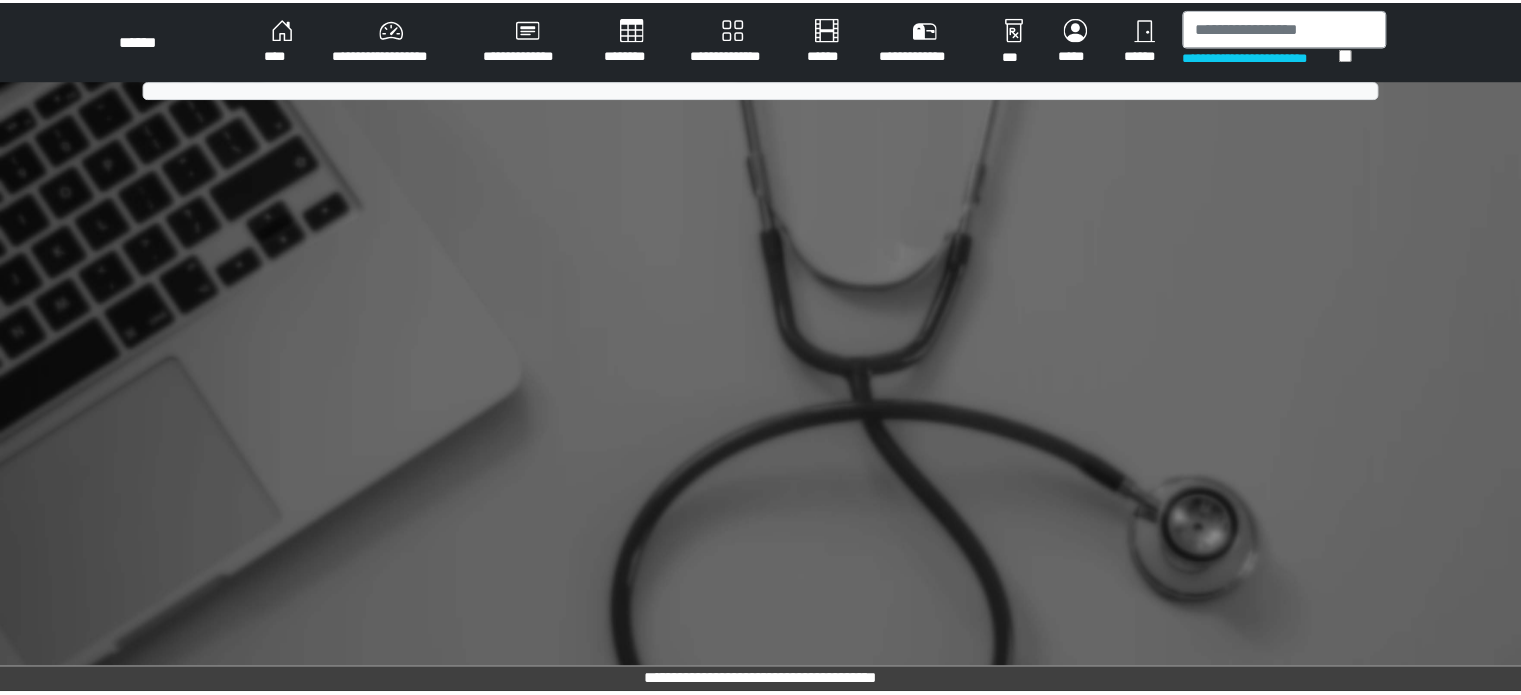 scroll, scrollTop: 0, scrollLeft: 0, axis: both 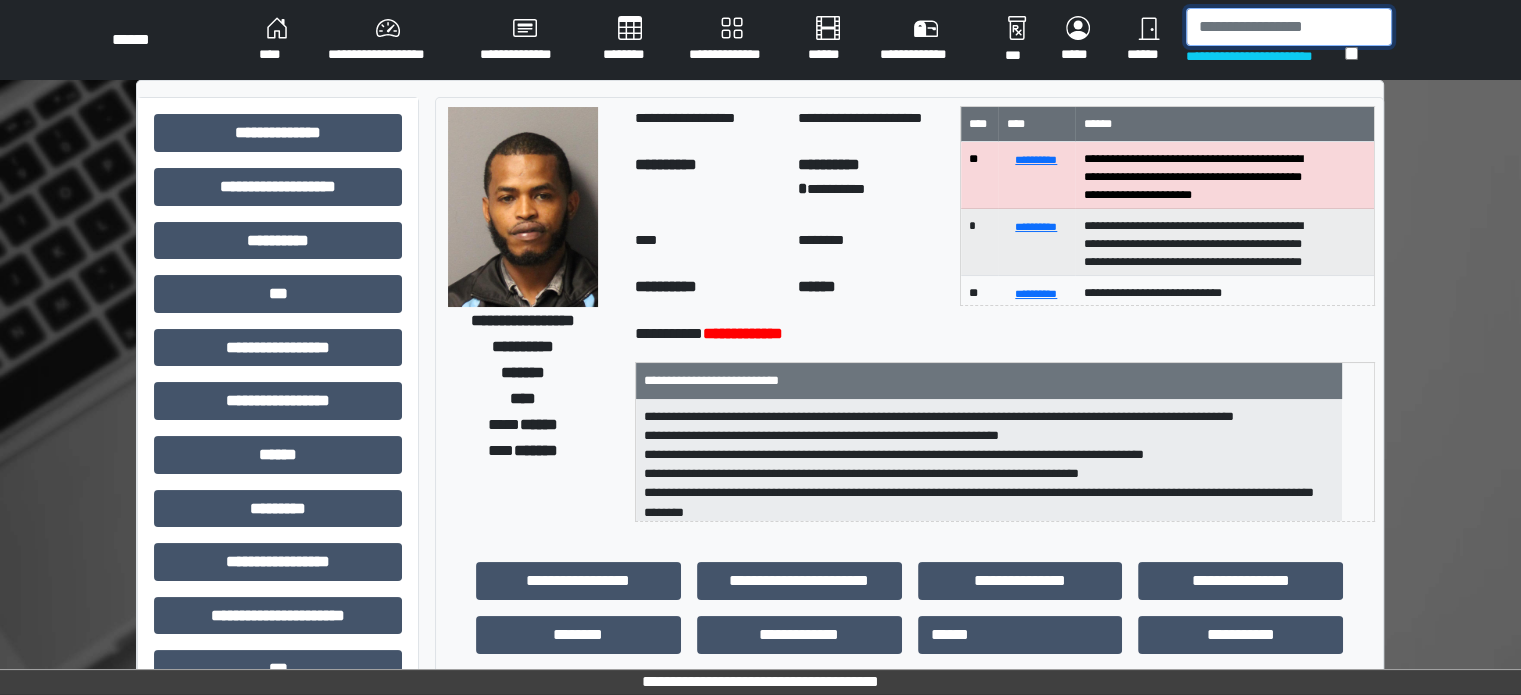 click at bounding box center (1289, 27) 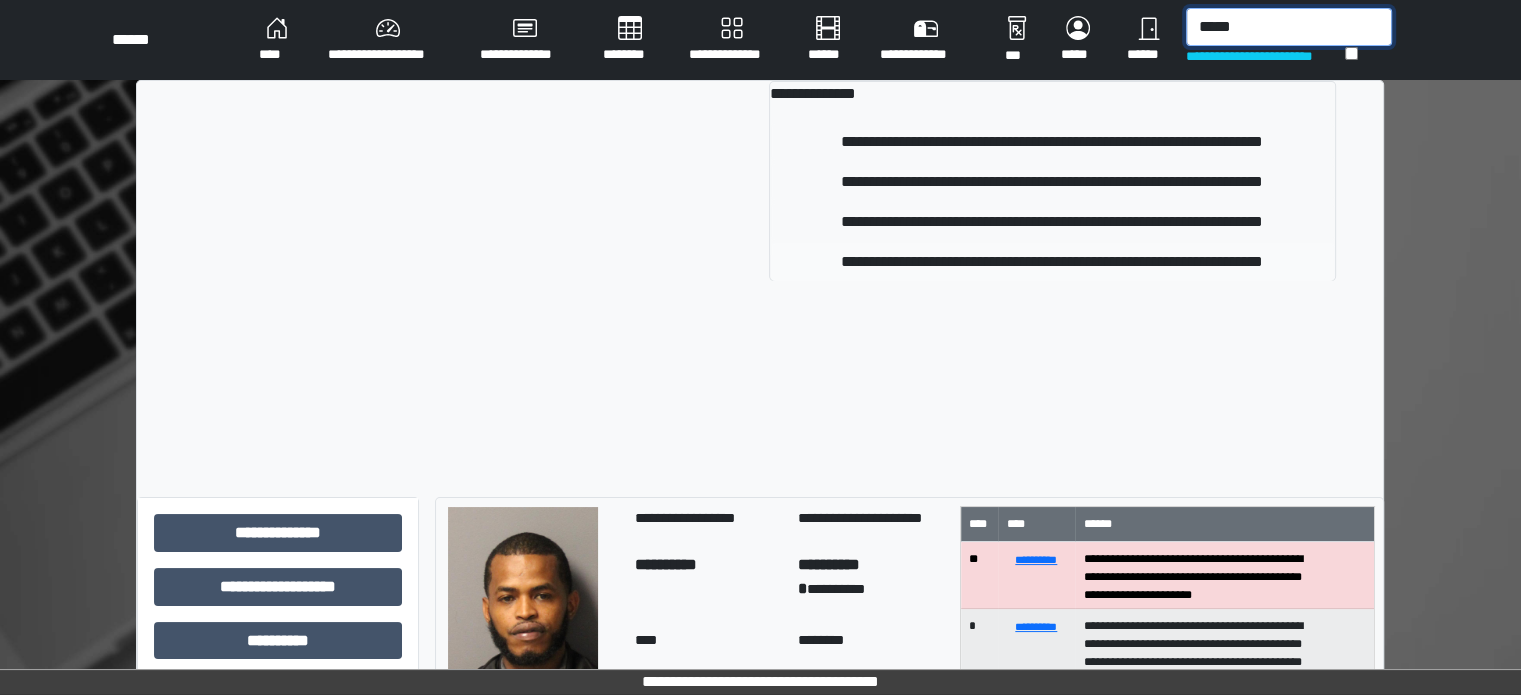 type on "*****" 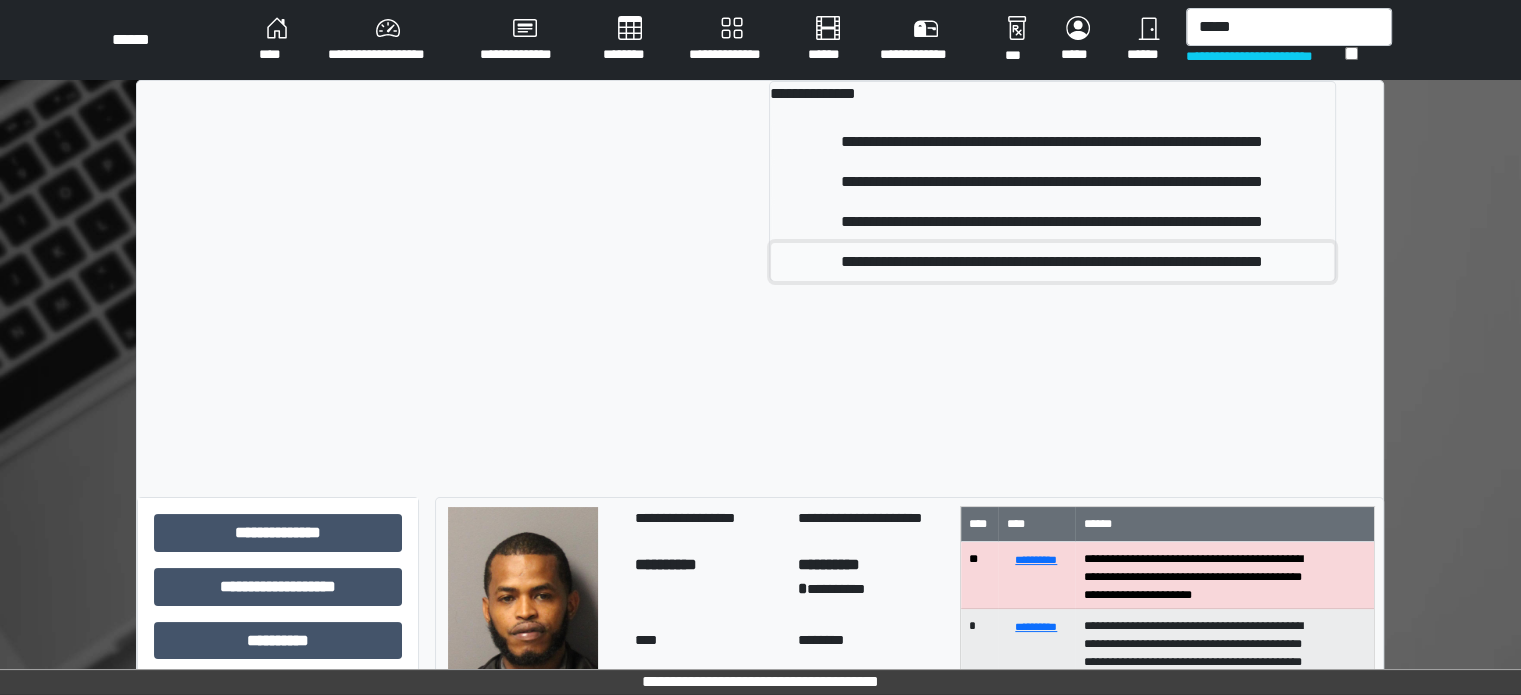 click on "**********" at bounding box center [1052, 262] 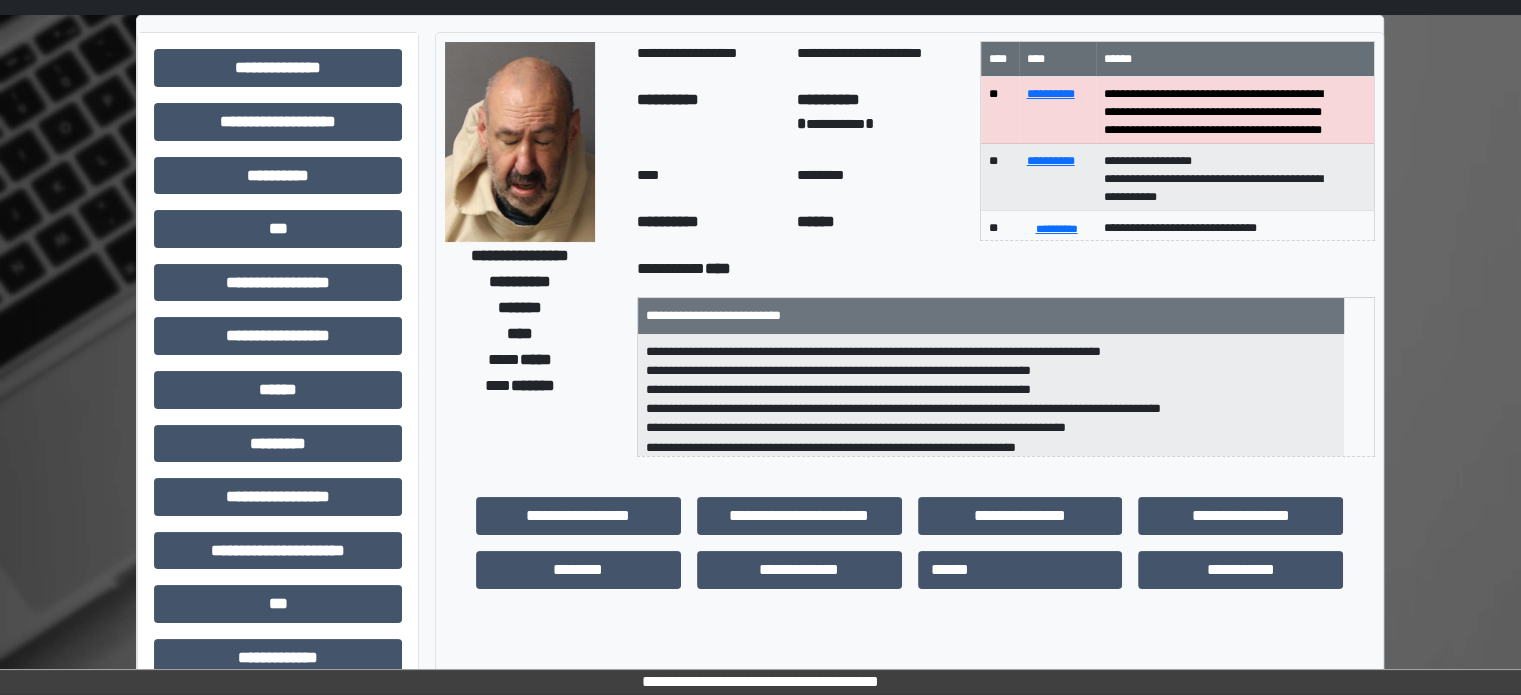 scroll, scrollTop: 100, scrollLeft: 0, axis: vertical 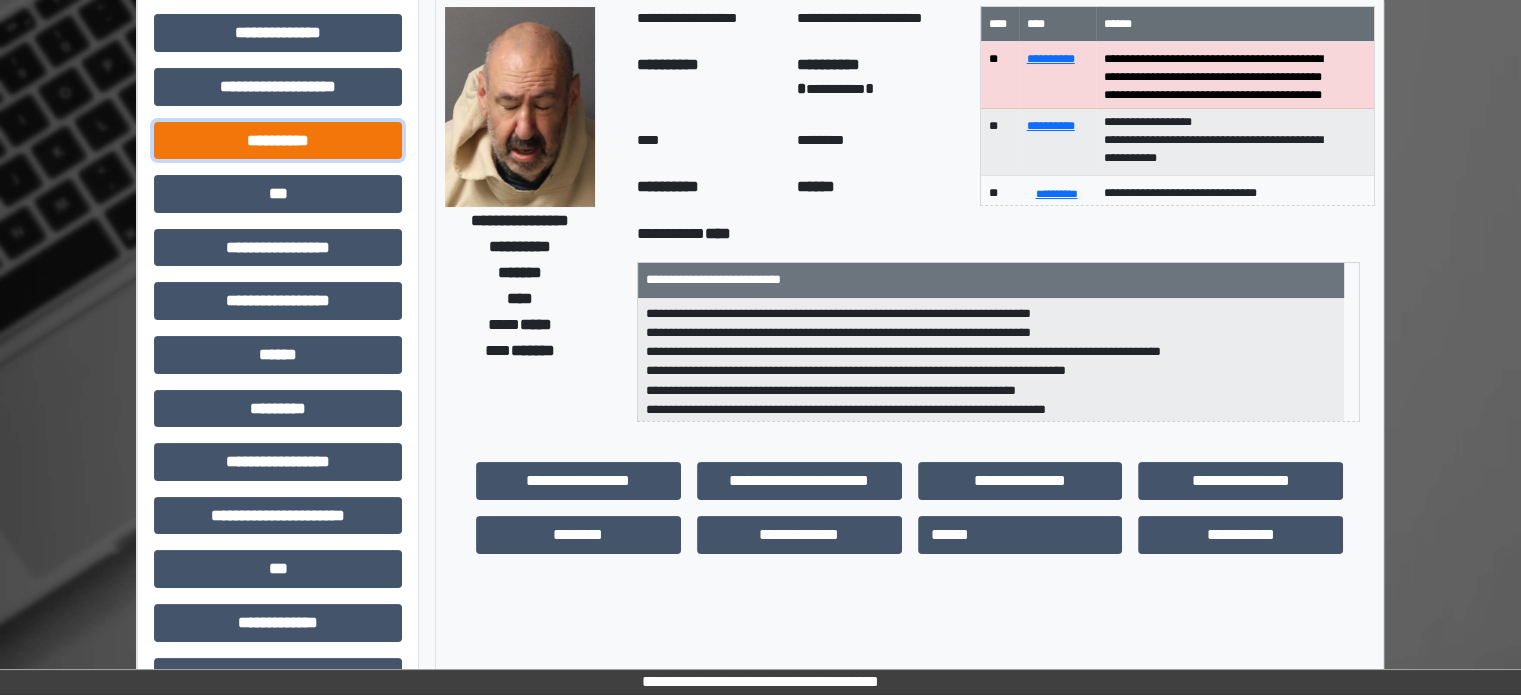 click on "**********" at bounding box center (278, 141) 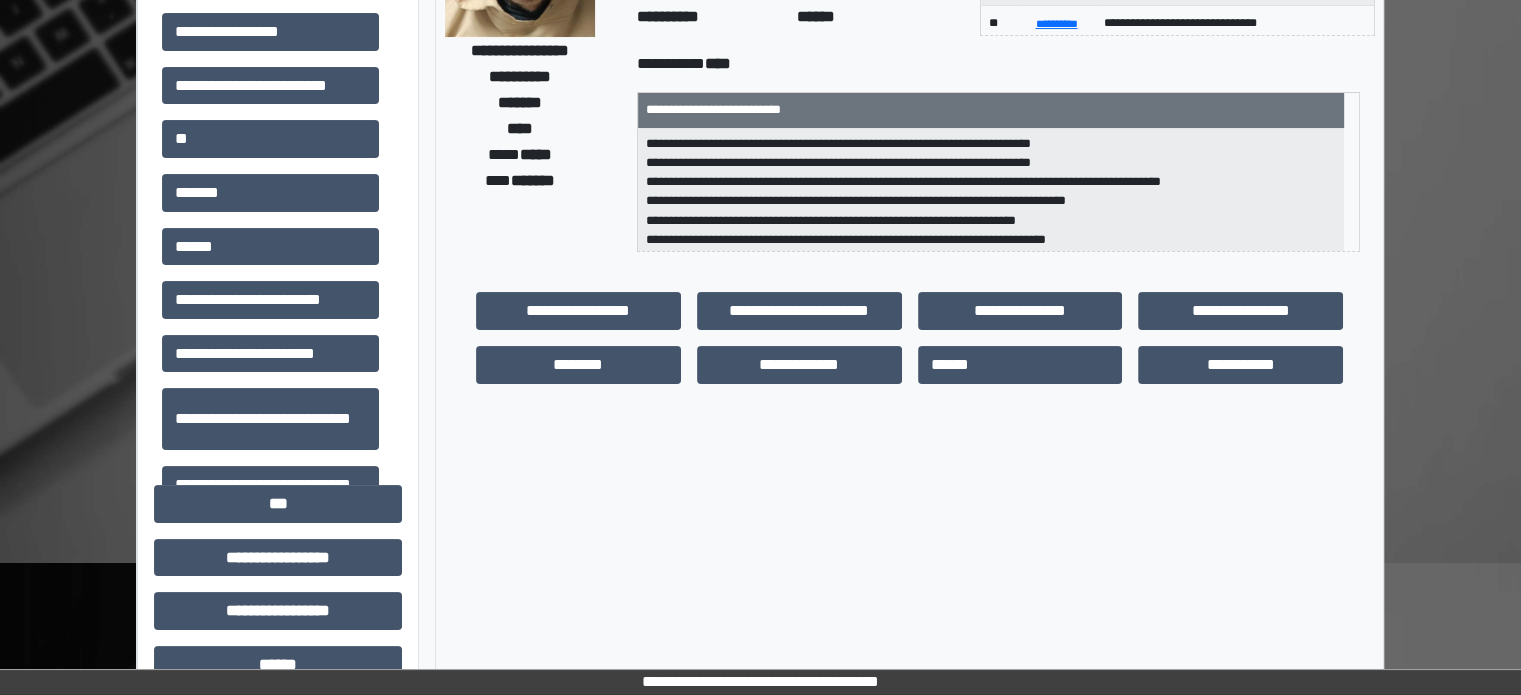 scroll, scrollTop: 200, scrollLeft: 0, axis: vertical 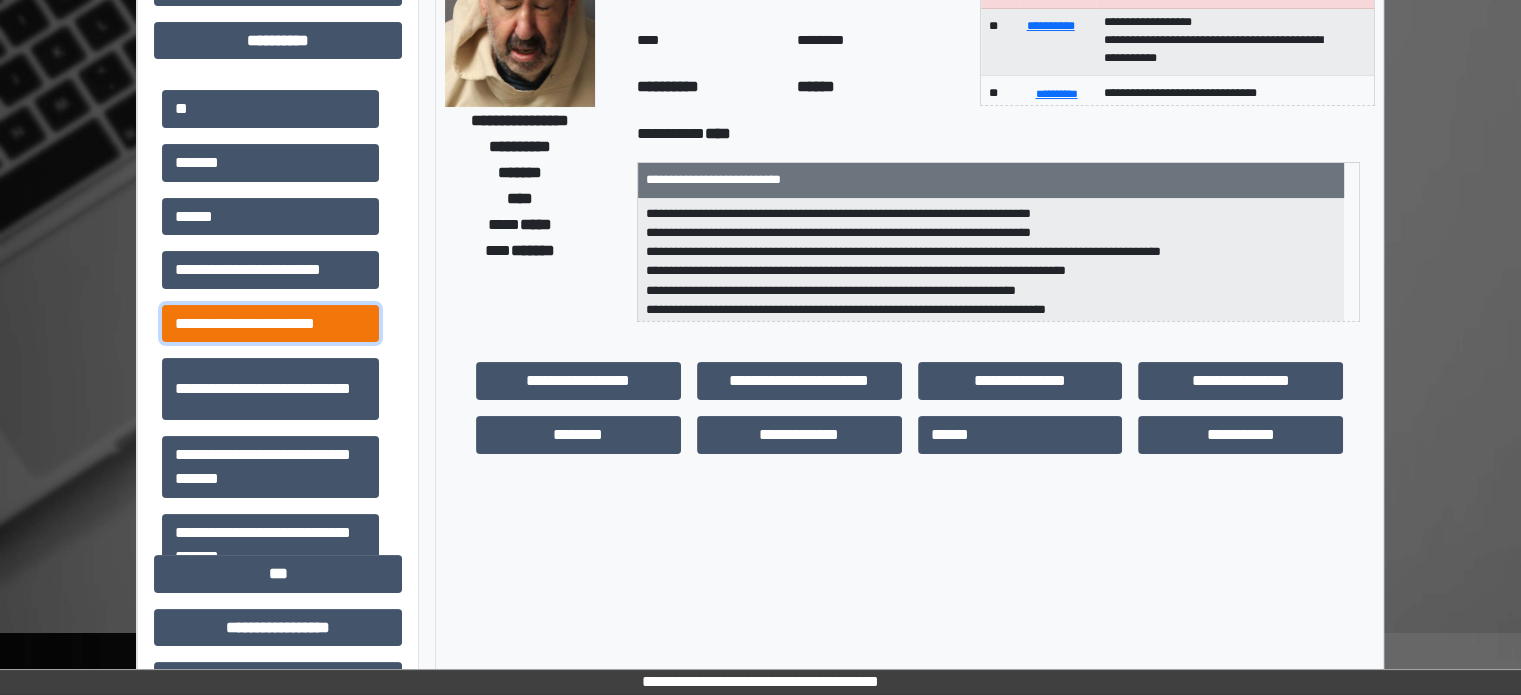 click on "**********" at bounding box center [270, 324] 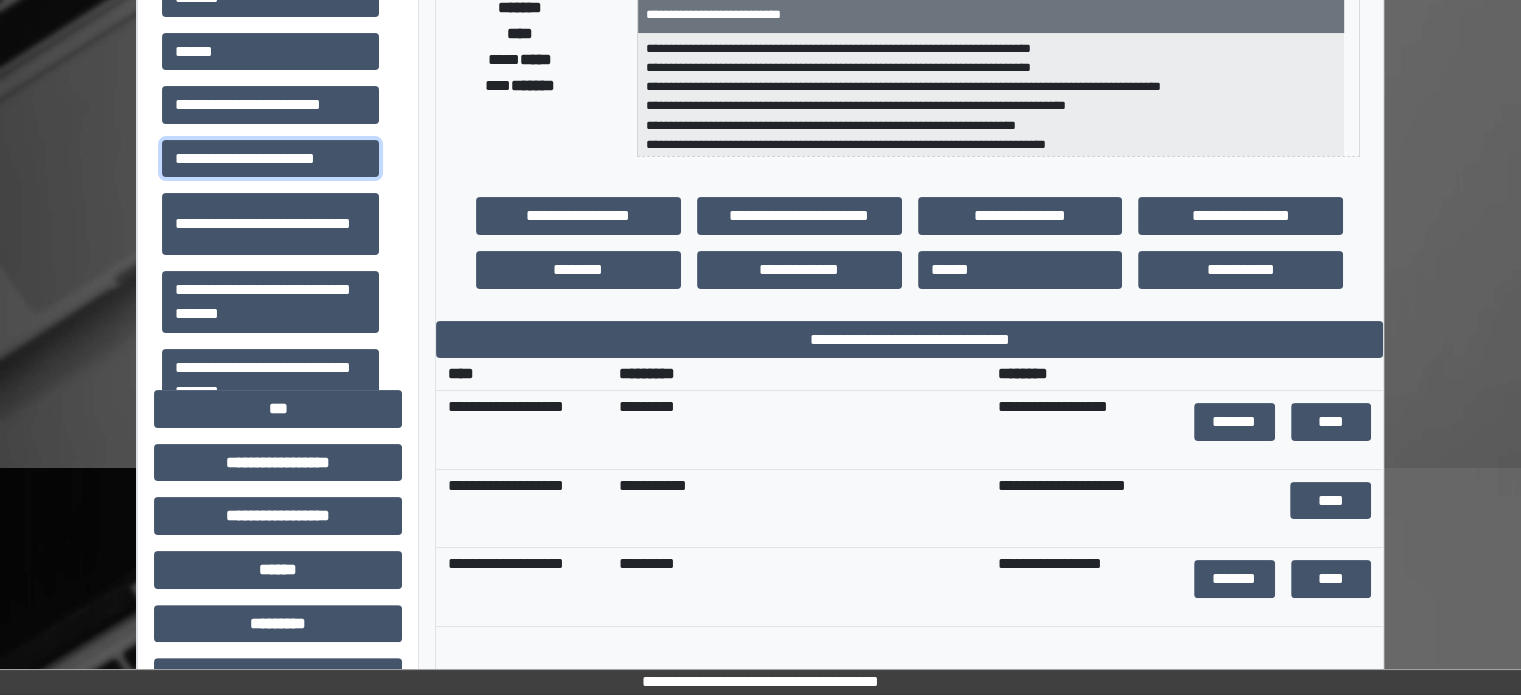 scroll, scrollTop: 400, scrollLeft: 0, axis: vertical 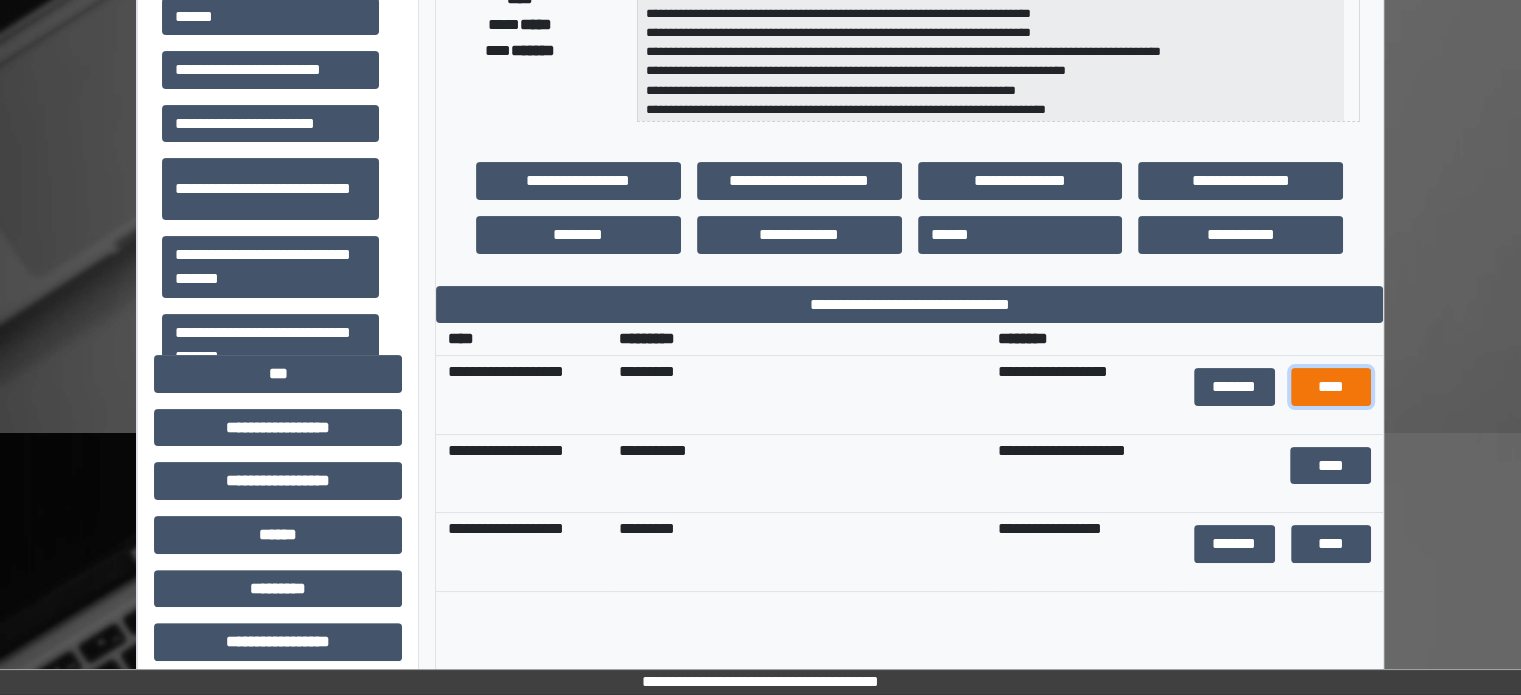 click on "****" at bounding box center (1331, 387) 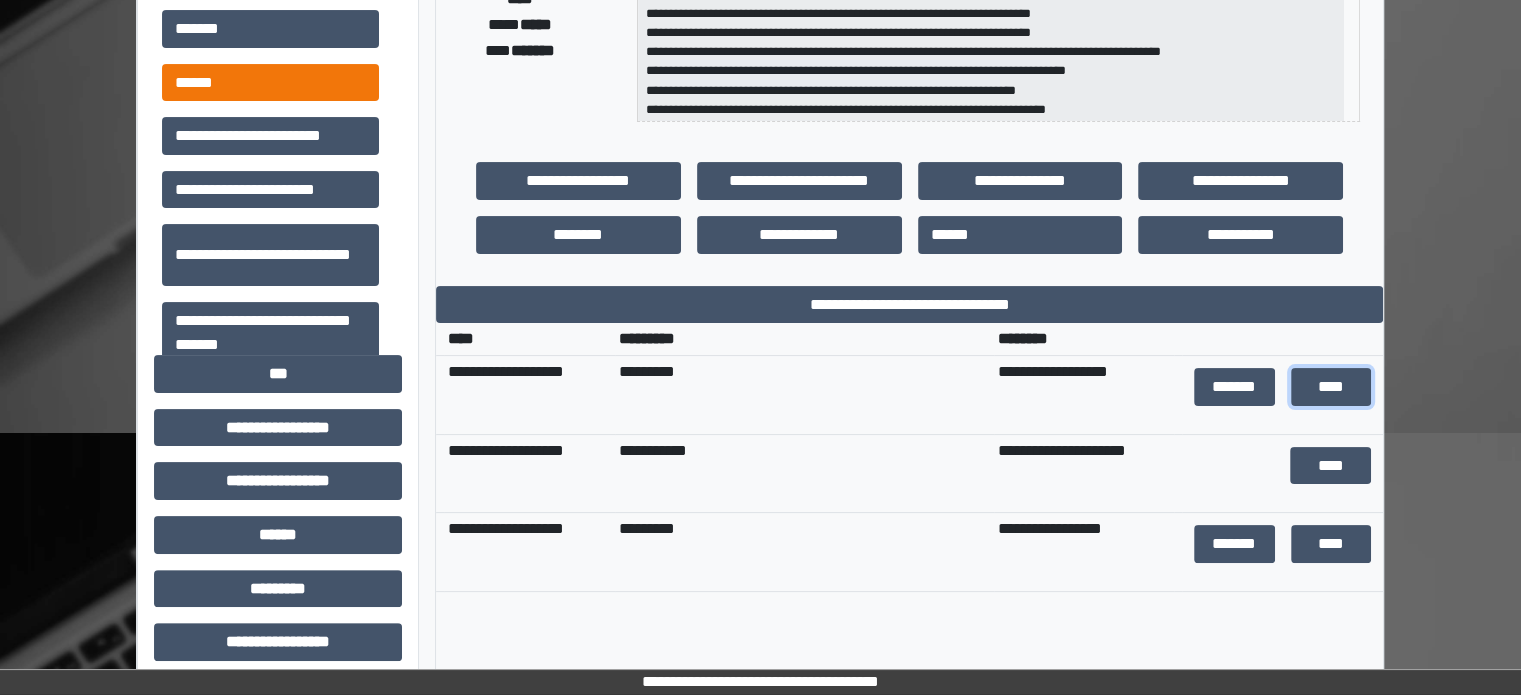 scroll, scrollTop: 0, scrollLeft: 0, axis: both 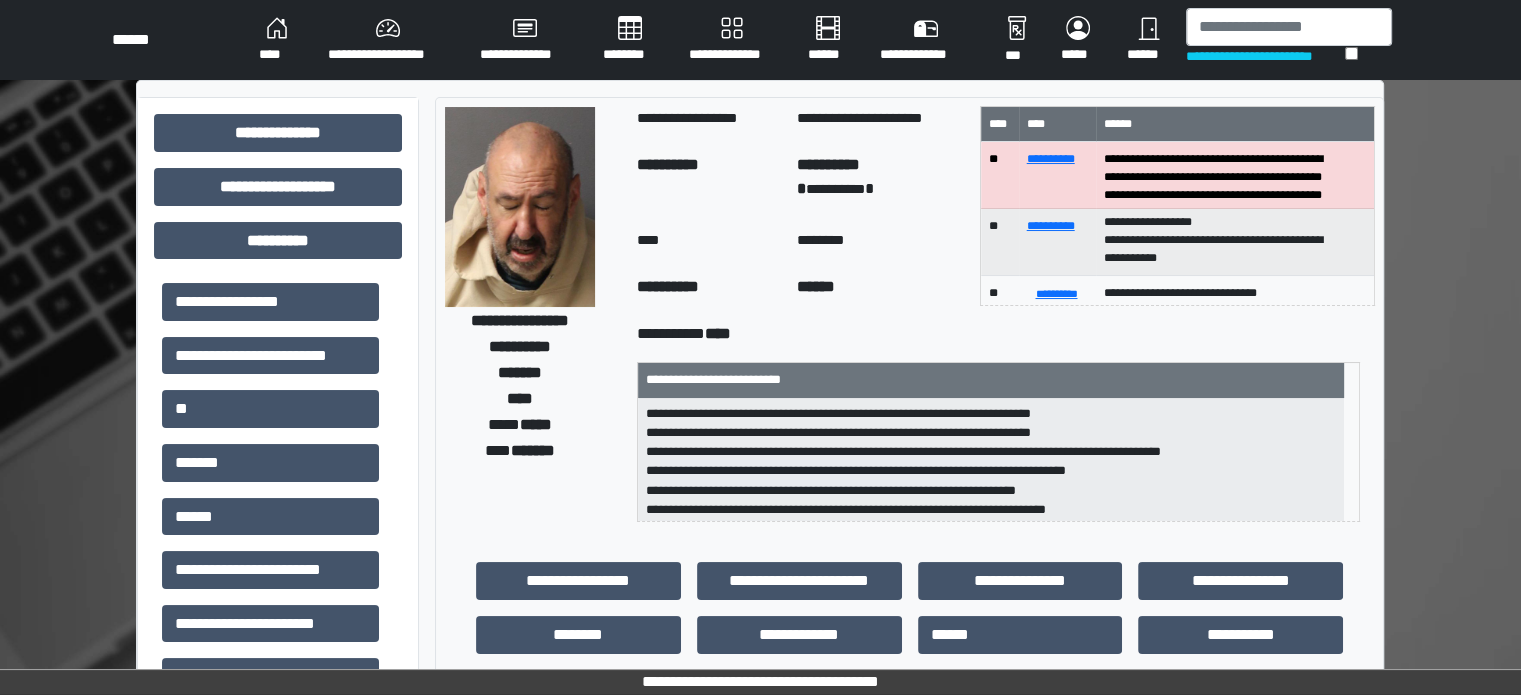 click on "****" at bounding box center [277, 40] 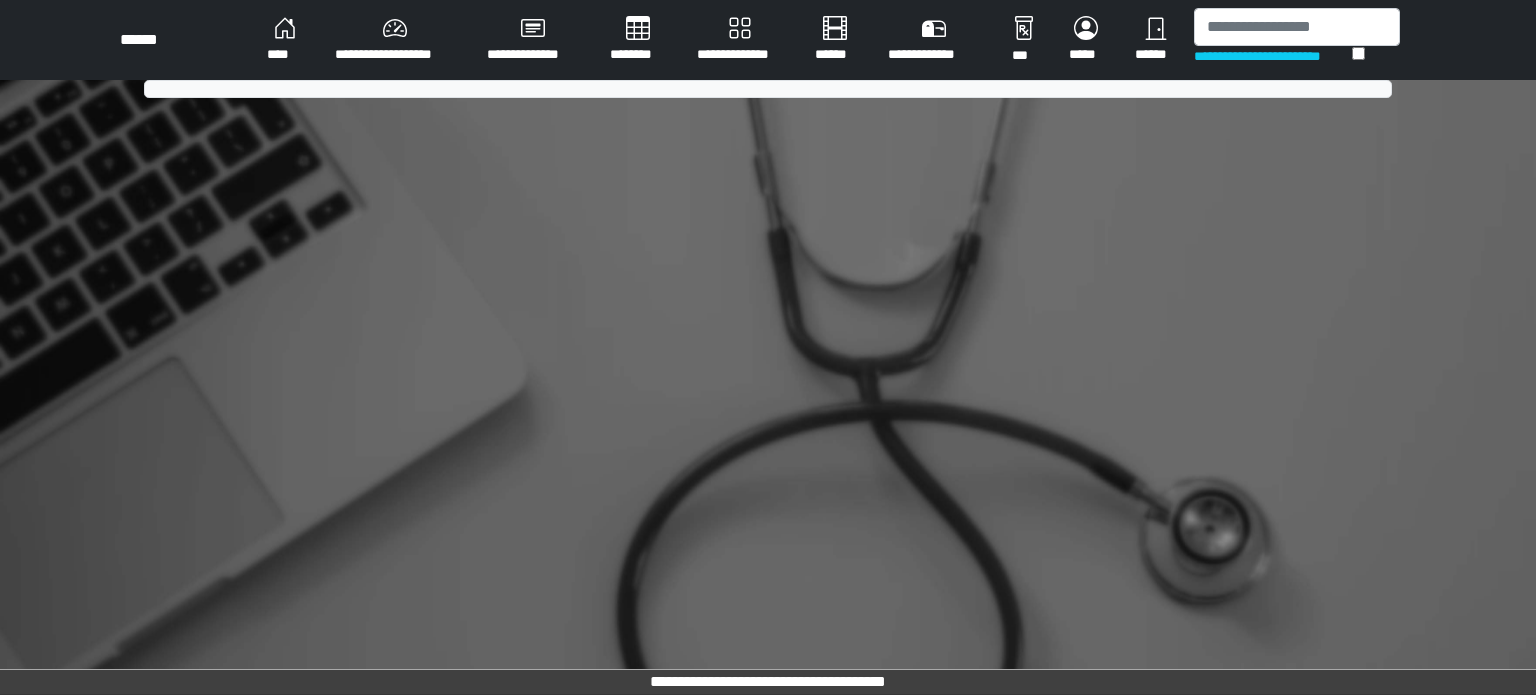 click on "****" at bounding box center [285, 40] 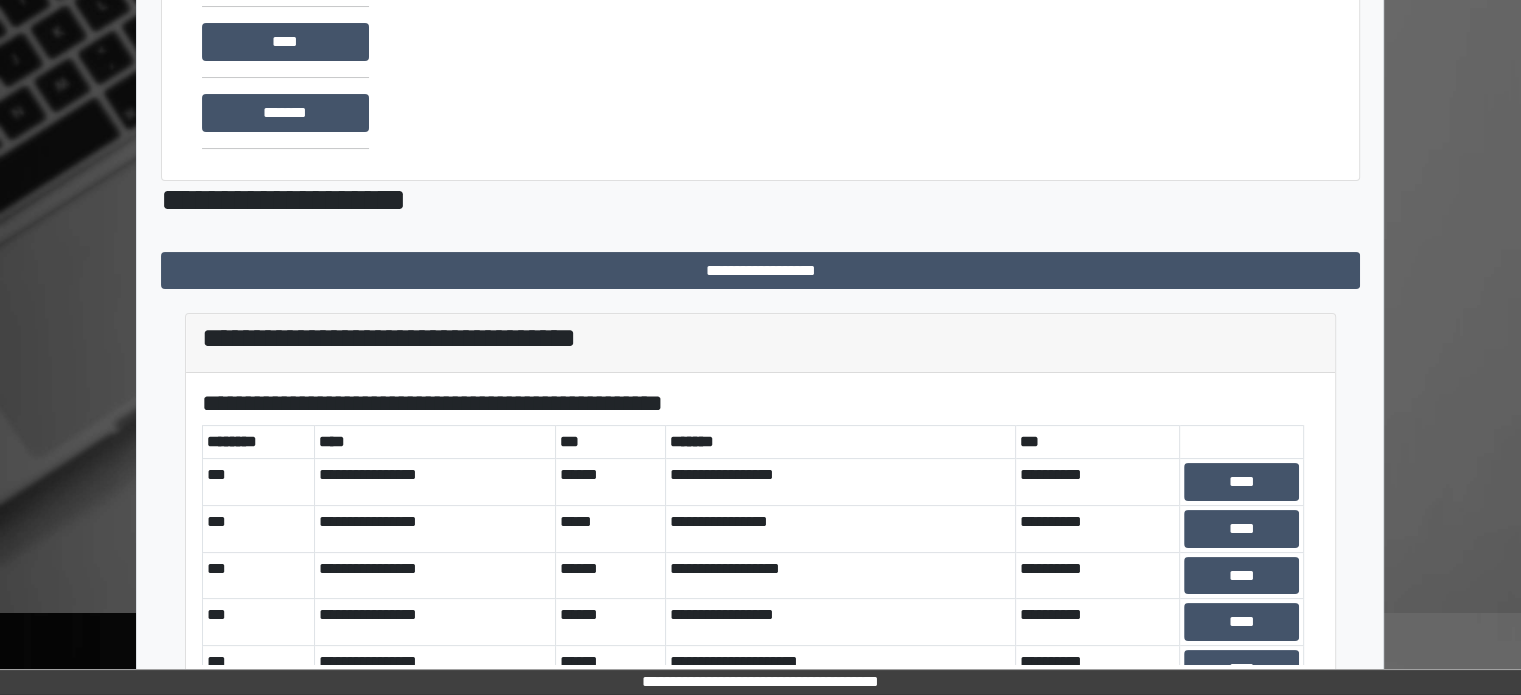 scroll, scrollTop: 500, scrollLeft: 0, axis: vertical 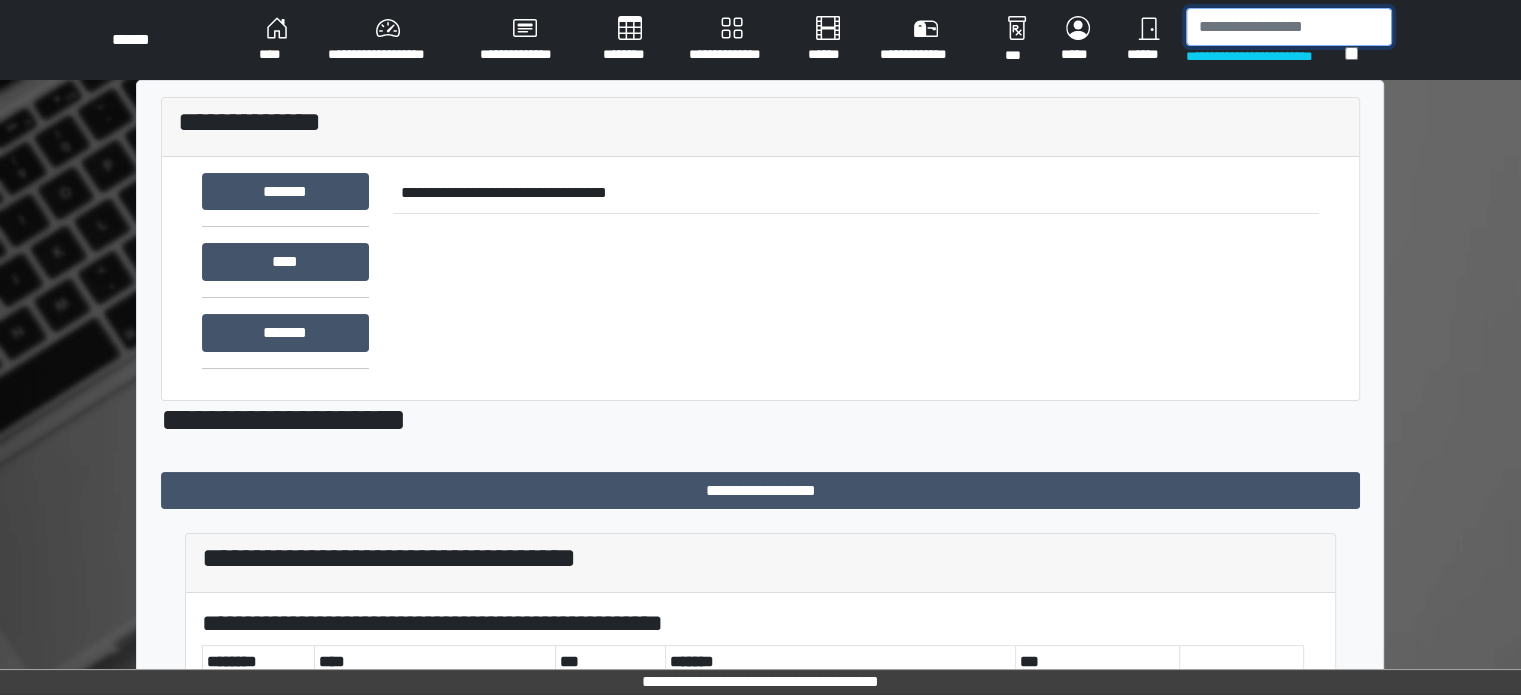 click at bounding box center [1289, 27] 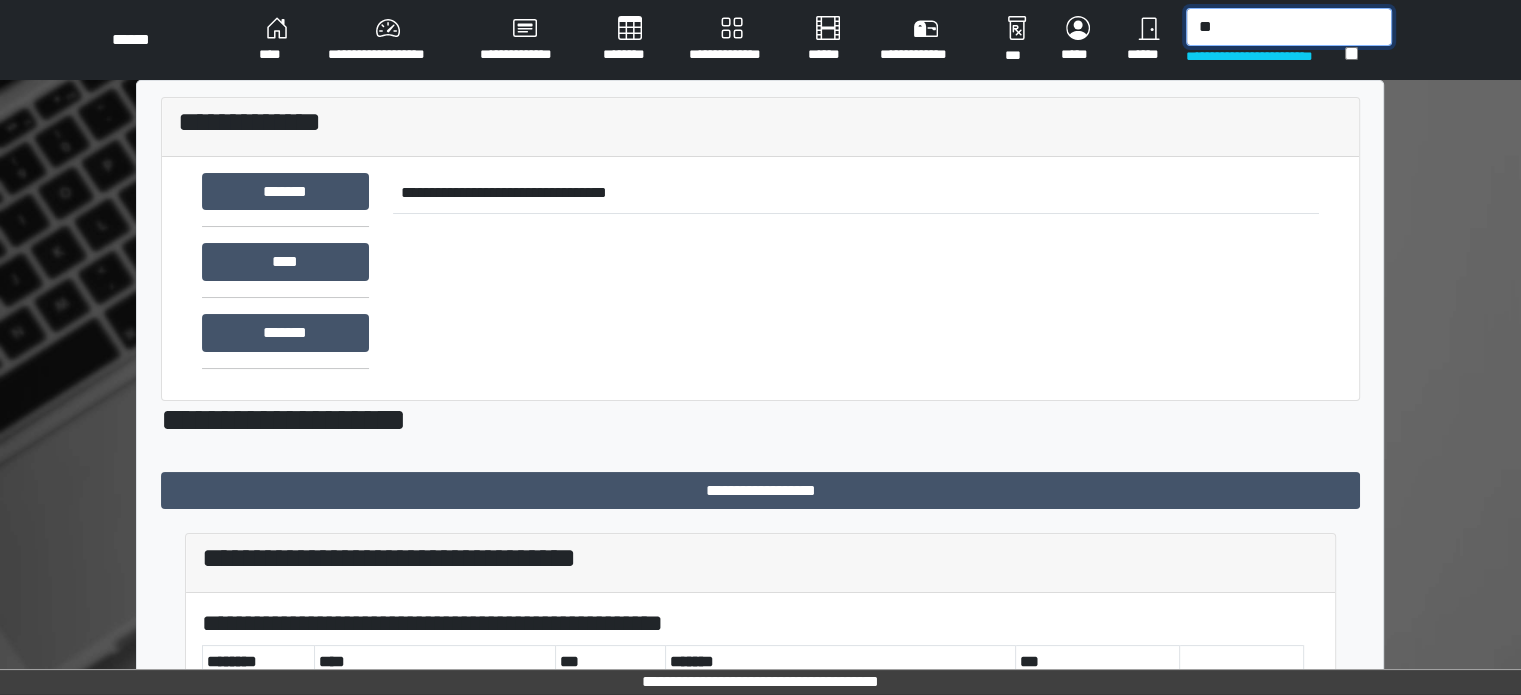 type on "*" 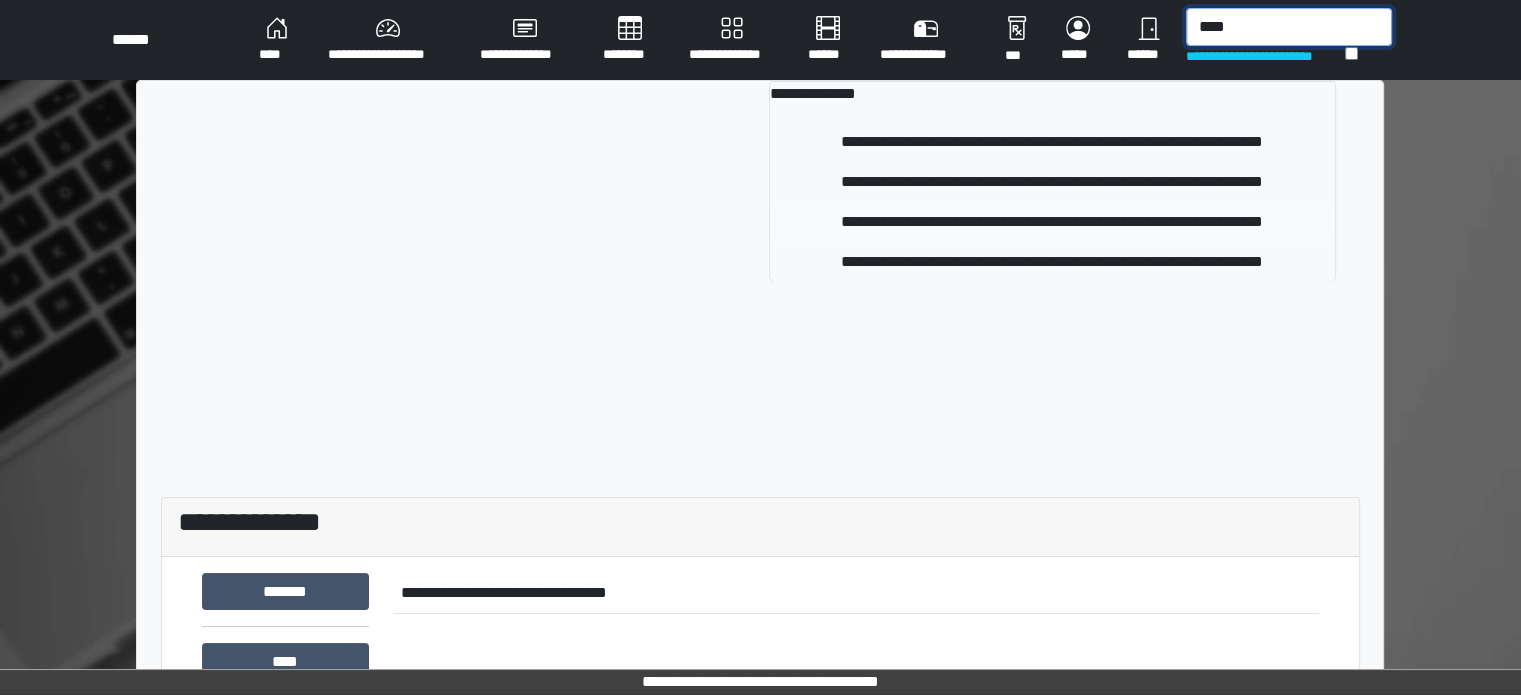 type on "****" 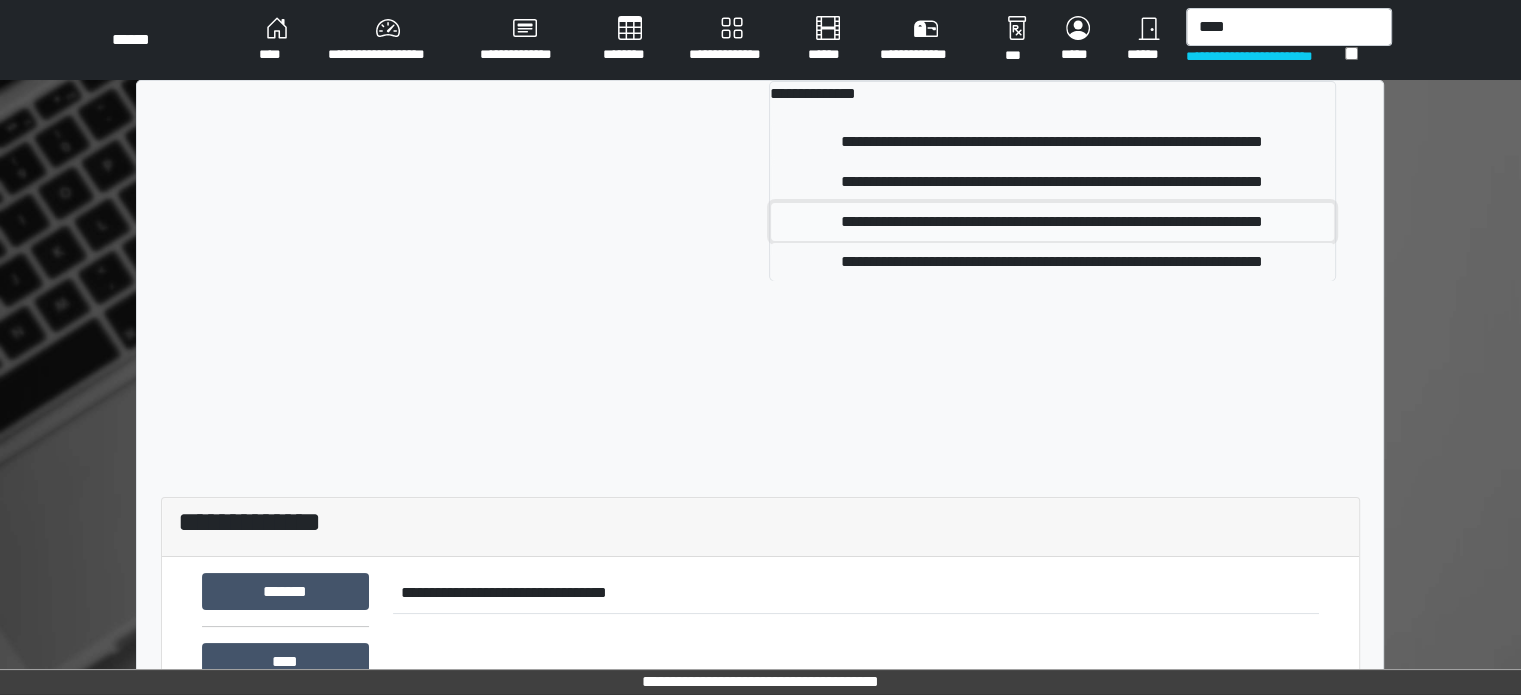 click on "**********" at bounding box center (1052, 222) 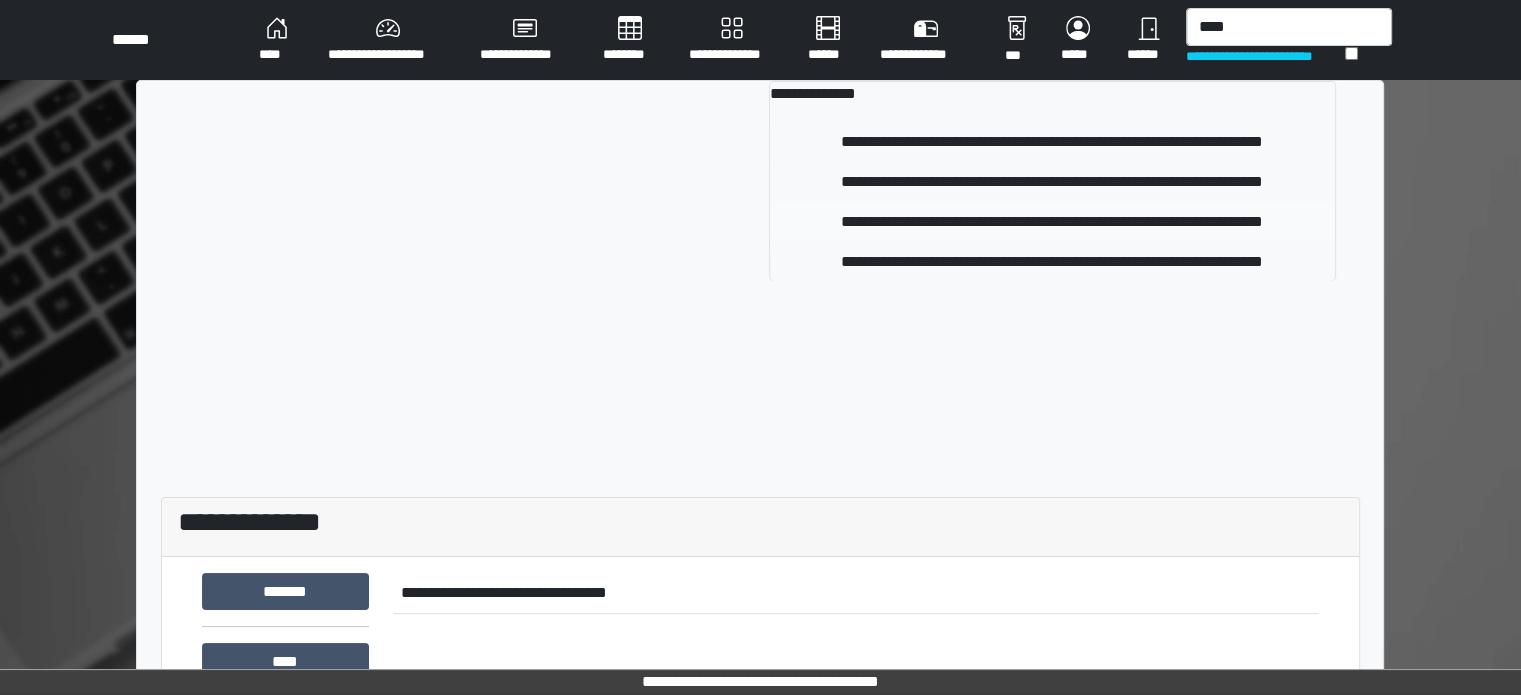 type 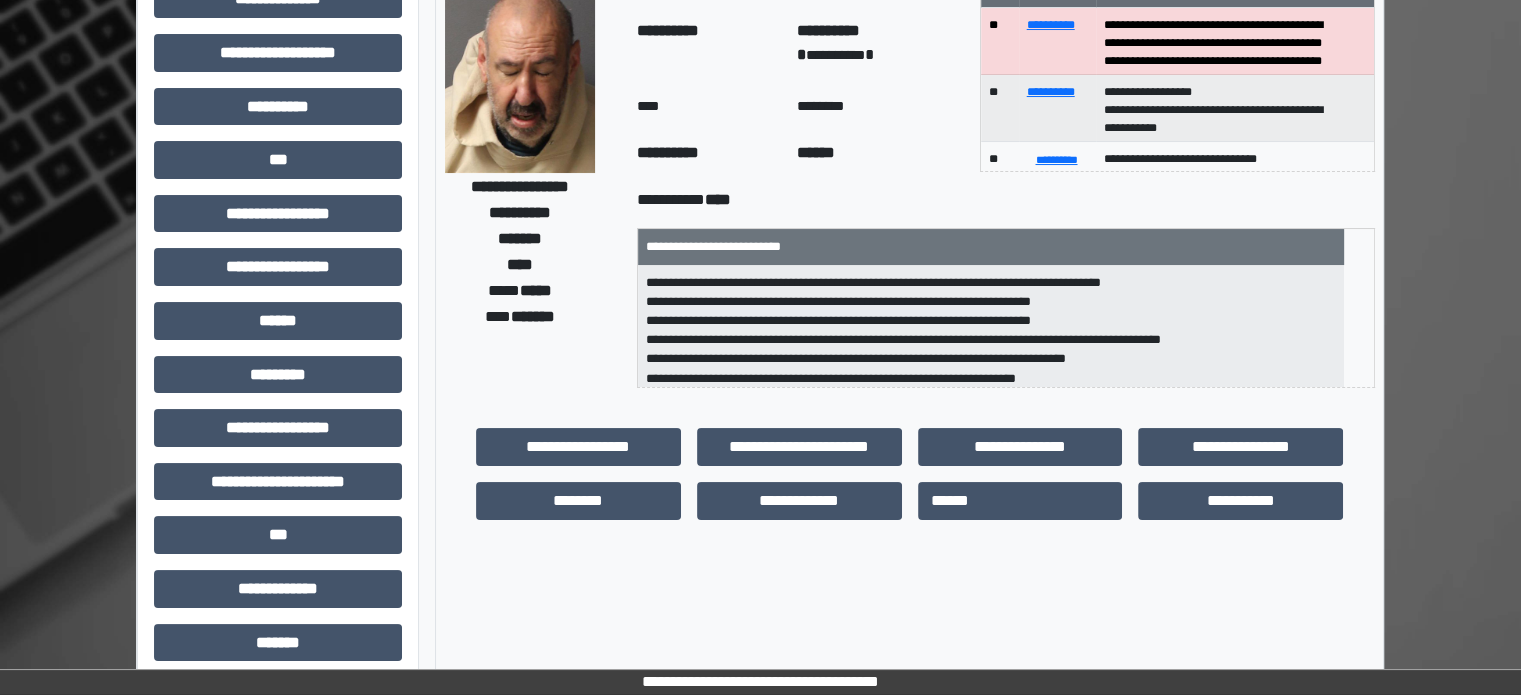 scroll, scrollTop: 300, scrollLeft: 0, axis: vertical 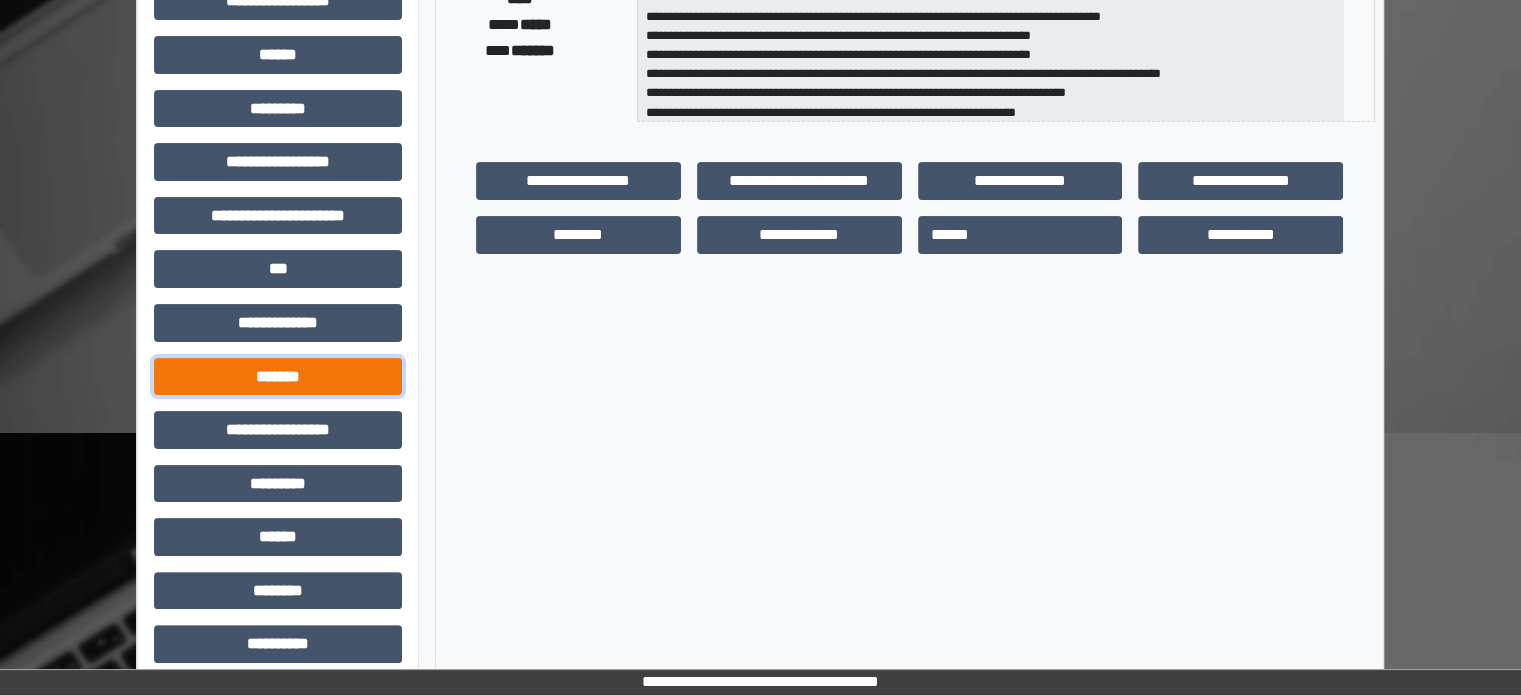 click on "*******" at bounding box center (278, 377) 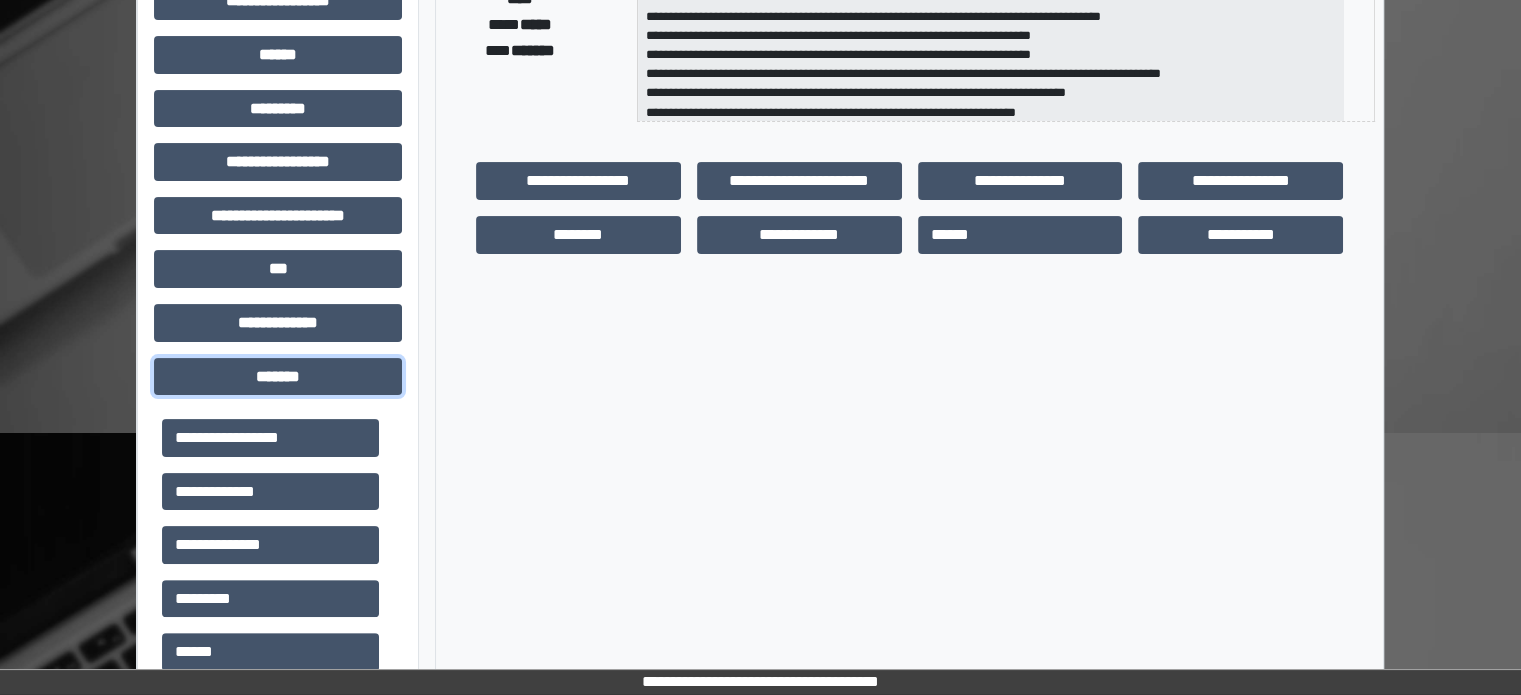 scroll, scrollTop: 500, scrollLeft: 0, axis: vertical 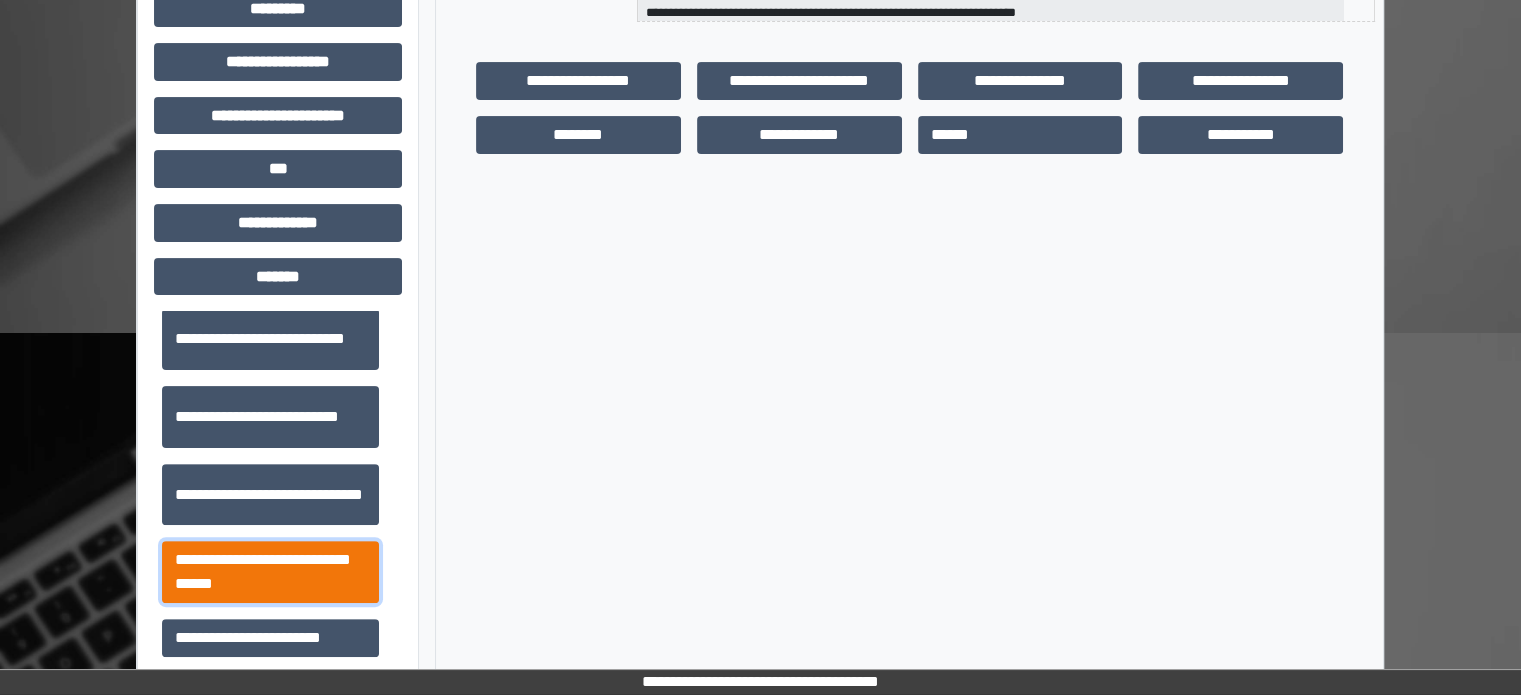 click on "**********" at bounding box center (270, 572) 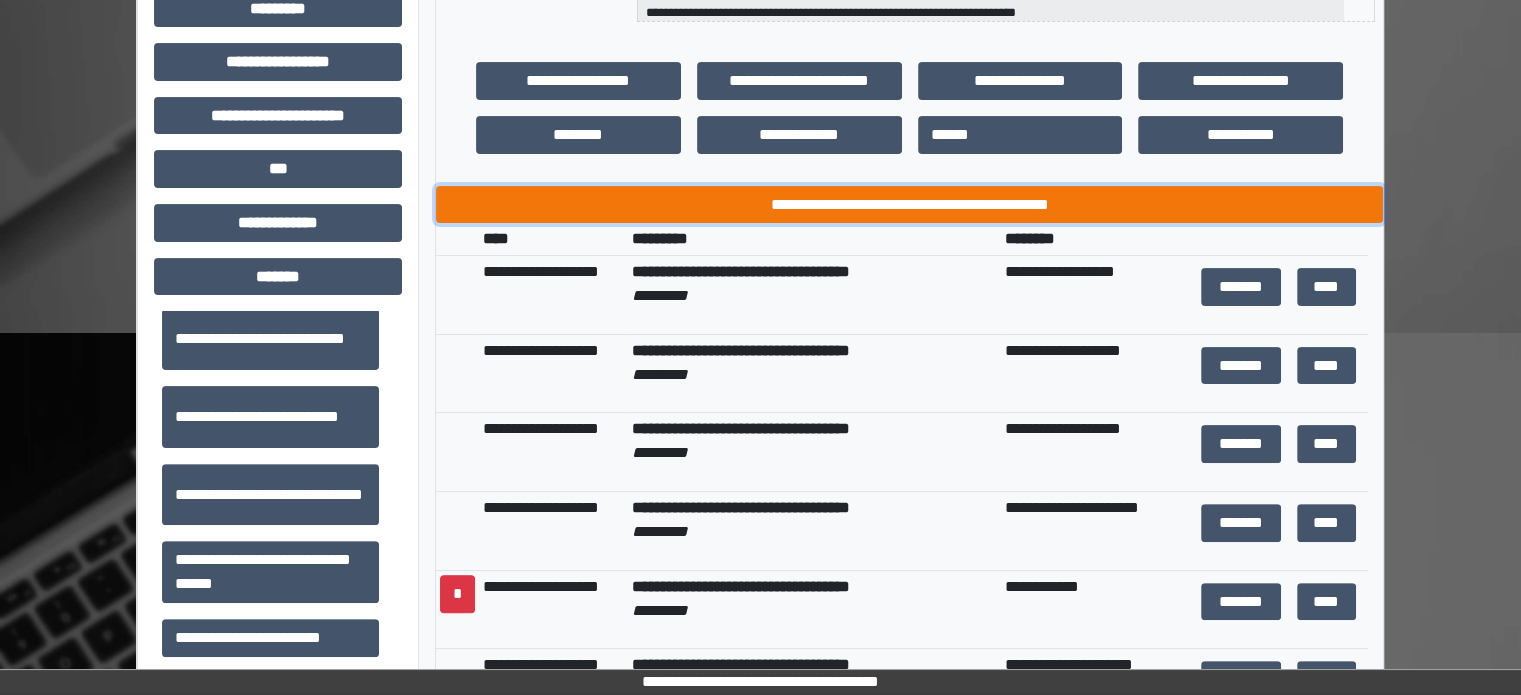click on "**********" at bounding box center (909, 205) 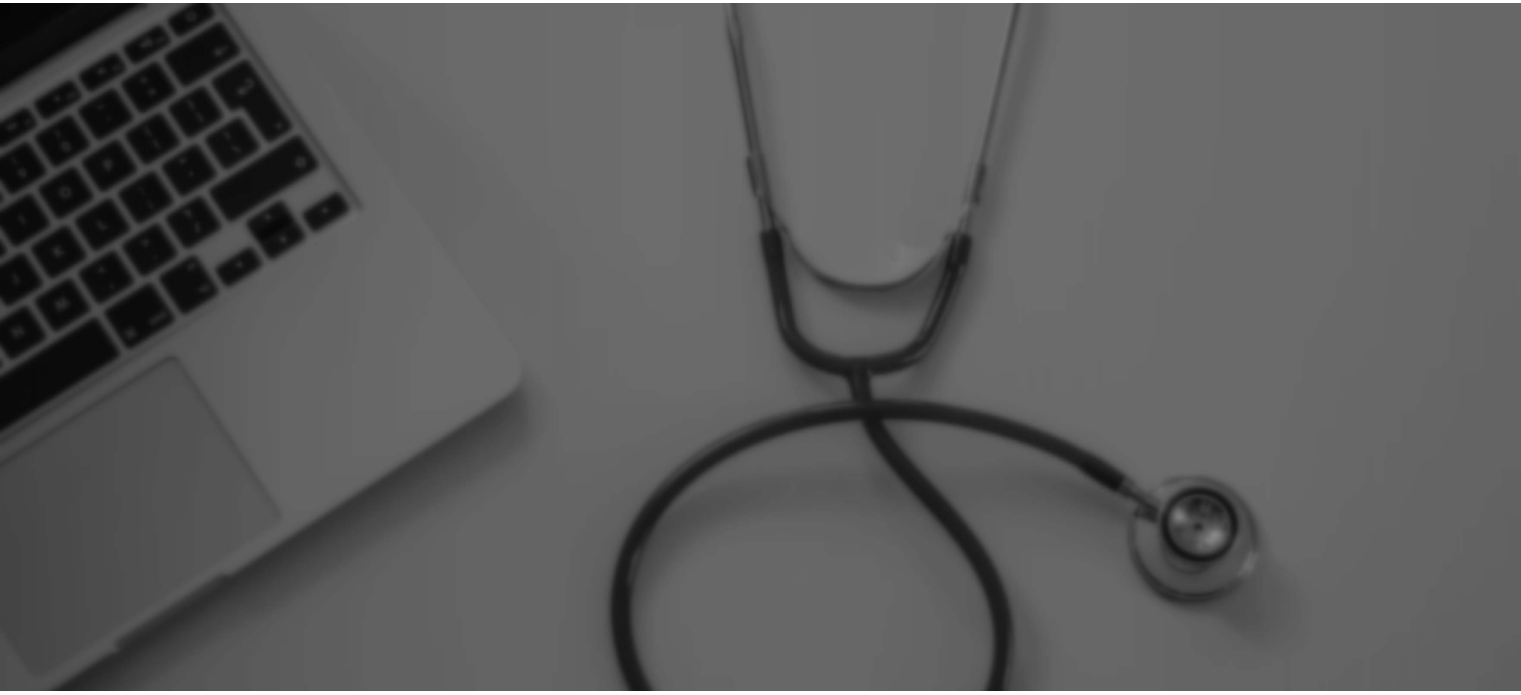 scroll, scrollTop: 0, scrollLeft: 0, axis: both 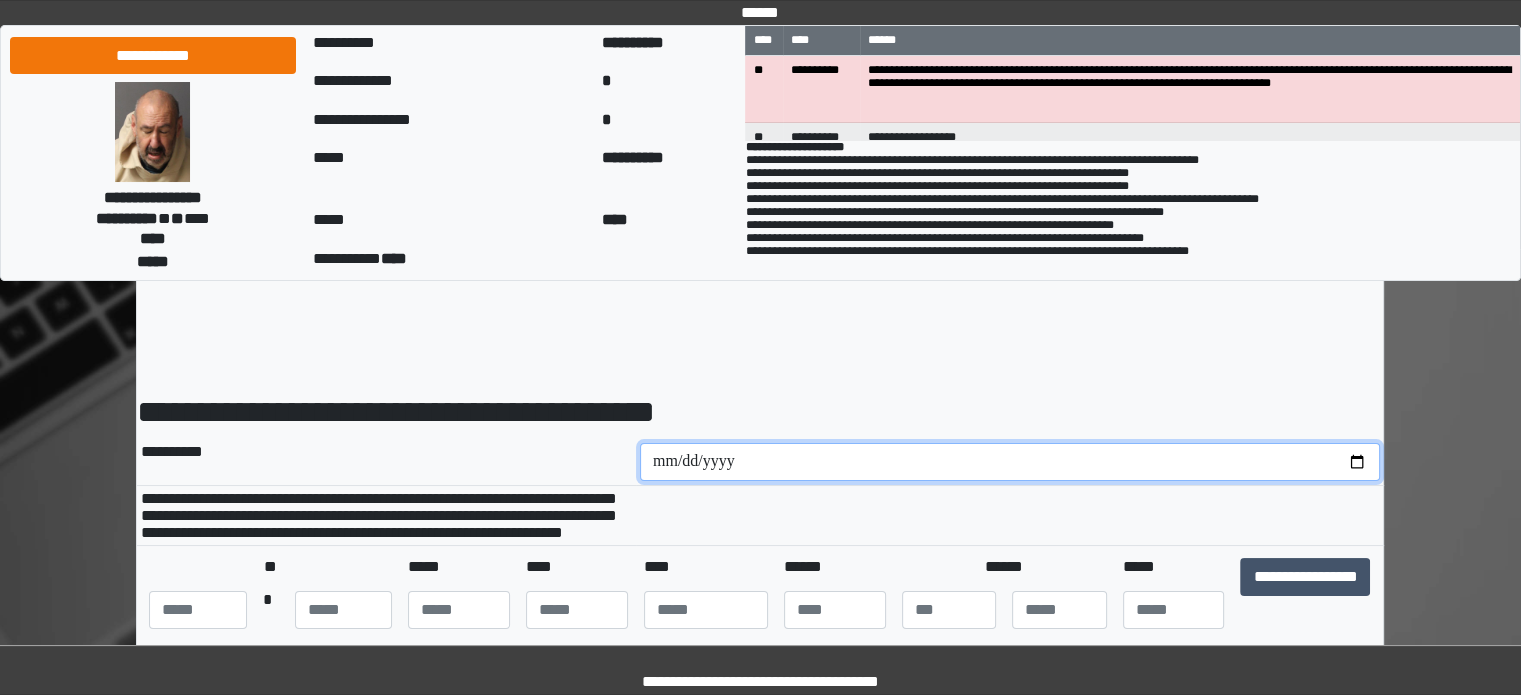 click at bounding box center [1010, 462] 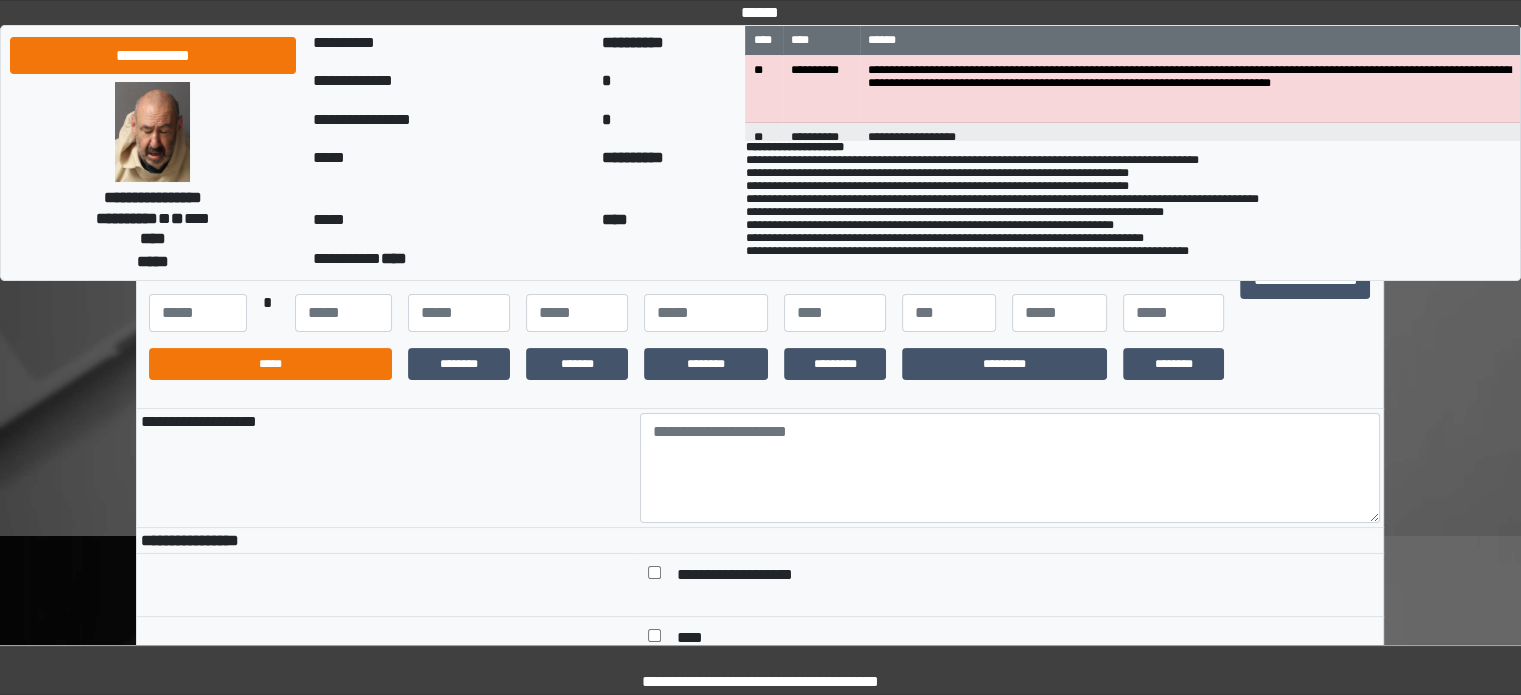 scroll, scrollTop: 300, scrollLeft: 0, axis: vertical 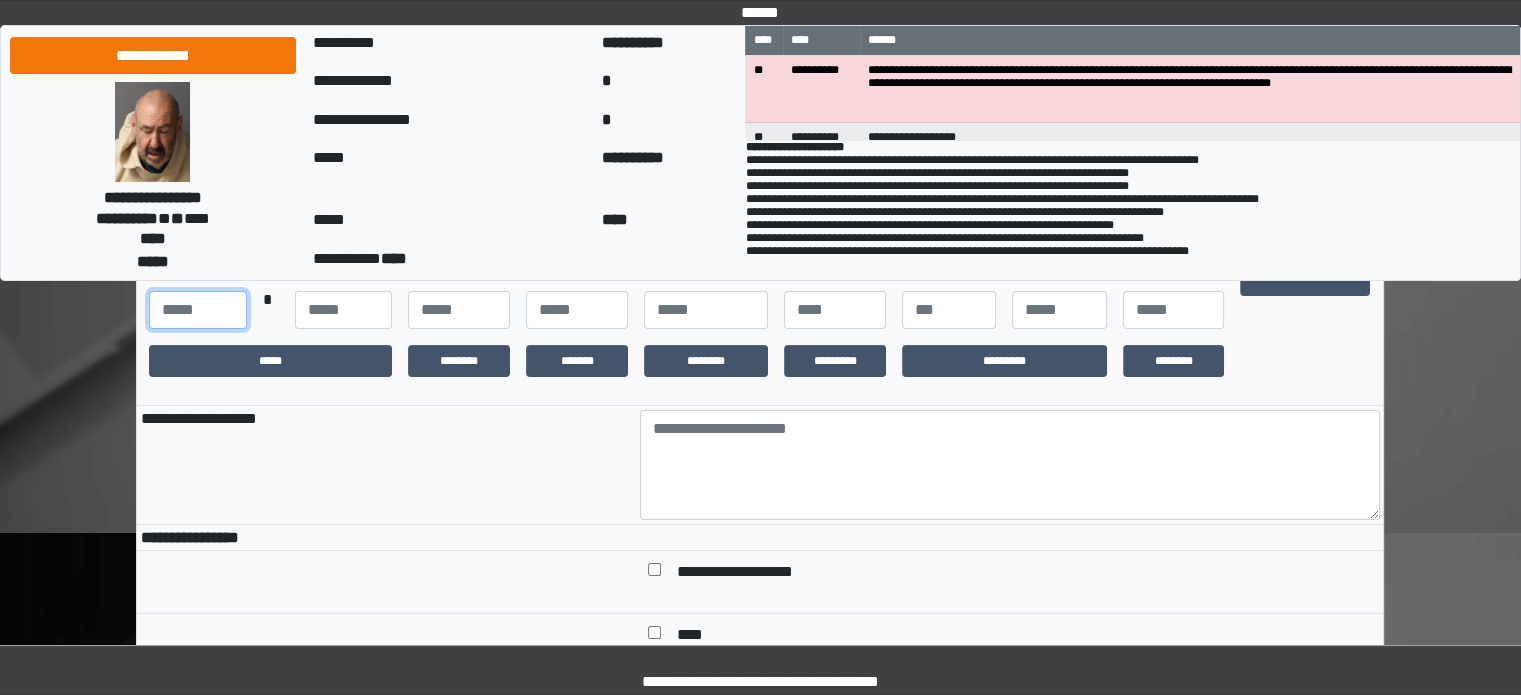 click at bounding box center [197, 310] 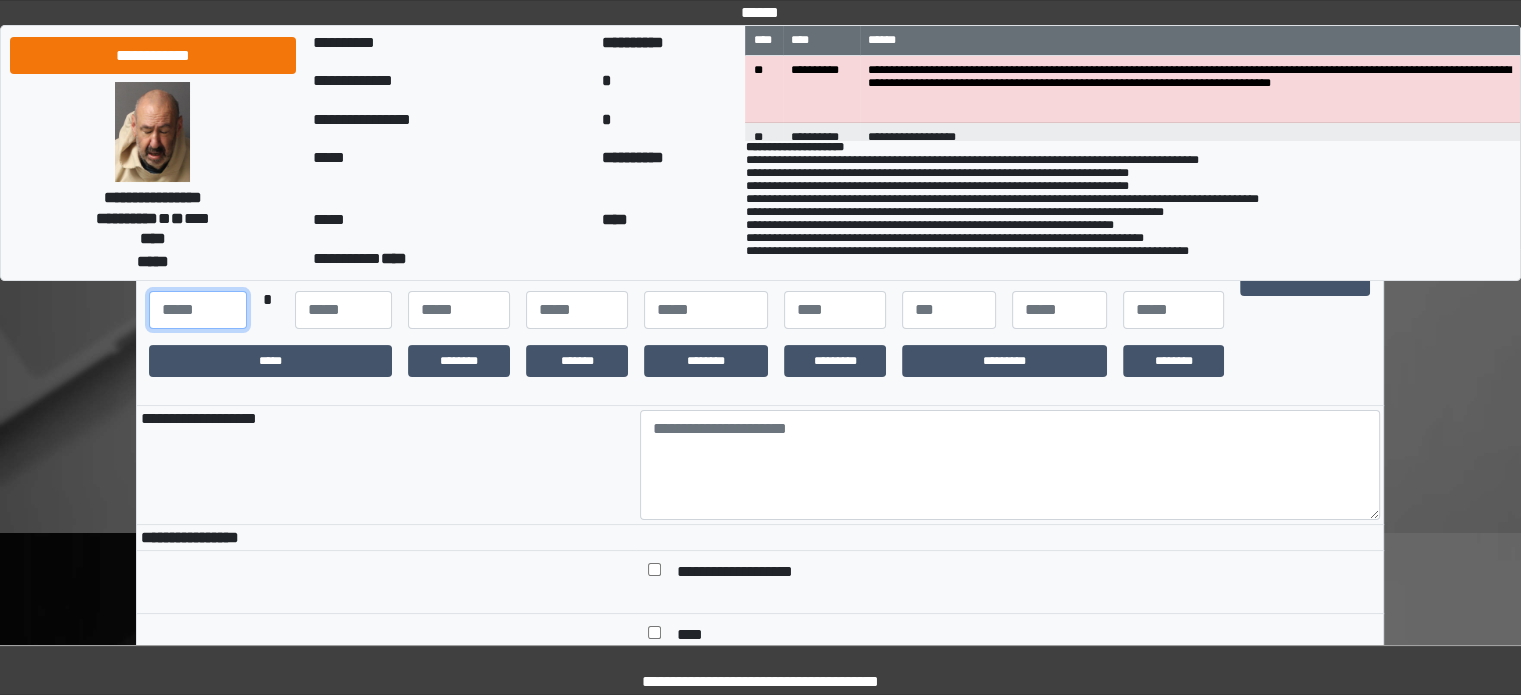 type on "***" 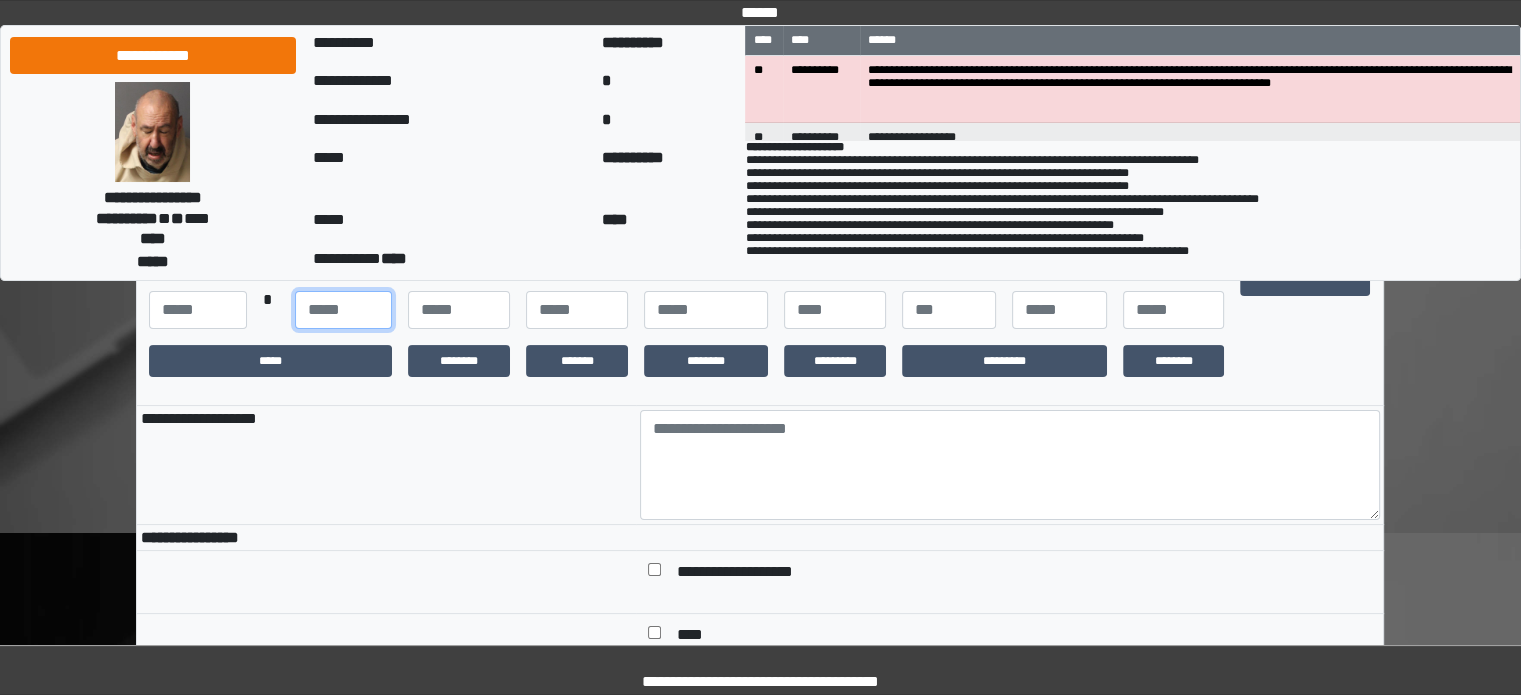 type on "**" 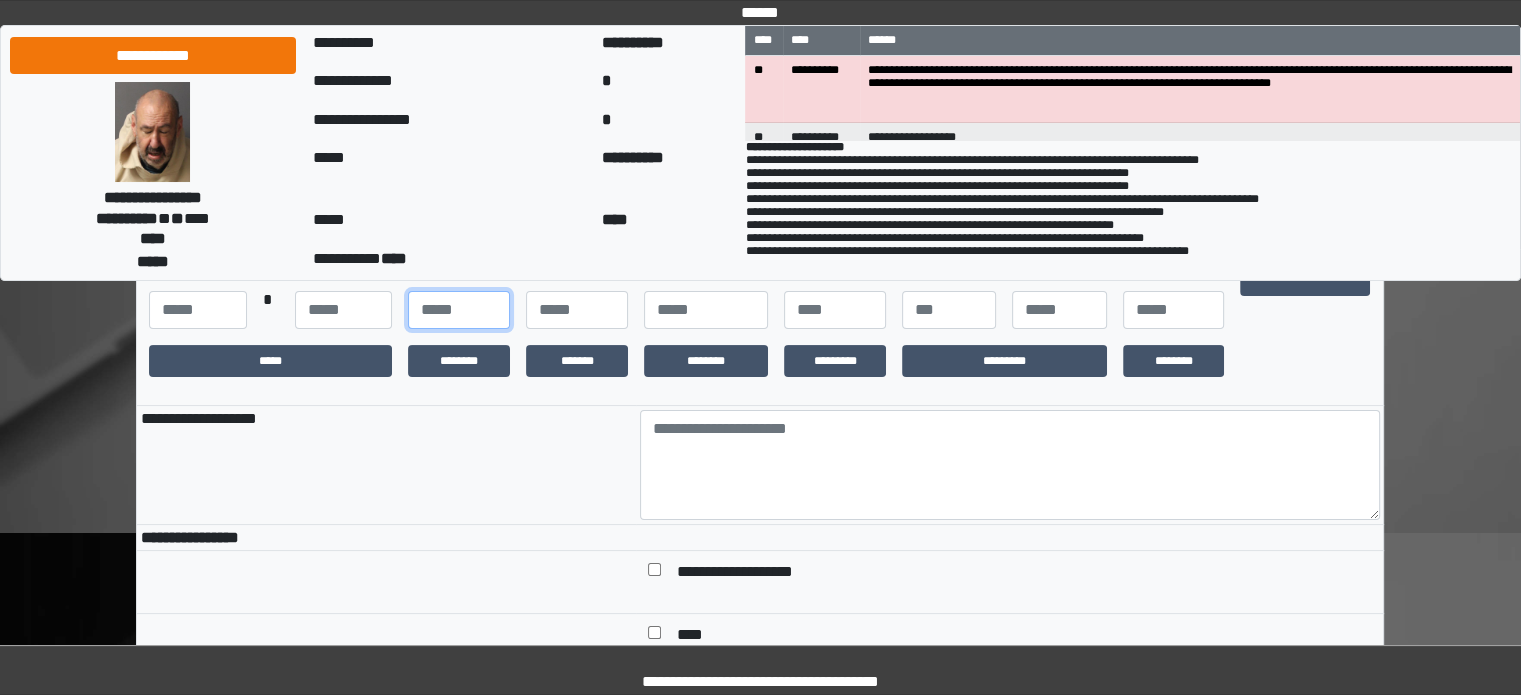 type on "**" 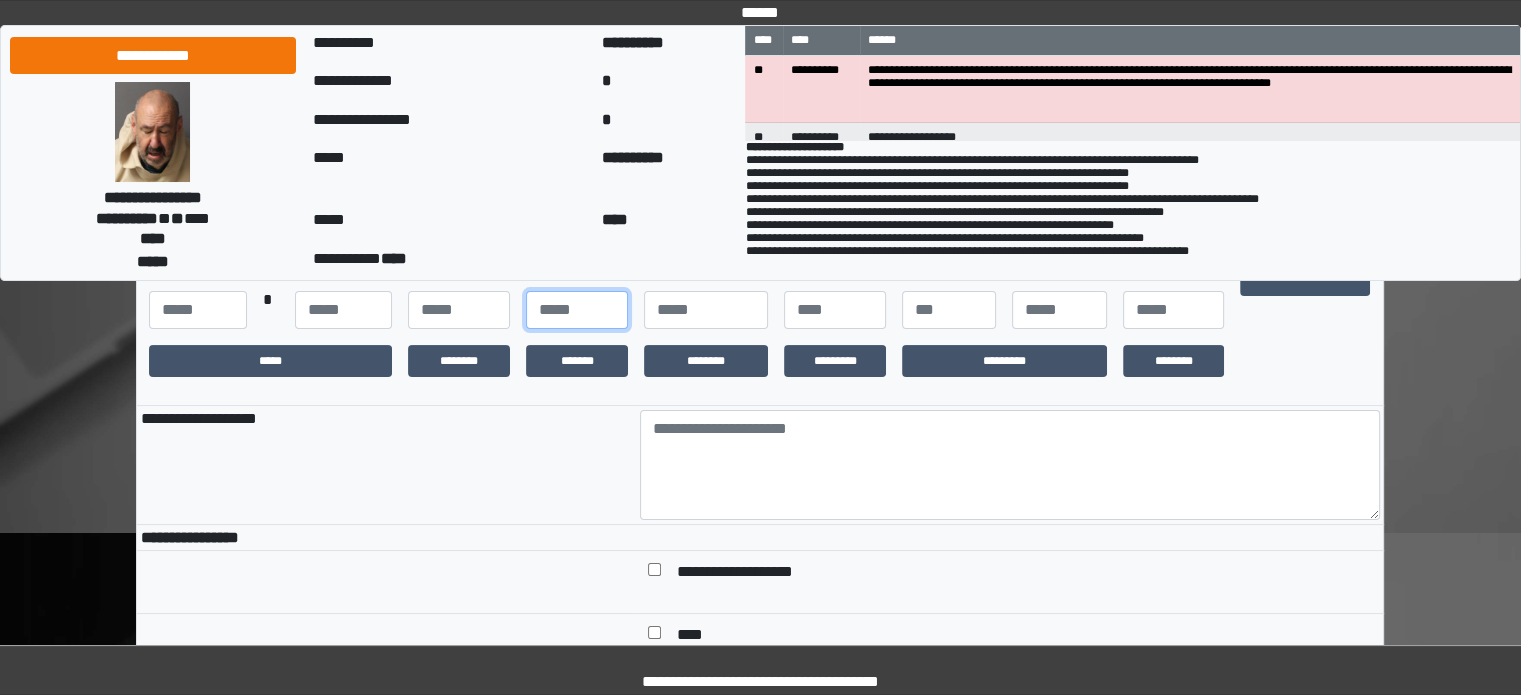 type on "**" 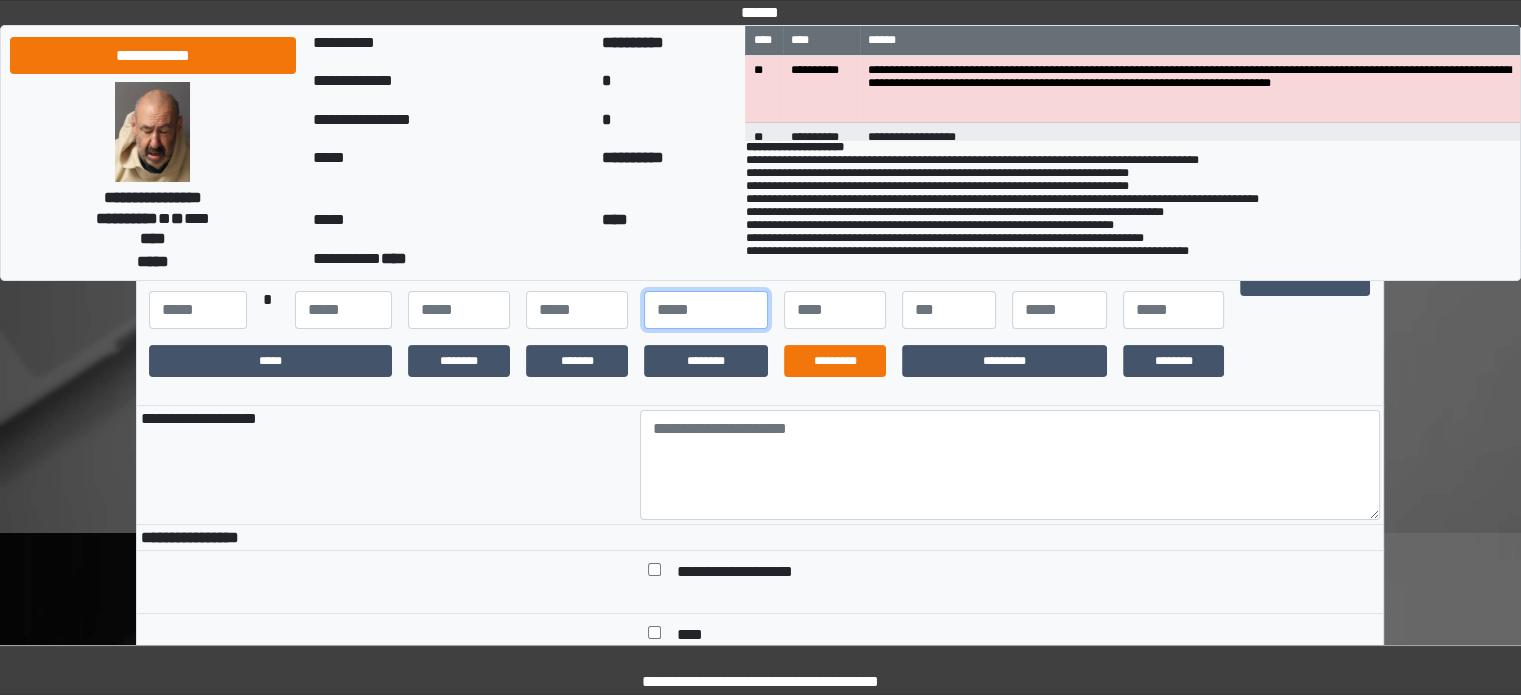 type on "****" 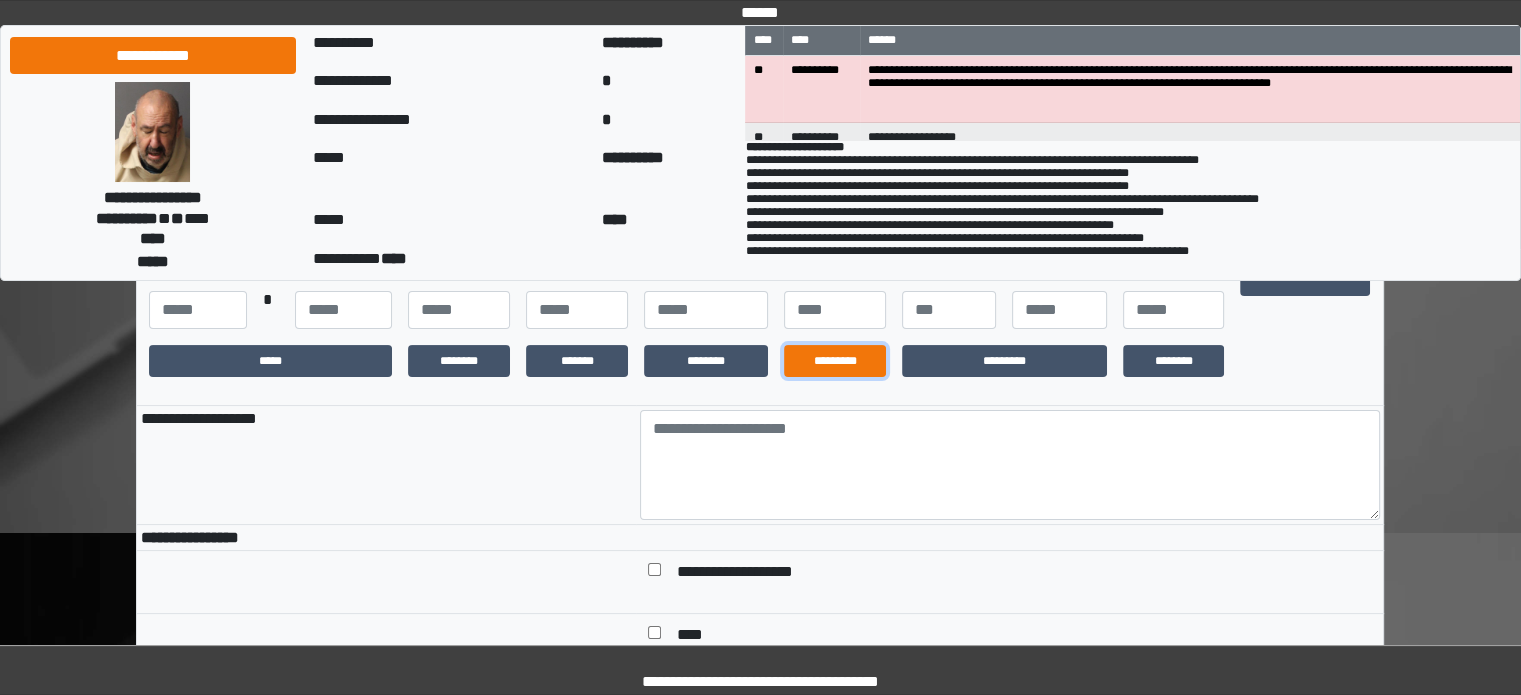 drag, startPoint x: 825, startPoint y: 400, endPoint x: 840, endPoint y: 405, distance: 15.811388 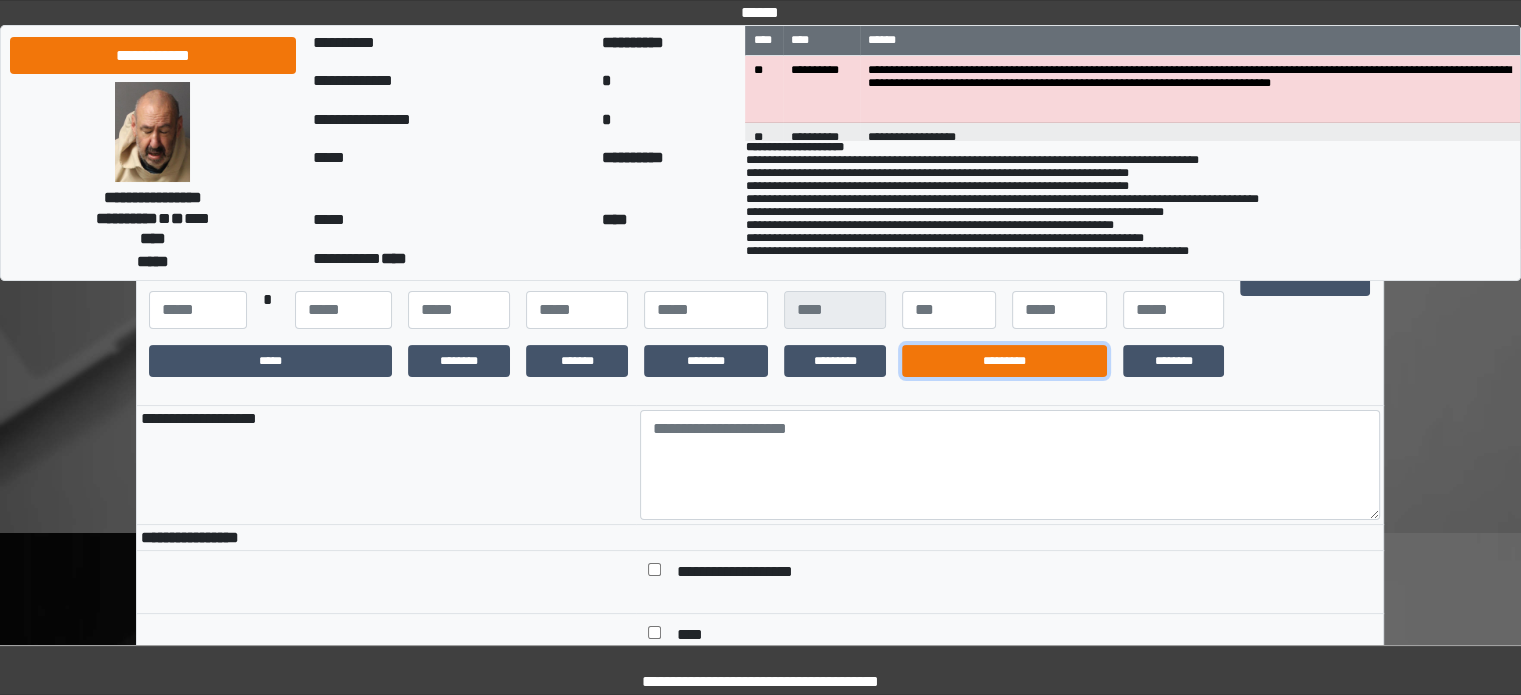click on "*********" at bounding box center (1004, 361) 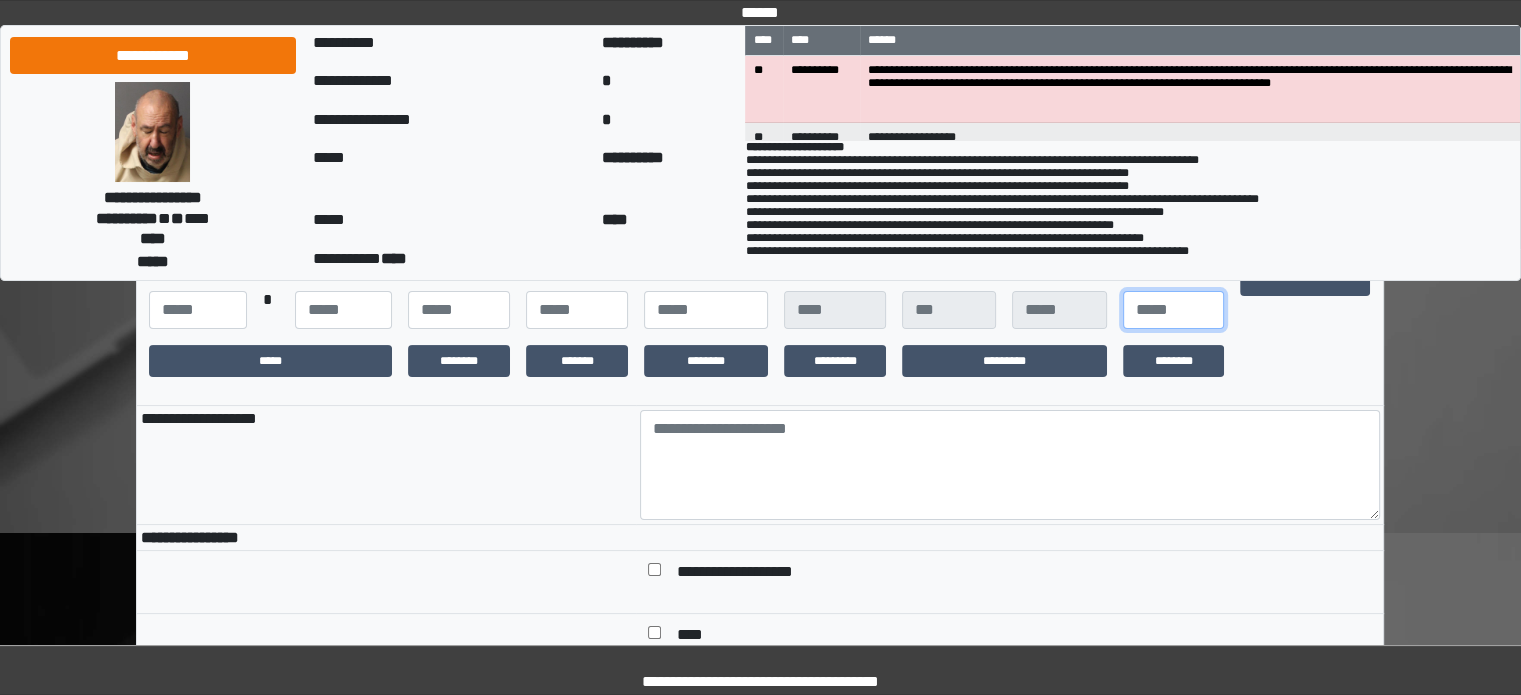 click at bounding box center [1174, 310] 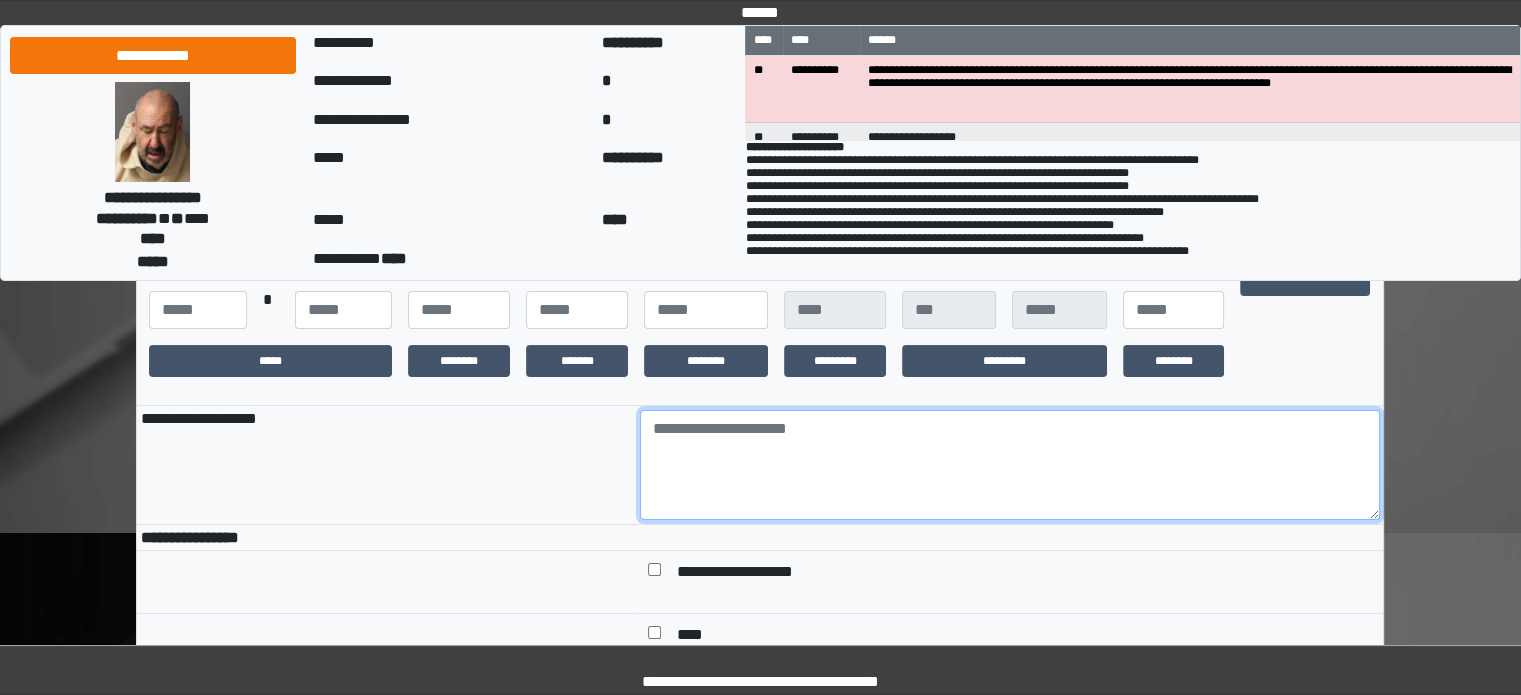click at bounding box center (1010, 465) 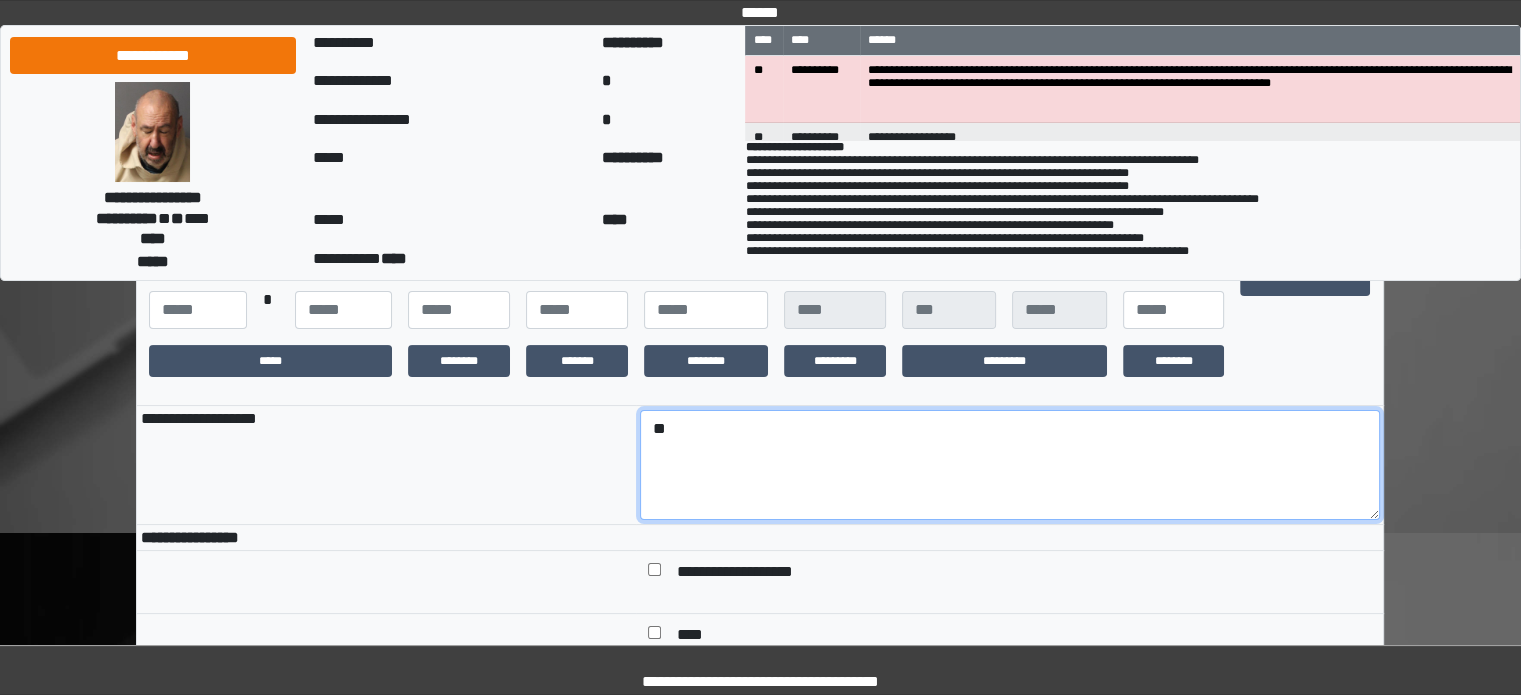 type on "*" 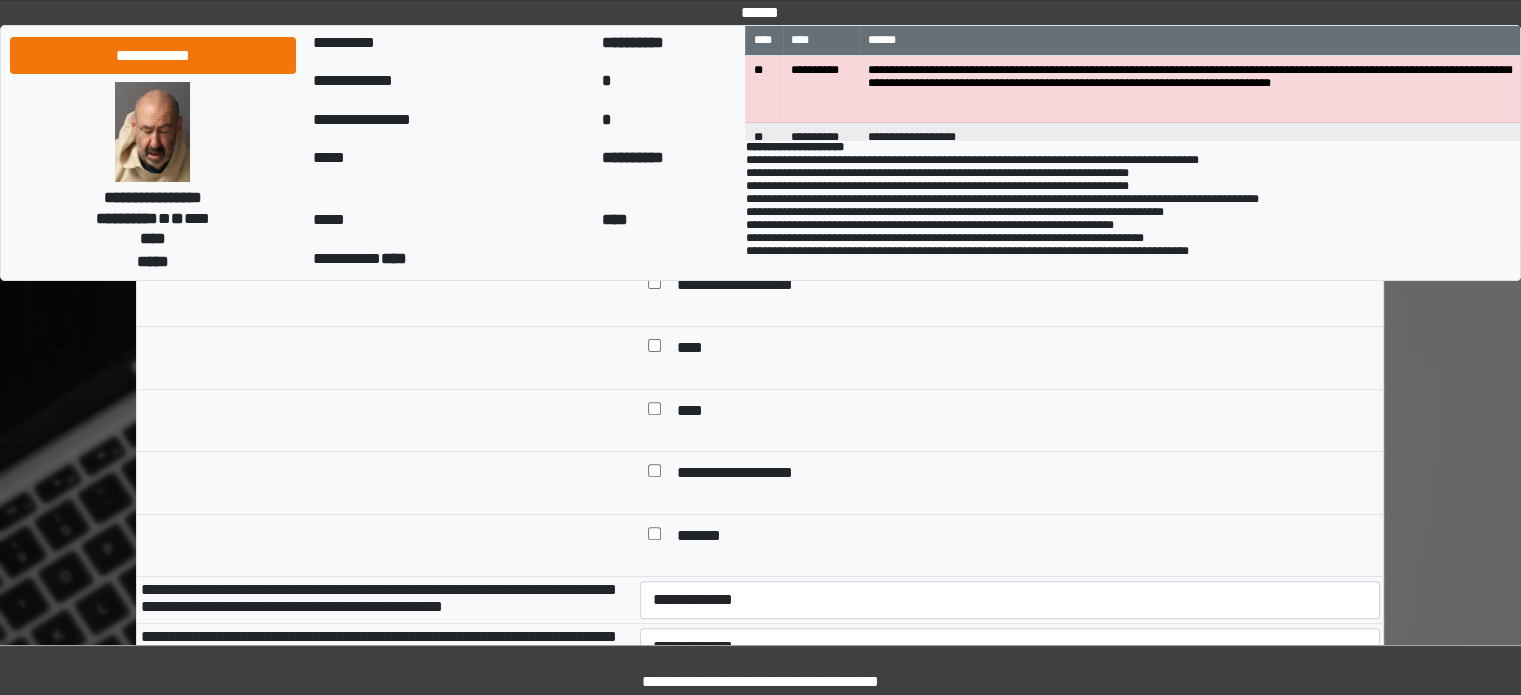 scroll, scrollTop: 600, scrollLeft: 0, axis: vertical 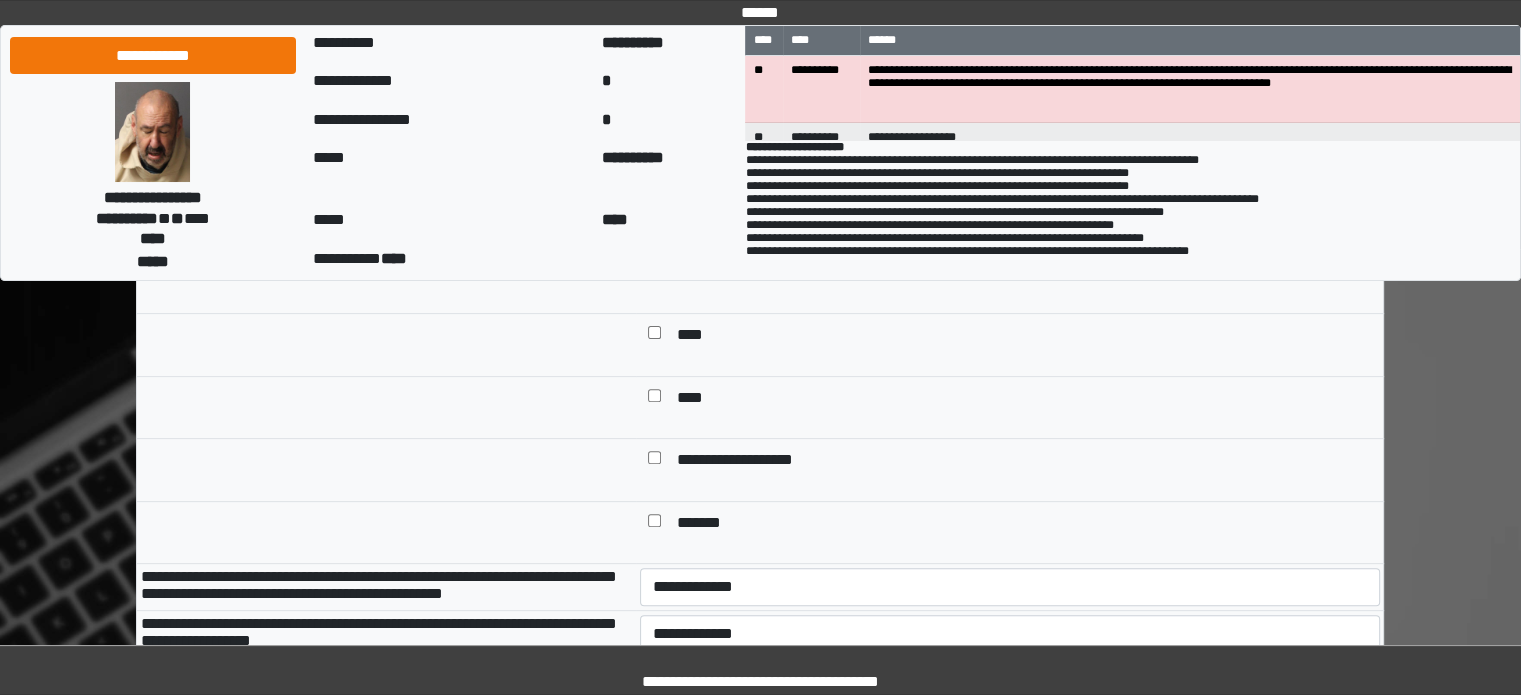 type on "**********" 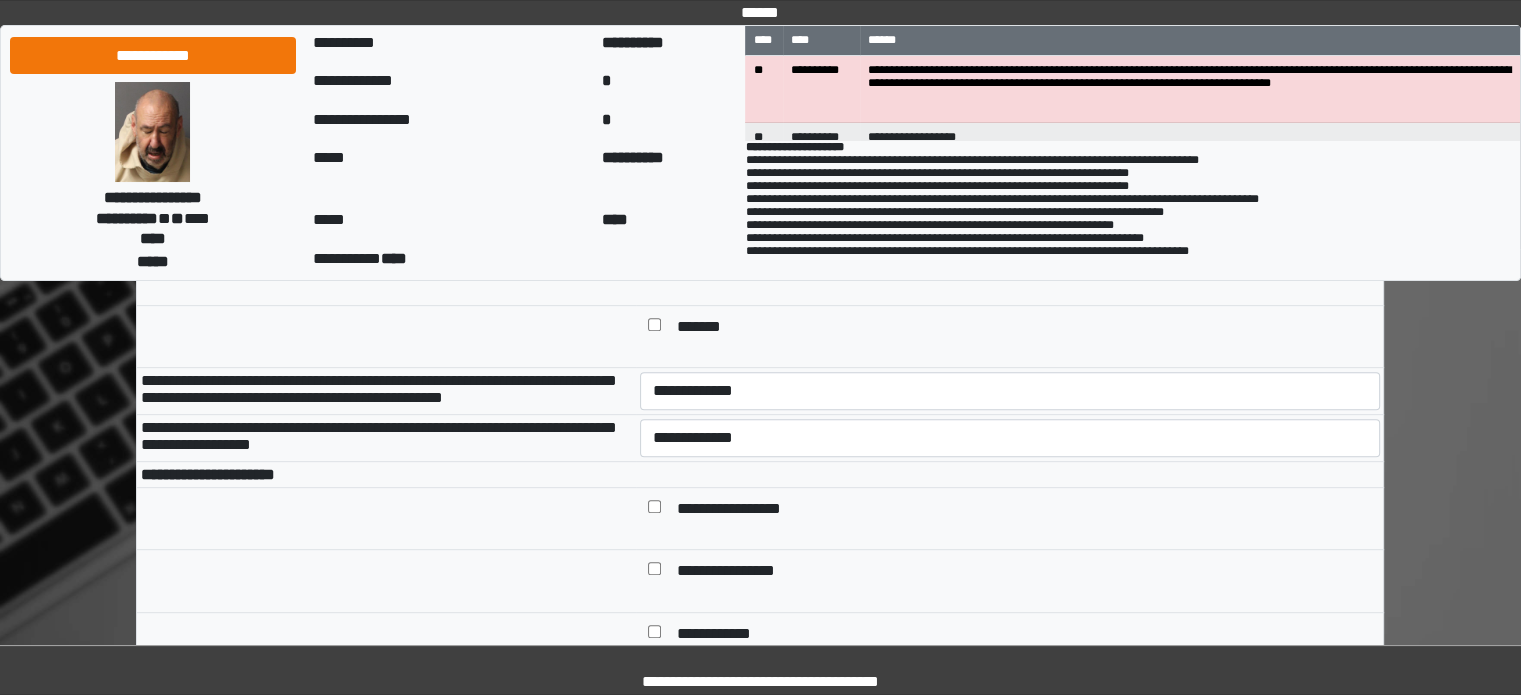 scroll, scrollTop: 800, scrollLeft: 0, axis: vertical 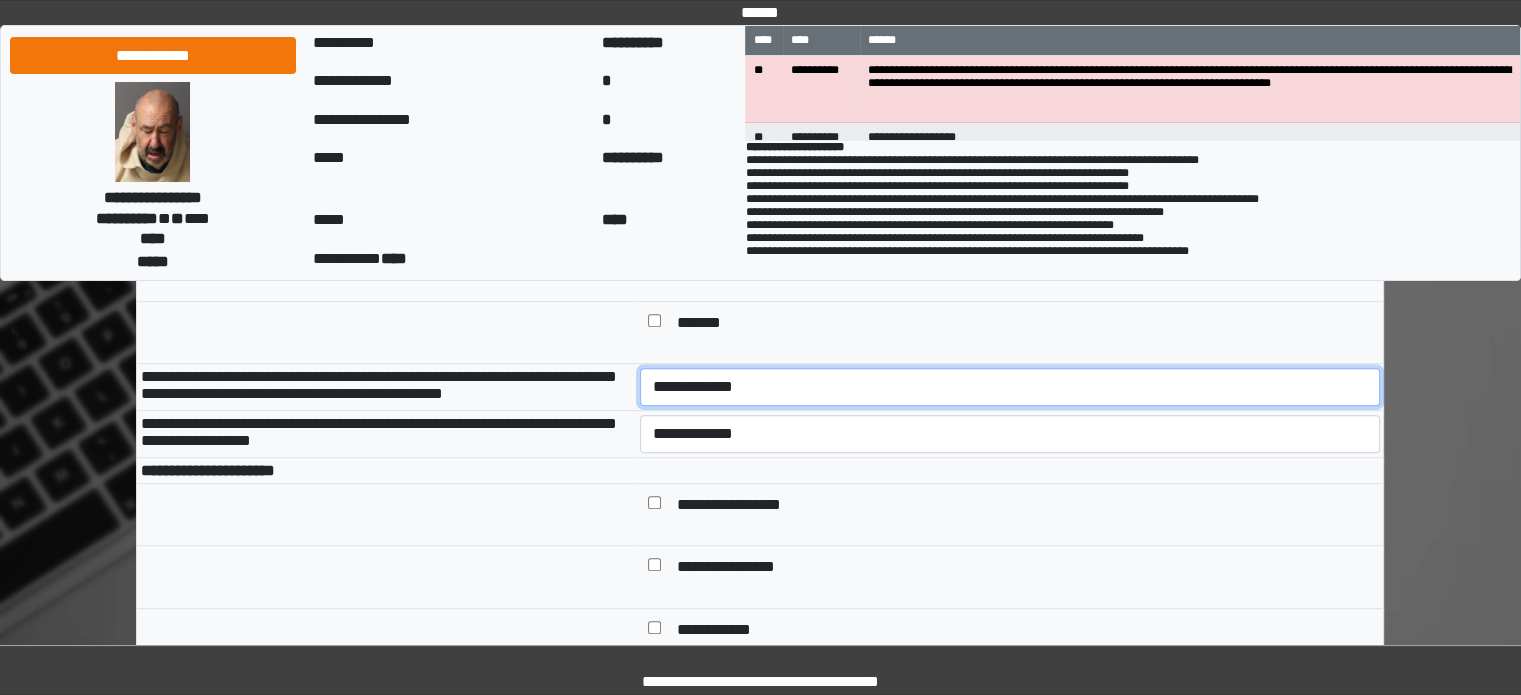 click on "**********" at bounding box center (1010, 387) 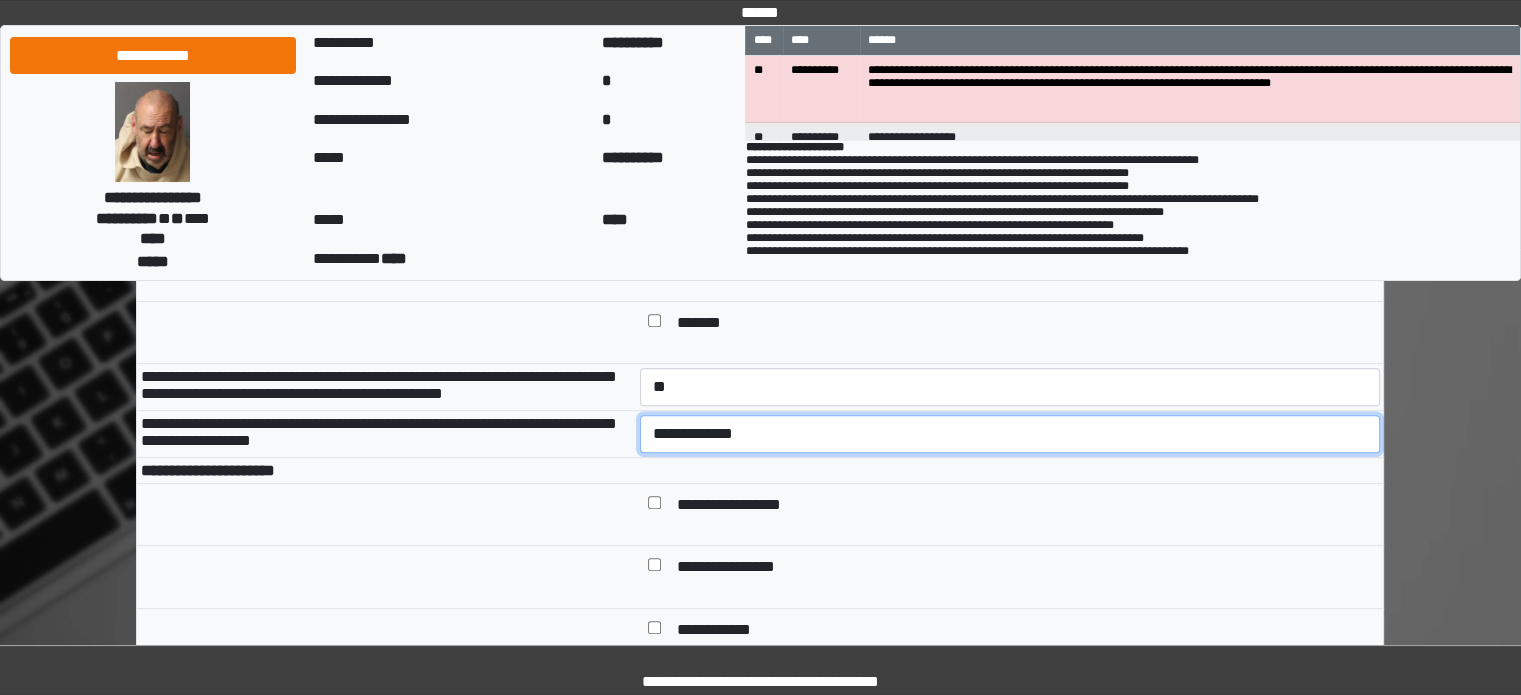 drag, startPoint x: 712, startPoint y: 478, endPoint x: 711, endPoint y: 489, distance: 11.045361 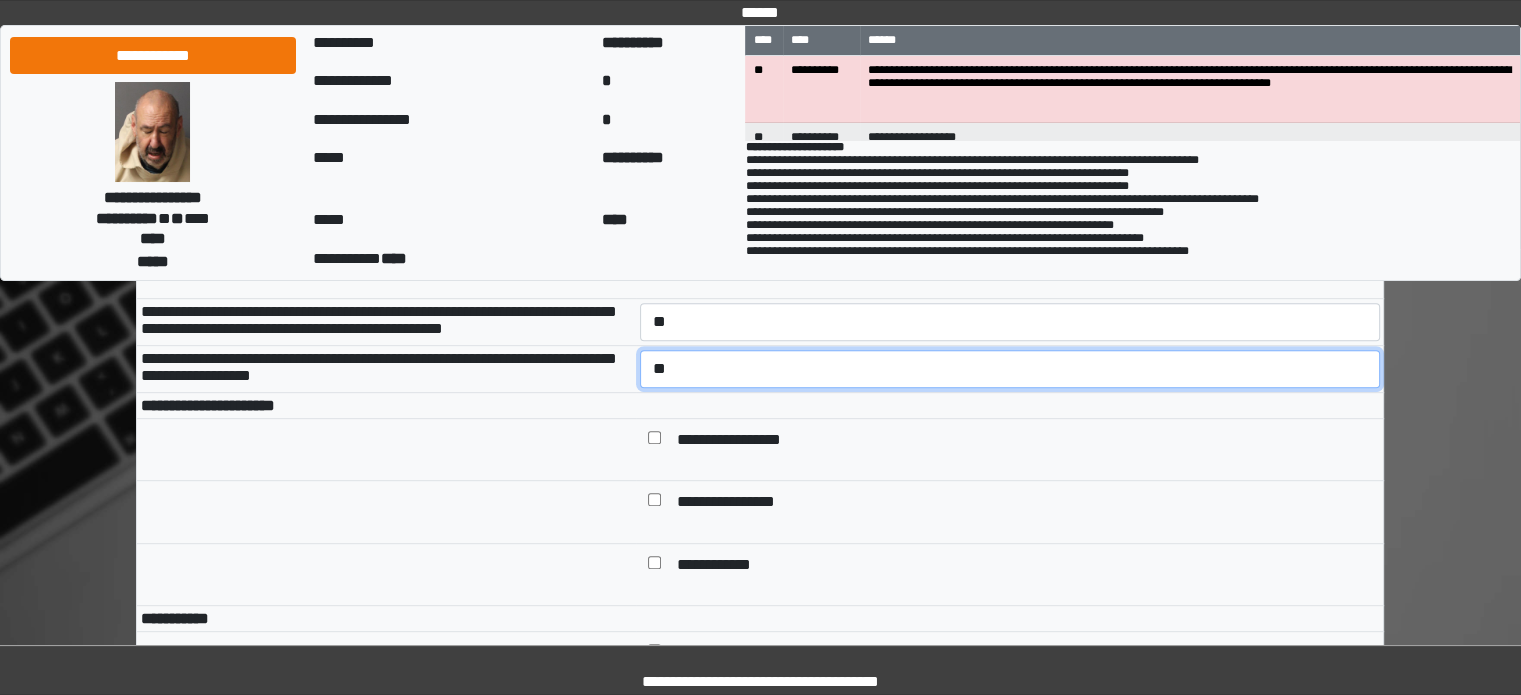 scroll, scrollTop: 900, scrollLeft: 0, axis: vertical 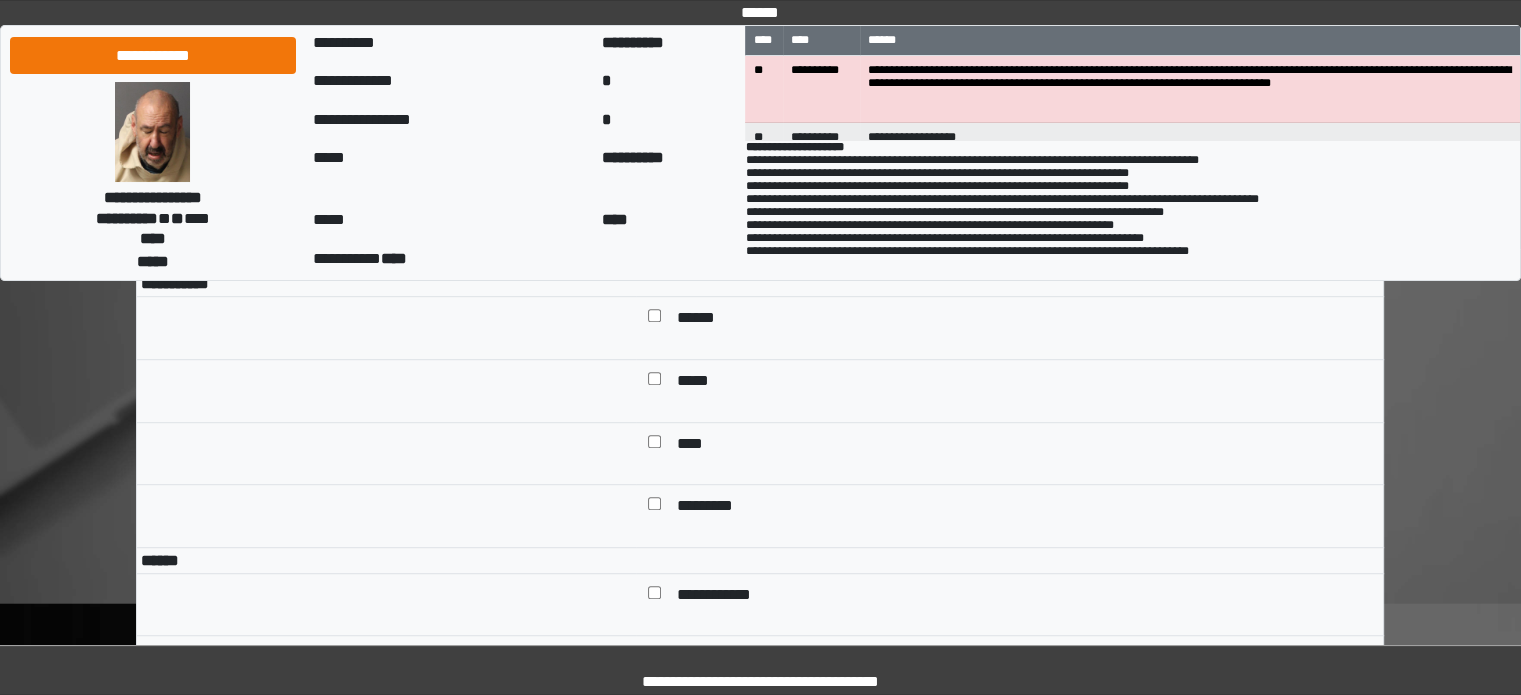 click at bounding box center (654, 446) 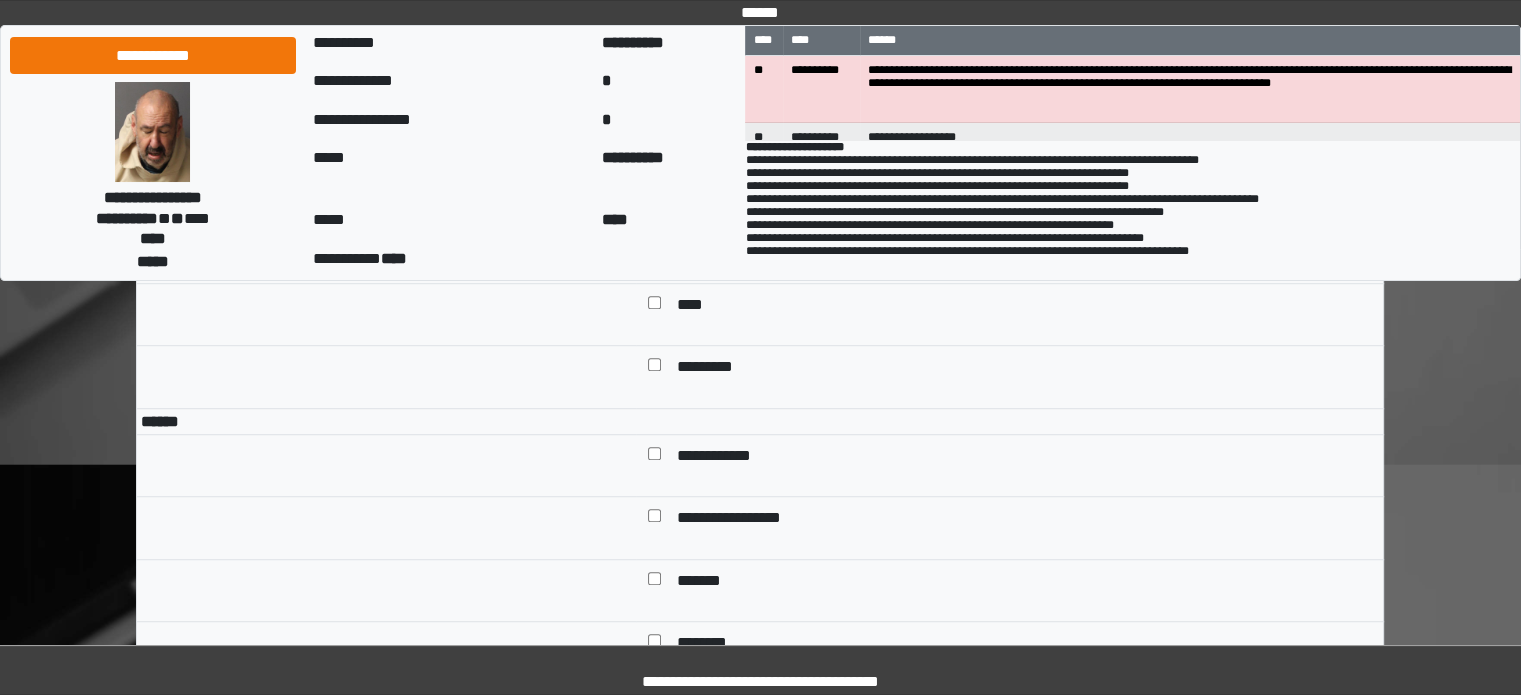 scroll, scrollTop: 1500, scrollLeft: 0, axis: vertical 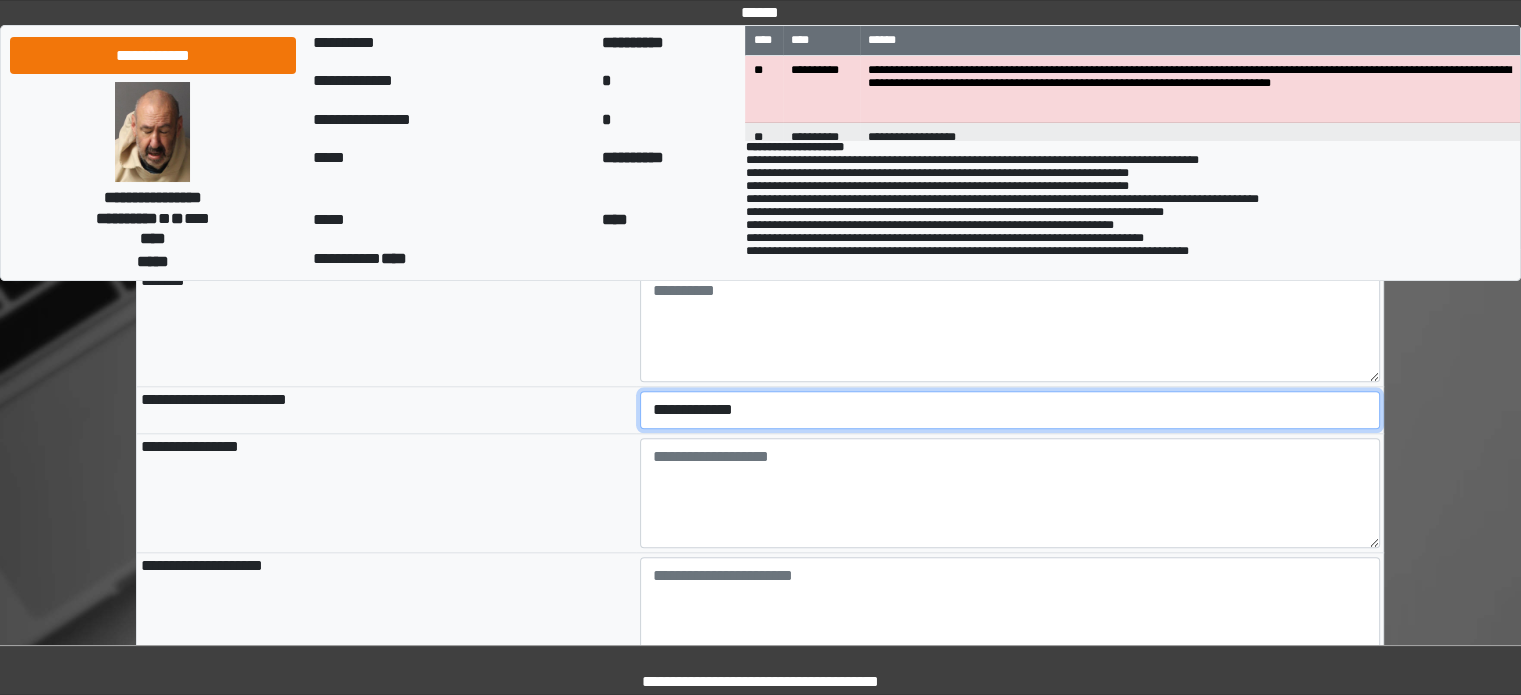 click on "**********" at bounding box center (1010, 410) 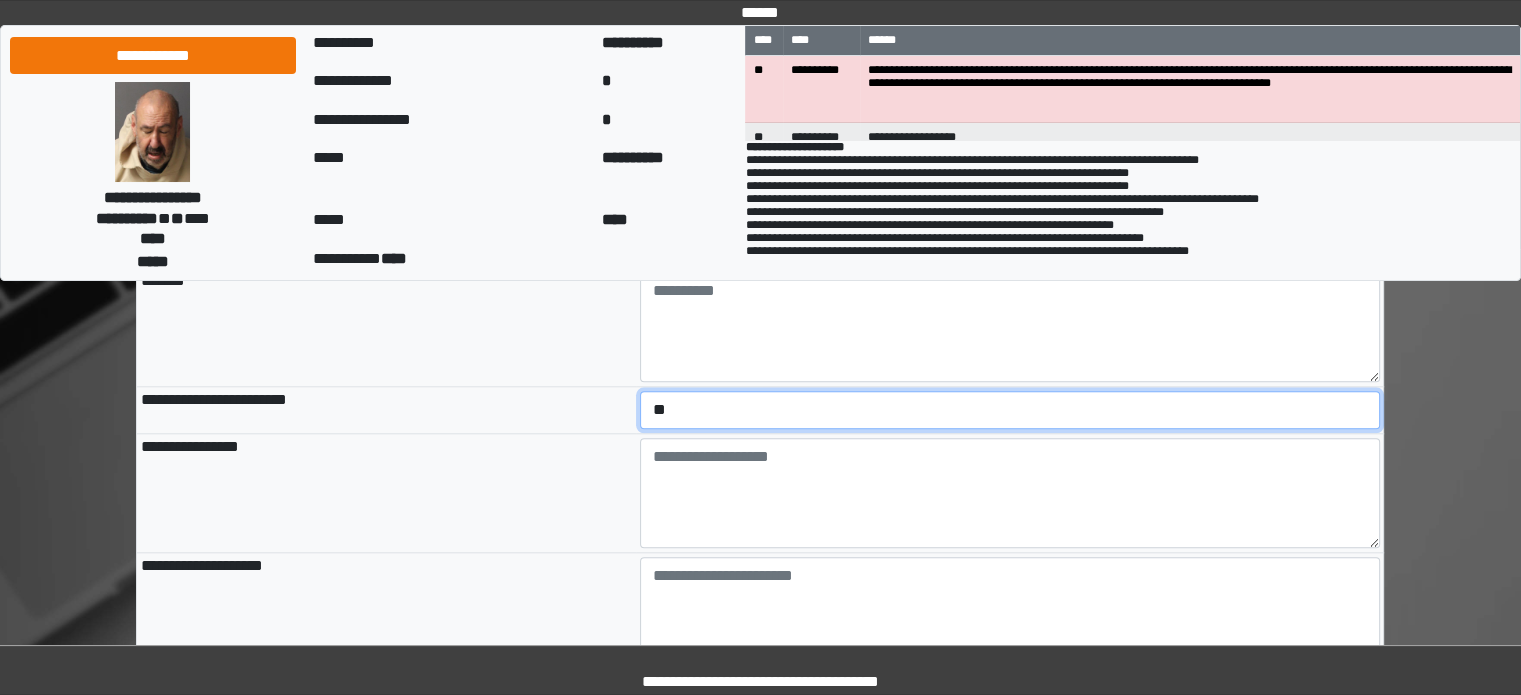 click on "**********" at bounding box center (1010, 410) 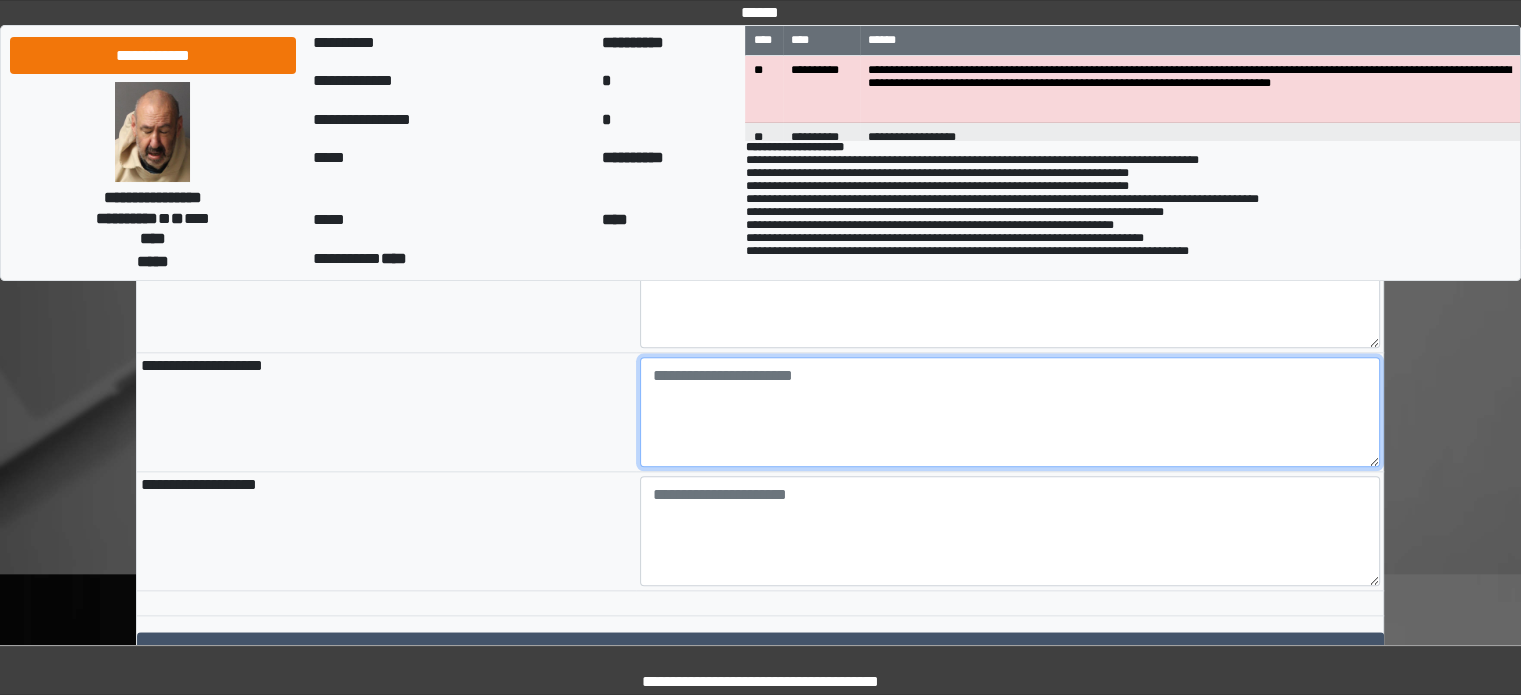click at bounding box center (1010, 412) 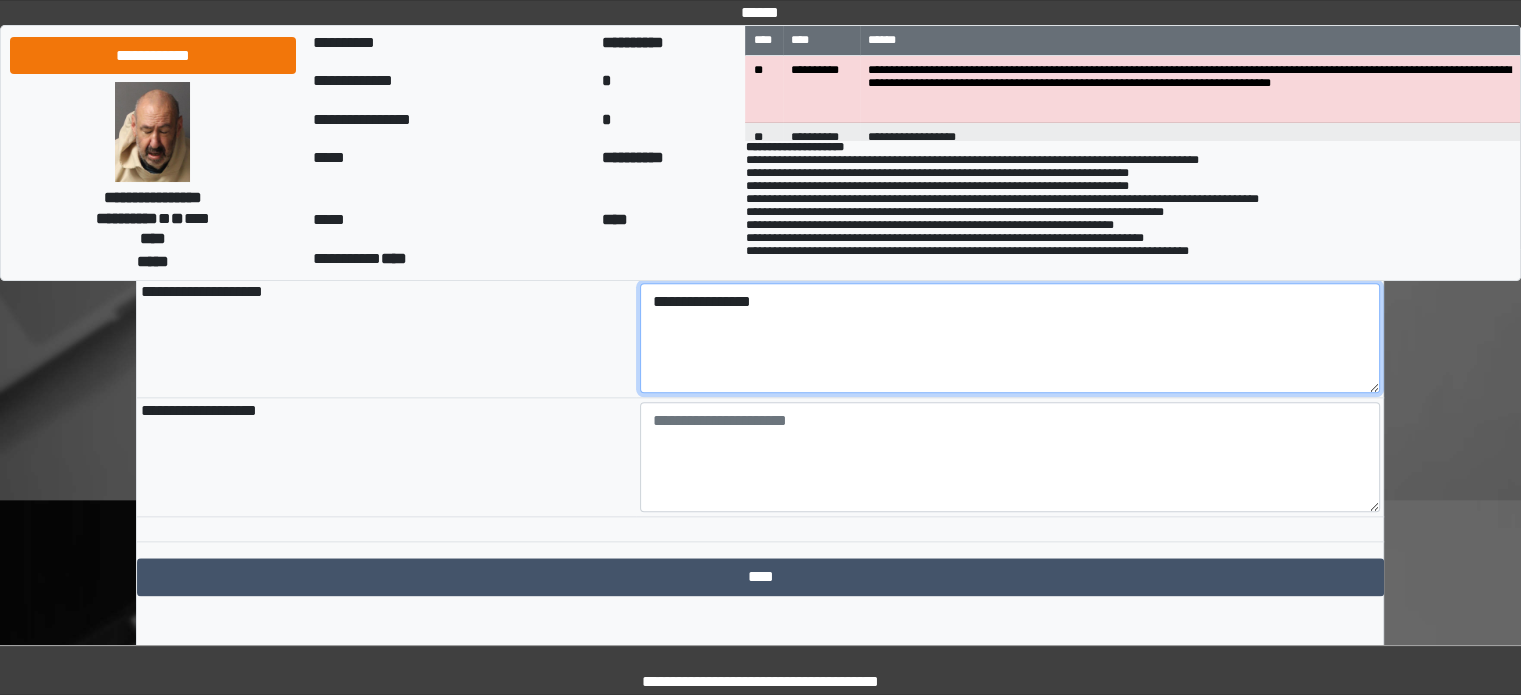 scroll, scrollTop: 2362, scrollLeft: 0, axis: vertical 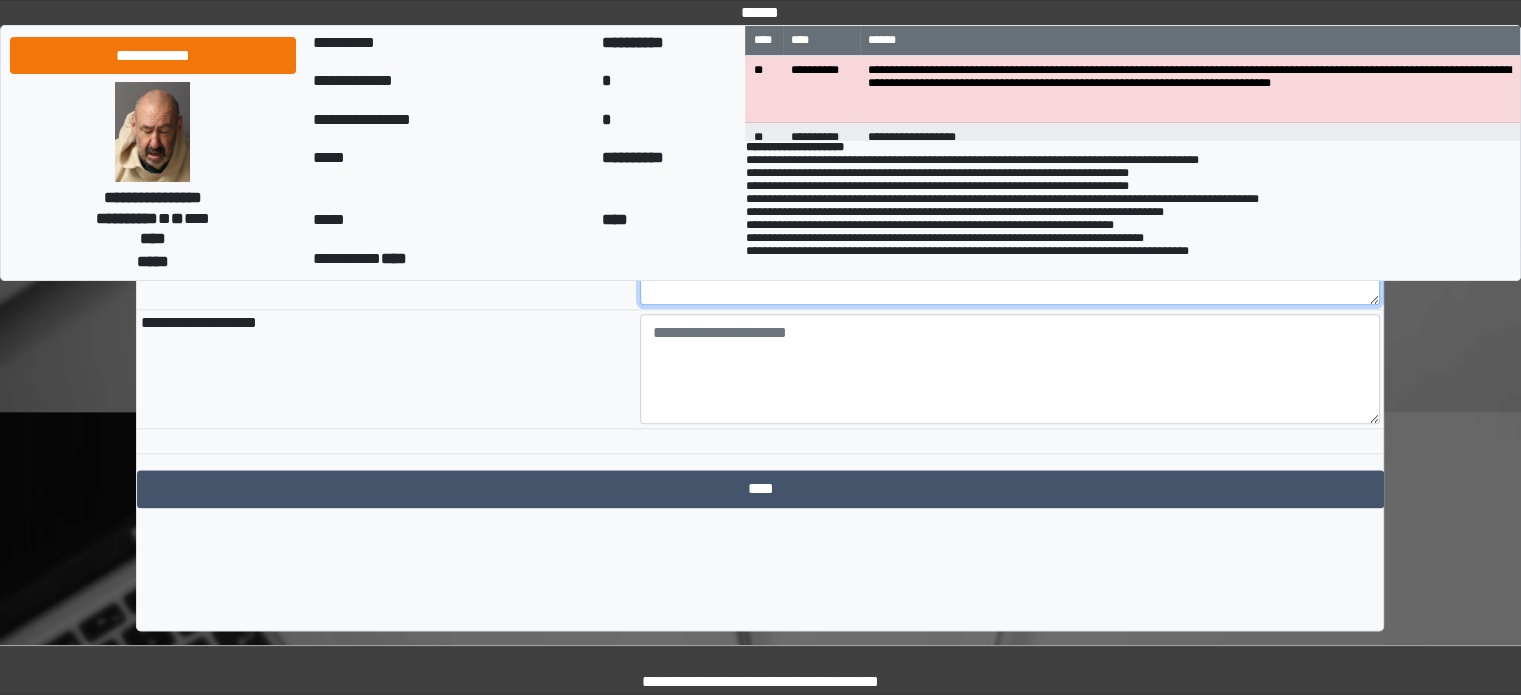 type on "**********" 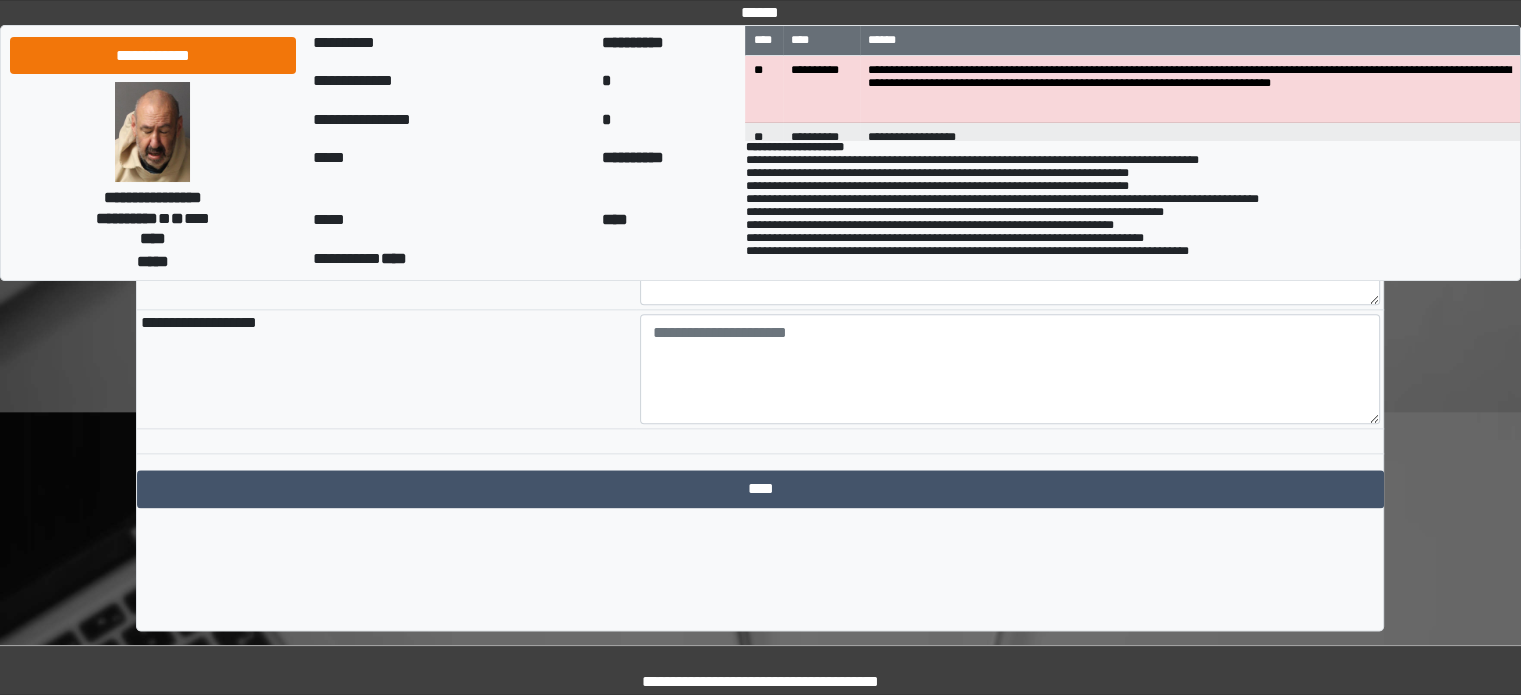 click on "**********" at bounding box center [760, -647] 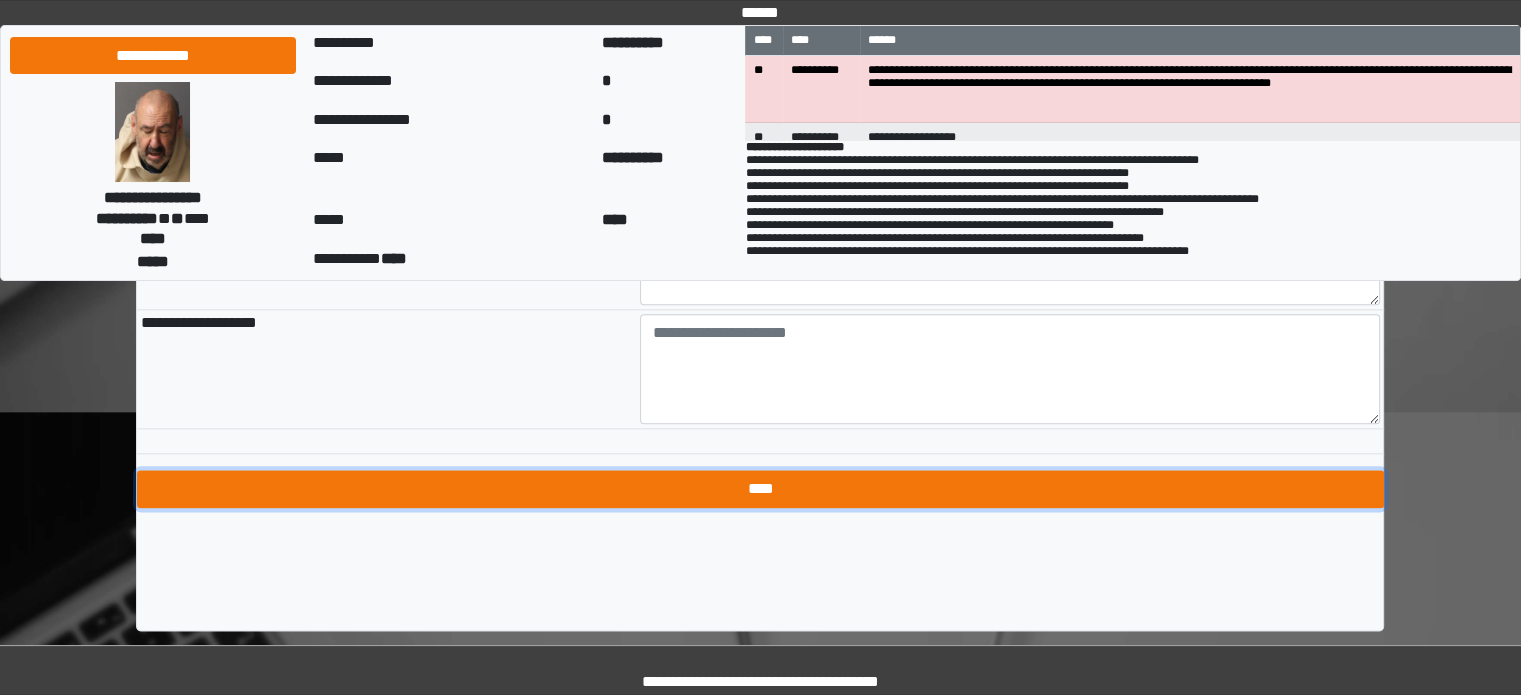 click on "****" at bounding box center (760, 489) 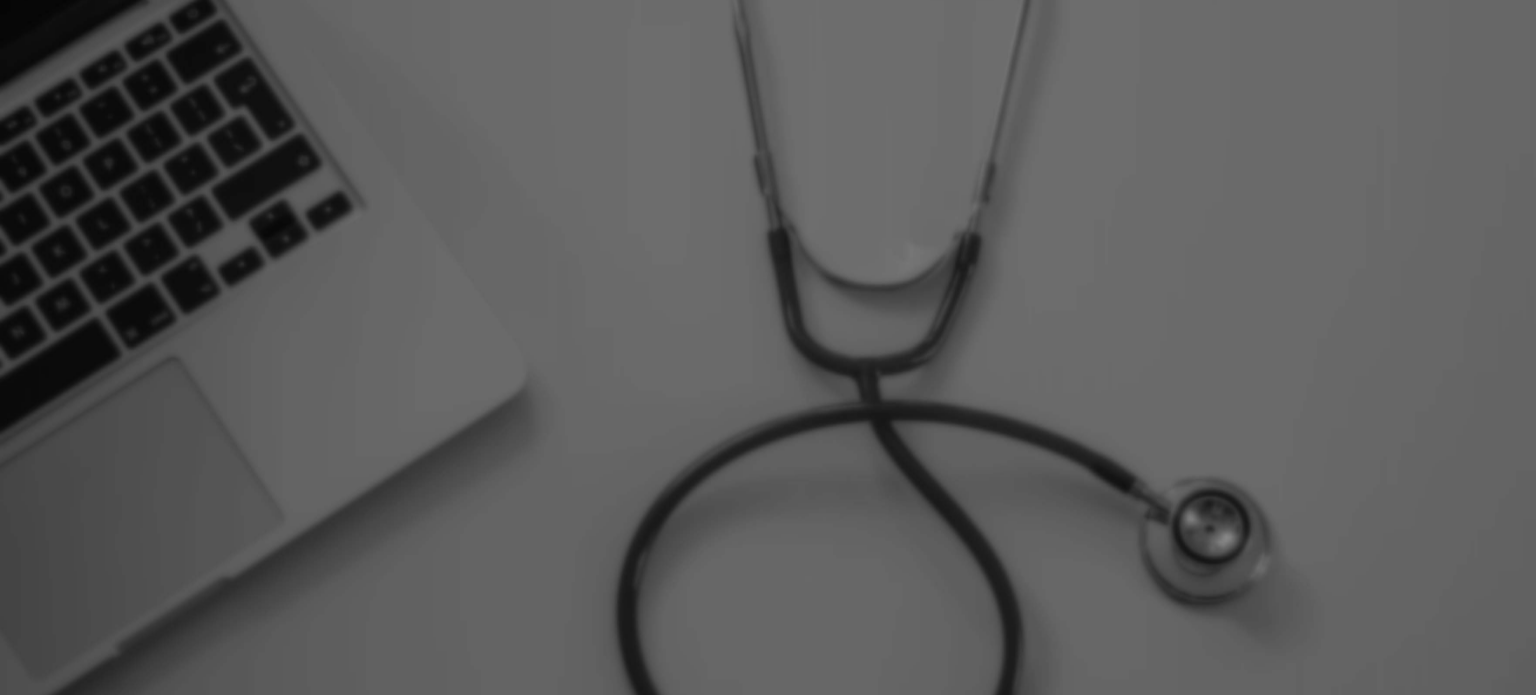 scroll, scrollTop: 0, scrollLeft: 0, axis: both 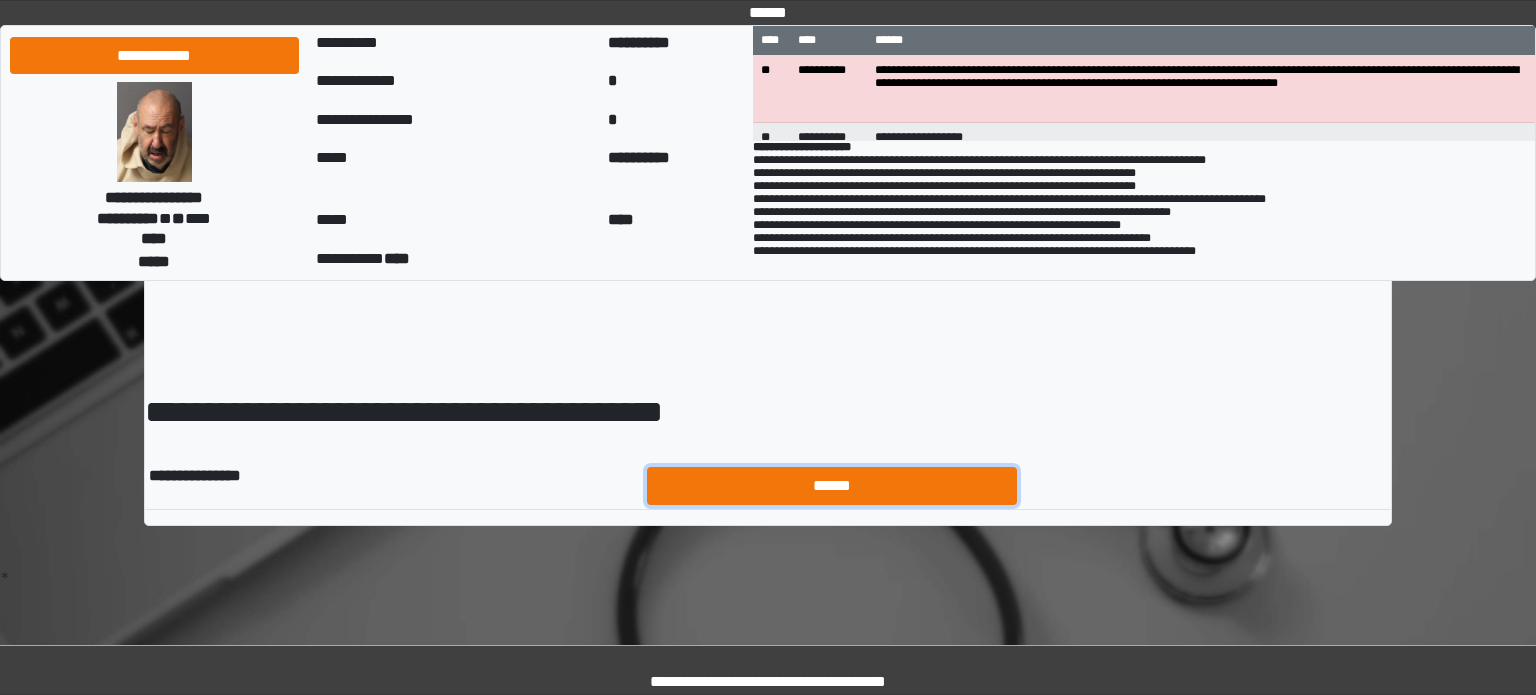 click on "******" at bounding box center (832, 486) 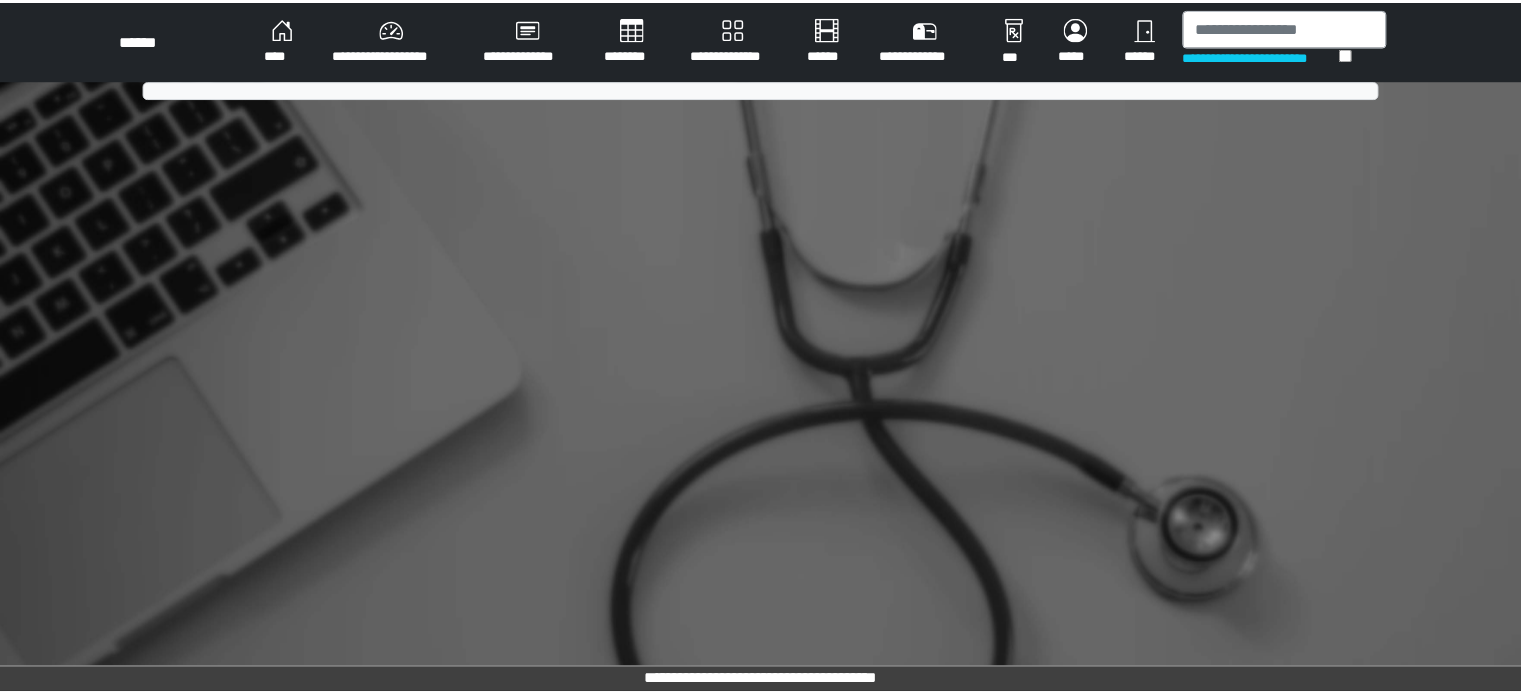 scroll, scrollTop: 0, scrollLeft: 0, axis: both 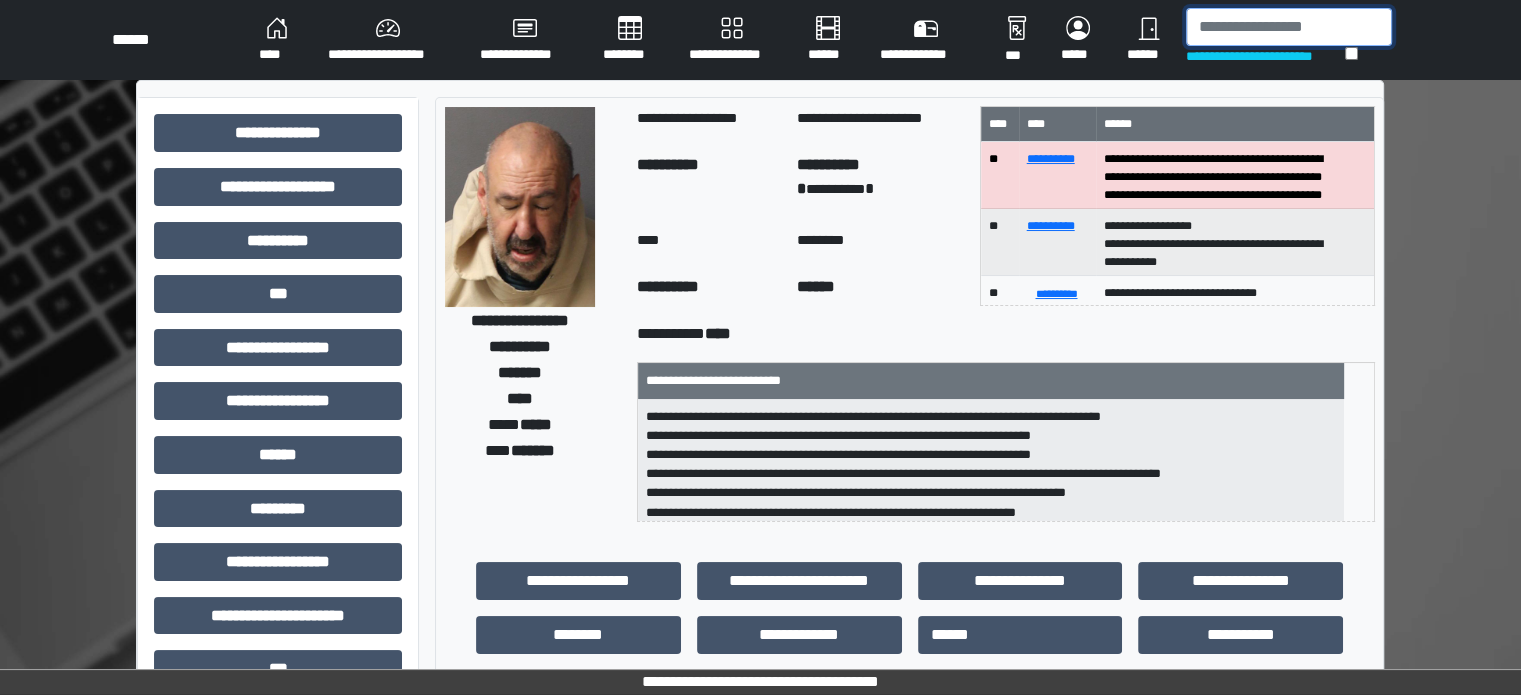 click at bounding box center (1289, 27) 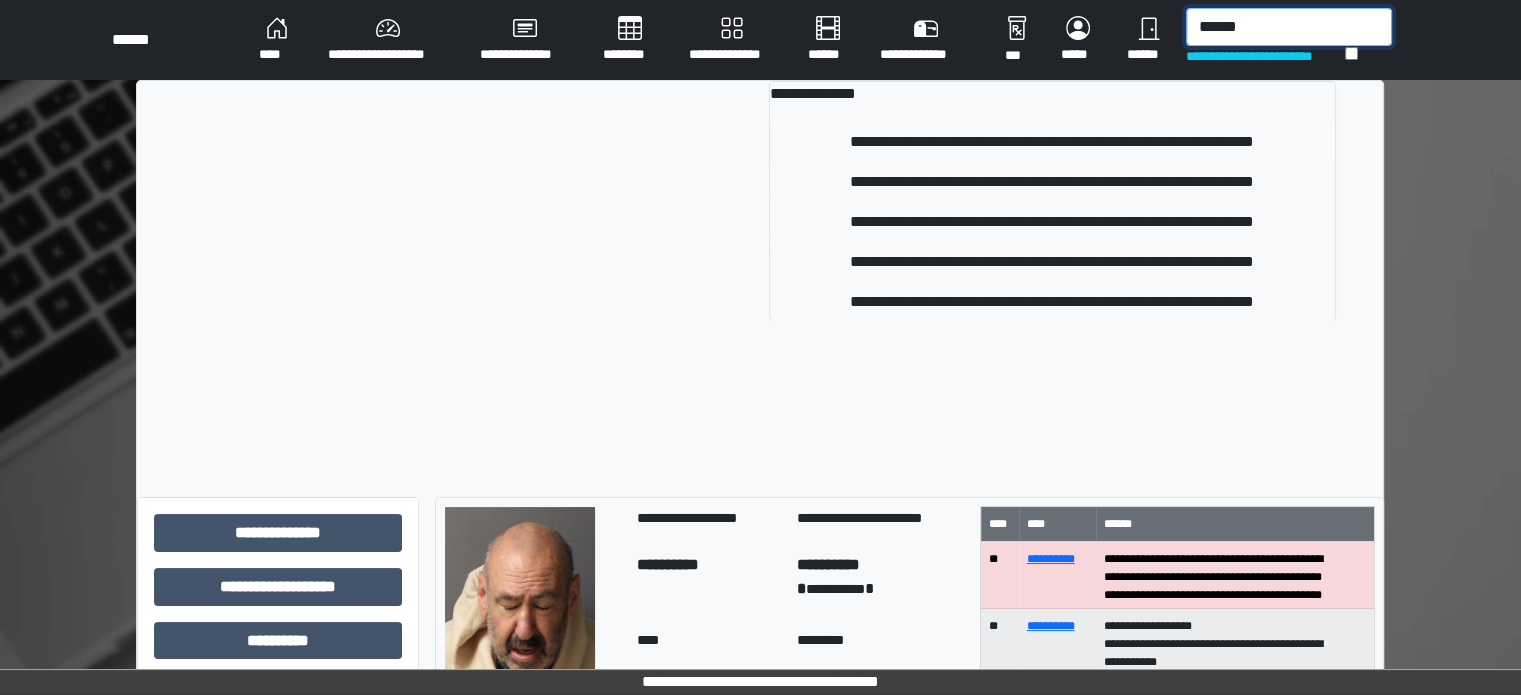 type on "******" 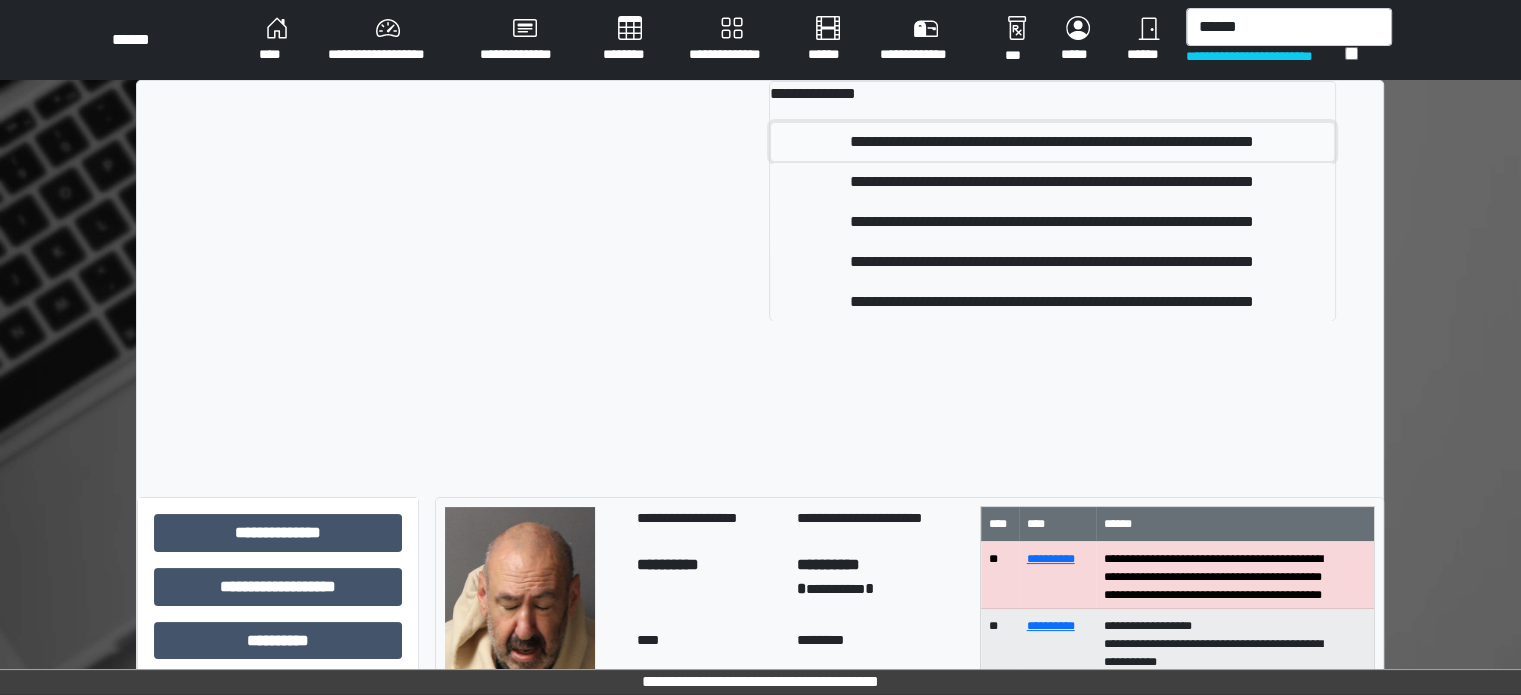 click on "**********" at bounding box center (1052, 142) 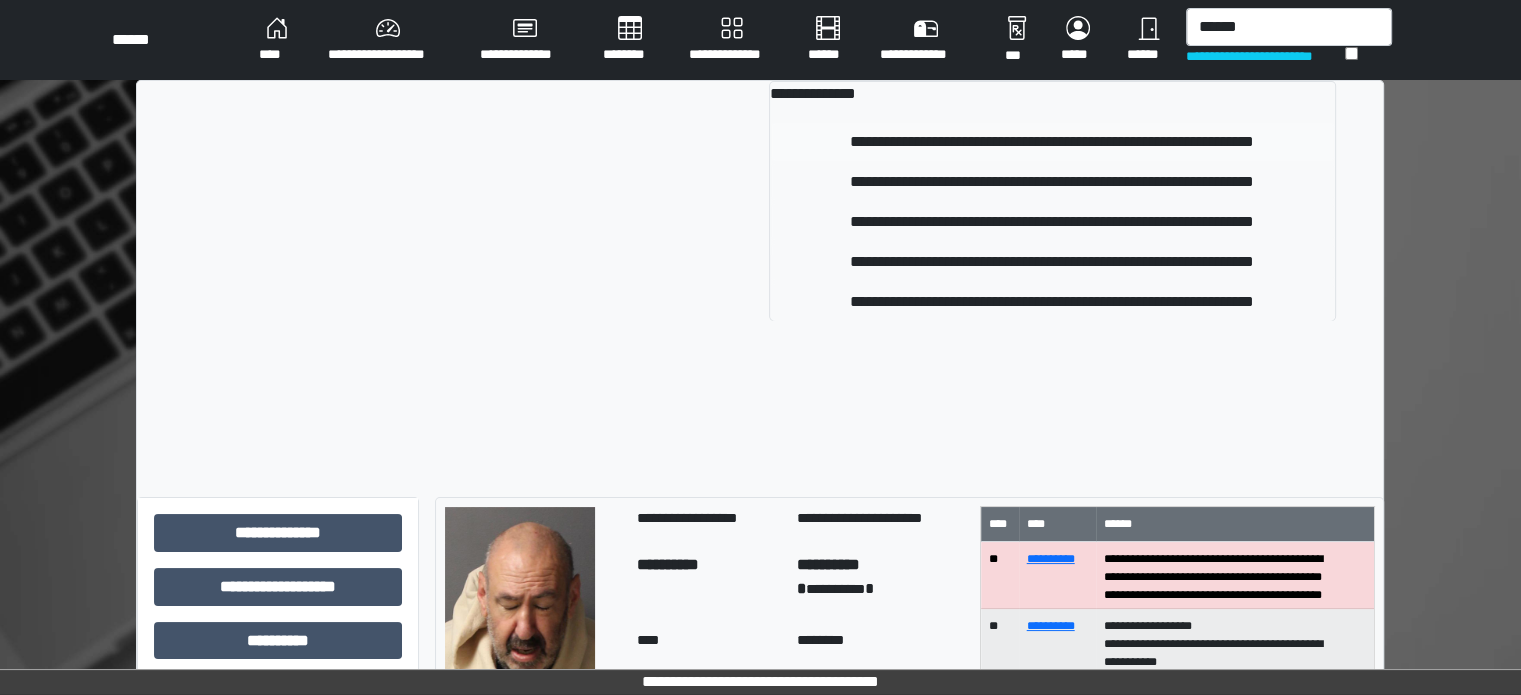 type 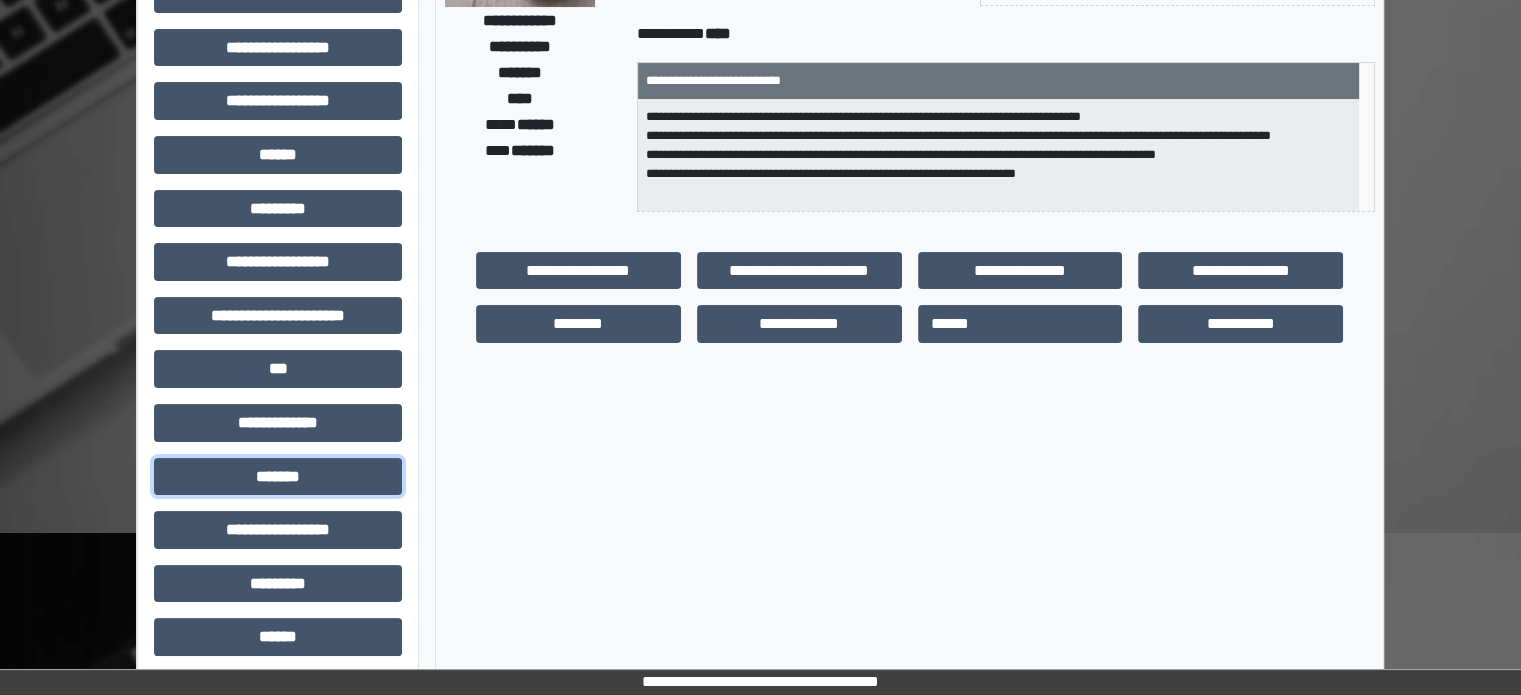 drag, startPoint x: 200, startPoint y: 468, endPoint x: 0, endPoint y: 455, distance: 200.42206 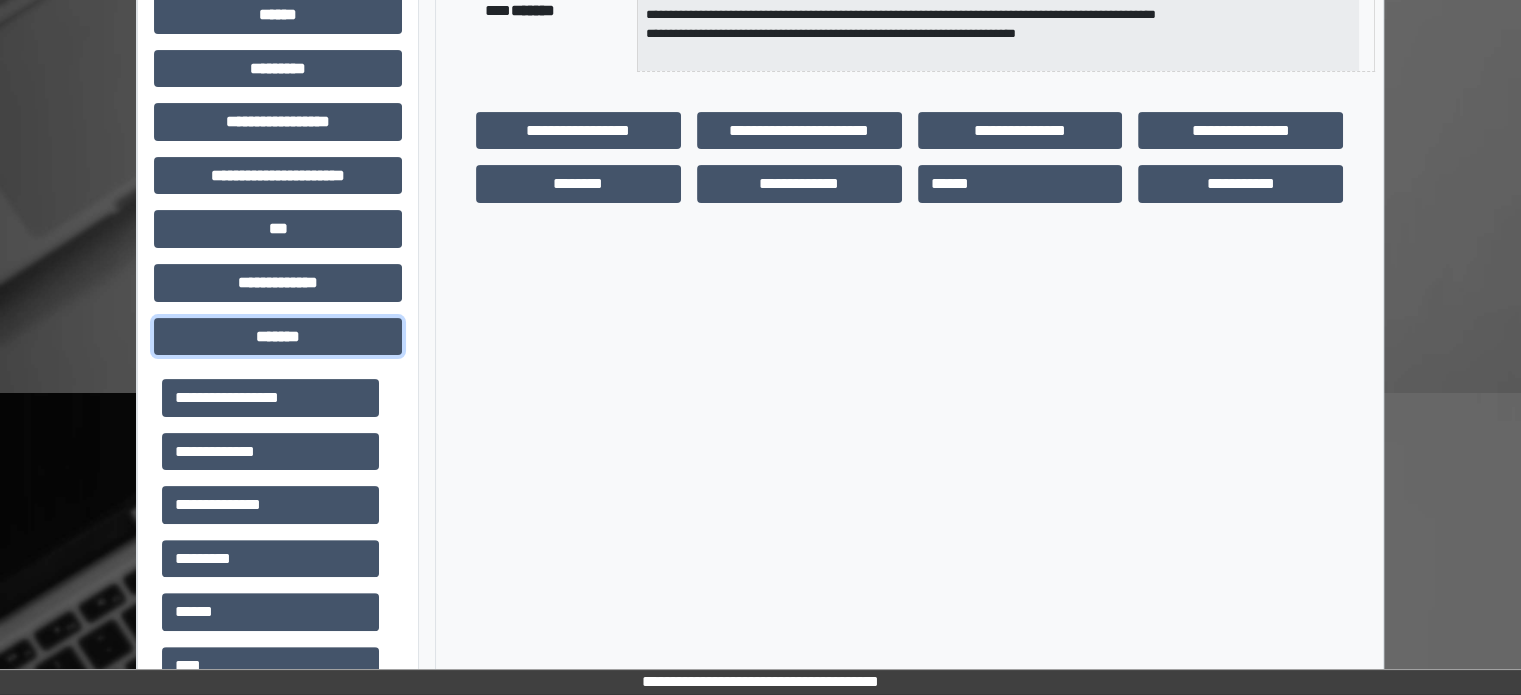 scroll, scrollTop: 600, scrollLeft: 0, axis: vertical 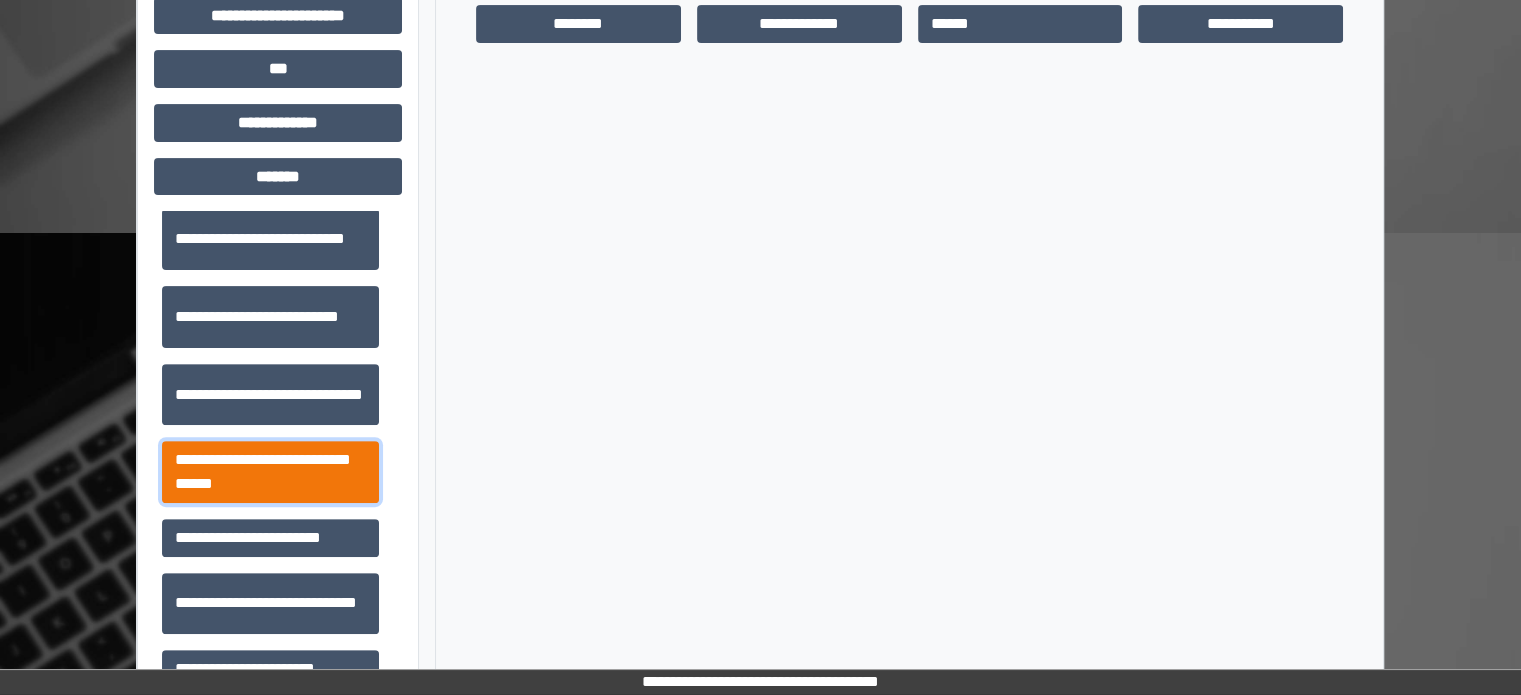click on "**********" at bounding box center (270, 472) 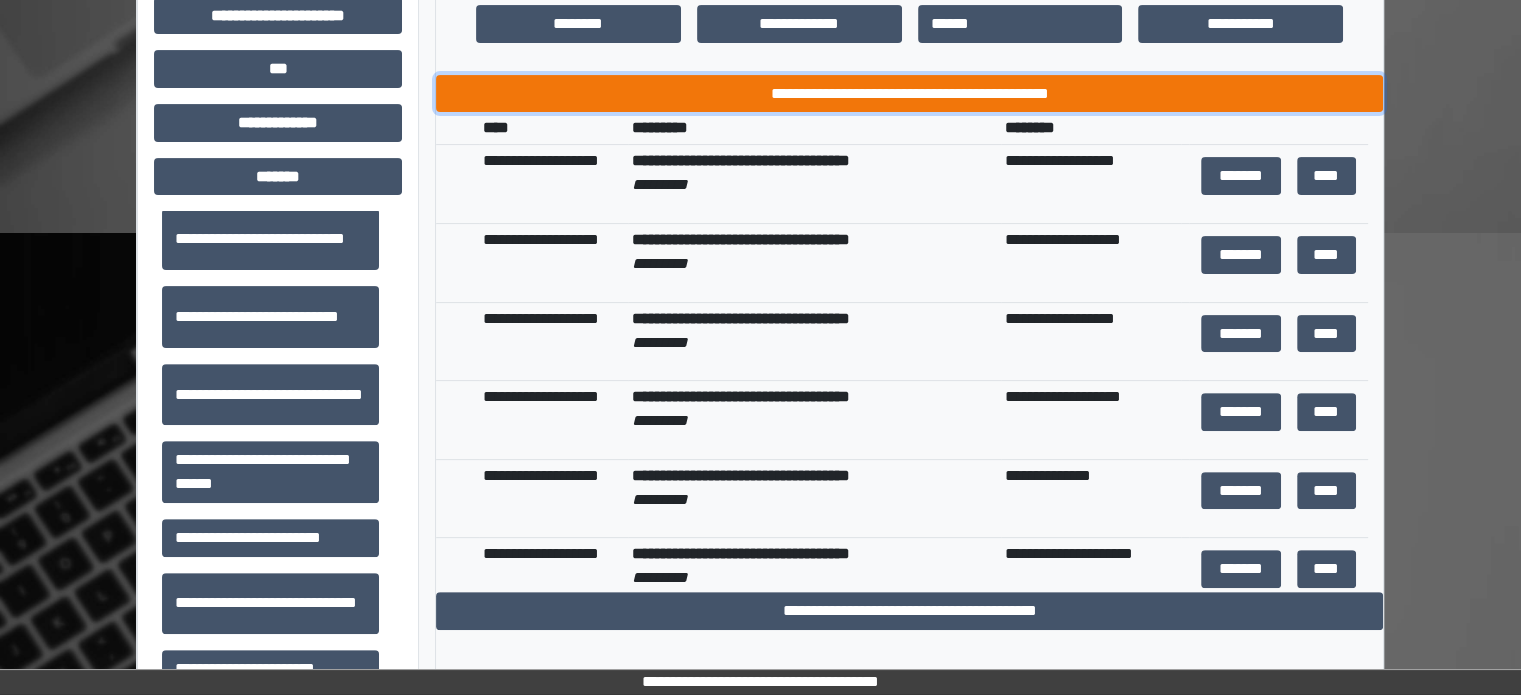 click on "**********" at bounding box center [909, 94] 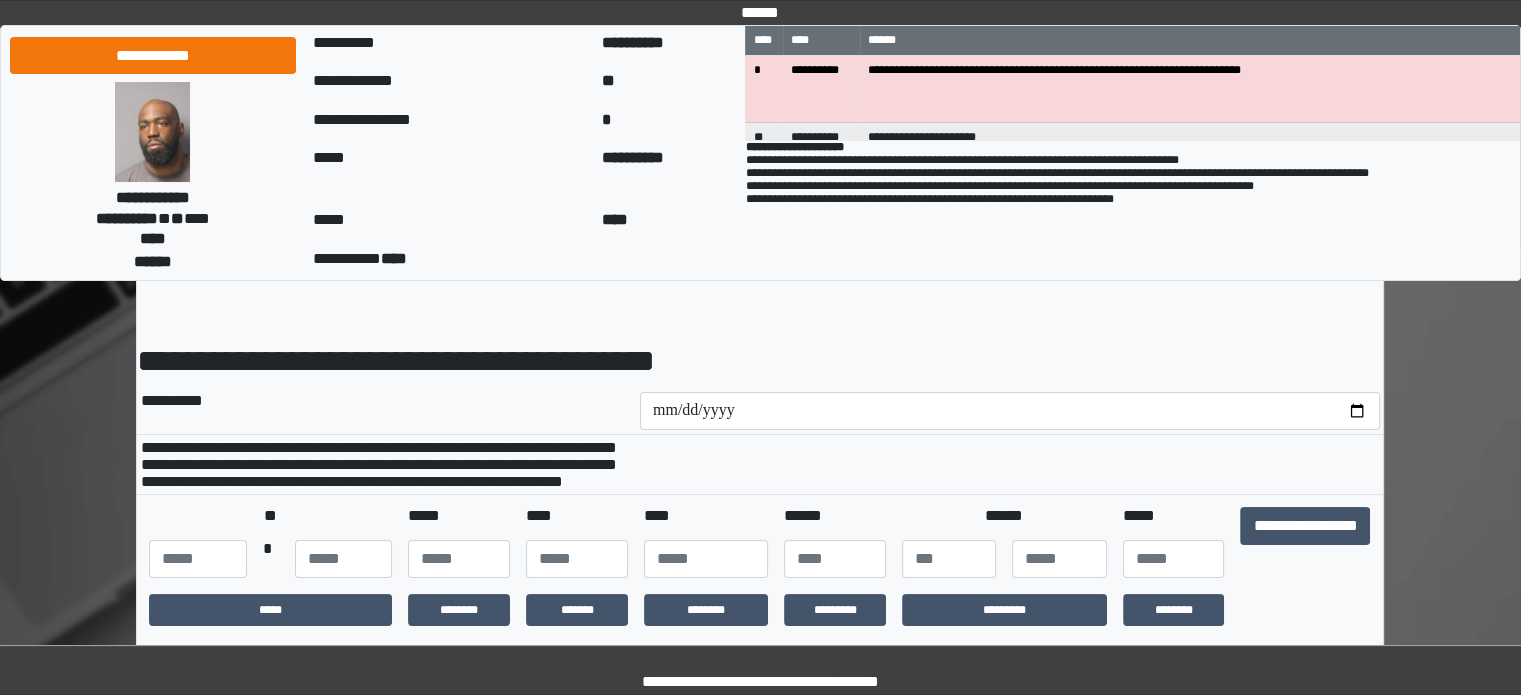 scroll, scrollTop: 100, scrollLeft: 0, axis: vertical 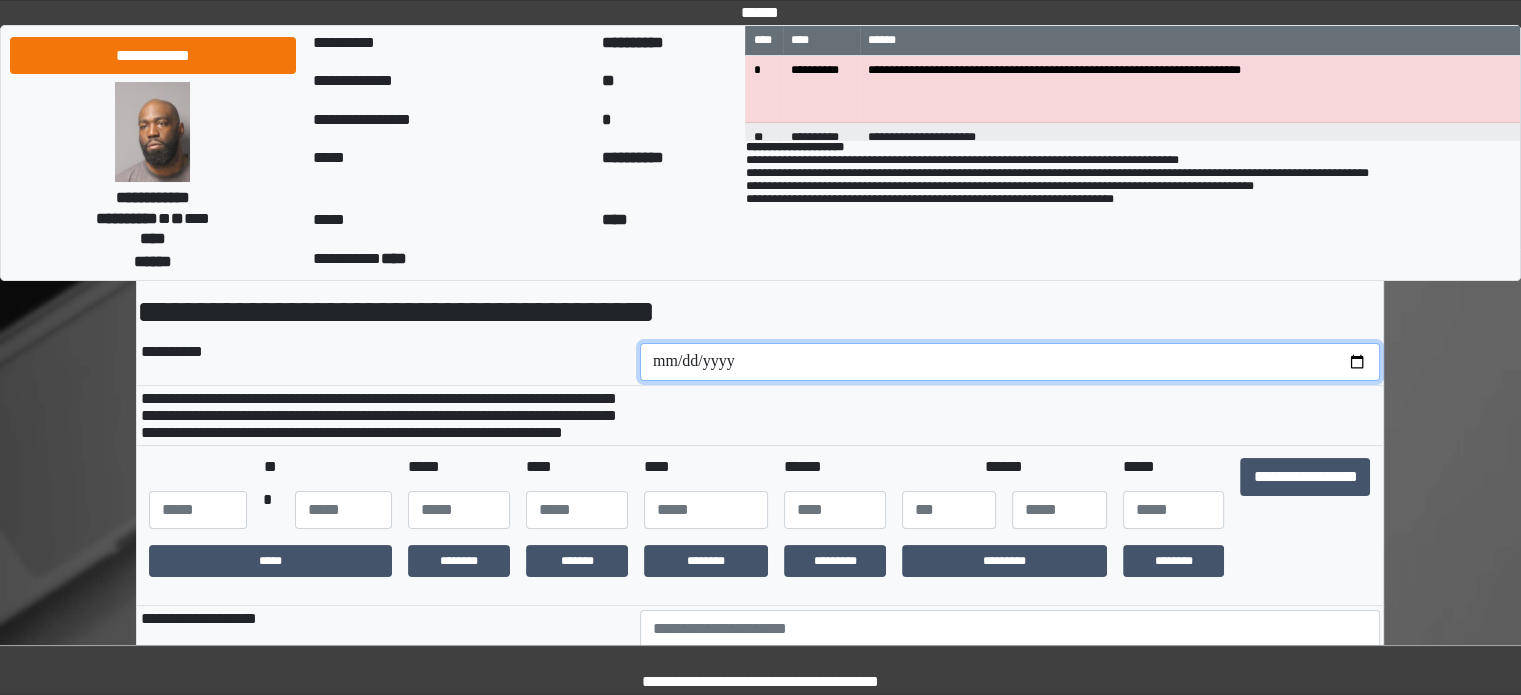 click at bounding box center (1010, 362) 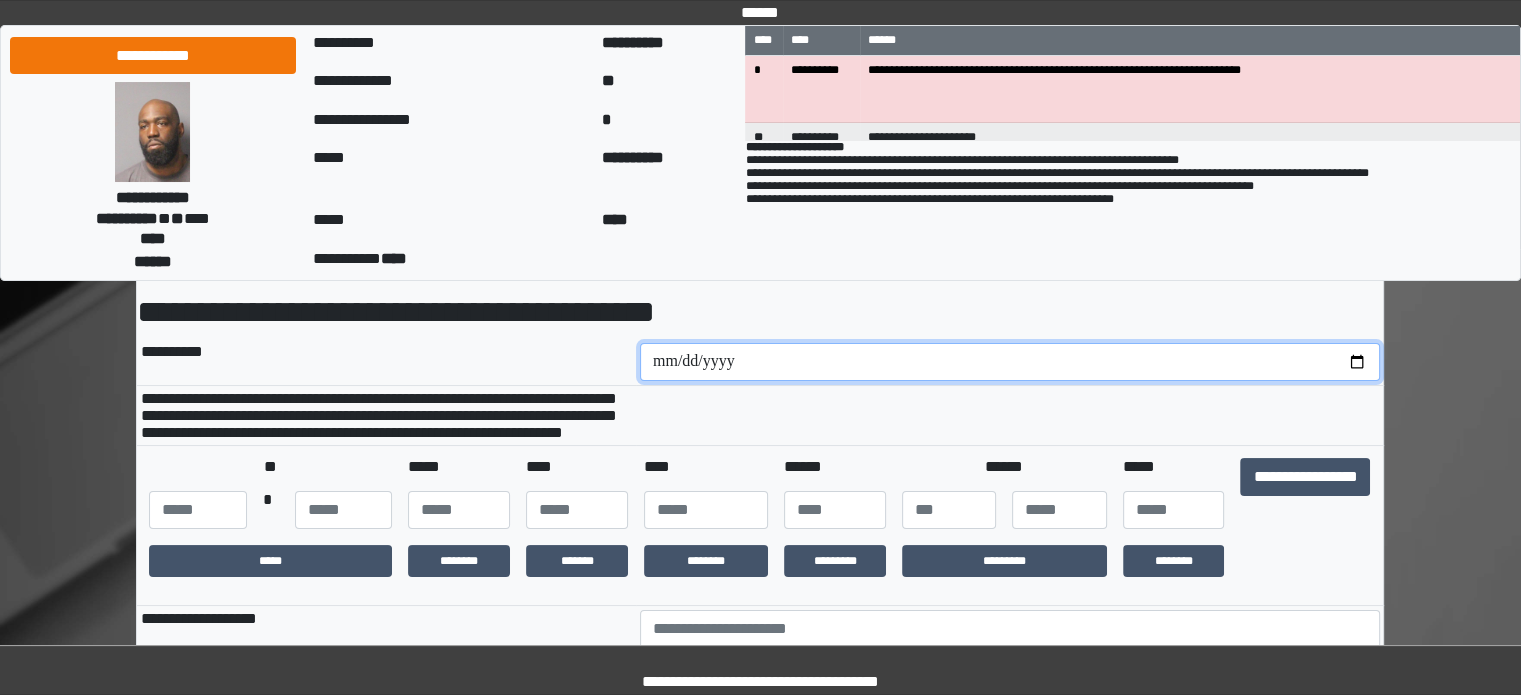type on "**********" 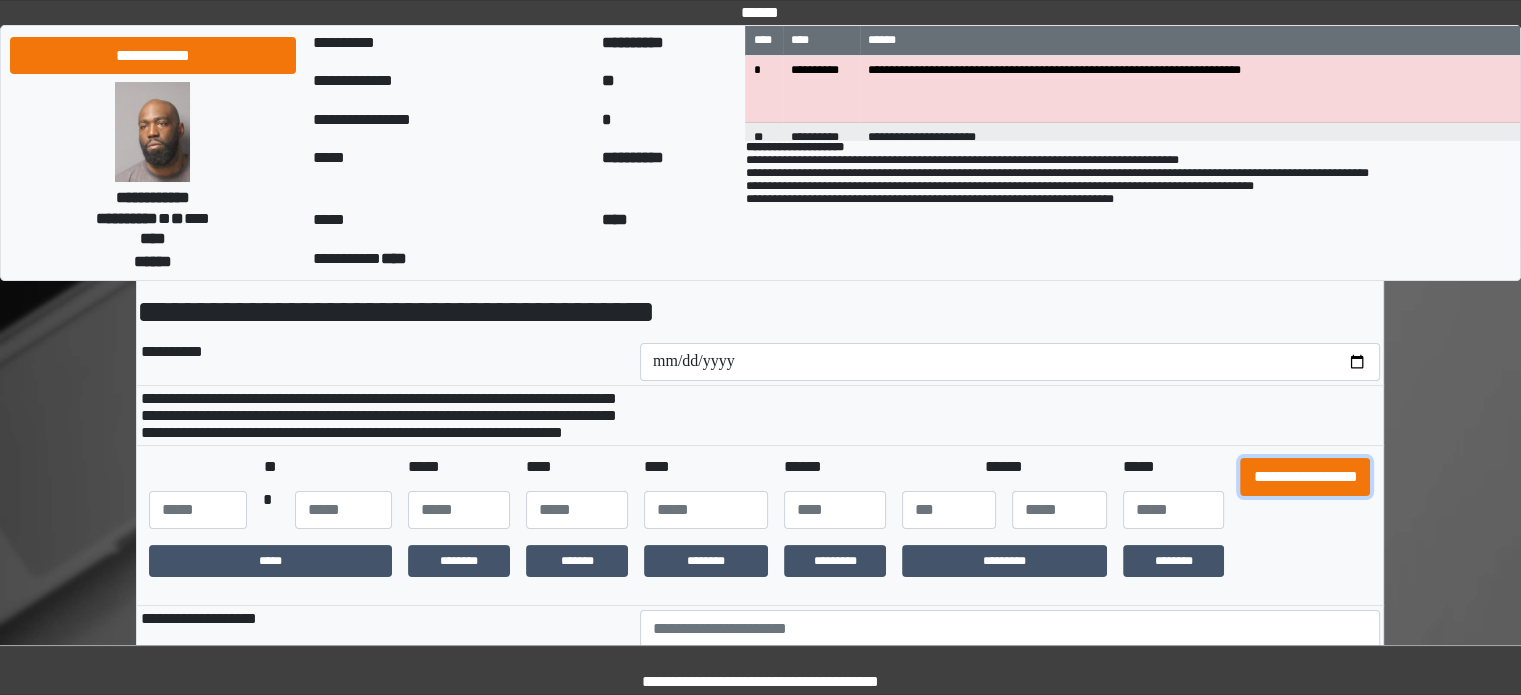 click on "**********" at bounding box center (1305, 477) 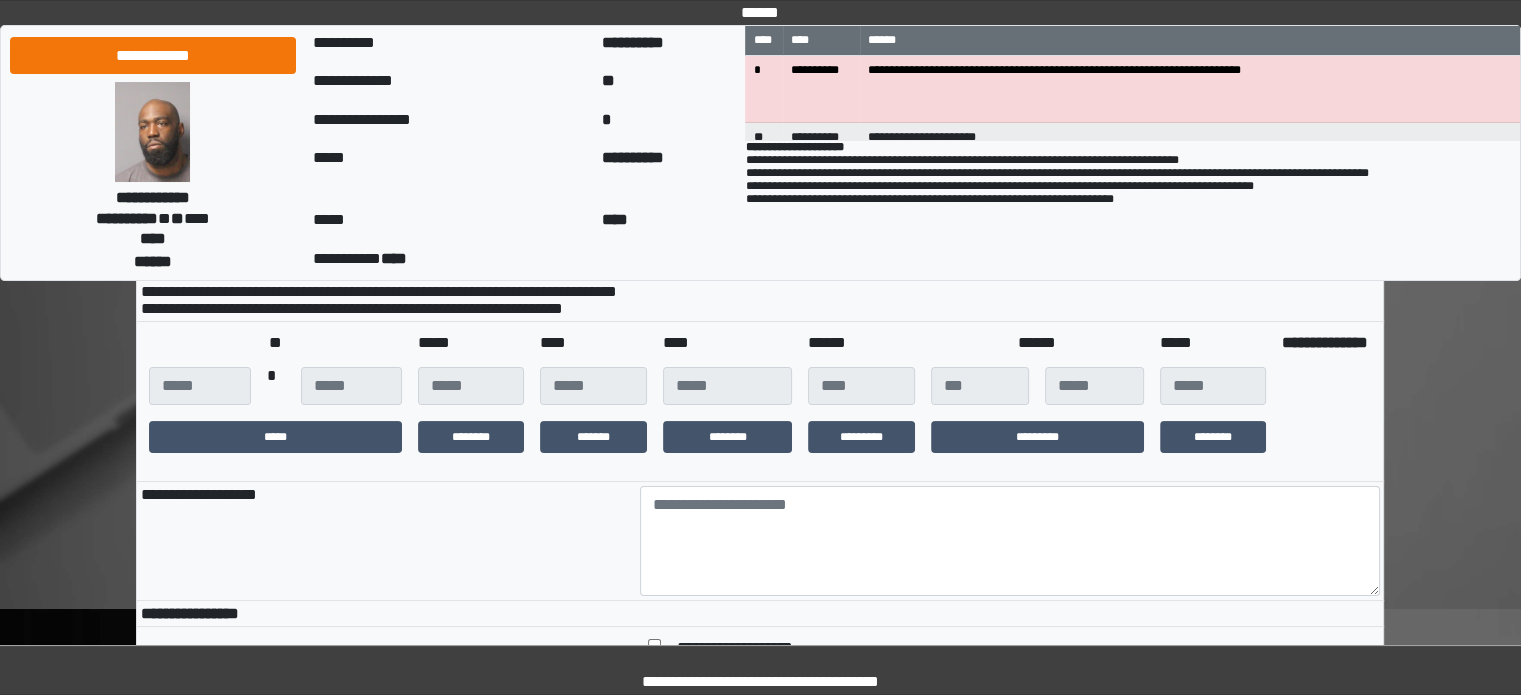 scroll, scrollTop: 400, scrollLeft: 0, axis: vertical 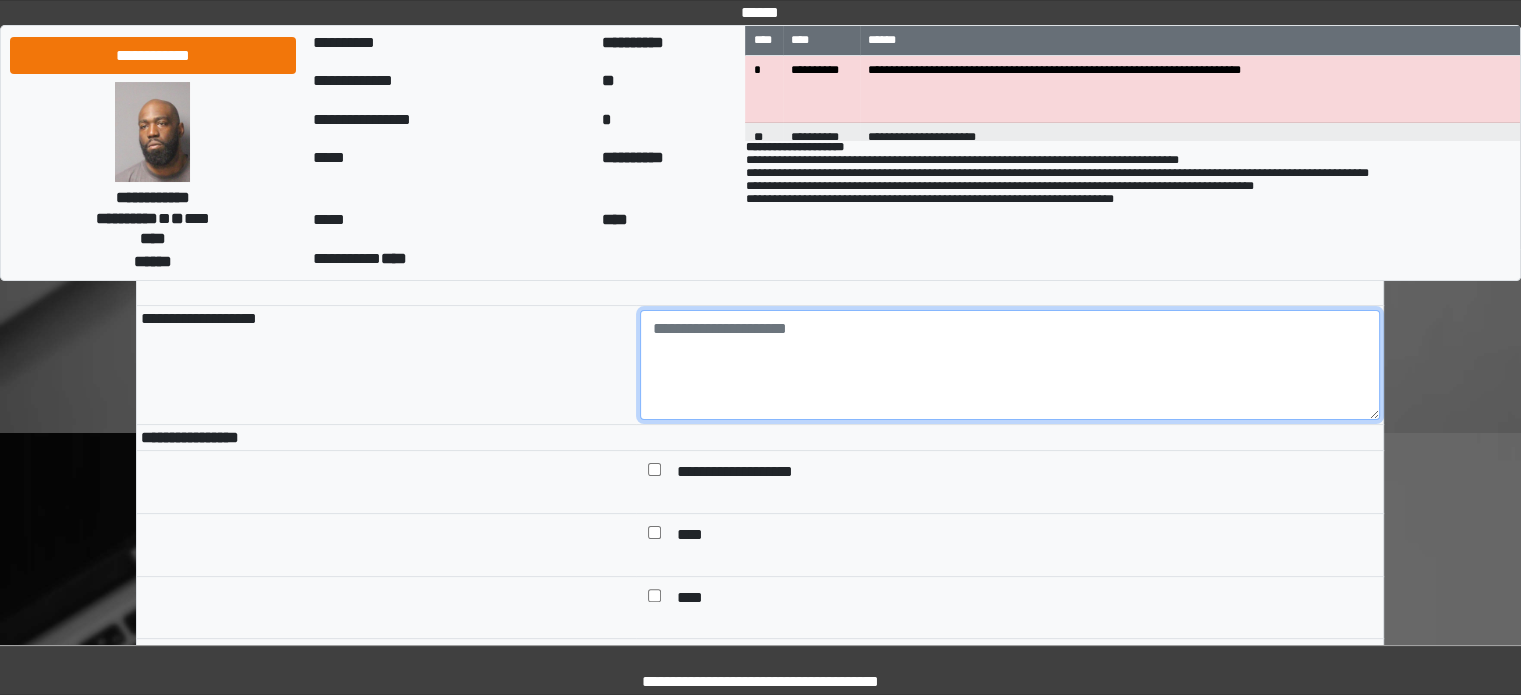 click at bounding box center [1010, 365] 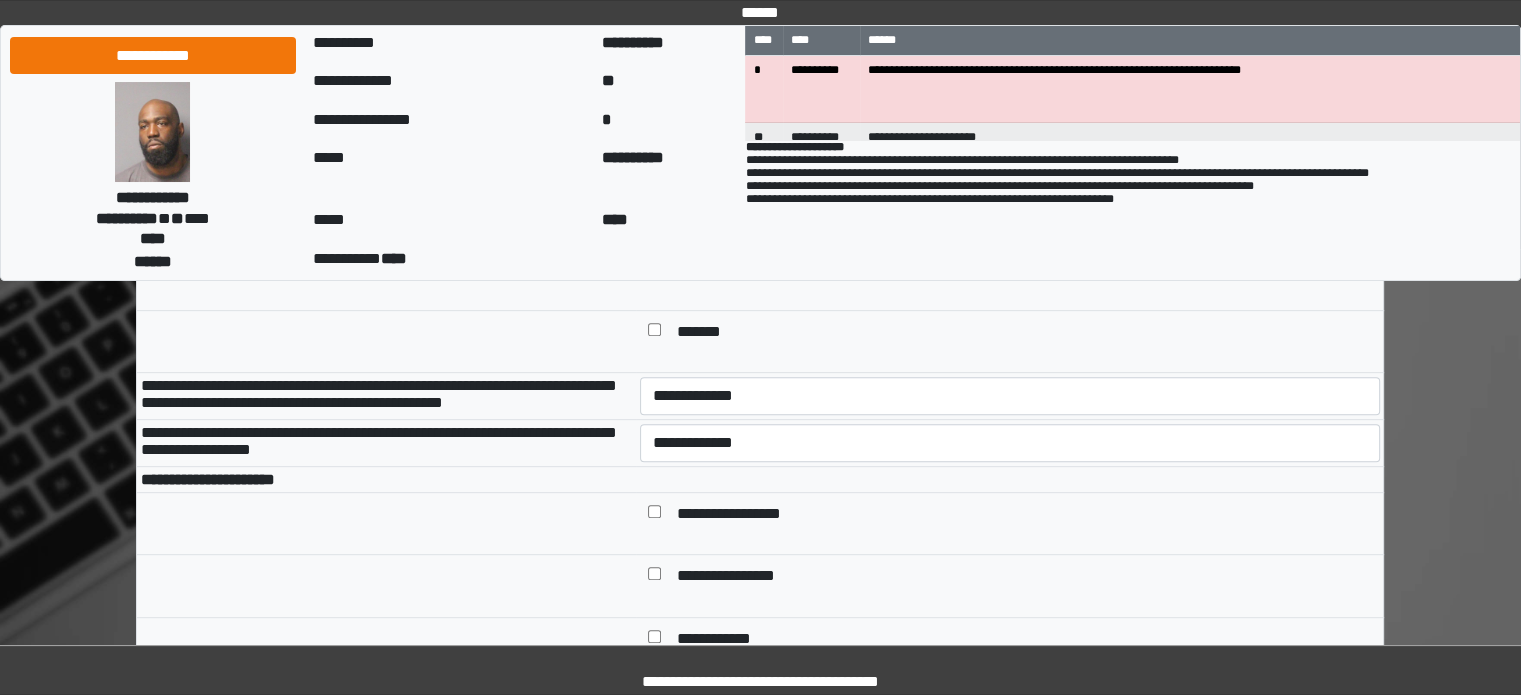 scroll, scrollTop: 800, scrollLeft: 0, axis: vertical 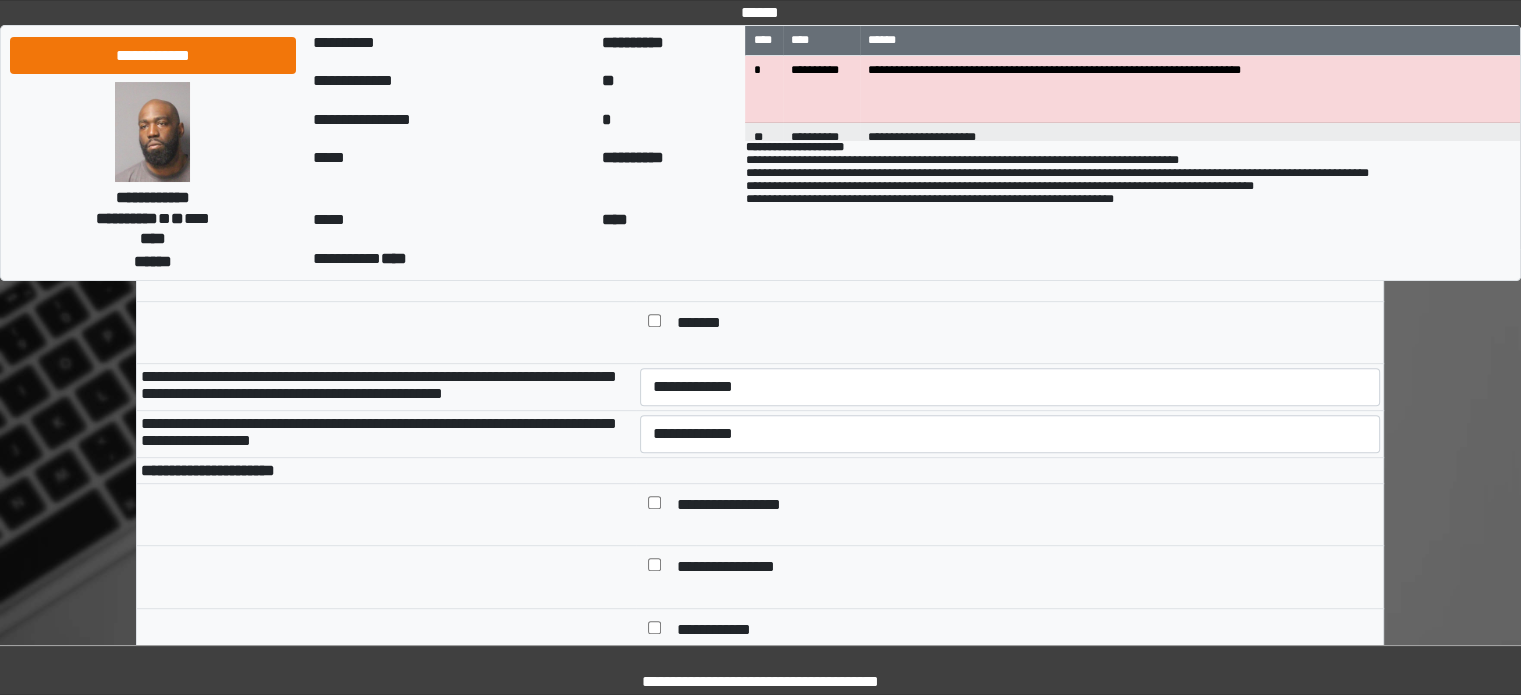 type on "**" 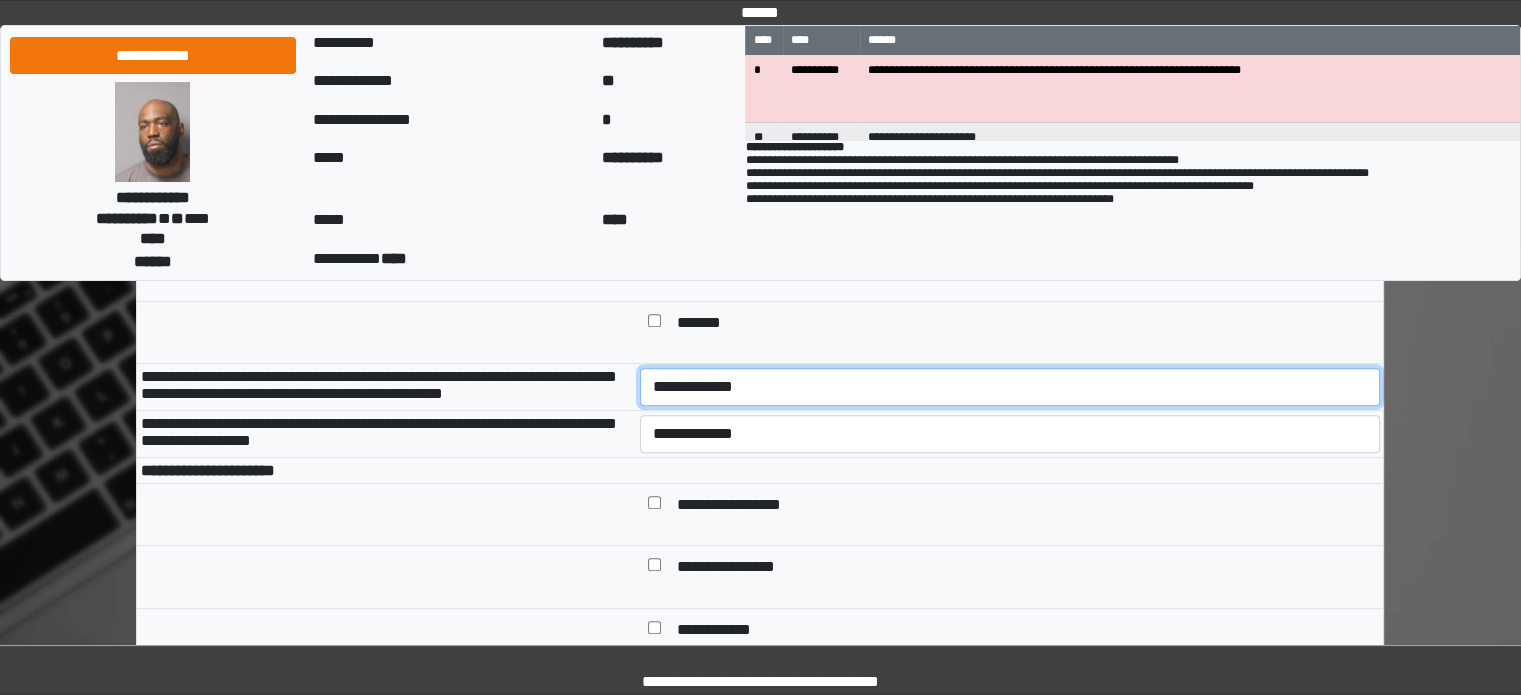 click on "**********" at bounding box center [1010, 387] 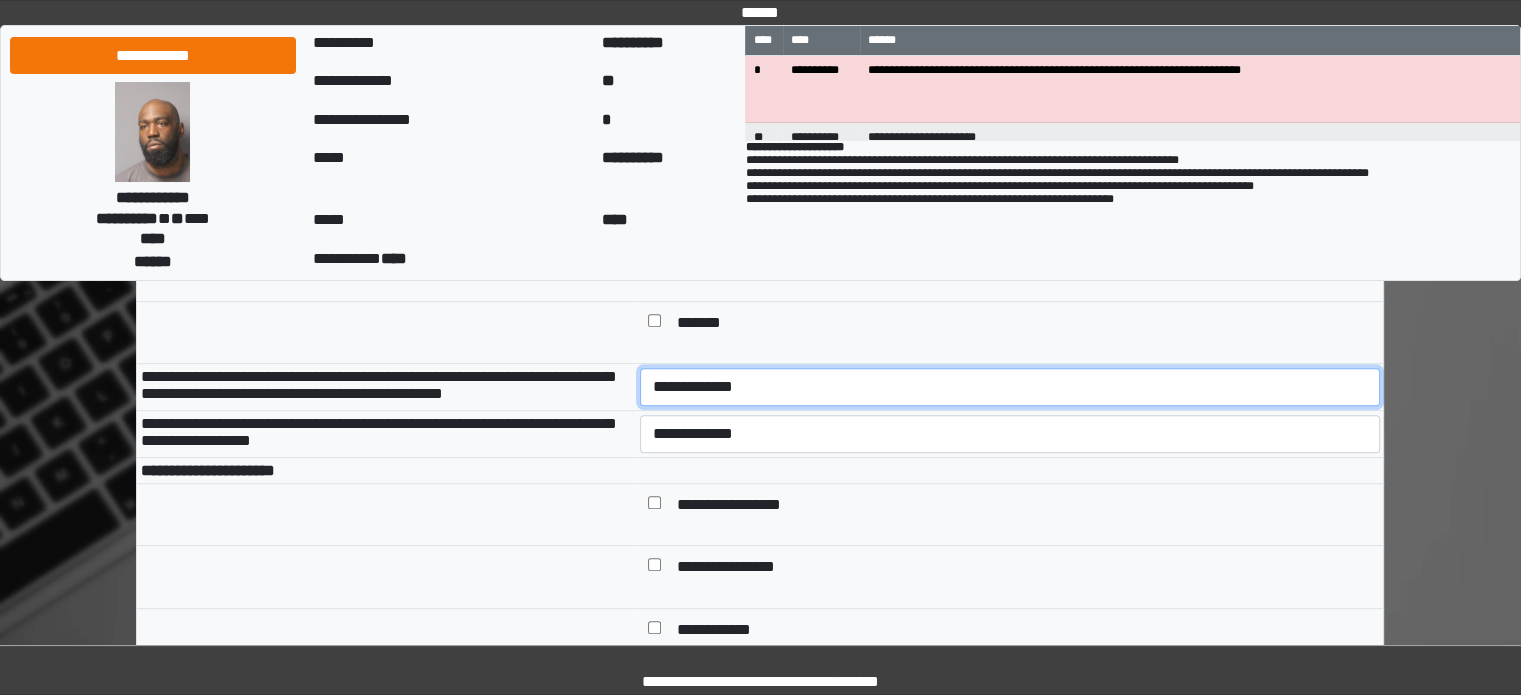 drag, startPoint x: 678, startPoint y: 423, endPoint x: 680, endPoint y: 445, distance: 22.090721 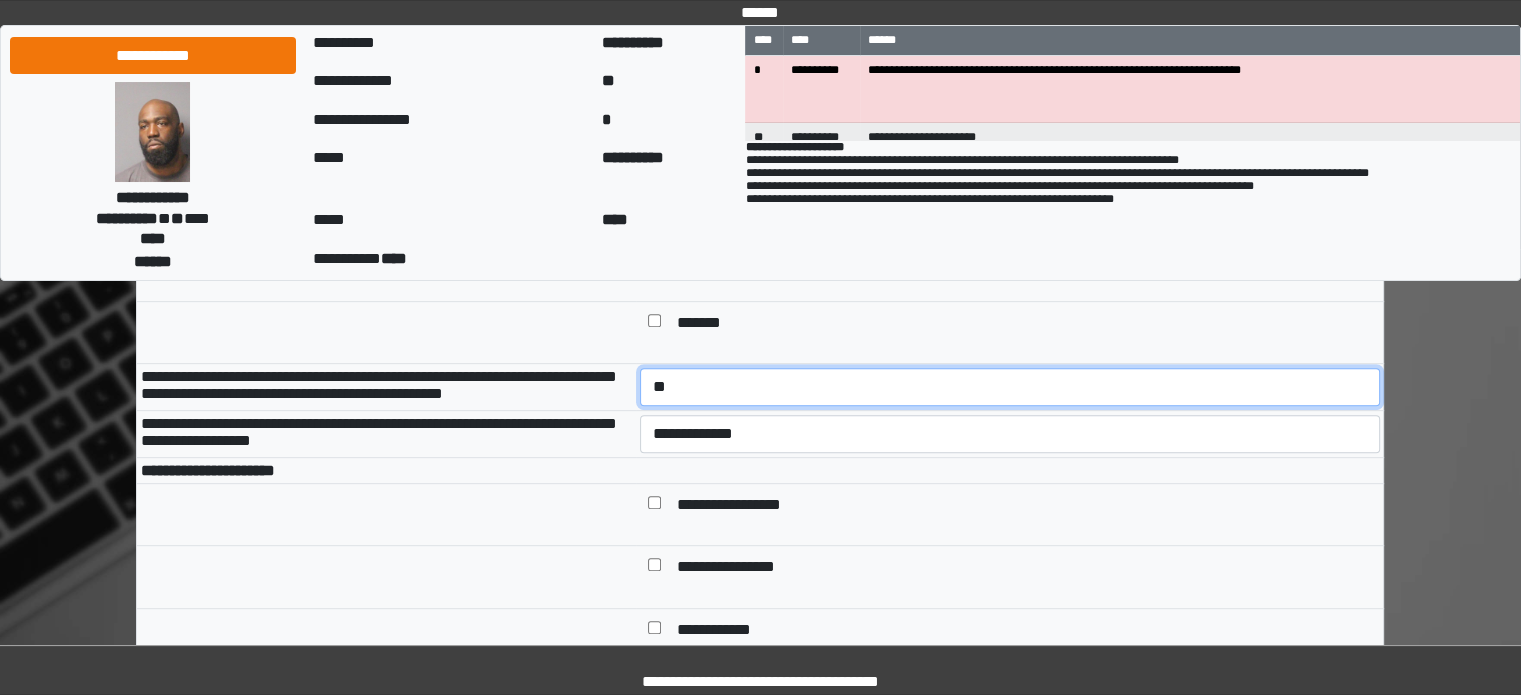 click on "**********" at bounding box center (1010, 387) 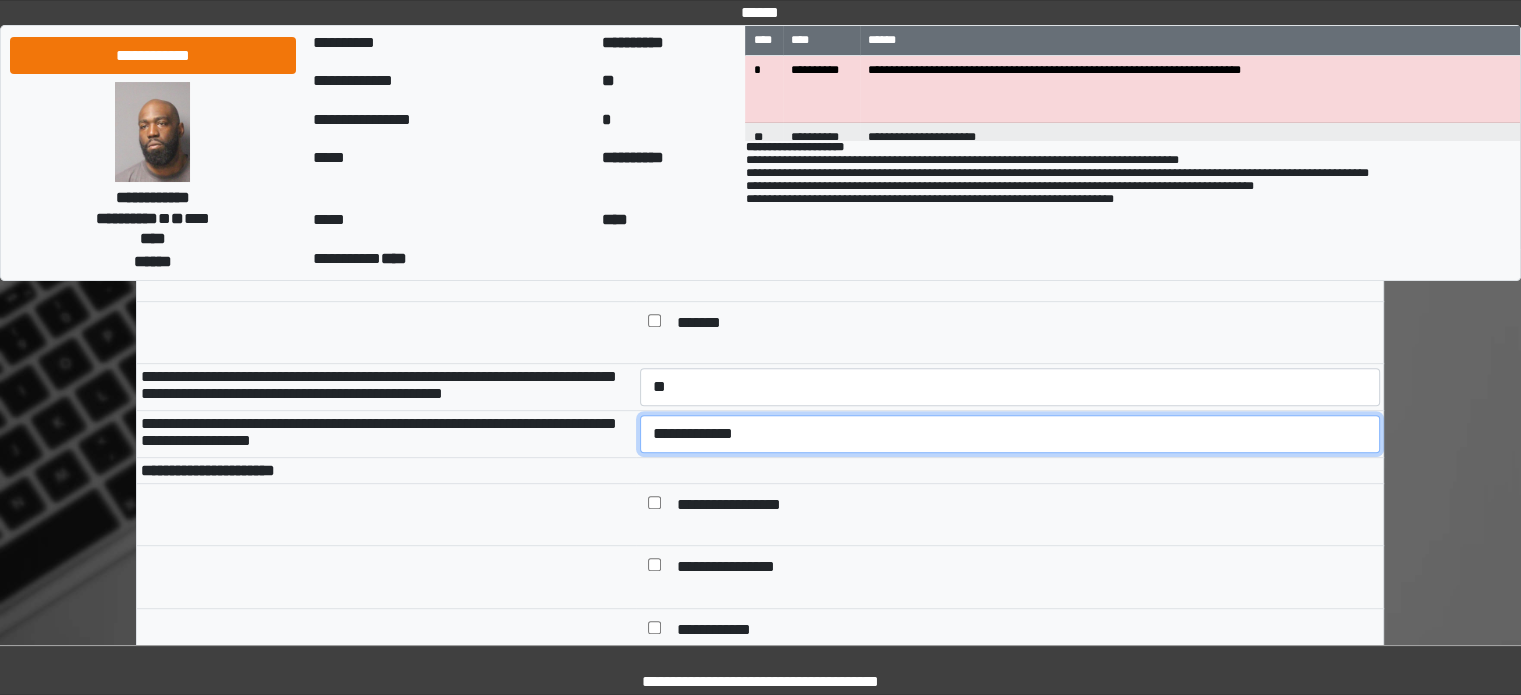 click on "**********" at bounding box center [1010, 434] 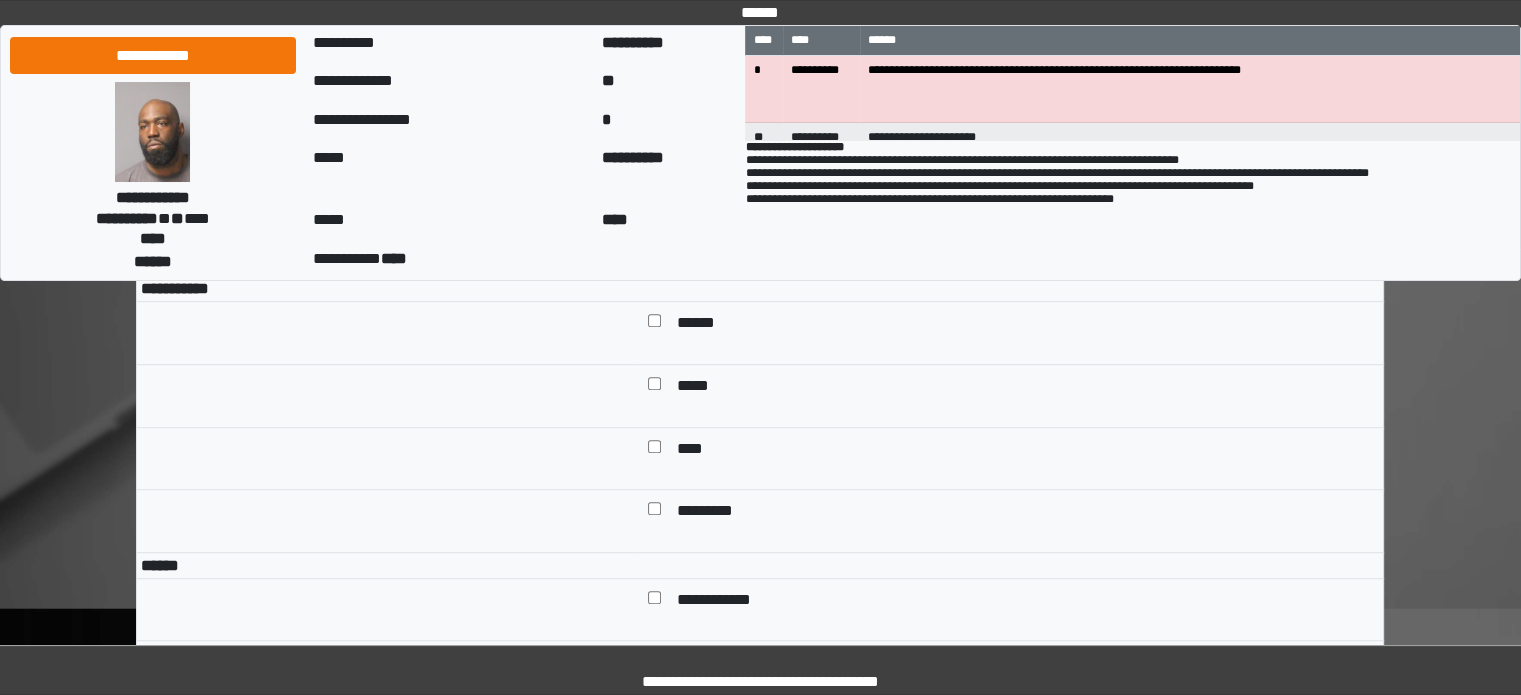scroll, scrollTop: 1200, scrollLeft: 0, axis: vertical 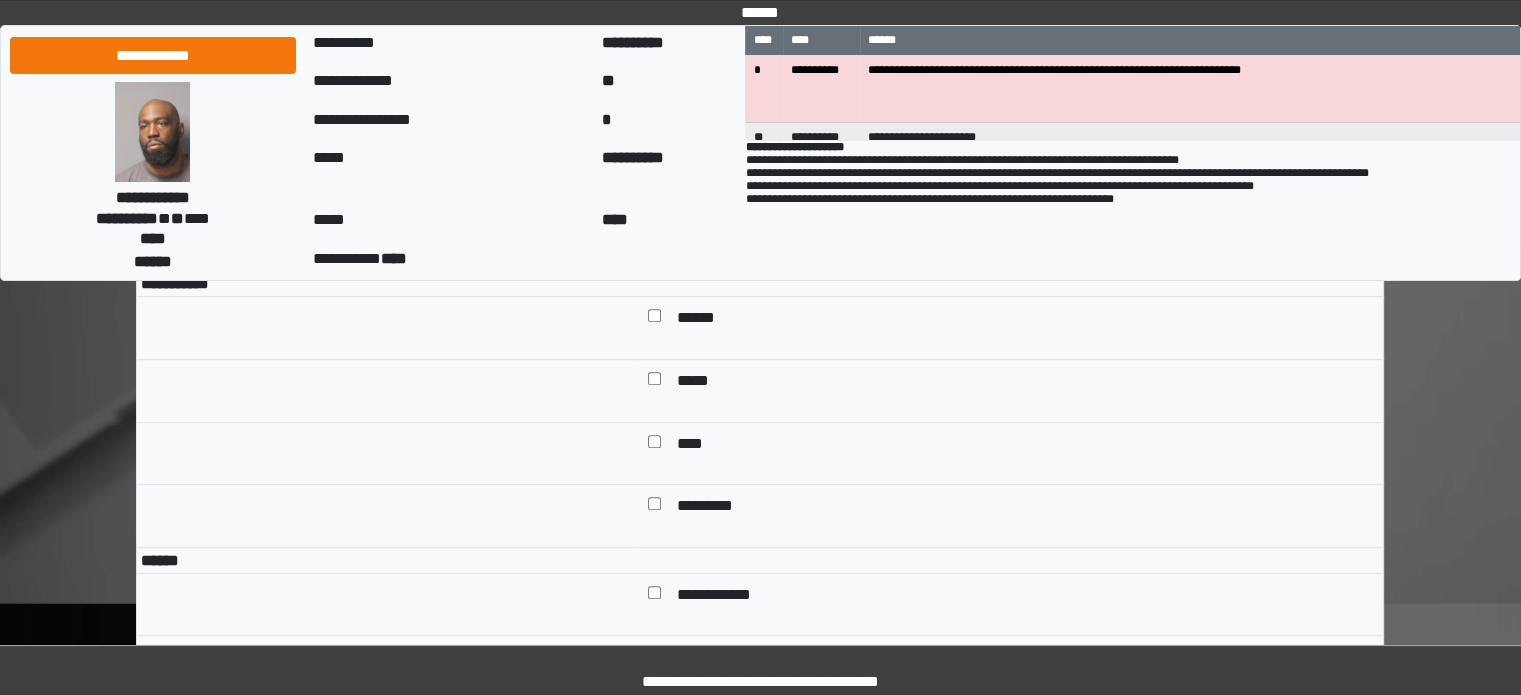 click at bounding box center (654, 446) 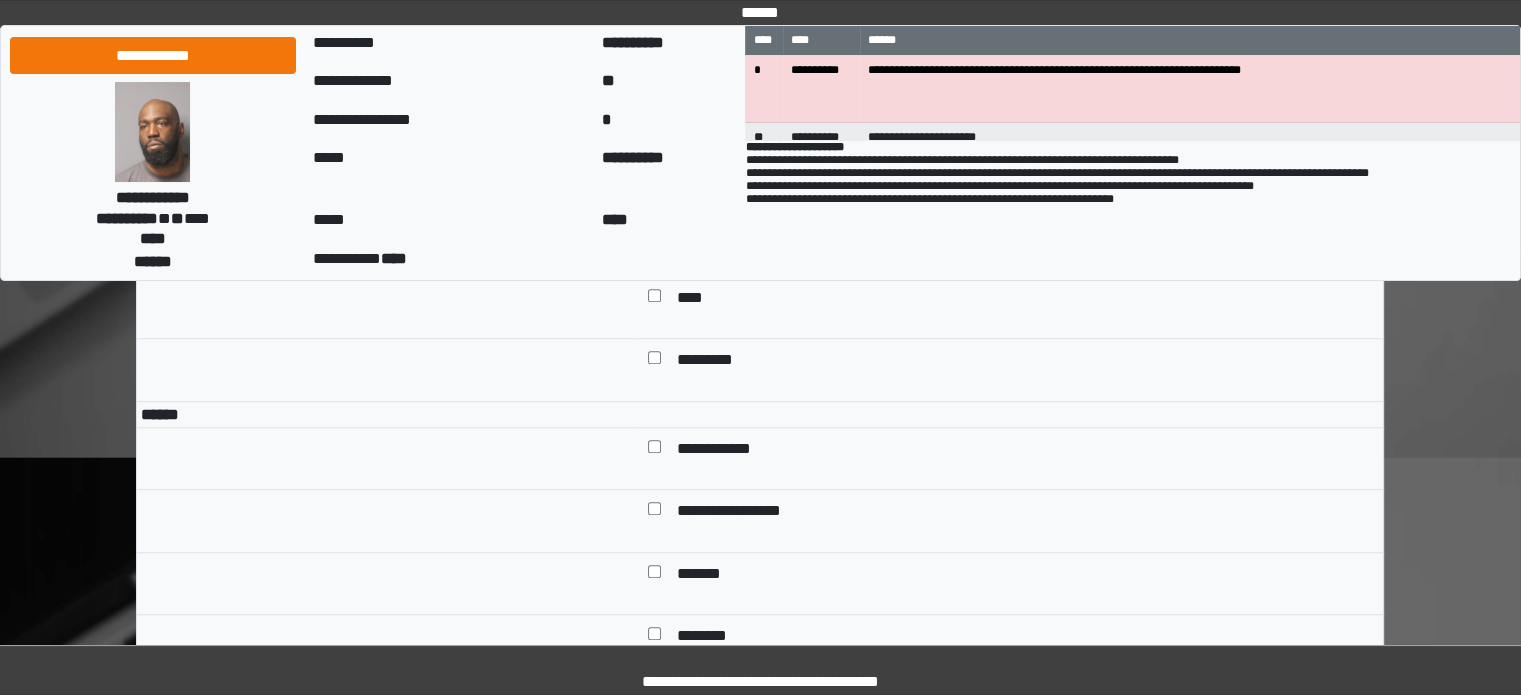 scroll, scrollTop: 1500, scrollLeft: 0, axis: vertical 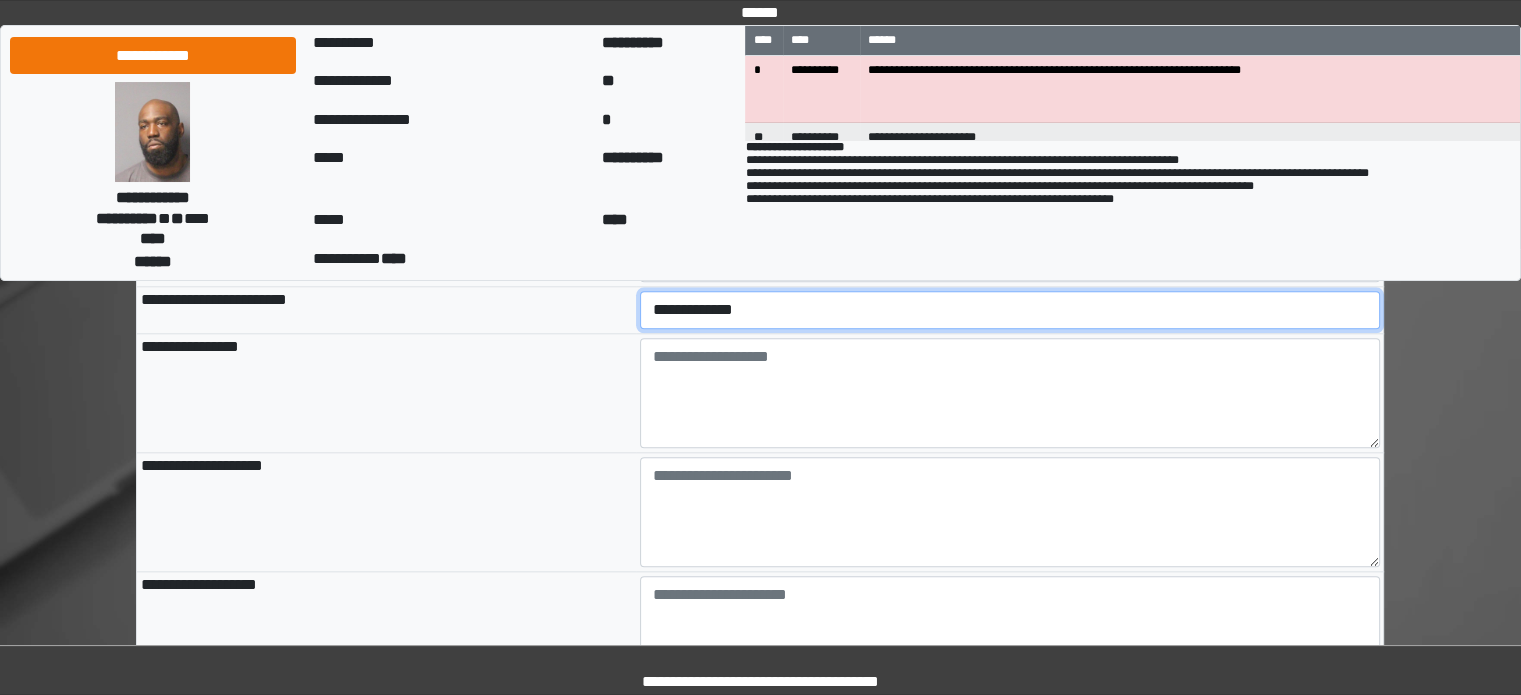 click on "**********" at bounding box center (1010, 310) 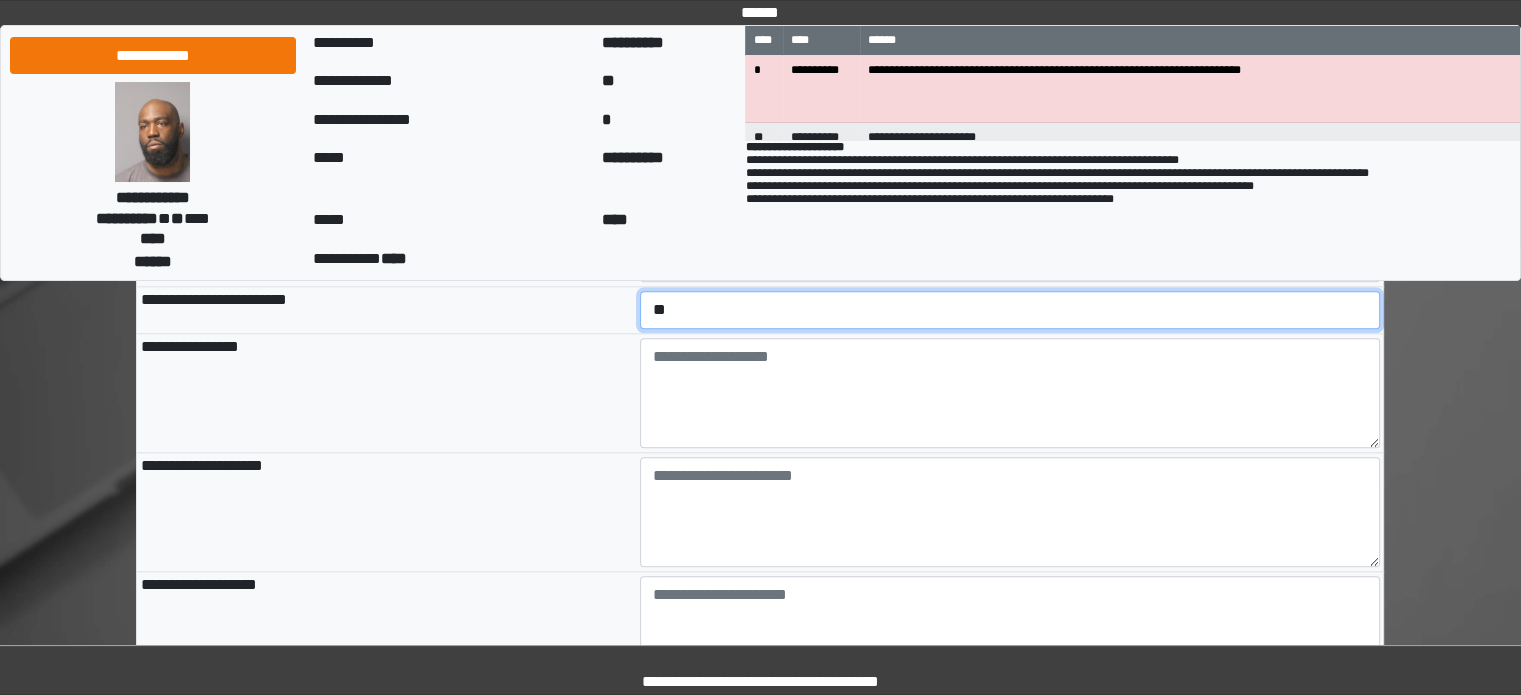 click on "**********" at bounding box center [1010, 310] 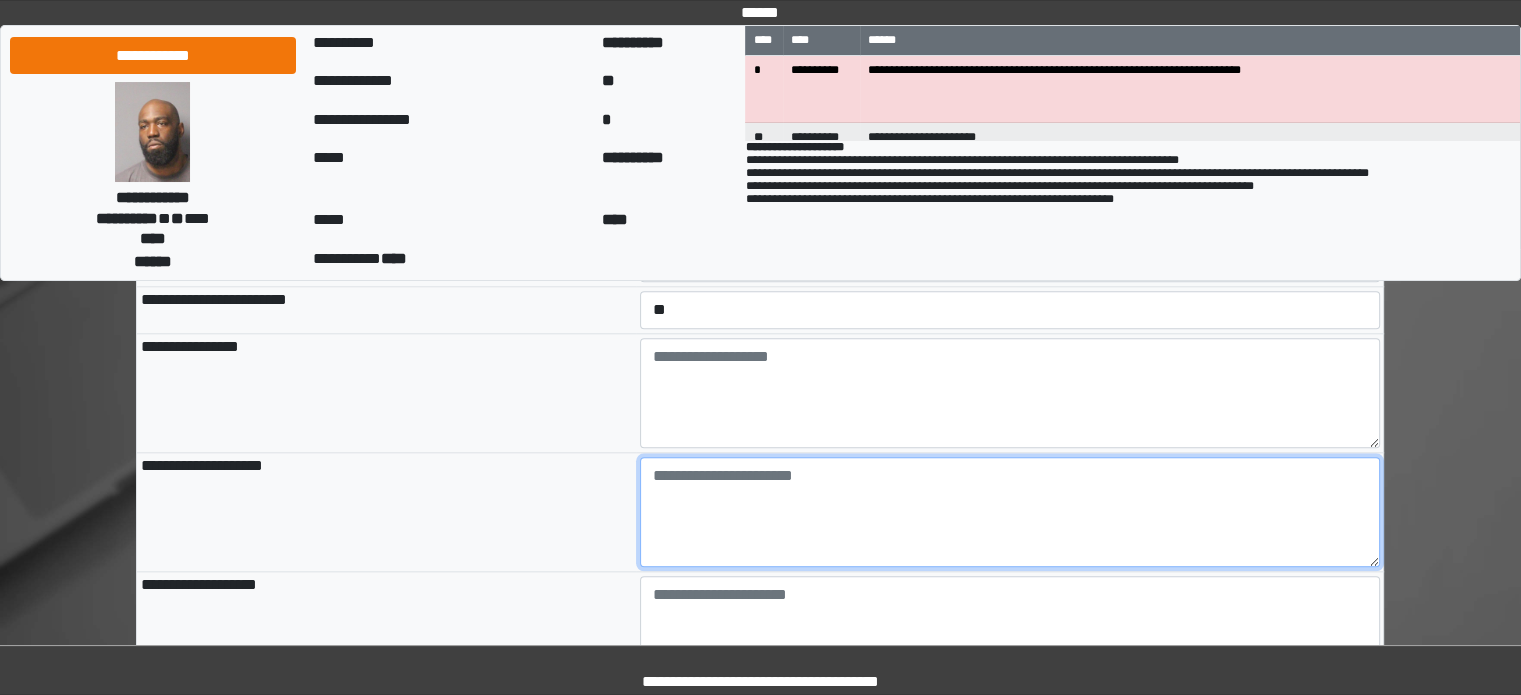click at bounding box center (1010, 512) 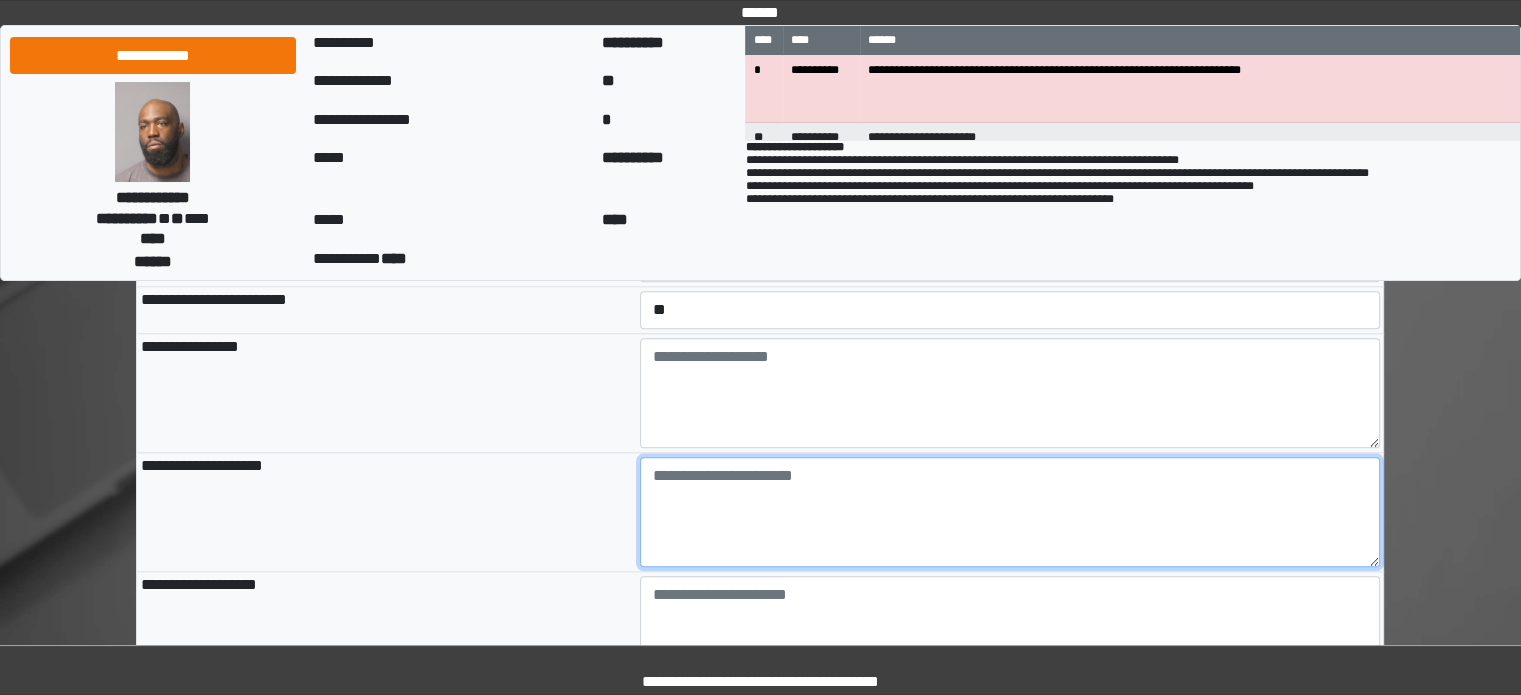paste on "**********" 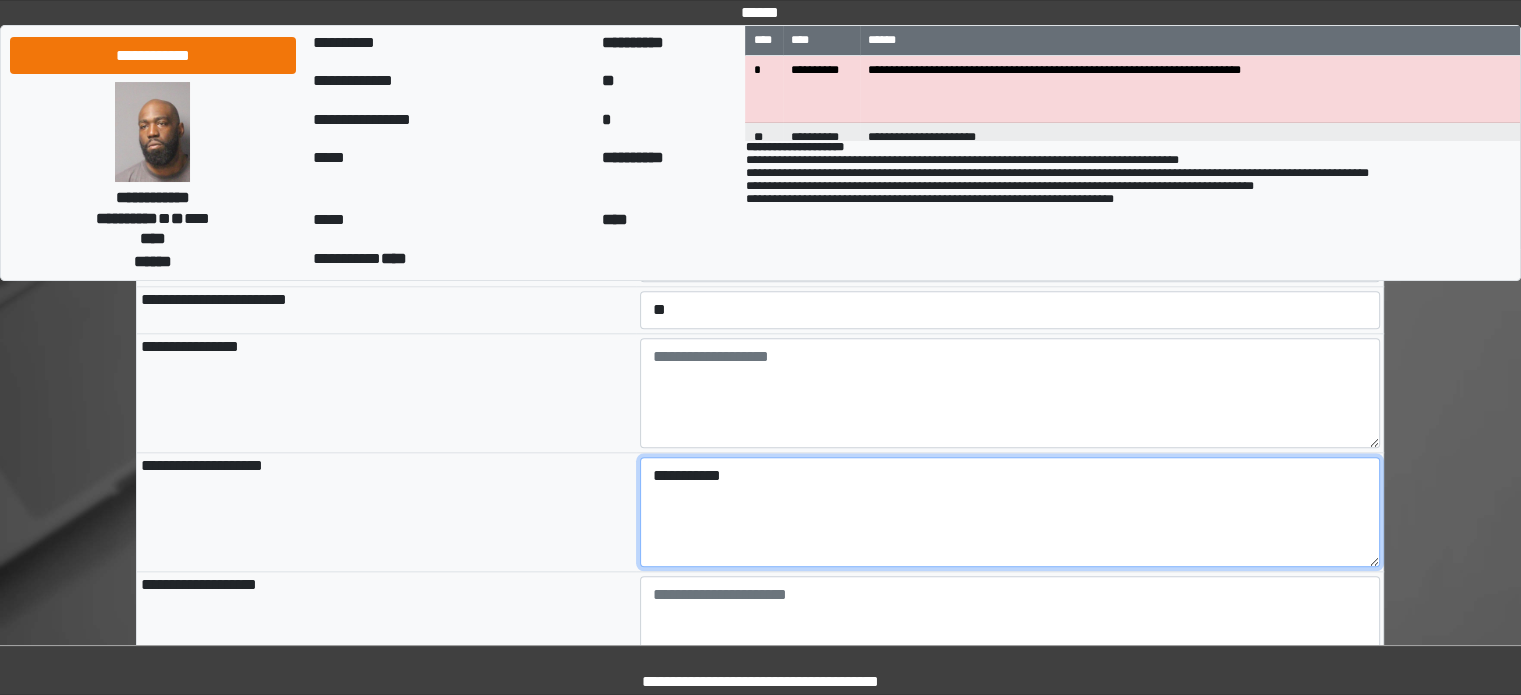 type on "**********" 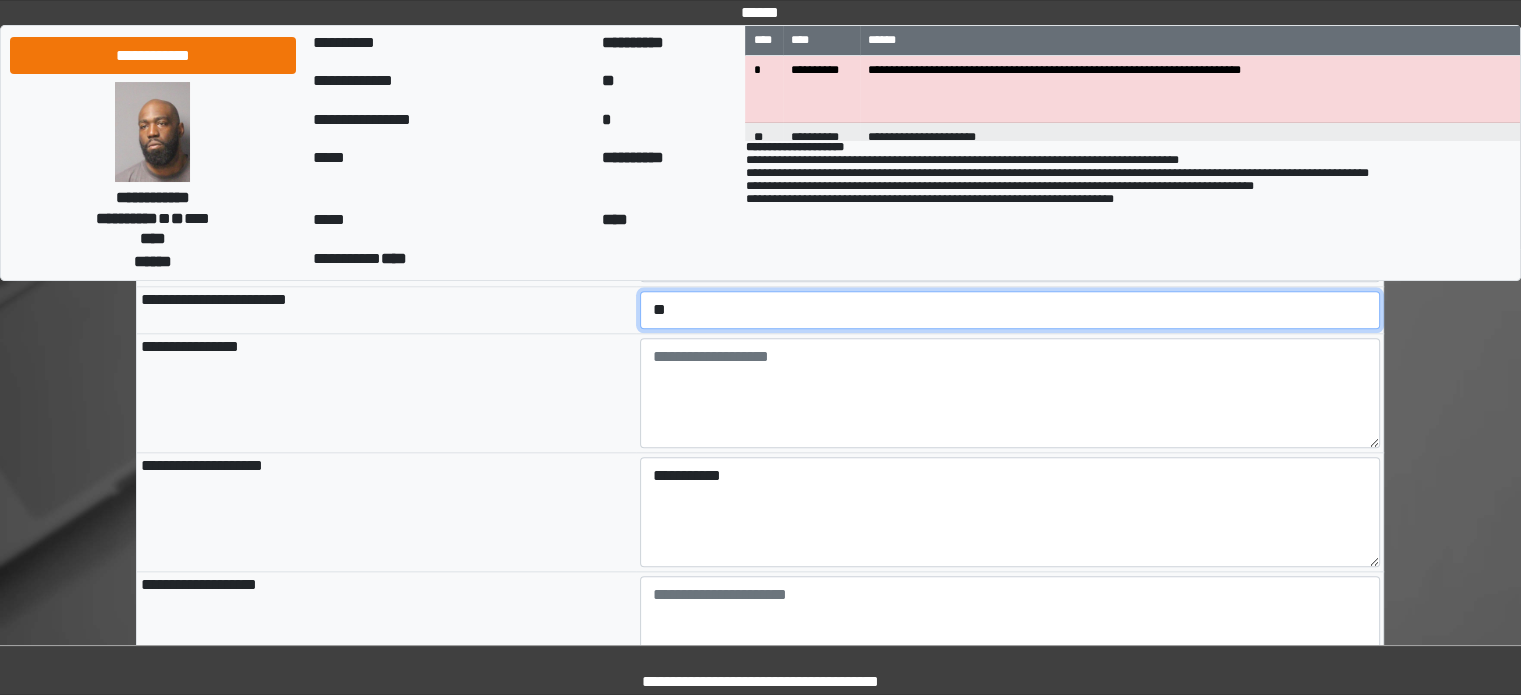 drag, startPoint x: 682, startPoint y: 372, endPoint x: 682, endPoint y: 391, distance: 19 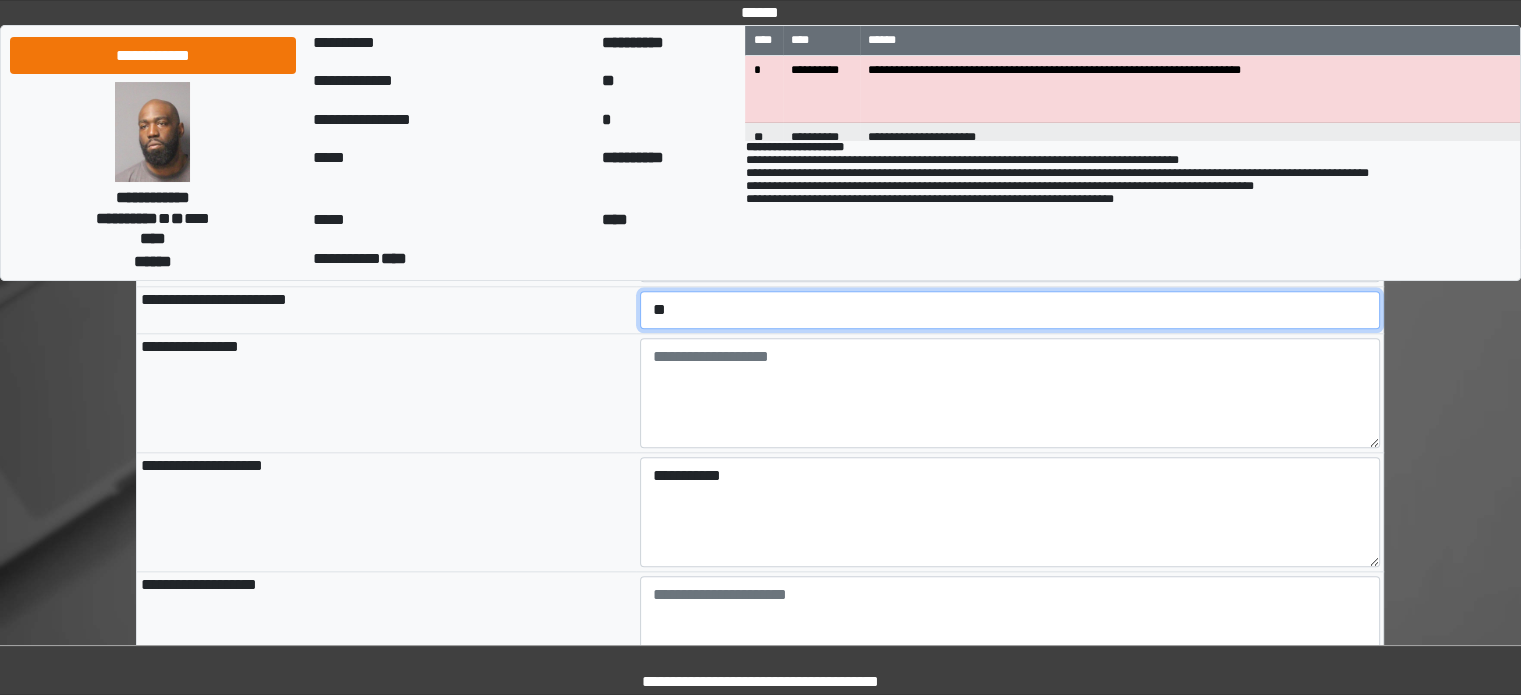 click on "**********" at bounding box center (1010, 310) 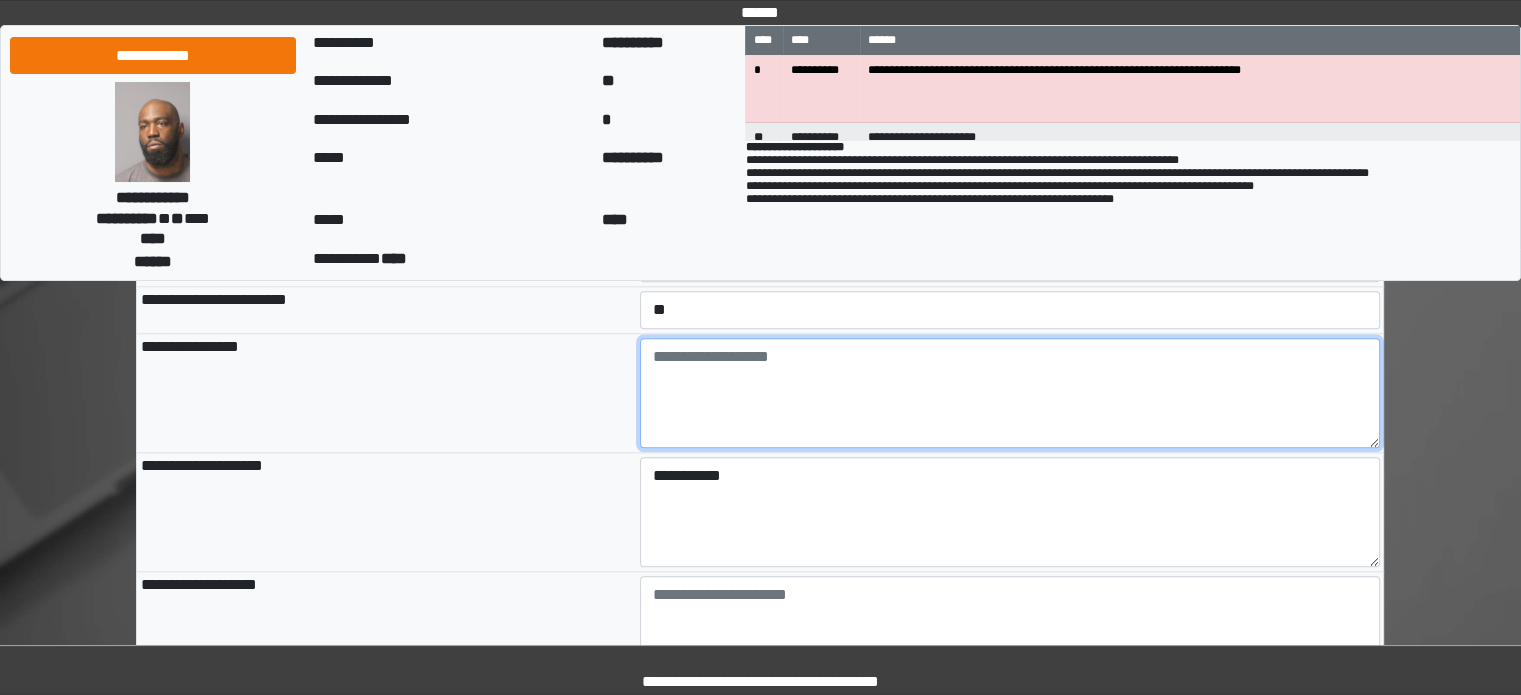 click at bounding box center [1010, 393] 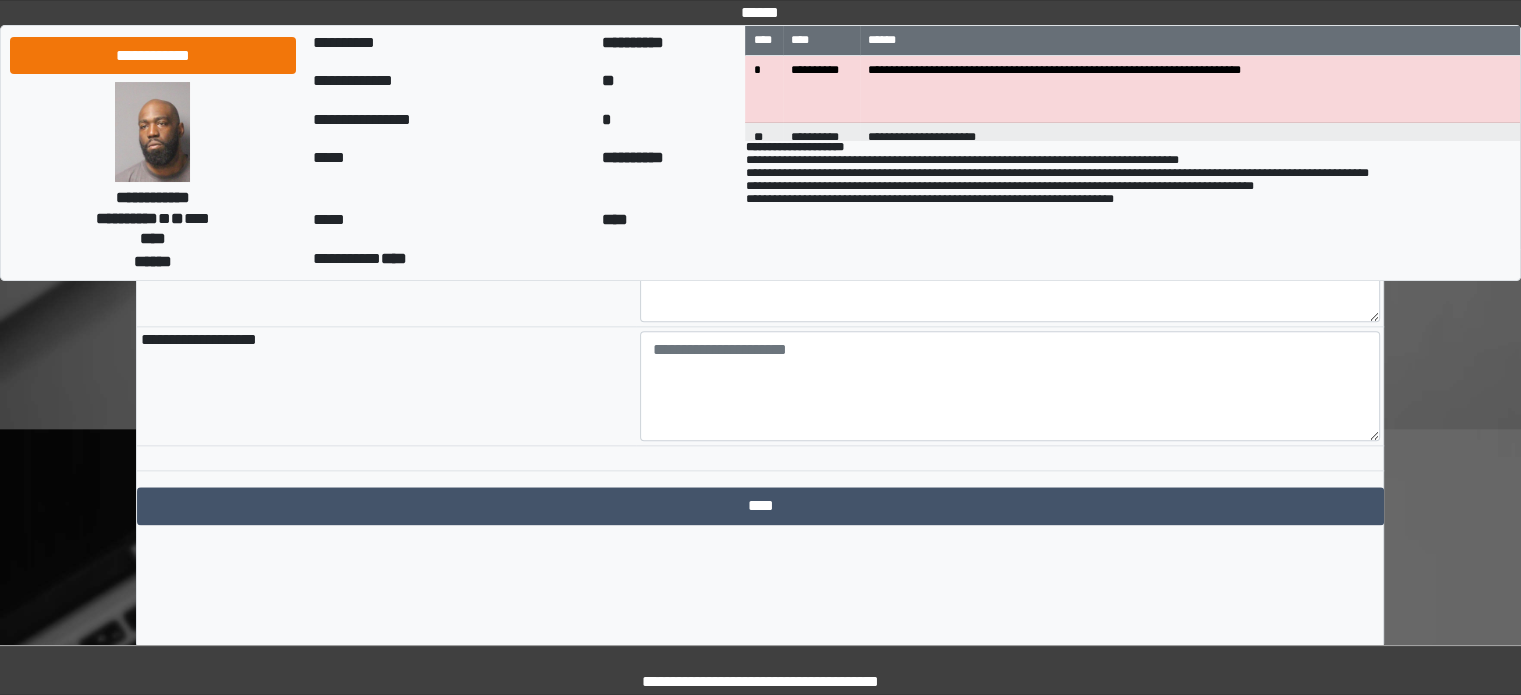 scroll, scrollTop: 2362, scrollLeft: 0, axis: vertical 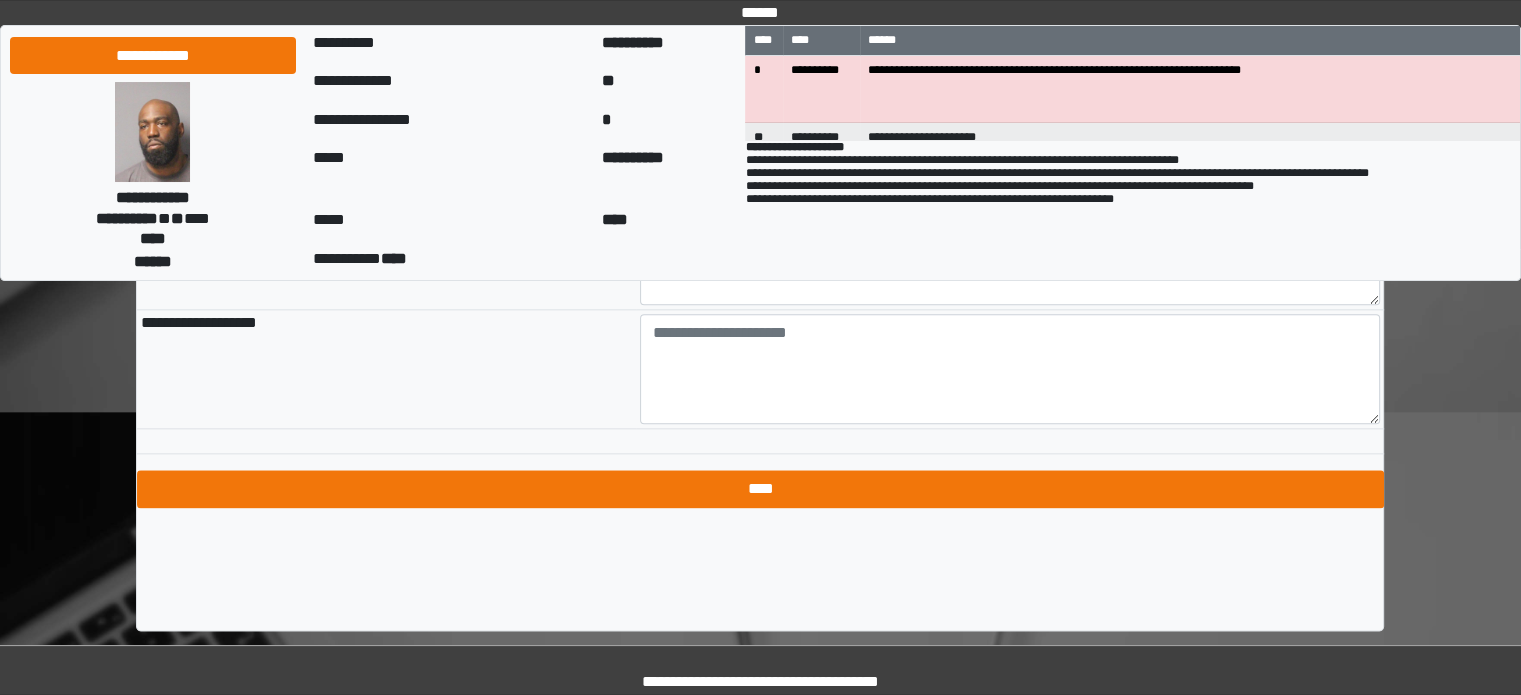 type on "**********" 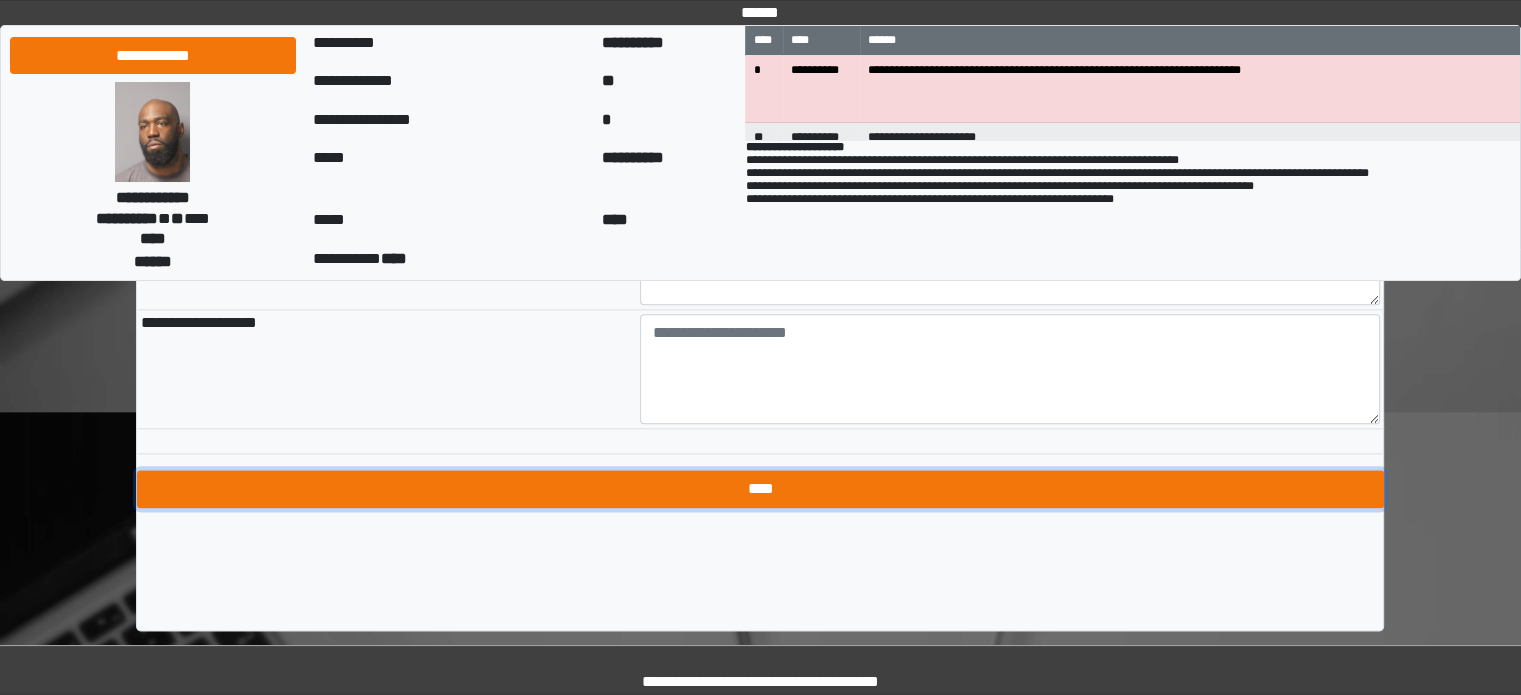 click on "****" at bounding box center (760, 489) 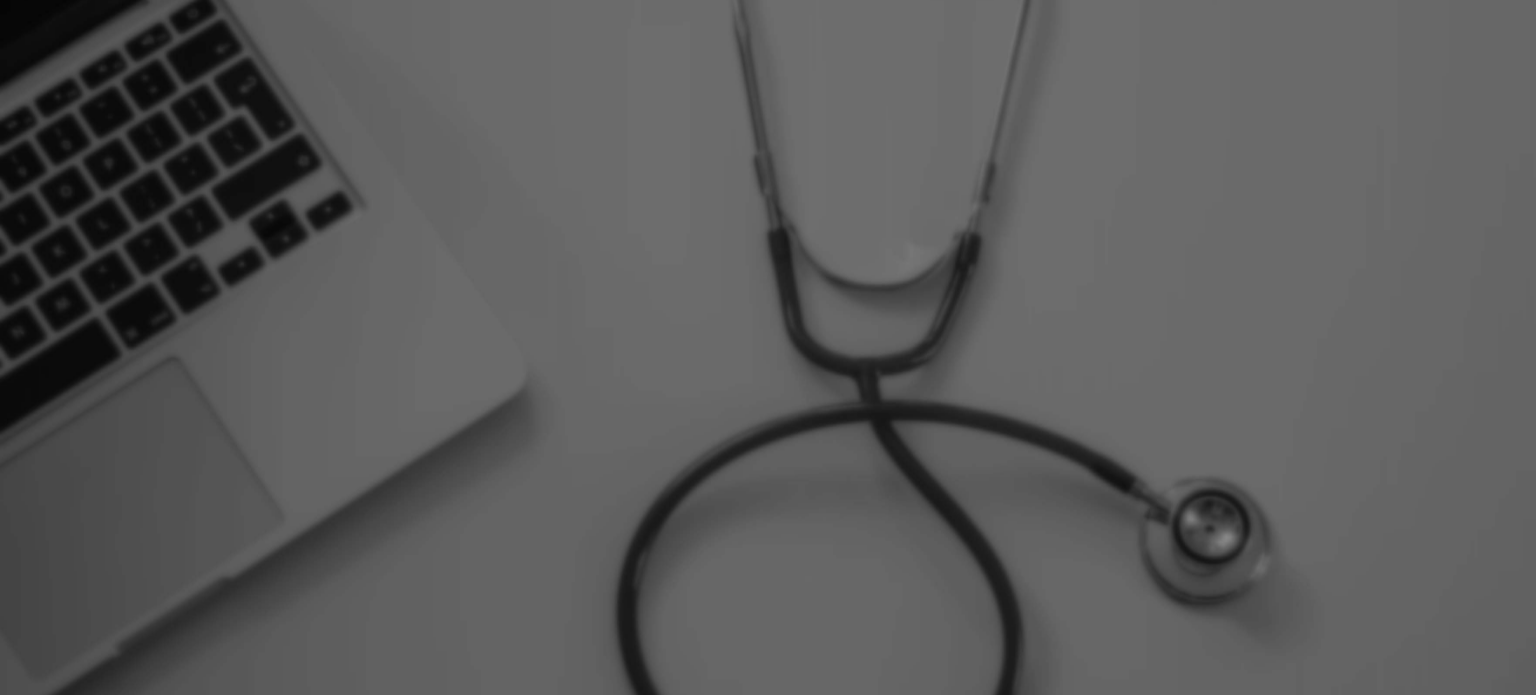 scroll, scrollTop: 0, scrollLeft: 0, axis: both 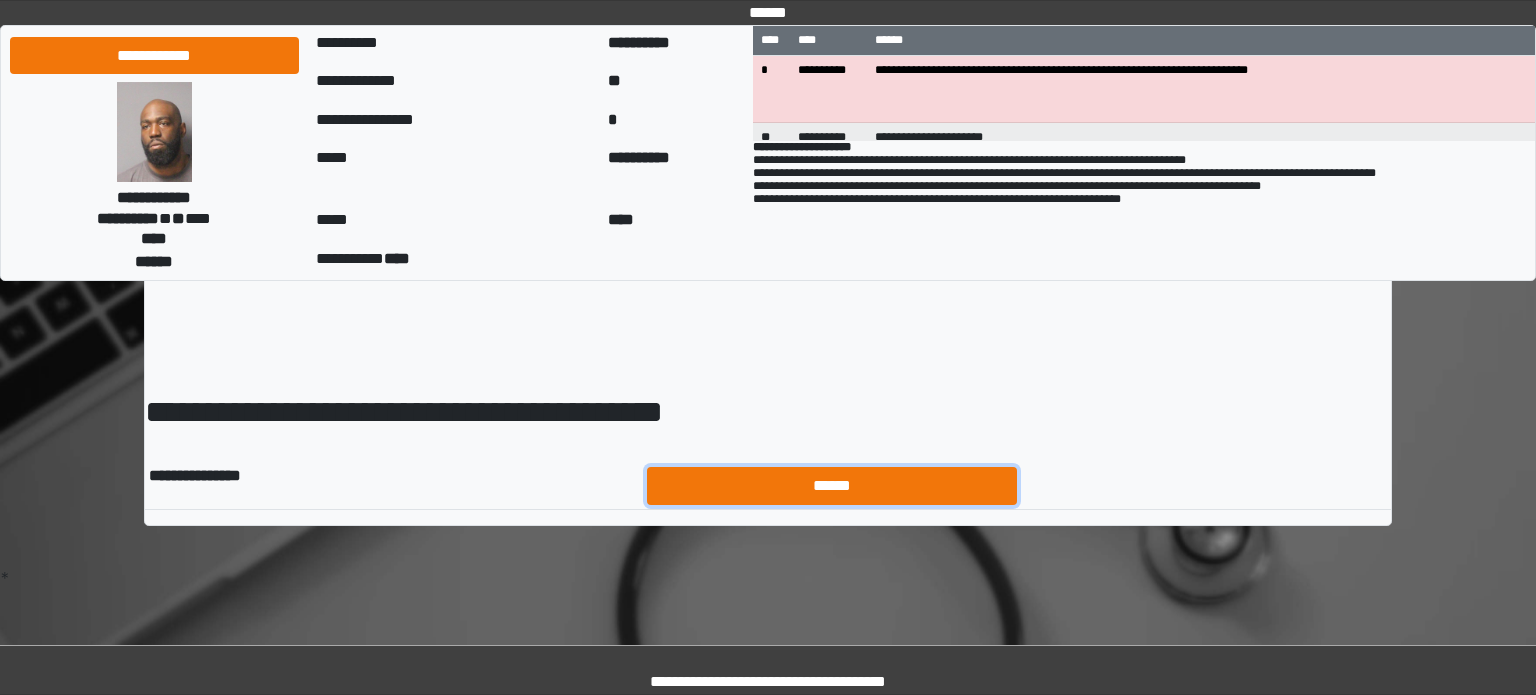 click on "******" at bounding box center (832, 486) 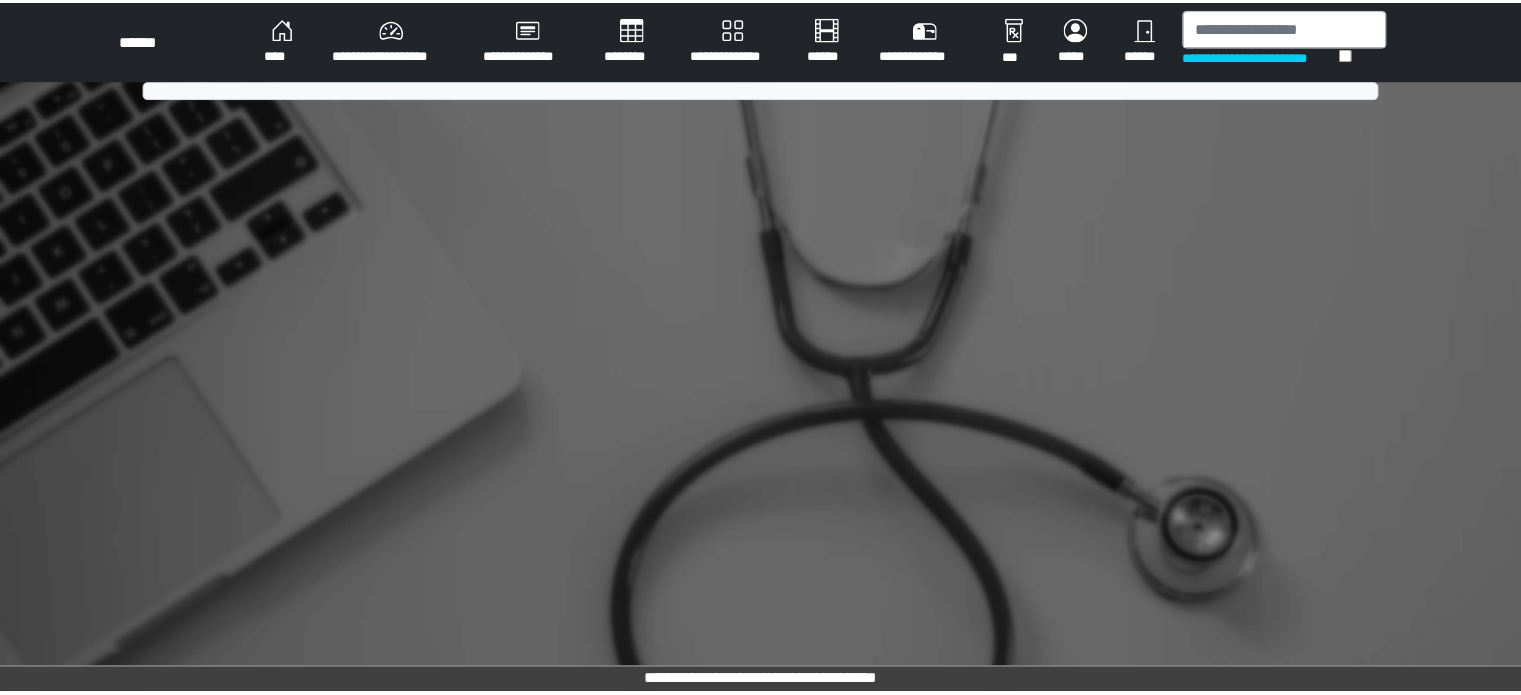scroll, scrollTop: 0, scrollLeft: 0, axis: both 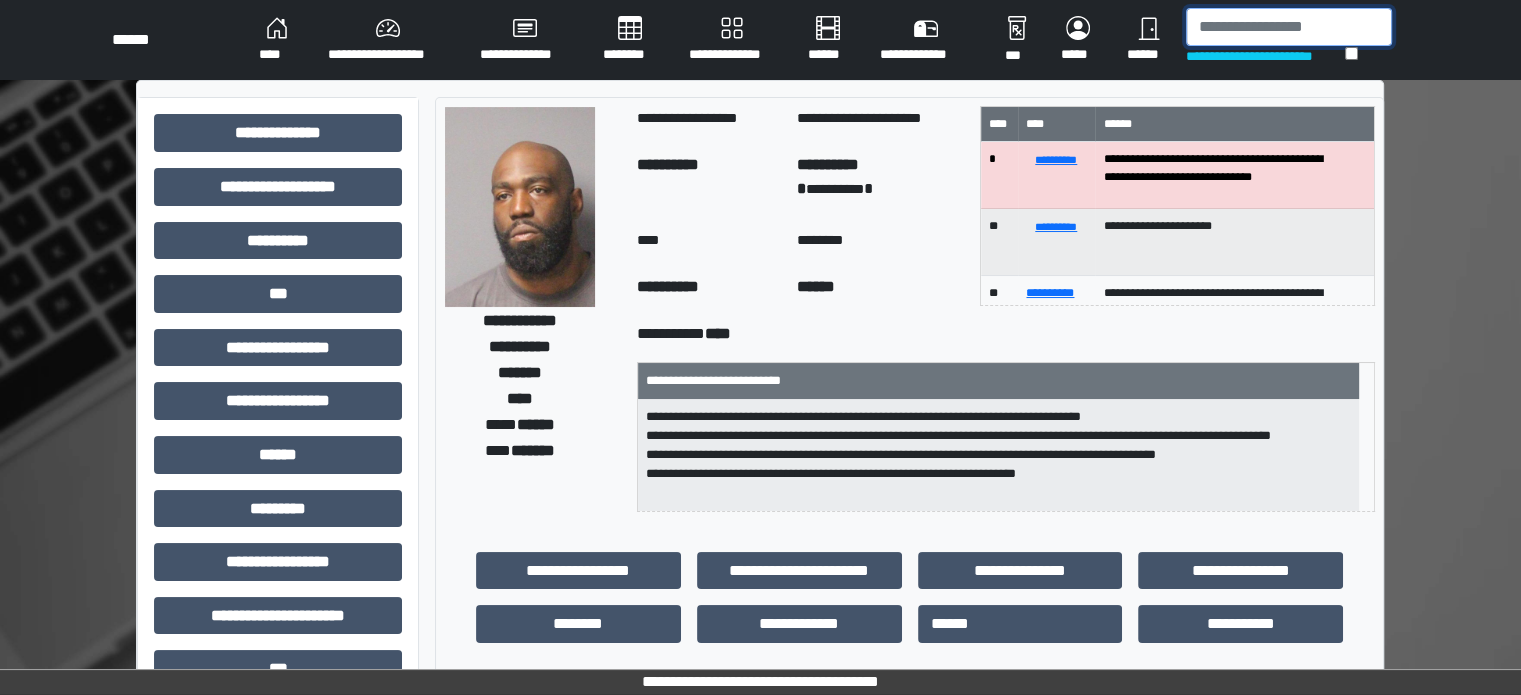 click at bounding box center [1289, 27] 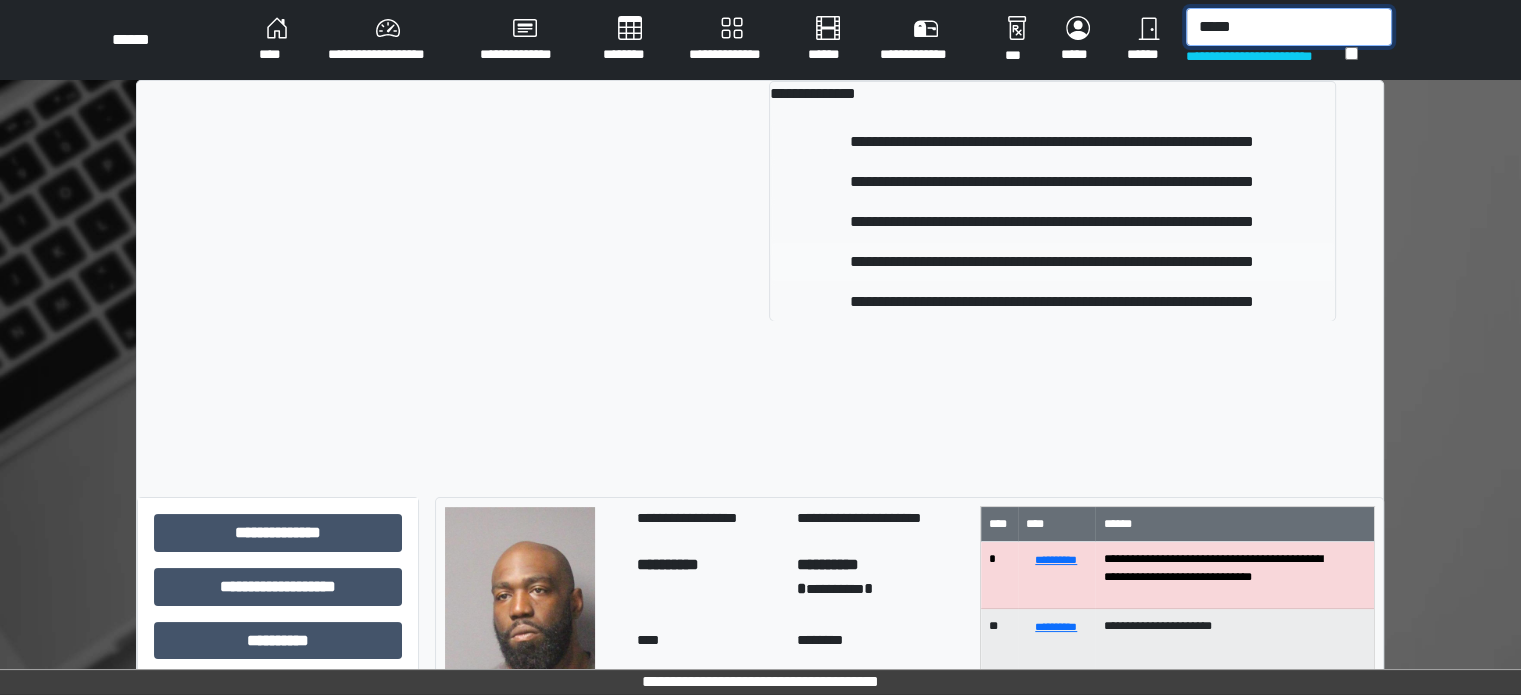 type on "*****" 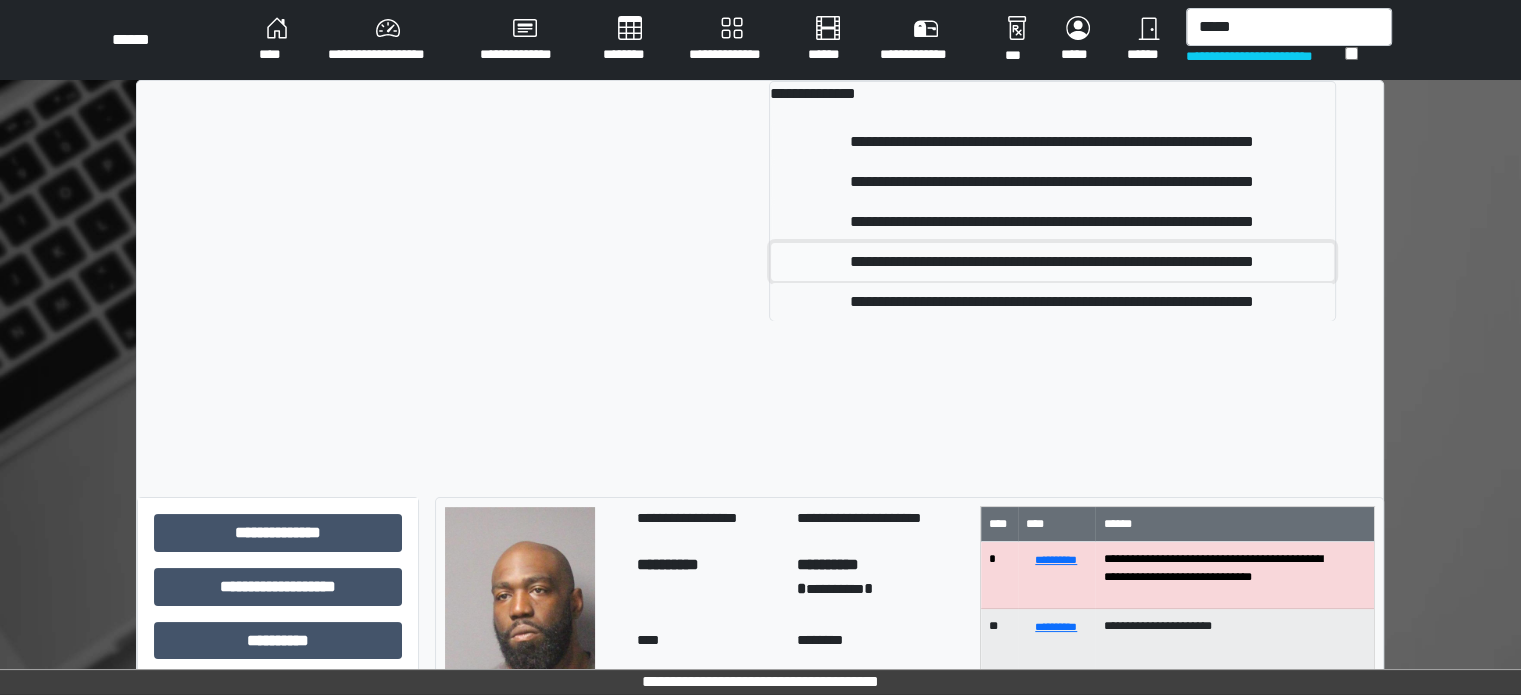 click on "**********" at bounding box center (1052, 262) 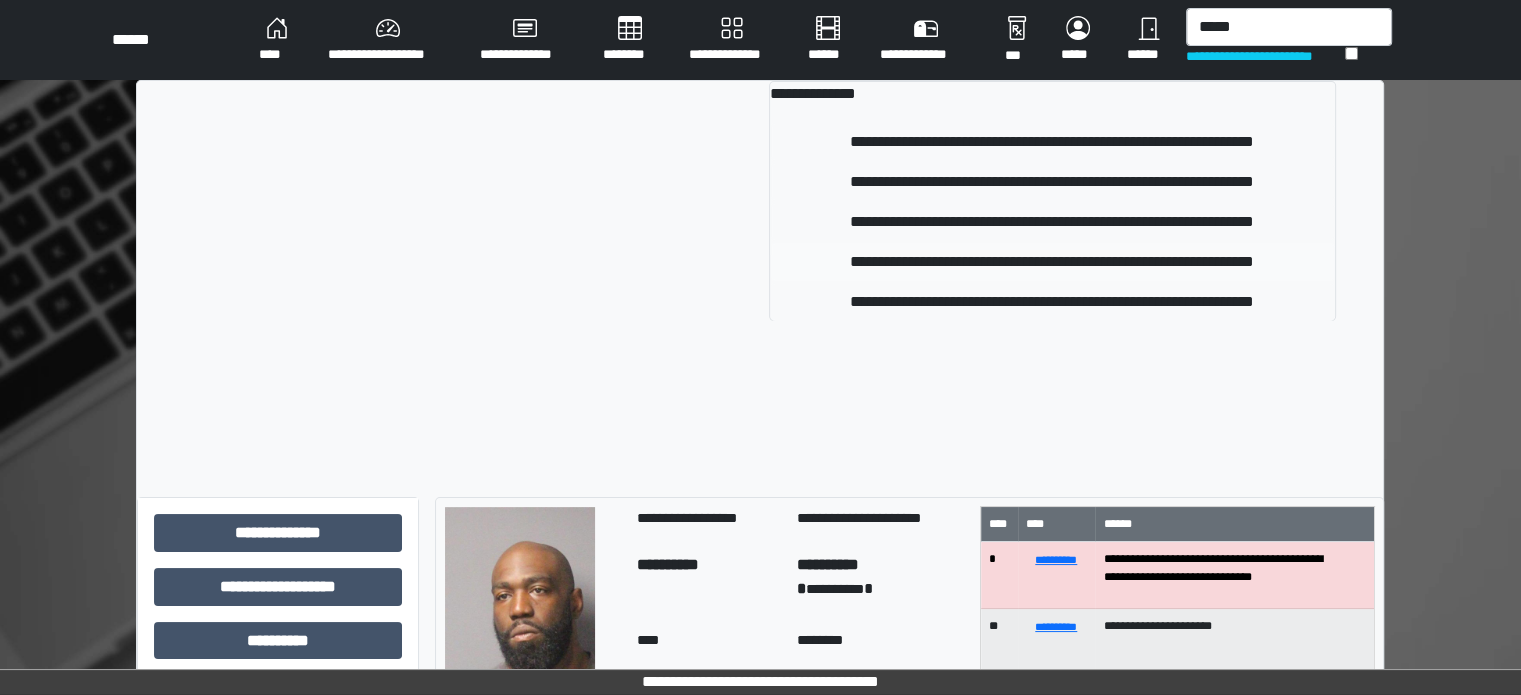 type 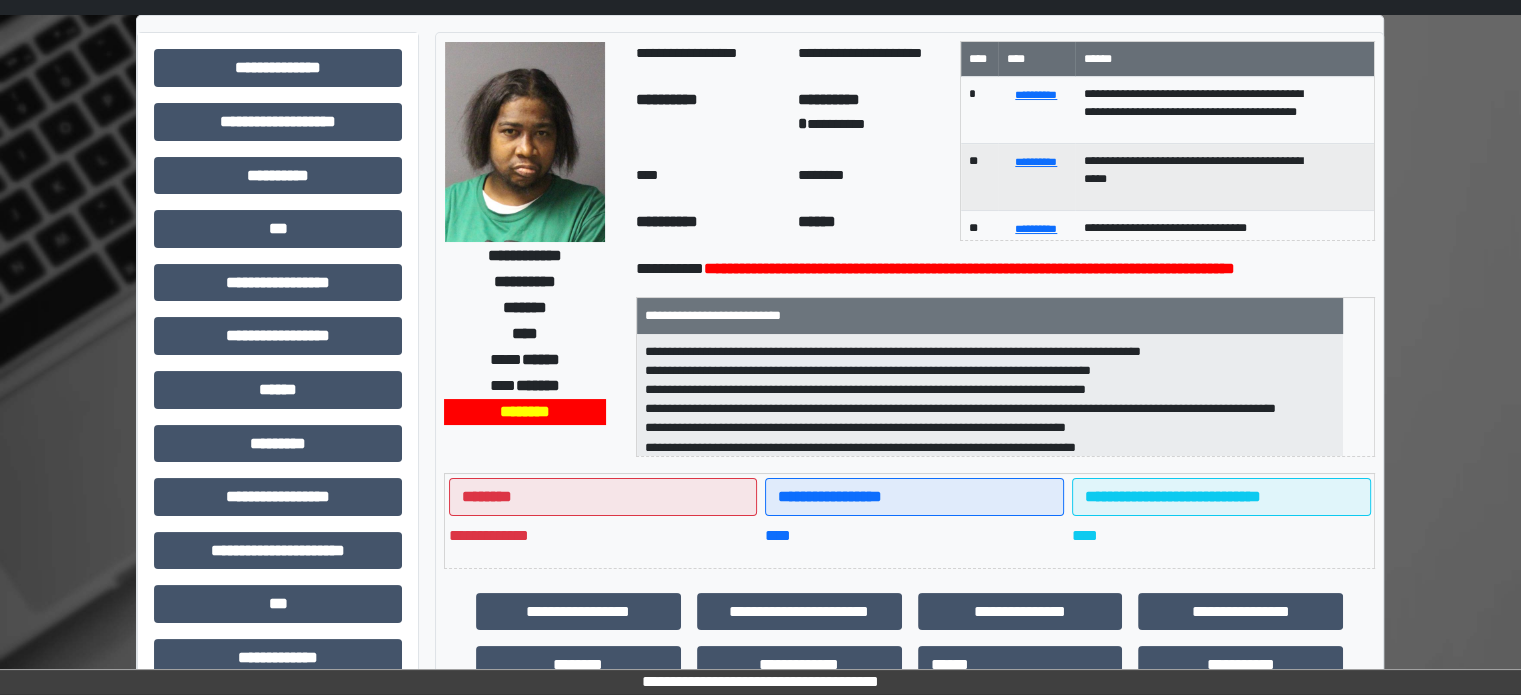 scroll, scrollTop: 100, scrollLeft: 0, axis: vertical 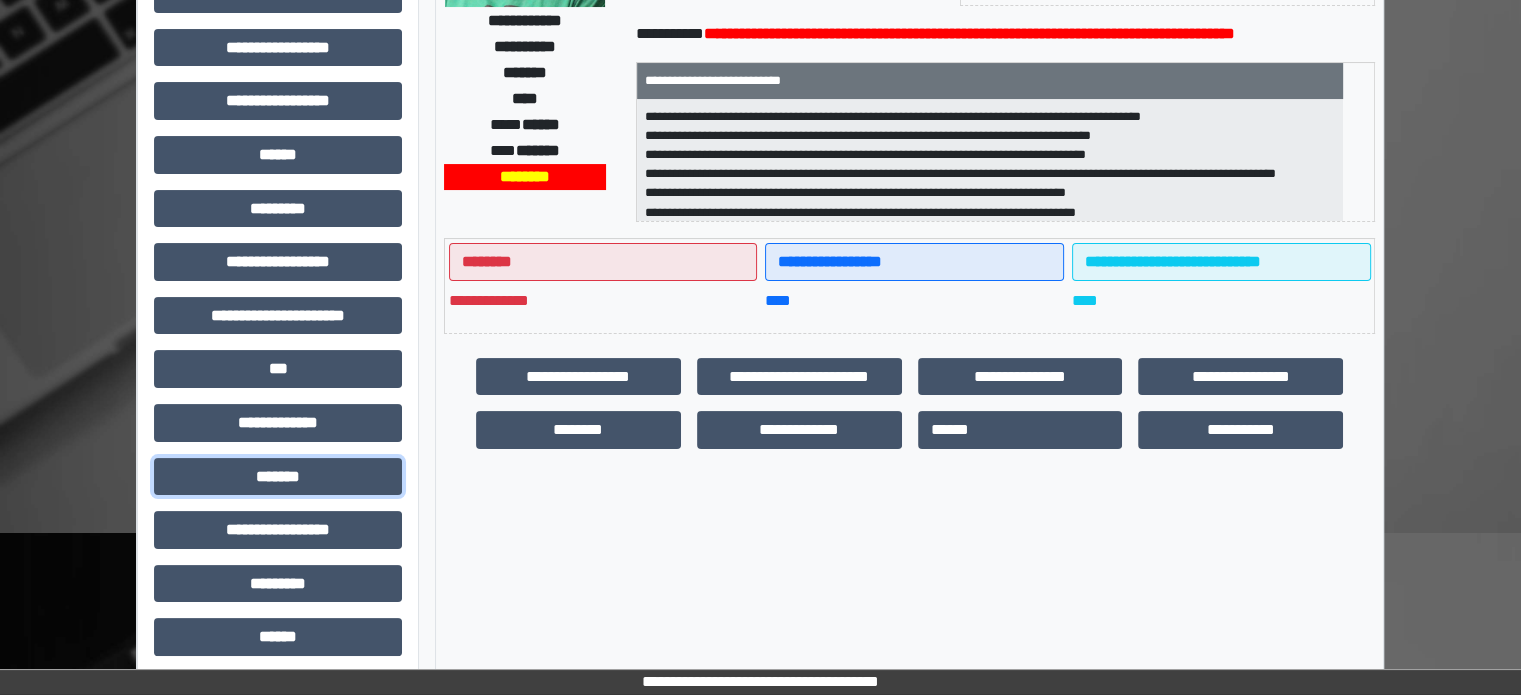 click on "*******" at bounding box center [278, 477] 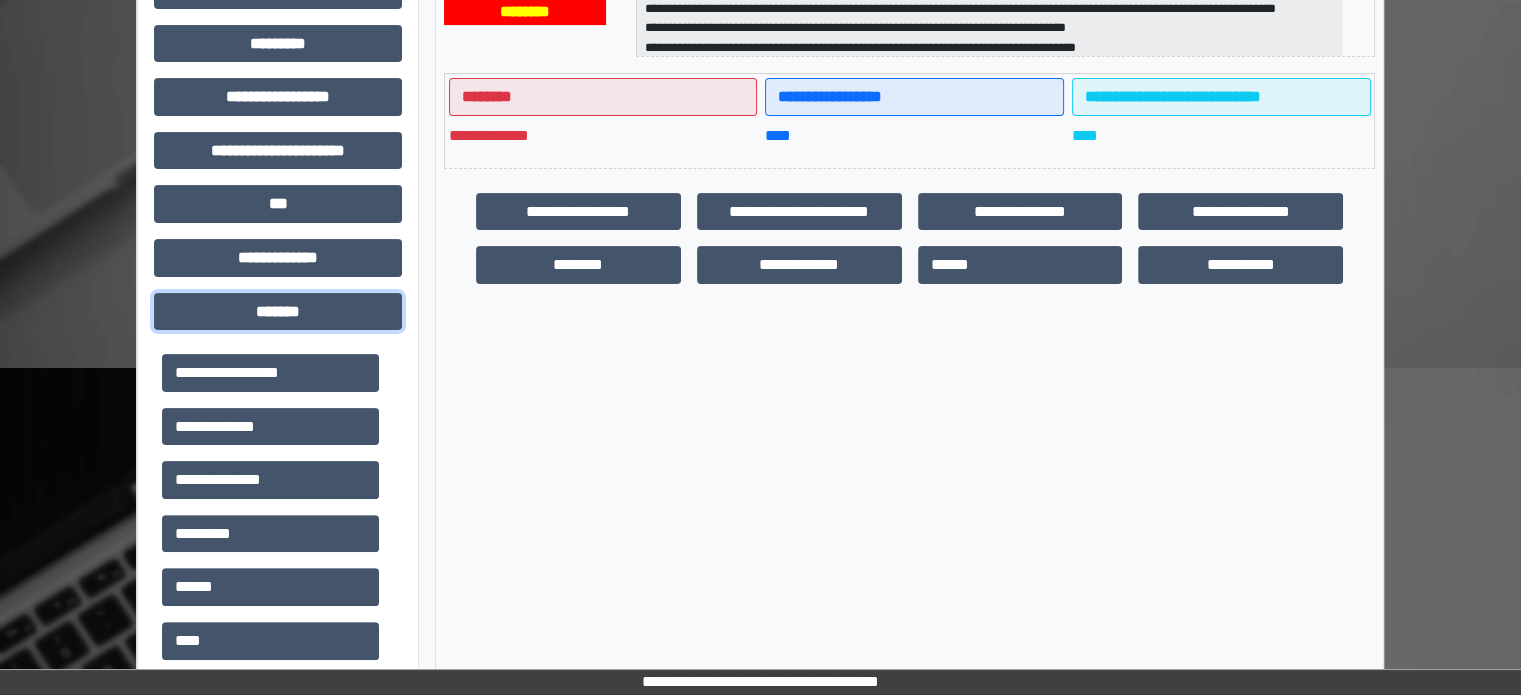 scroll, scrollTop: 600, scrollLeft: 0, axis: vertical 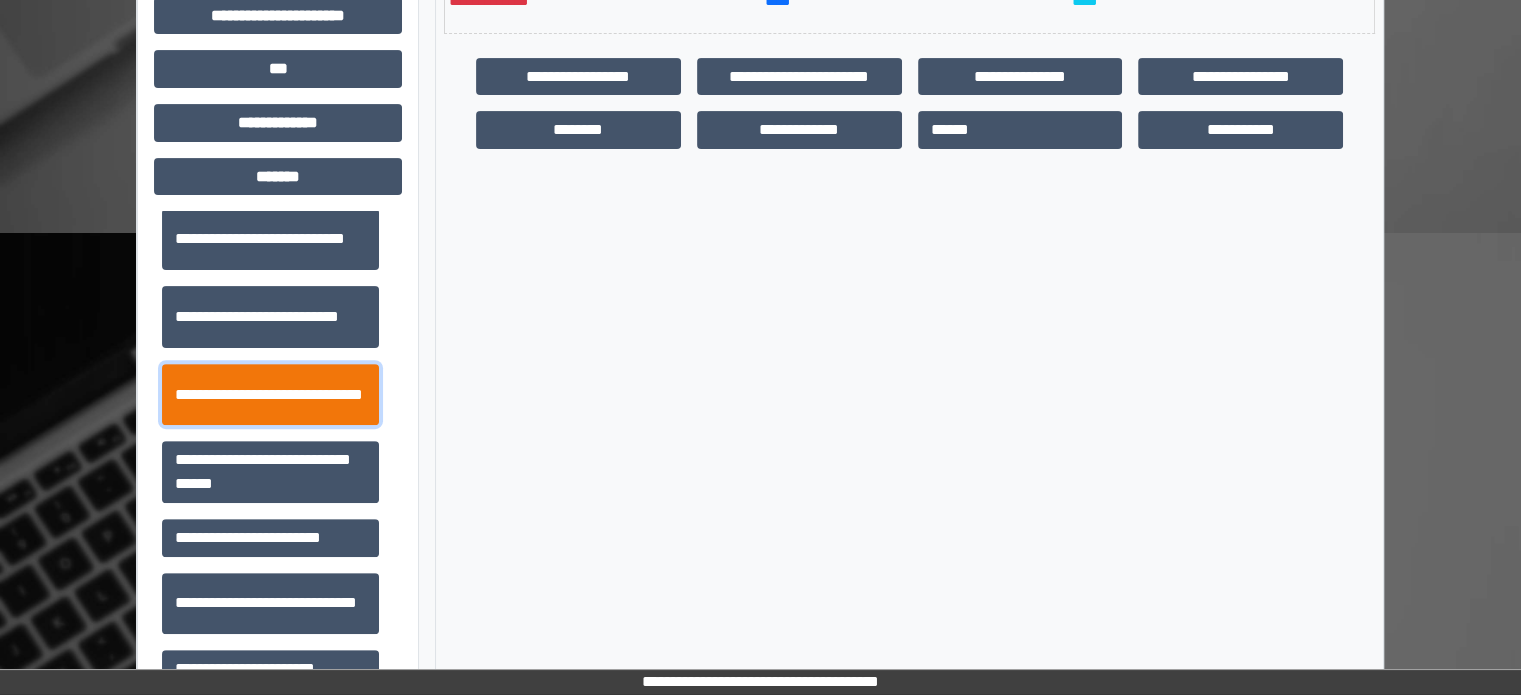 click on "**********" at bounding box center [270, 395] 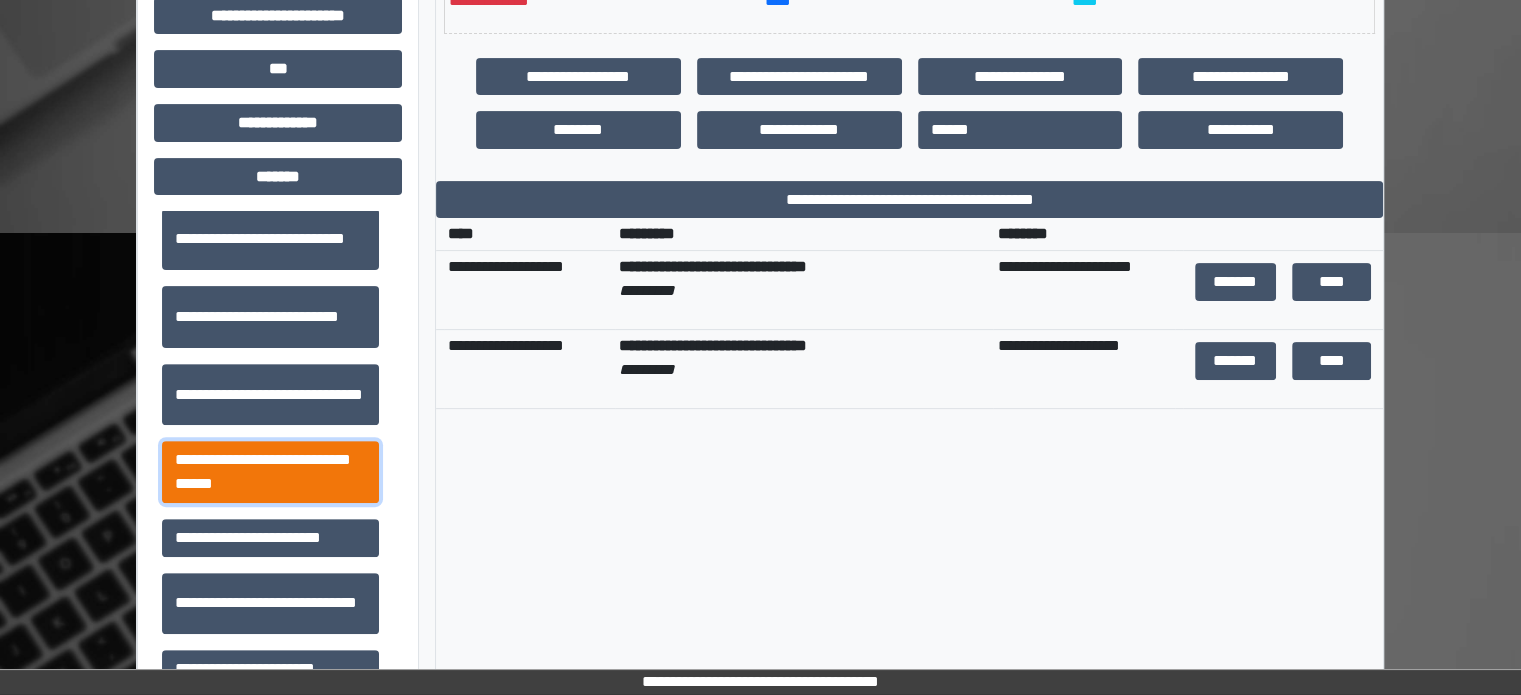 click on "**********" at bounding box center [270, 472] 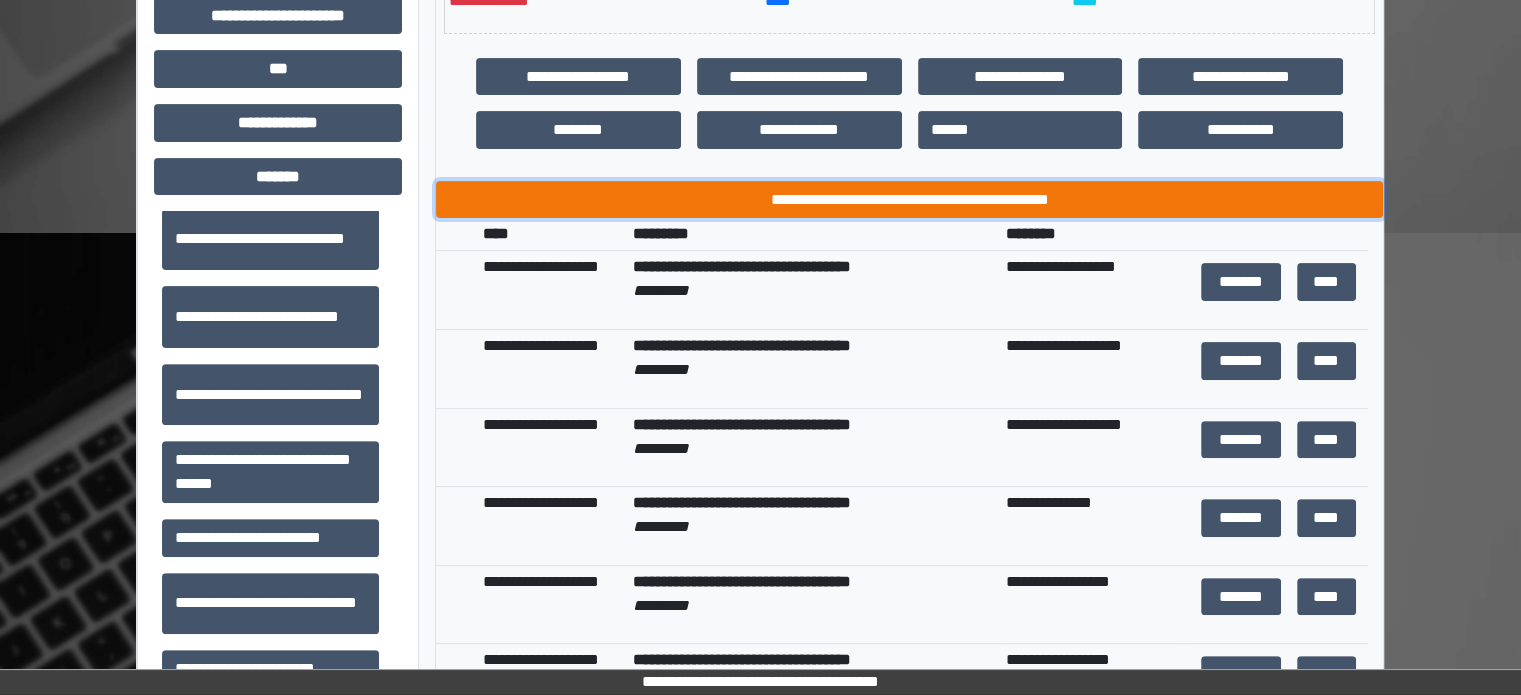 click on "**********" at bounding box center (909, 200) 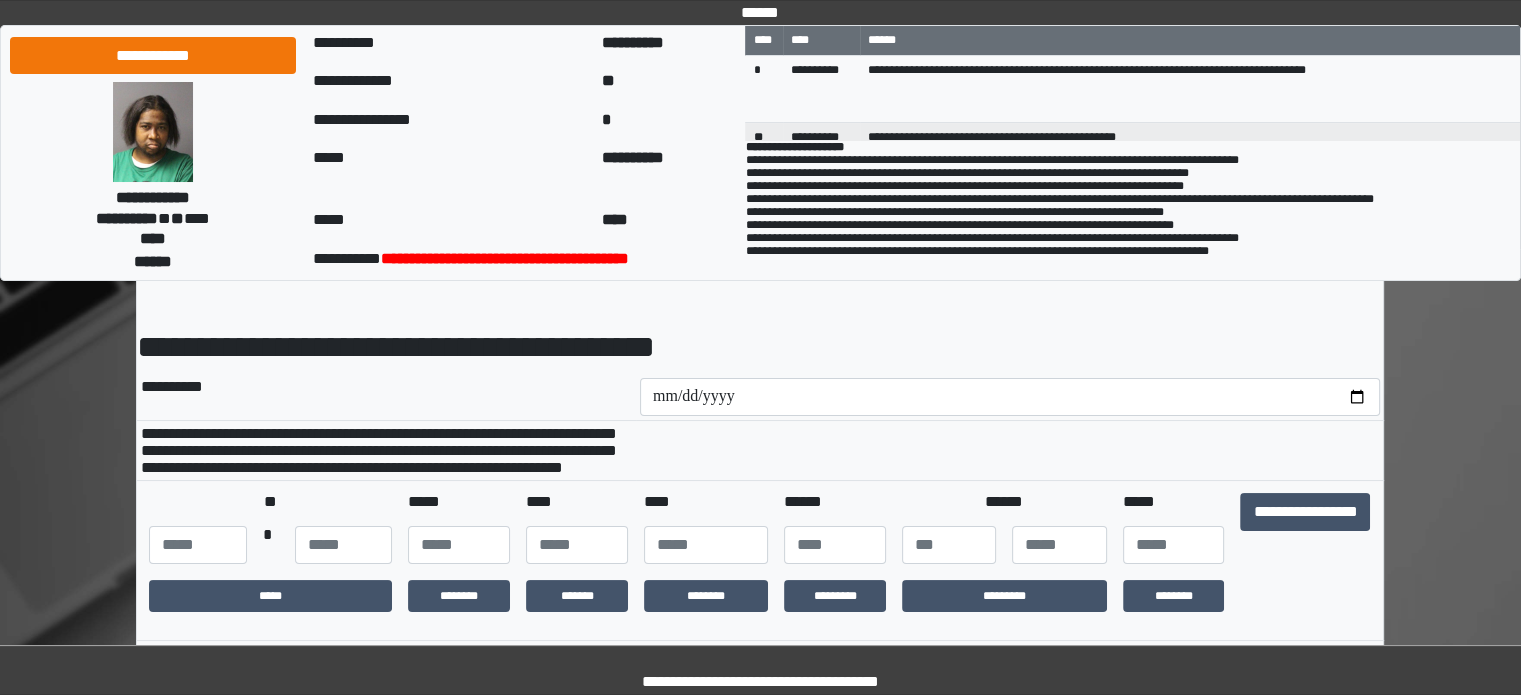 scroll, scrollTop: 100, scrollLeft: 0, axis: vertical 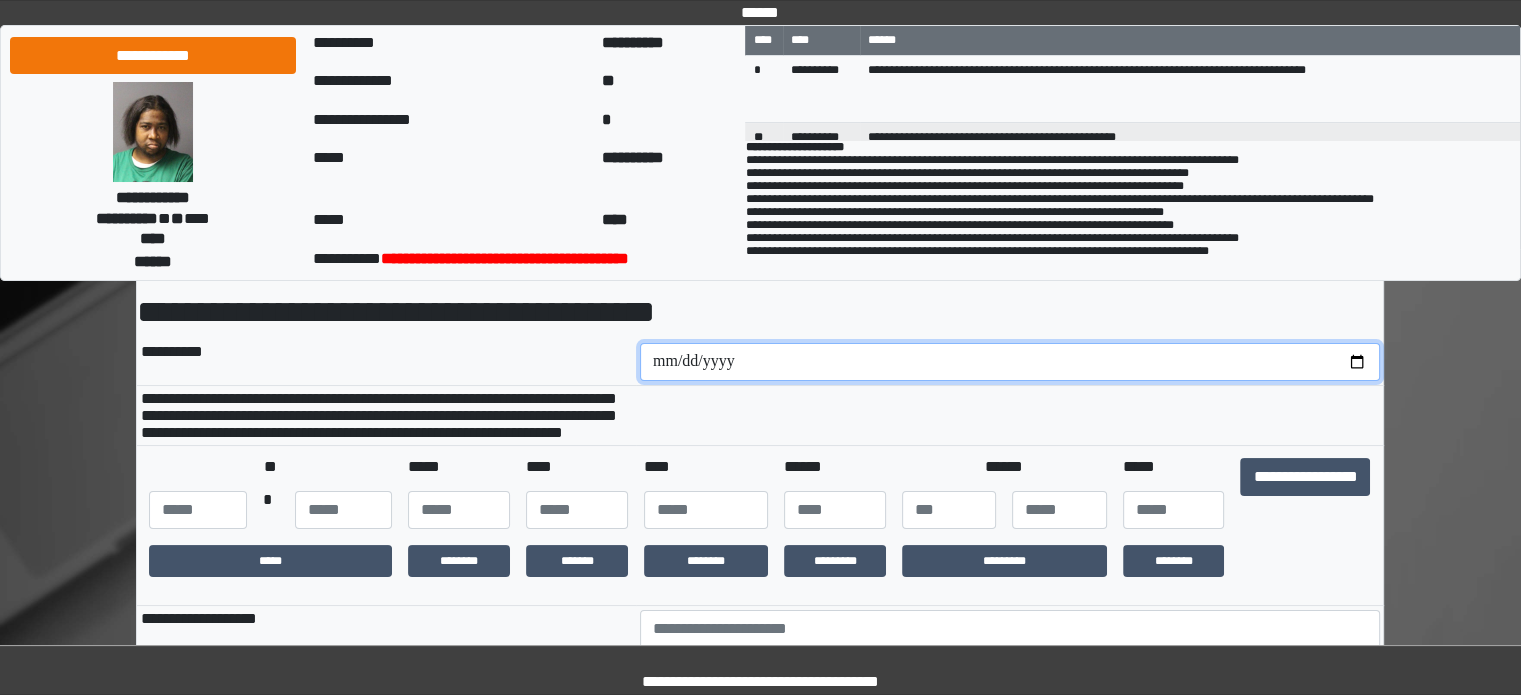 drag, startPoint x: 1352, startPoint y: 364, endPoint x: 1292, endPoint y: 393, distance: 66.64083 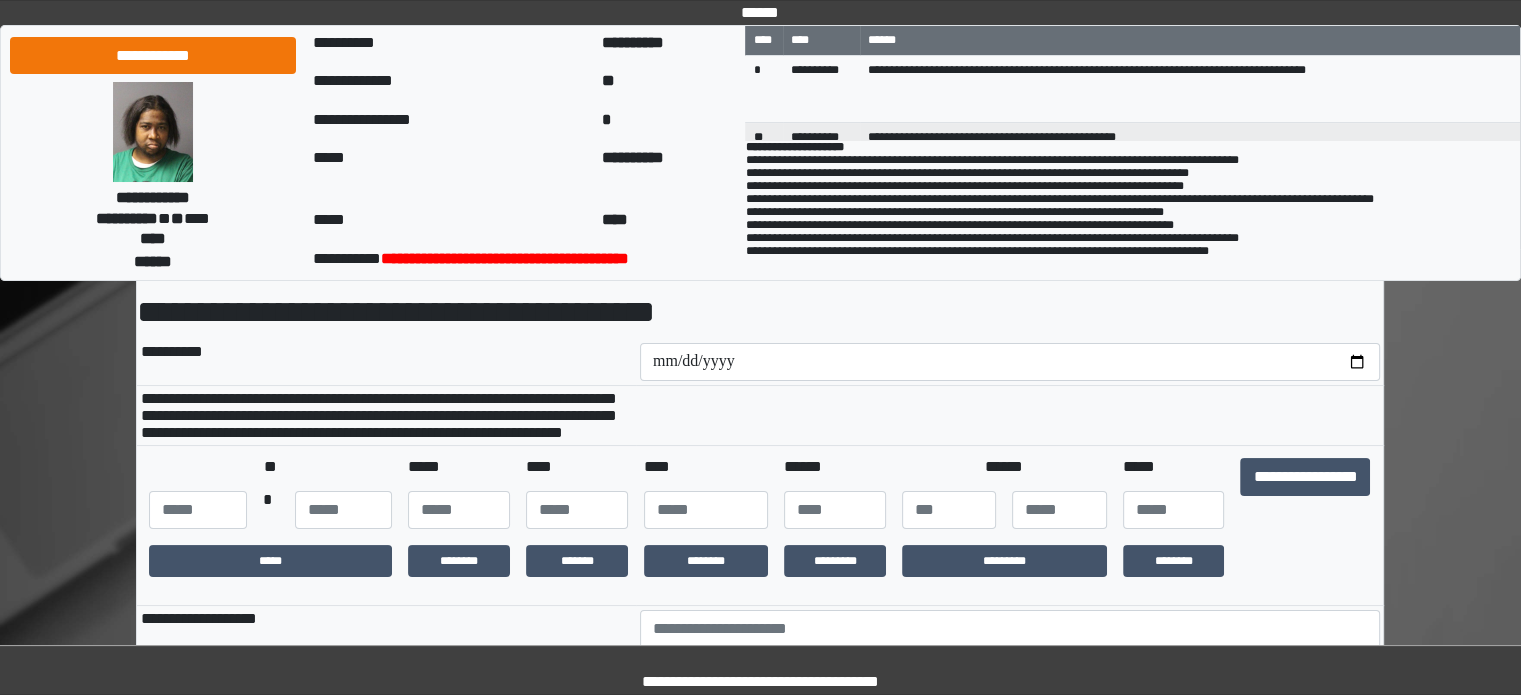 click at bounding box center [197, 510] 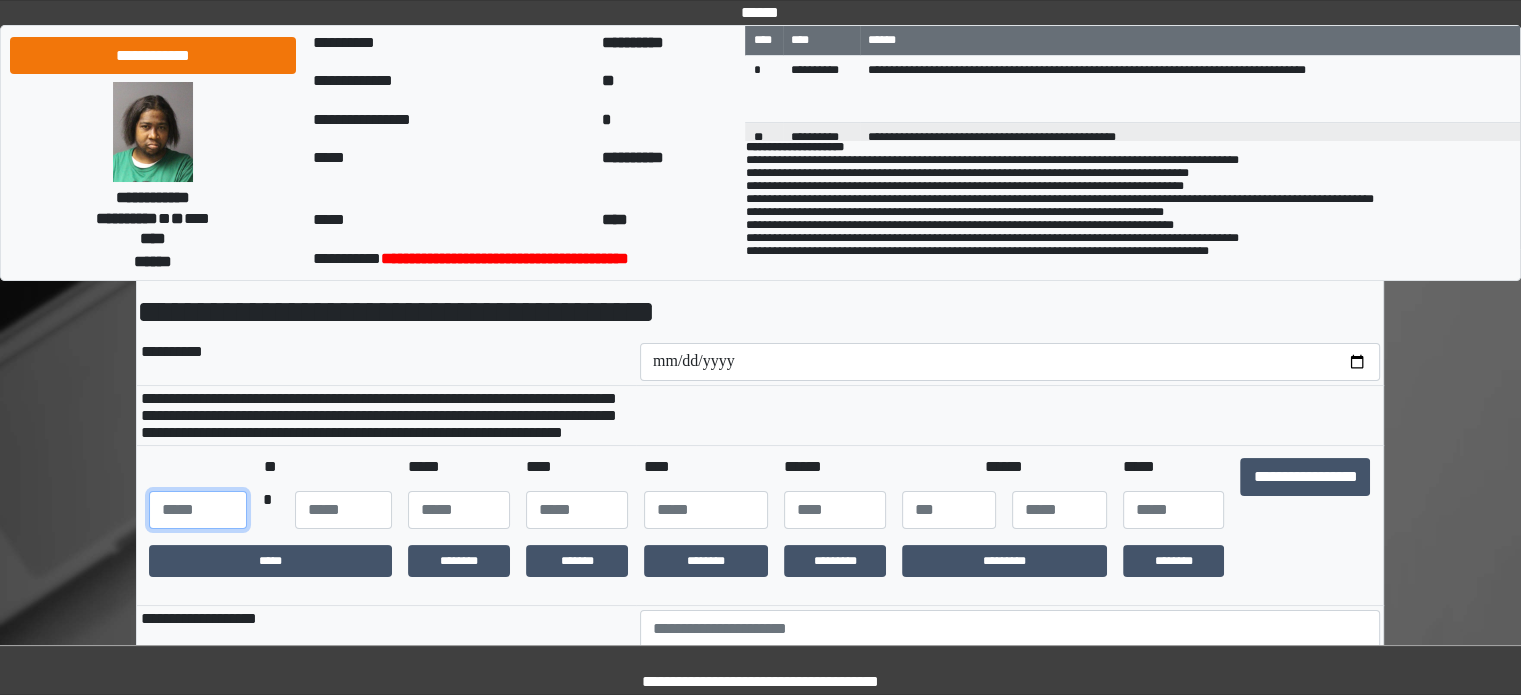 click at bounding box center (197, 510) 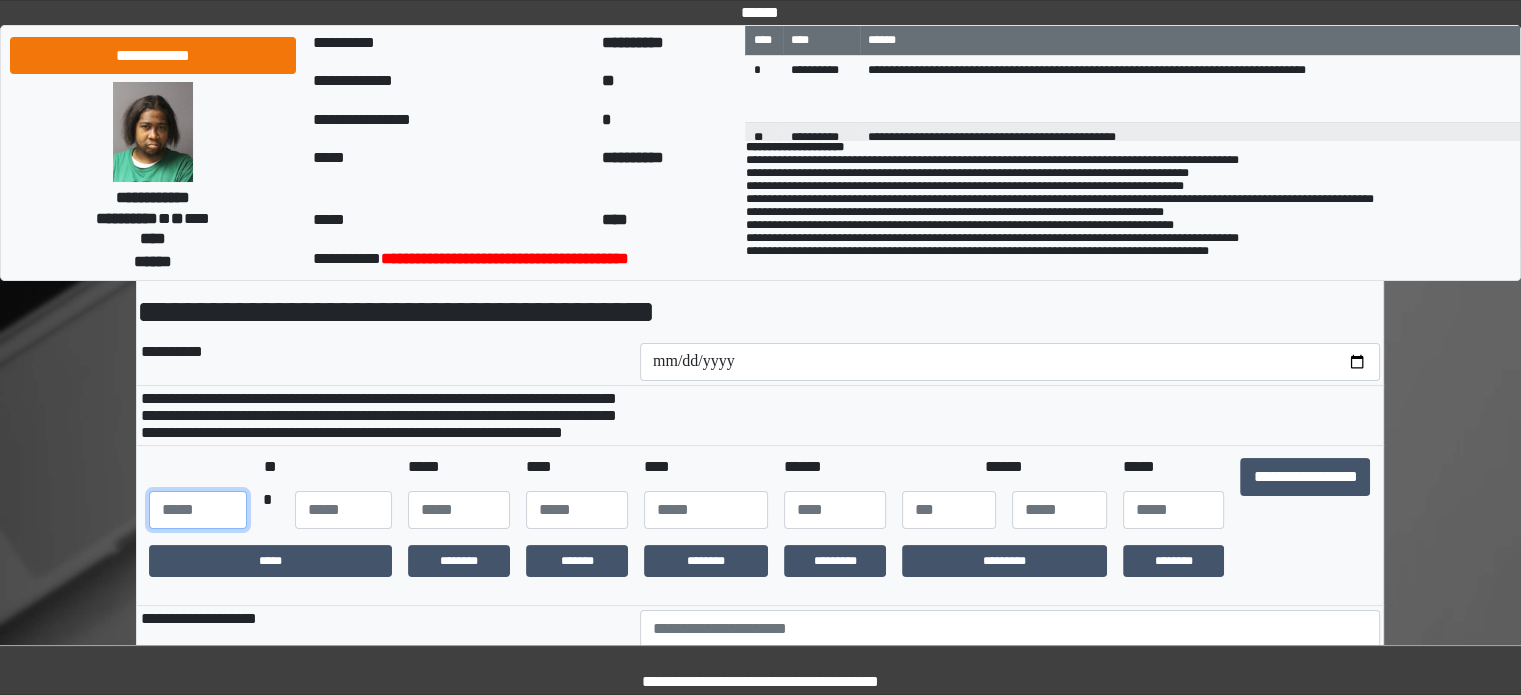 type on "***" 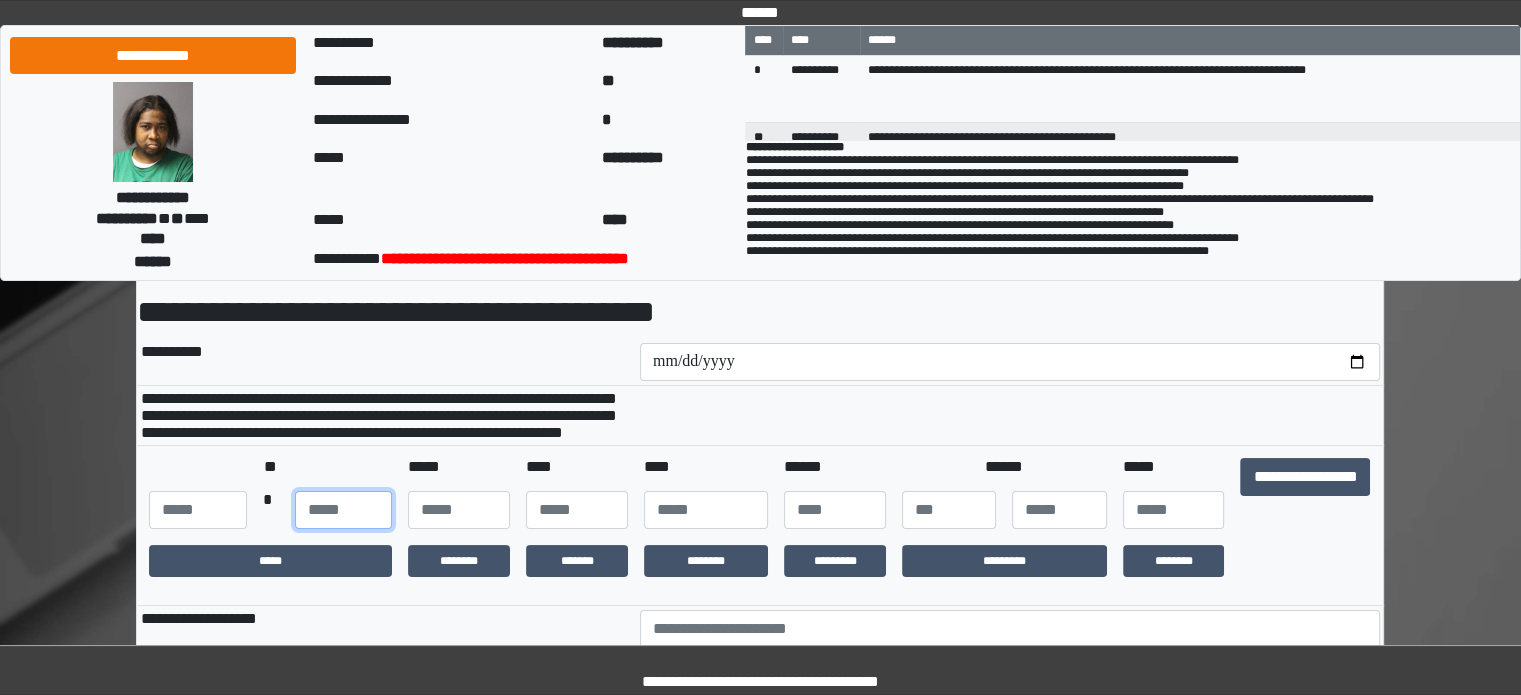 type on "**" 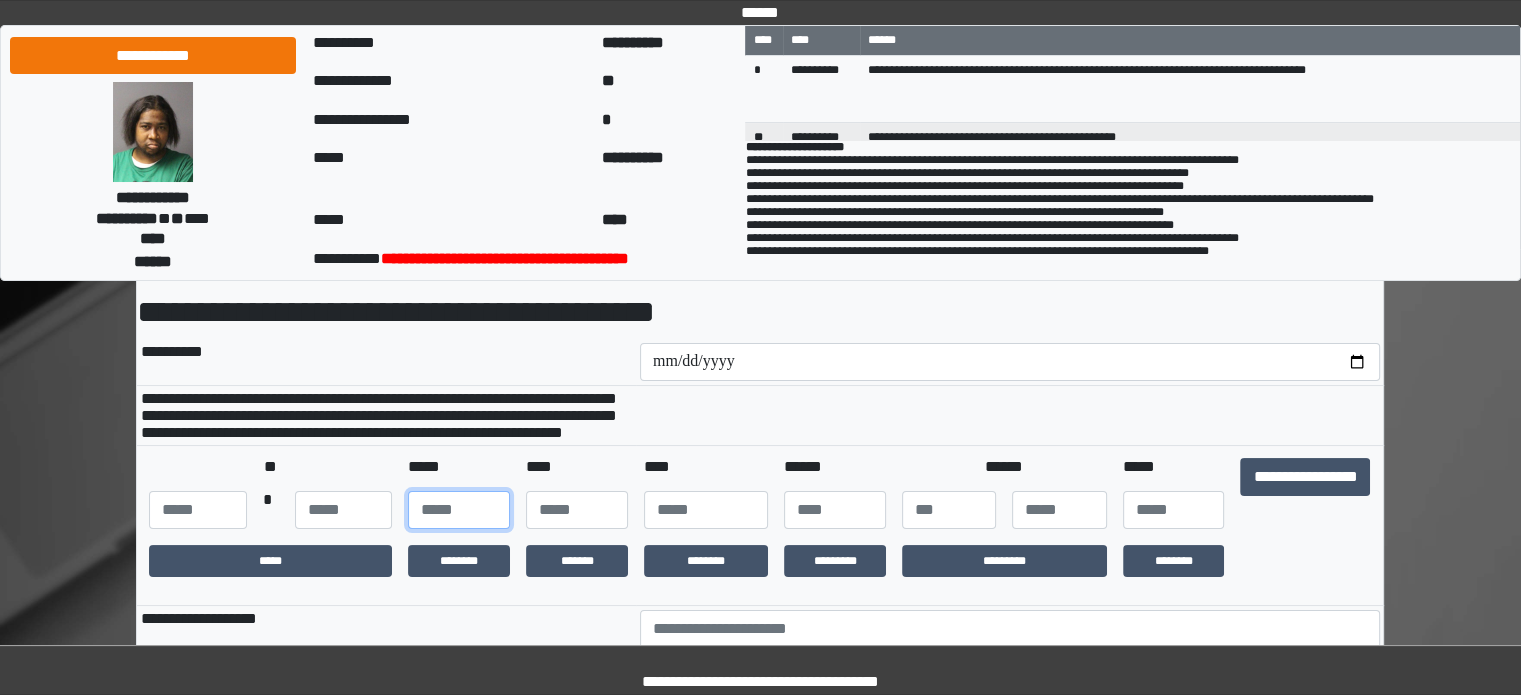 type on "**" 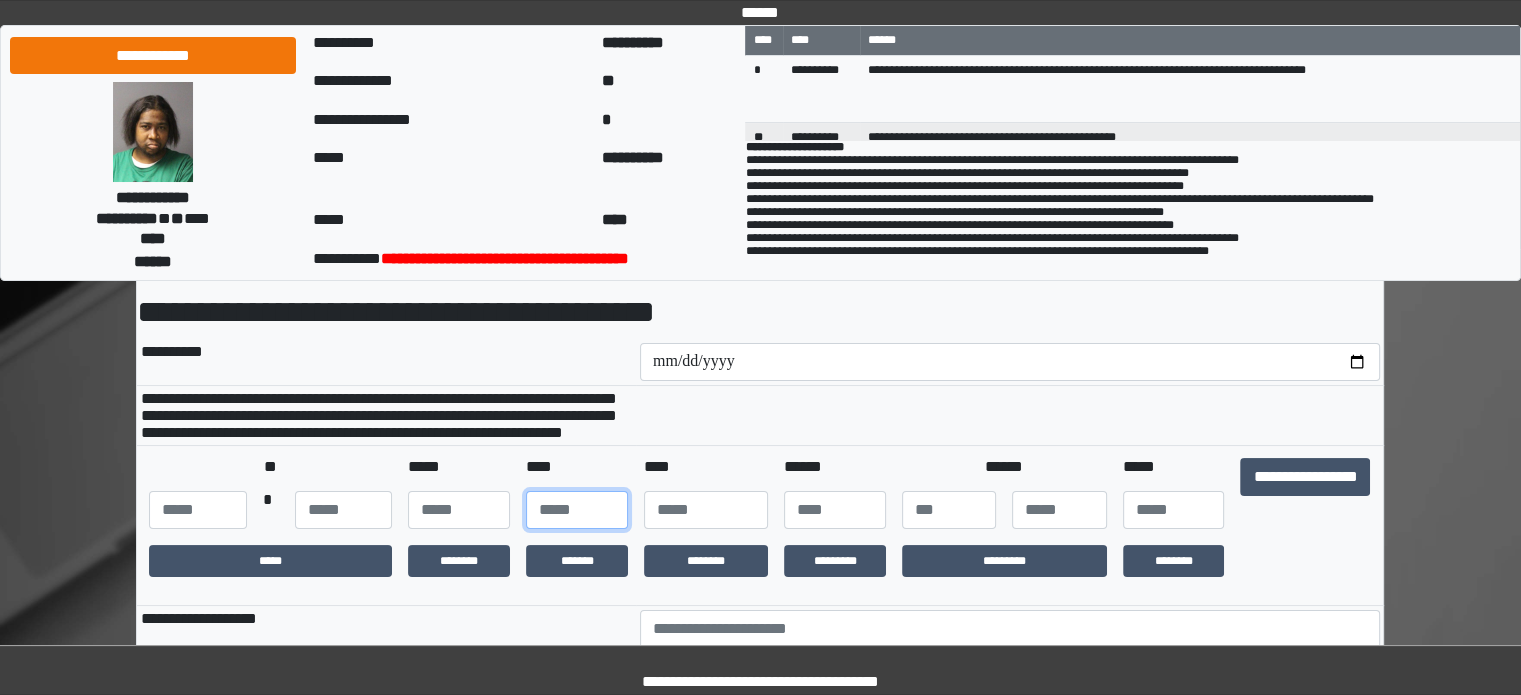 type on "**" 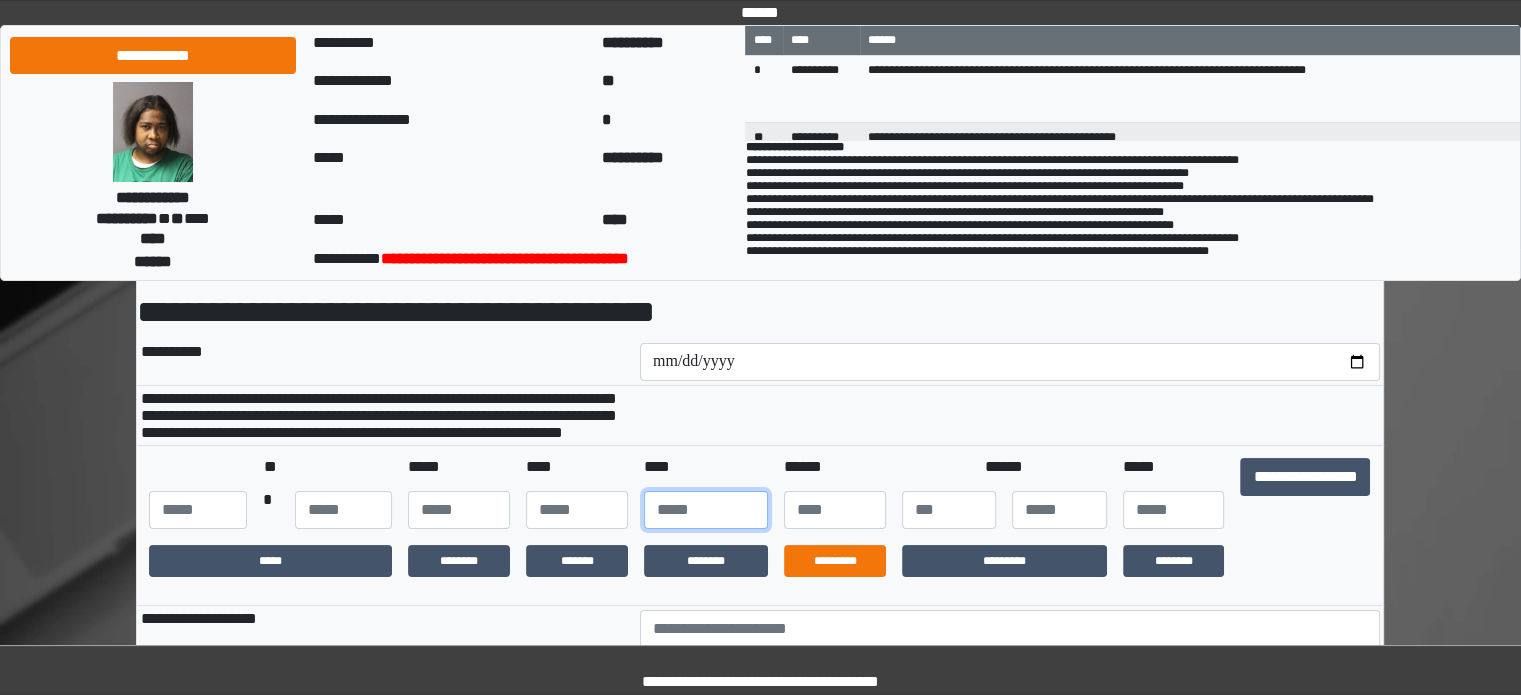 type on "****" 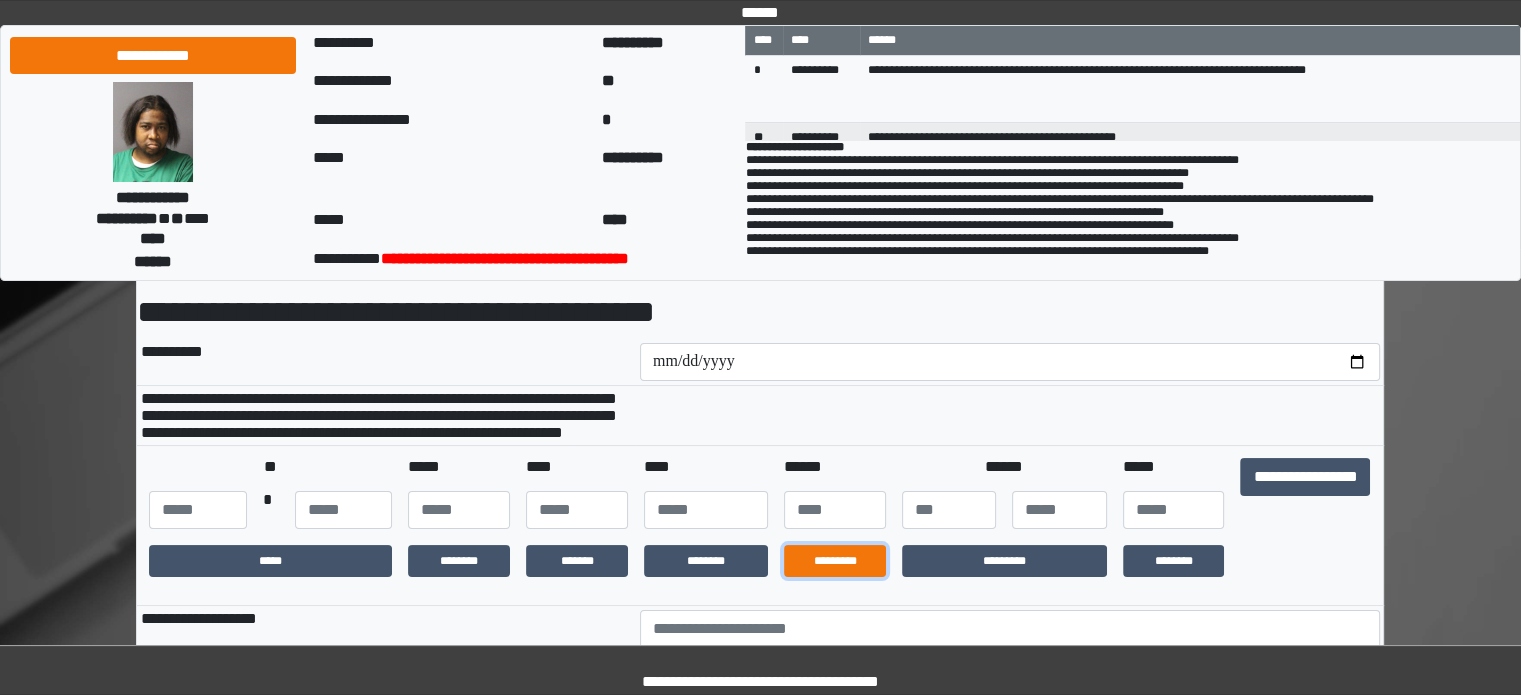 click on "*********" at bounding box center [835, 561] 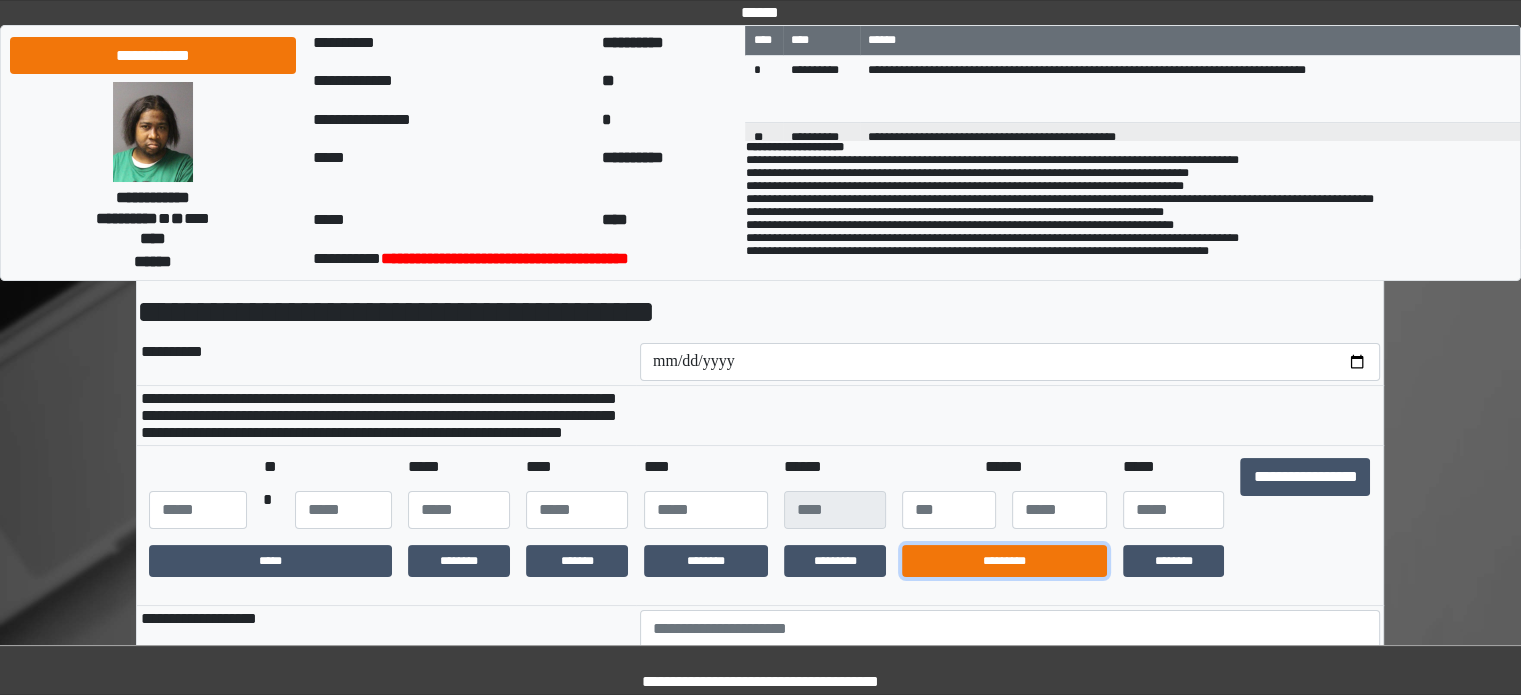 click on "*********" at bounding box center (1004, 561) 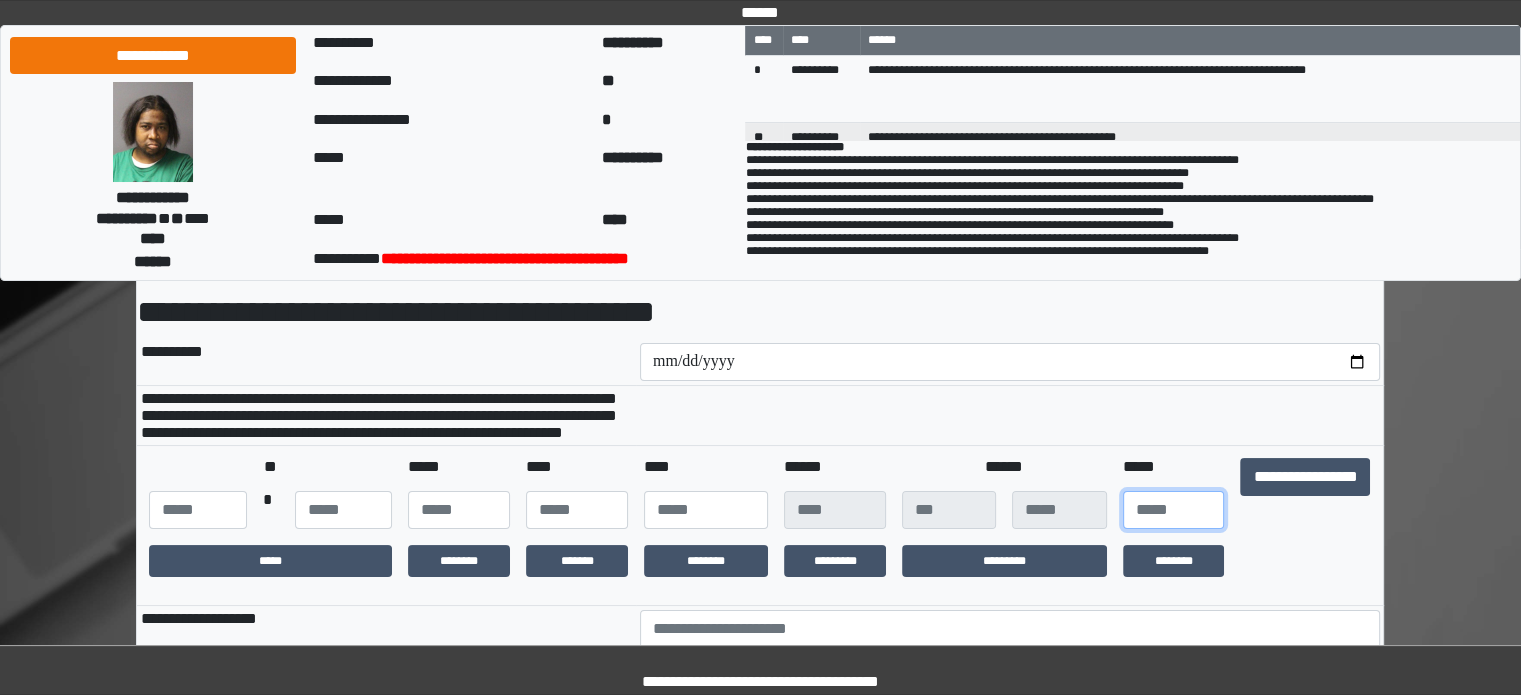 click at bounding box center [1174, 510] 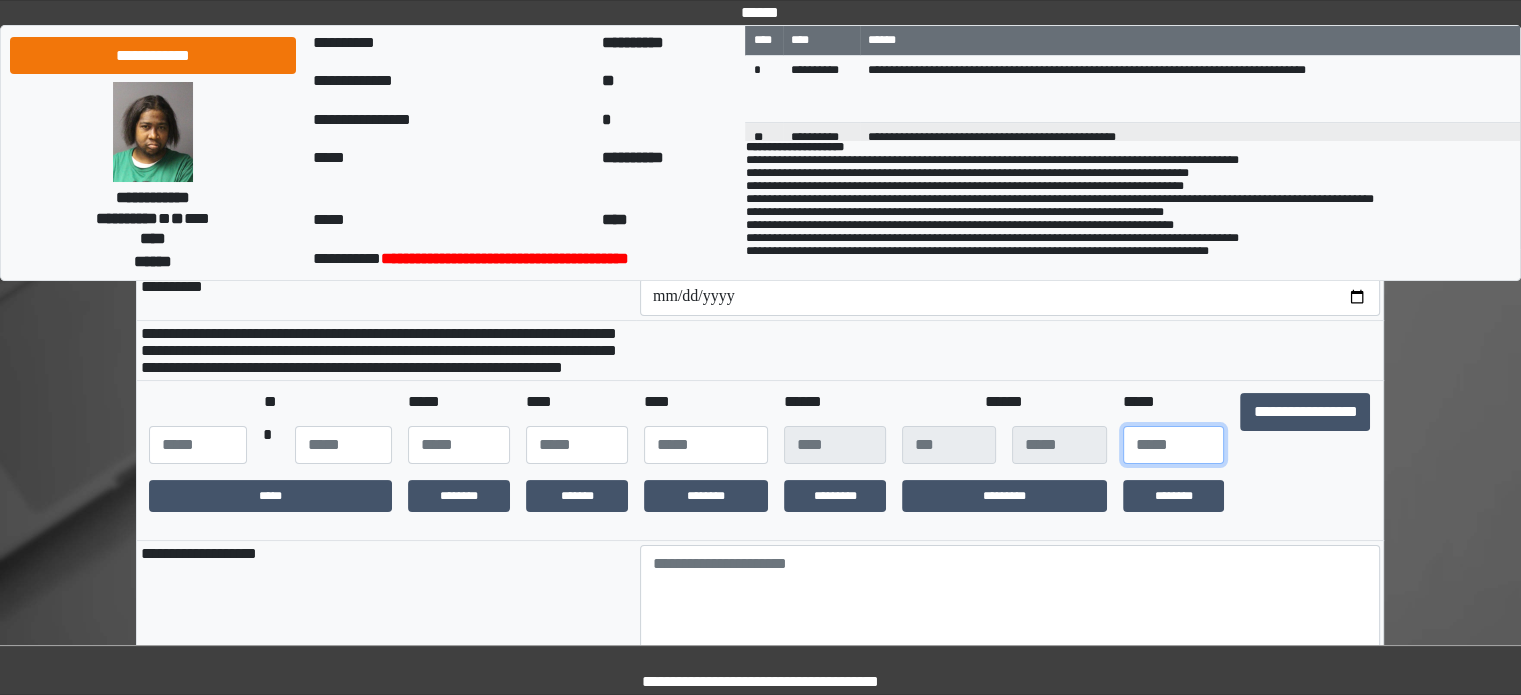 scroll, scrollTop: 400, scrollLeft: 0, axis: vertical 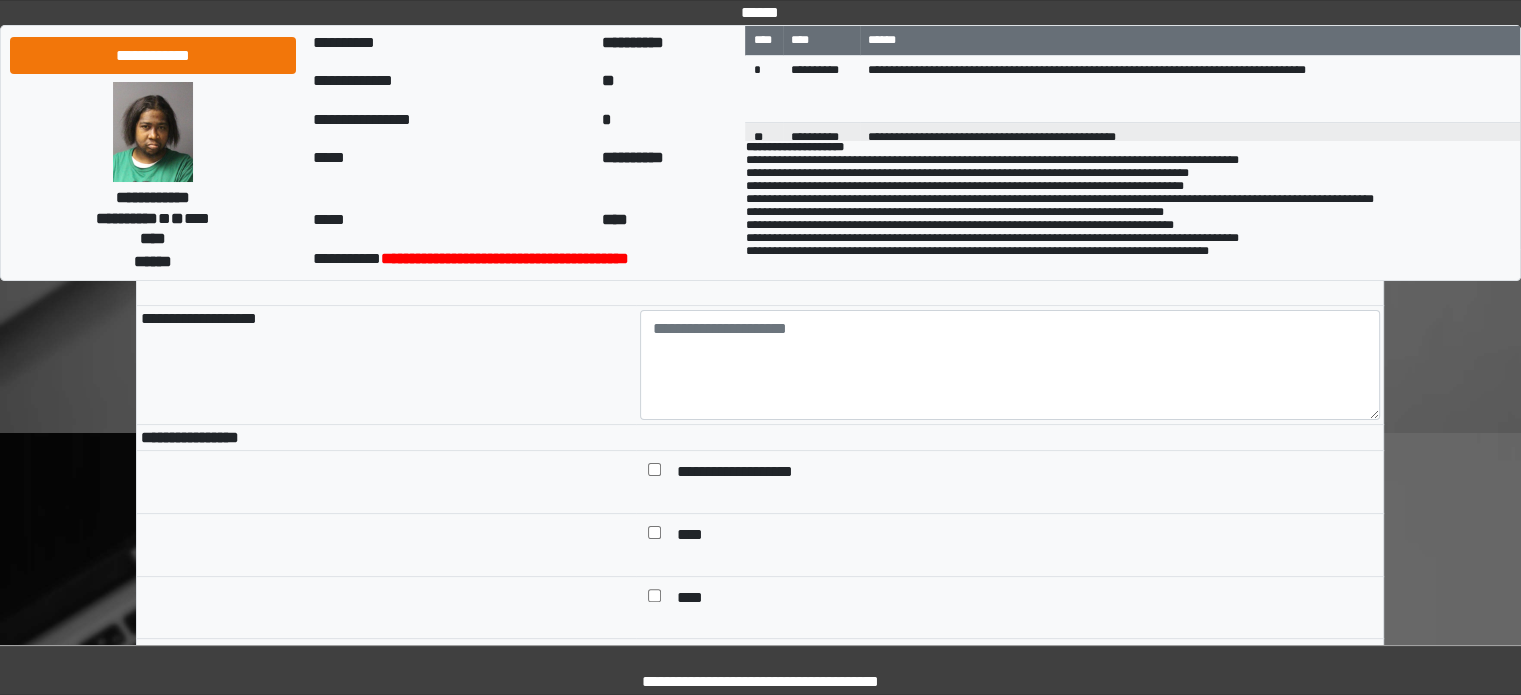 type on "***" 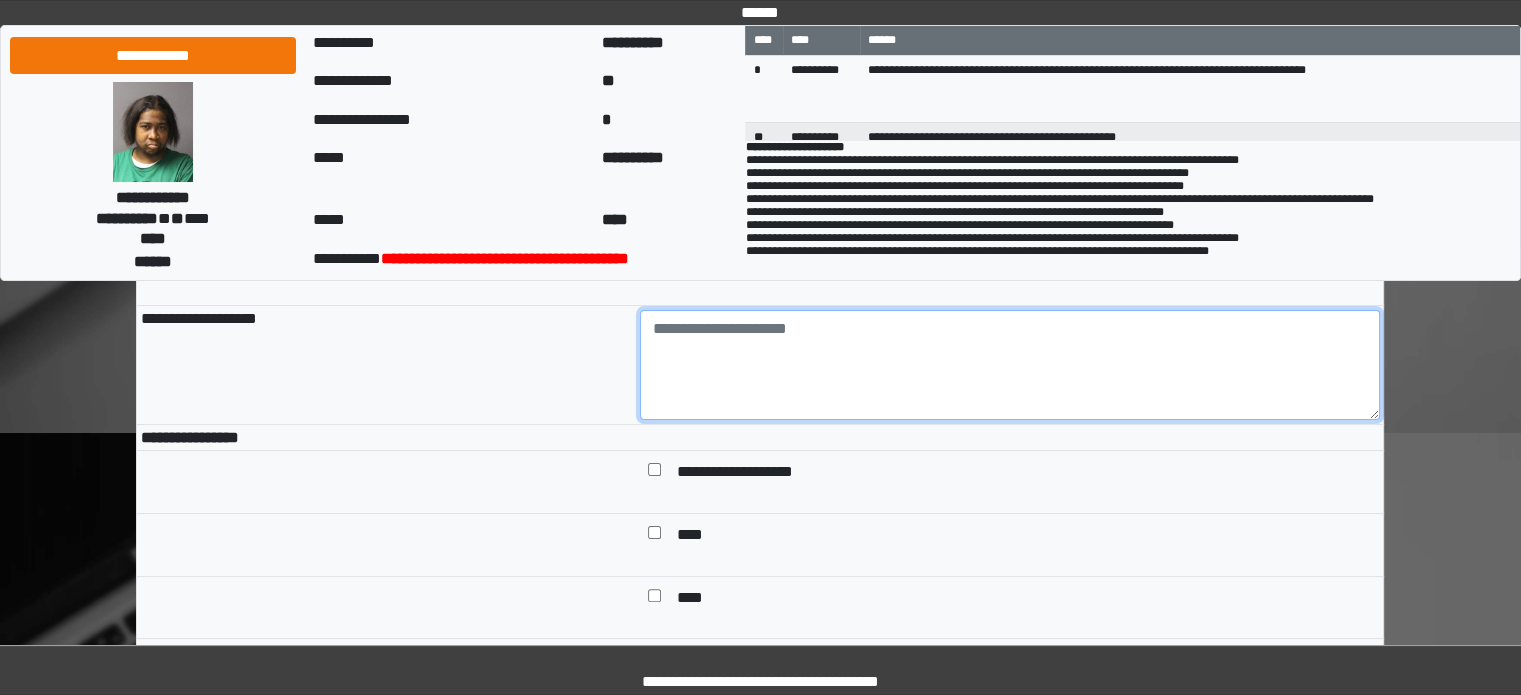 click at bounding box center (1010, 365) 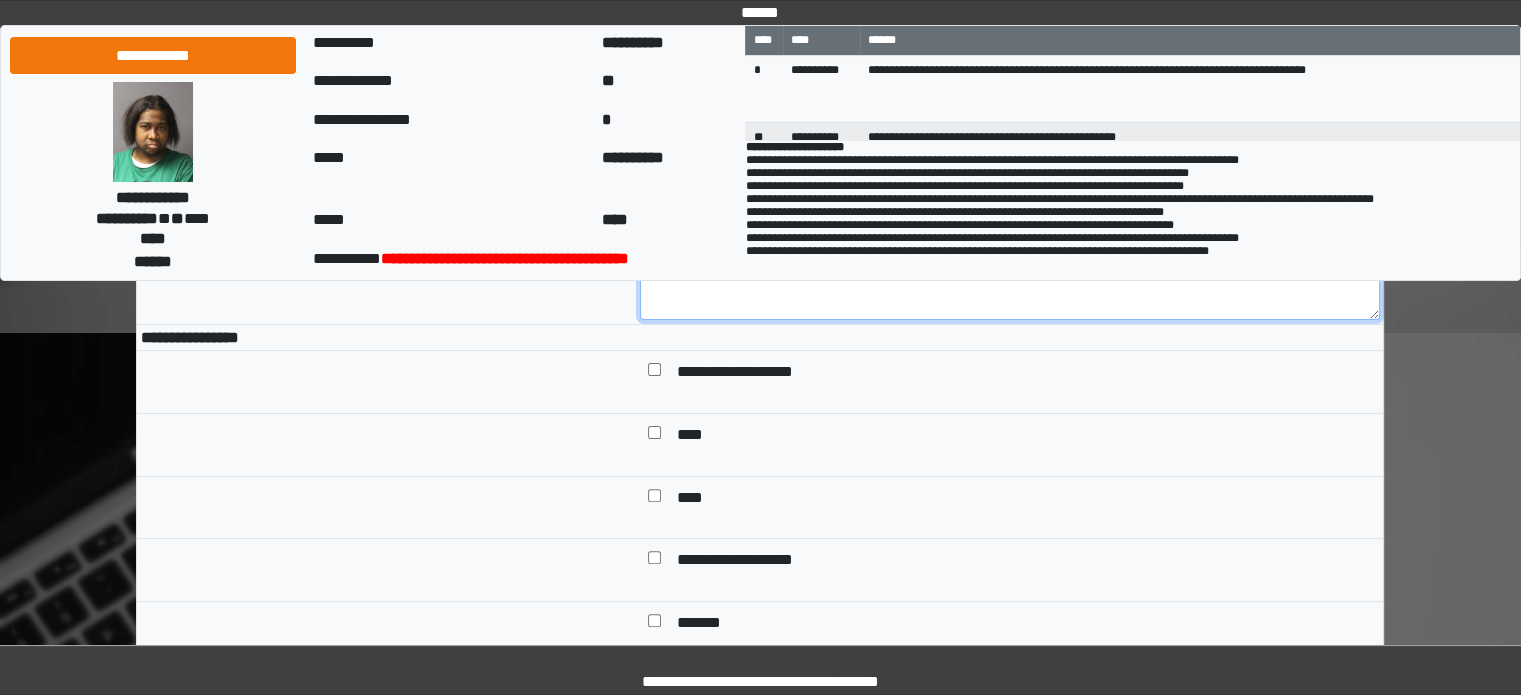 type on "**" 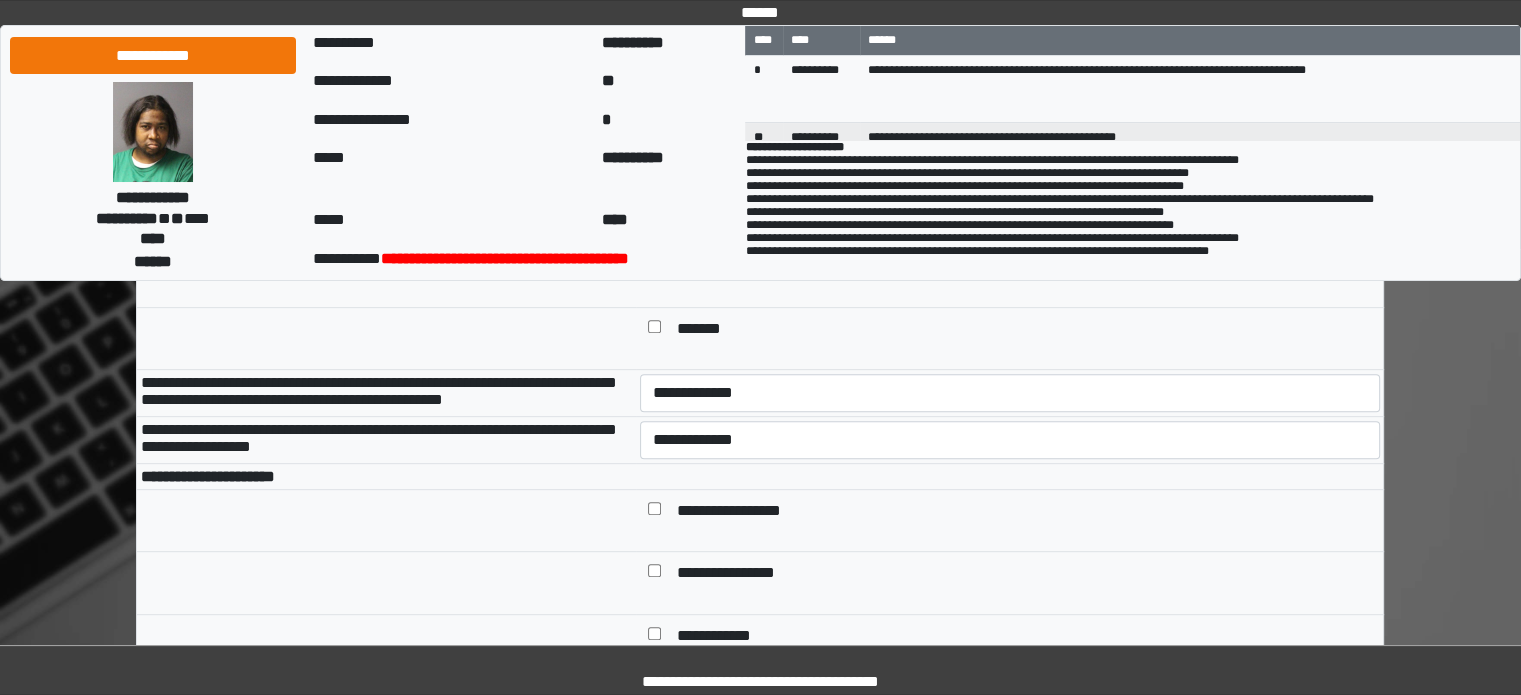 scroll, scrollTop: 800, scrollLeft: 0, axis: vertical 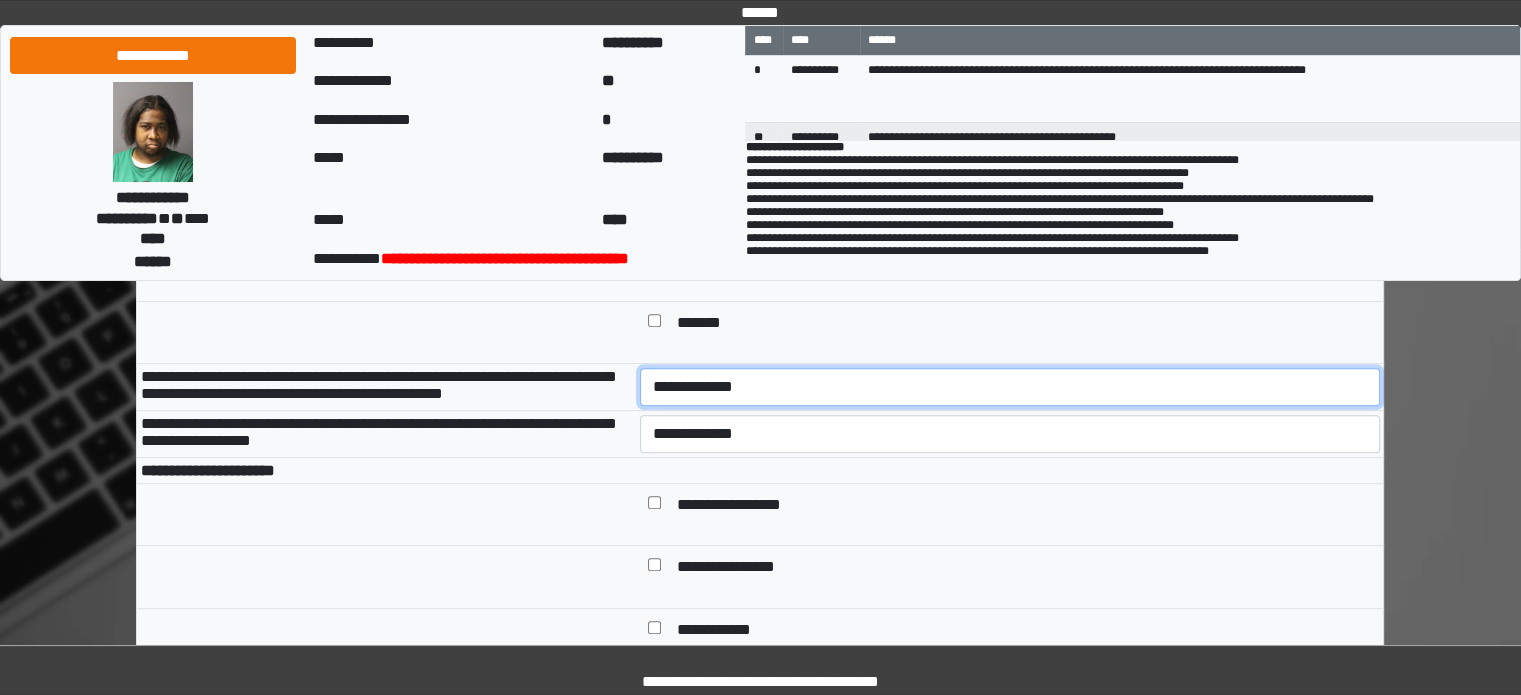 click on "**********" at bounding box center [1010, 387] 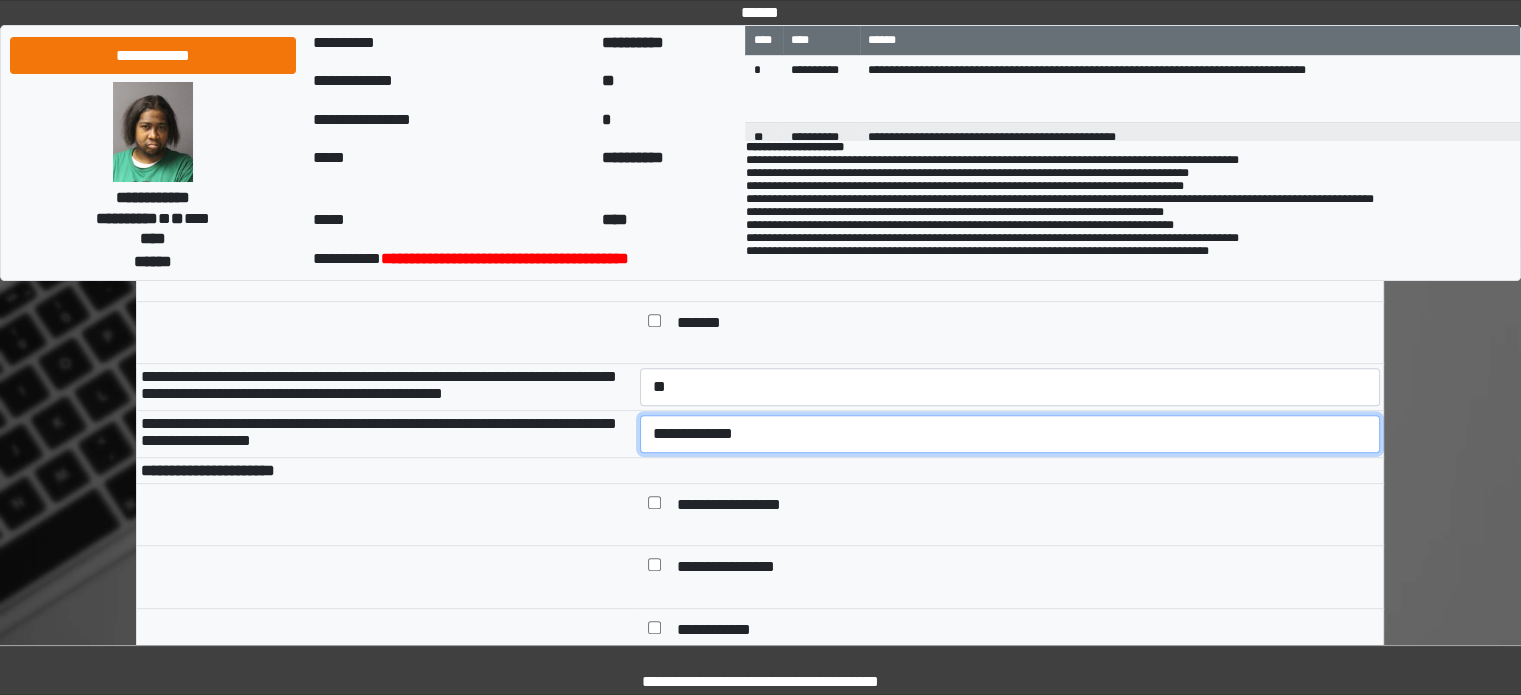 click on "**********" at bounding box center [1010, 434] 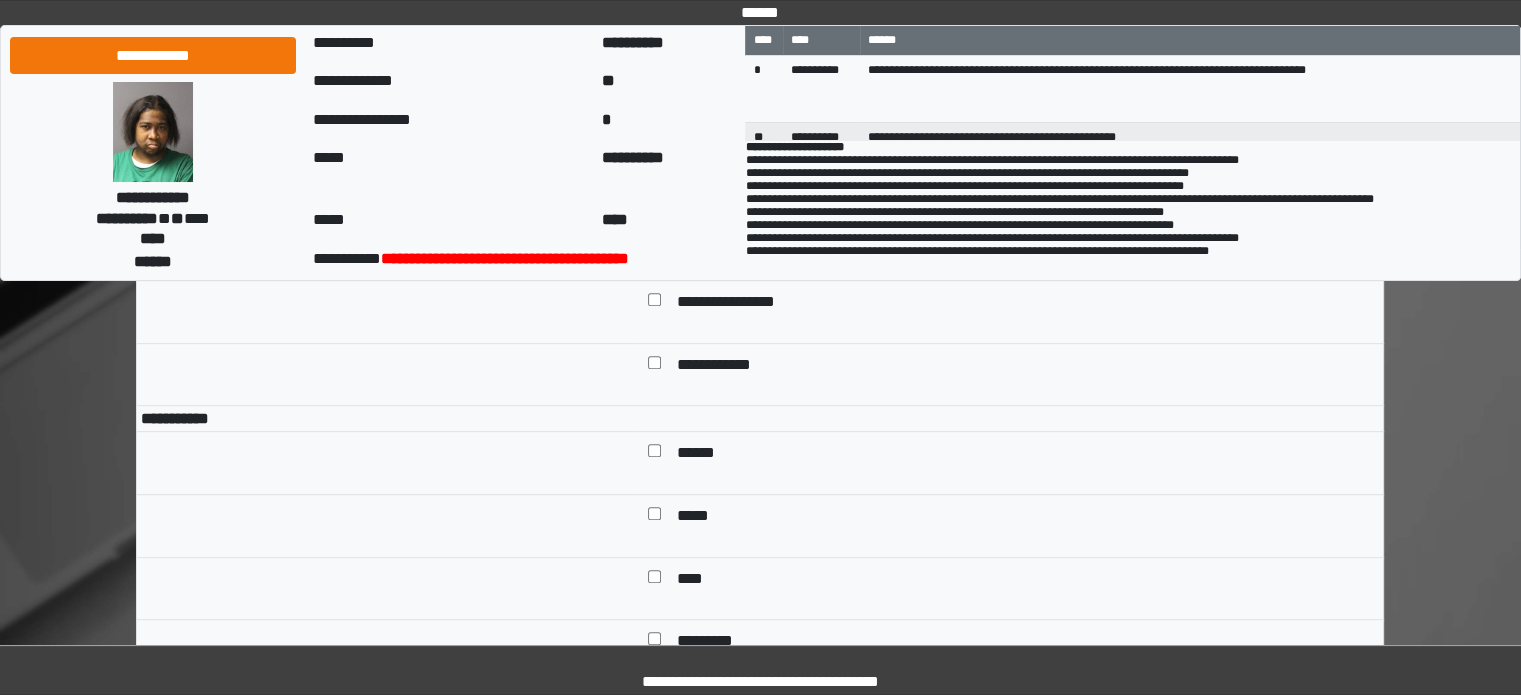 scroll, scrollTop: 1100, scrollLeft: 0, axis: vertical 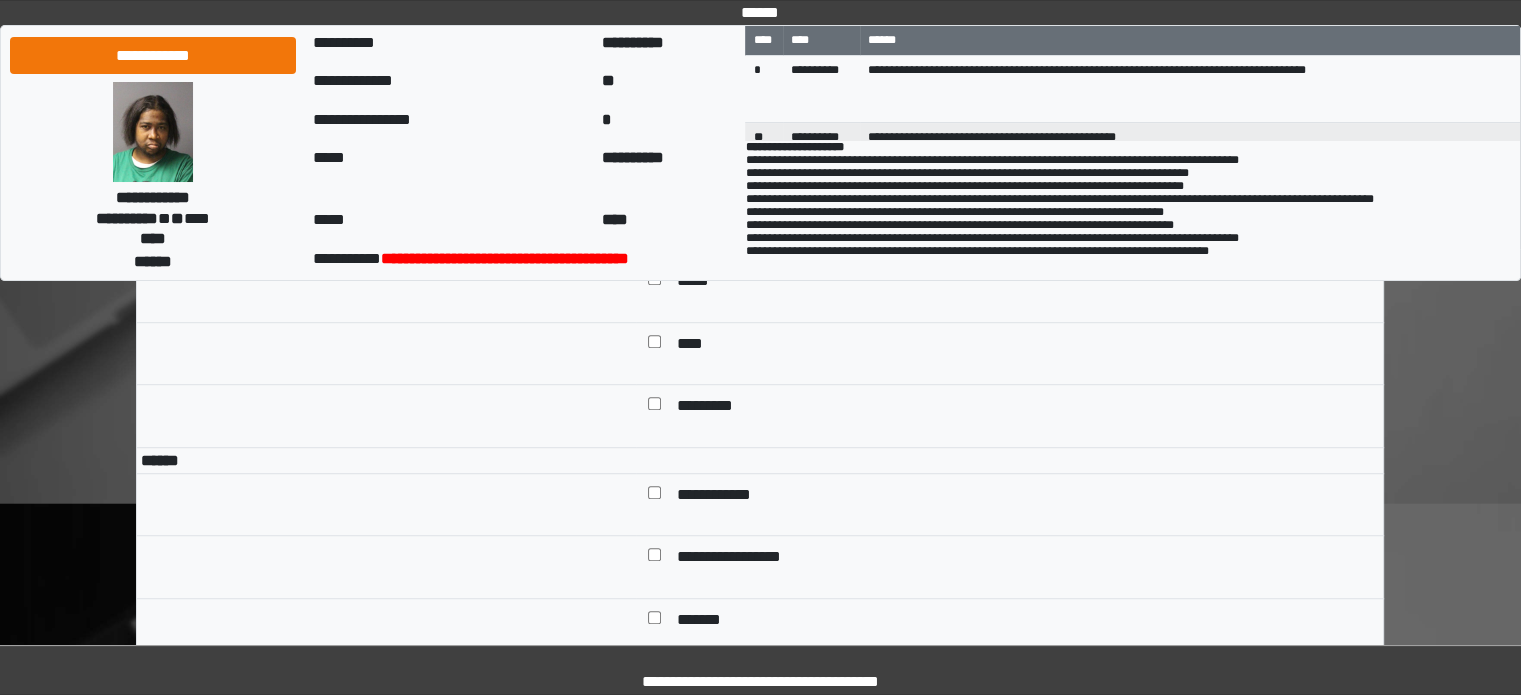 click at bounding box center (654, 283) 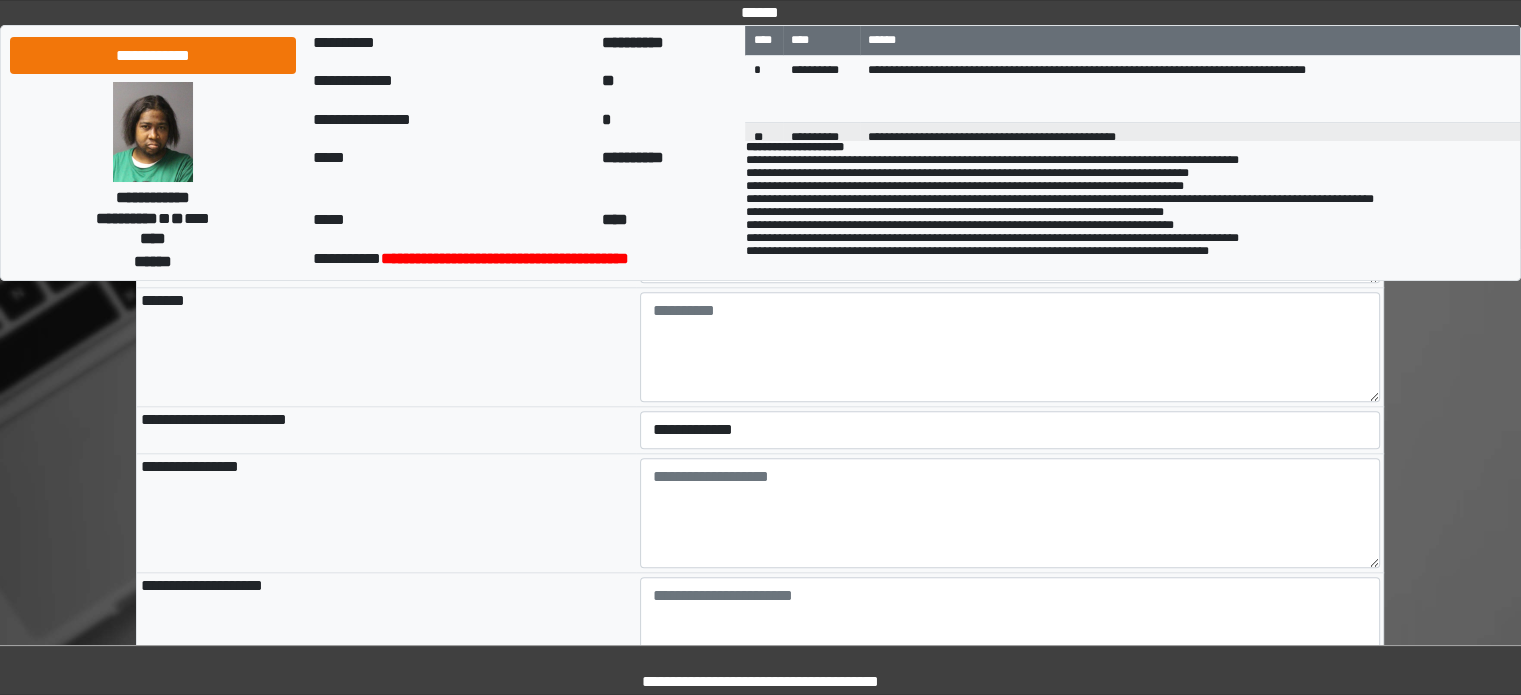 scroll, scrollTop: 2100, scrollLeft: 0, axis: vertical 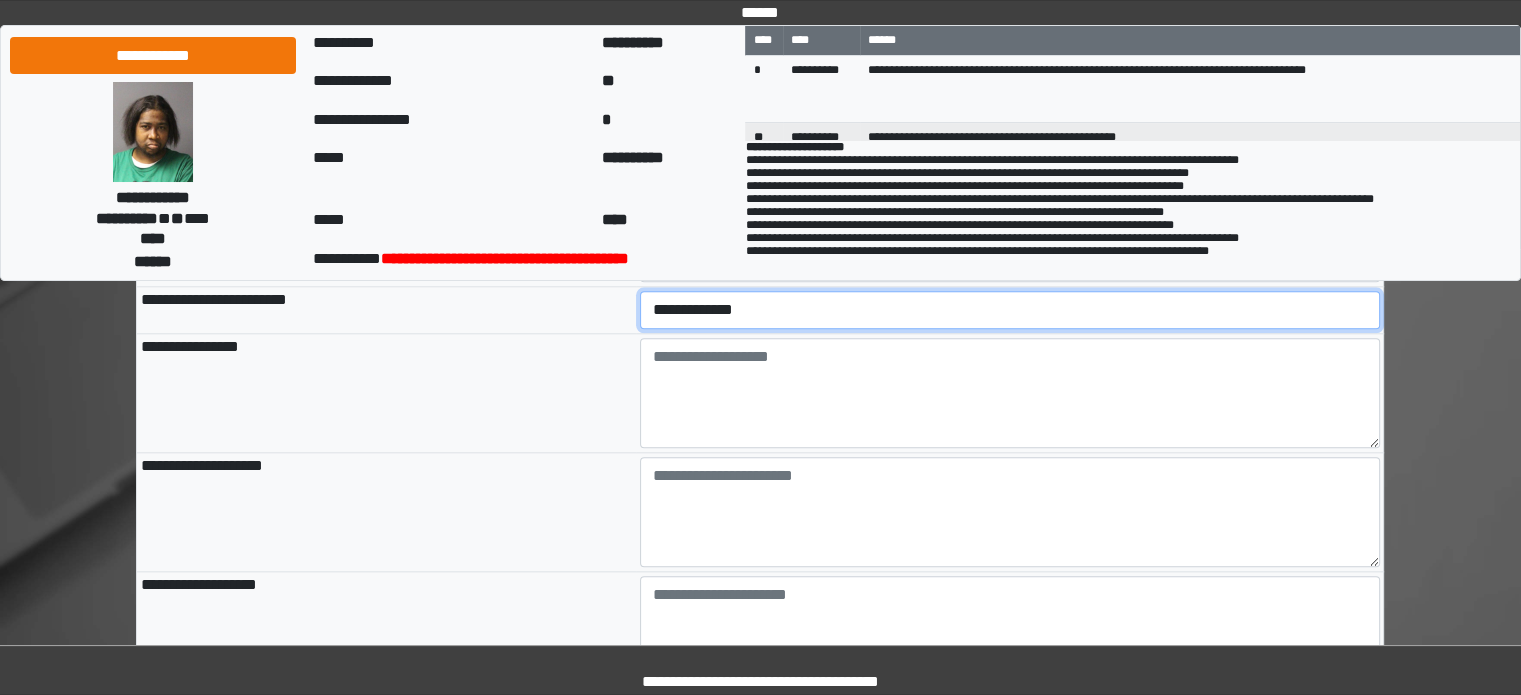 click on "**********" at bounding box center (1010, 310) 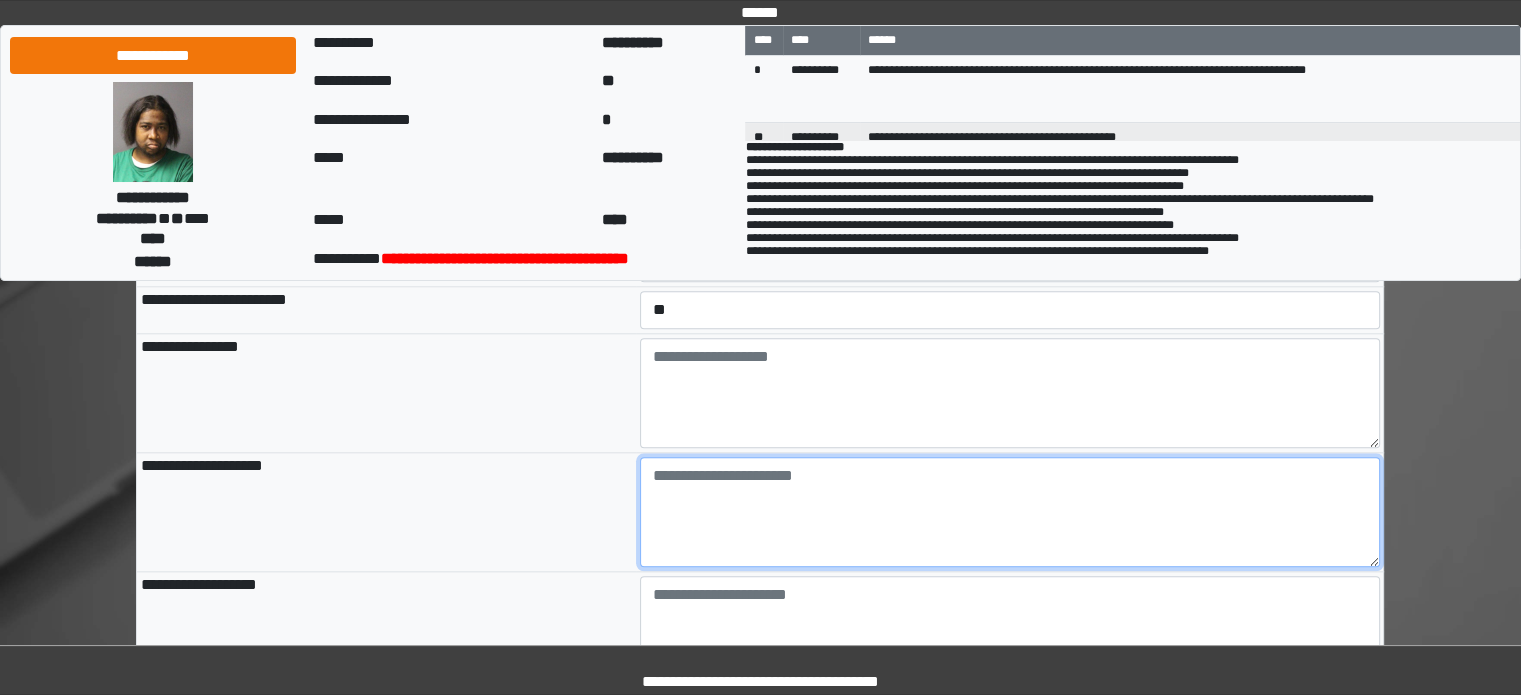 click at bounding box center (1010, 512) 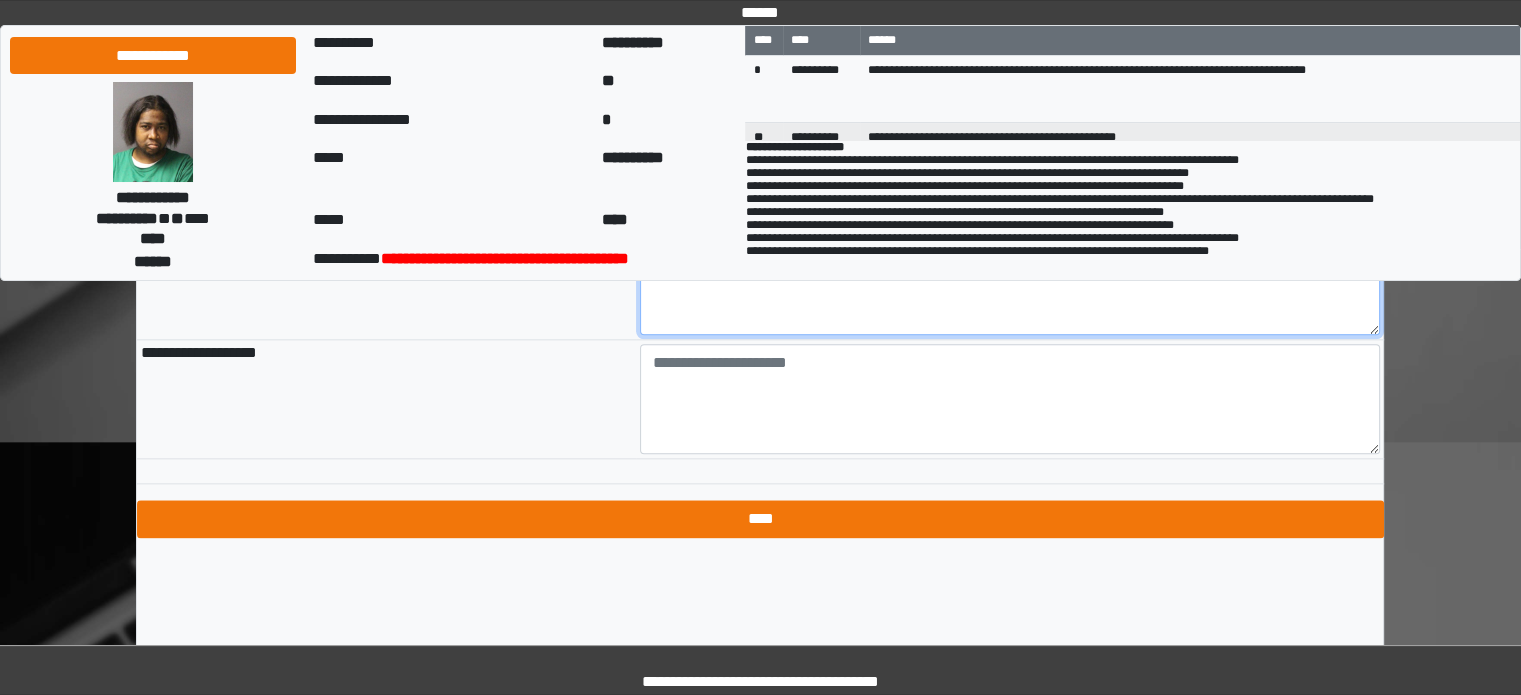 scroll, scrollTop: 2362, scrollLeft: 0, axis: vertical 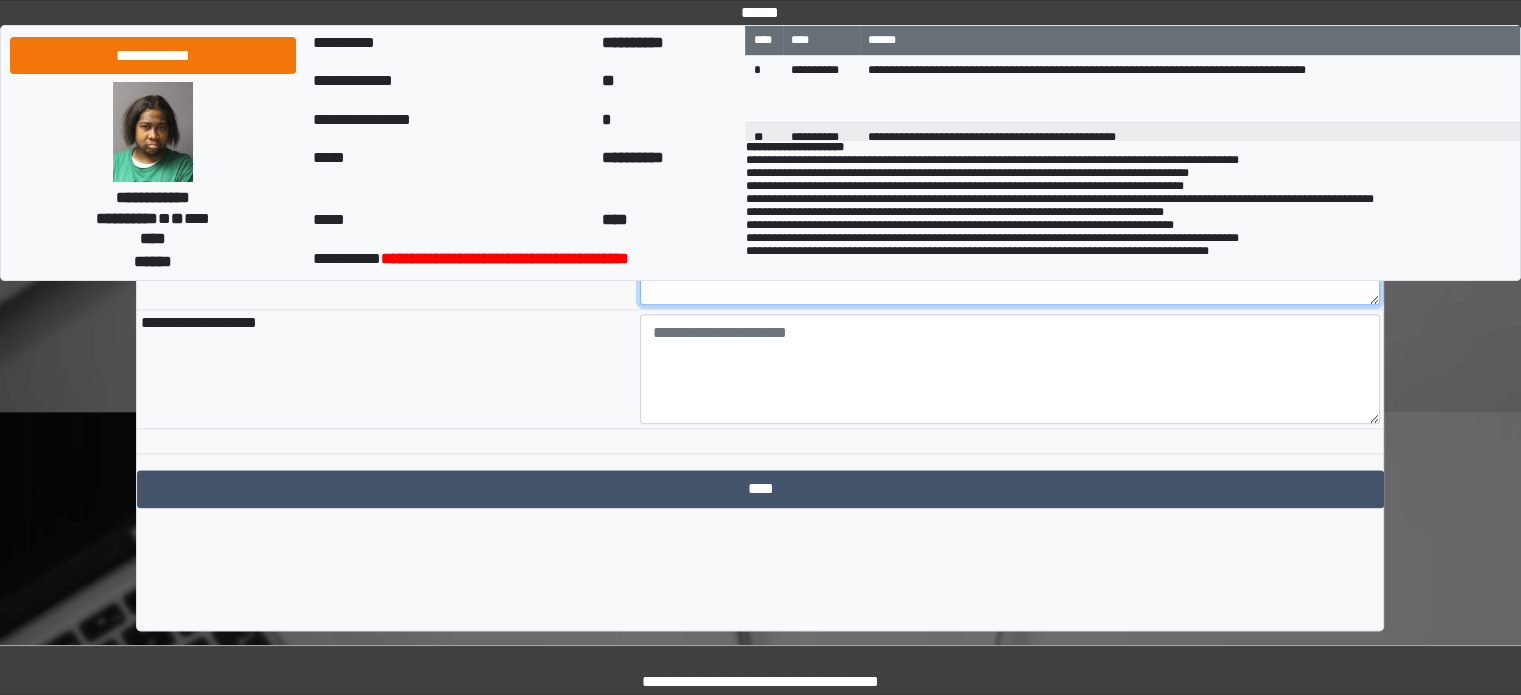 type on "**********" 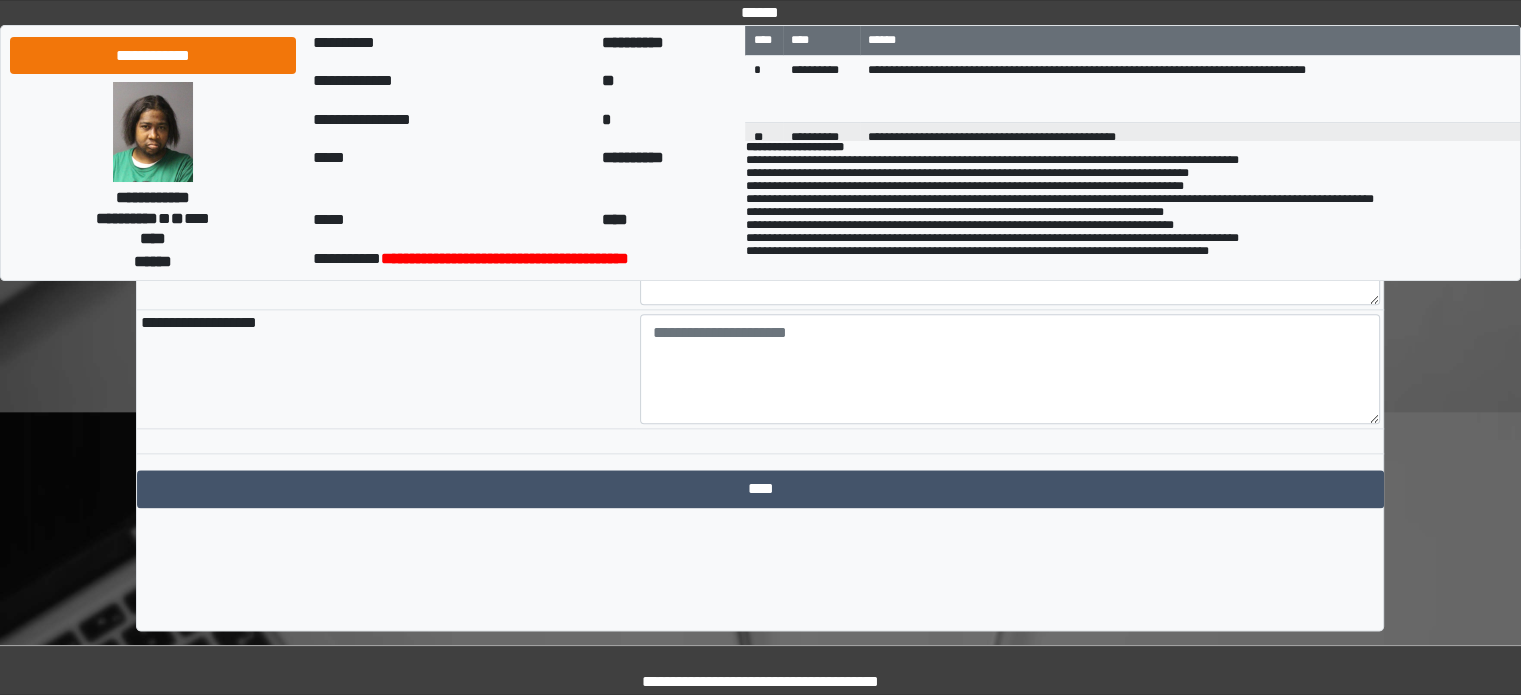 click on "**********" at bounding box center (760, -679) 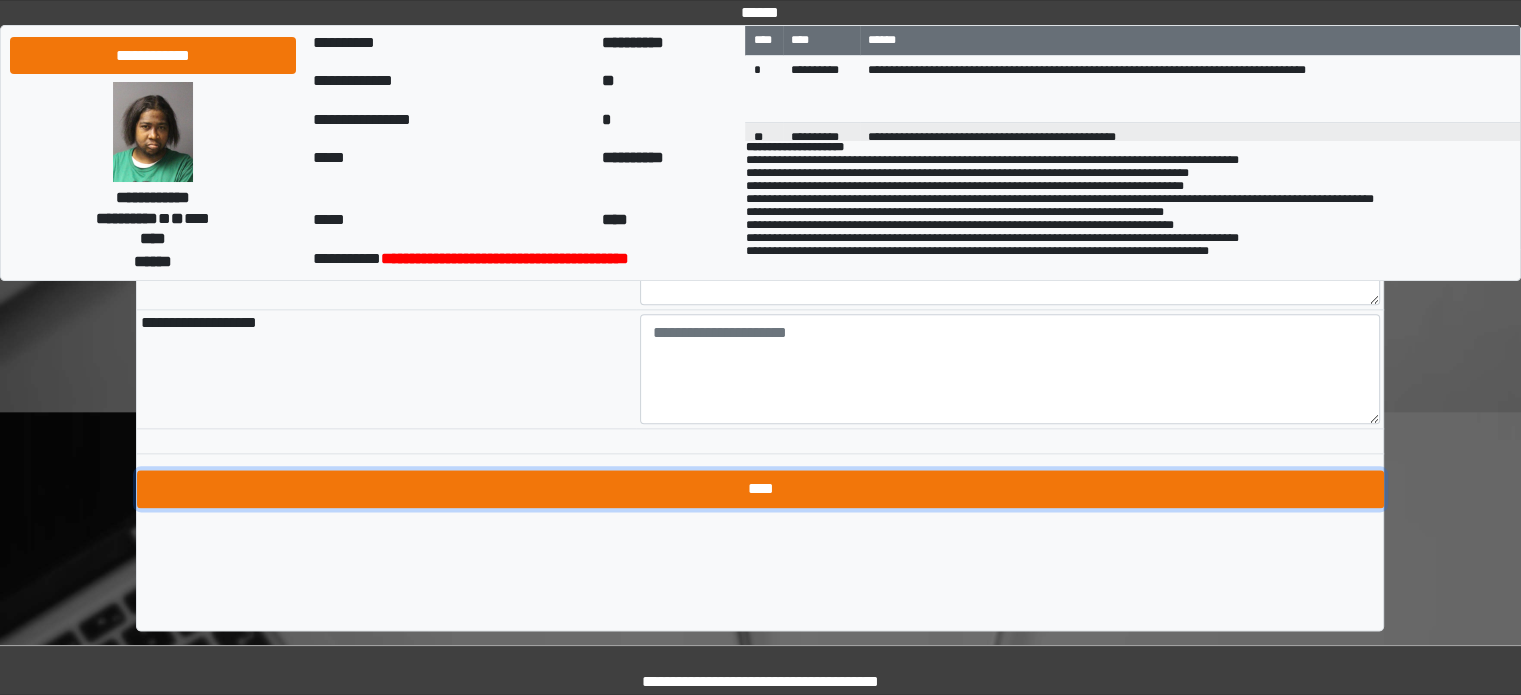 click on "****" at bounding box center (760, 489) 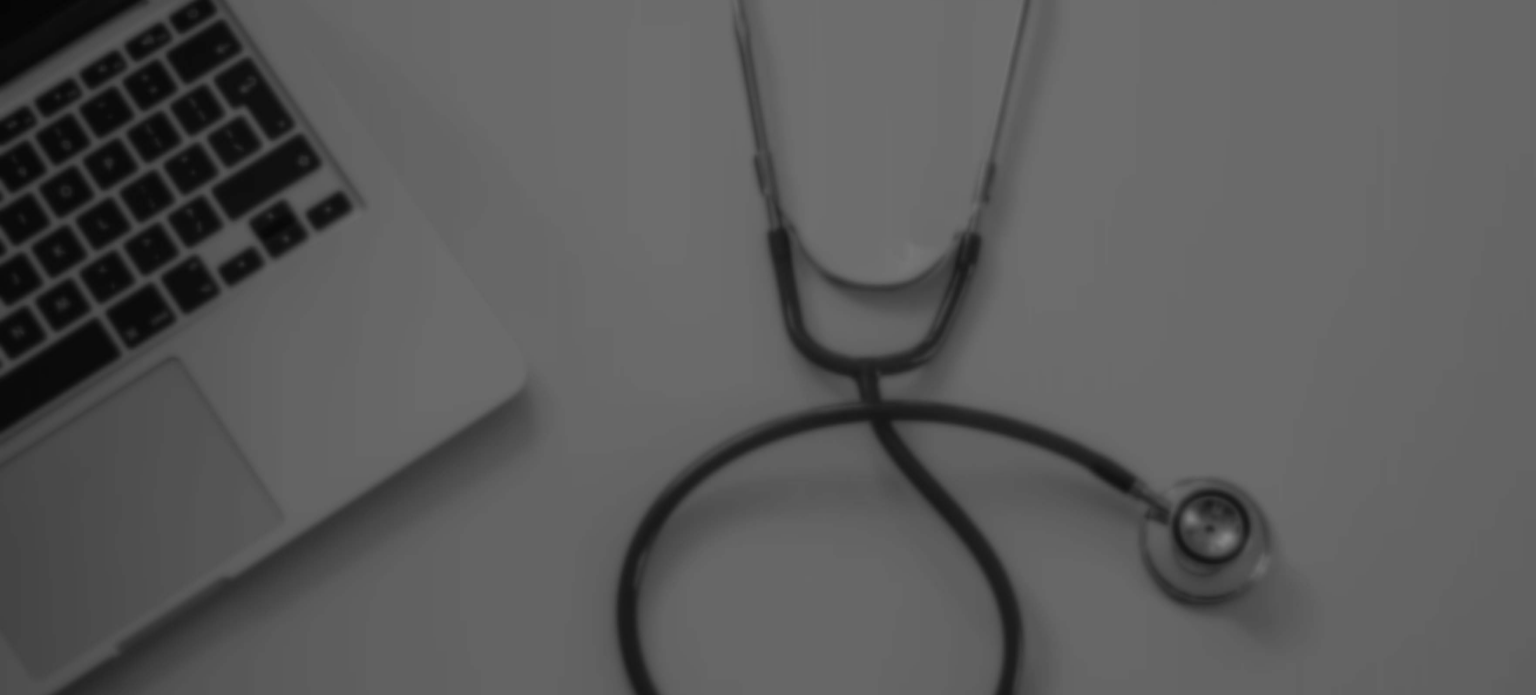 scroll, scrollTop: 0, scrollLeft: 0, axis: both 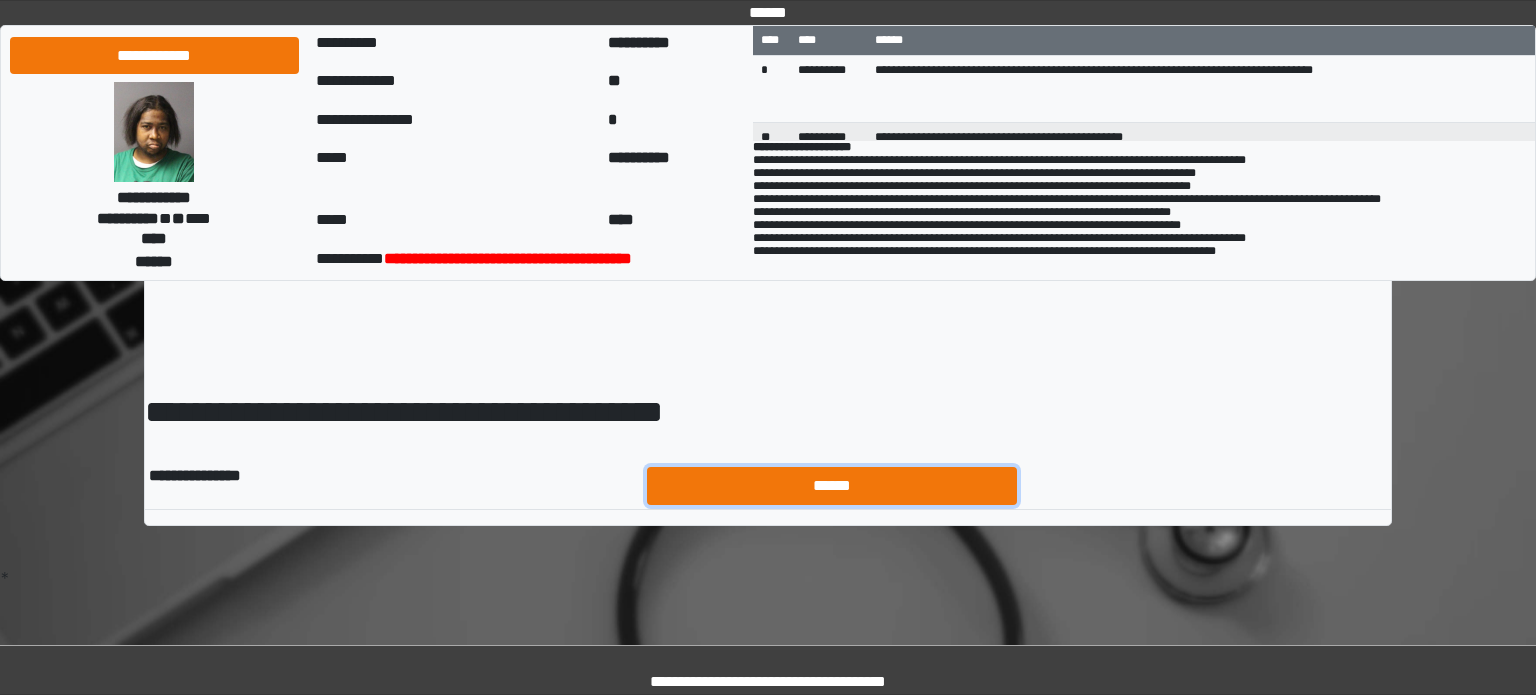 click on "******" at bounding box center [832, 486] 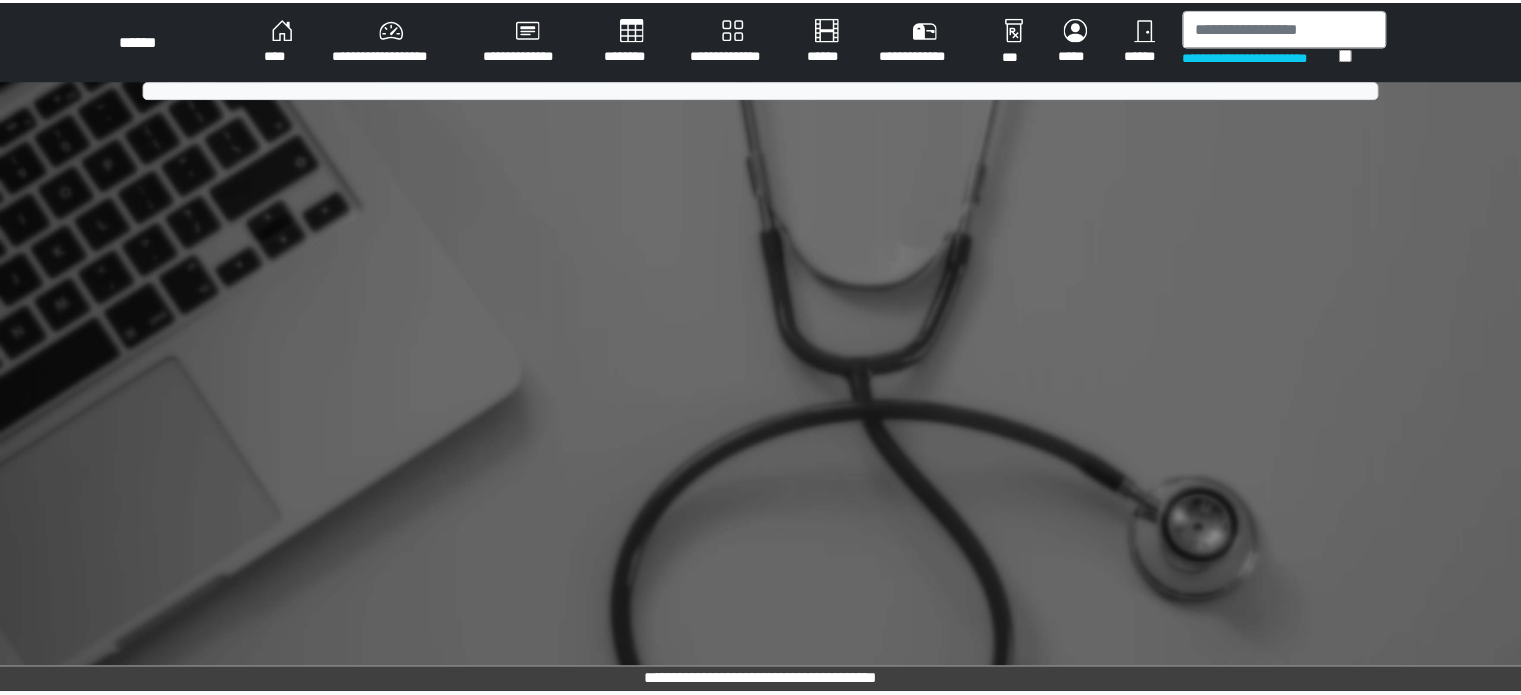 scroll, scrollTop: 0, scrollLeft: 0, axis: both 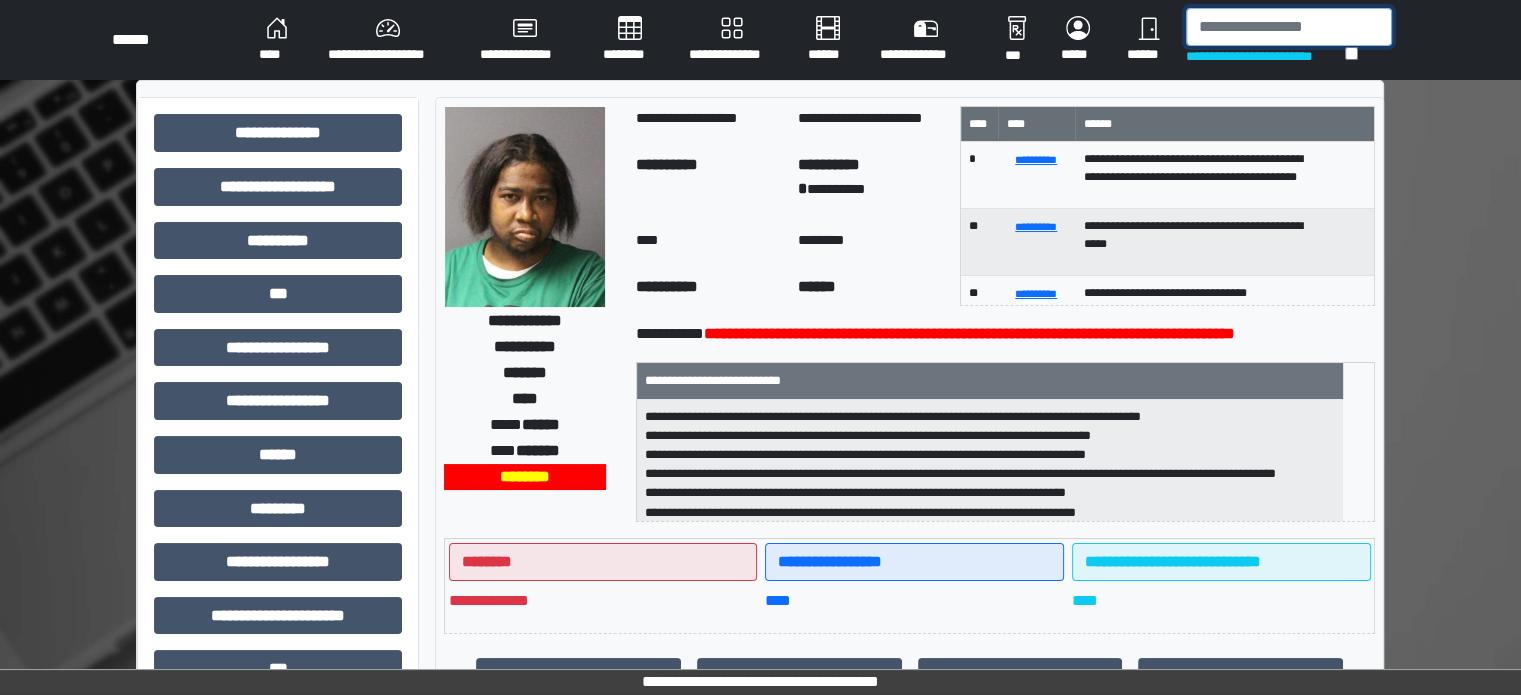 click at bounding box center [1289, 27] 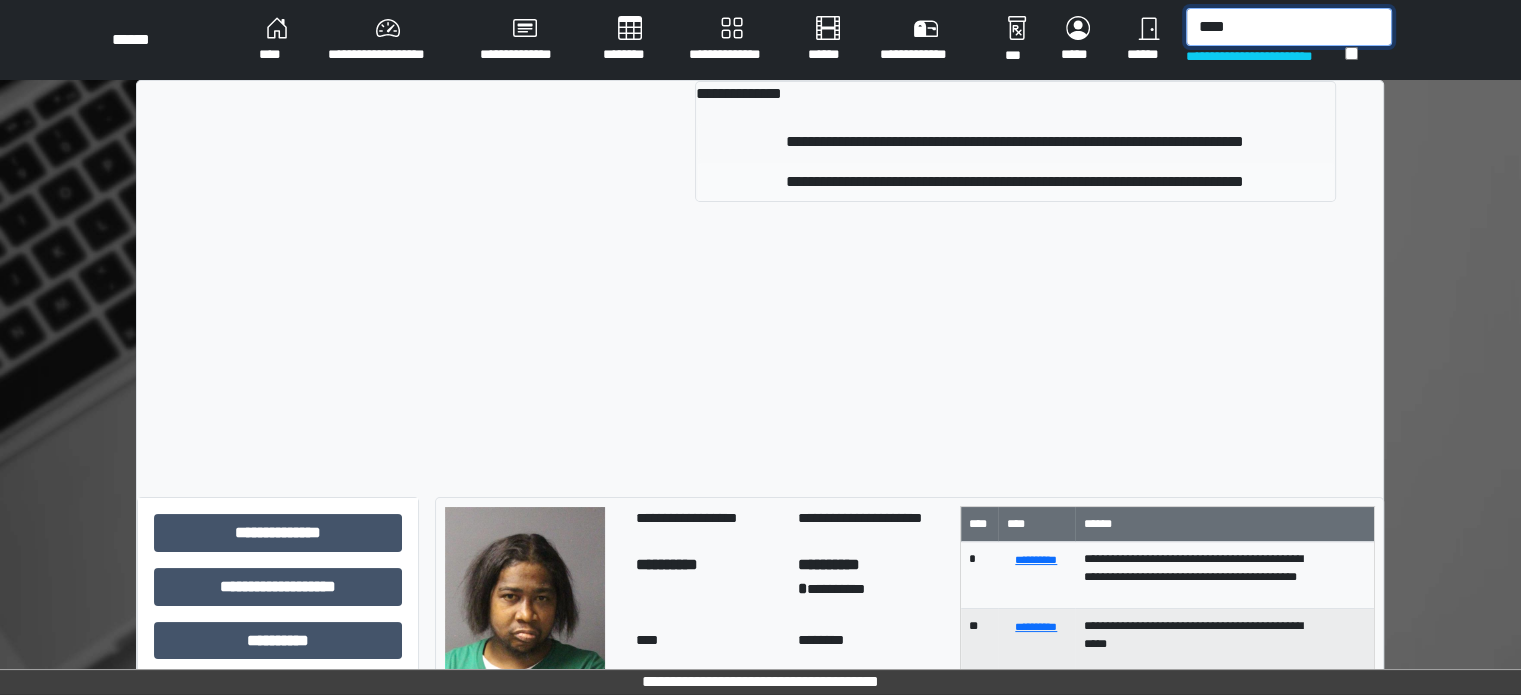 type on "****" 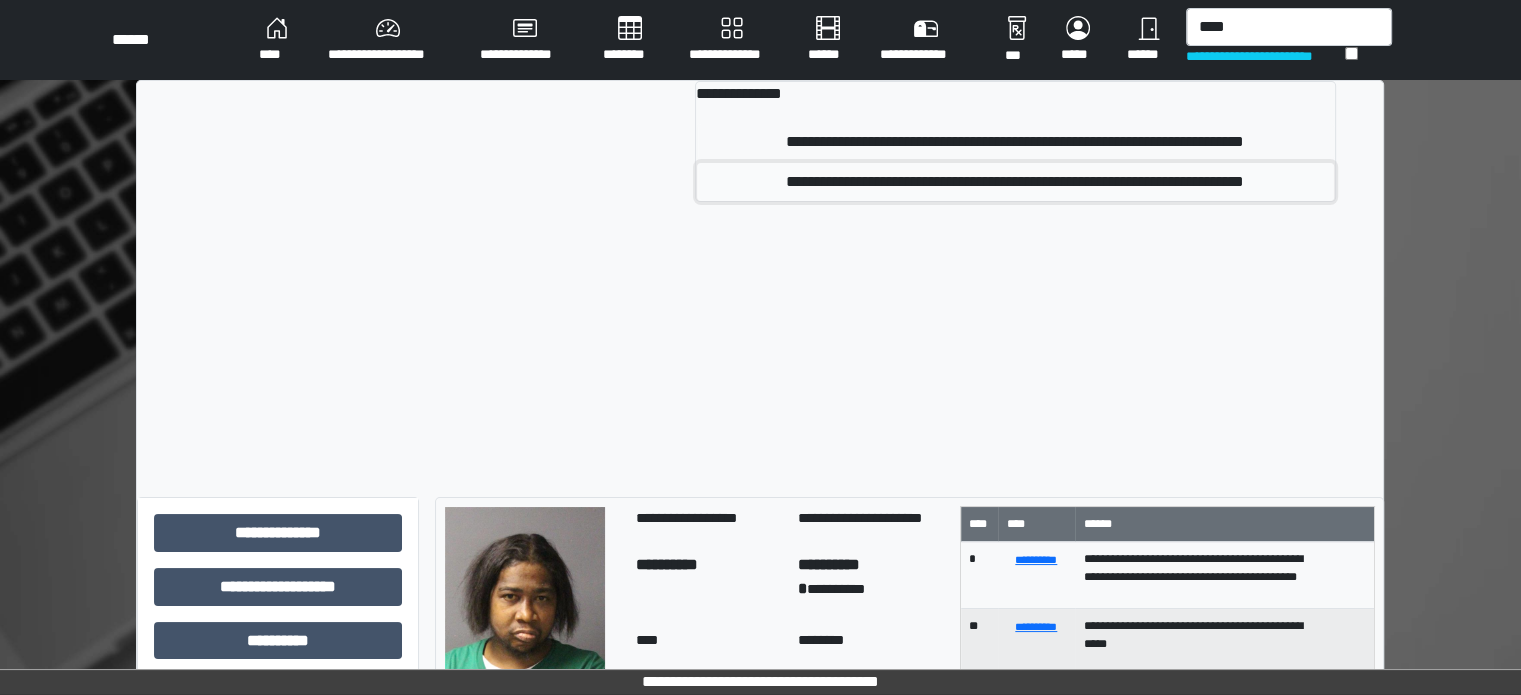 click on "**********" at bounding box center [1015, 182] 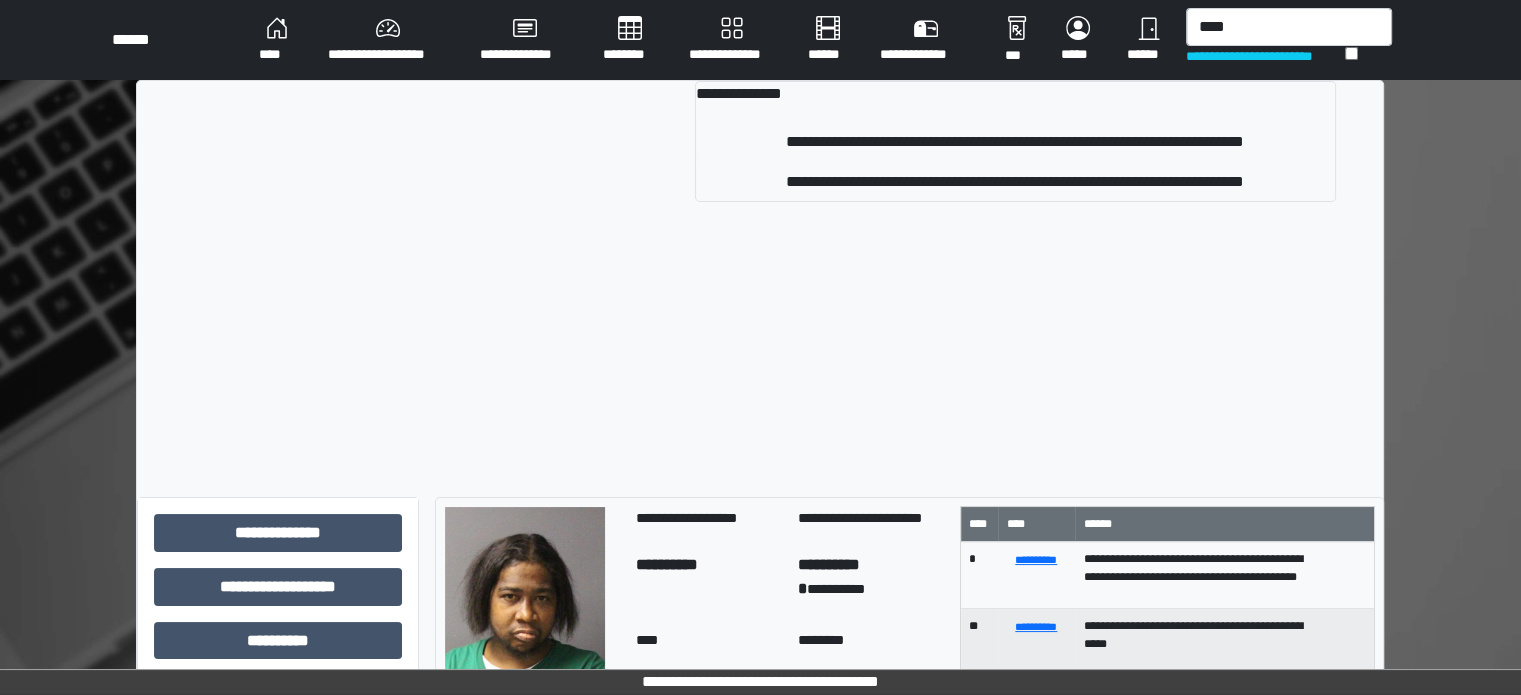 type 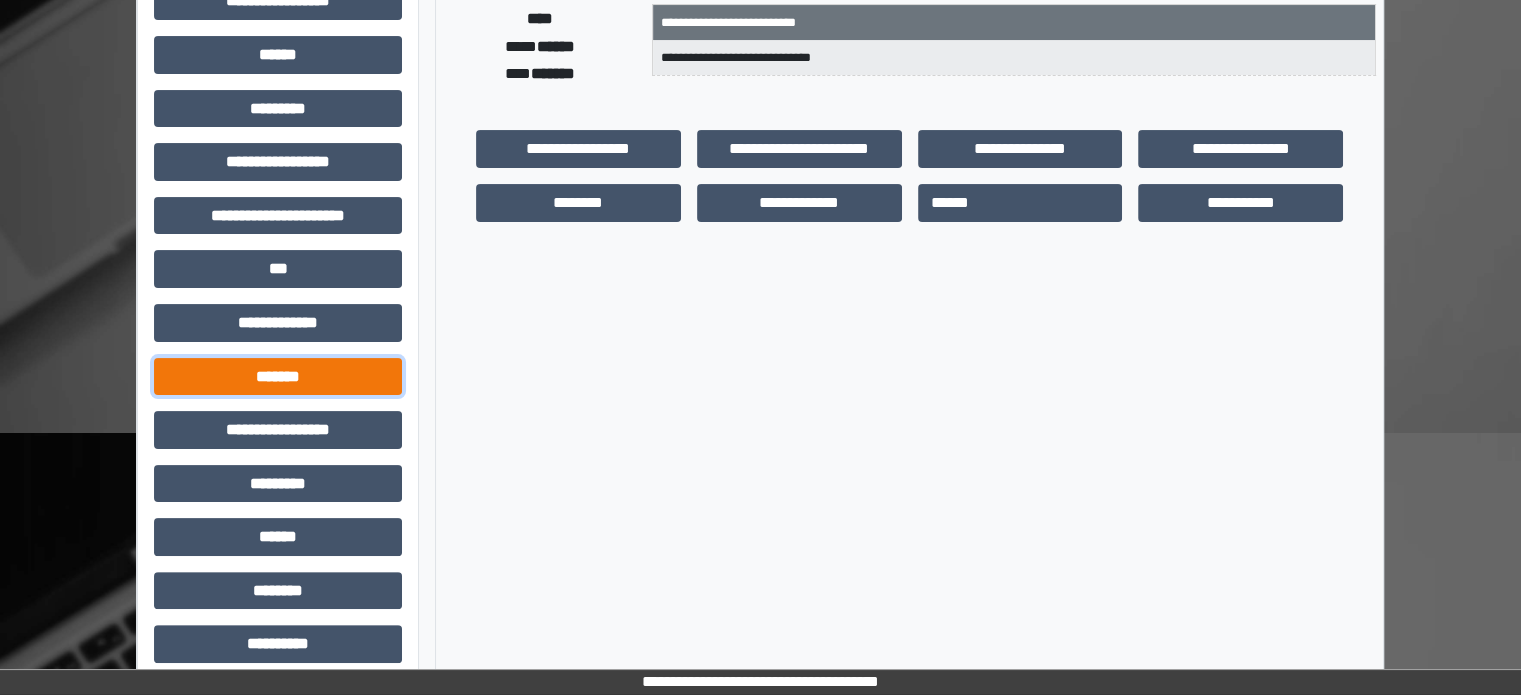 click on "*******" at bounding box center [278, 377] 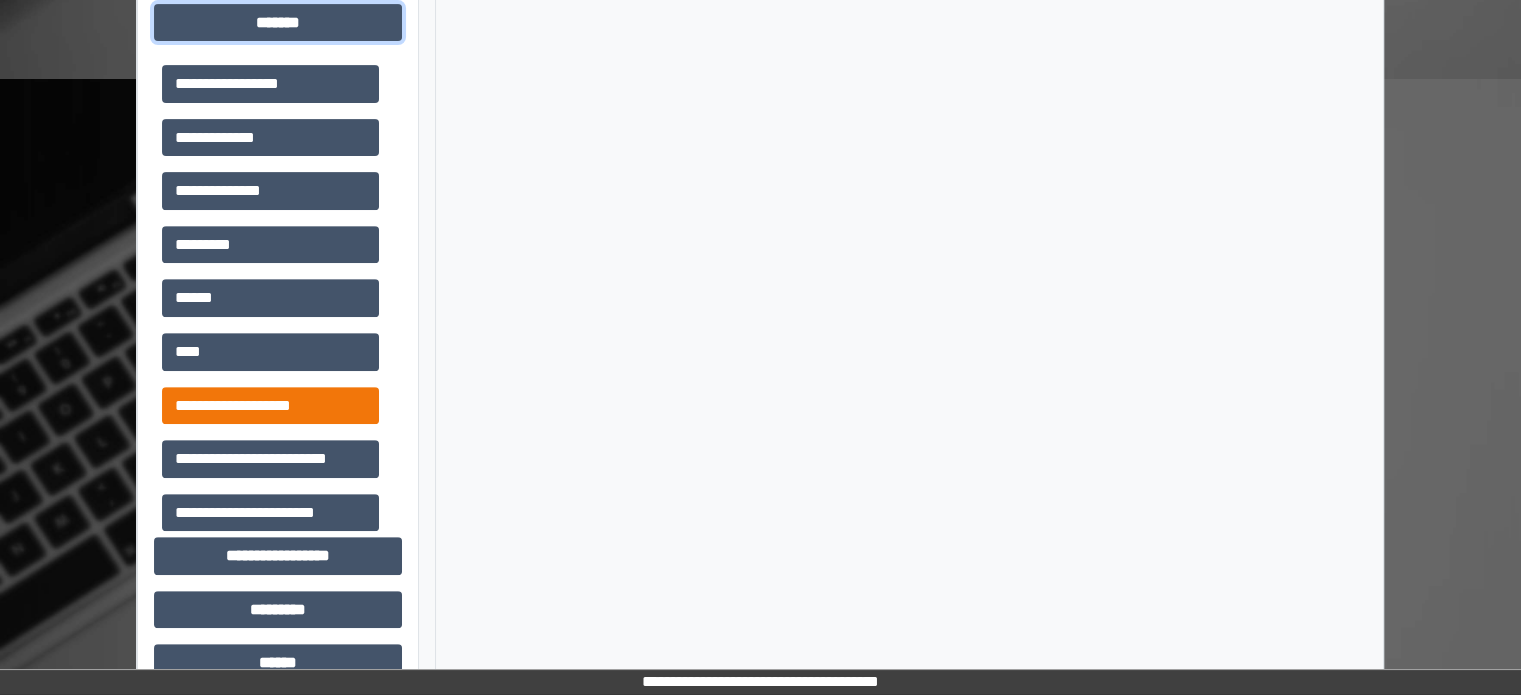 scroll, scrollTop: 800, scrollLeft: 0, axis: vertical 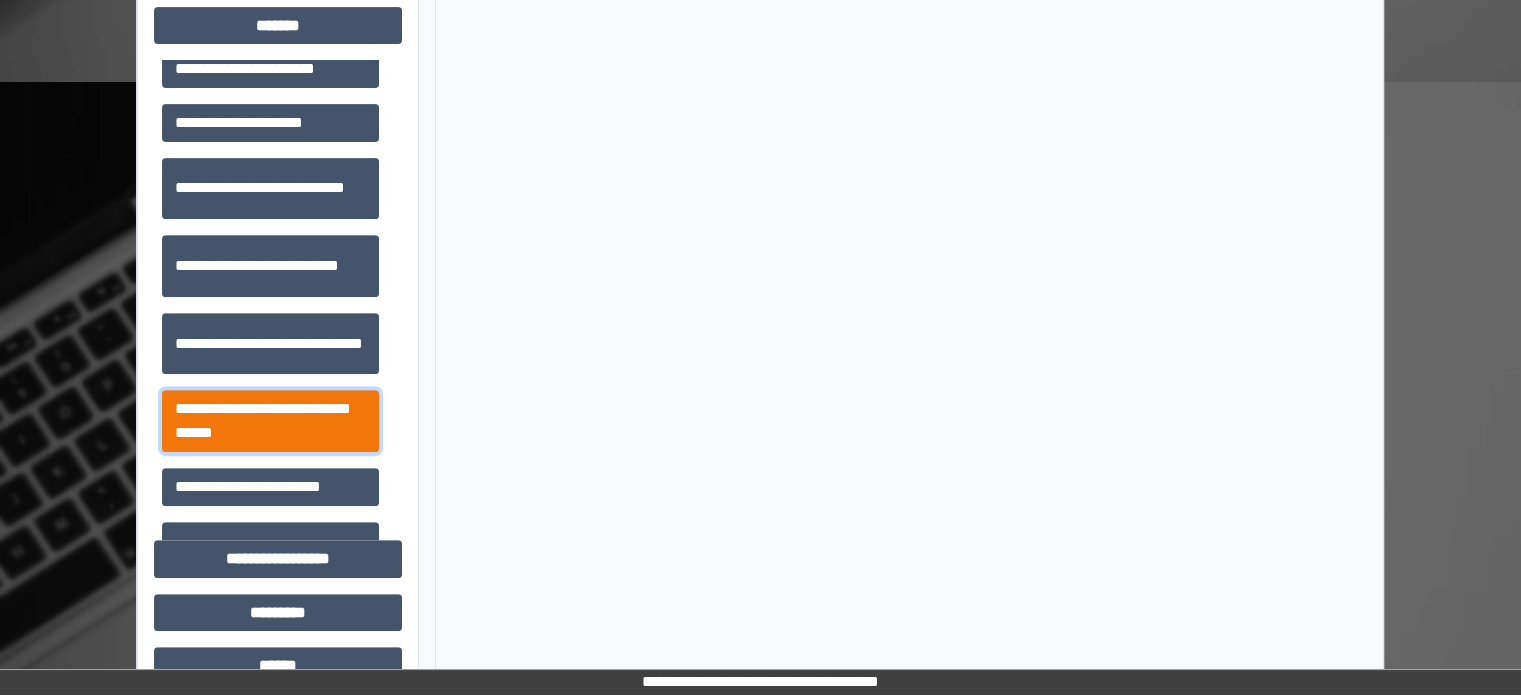 click on "**********" at bounding box center [270, 421] 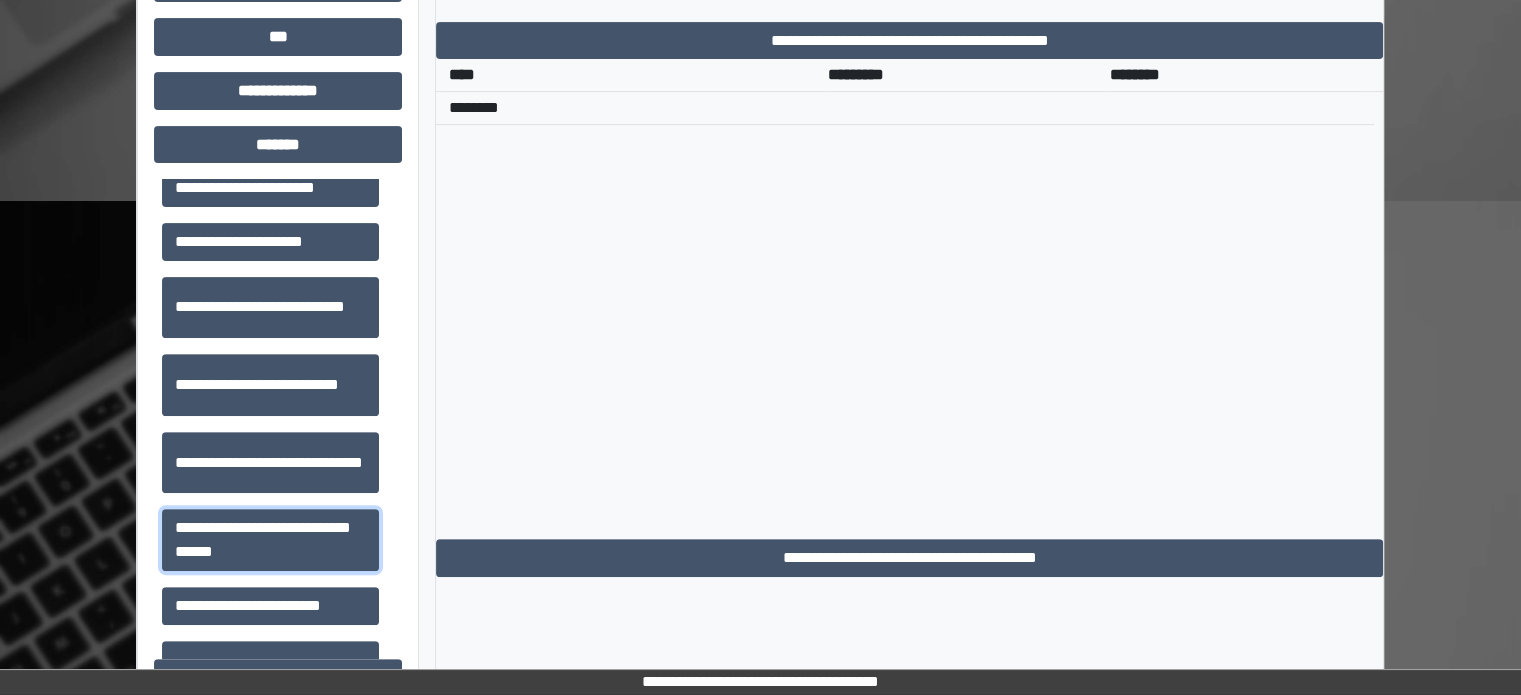 scroll, scrollTop: 551, scrollLeft: 0, axis: vertical 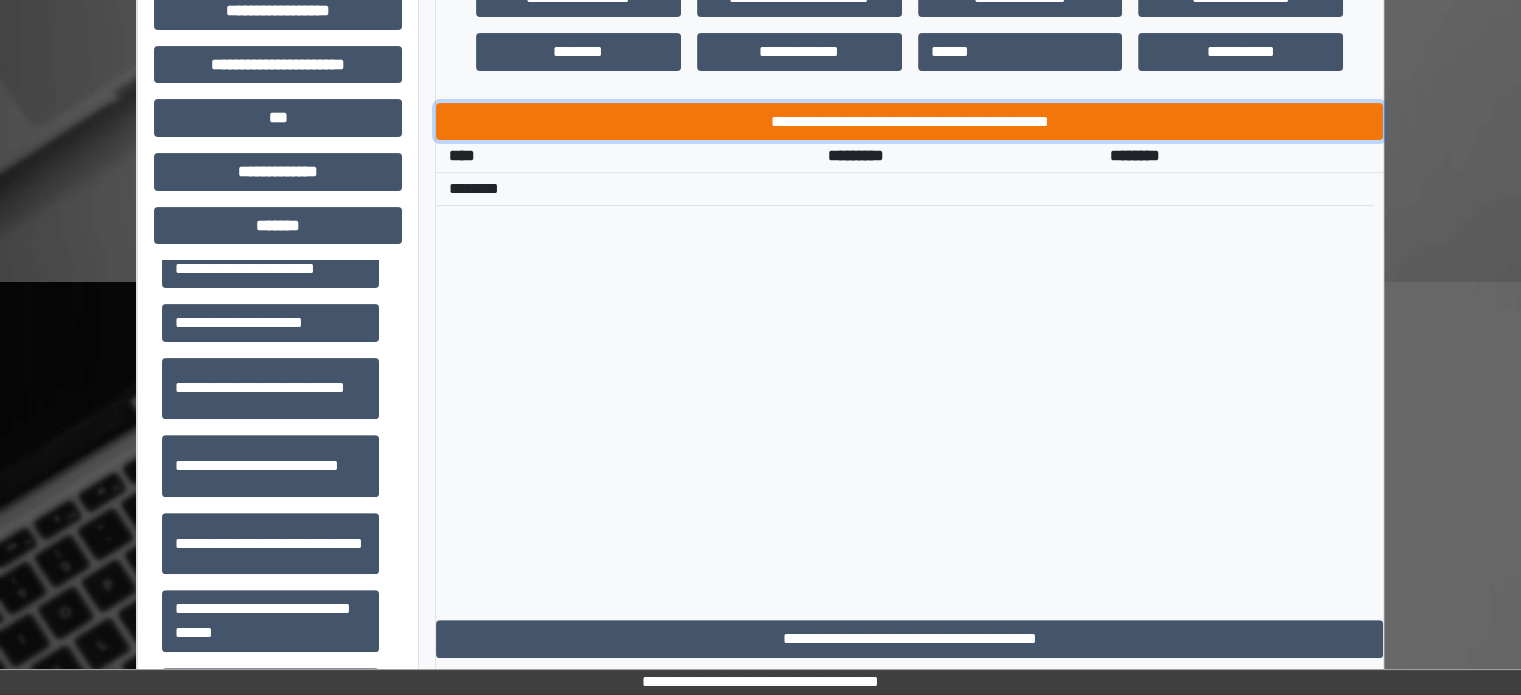 click on "**********" at bounding box center [909, 122] 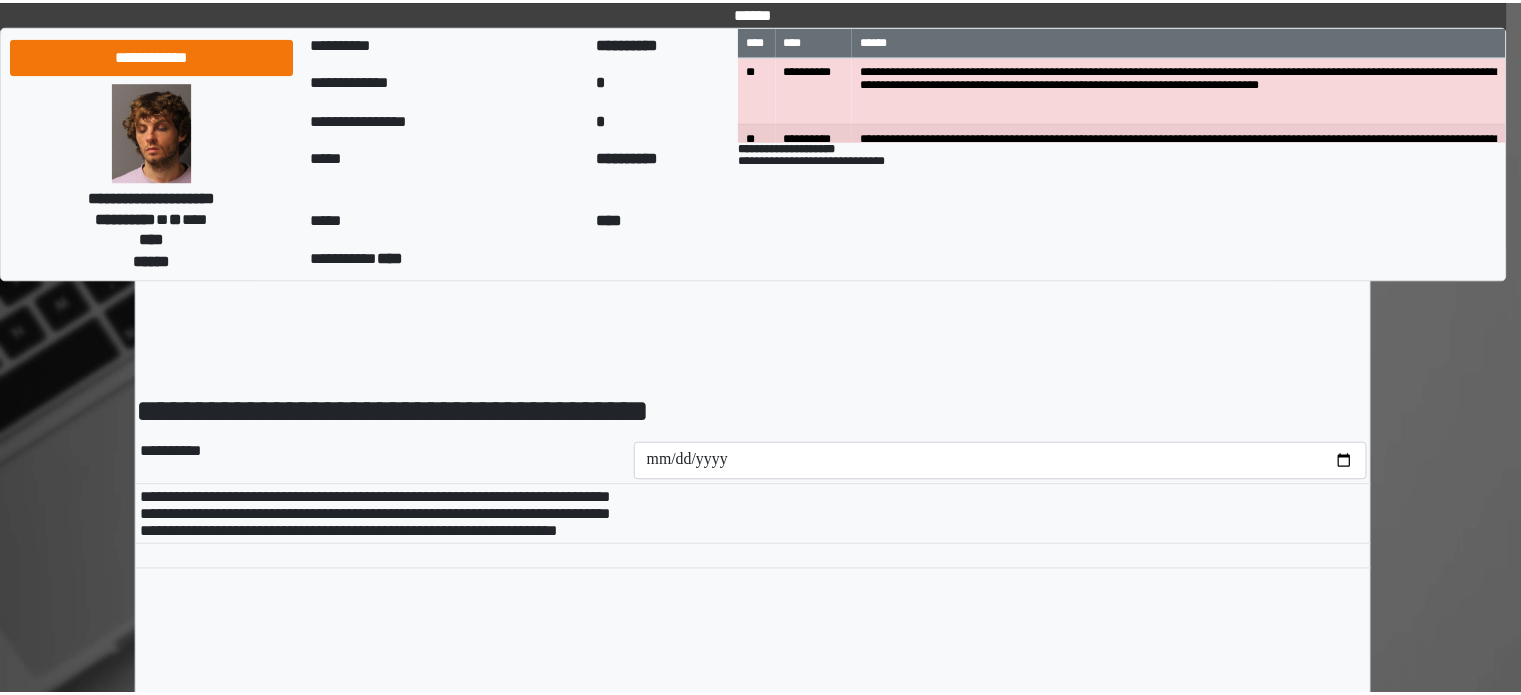 scroll, scrollTop: 0, scrollLeft: 0, axis: both 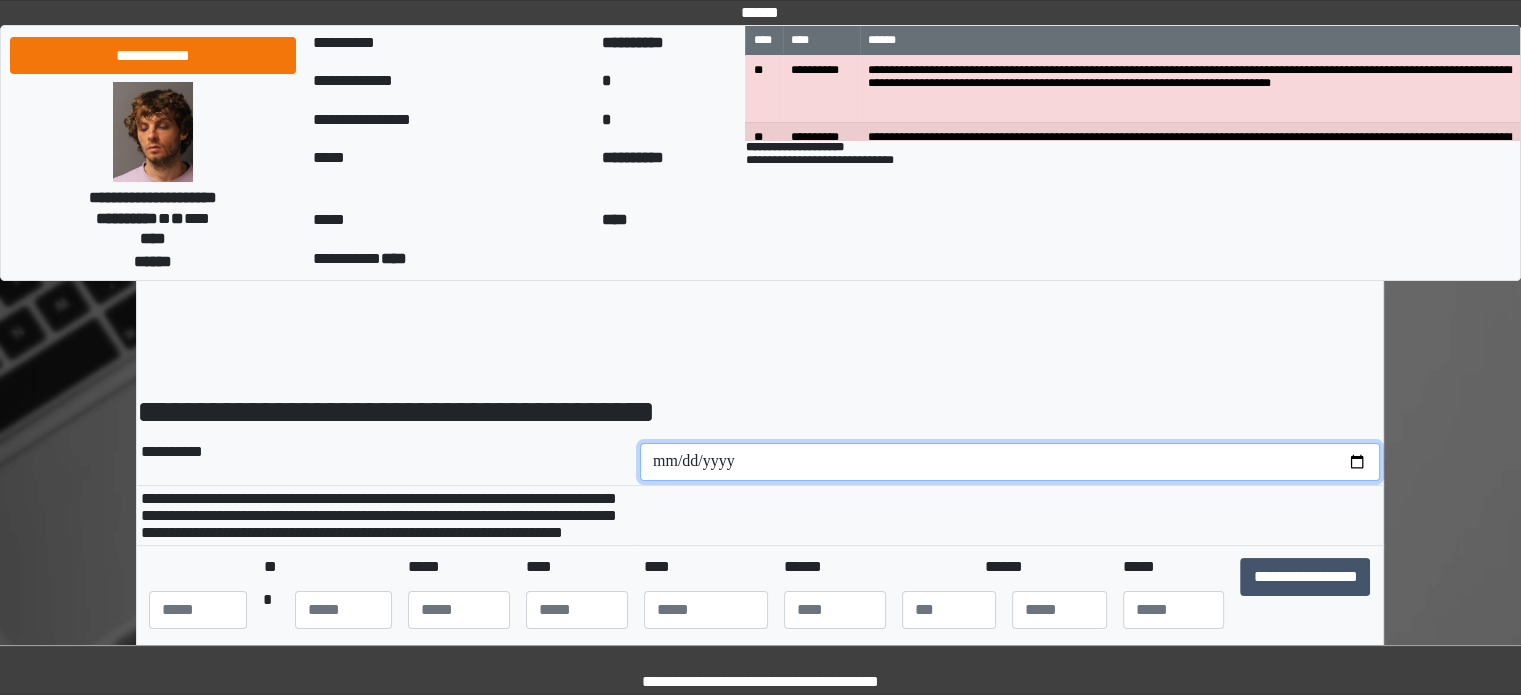 click at bounding box center [1010, 462] 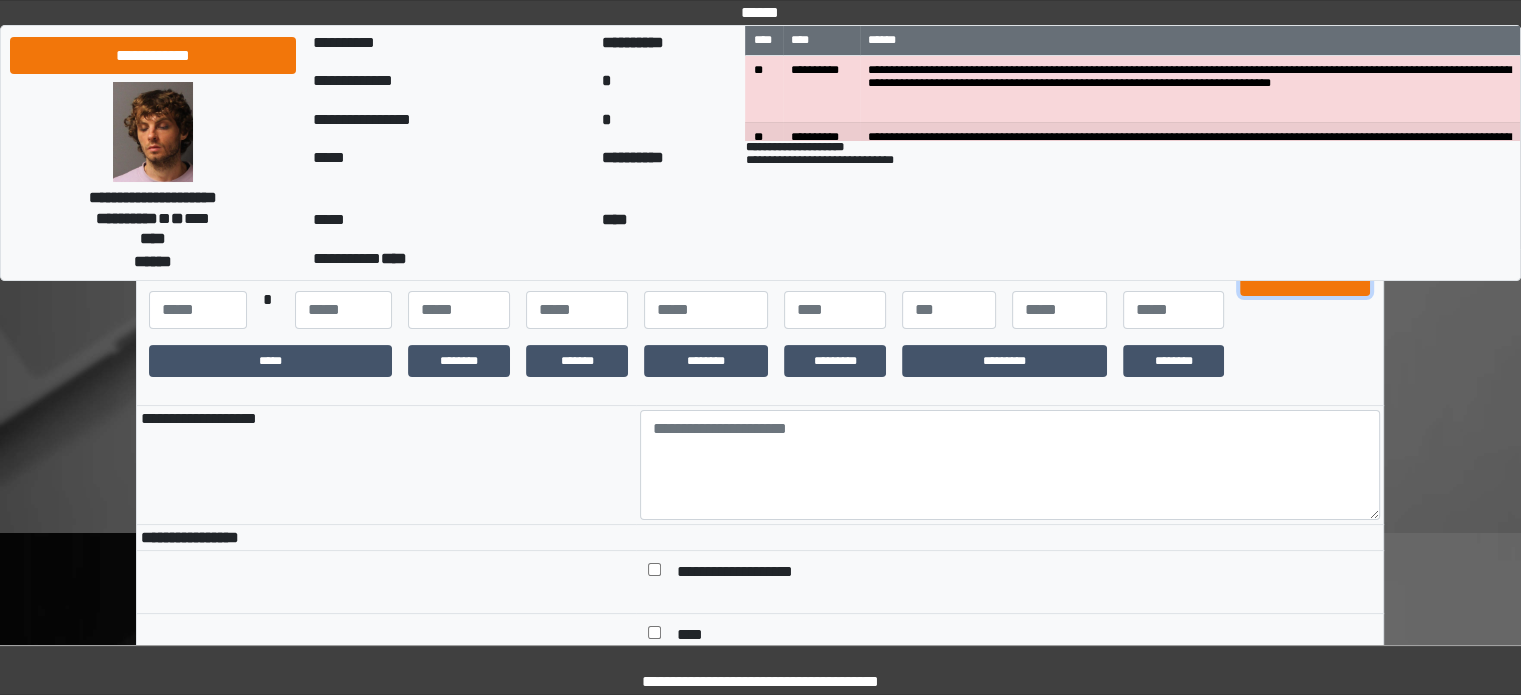 click on "**********" at bounding box center (1305, 293) 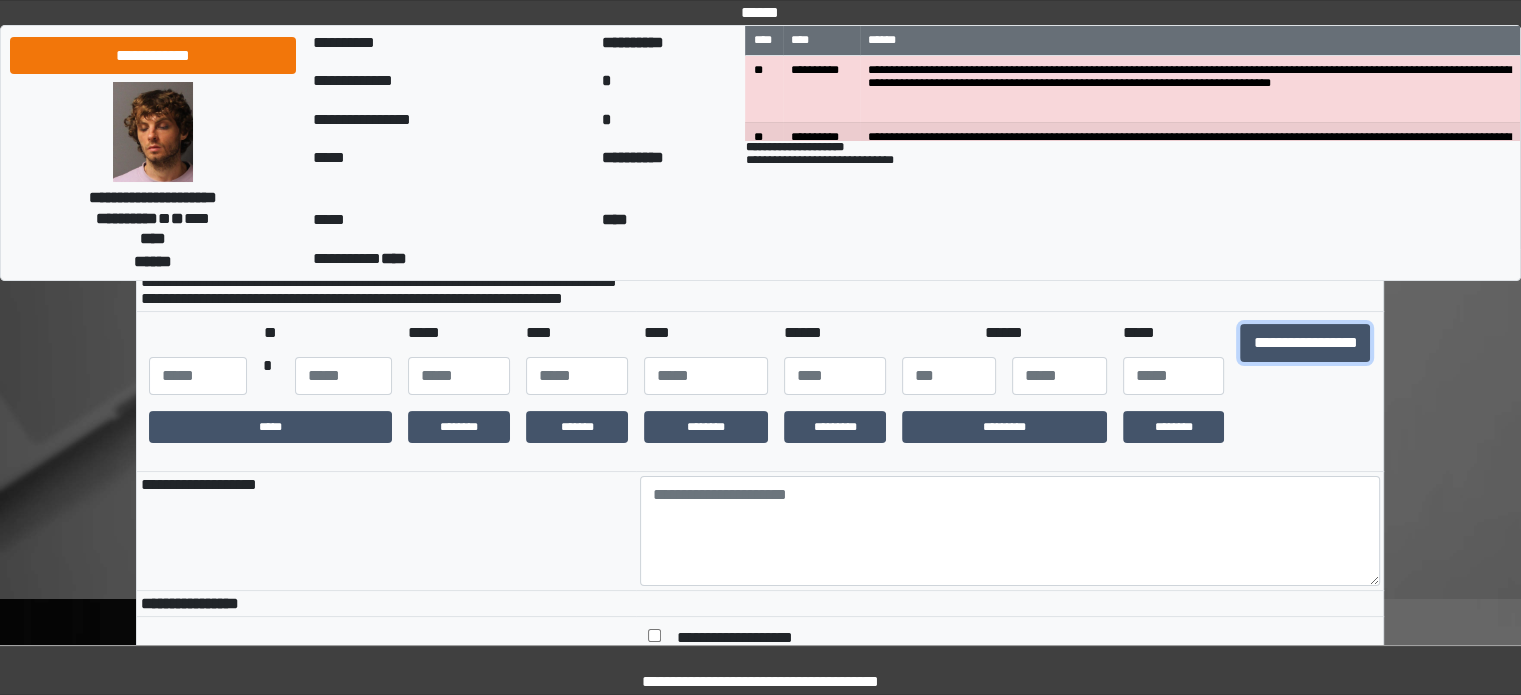 scroll, scrollTop: 200, scrollLeft: 0, axis: vertical 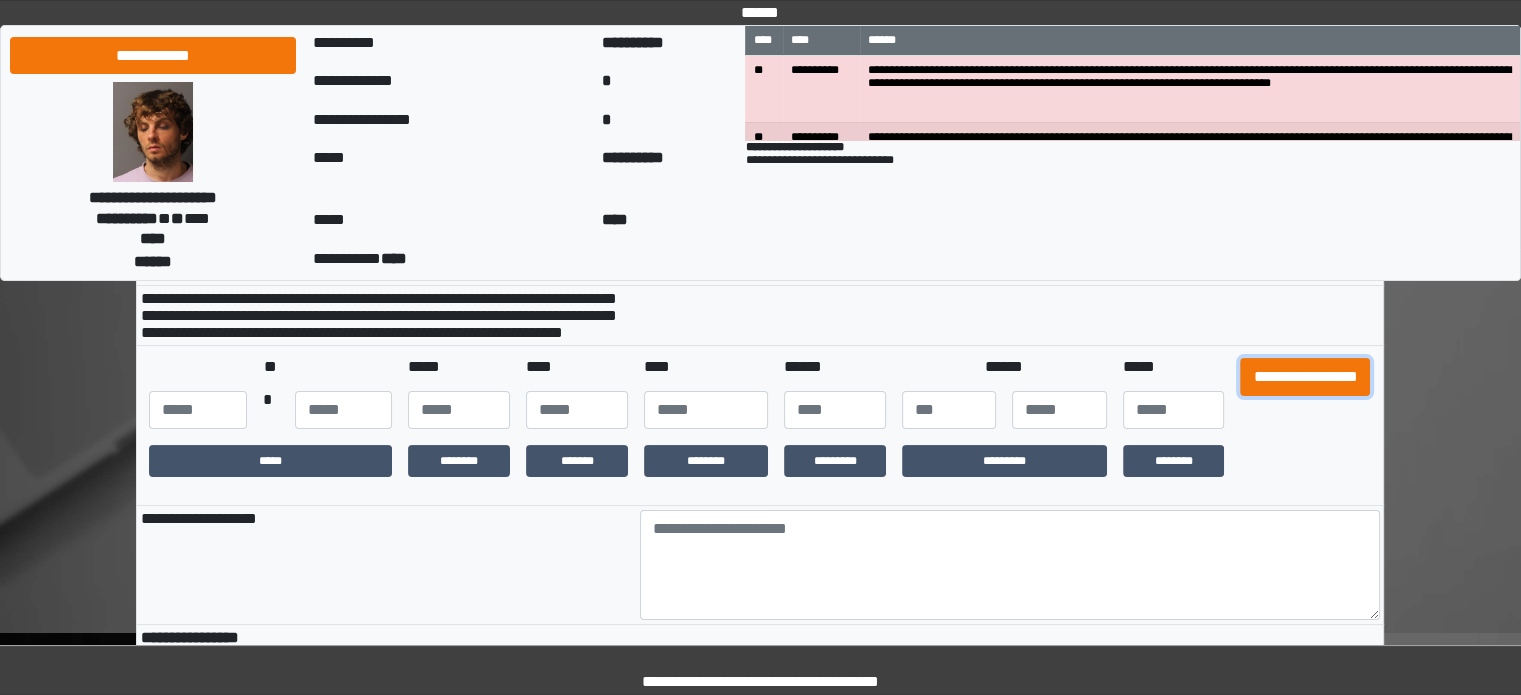 click on "**********" at bounding box center (1305, 377) 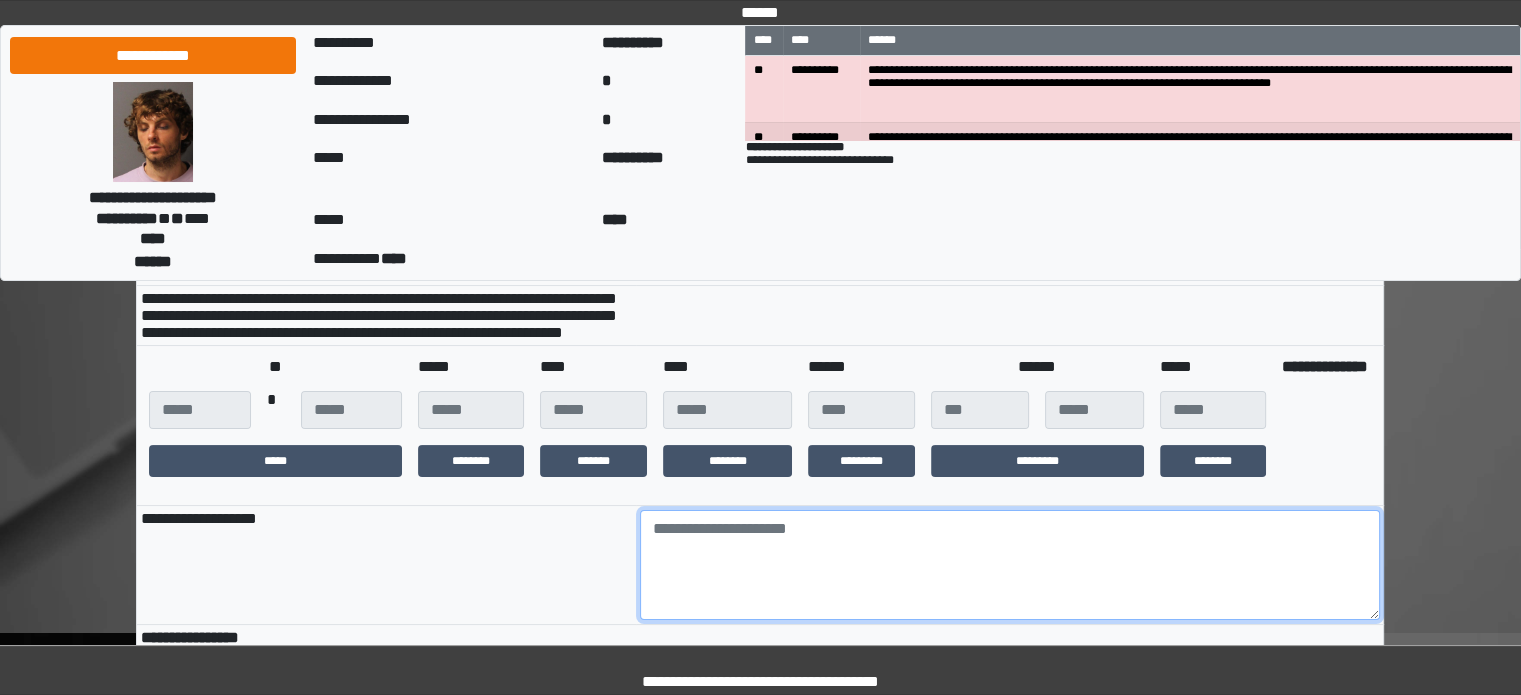 drag, startPoint x: 1078, startPoint y: 593, endPoint x: 937, endPoint y: 592, distance: 141.00354 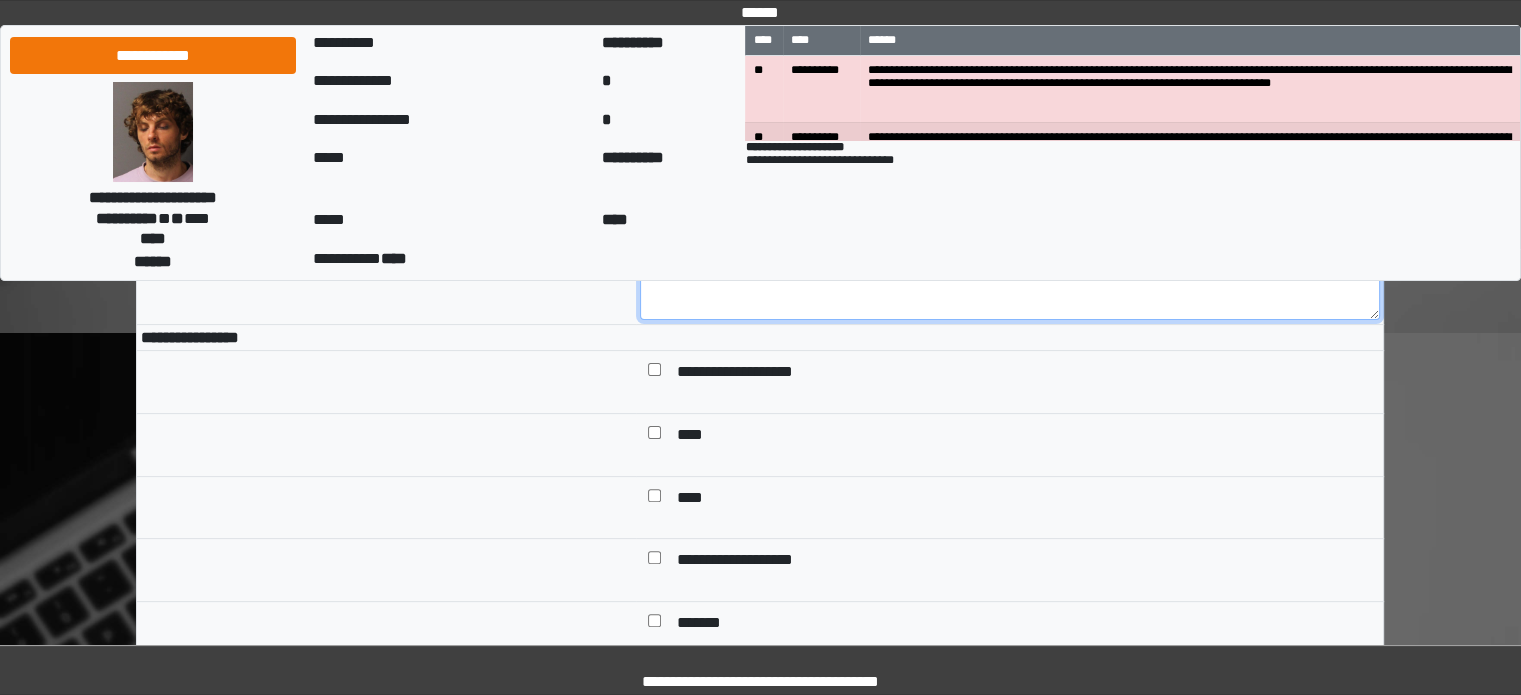 scroll, scrollTop: 600, scrollLeft: 0, axis: vertical 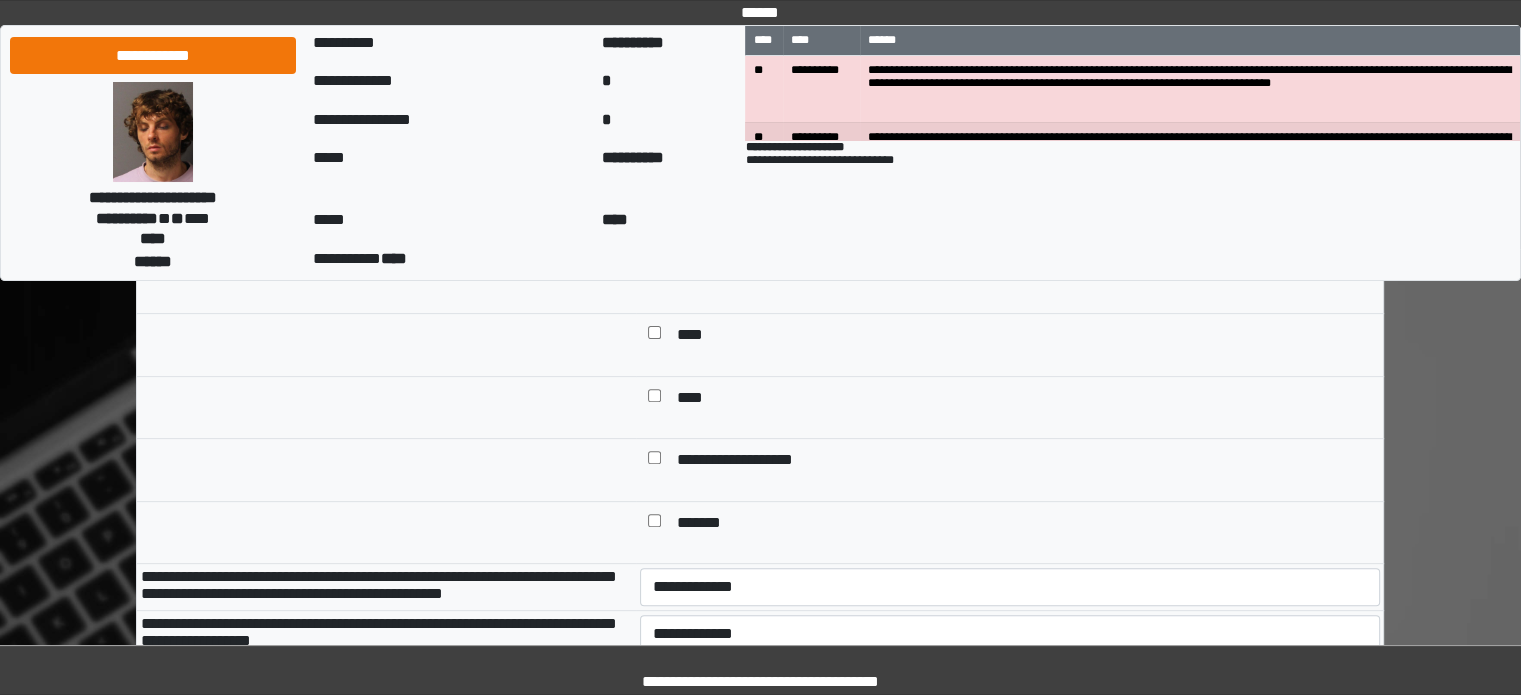 type on "**" 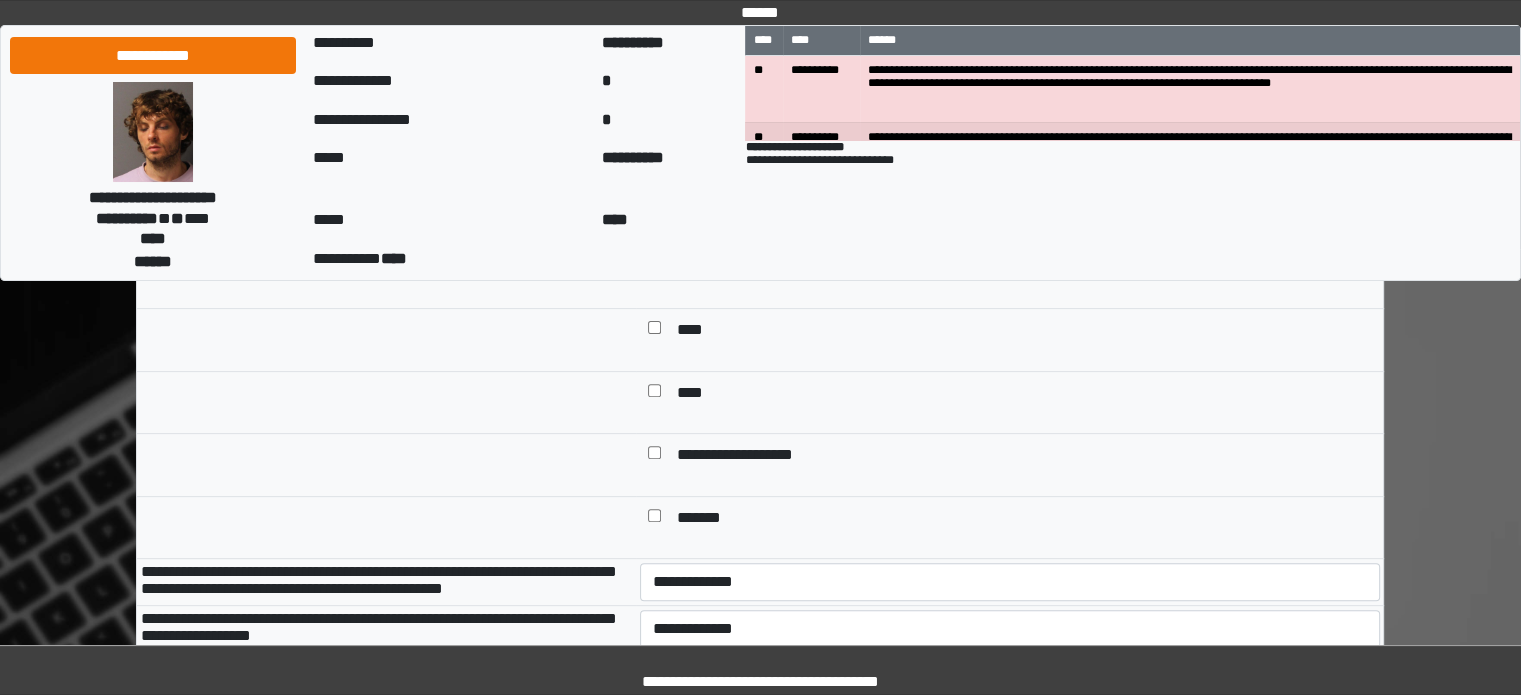scroll, scrollTop: 800, scrollLeft: 0, axis: vertical 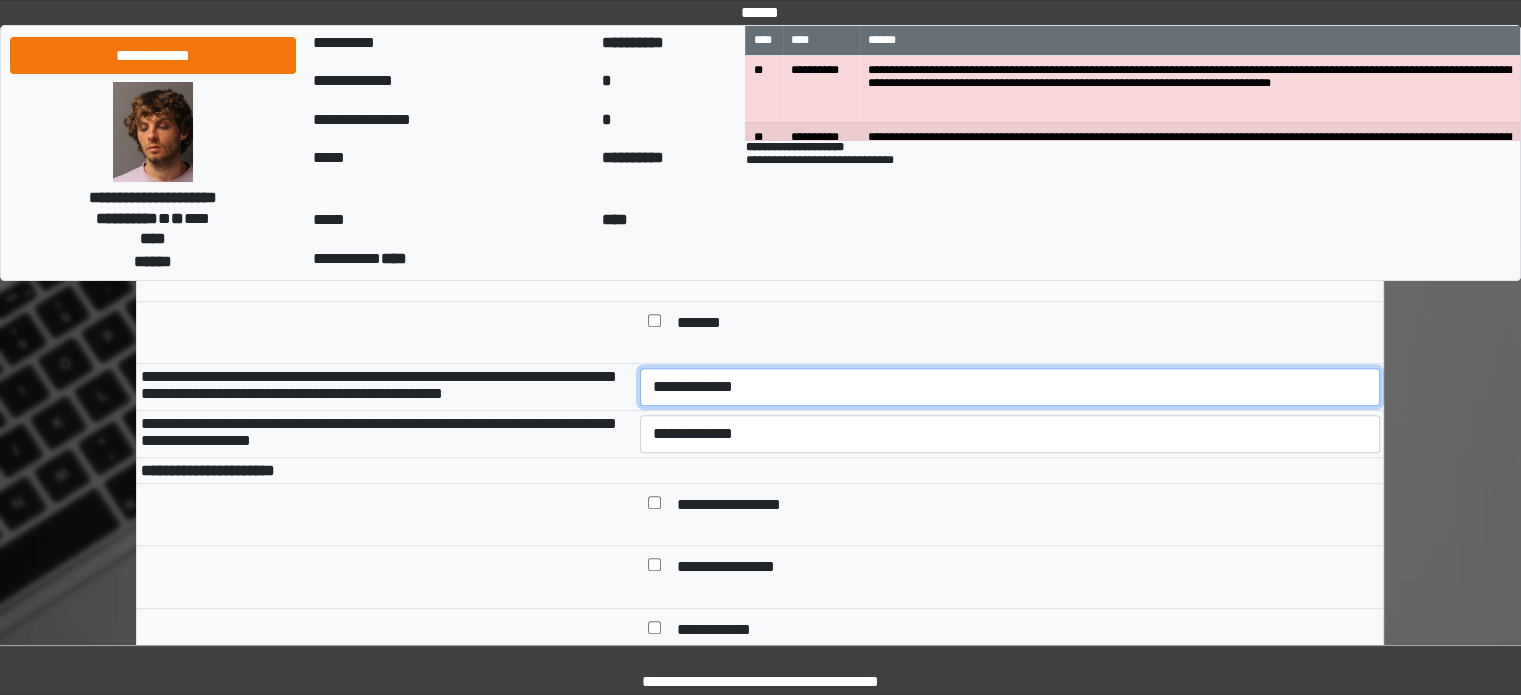 drag, startPoint x: 691, startPoint y: 438, endPoint x: 695, endPoint y: 469, distance: 31.257 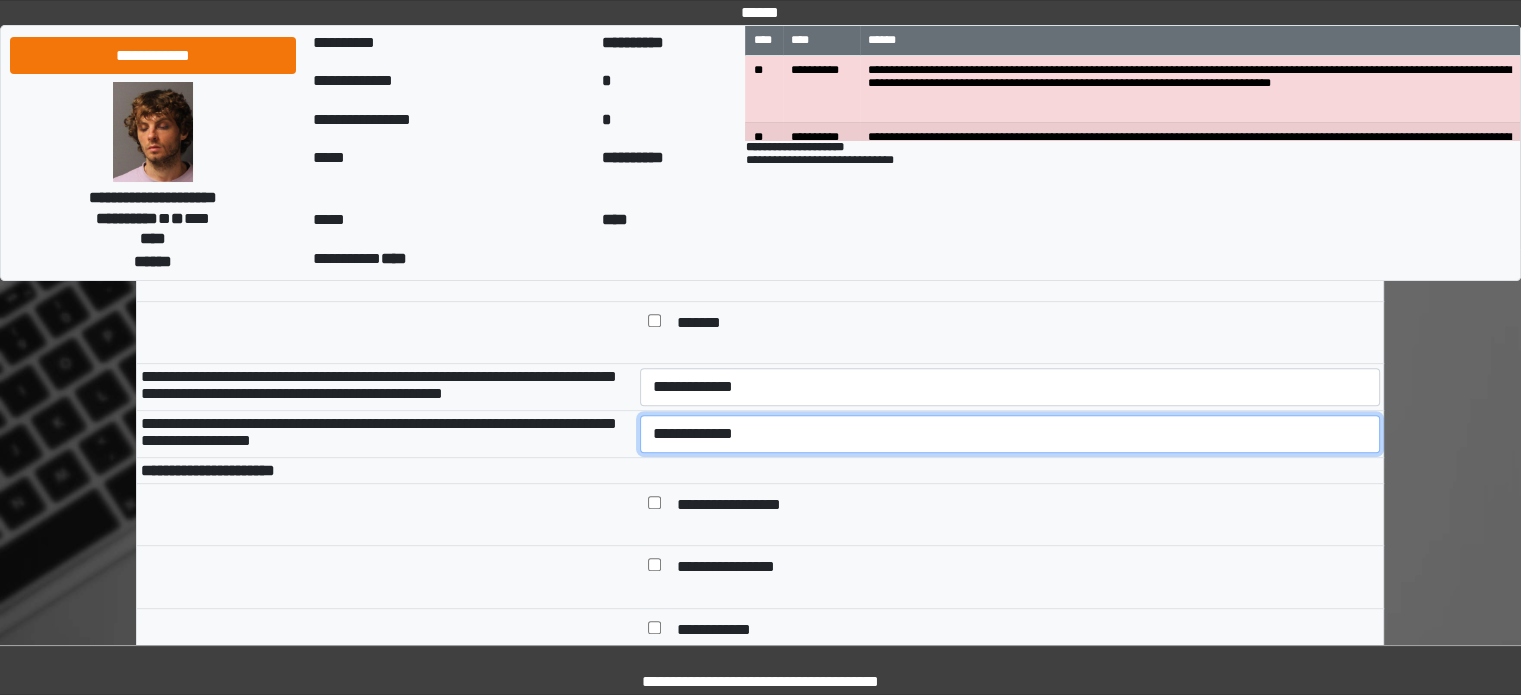 click on "**********" at bounding box center [1010, 434] 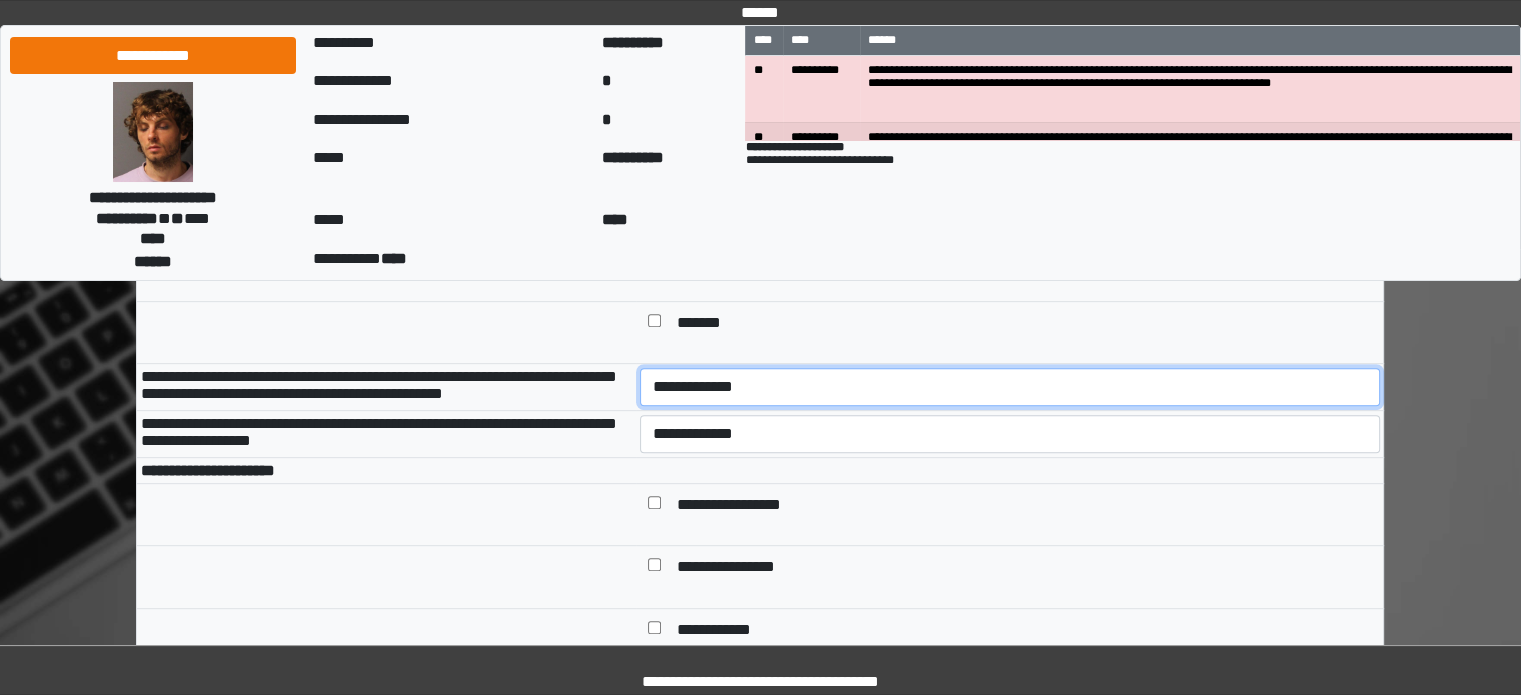 click on "**********" at bounding box center [1010, 387] 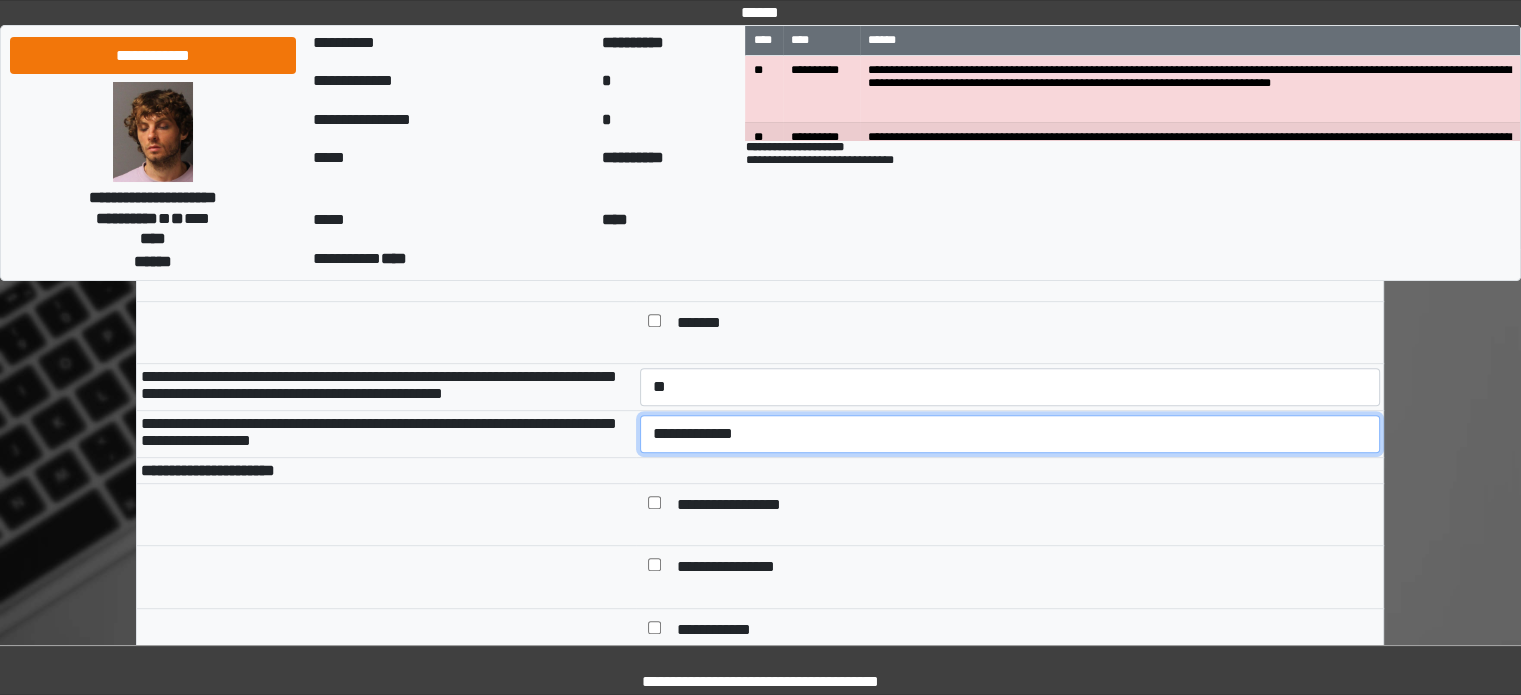 click on "**********" at bounding box center [1010, 434] 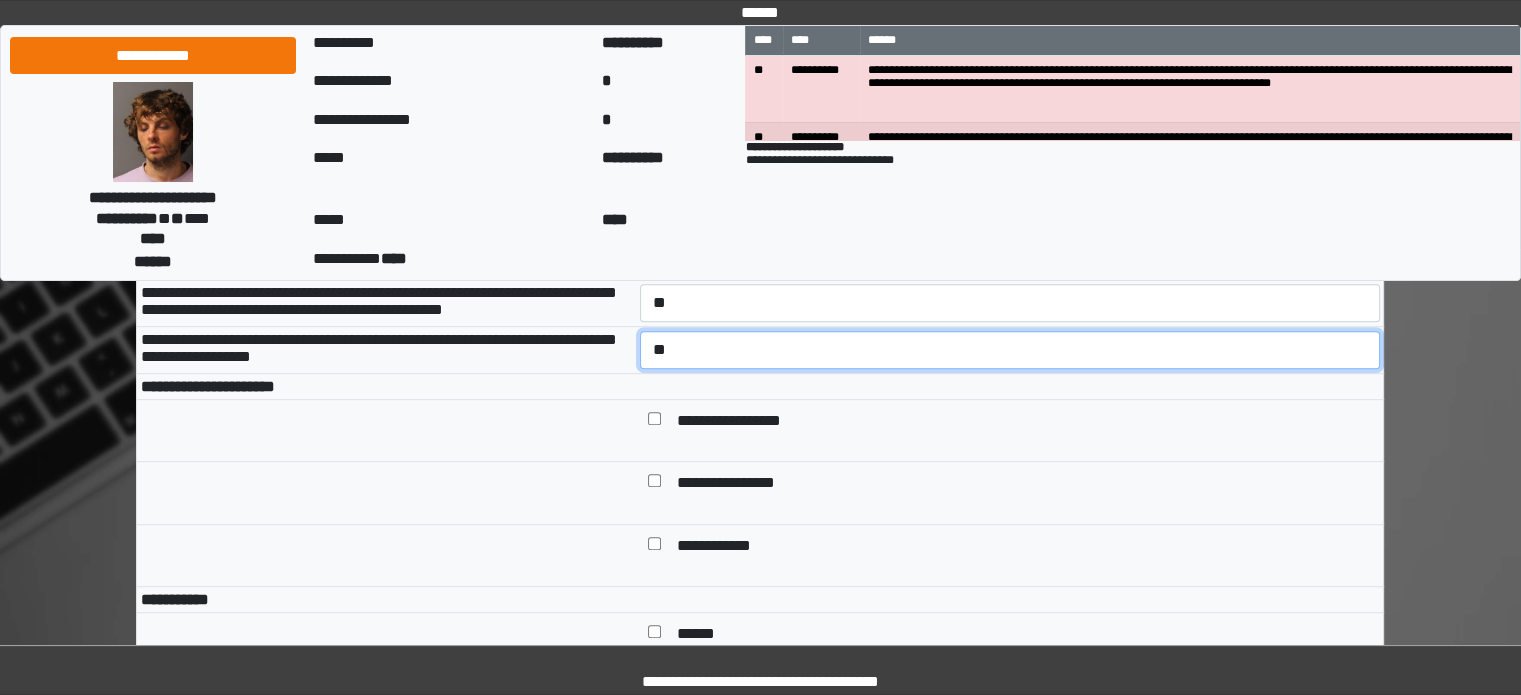scroll, scrollTop: 1000, scrollLeft: 0, axis: vertical 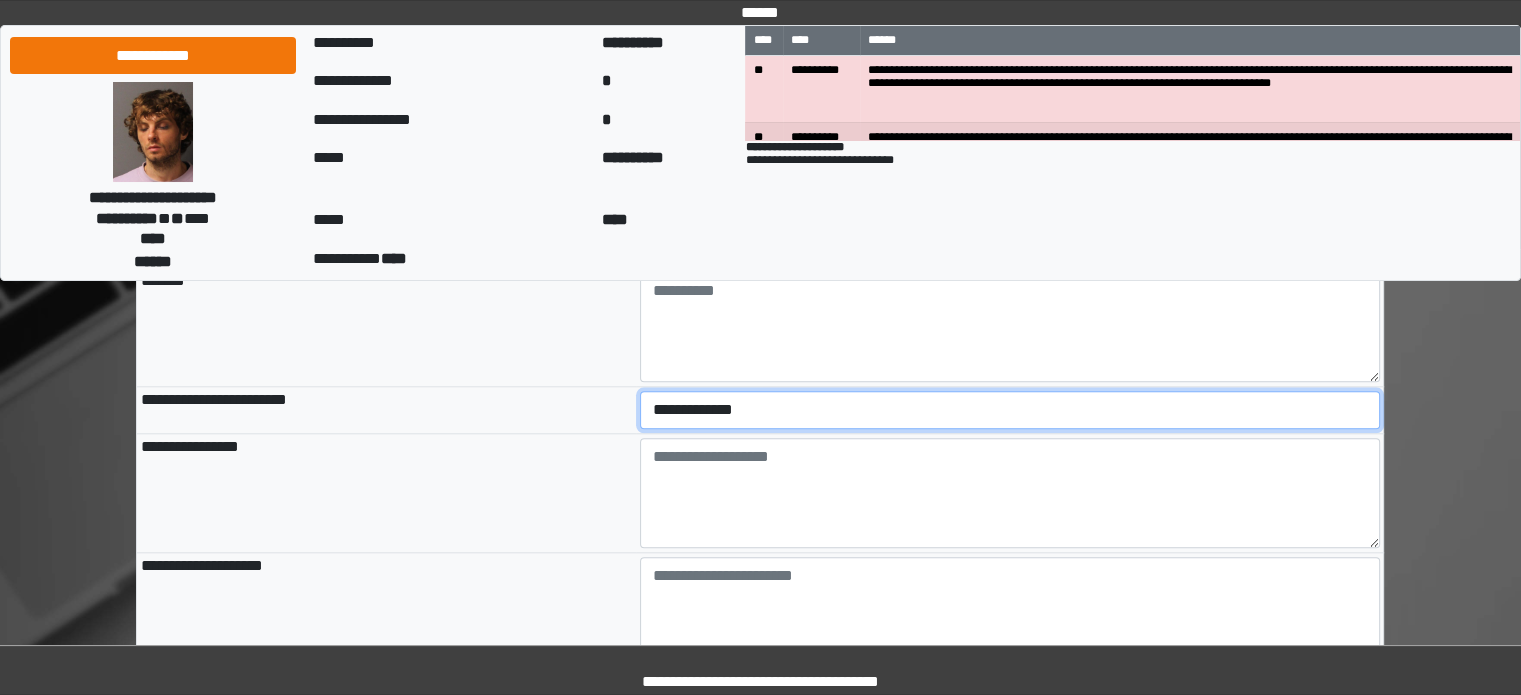 click on "**********" at bounding box center (1010, 410) 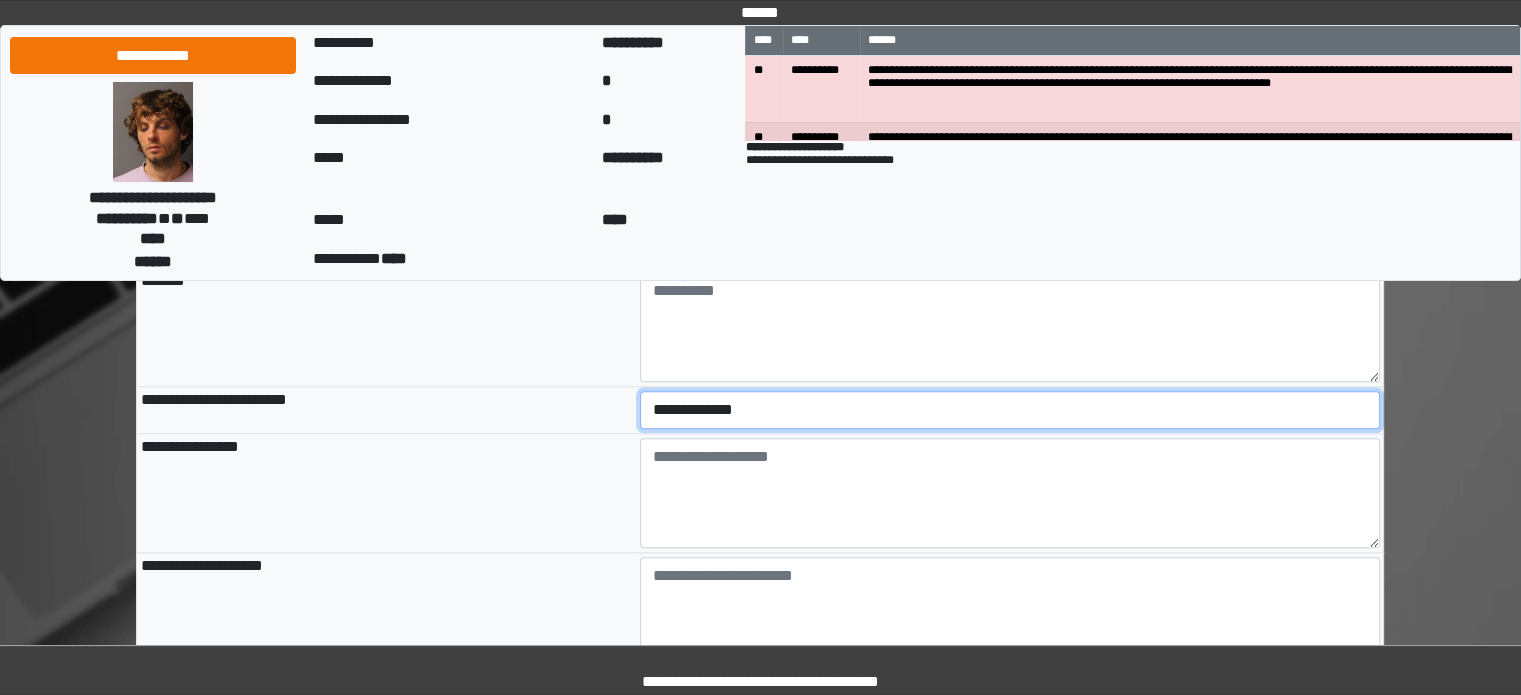 select on "*" 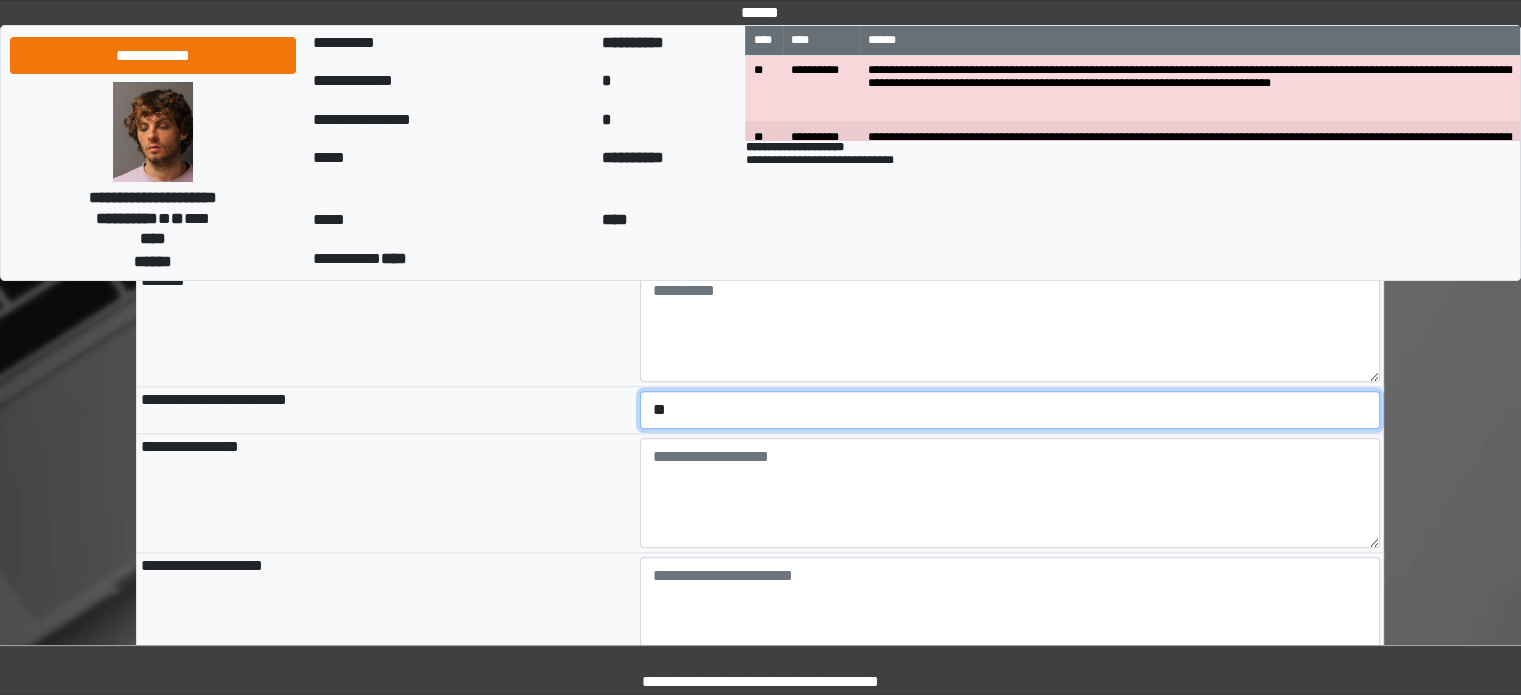 click on "**********" at bounding box center (1010, 410) 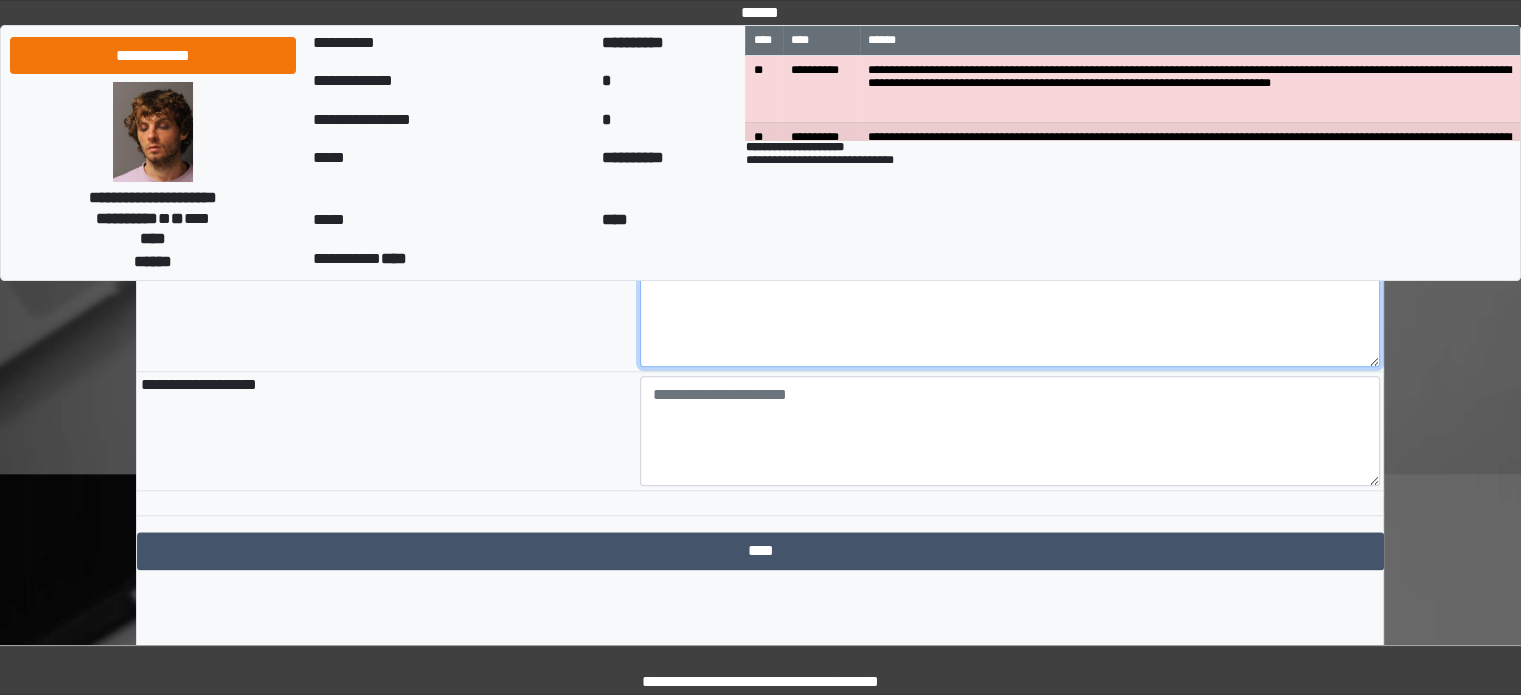 click at bounding box center [1010, 312] 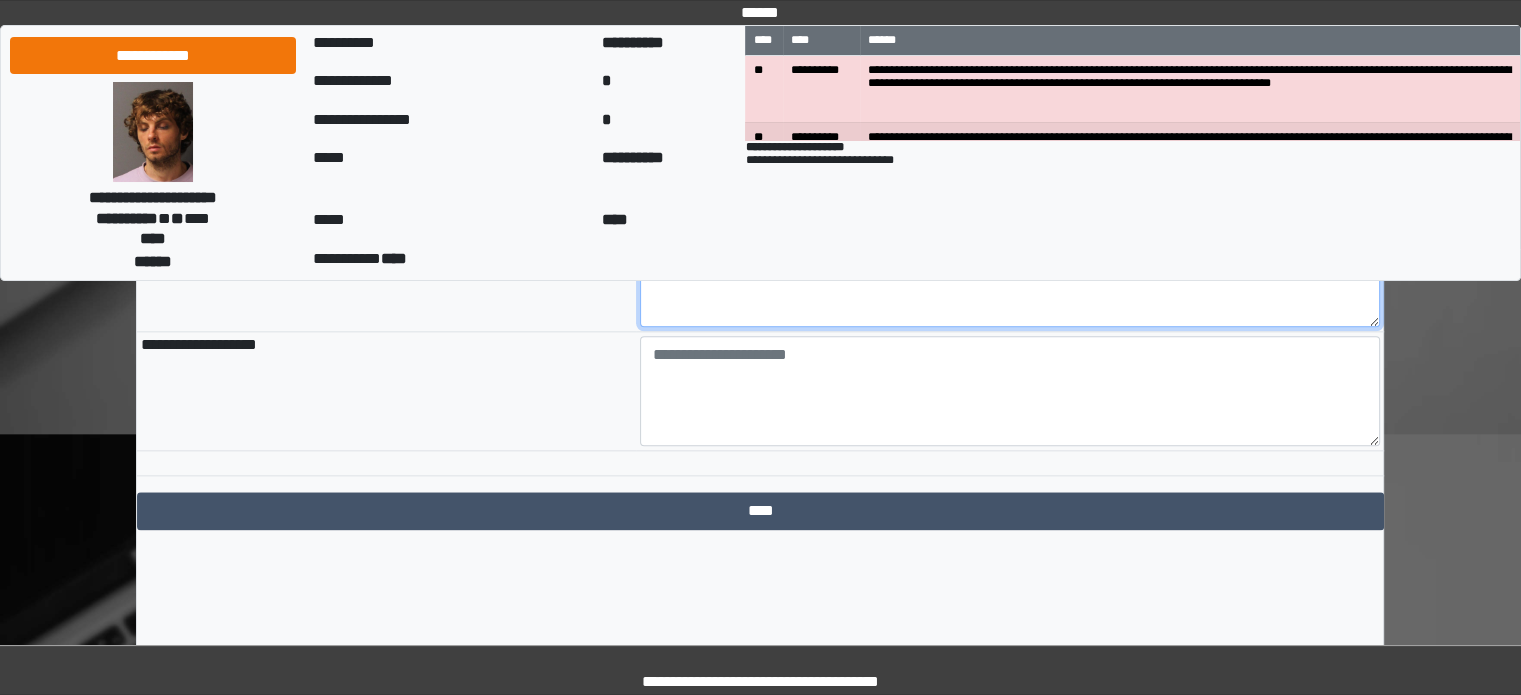 scroll, scrollTop: 2362, scrollLeft: 0, axis: vertical 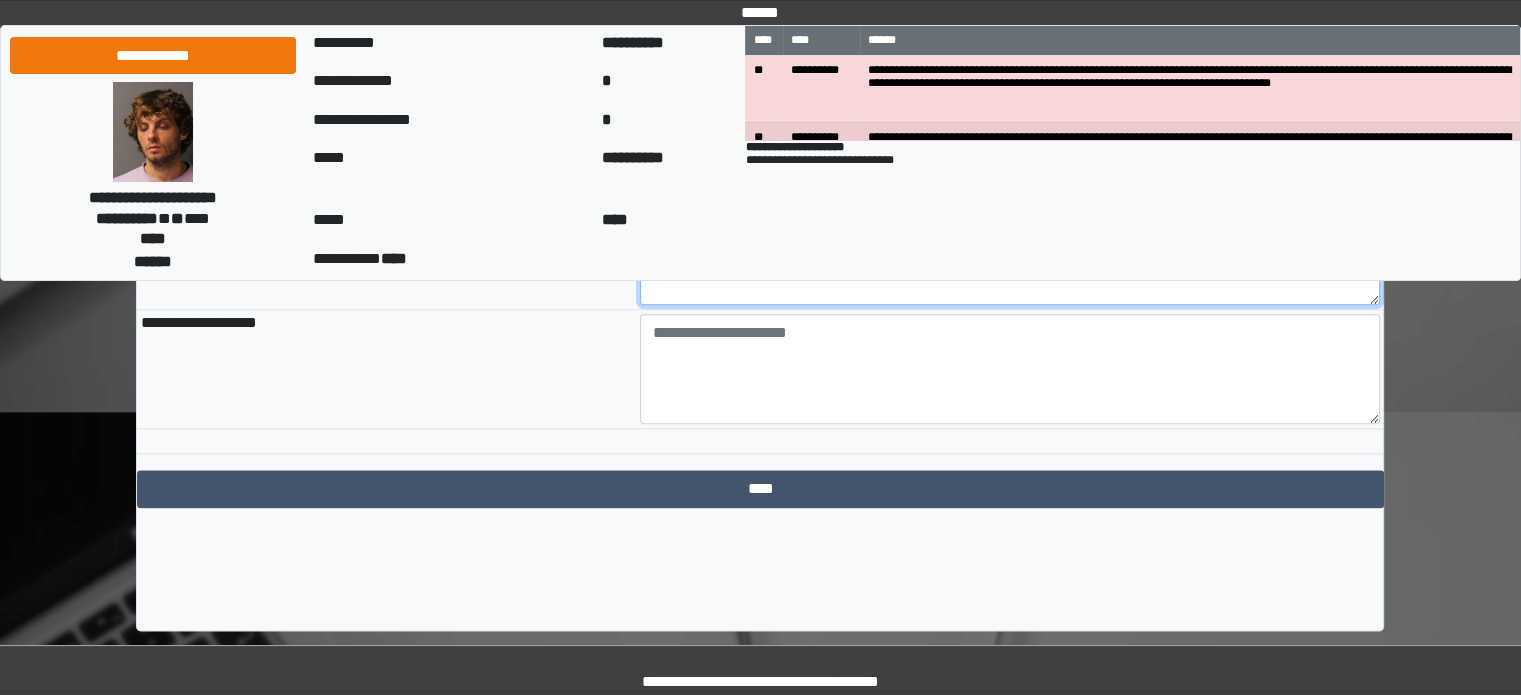 type on "**********" 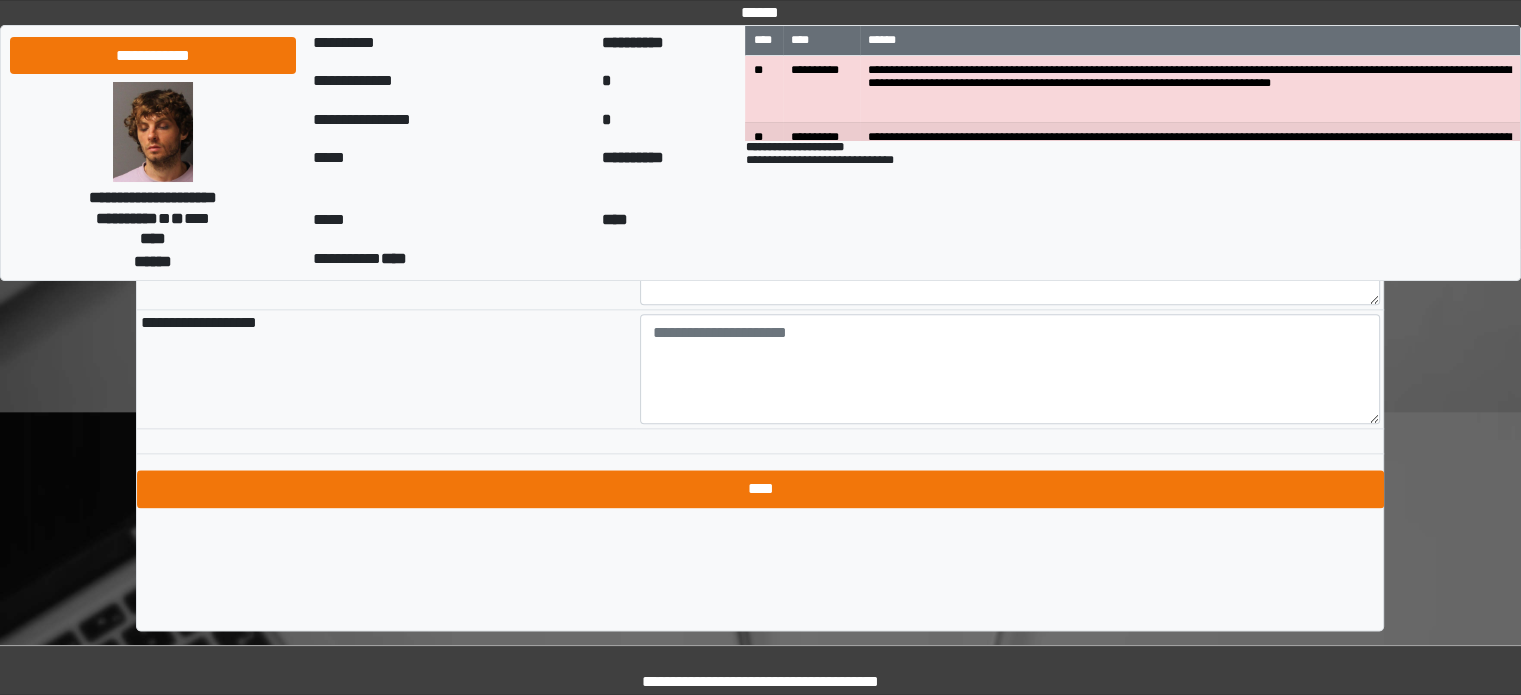 click on "**********" at bounding box center (760, -647) 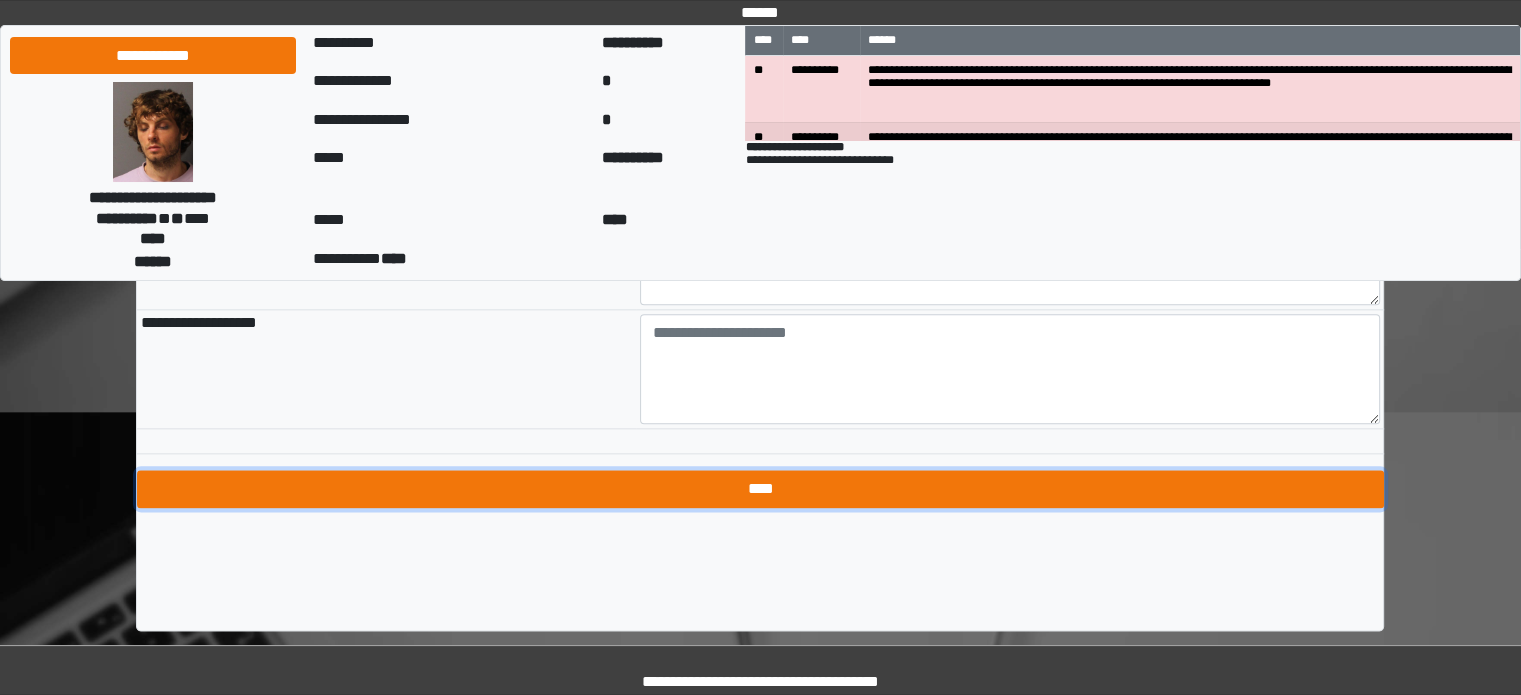 click on "****" at bounding box center [760, 489] 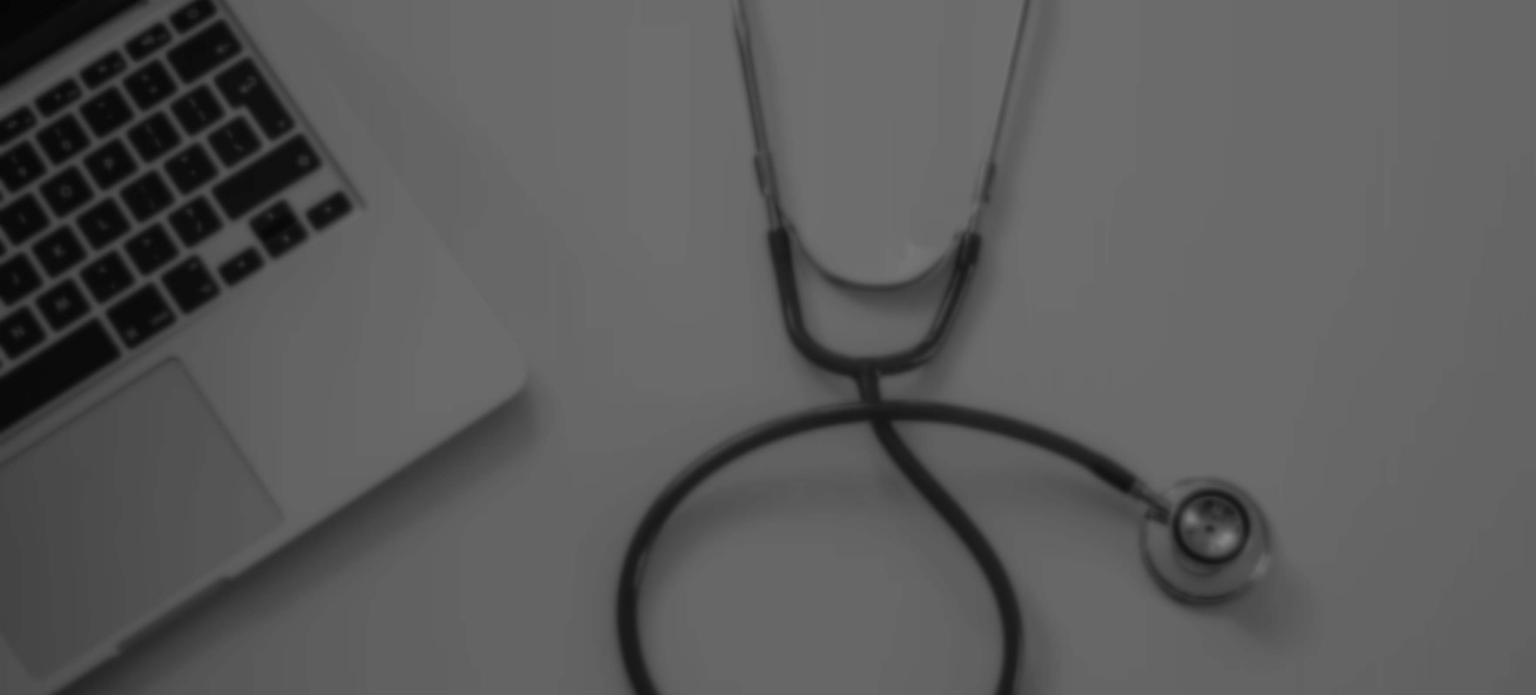 scroll, scrollTop: 0, scrollLeft: 0, axis: both 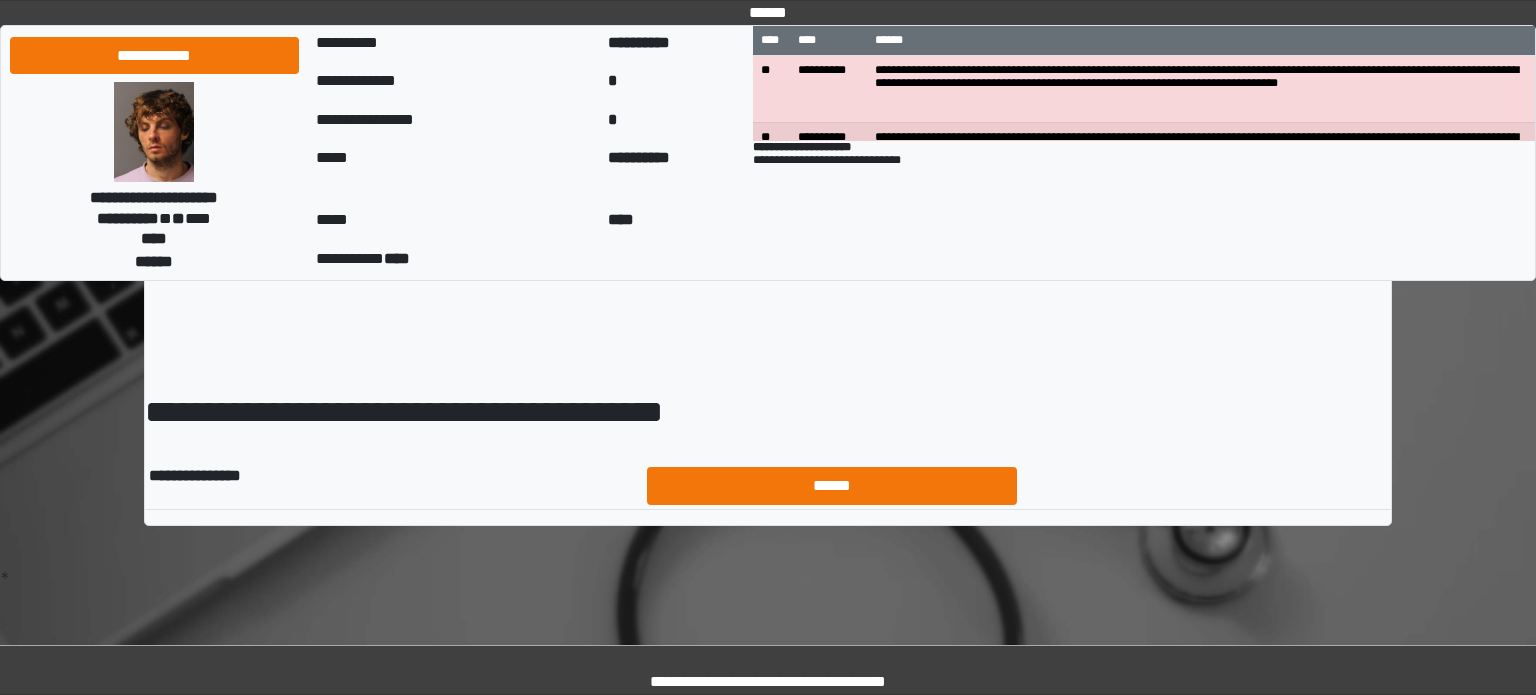 drag, startPoint x: 845, startPoint y: 459, endPoint x: 845, endPoint y: 479, distance: 20 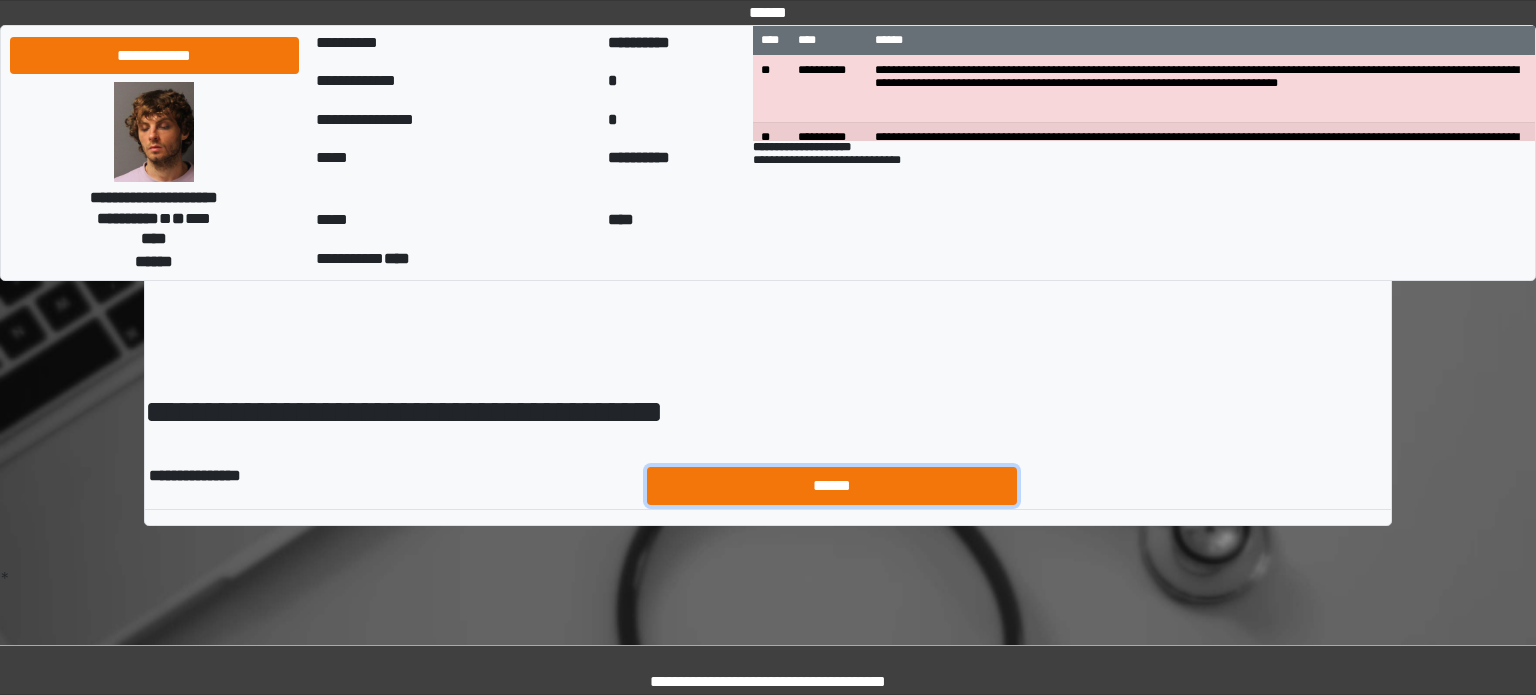 click on "******" at bounding box center [832, 486] 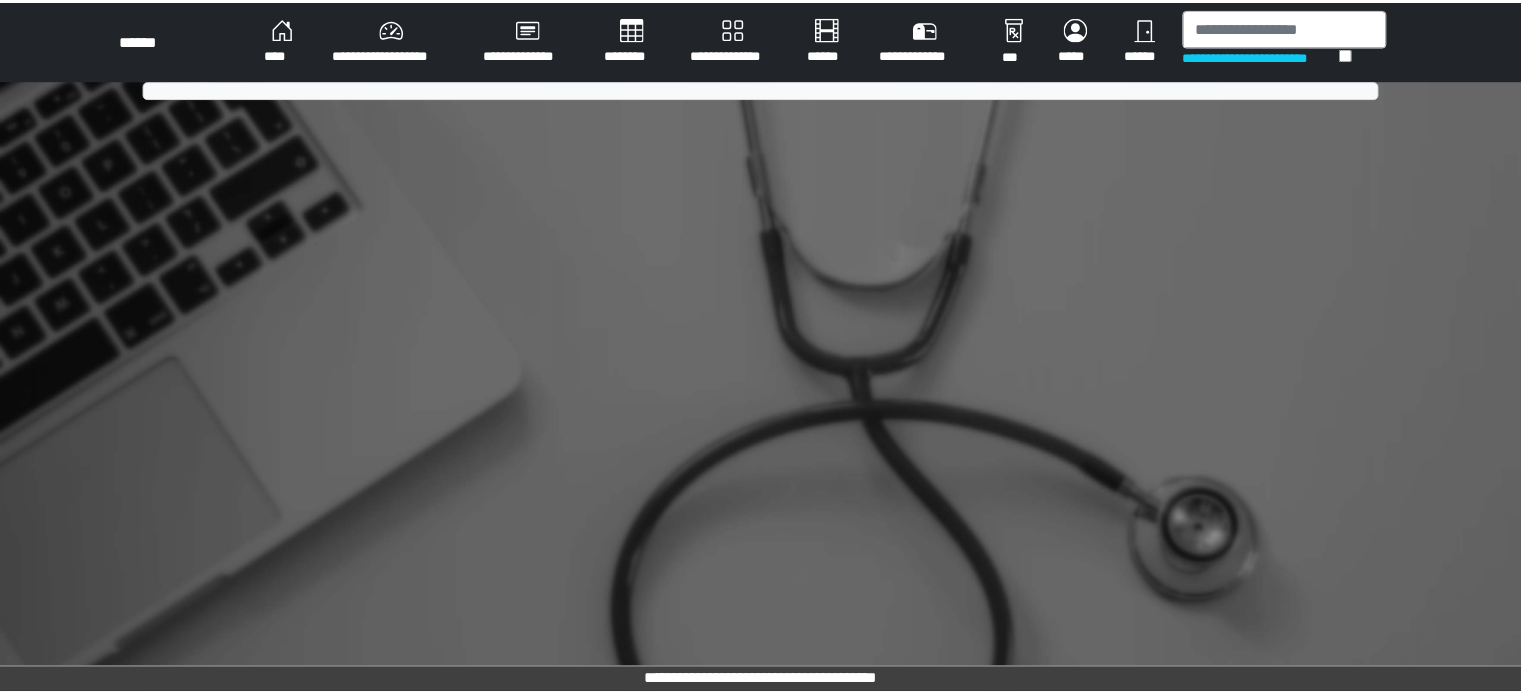 scroll, scrollTop: 0, scrollLeft: 0, axis: both 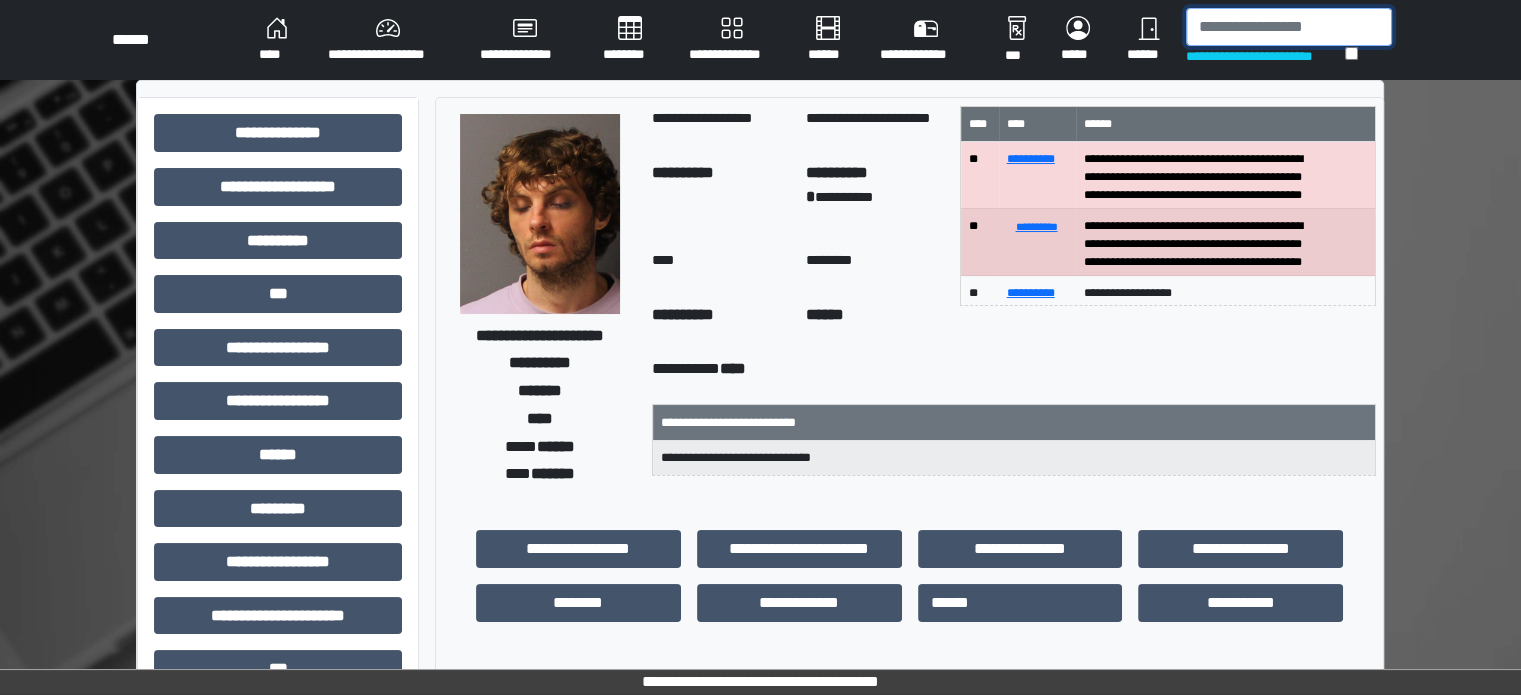 click at bounding box center (1289, 27) 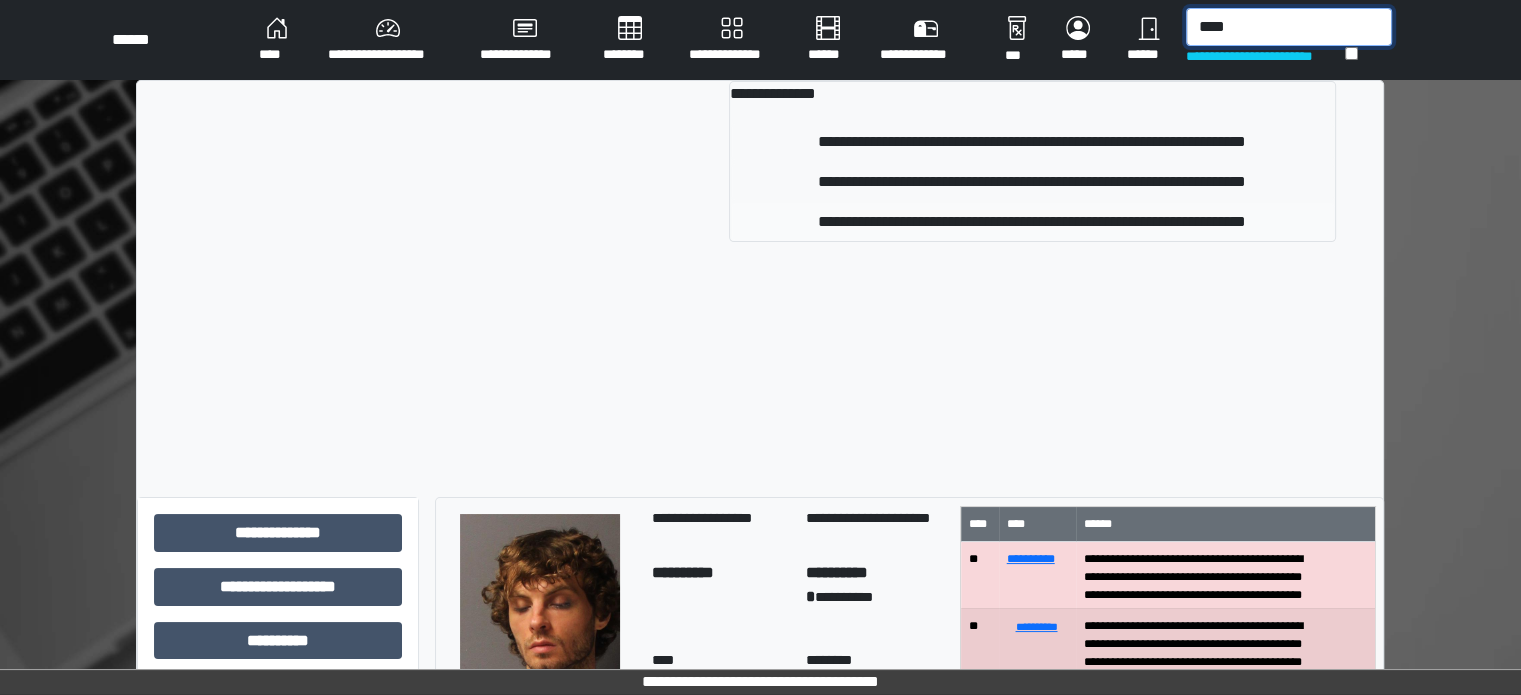 type on "****" 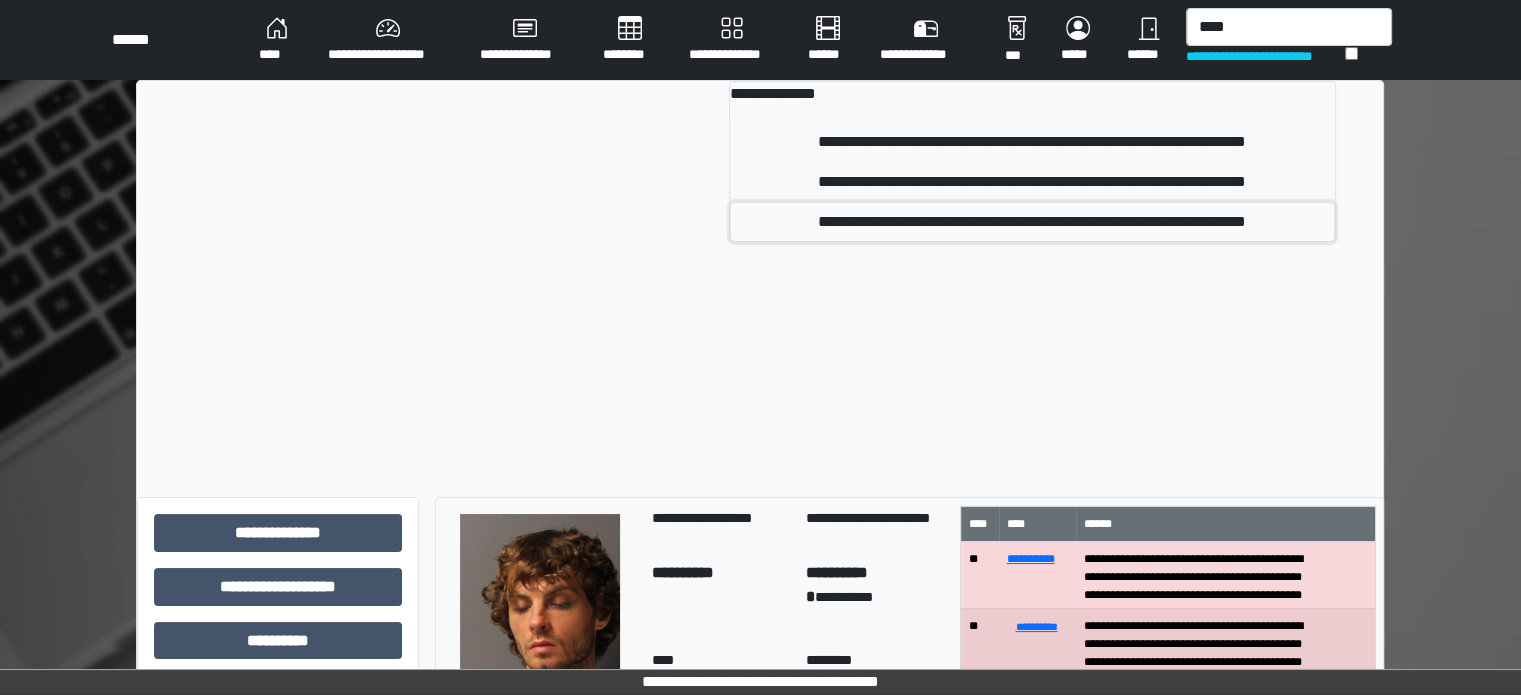 click on "**********" at bounding box center [1032, 222] 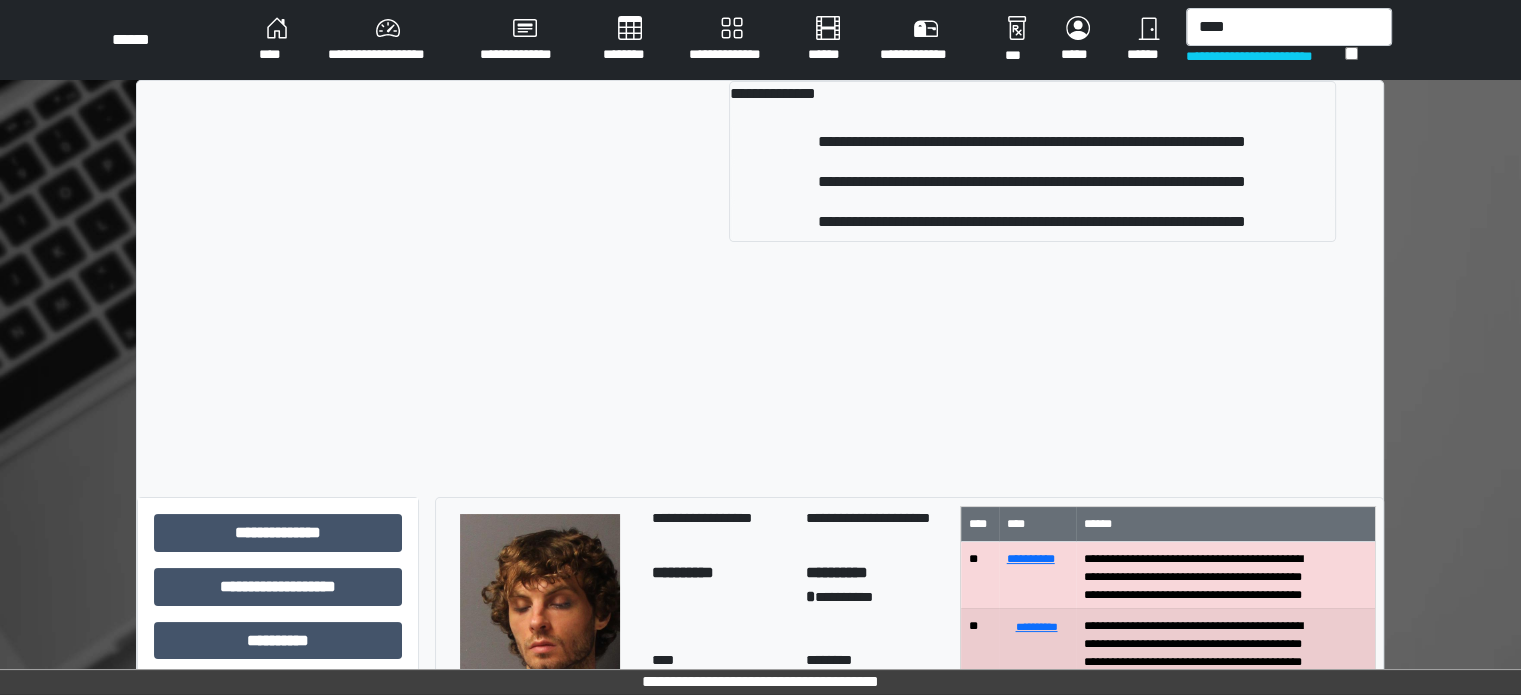 type 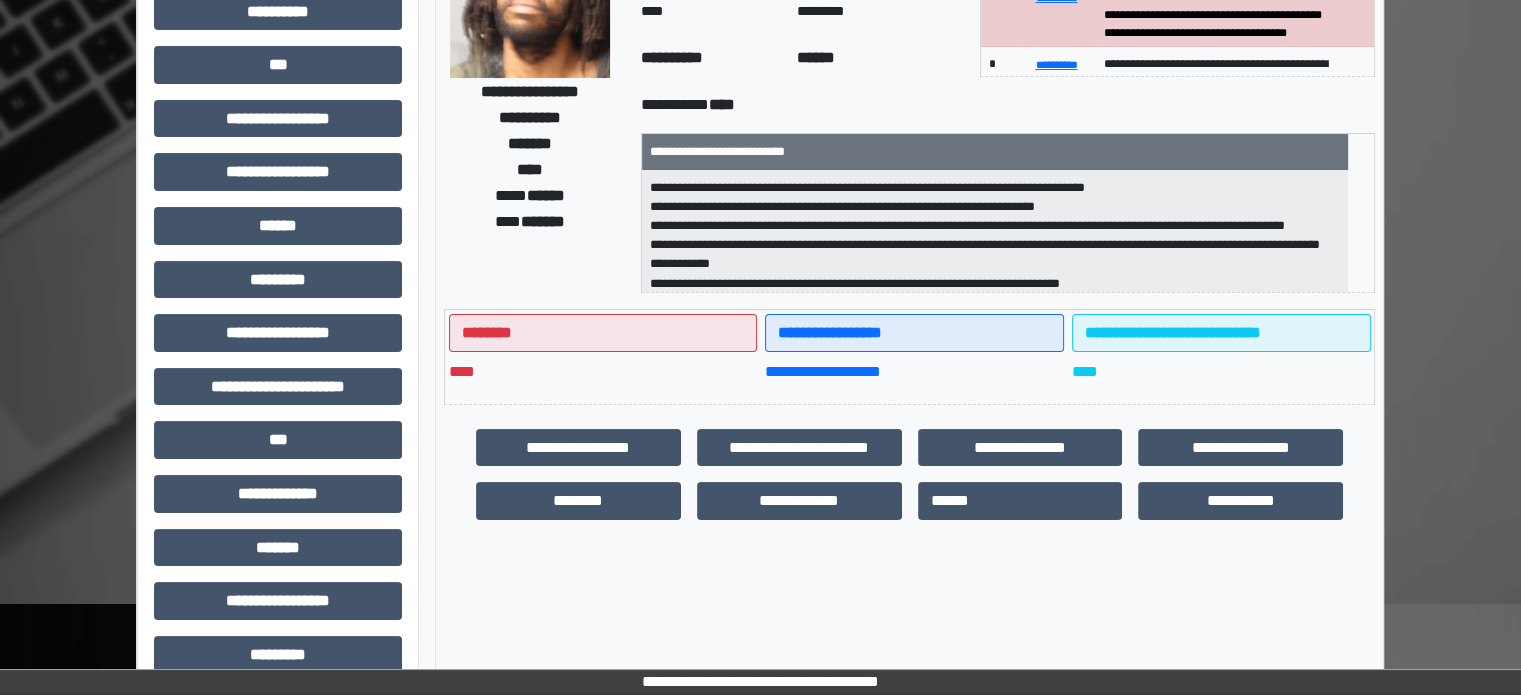 scroll, scrollTop: 300, scrollLeft: 0, axis: vertical 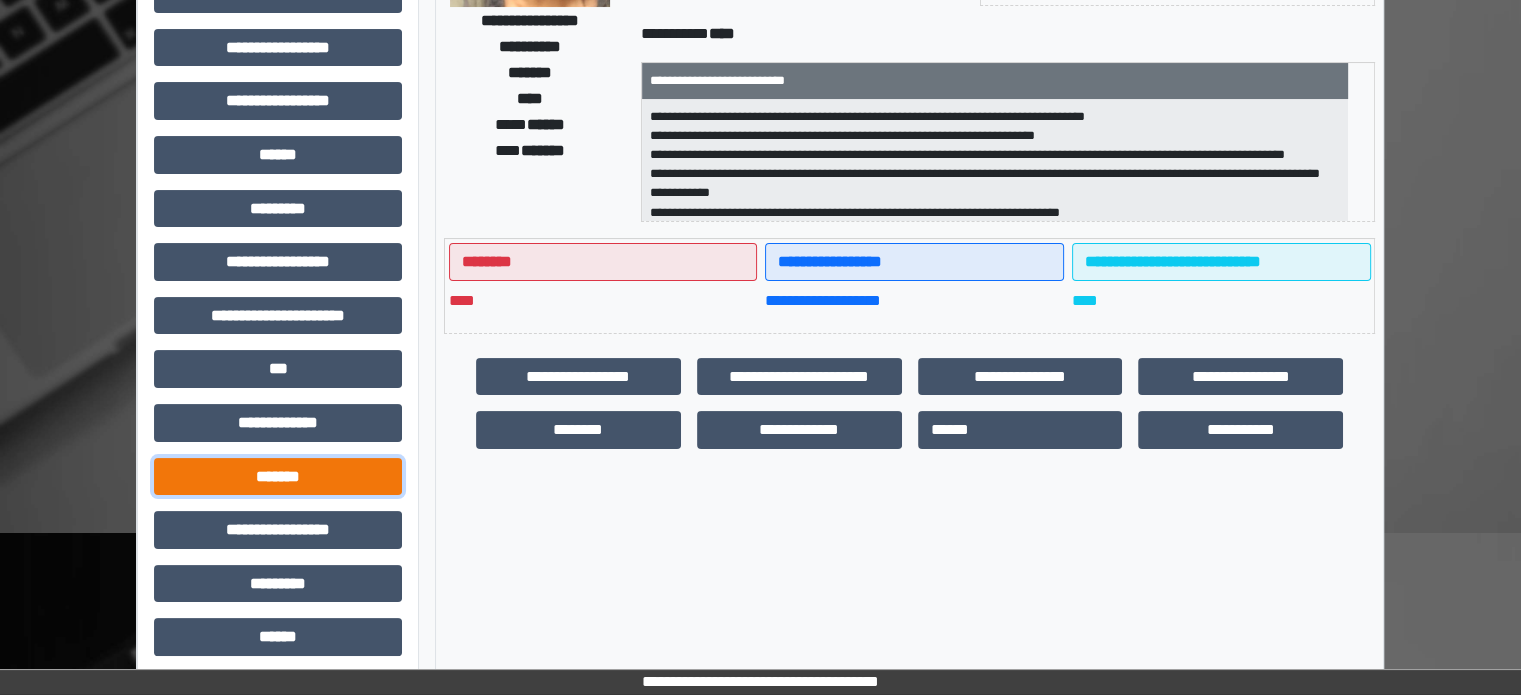 drag, startPoint x: 227, startPoint y: 475, endPoint x: 209, endPoint y: 481, distance: 18.973665 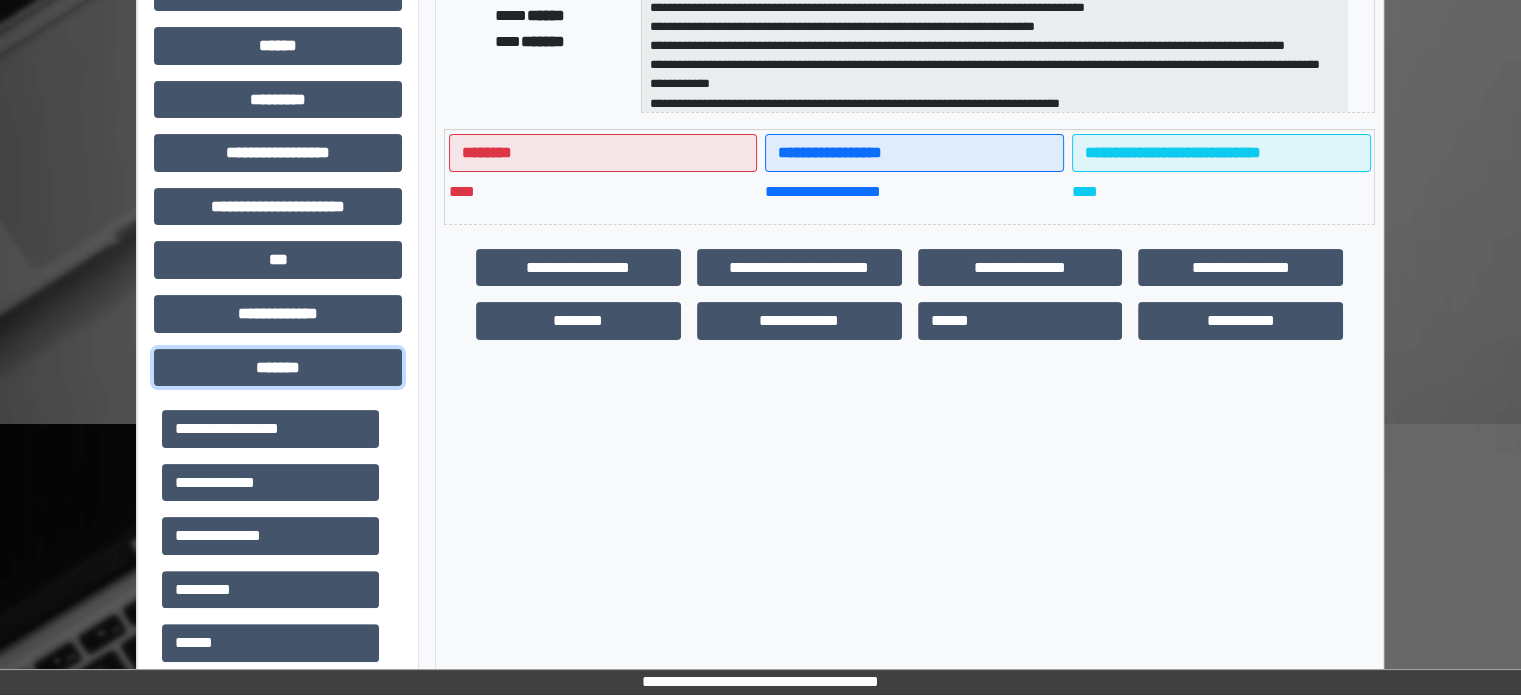 scroll, scrollTop: 600, scrollLeft: 0, axis: vertical 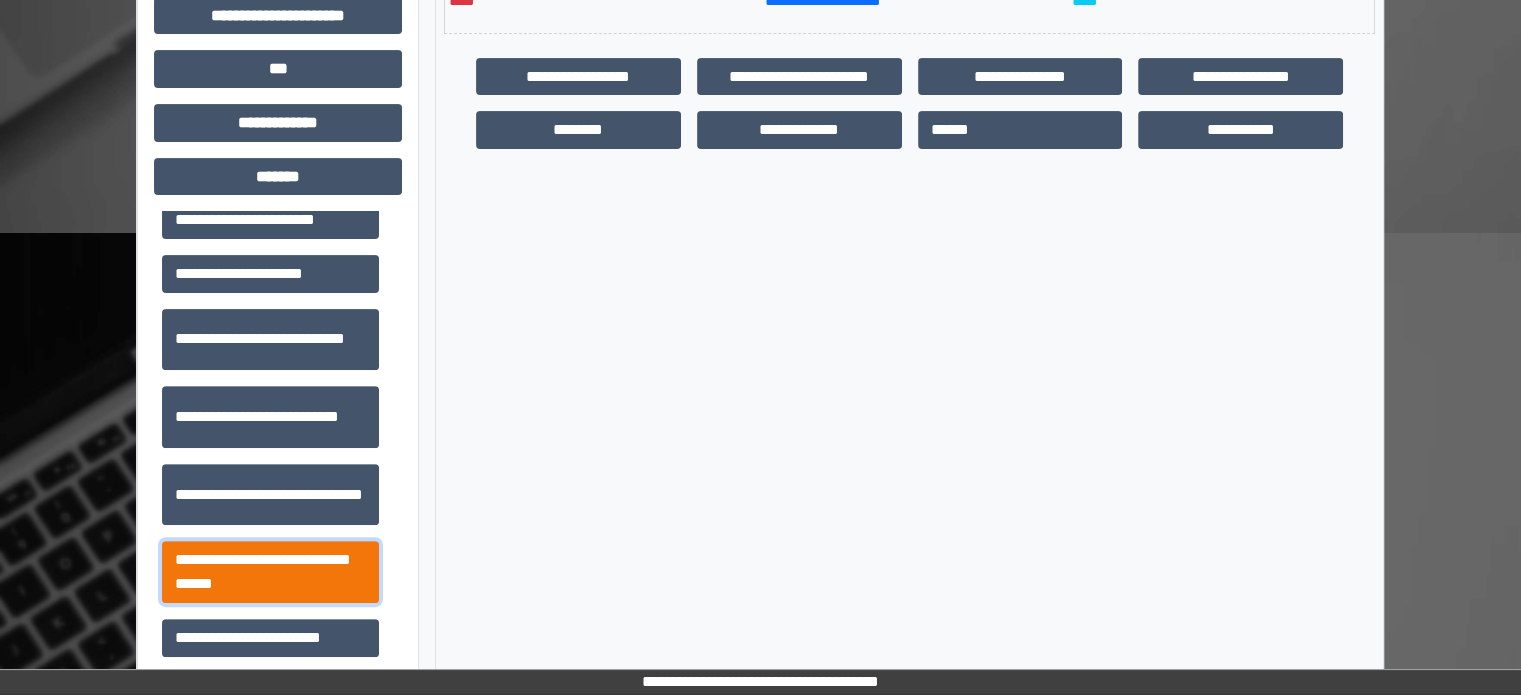 click on "**********" at bounding box center [270, 572] 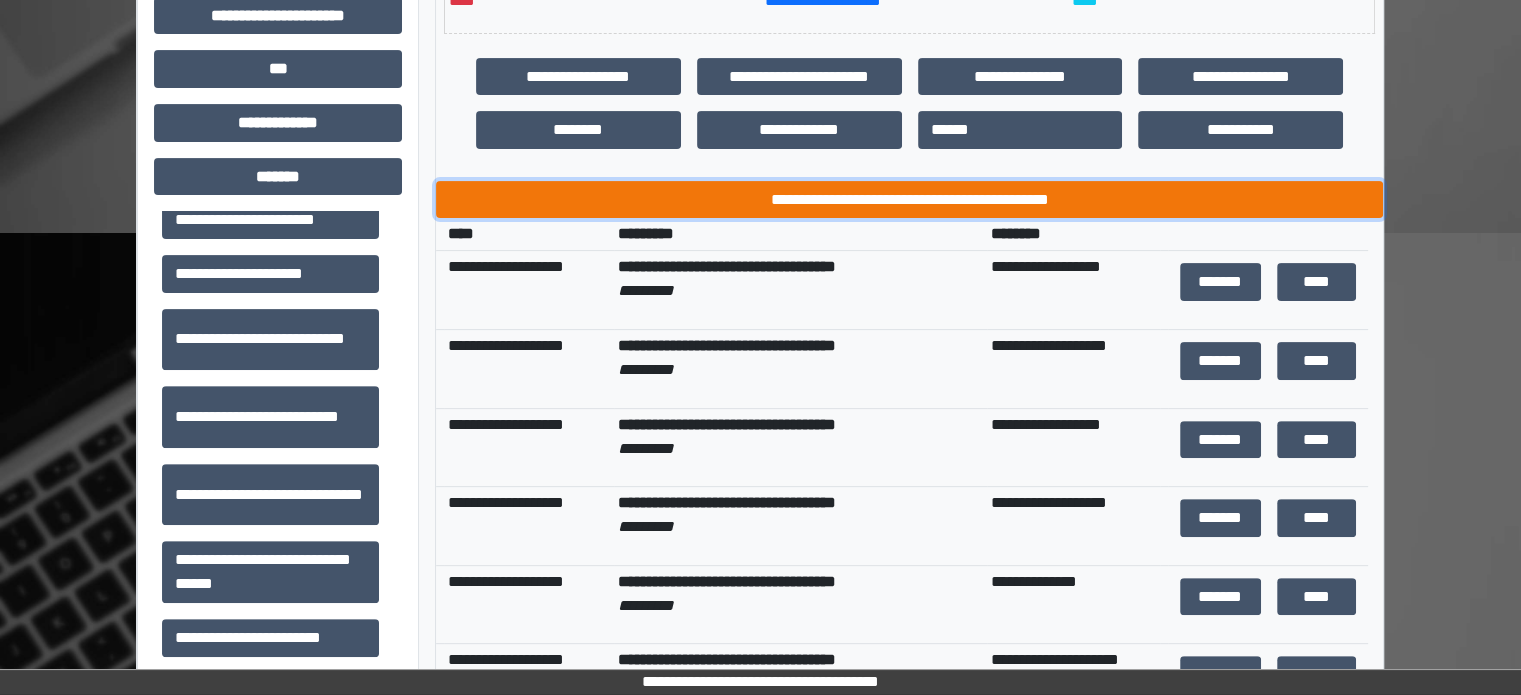 click on "**********" at bounding box center (909, 200) 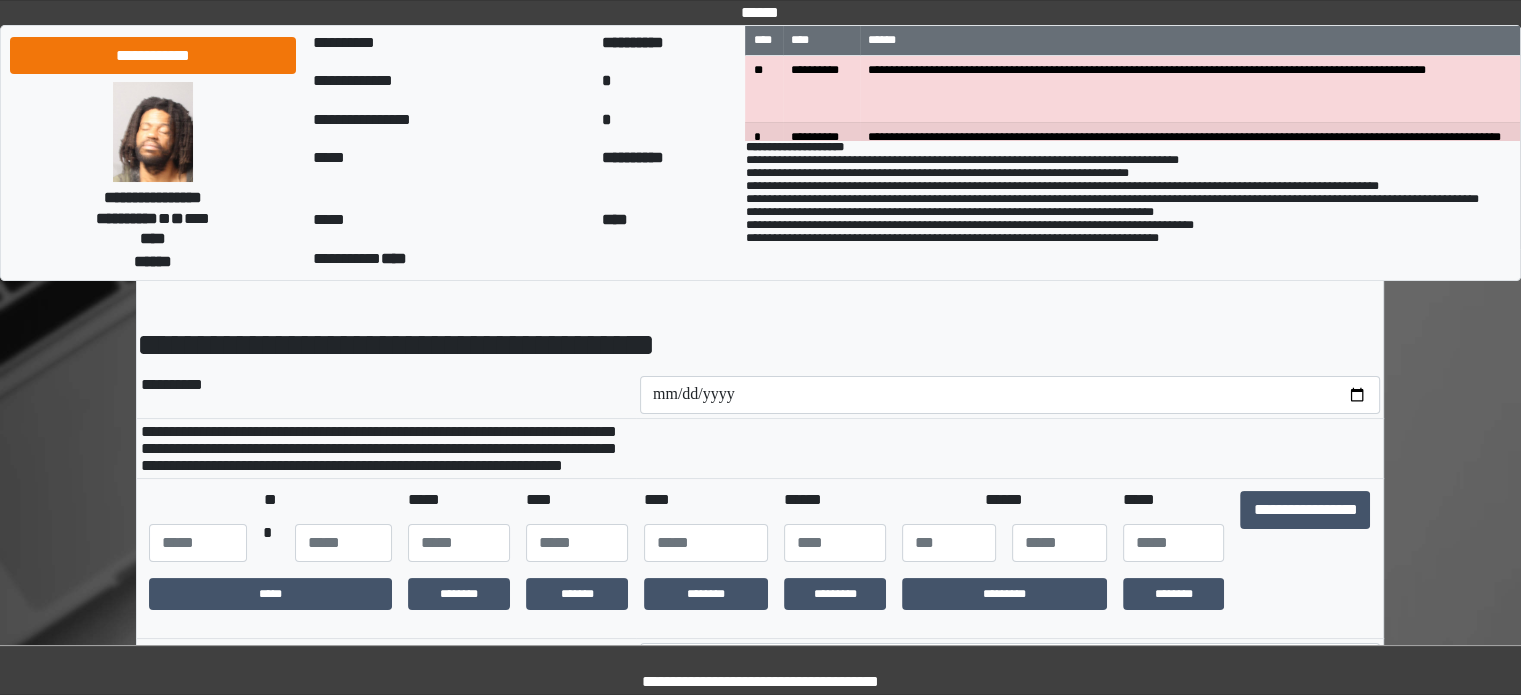 scroll, scrollTop: 100, scrollLeft: 0, axis: vertical 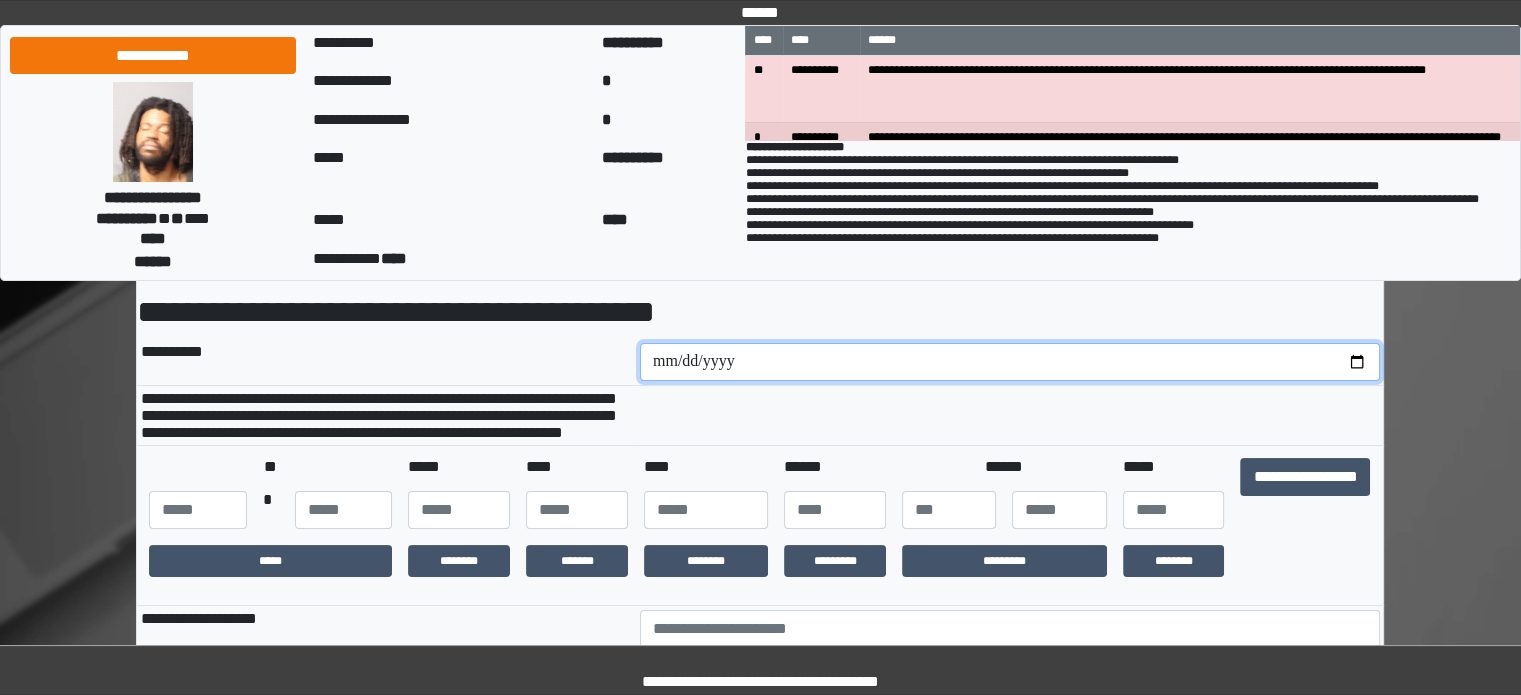 click at bounding box center (1010, 362) 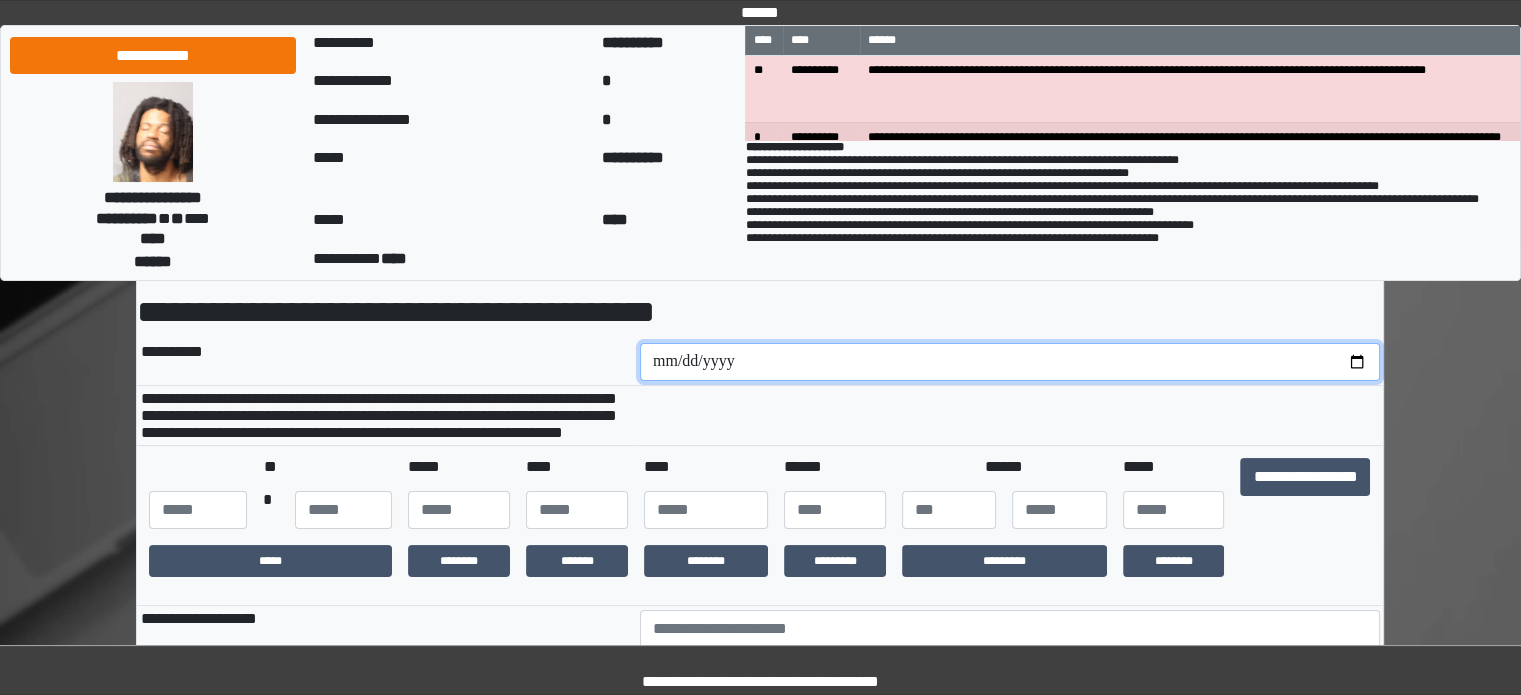 type on "**********" 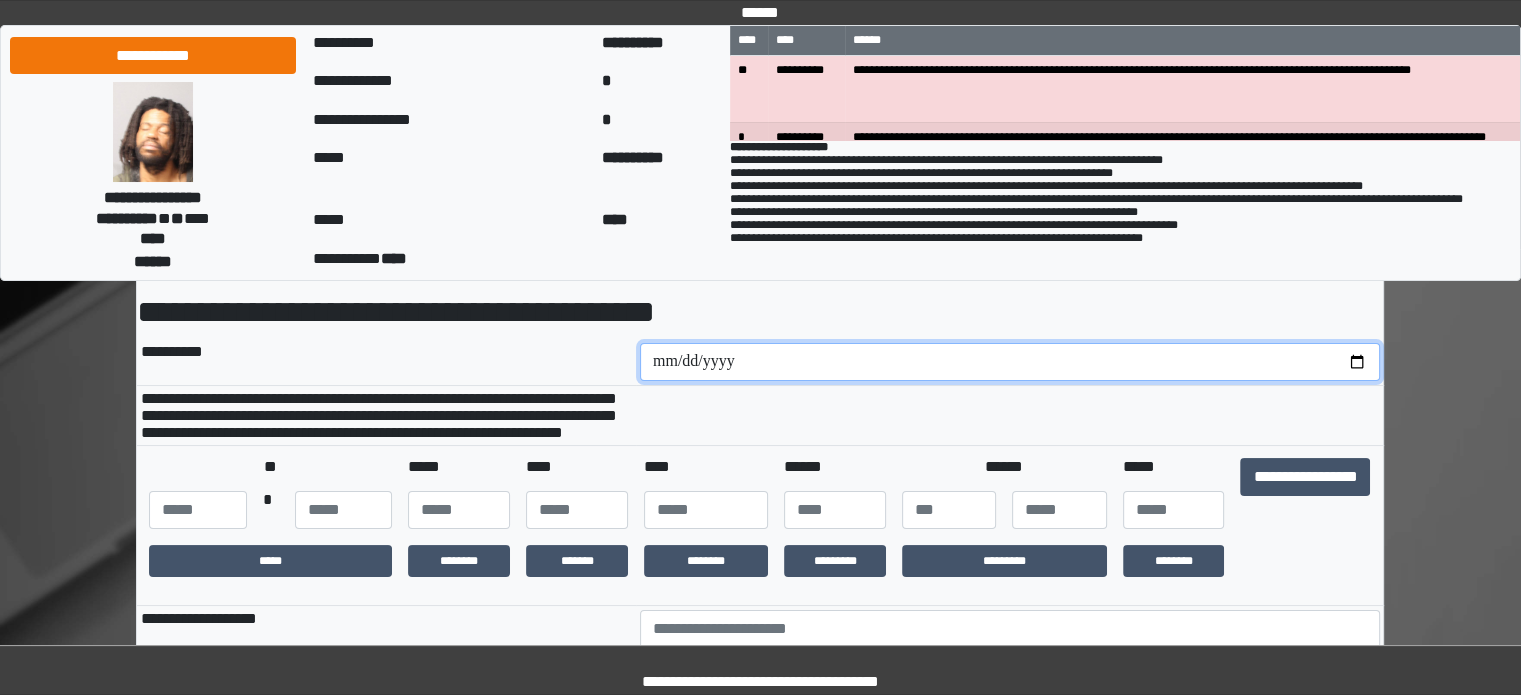 scroll, scrollTop: 28, scrollLeft: 0, axis: vertical 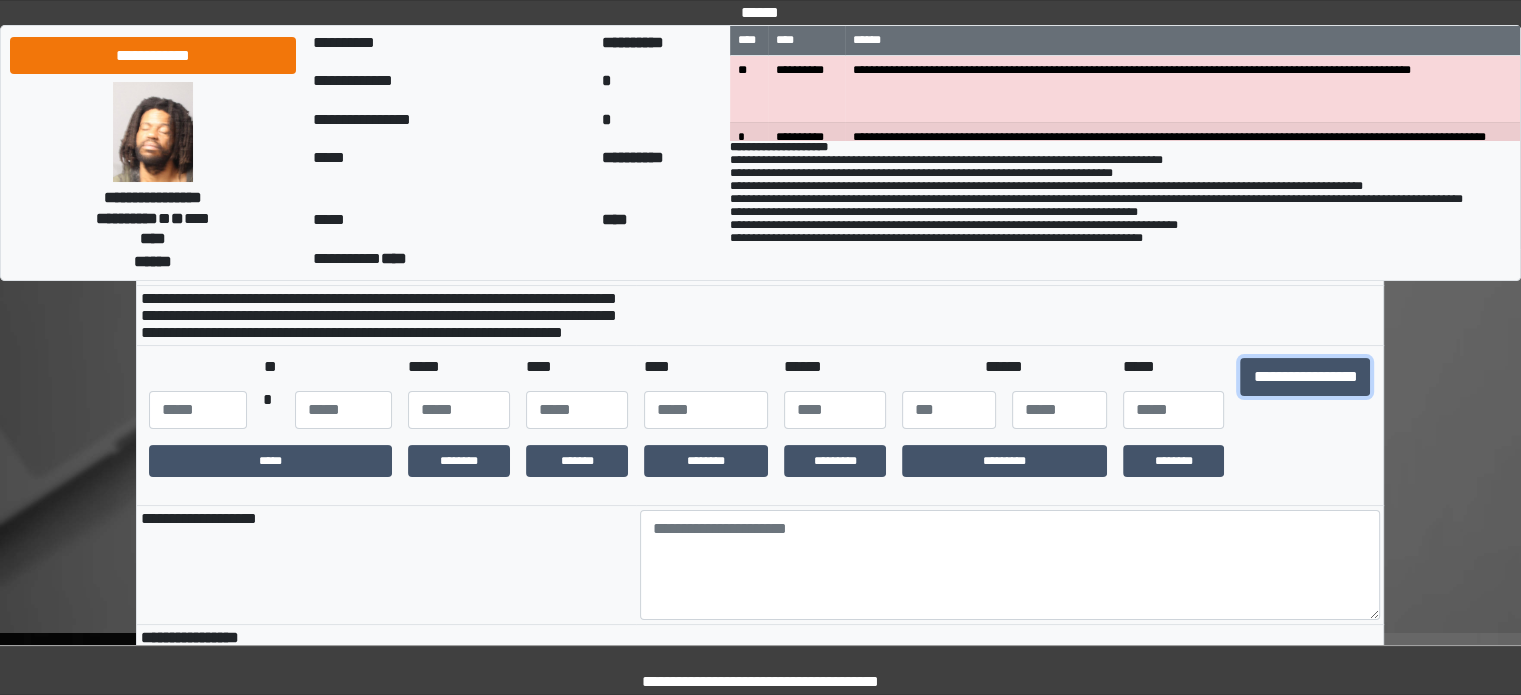click on "**********" at bounding box center [1305, 377] 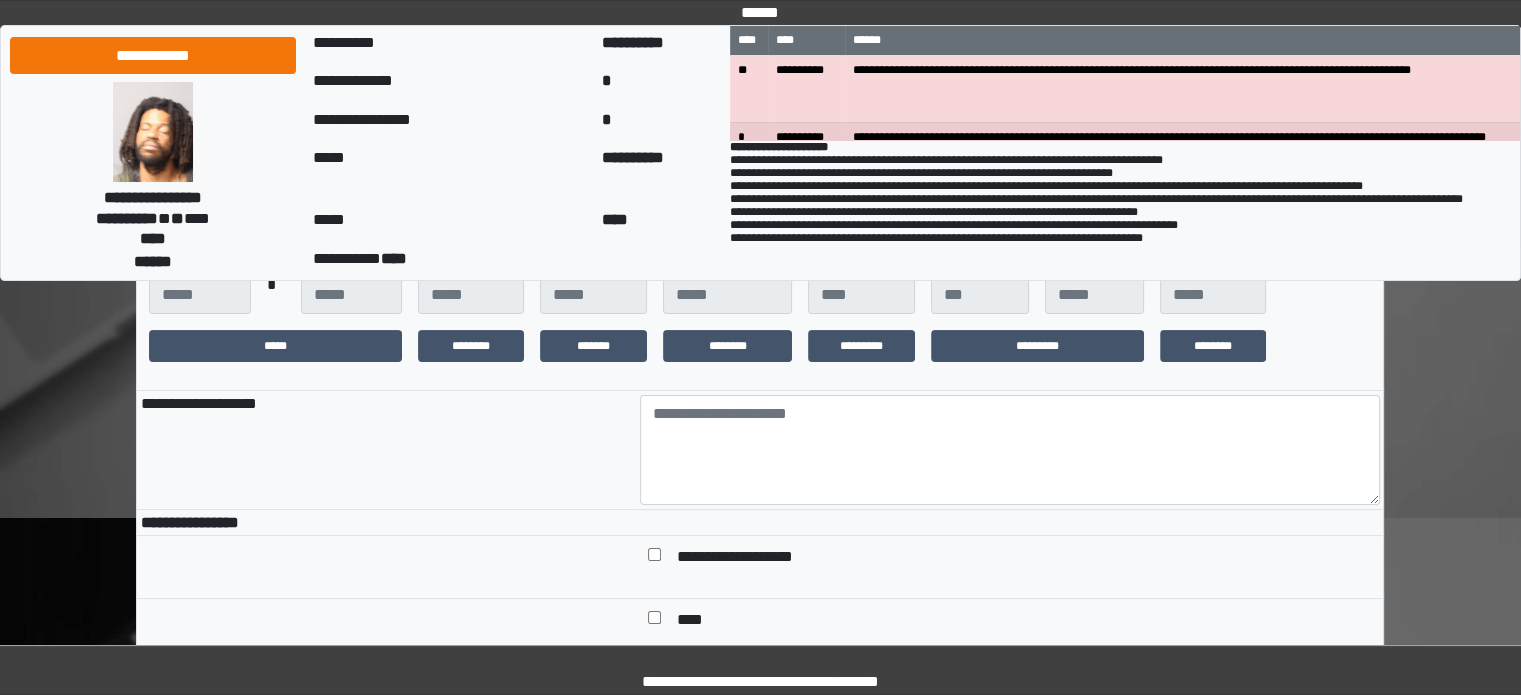 scroll, scrollTop: 400, scrollLeft: 0, axis: vertical 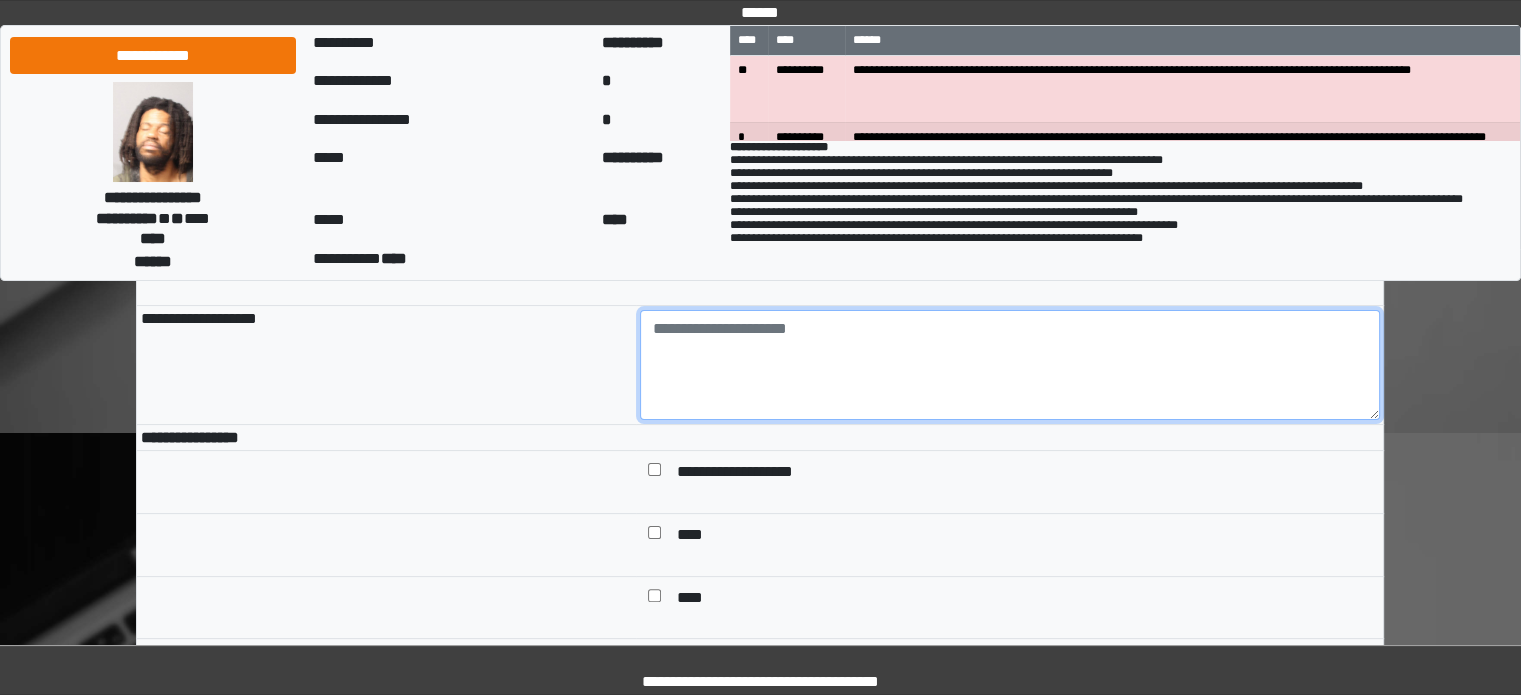click at bounding box center [1010, 365] 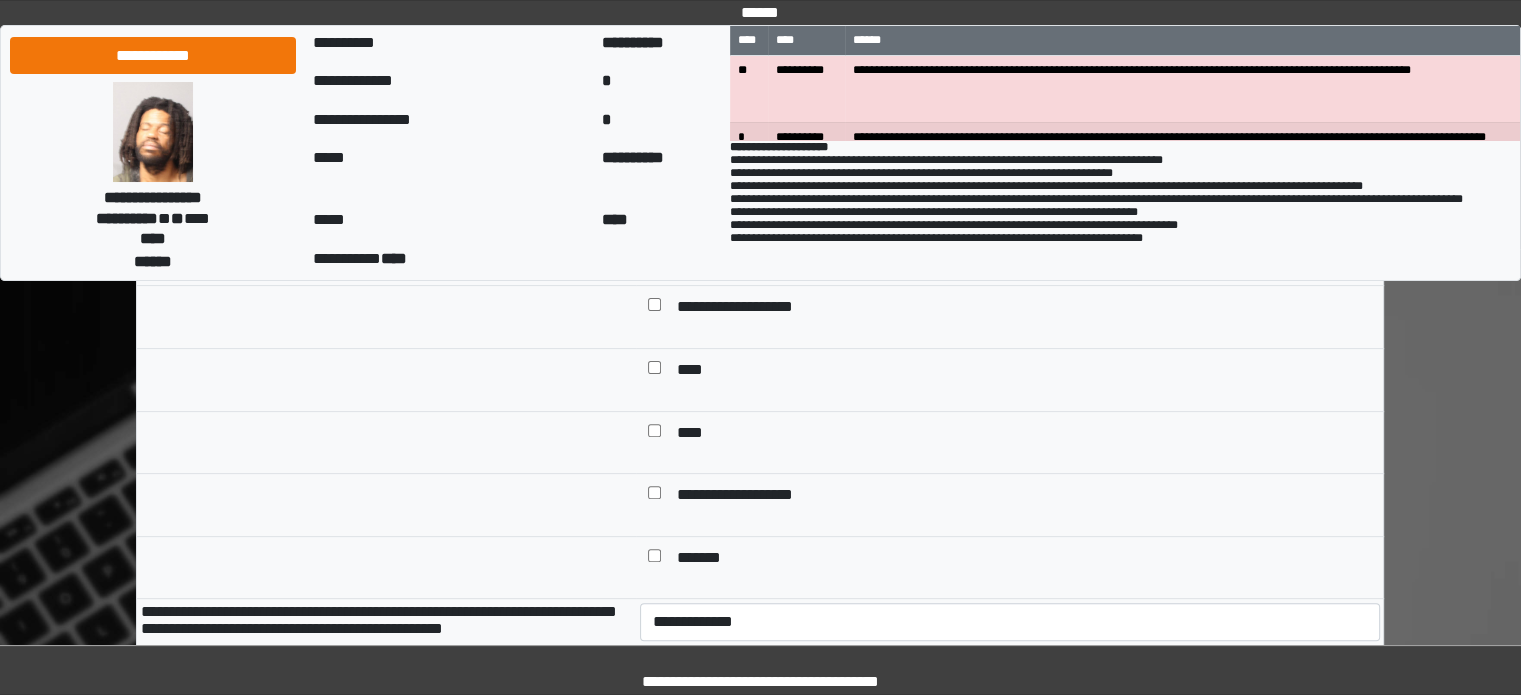 scroll, scrollTop: 600, scrollLeft: 0, axis: vertical 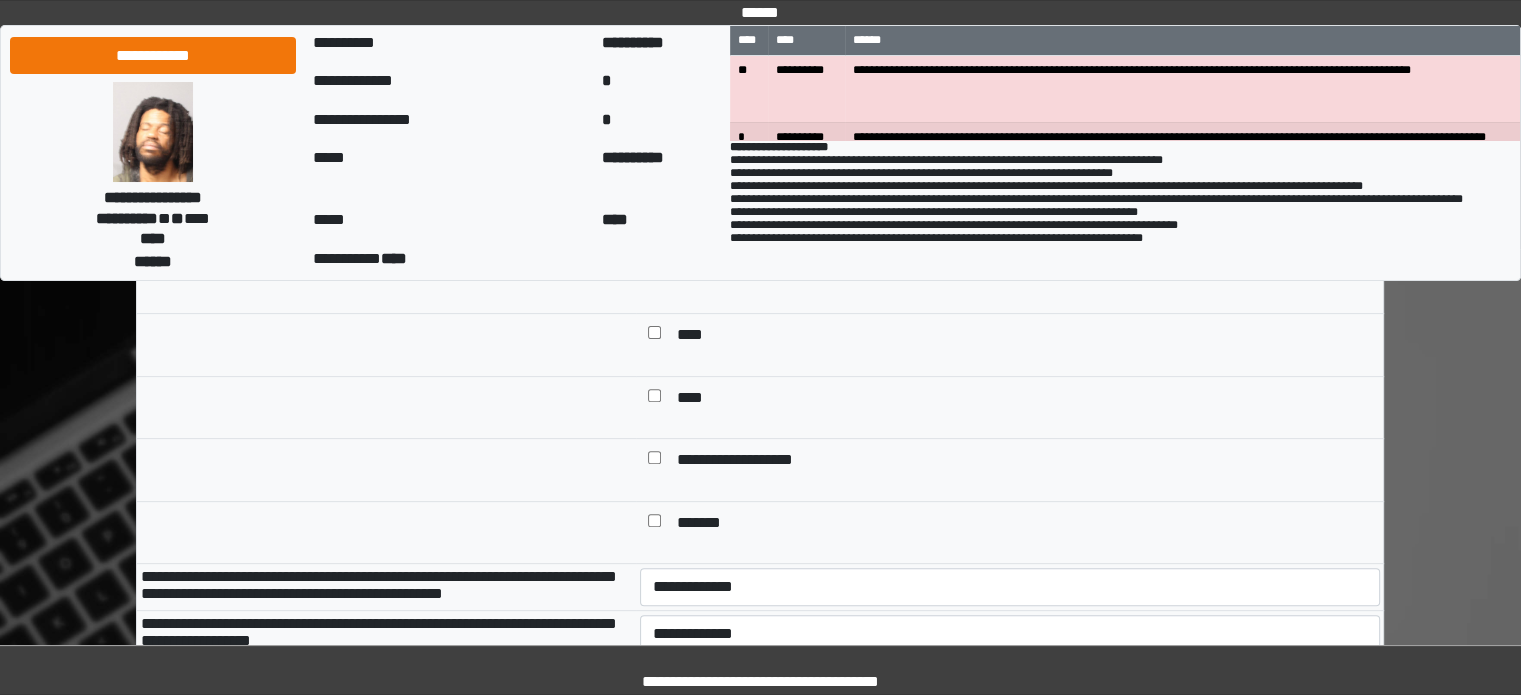 type on "**********" 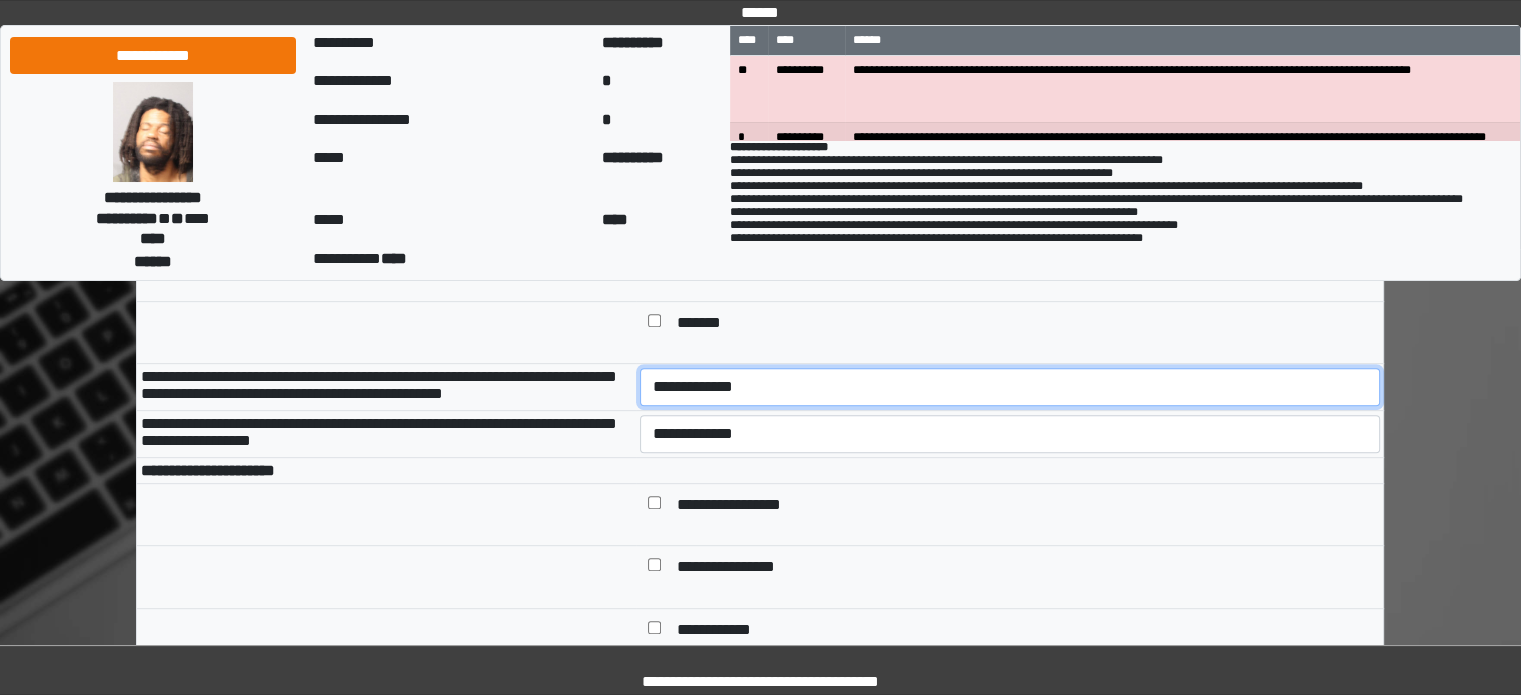 click on "**********" at bounding box center [1010, 387] 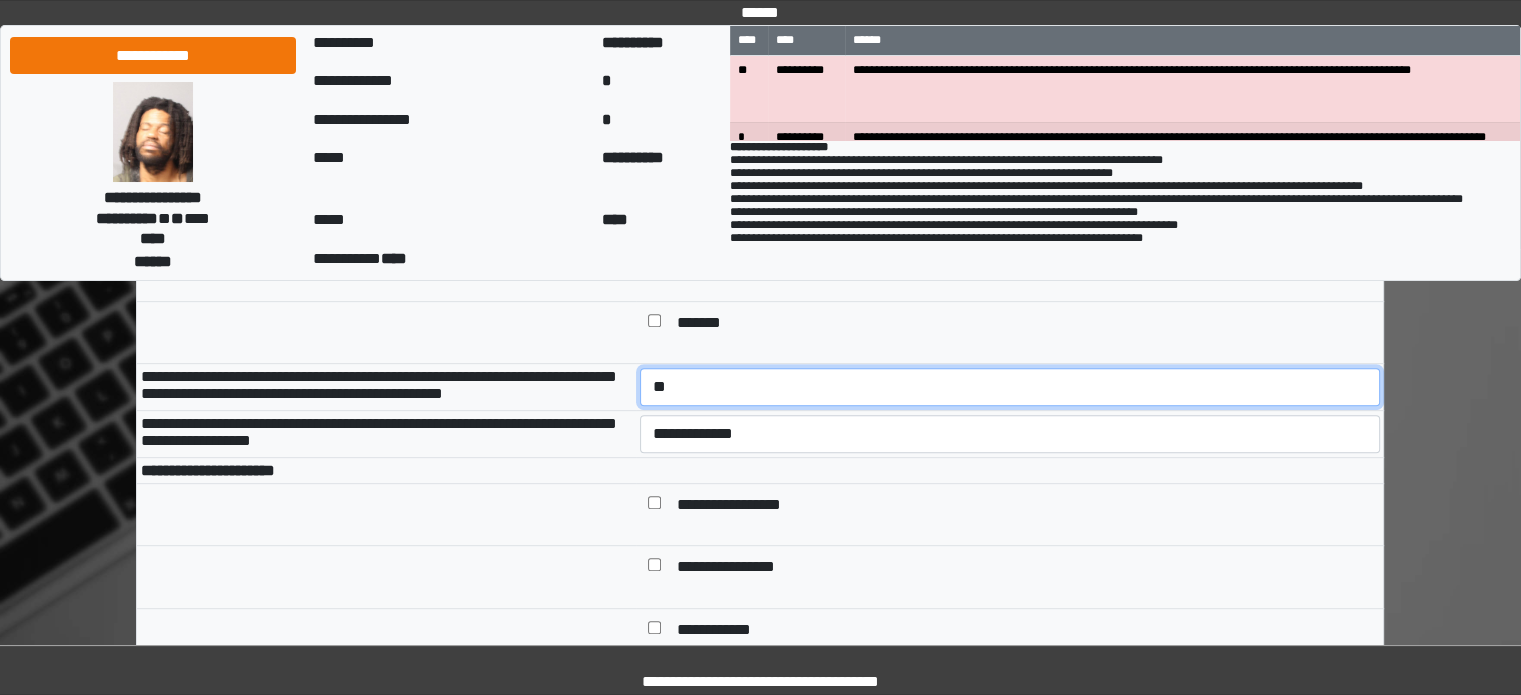 click on "**********" at bounding box center [1010, 387] 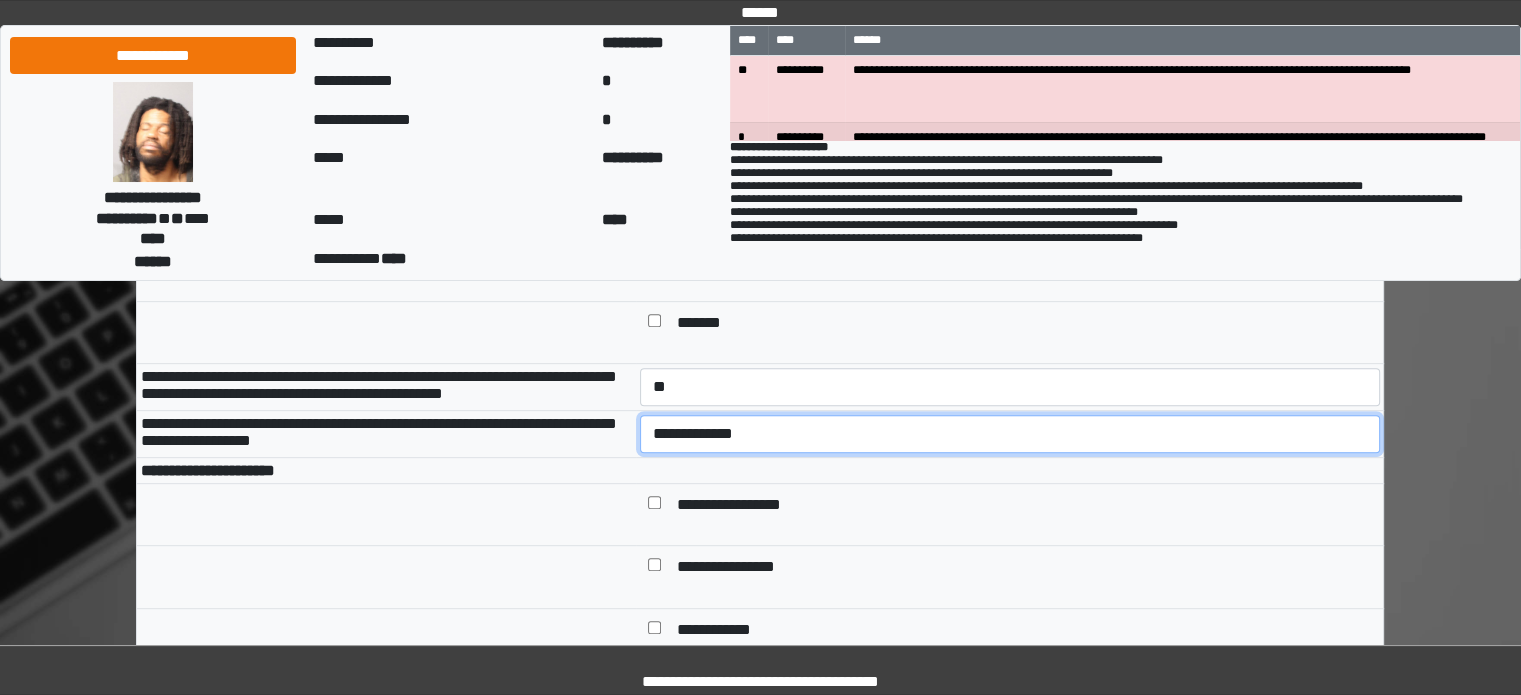 click on "**********" at bounding box center [1010, 434] 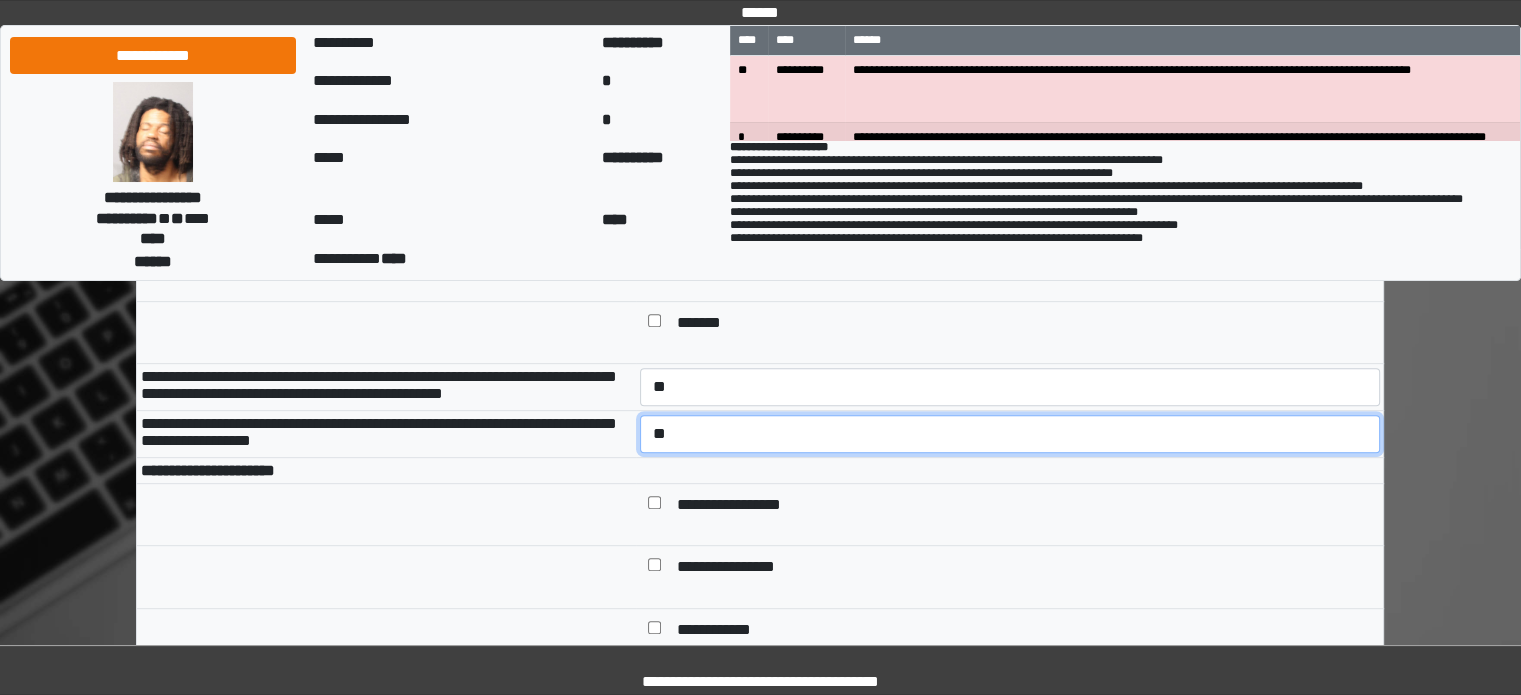 click on "**********" at bounding box center (1010, 434) 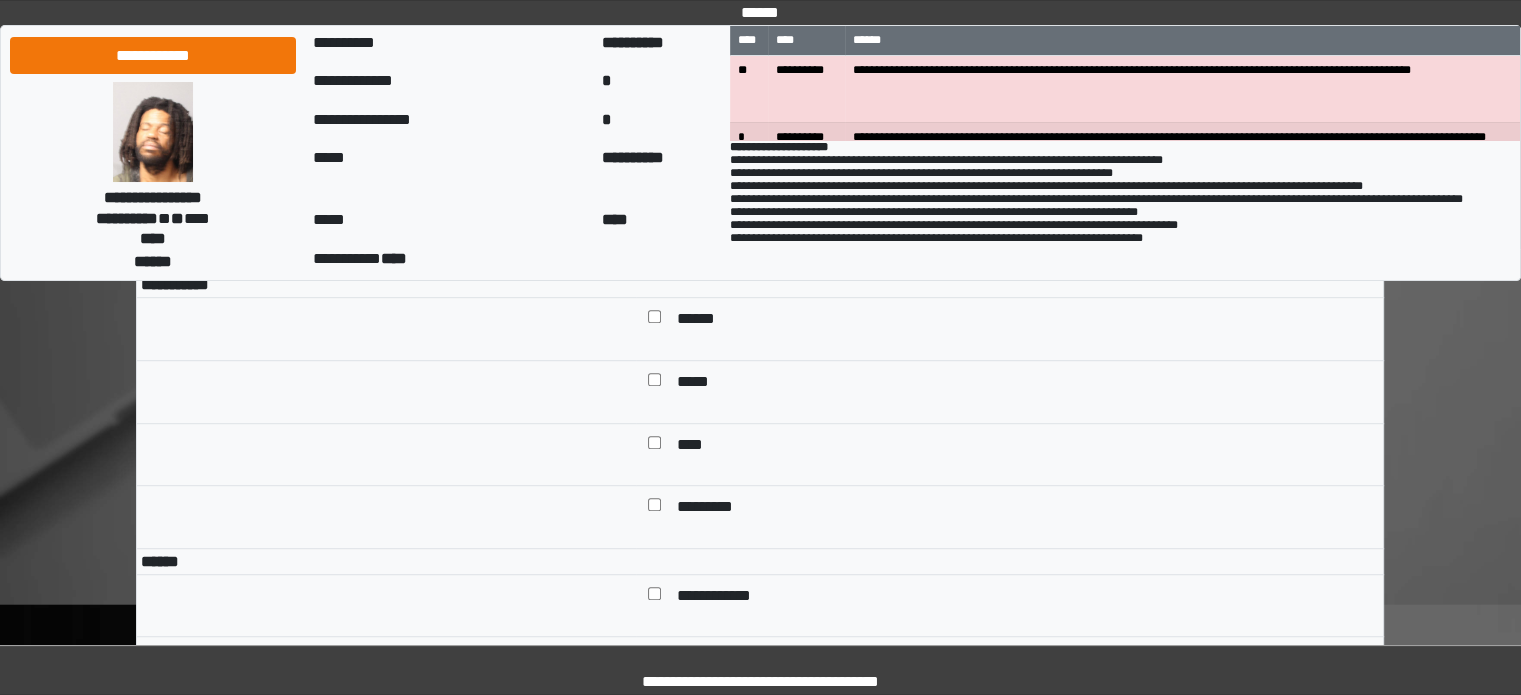scroll, scrollTop: 1200, scrollLeft: 0, axis: vertical 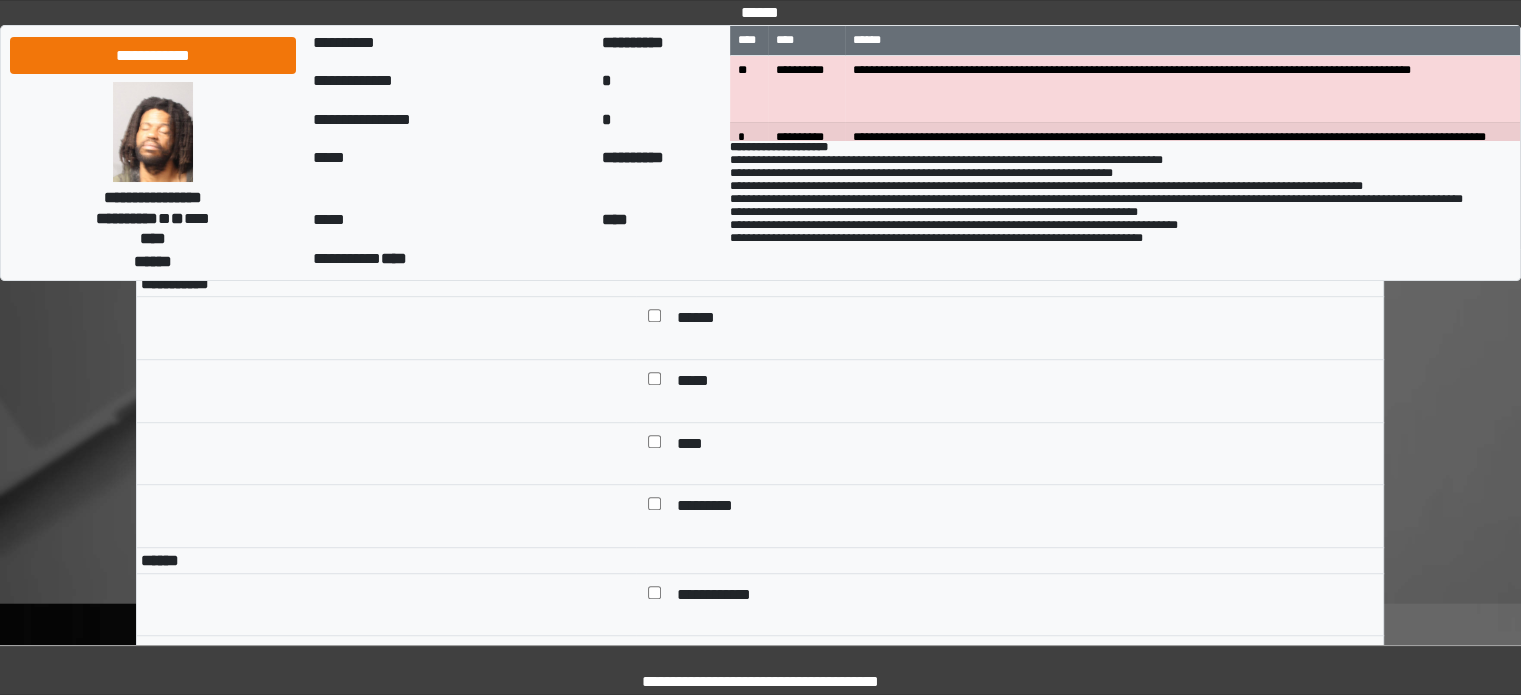 click at bounding box center [654, 446] 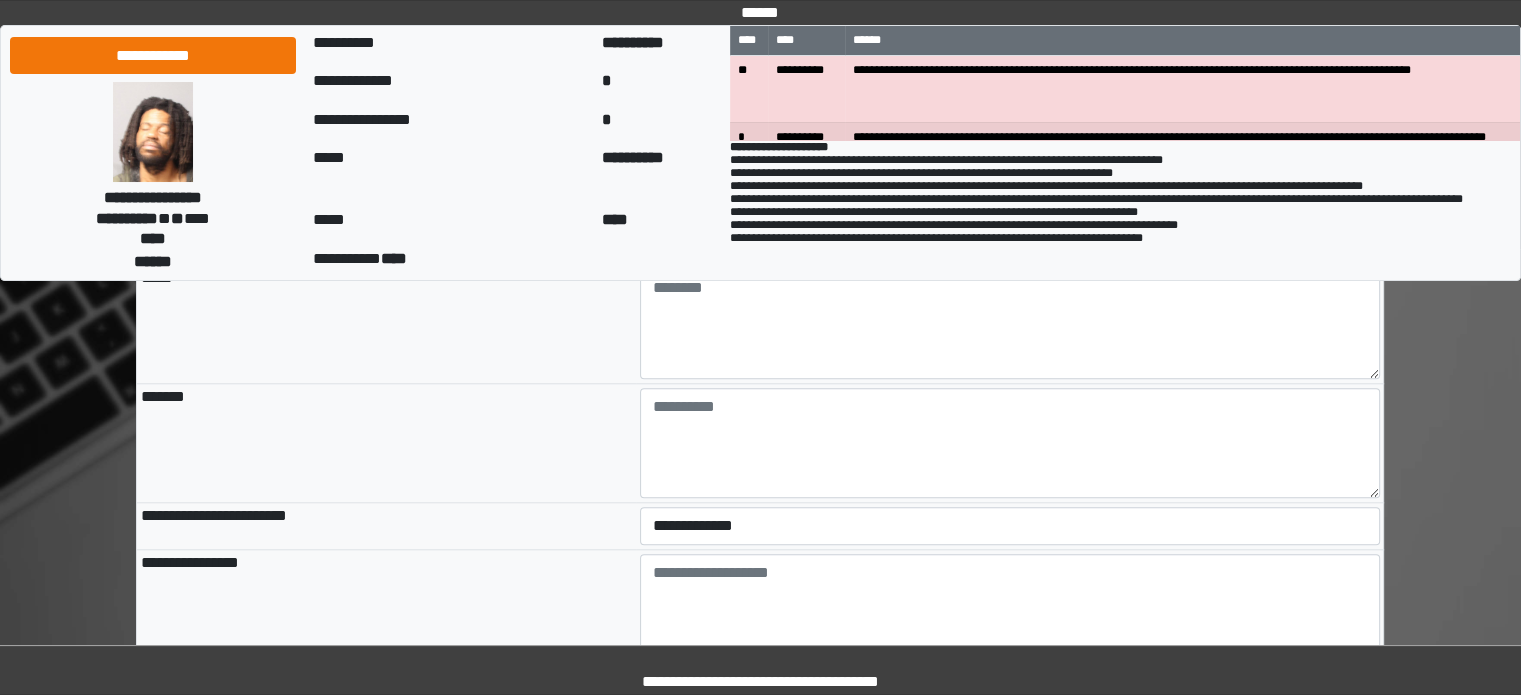 scroll, scrollTop: 2000, scrollLeft: 0, axis: vertical 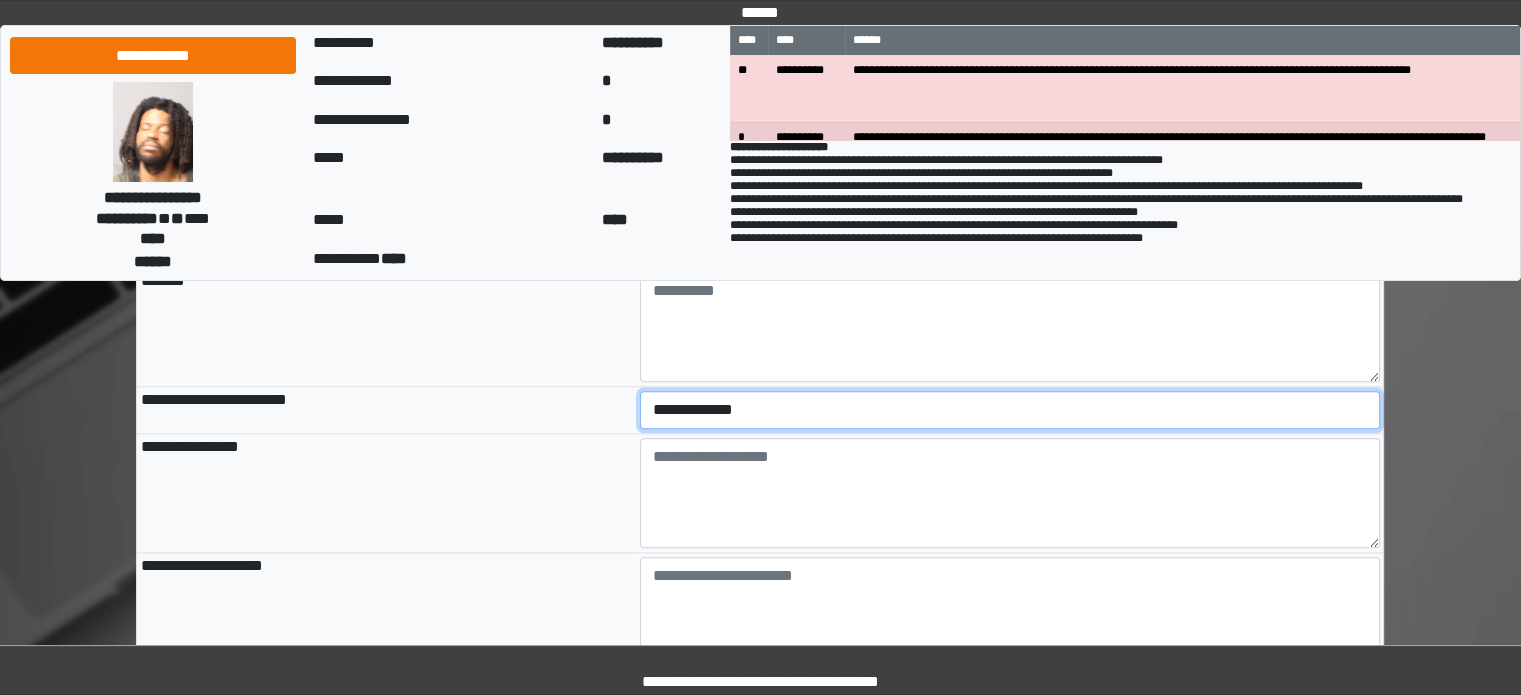 click on "**********" at bounding box center [1010, 410] 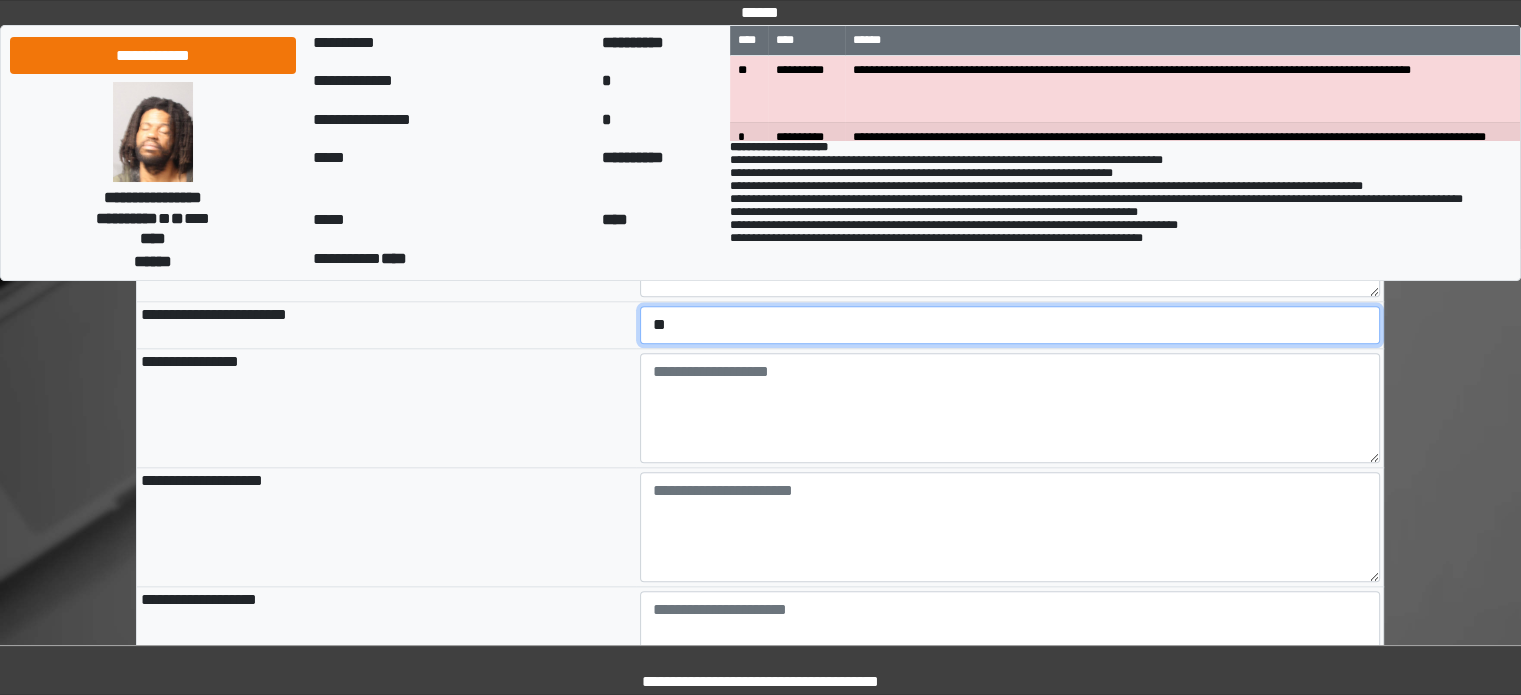scroll, scrollTop: 2200, scrollLeft: 0, axis: vertical 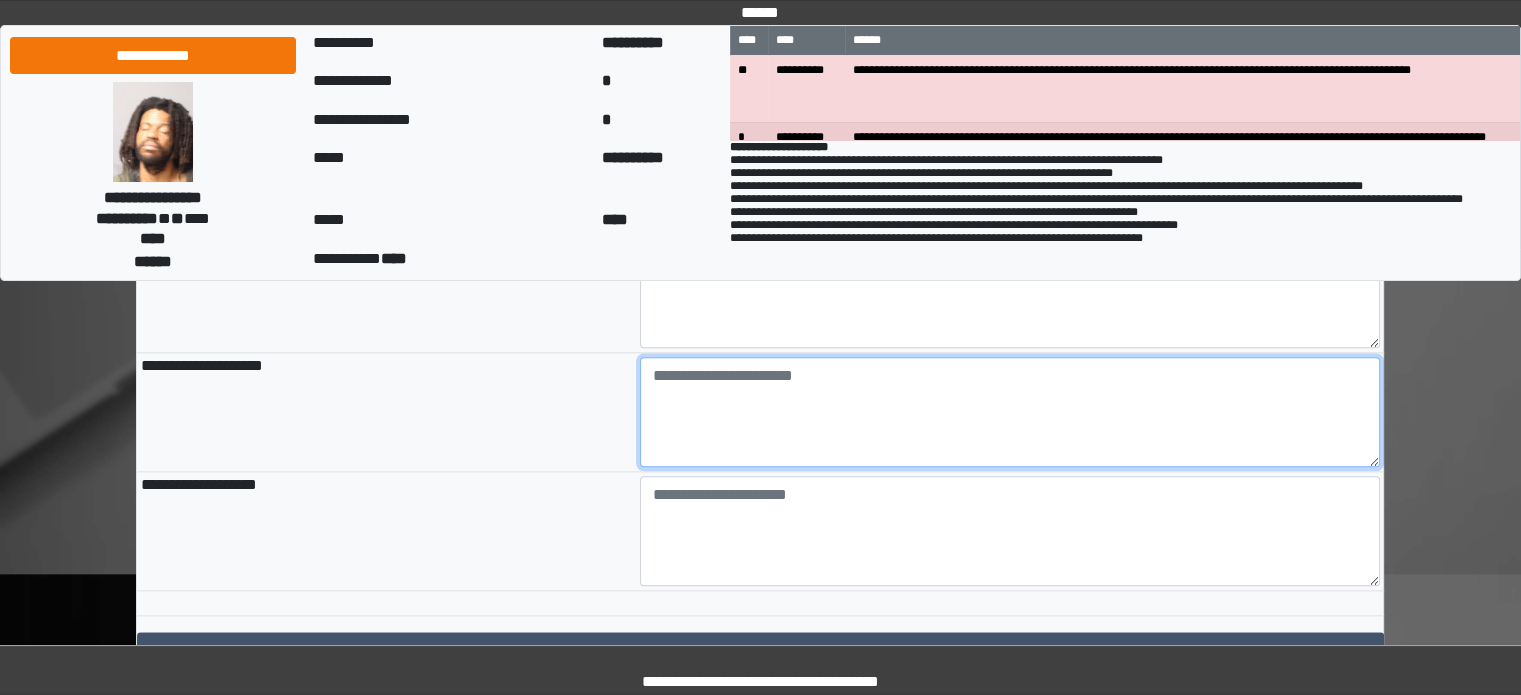 click at bounding box center [1010, 412] 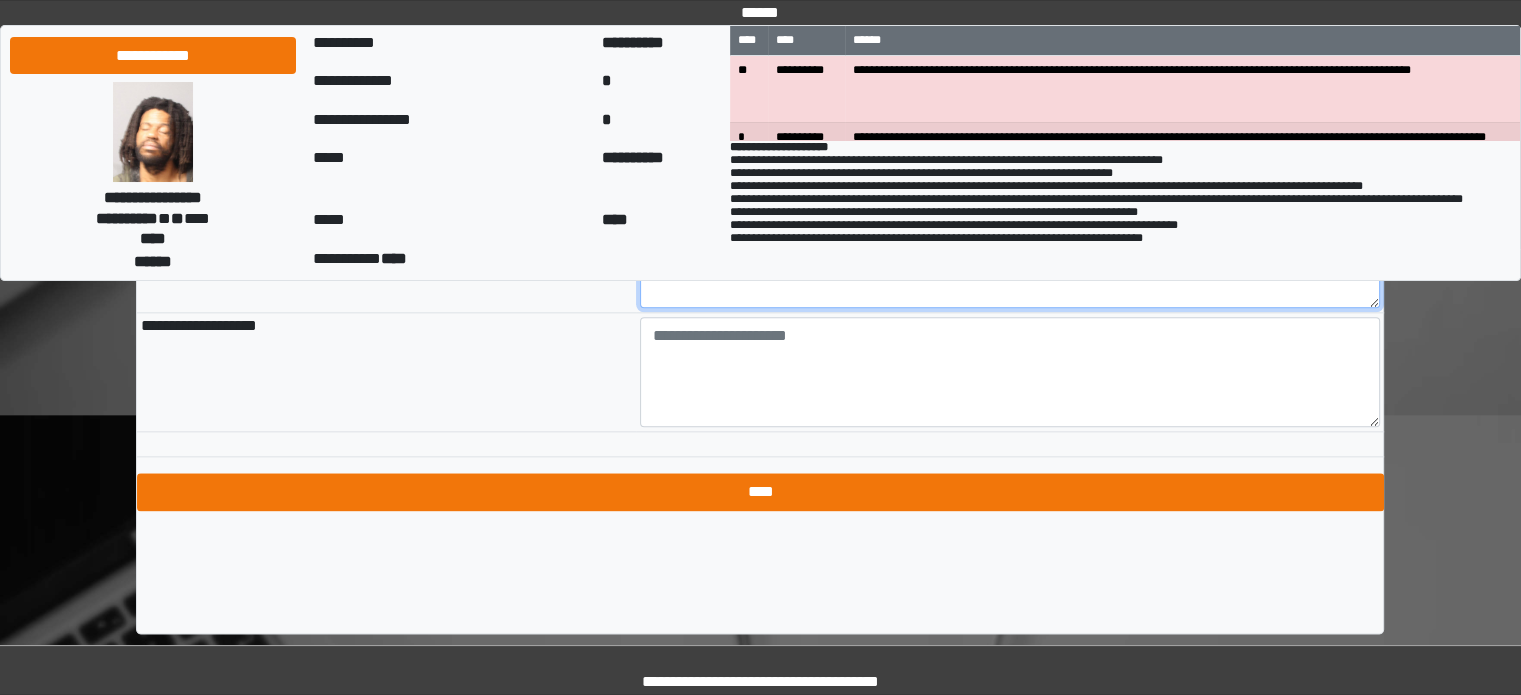 scroll, scrollTop: 2362, scrollLeft: 0, axis: vertical 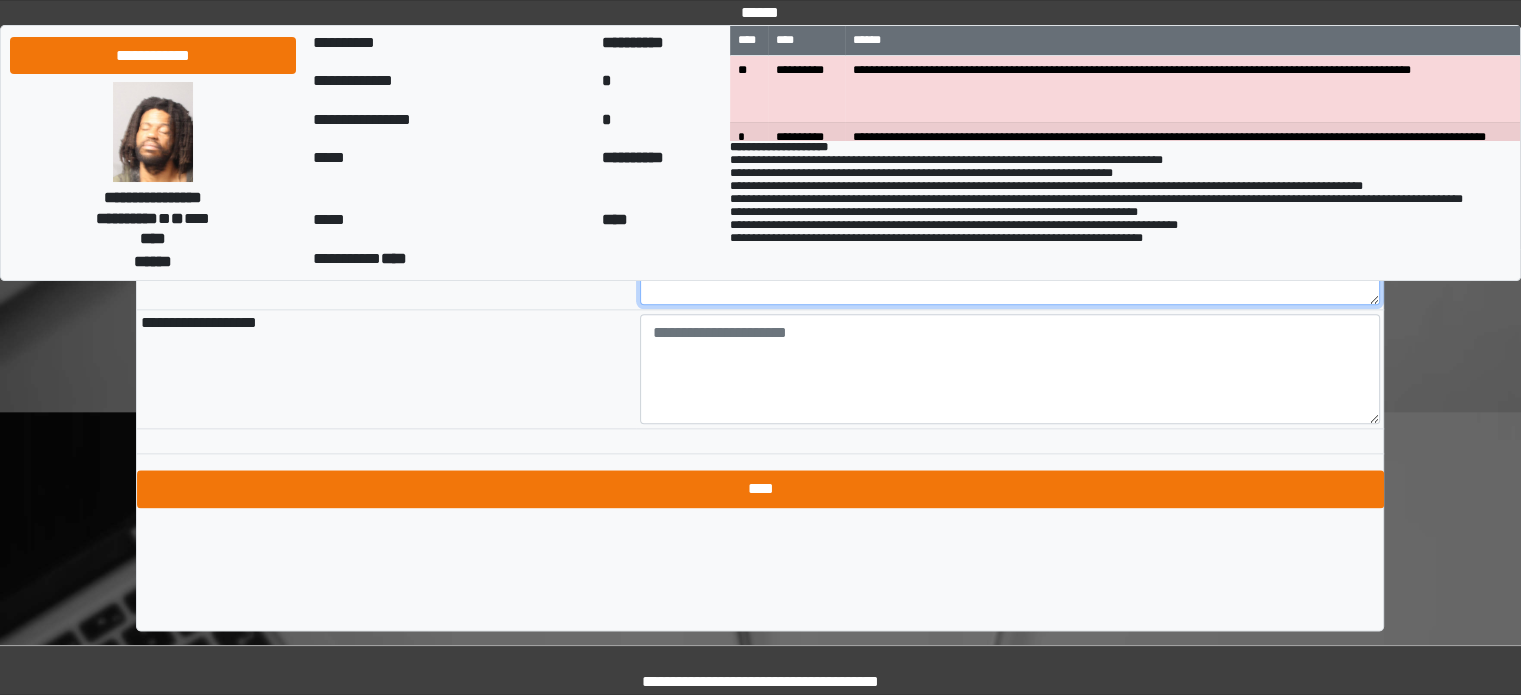 type on "**********" 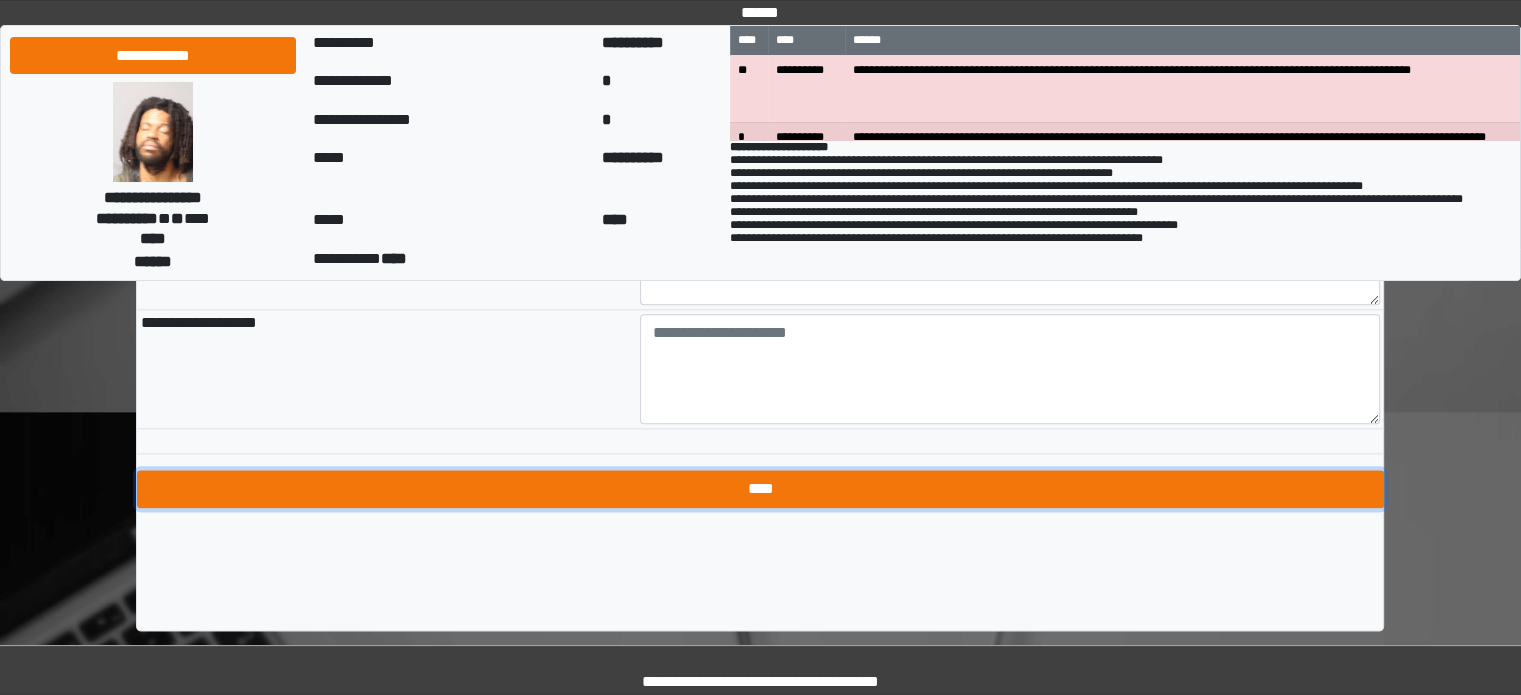 click on "****" at bounding box center [760, 489] 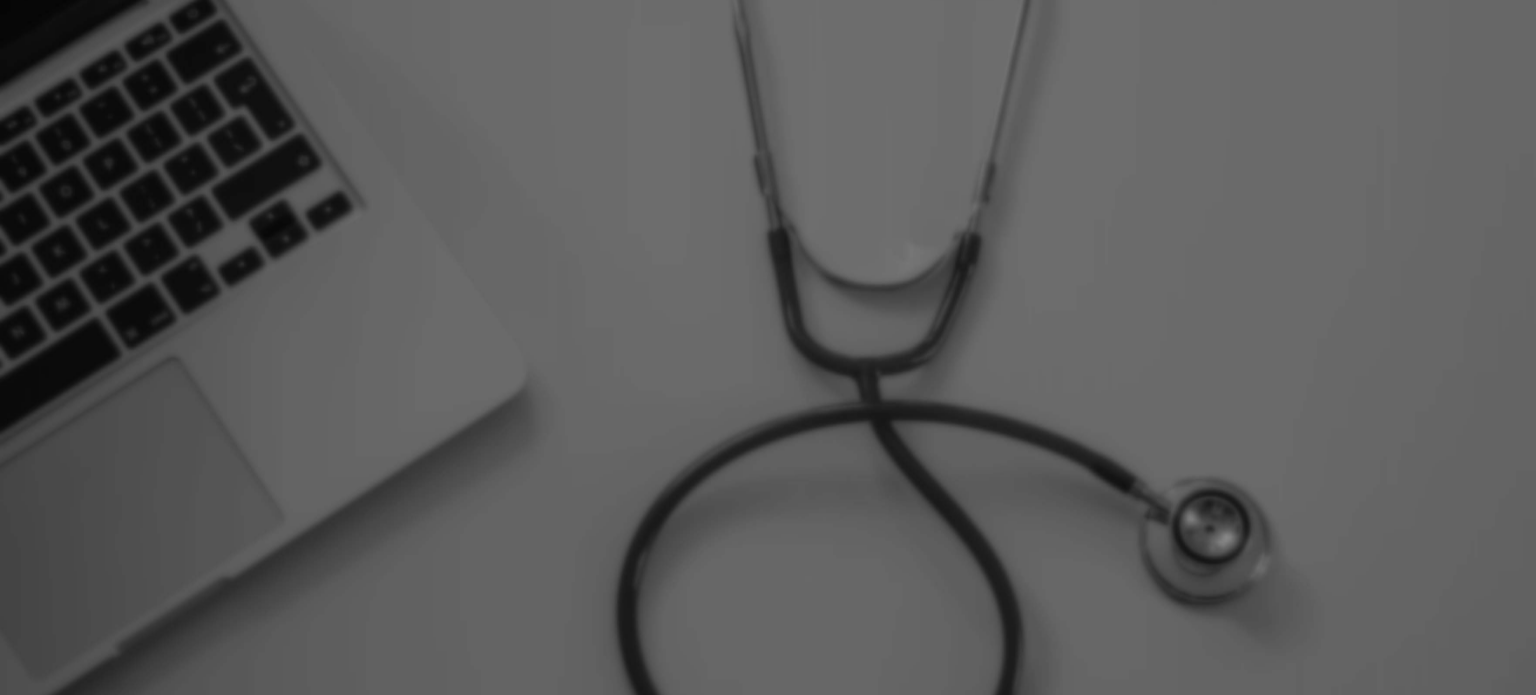 scroll, scrollTop: 0, scrollLeft: 0, axis: both 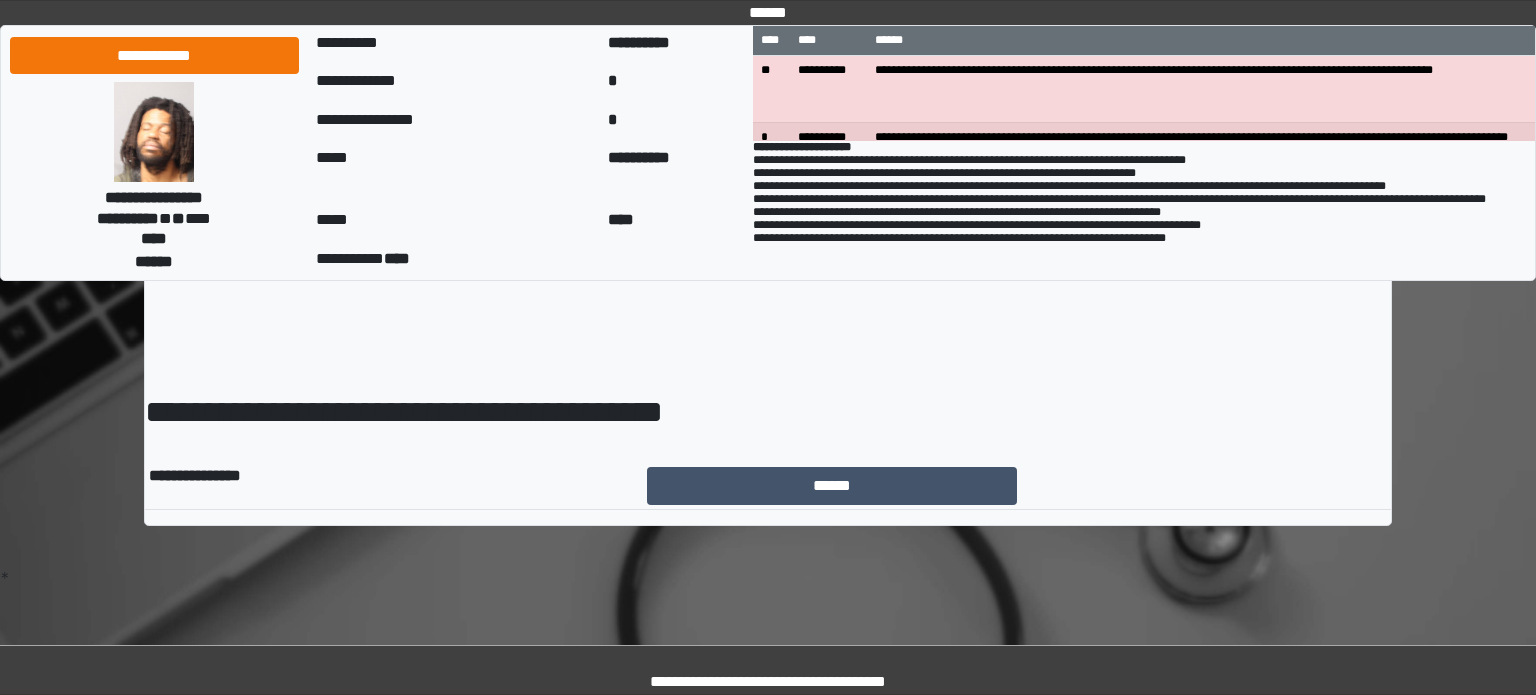 click on "**********" at bounding box center (768, 307) 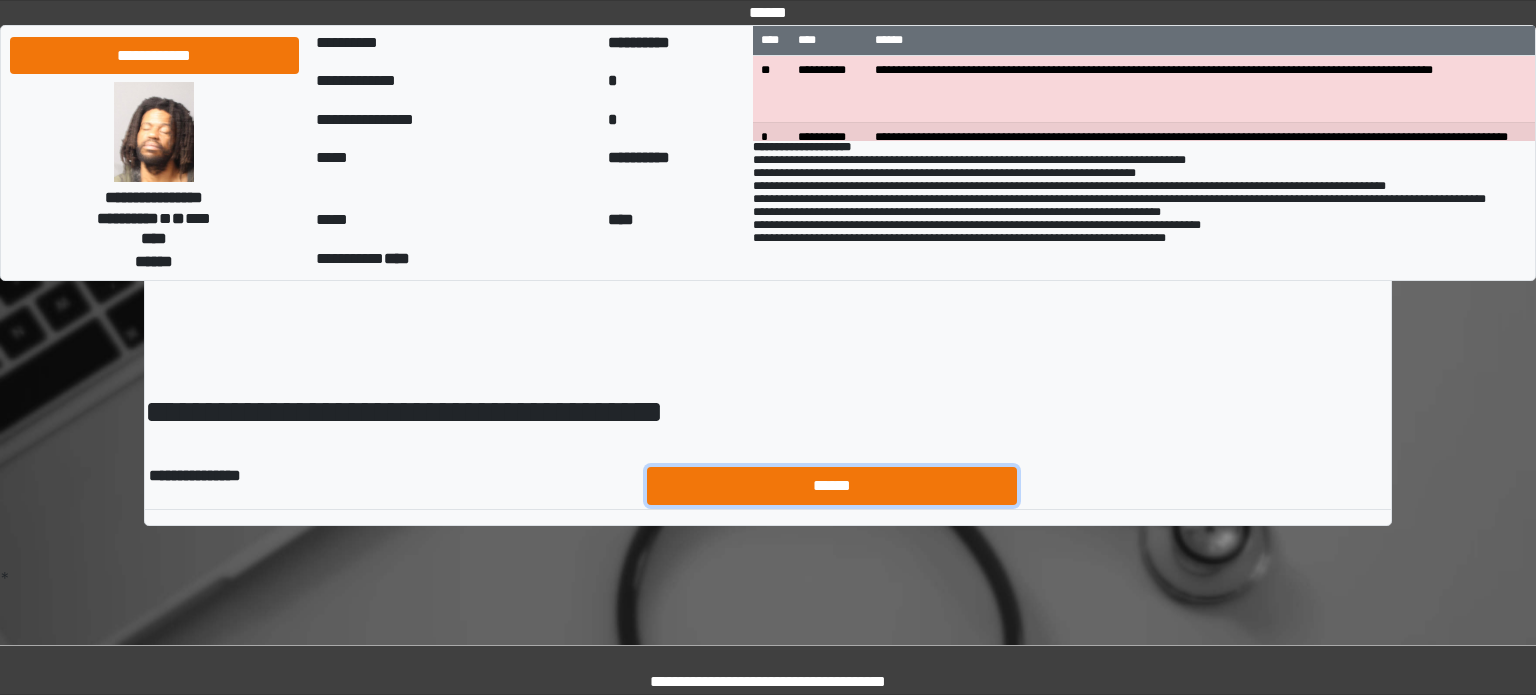 click on "******" at bounding box center [832, 486] 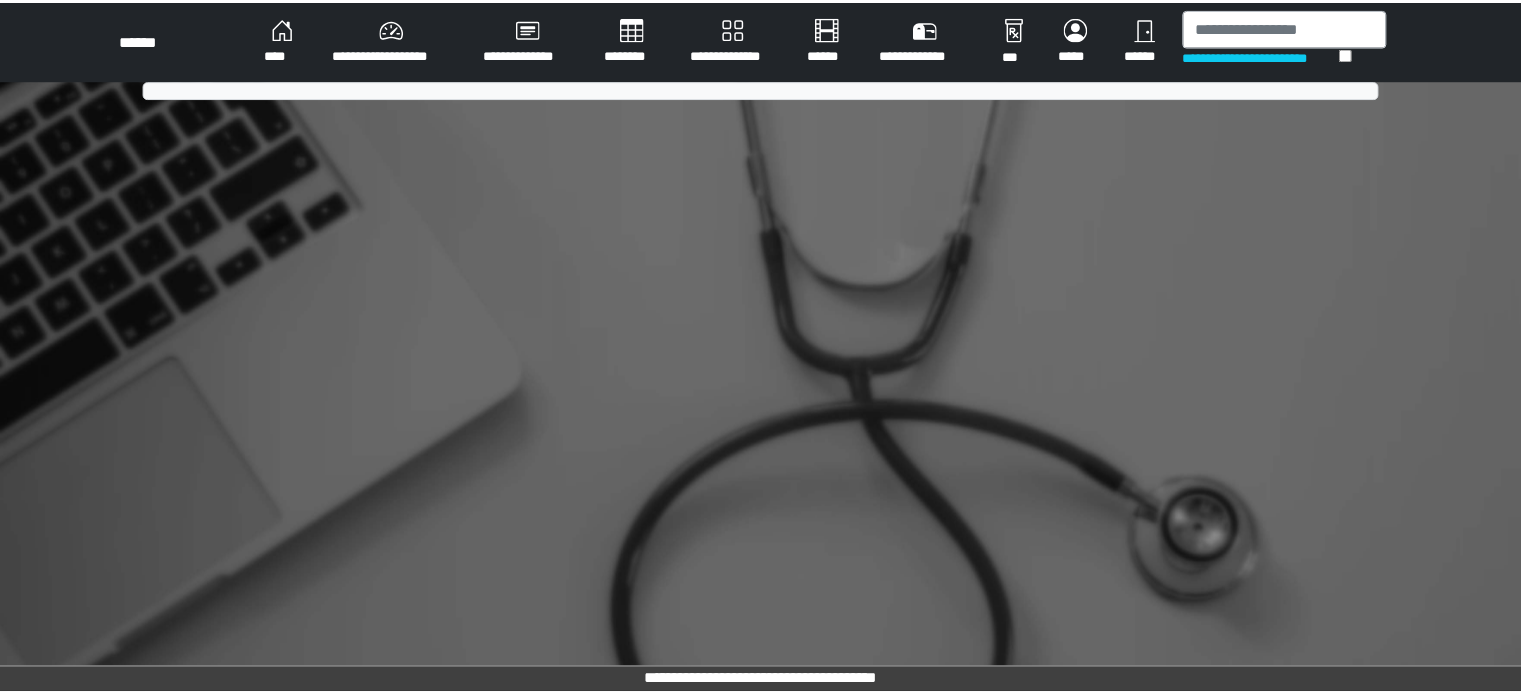 scroll, scrollTop: 0, scrollLeft: 0, axis: both 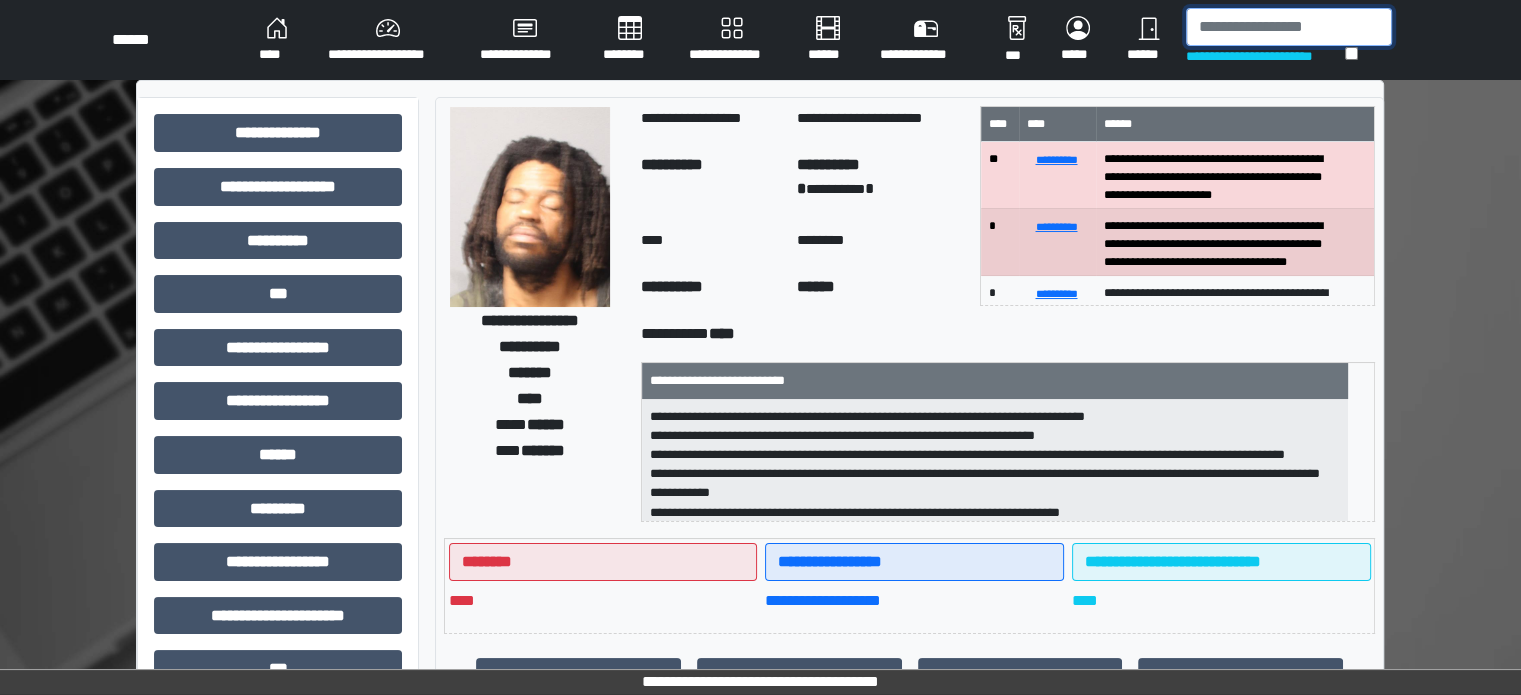click at bounding box center [1289, 27] 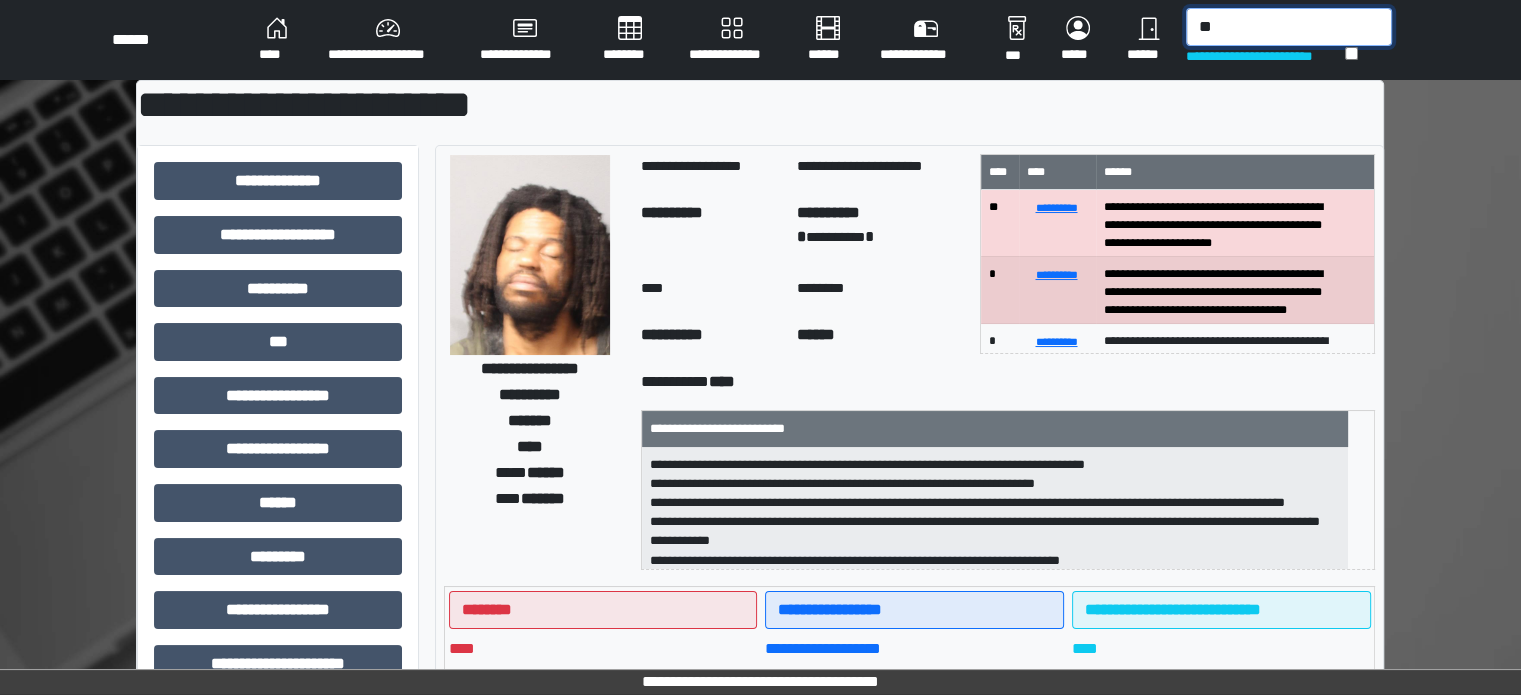 type on "*" 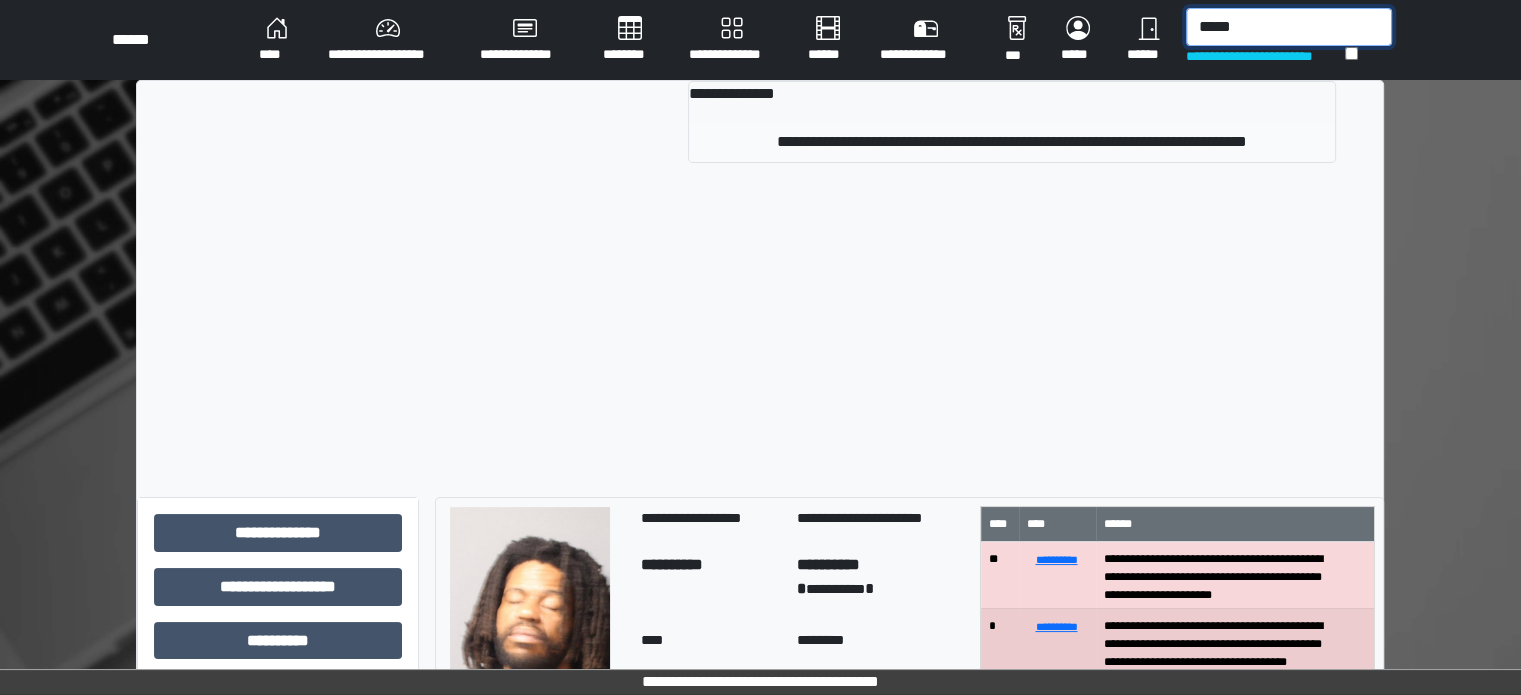 type on "*****" 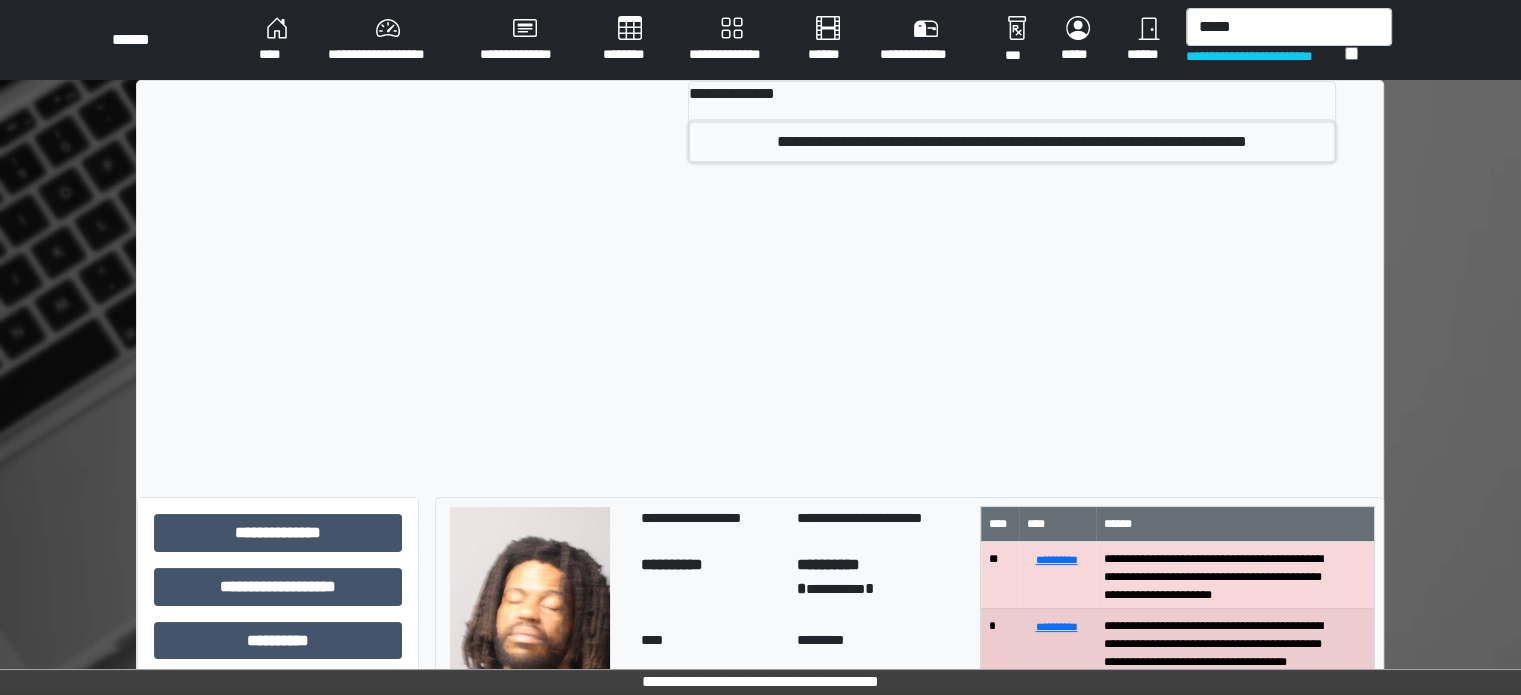 click on "**********" at bounding box center [1012, 142] 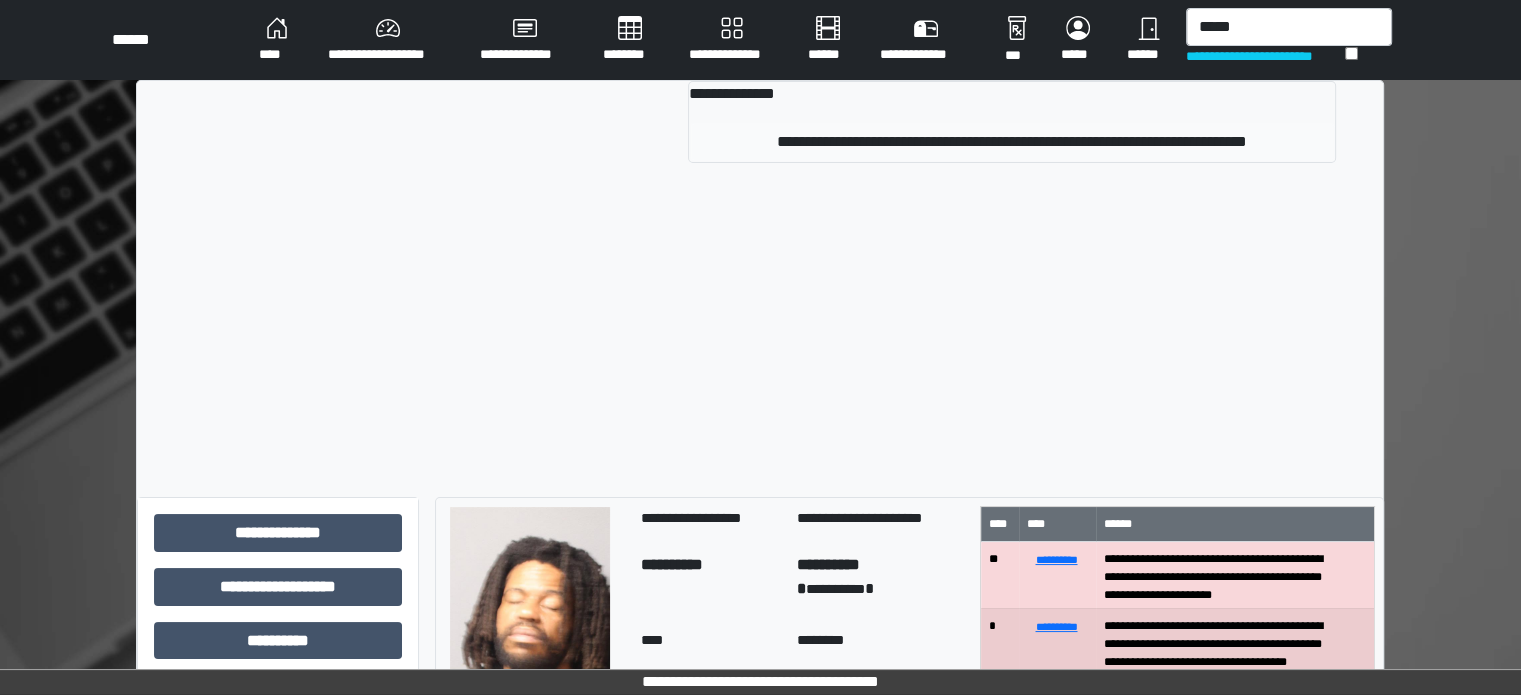 type 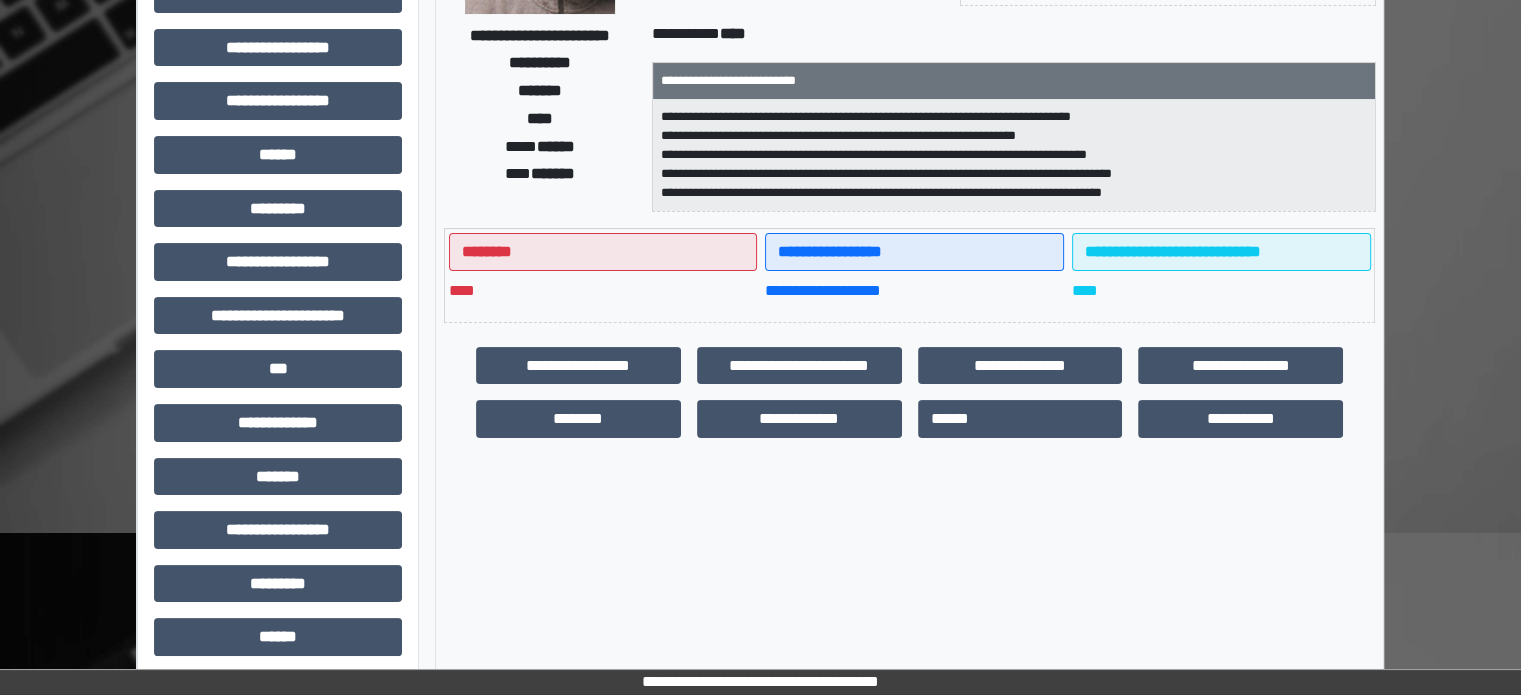 click on "**********" at bounding box center [278, 323] 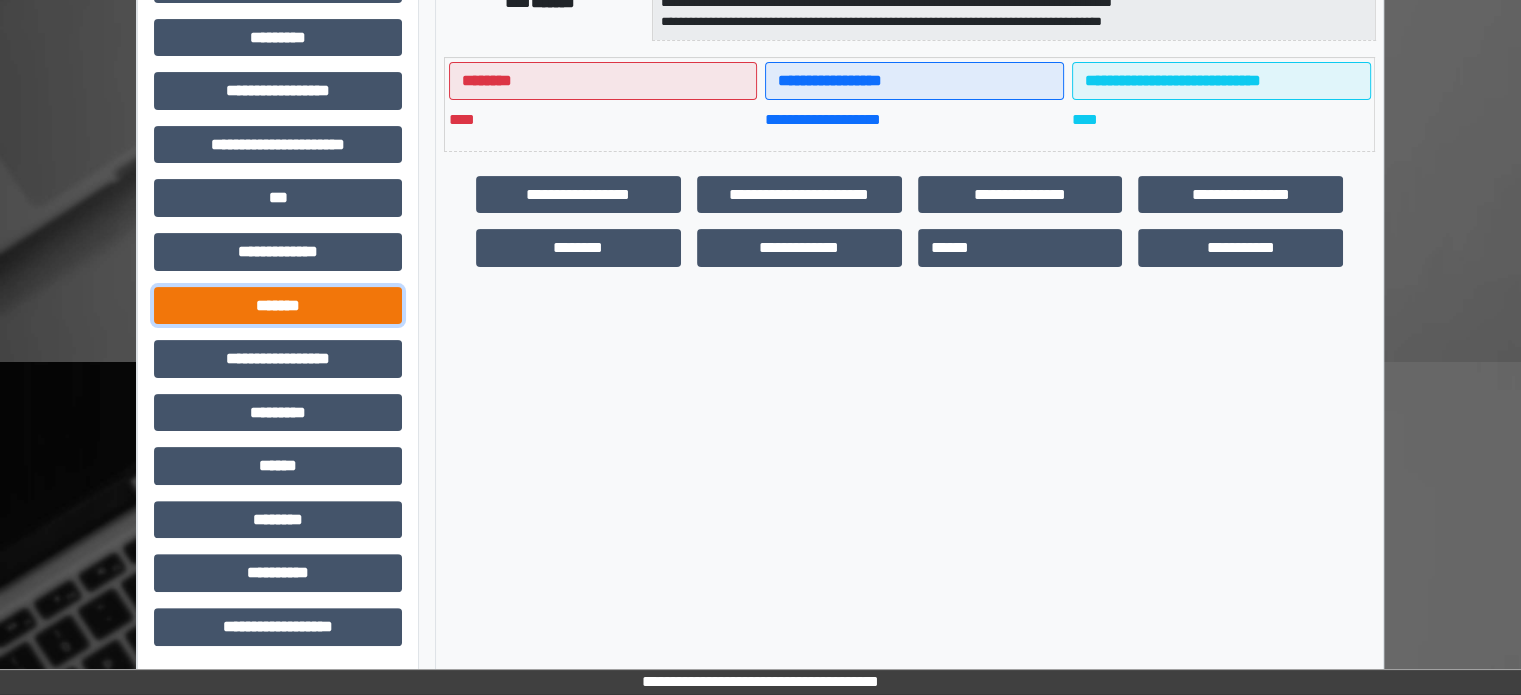 click on "*******" at bounding box center [278, 306] 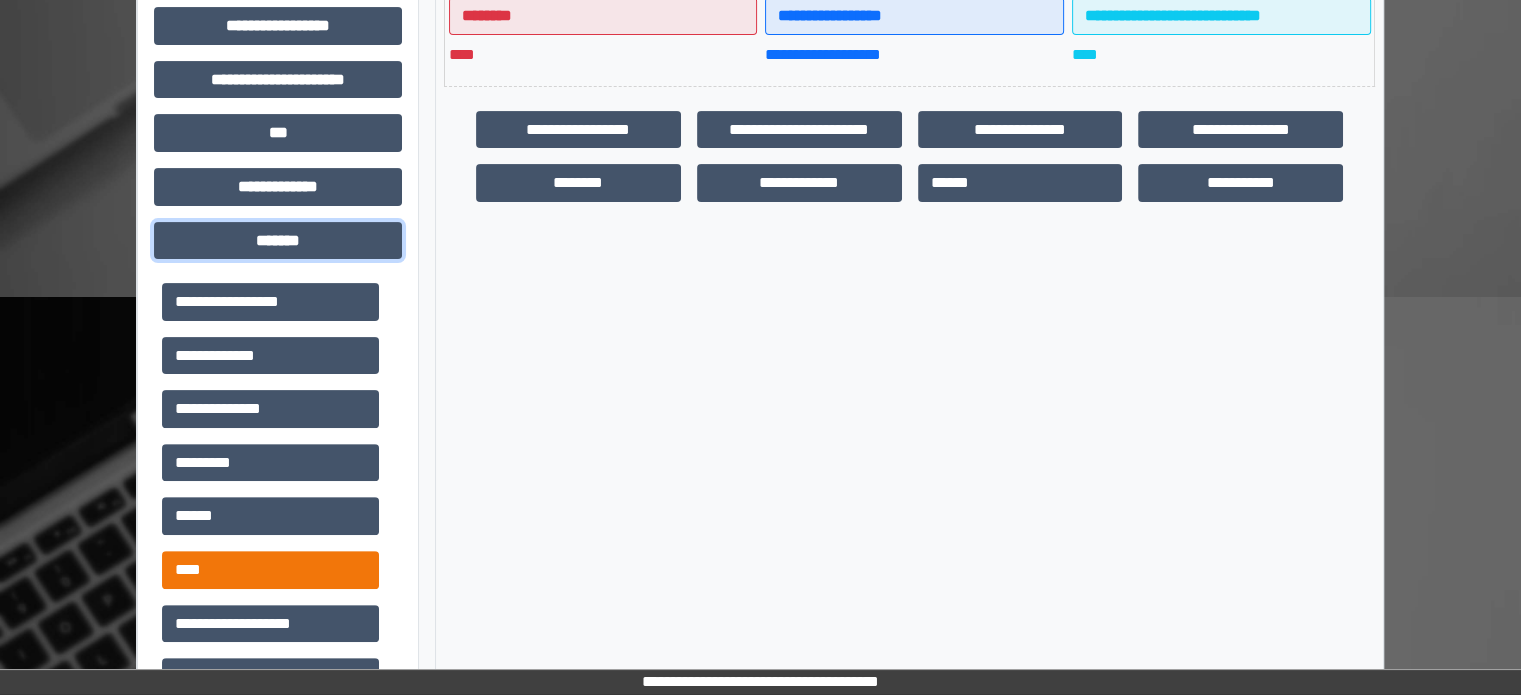 scroll, scrollTop: 671, scrollLeft: 0, axis: vertical 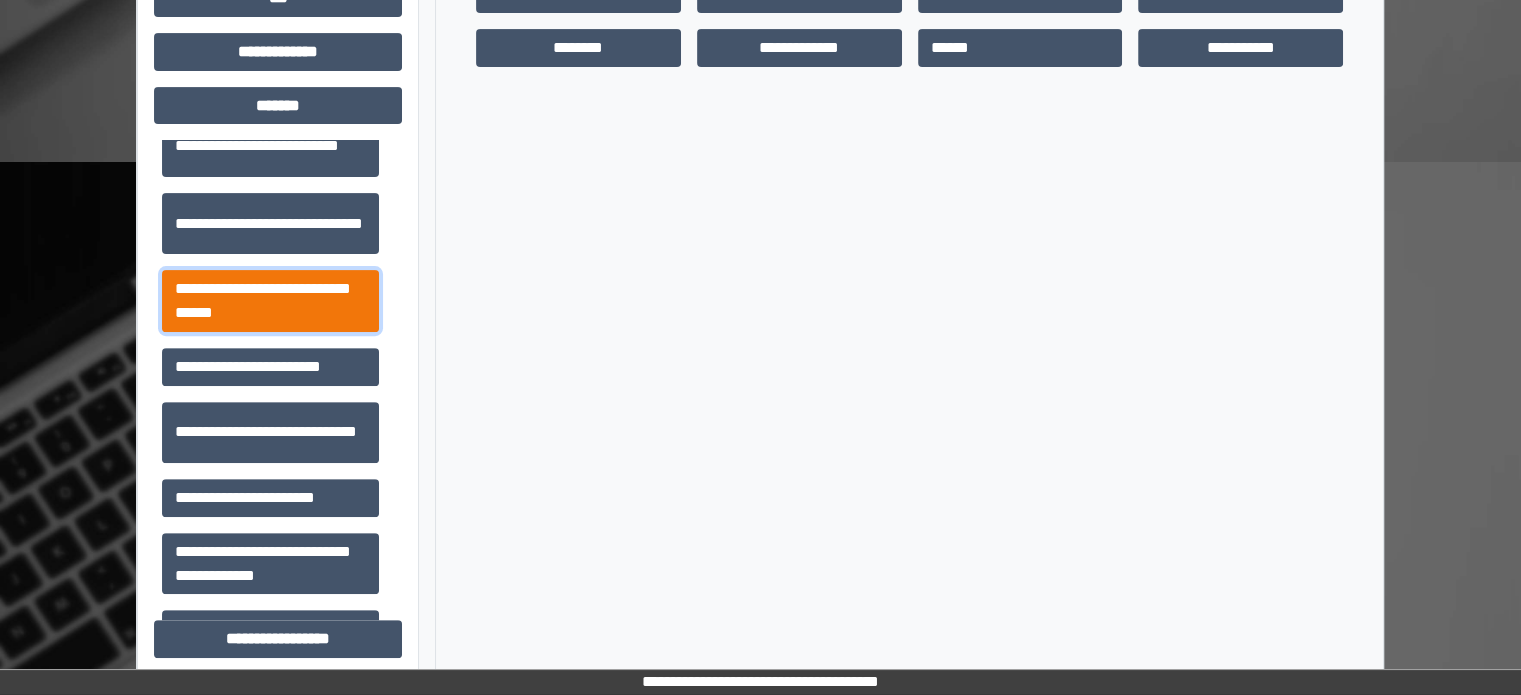 click on "**********" at bounding box center [270, 301] 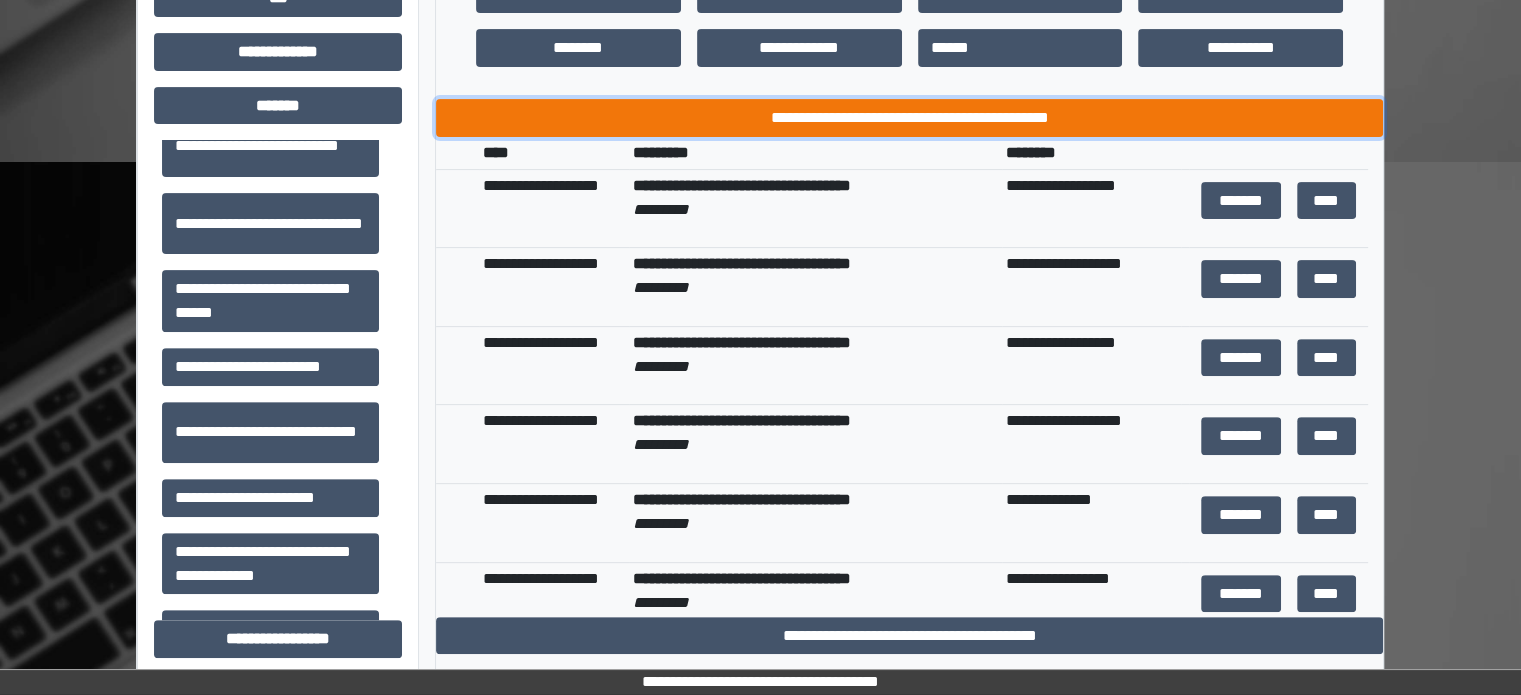 click on "**********" at bounding box center (909, 118) 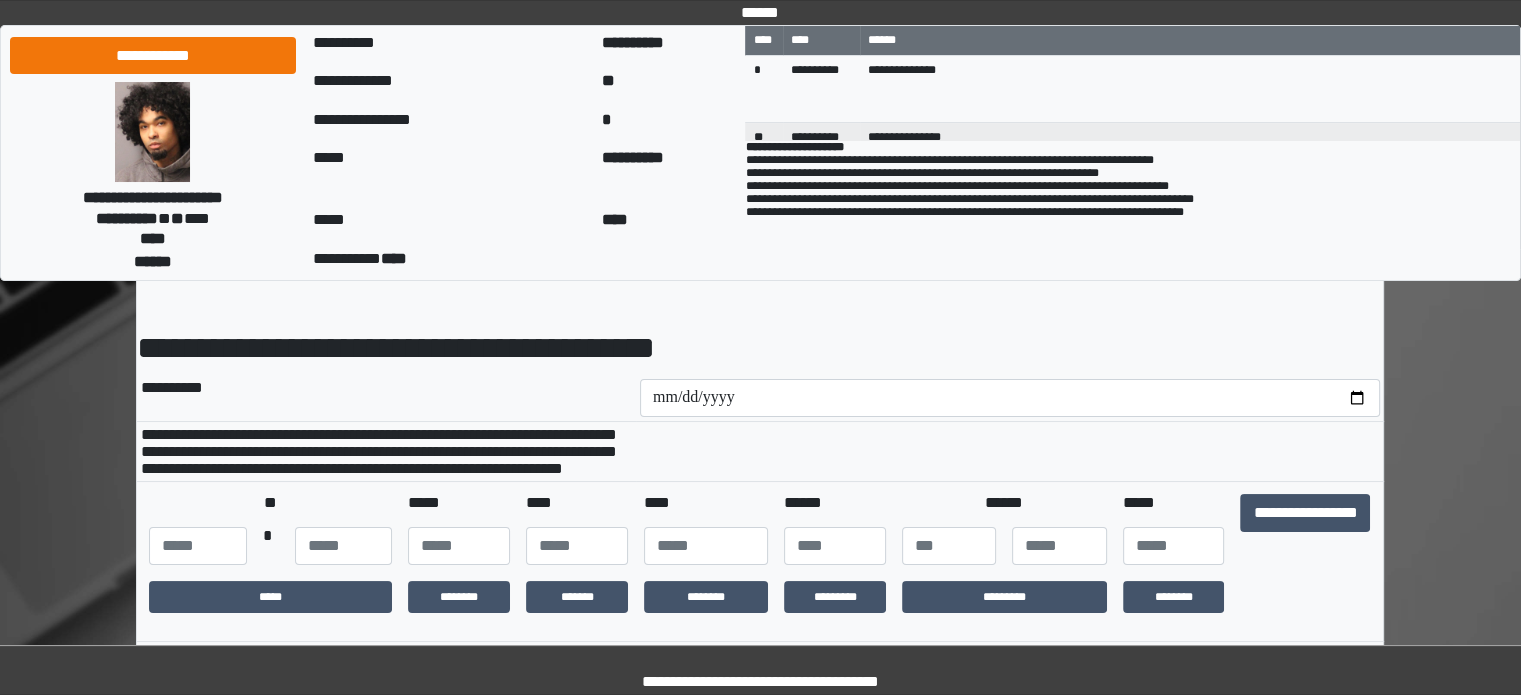 scroll, scrollTop: 100, scrollLeft: 0, axis: vertical 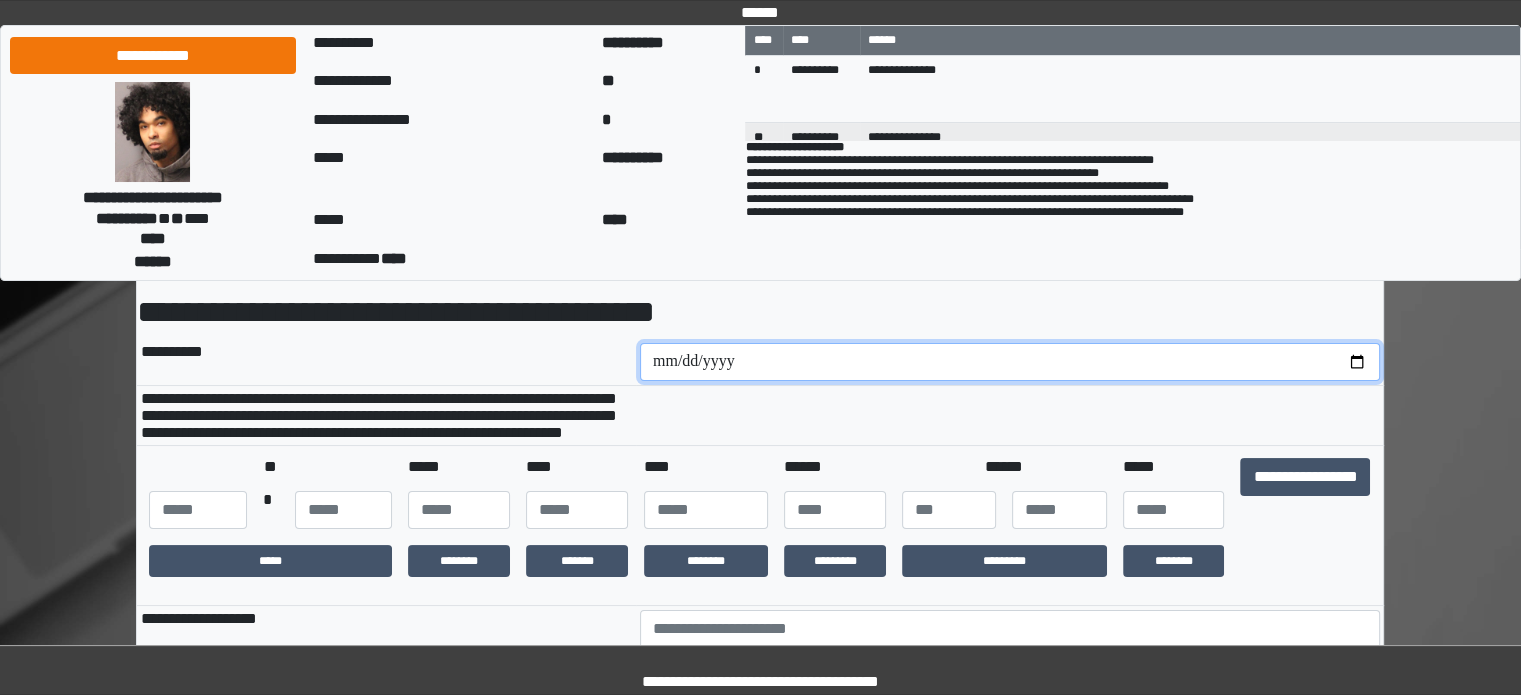 click at bounding box center [1010, 362] 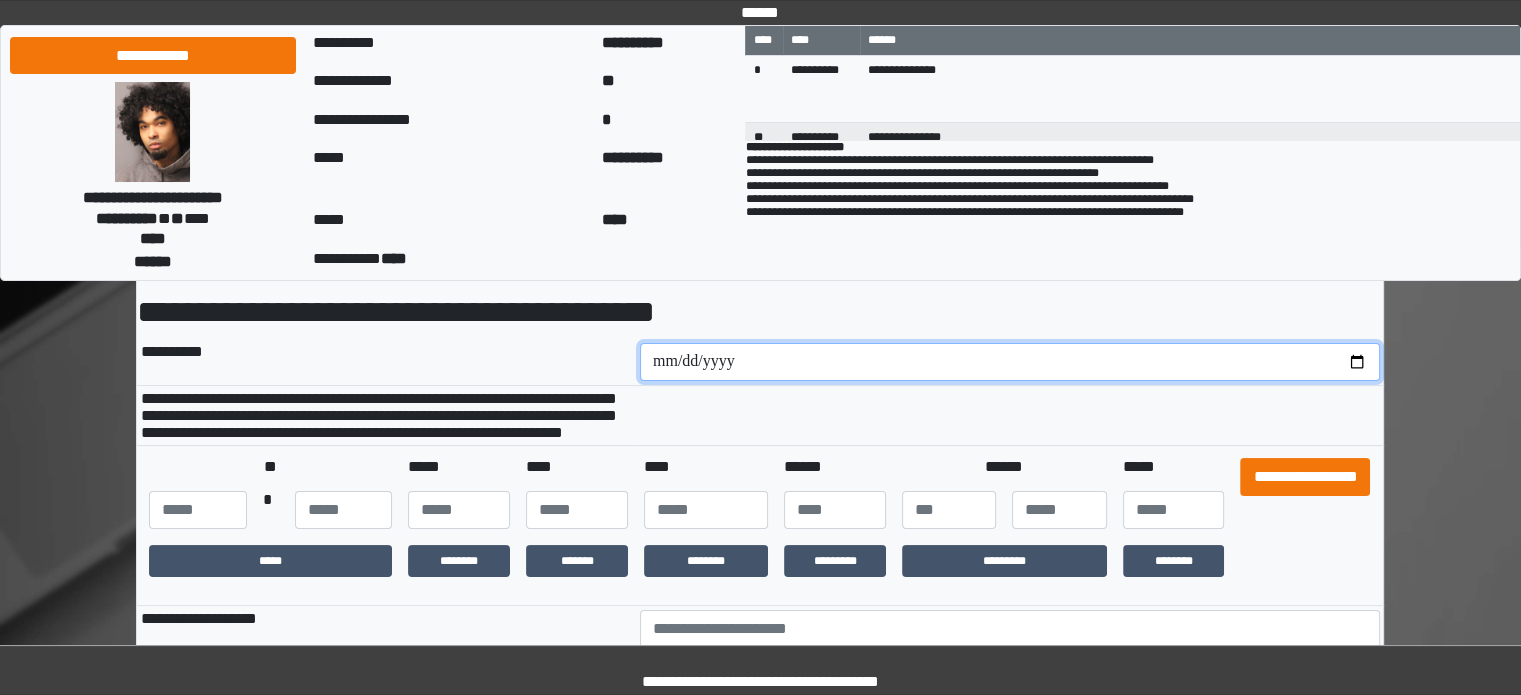type on "**********" 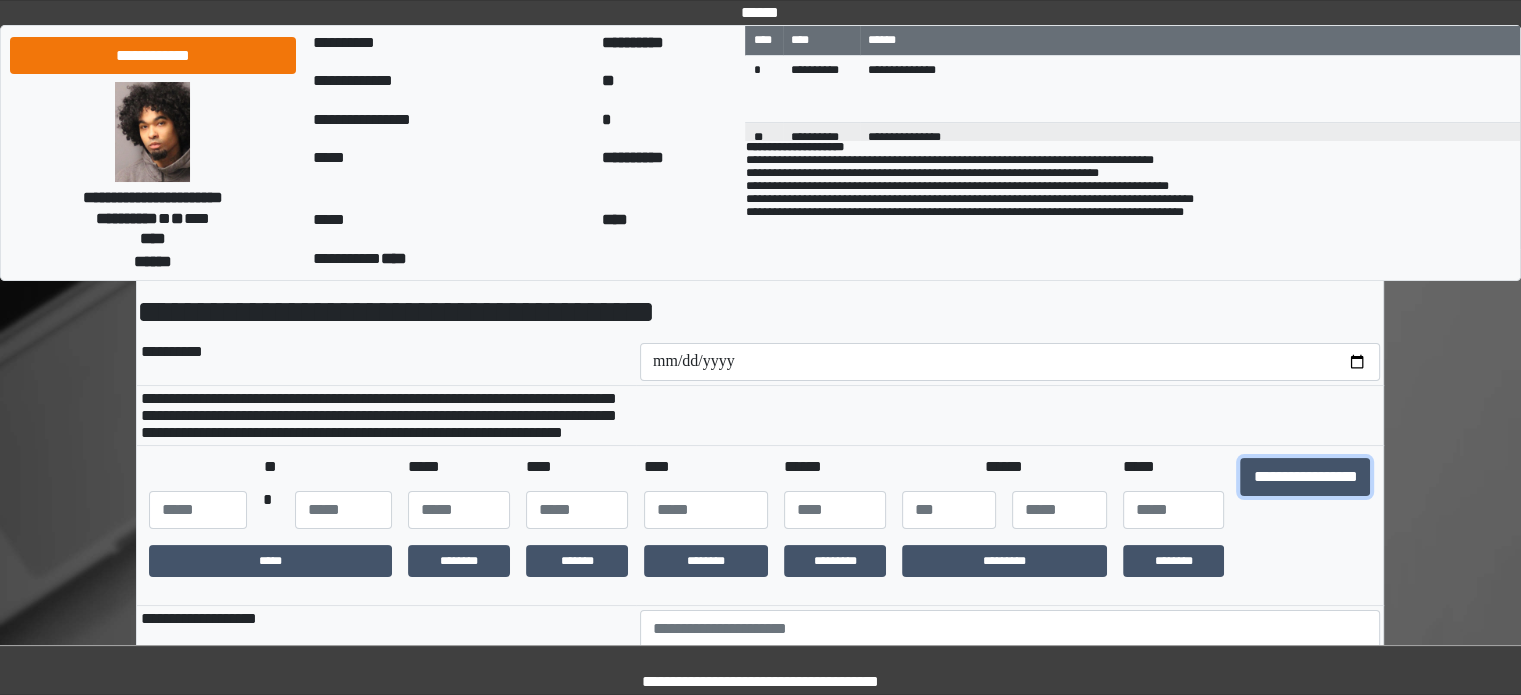 drag, startPoint x: 1327, startPoint y: 507, endPoint x: 1388, endPoint y: 478, distance: 67.54258 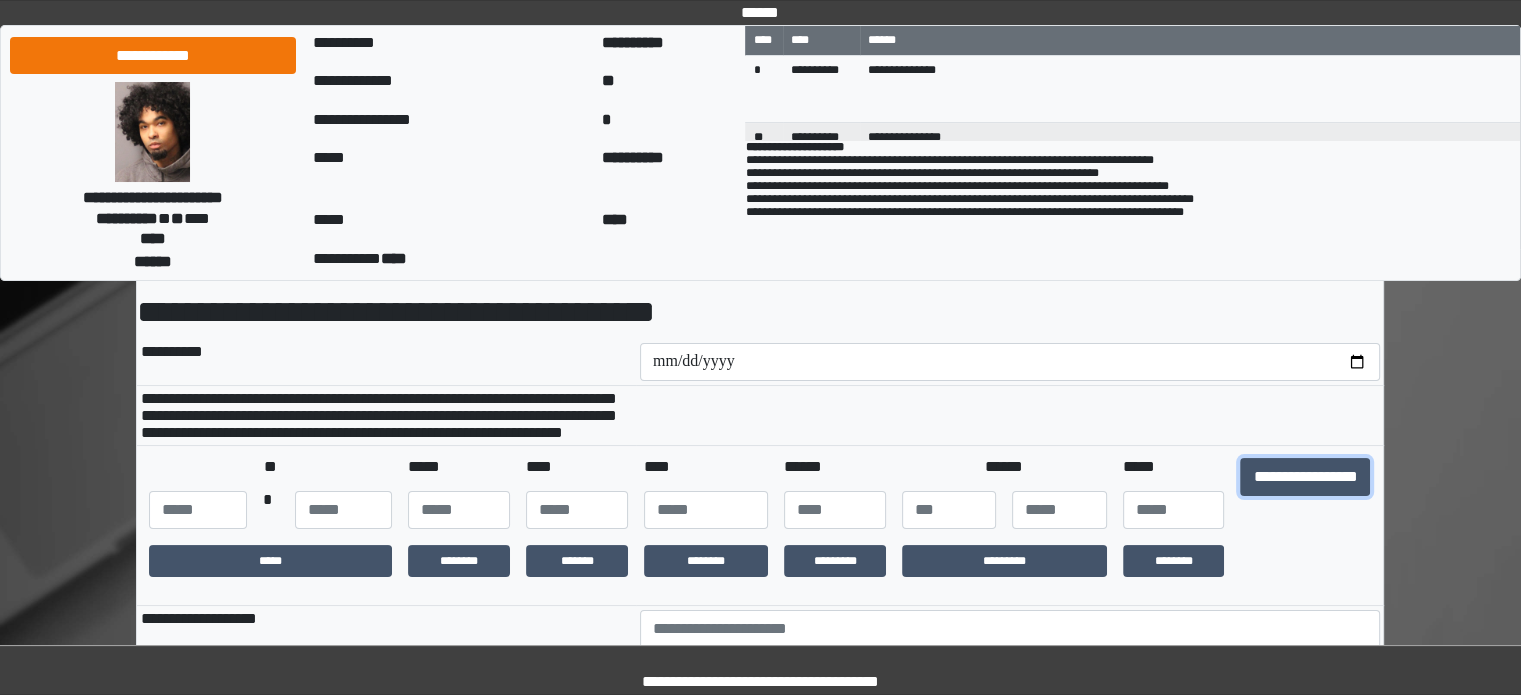 click on "**********" at bounding box center (1305, 477) 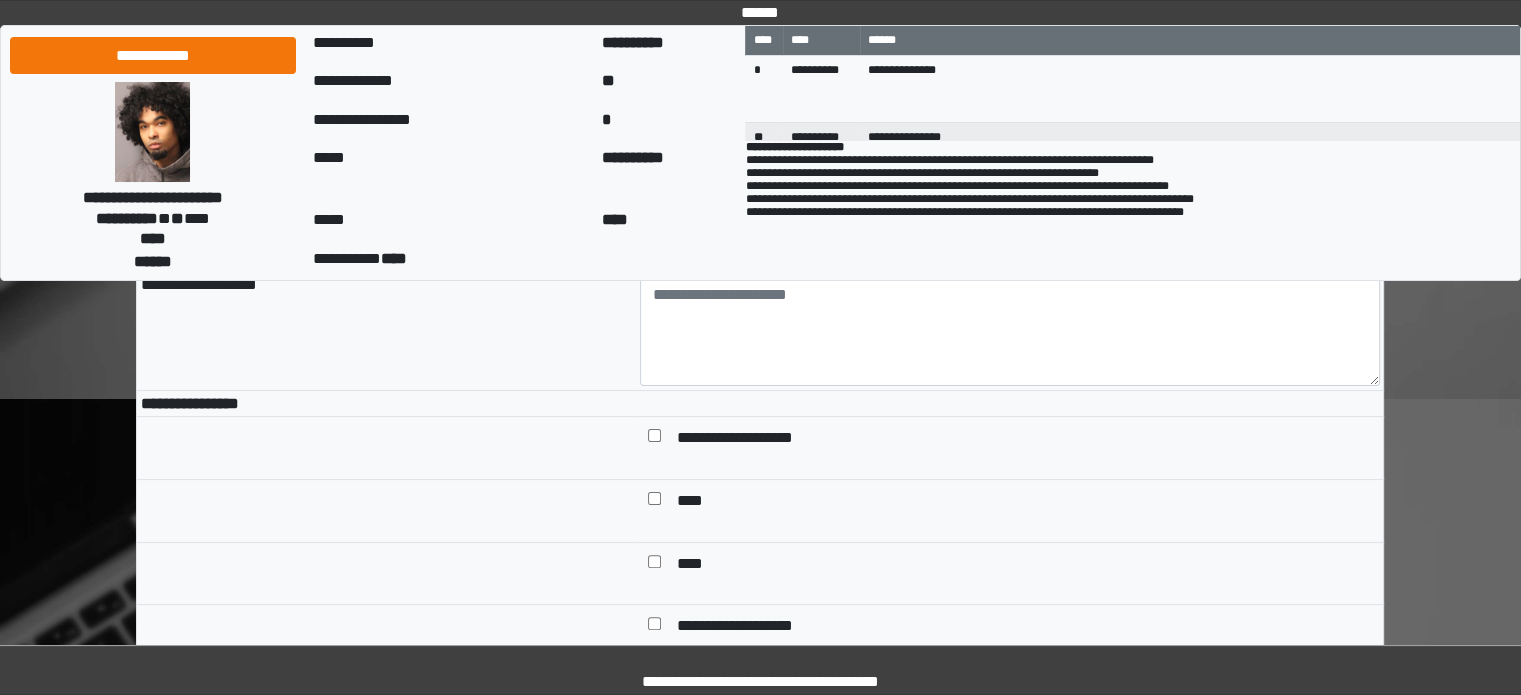 scroll, scrollTop: 400, scrollLeft: 0, axis: vertical 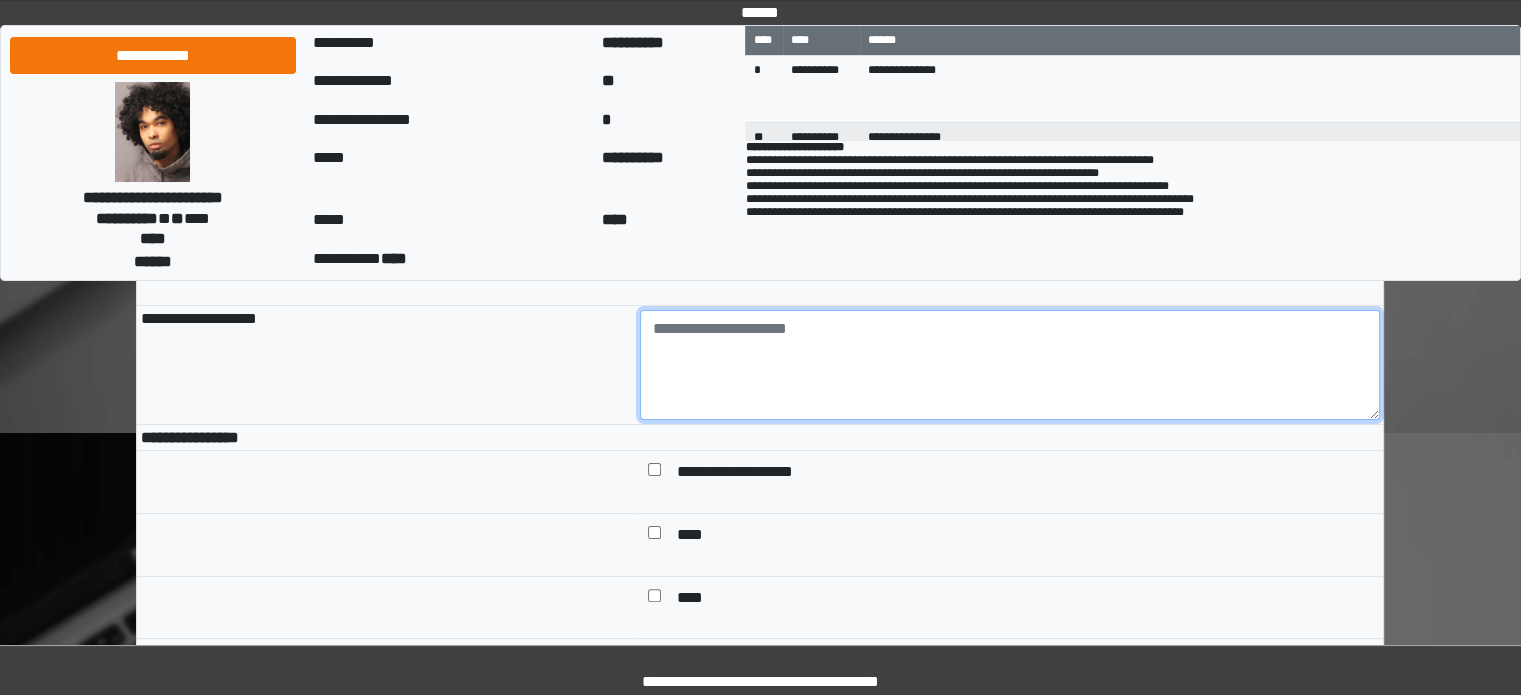 click at bounding box center [1010, 365] 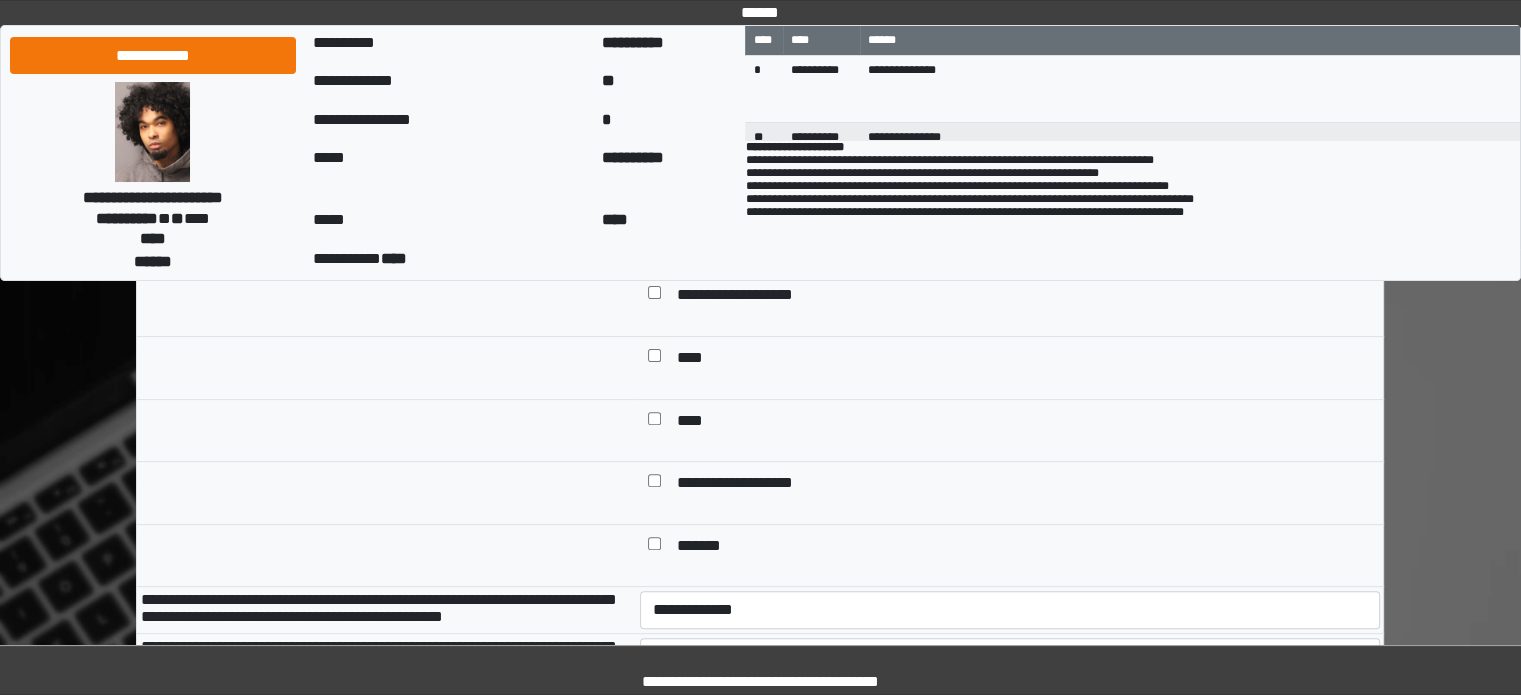 scroll, scrollTop: 600, scrollLeft: 0, axis: vertical 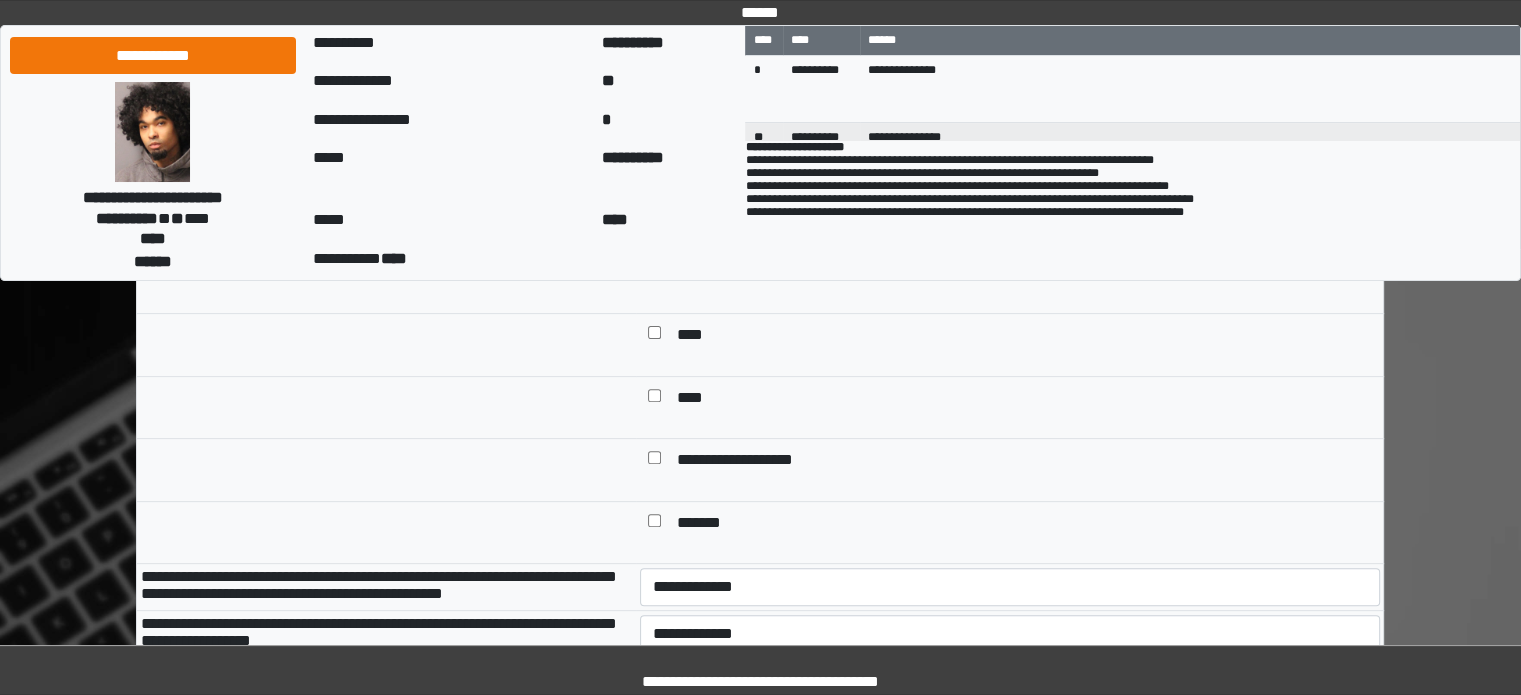 type on "**********" 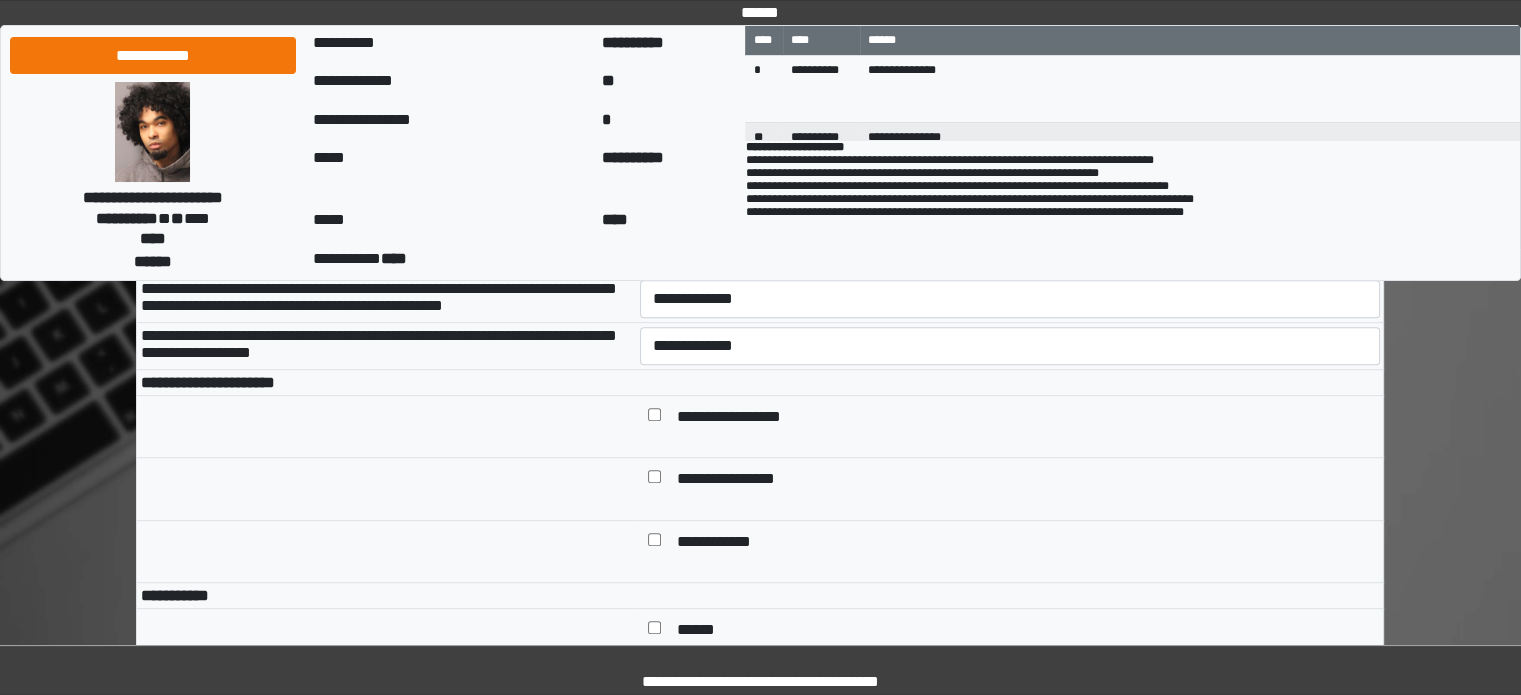 scroll, scrollTop: 900, scrollLeft: 0, axis: vertical 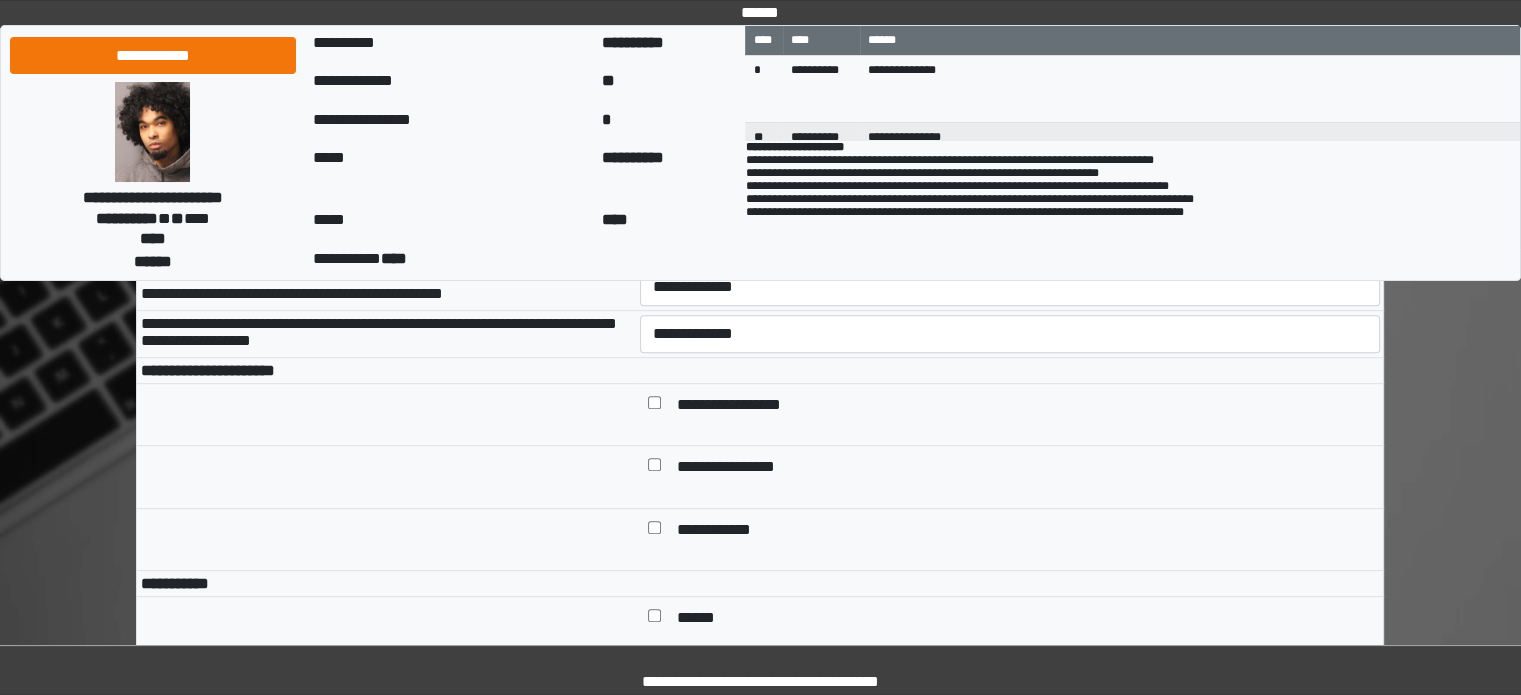 click on "**********" at bounding box center (1010, 287) 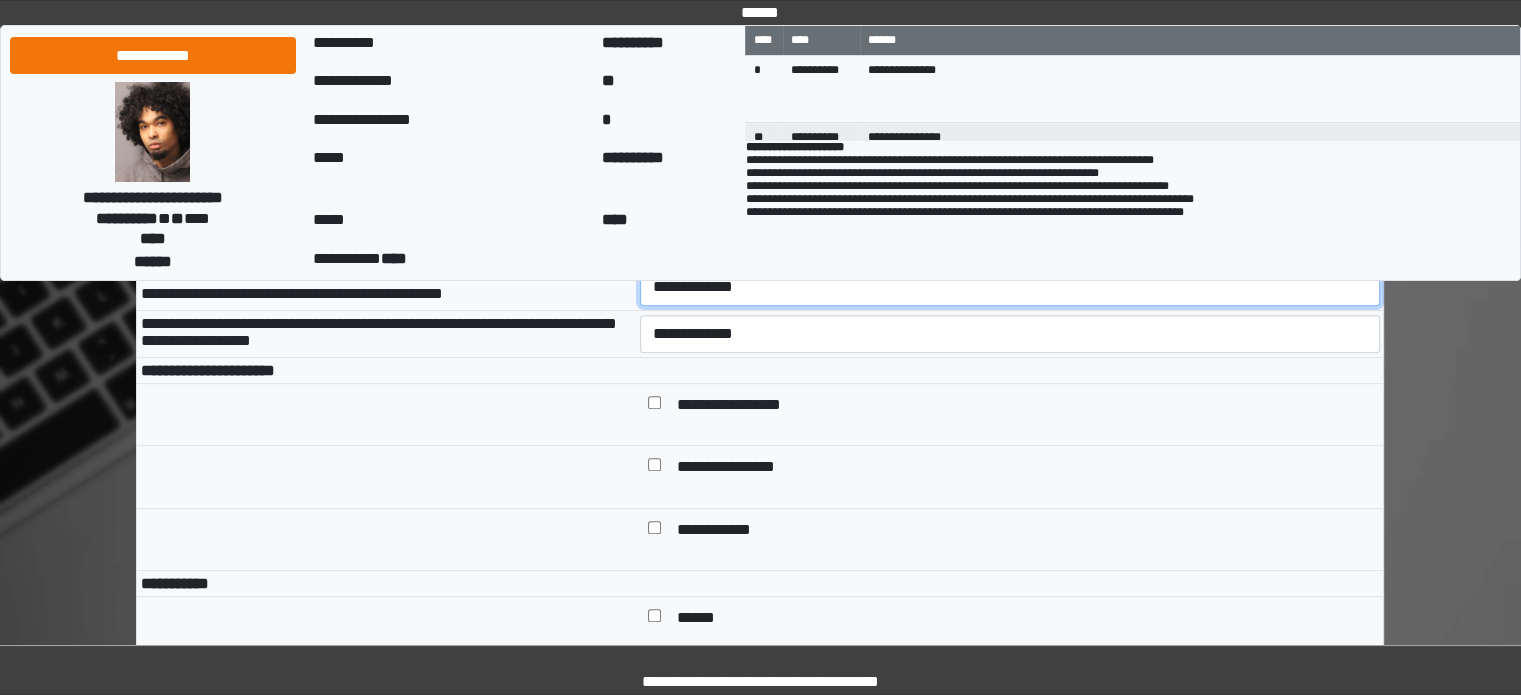 drag, startPoint x: 712, startPoint y: 345, endPoint x: 724, endPoint y: 342, distance: 12.369317 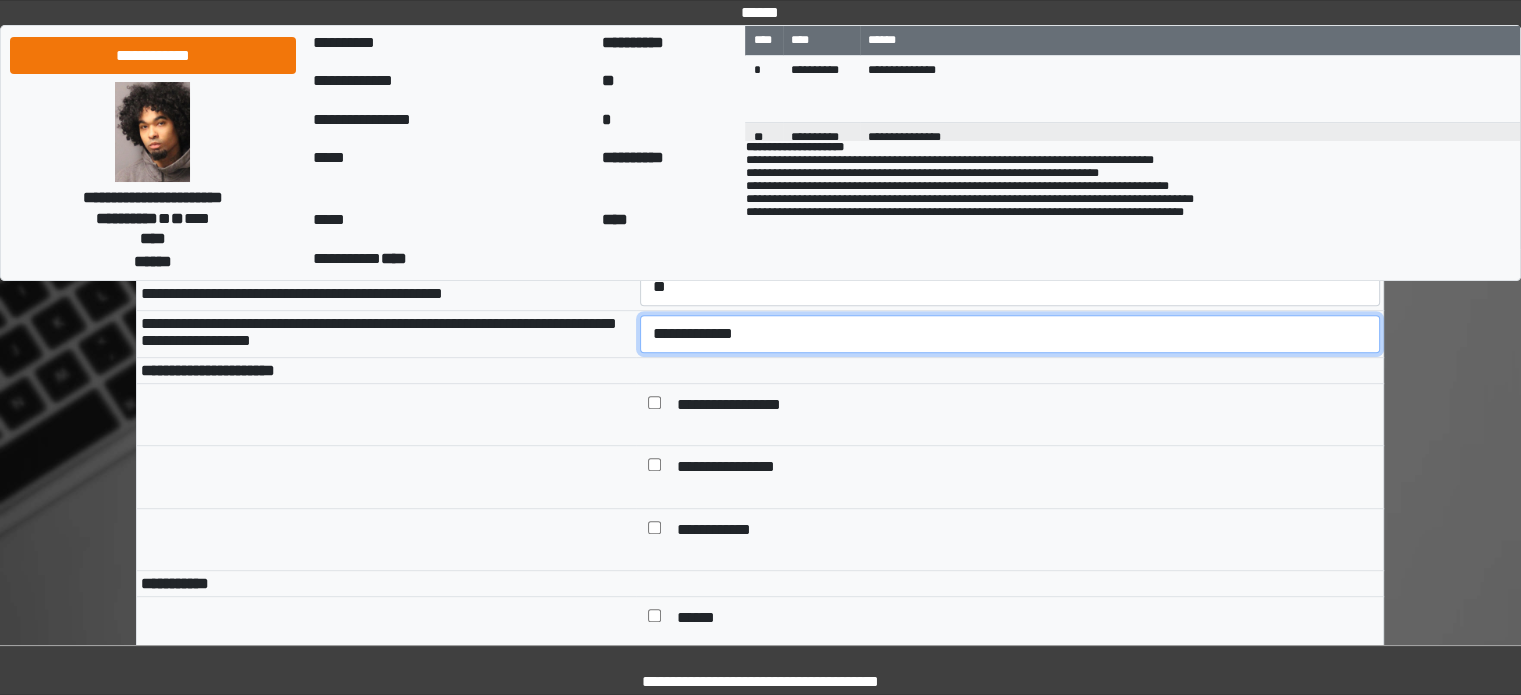 click on "**********" at bounding box center [1010, 334] 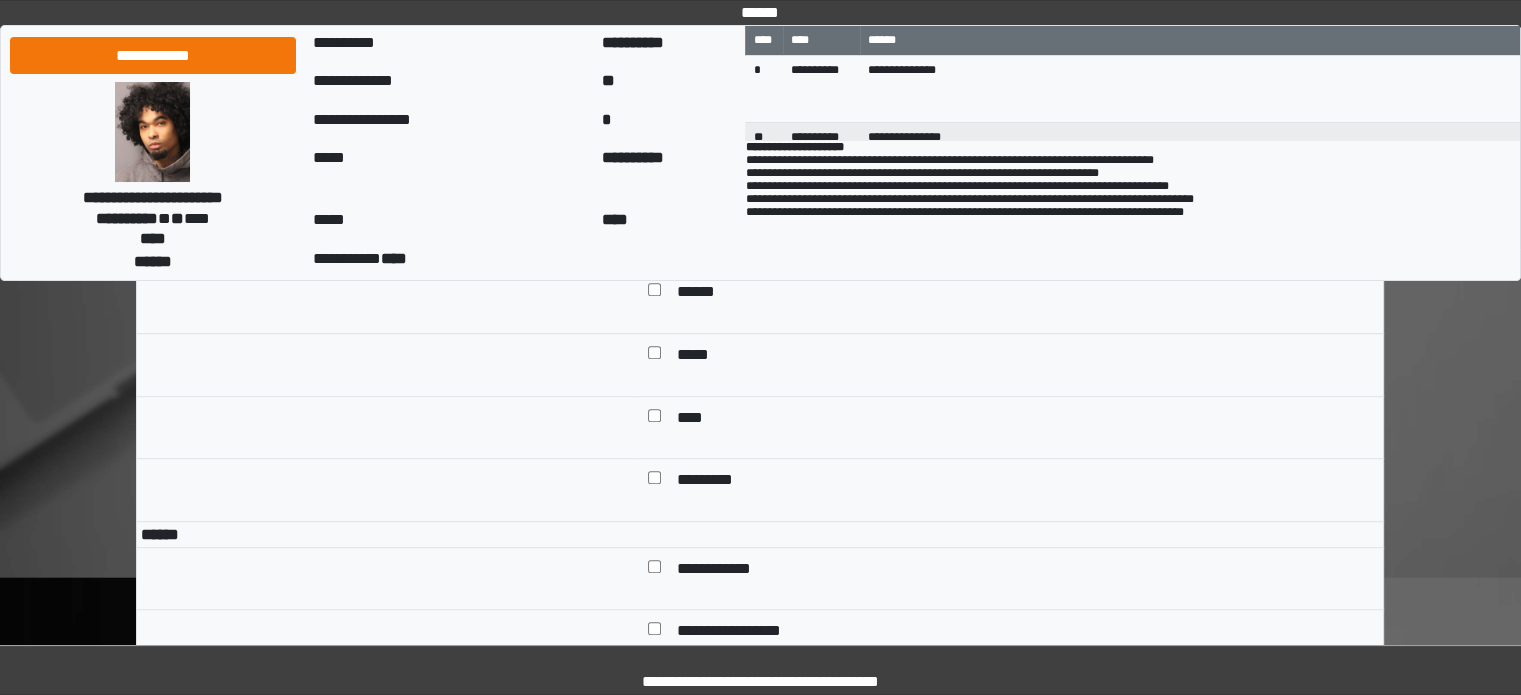 scroll, scrollTop: 1200, scrollLeft: 0, axis: vertical 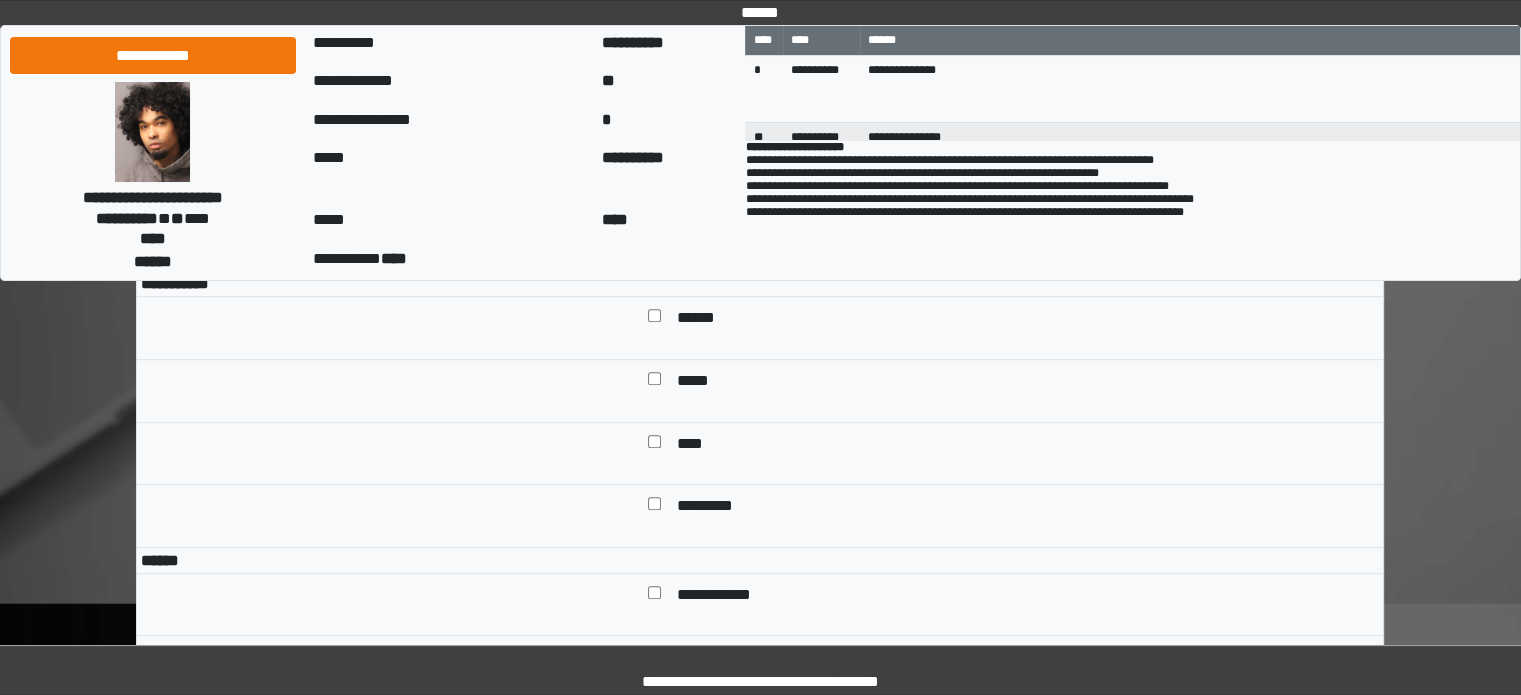click at bounding box center [654, 383] 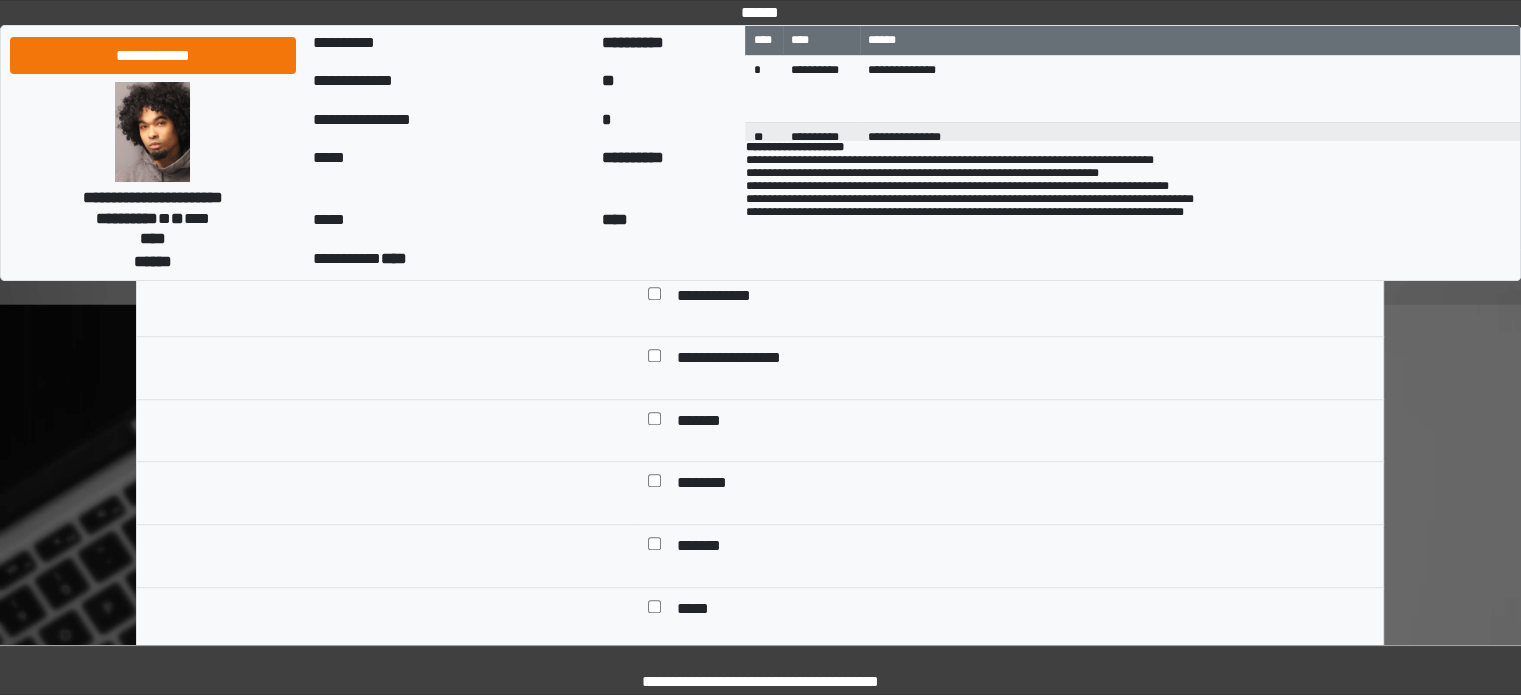 scroll, scrollTop: 1500, scrollLeft: 0, axis: vertical 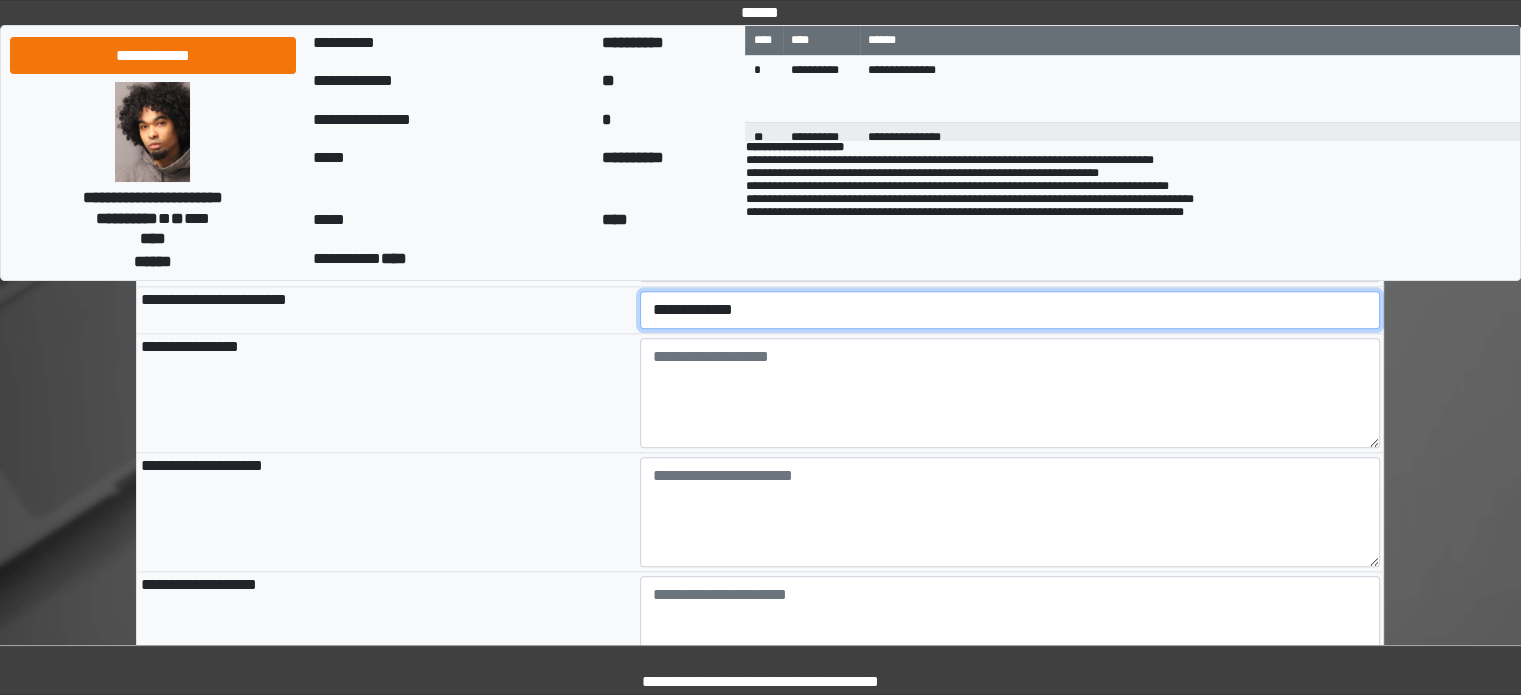 click on "**********" at bounding box center [1010, 310] 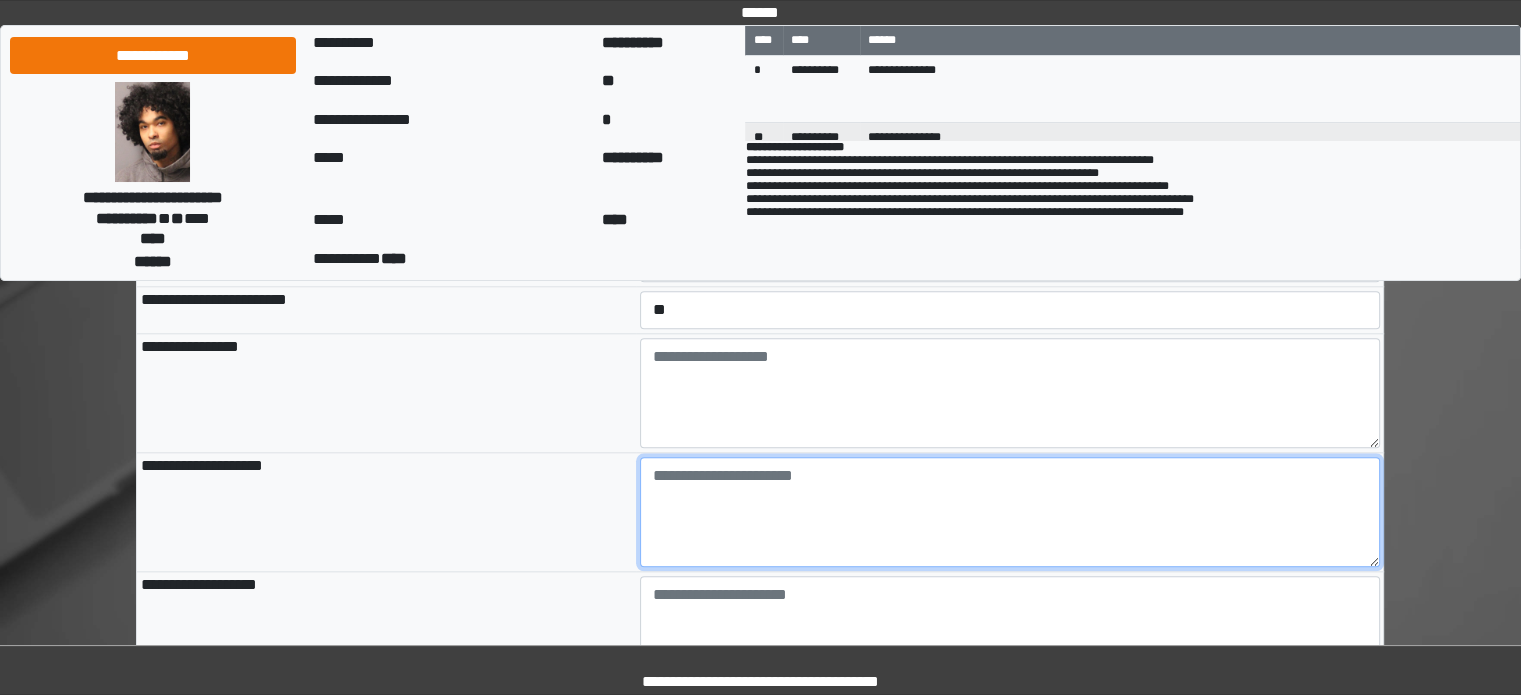 click at bounding box center (1010, 512) 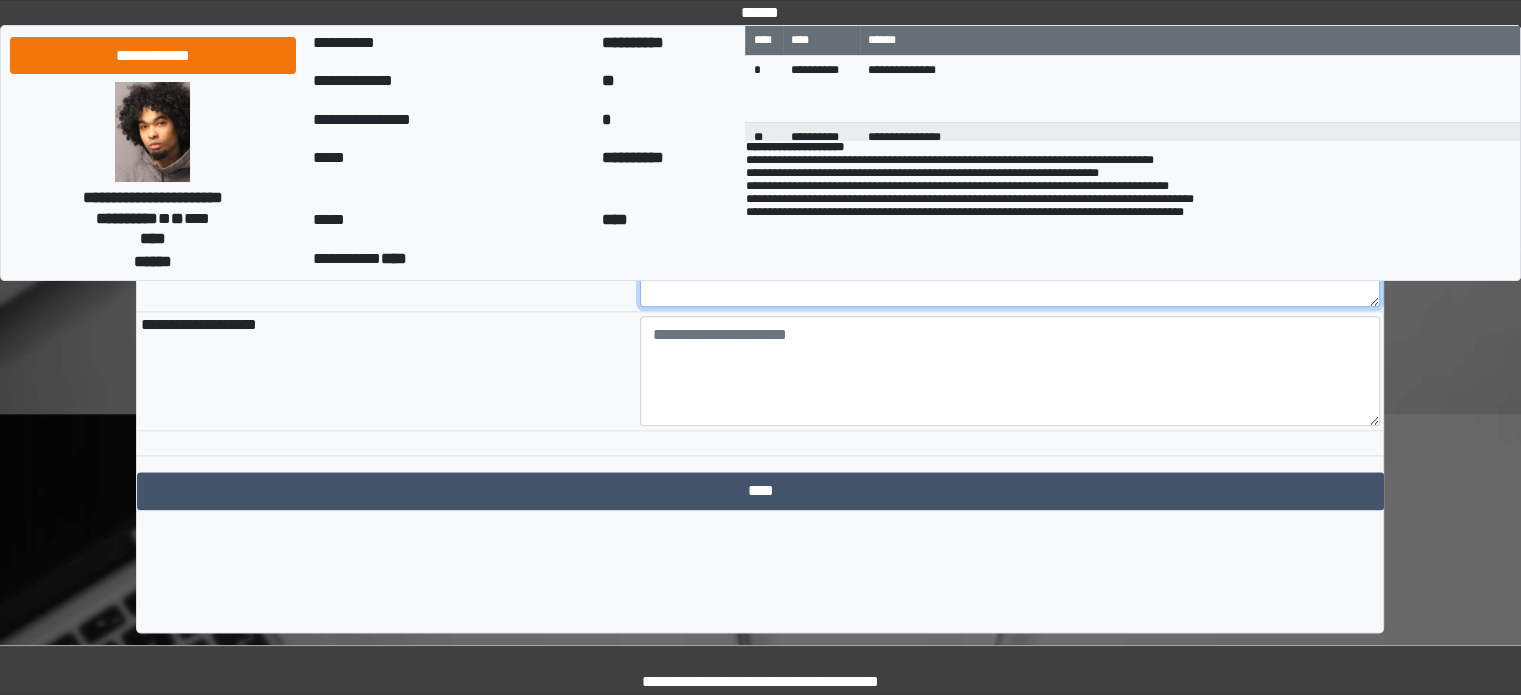 scroll, scrollTop: 2362, scrollLeft: 0, axis: vertical 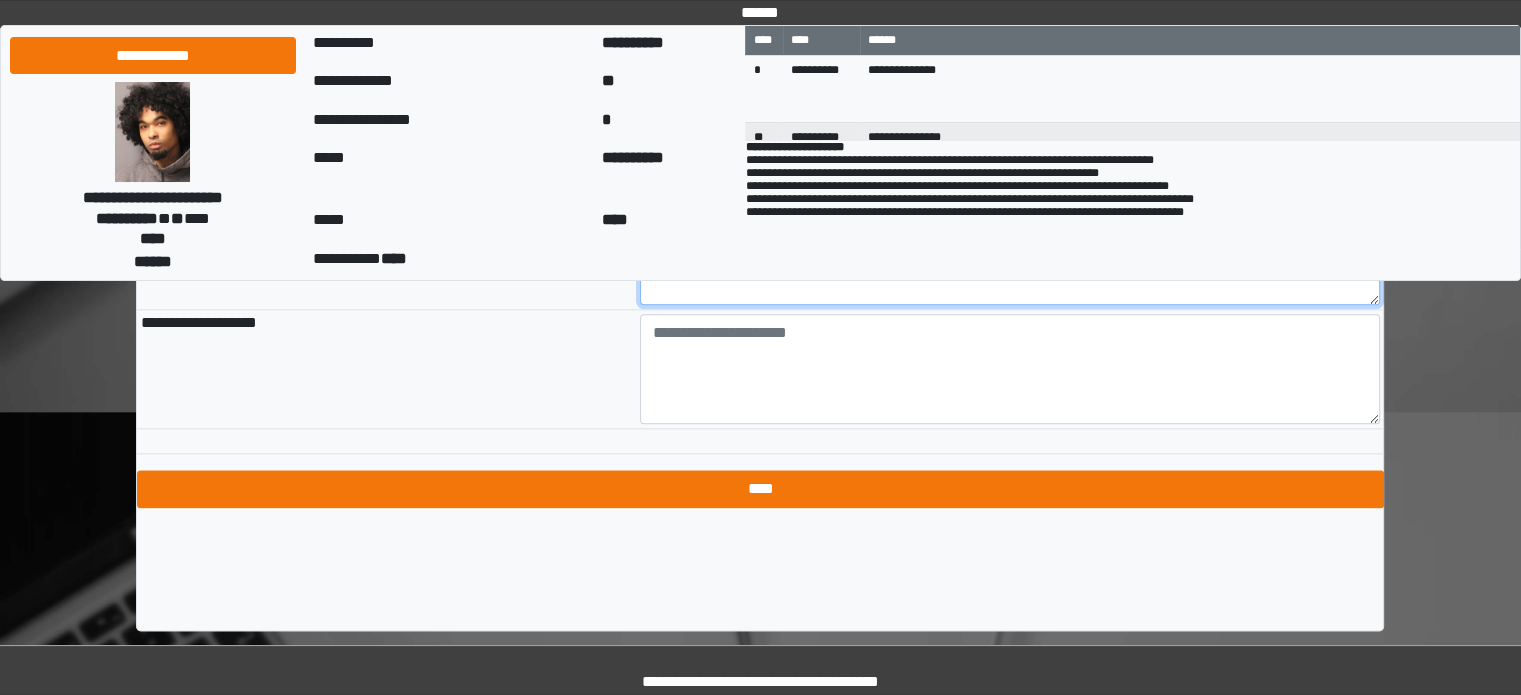 type on "**********" 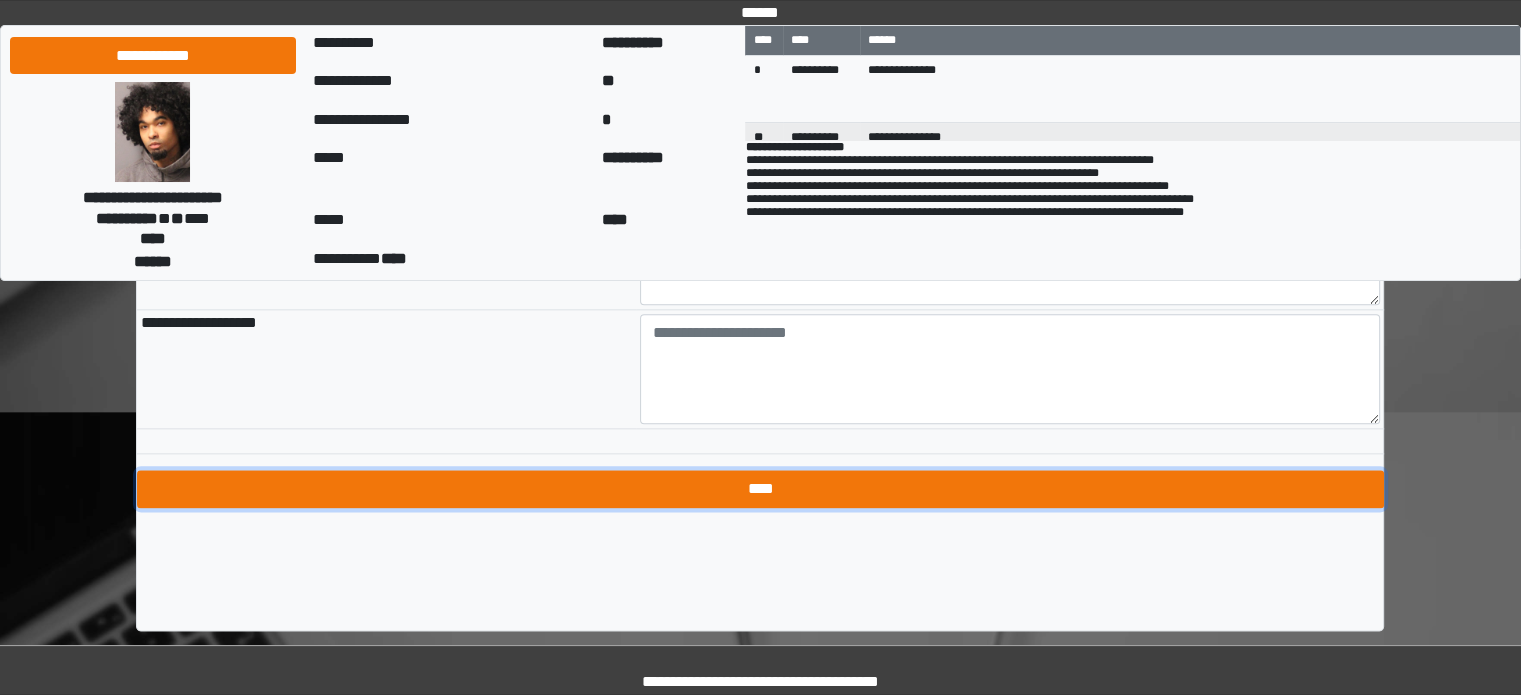 click on "****" at bounding box center (760, 489) 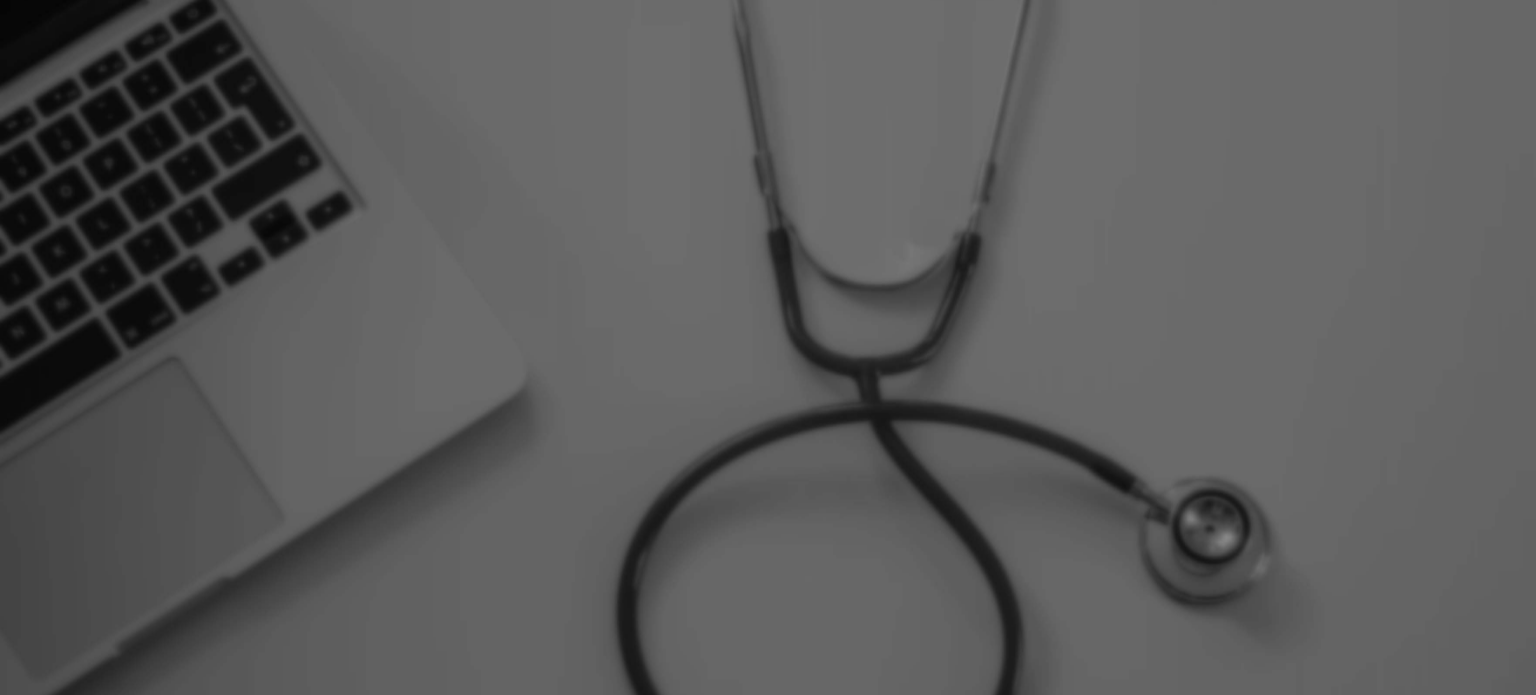 scroll, scrollTop: 0, scrollLeft: 0, axis: both 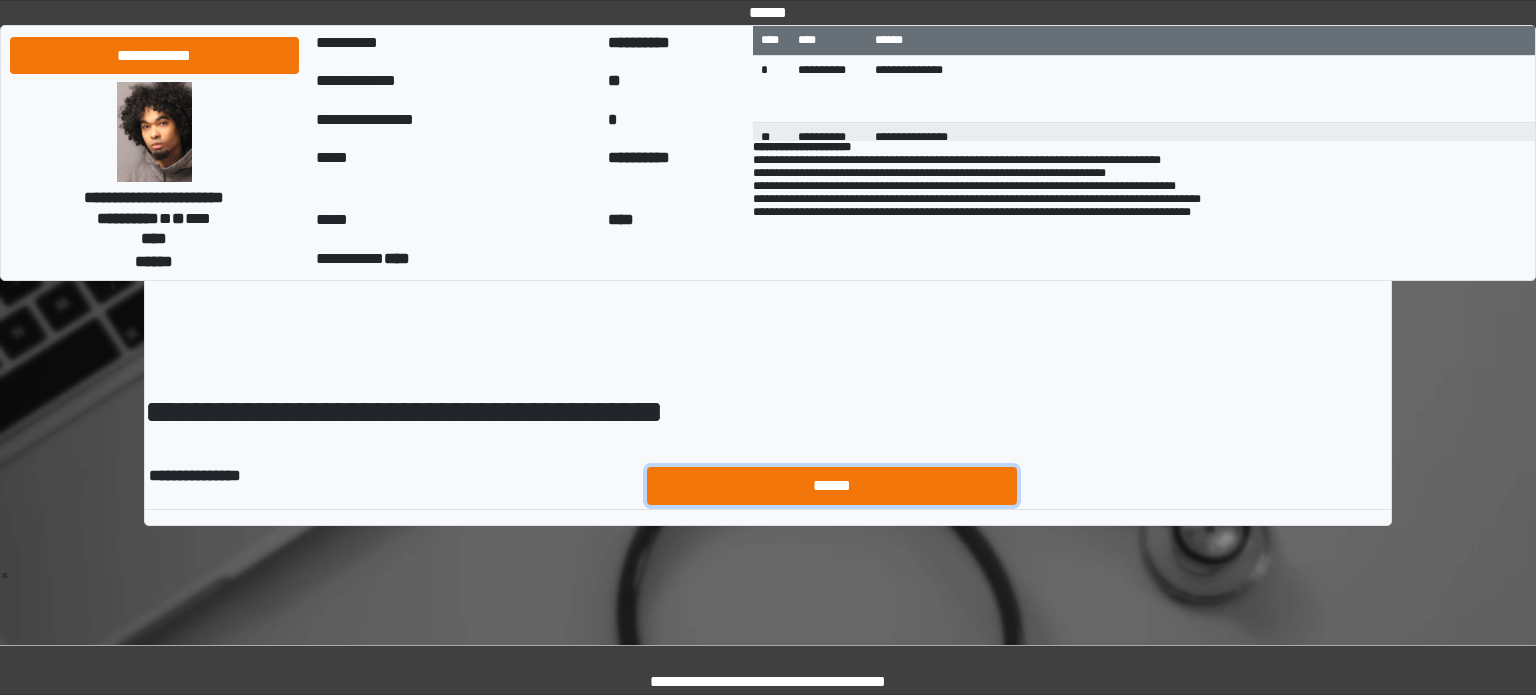 click on "******" at bounding box center [832, 486] 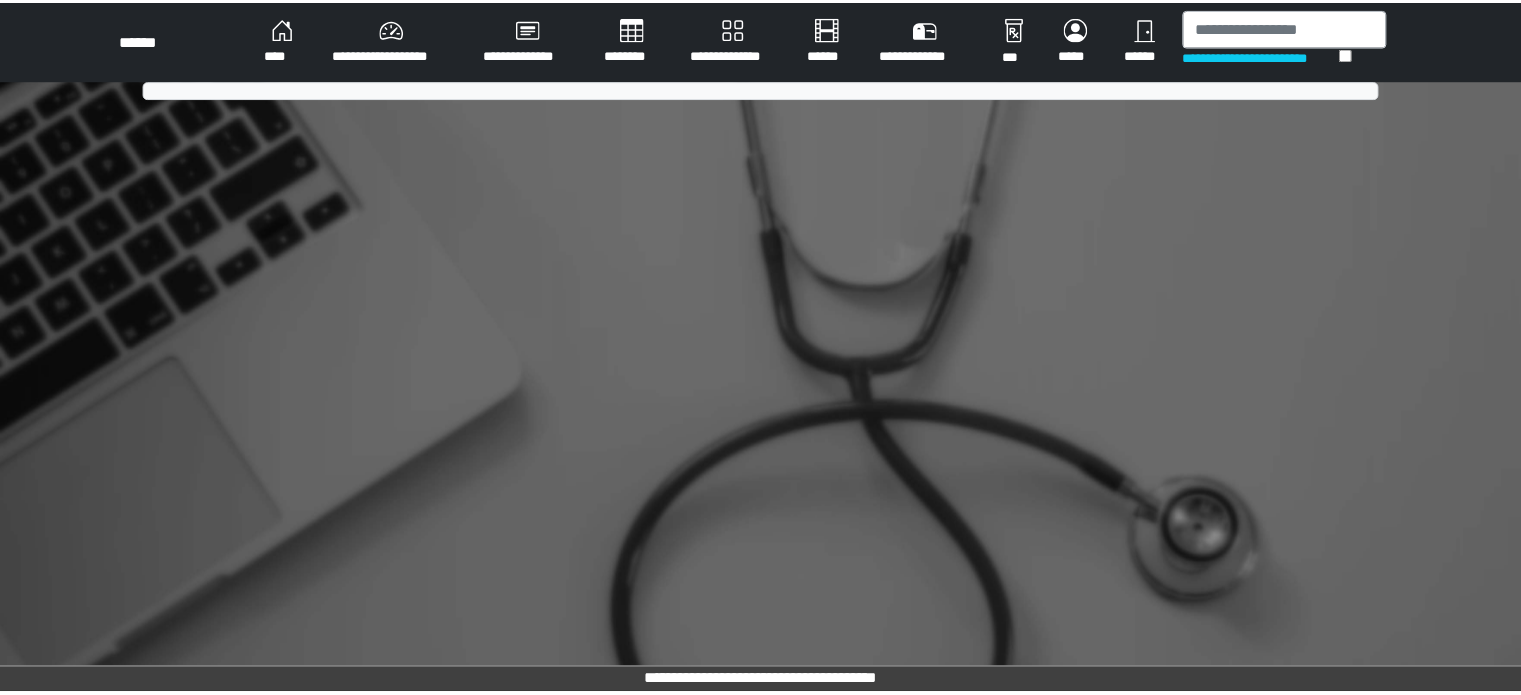 scroll, scrollTop: 0, scrollLeft: 0, axis: both 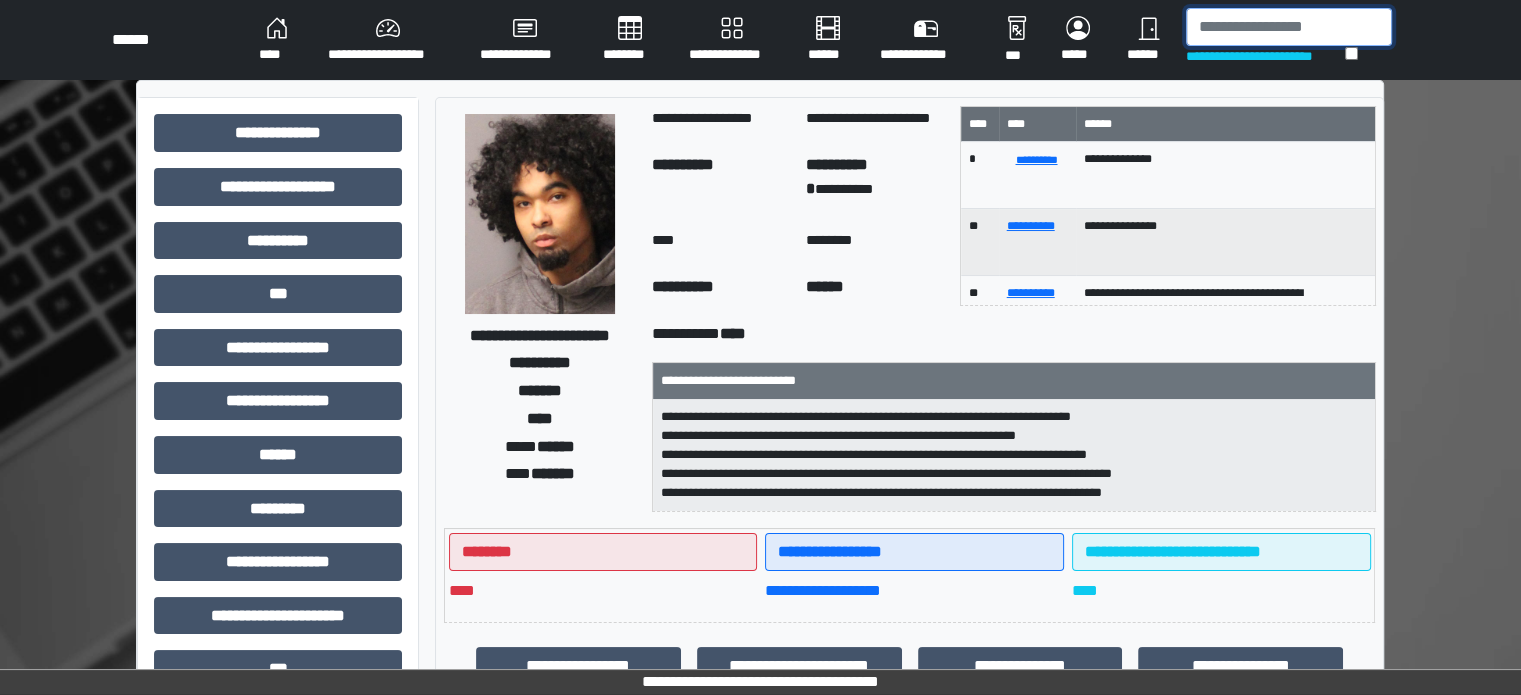 click at bounding box center (1289, 27) 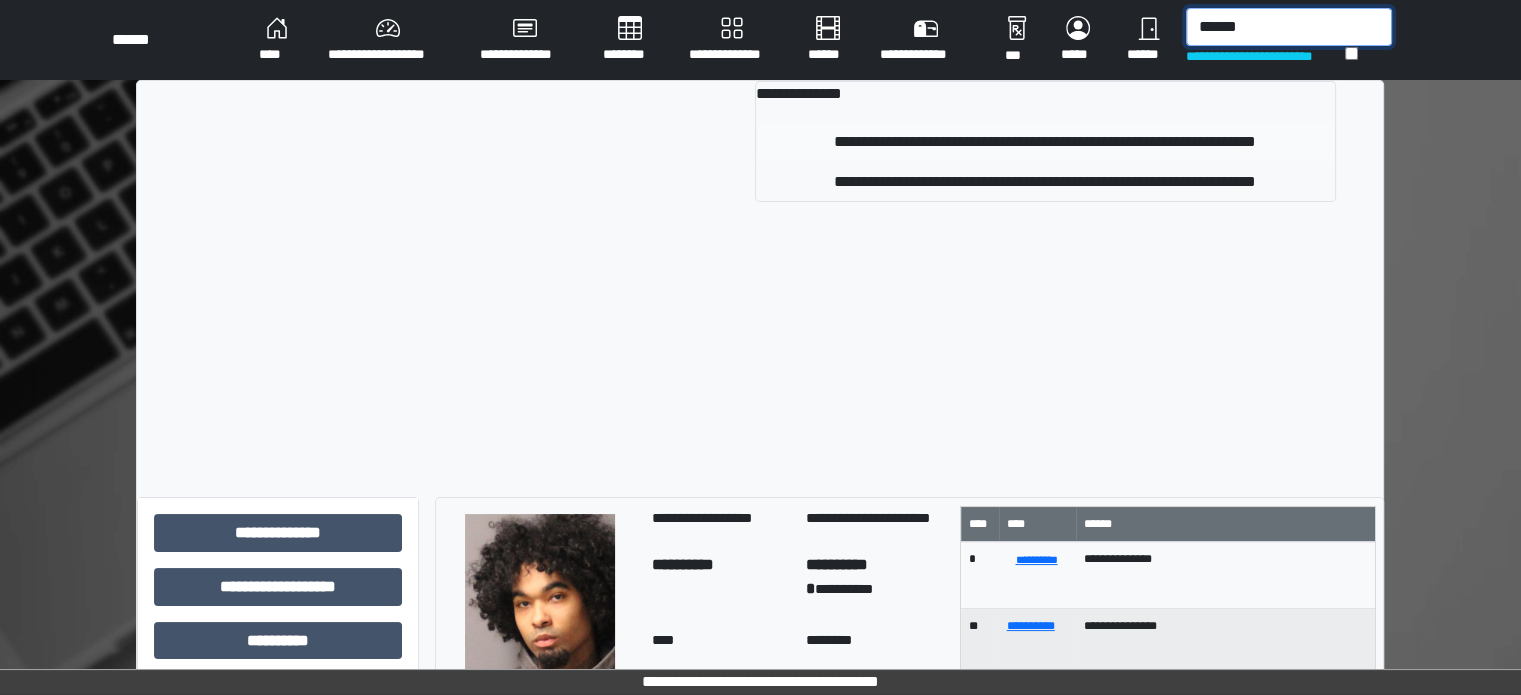 type on "******" 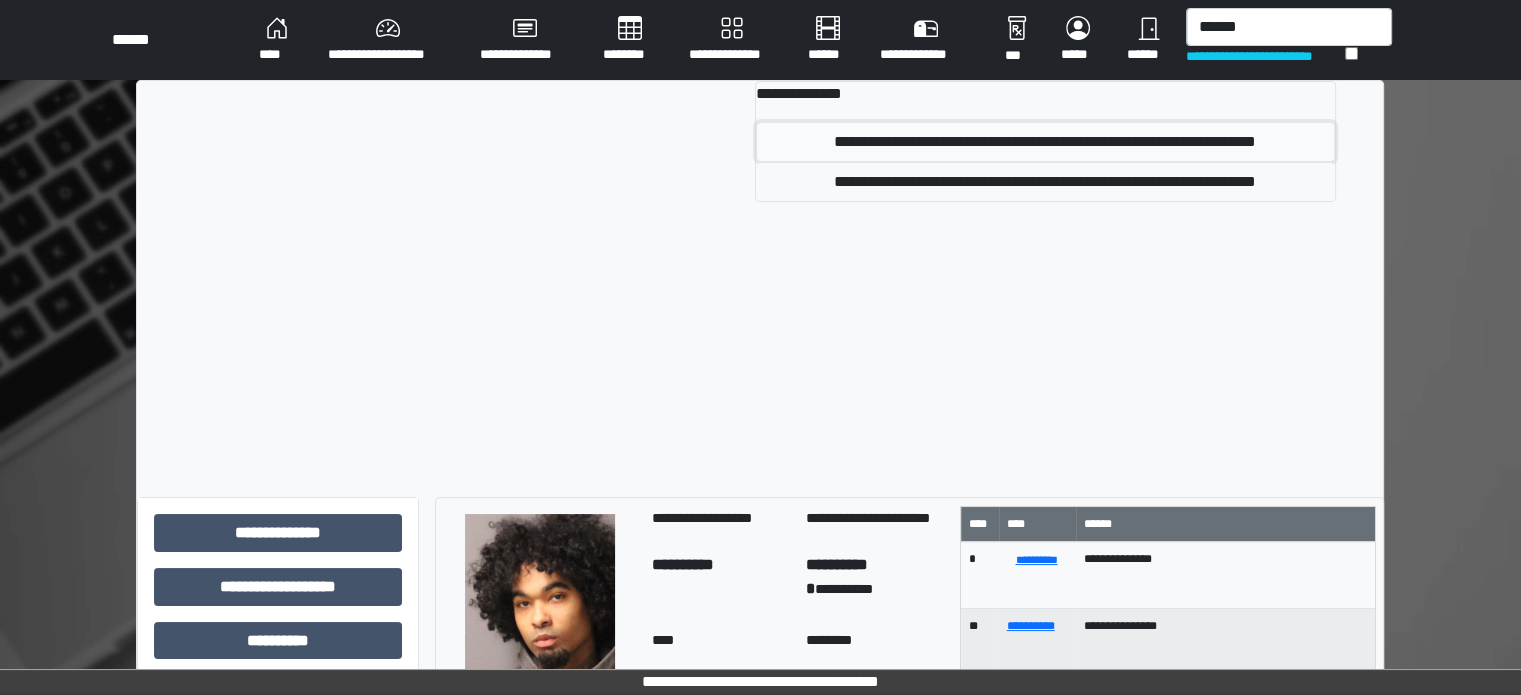 click on "**********" at bounding box center (1045, 142) 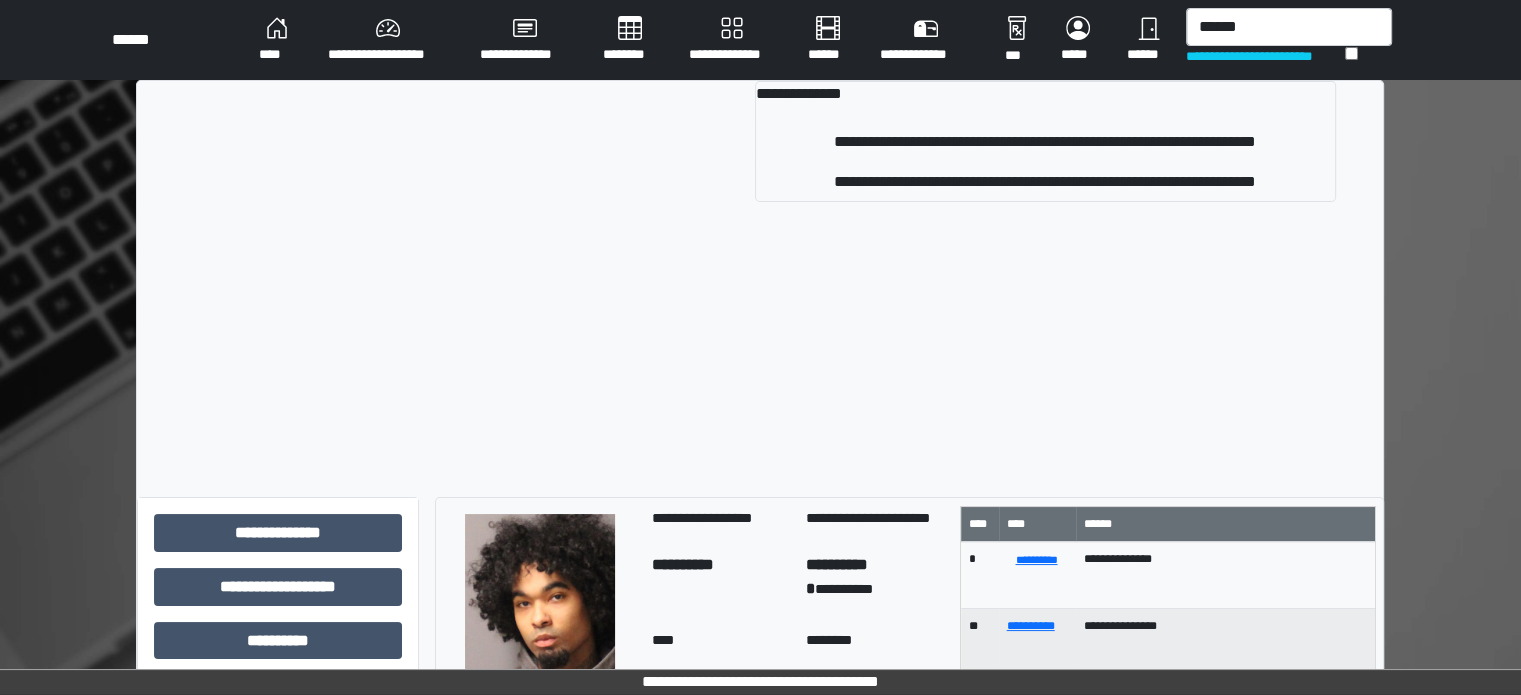 type 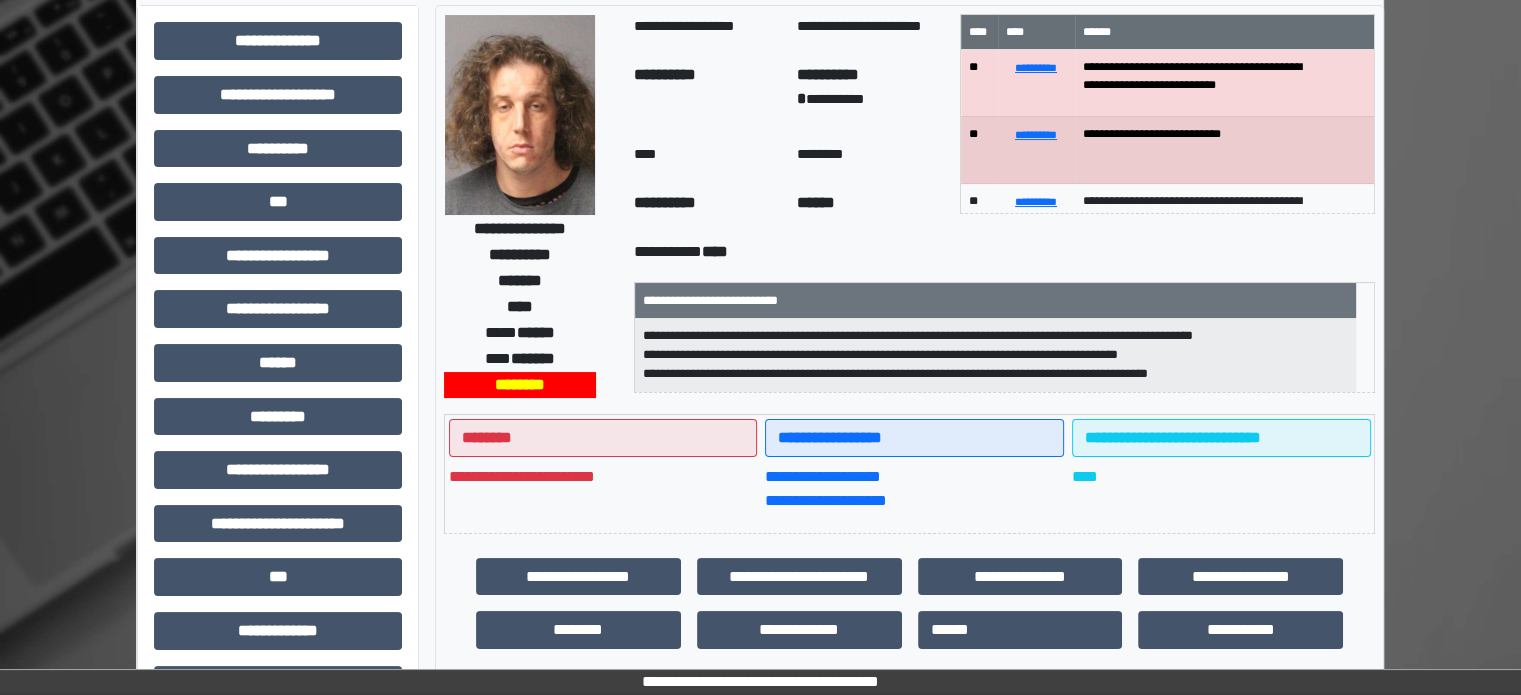 scroll, scrollTop: 200, scrollLeft: 0, axis: vertical 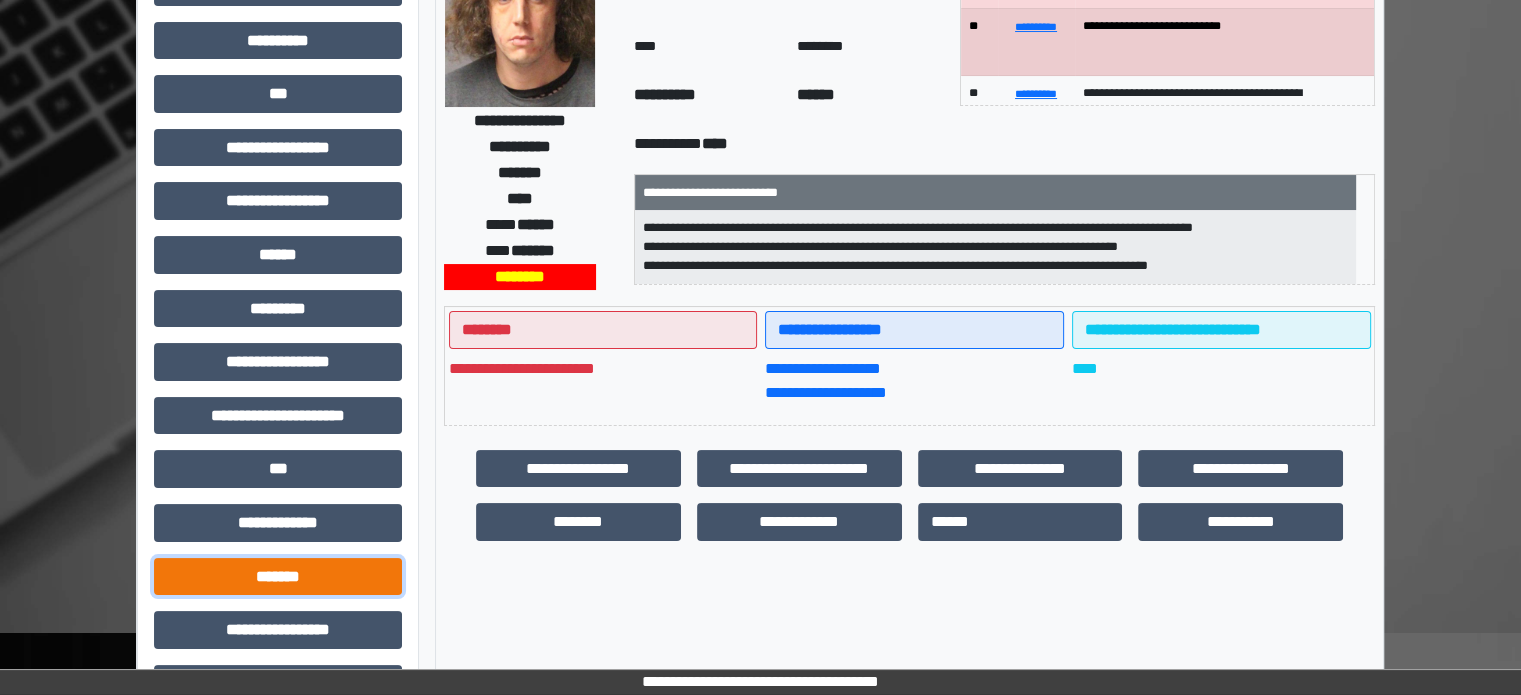 click on "*******" at bounding box center [278, 577] 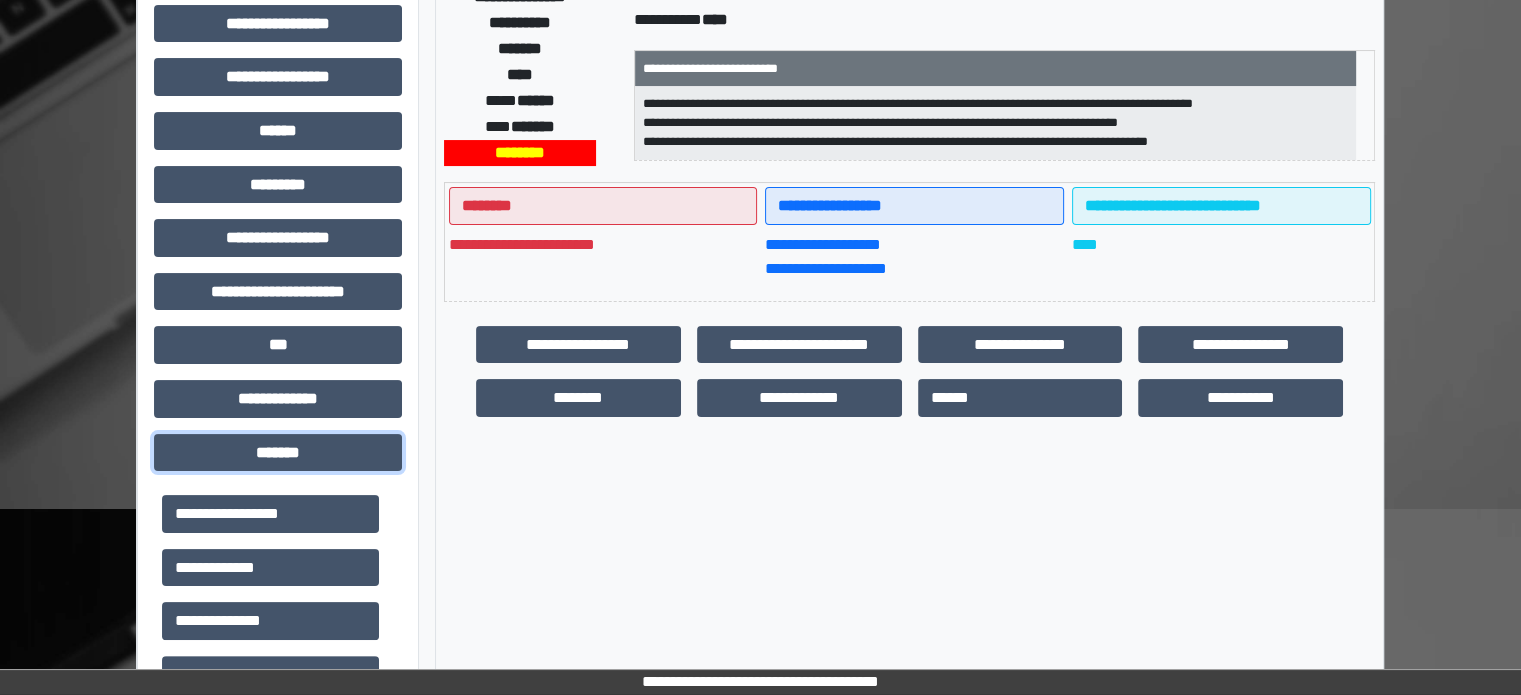 scroll, scrollTop: 500, scrollLeft: 0, axis: vertical 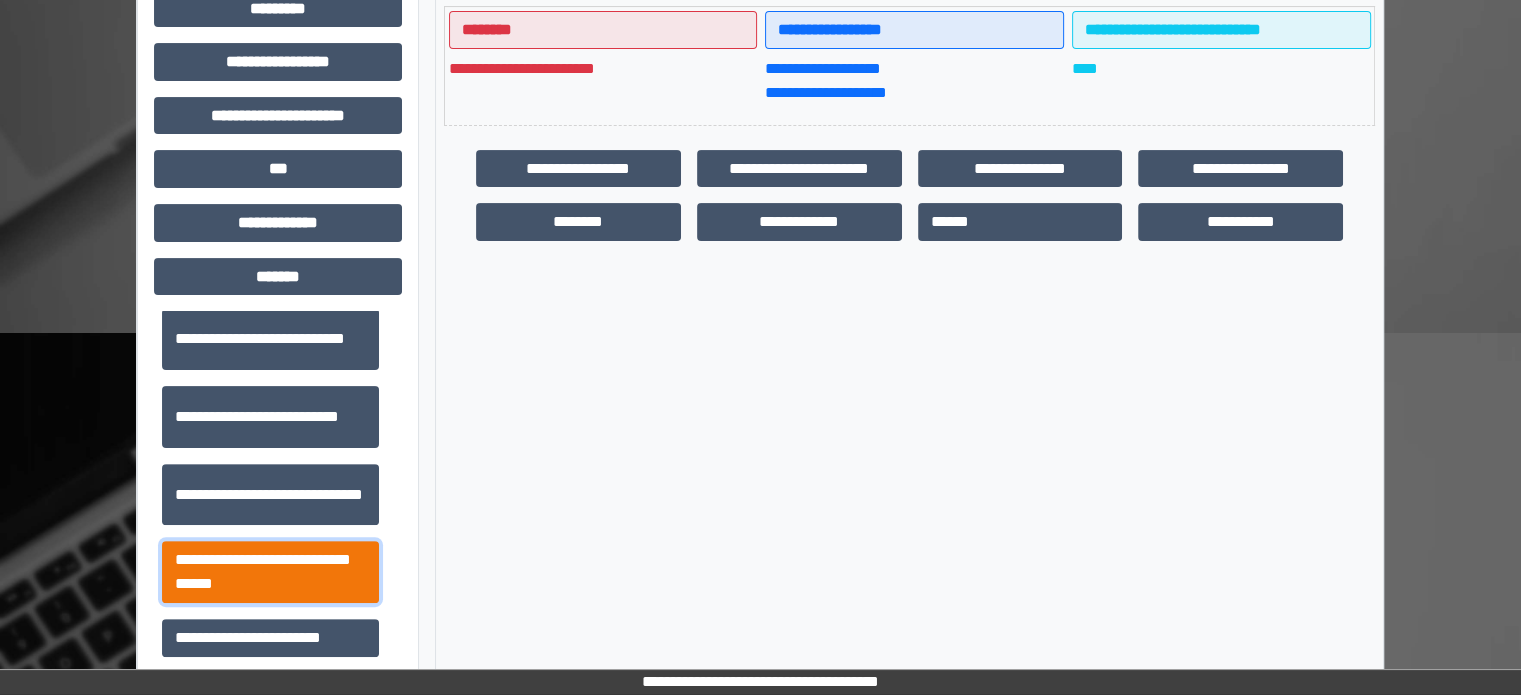 click on "**********" at bounding box center (270, 572) 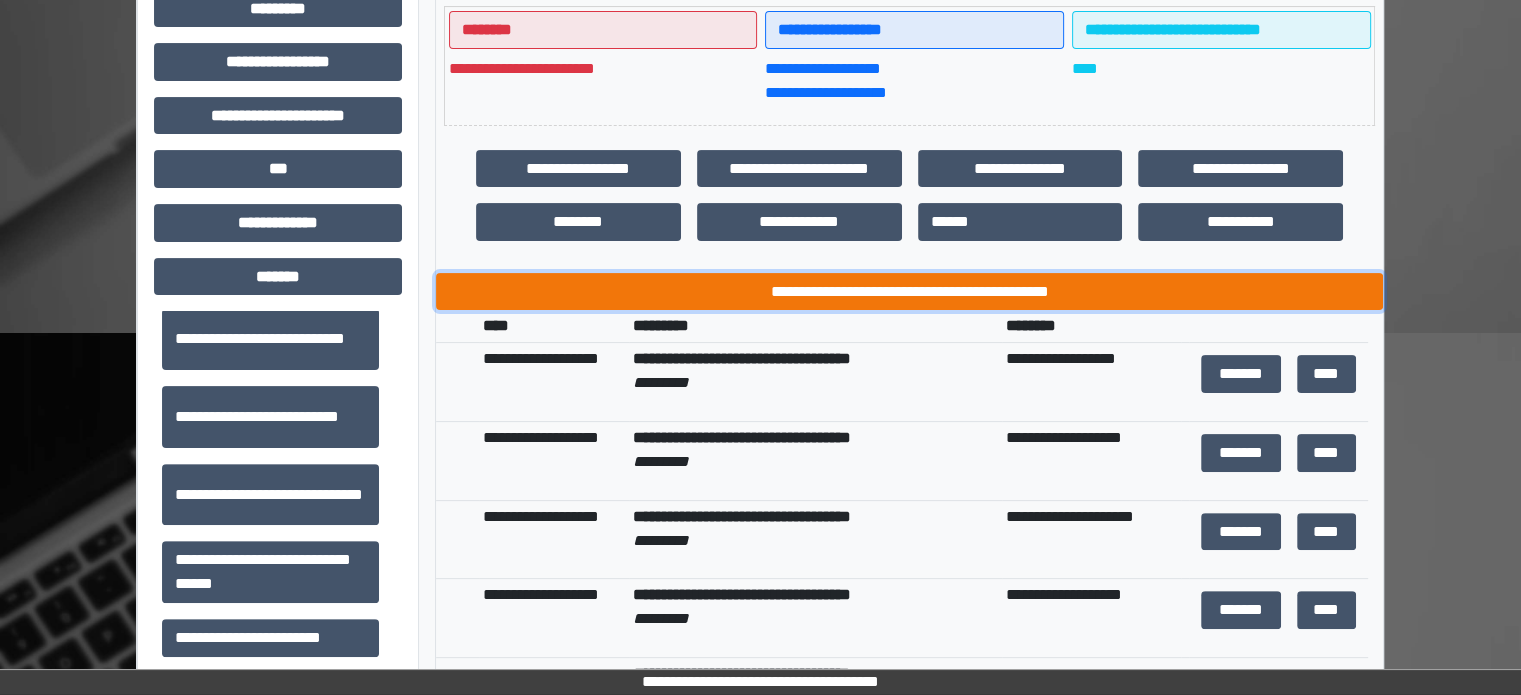 click on "**********" at bounding box center (909, 292) 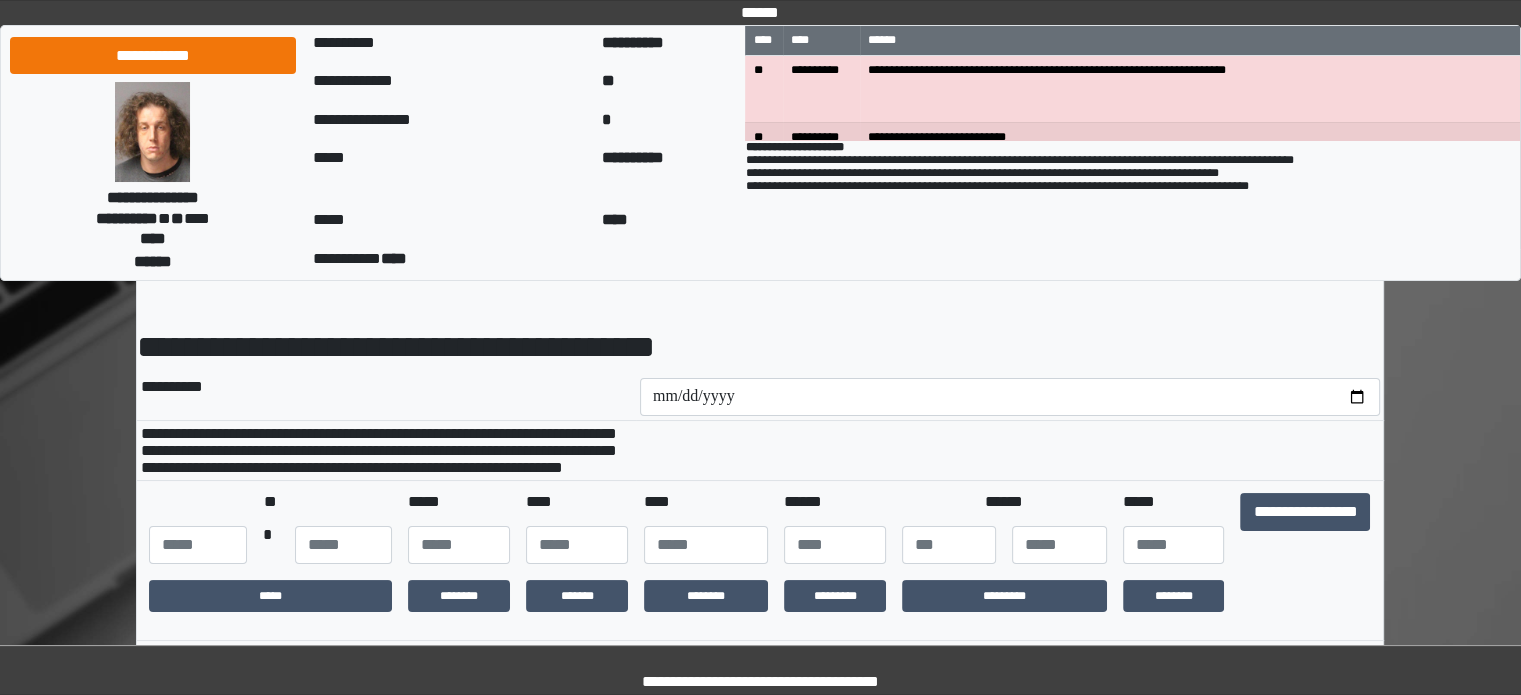 scroll, scrollTop: 100, scrollLeft: 0, axis: vertical 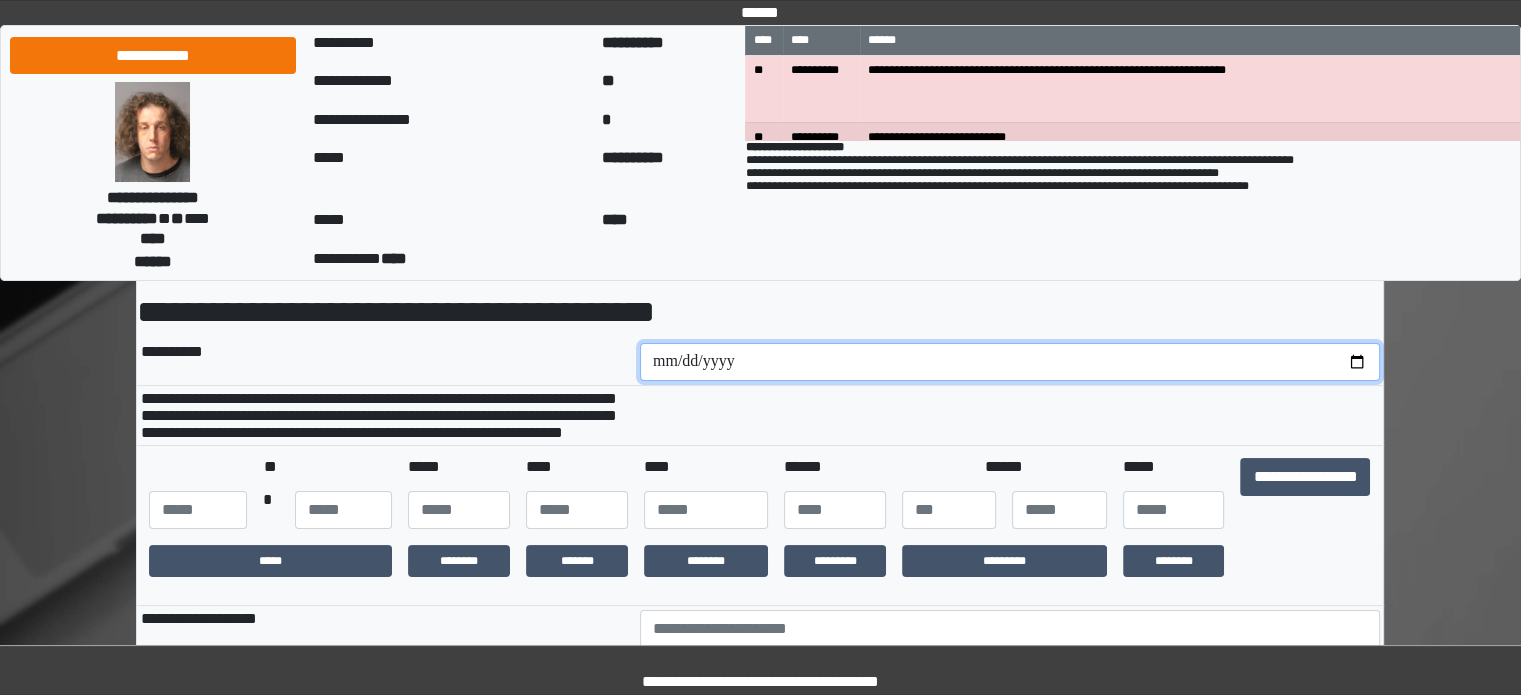 click at bounding box center (1010, 362) 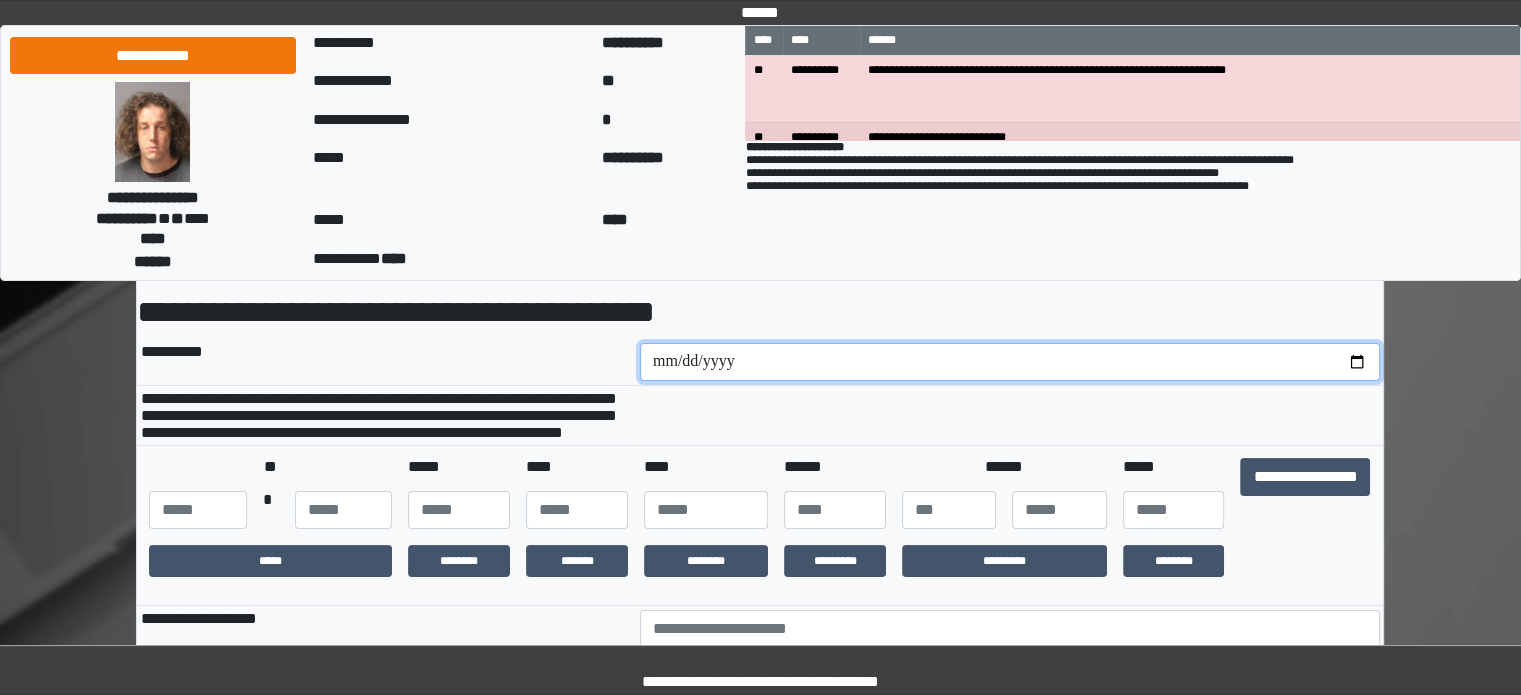 type on "**********" 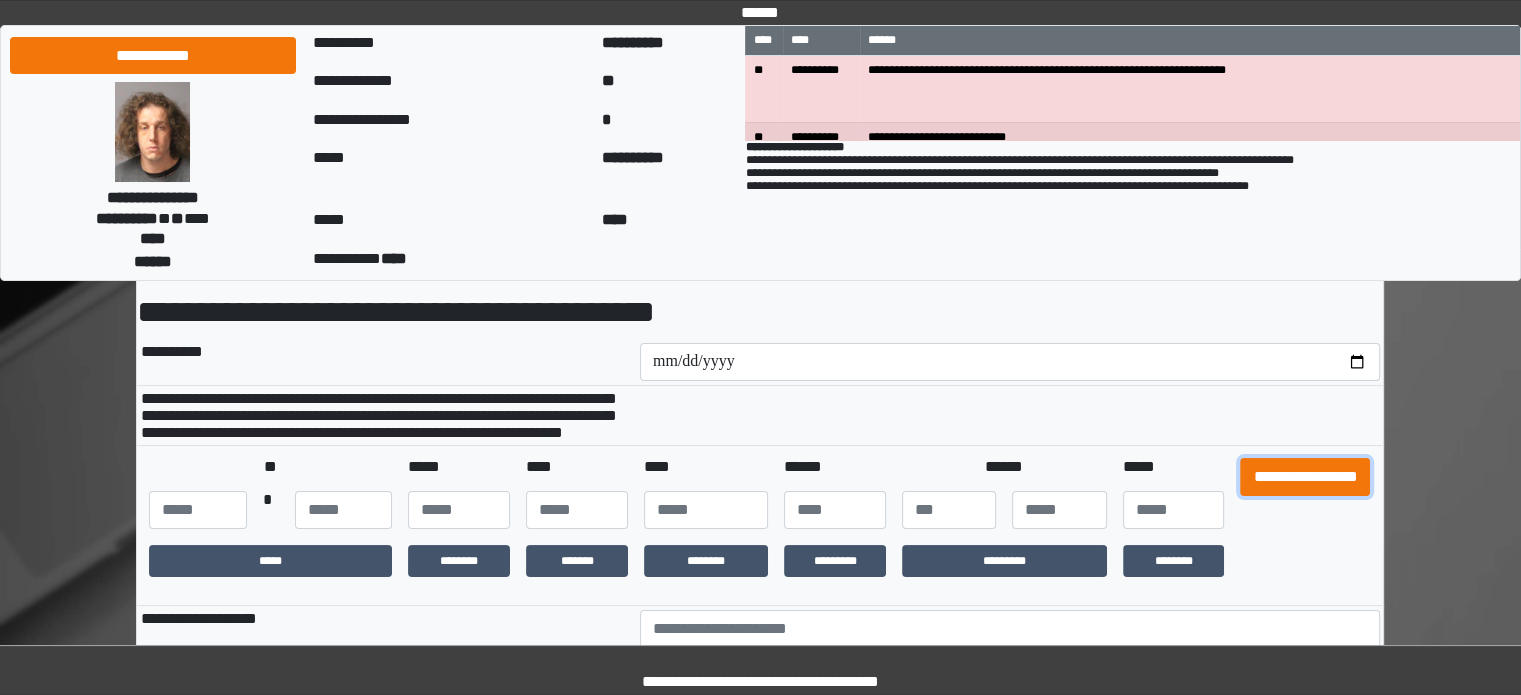 click on "**********" at bounding box center (1305, 477) 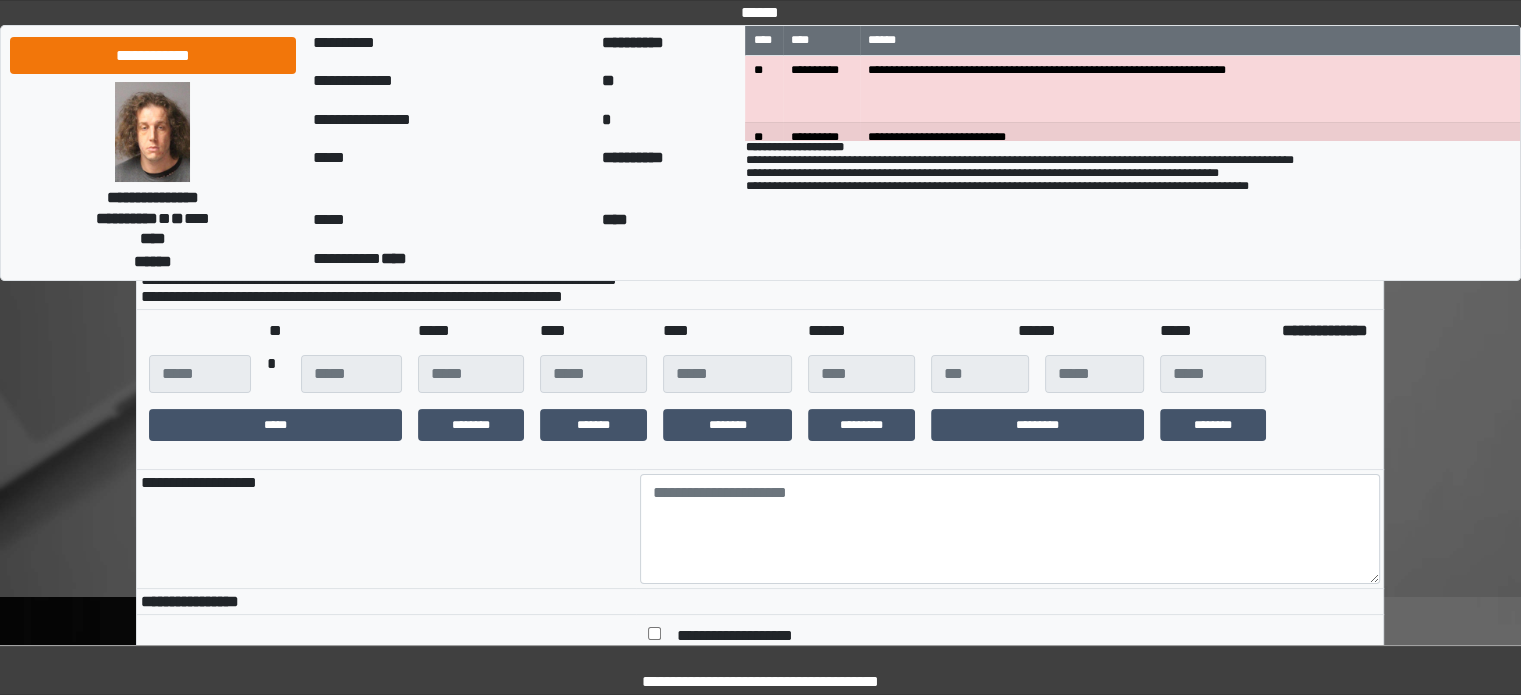 scroll, scrollTop: 400, scrollLeft: 0, axis: vertical 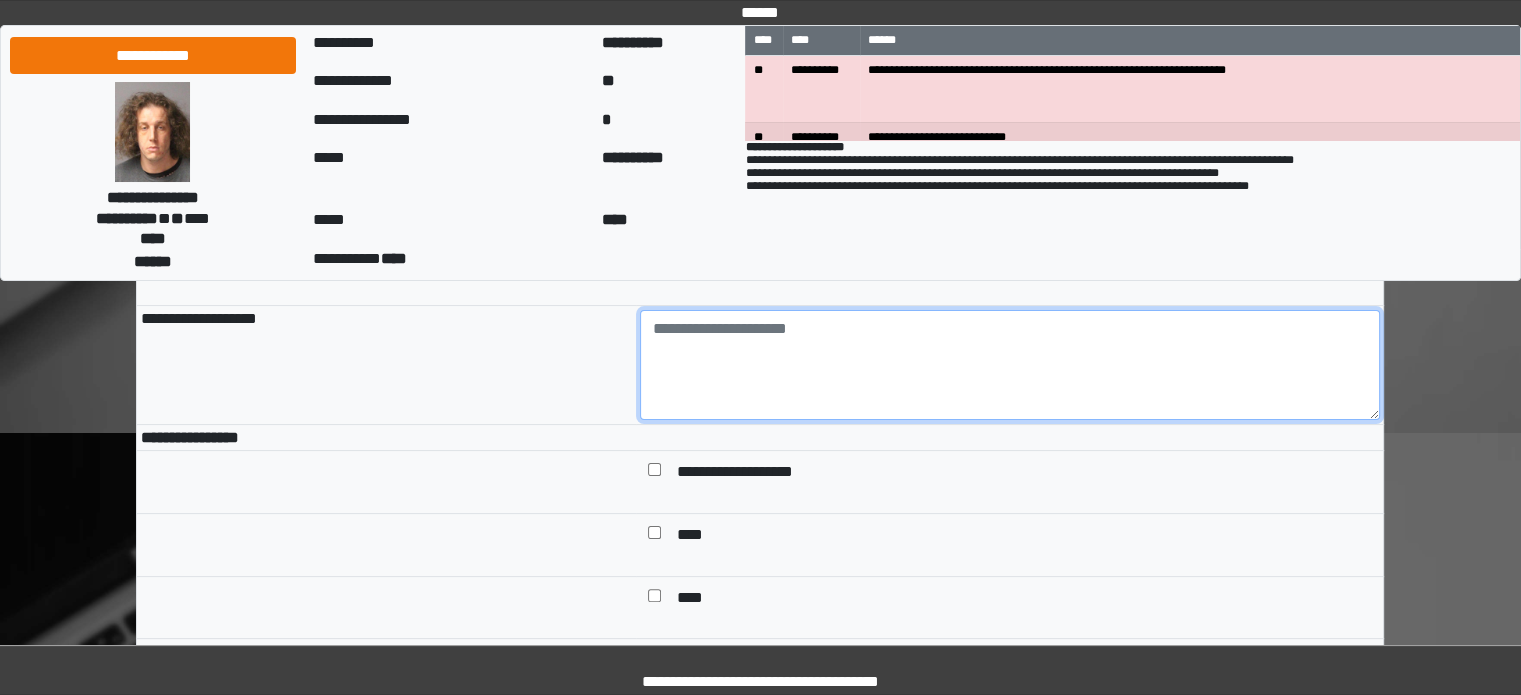 click at bounding box center (1010, 365) 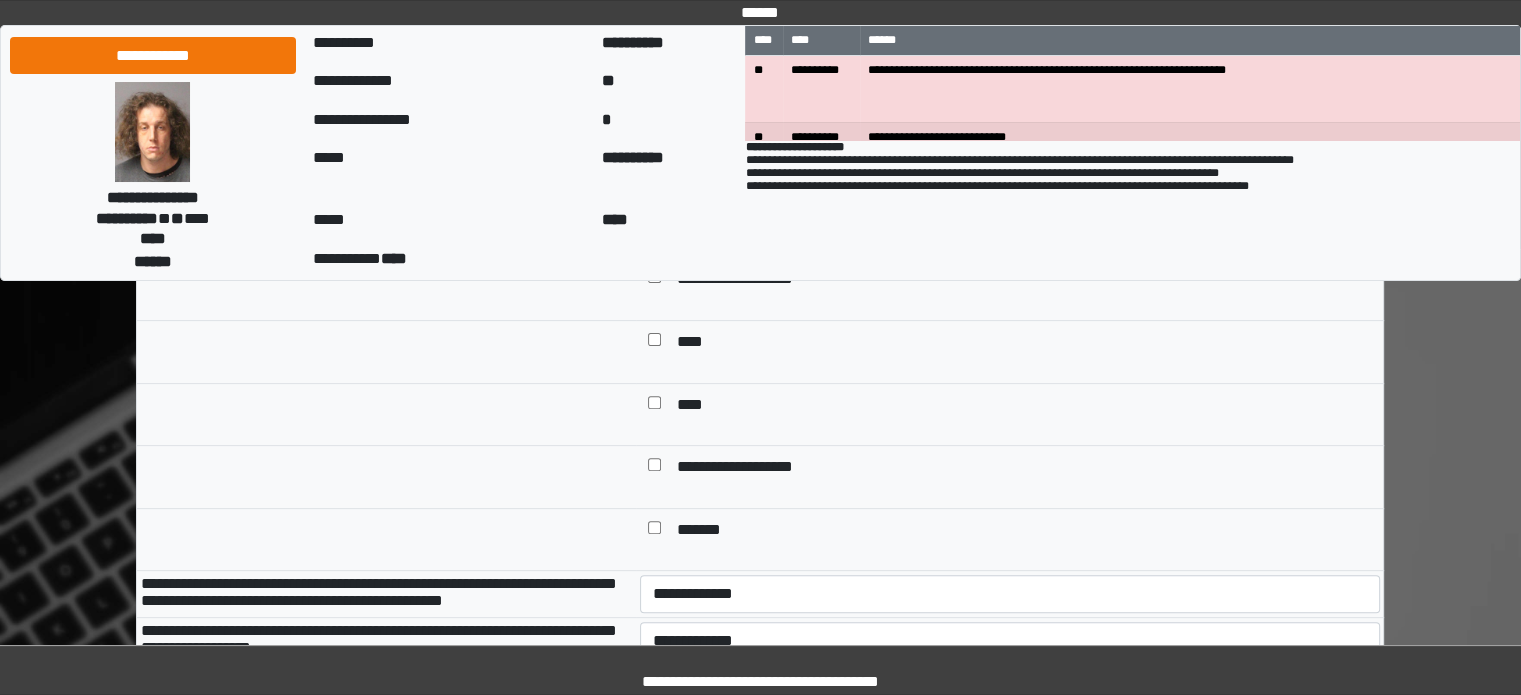 scroll, scrollTop: 700, scrollLeft: 0, axis: vertical 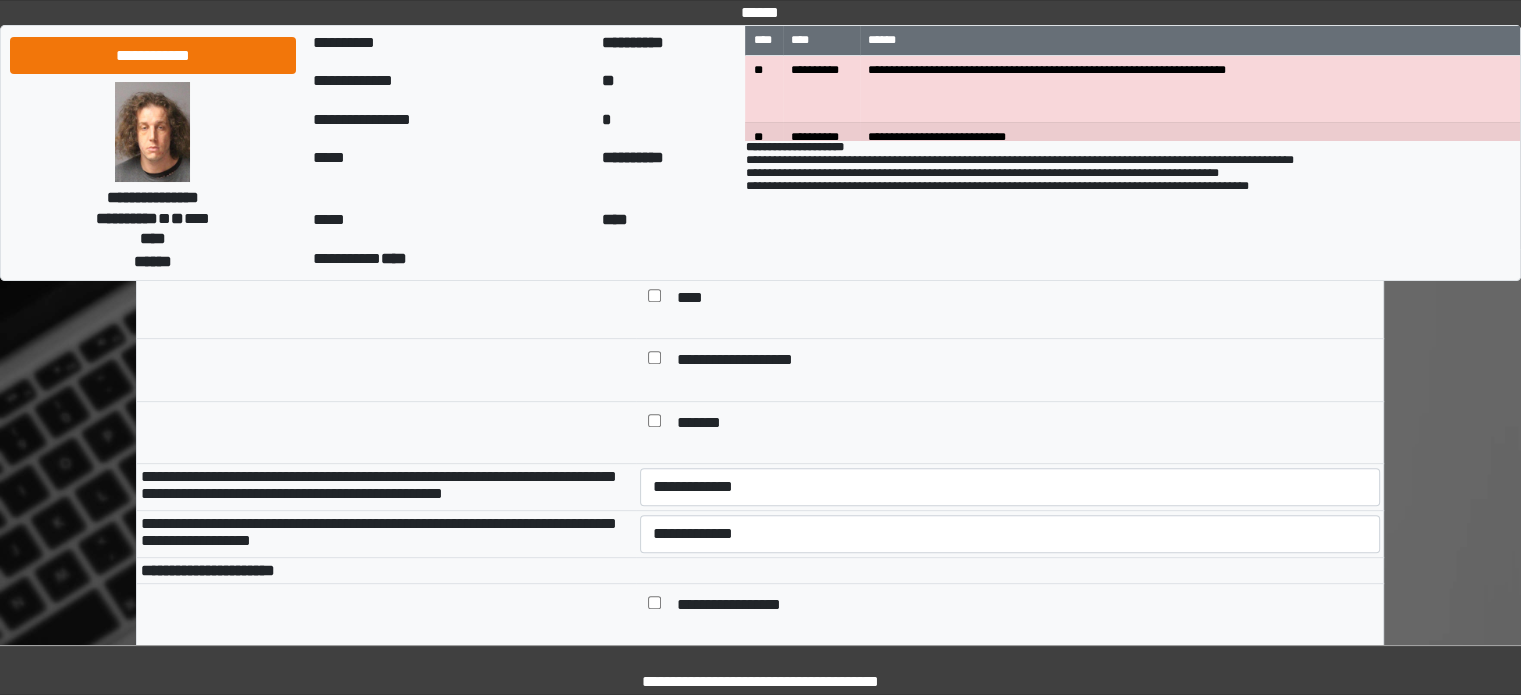 type on "**" 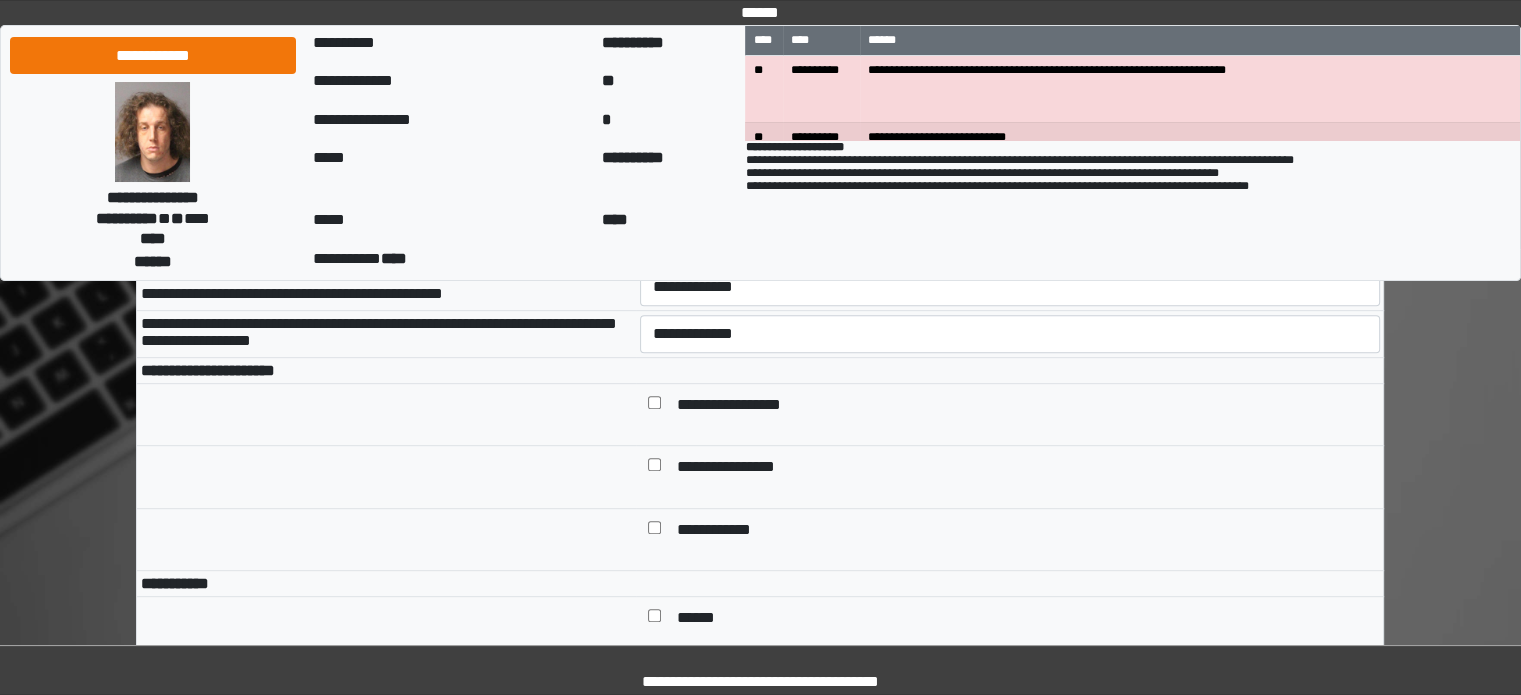 click on "**********" at bounding box center (1010, 287) 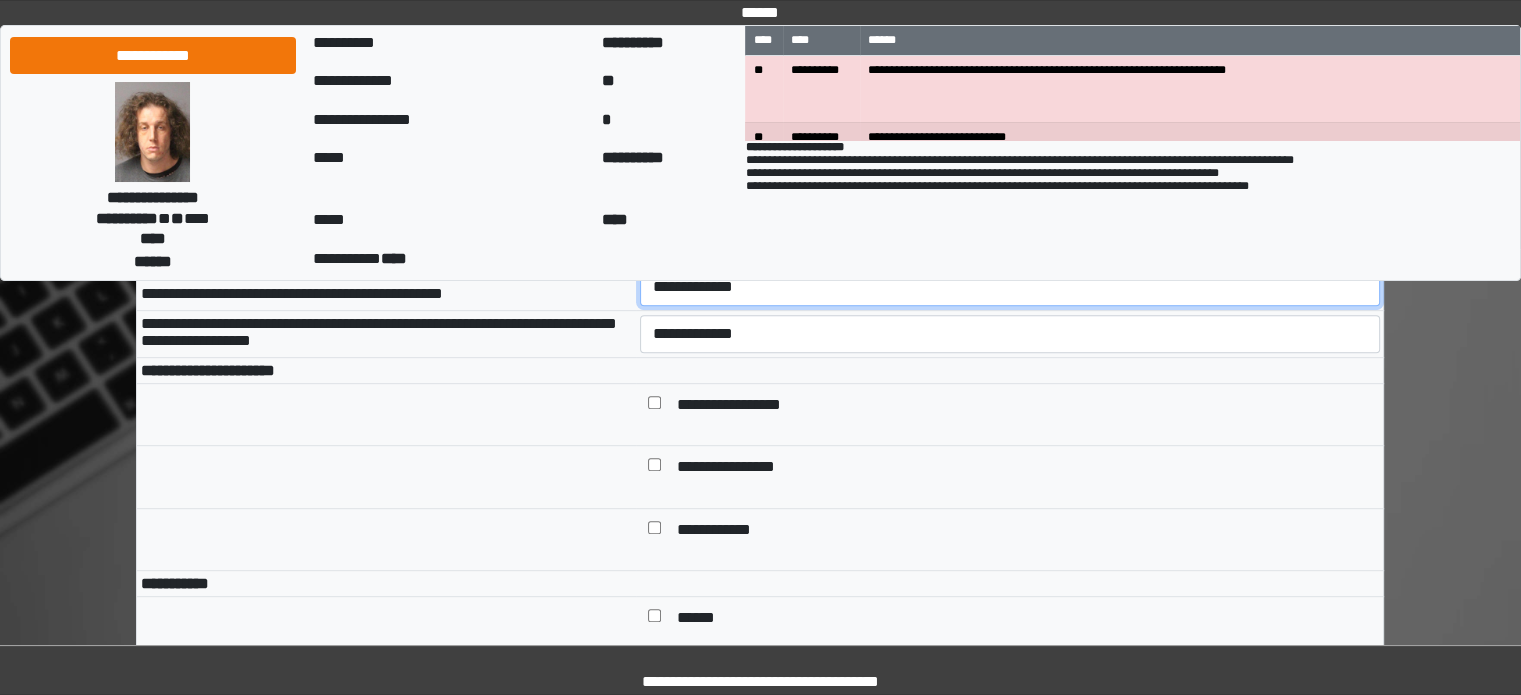 click on "**********" at bounding box center [1010, 287] 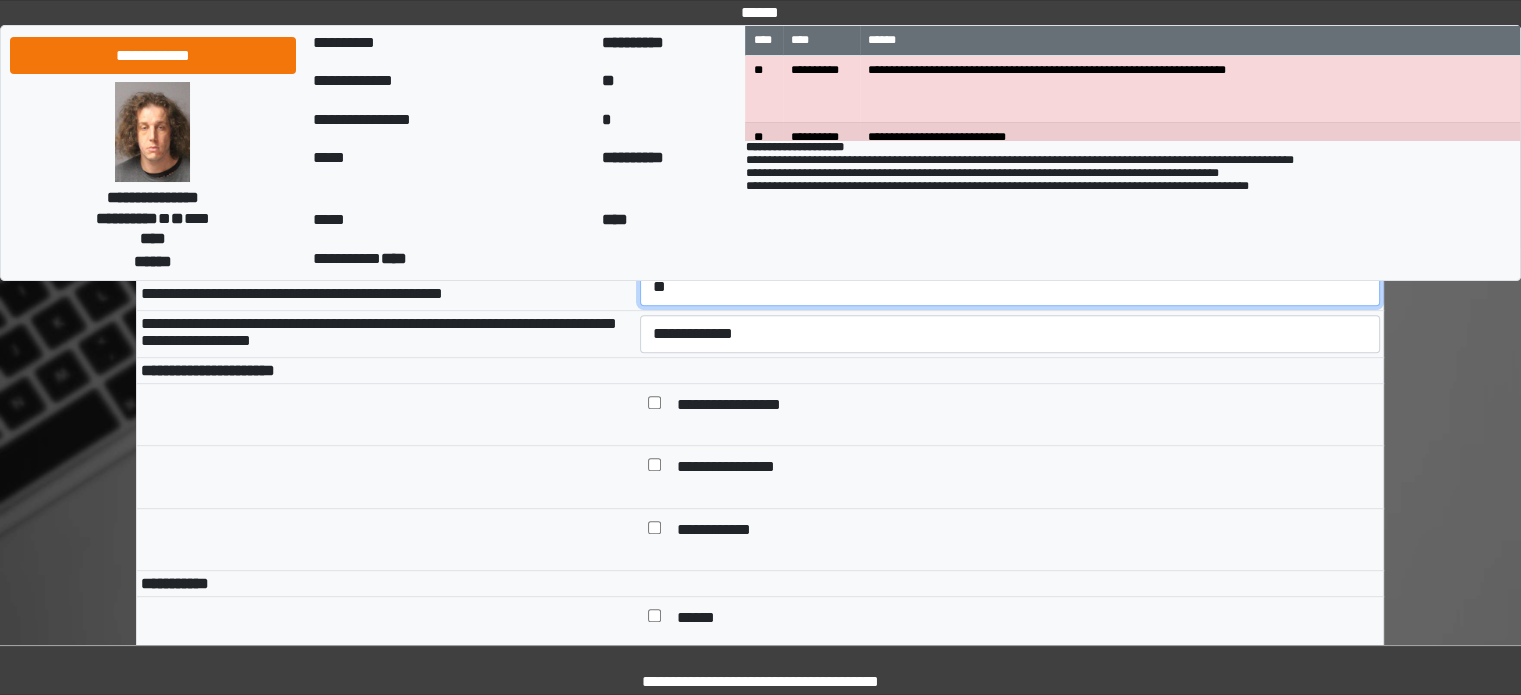 click on "**********" at bounding box center (1010, 287) 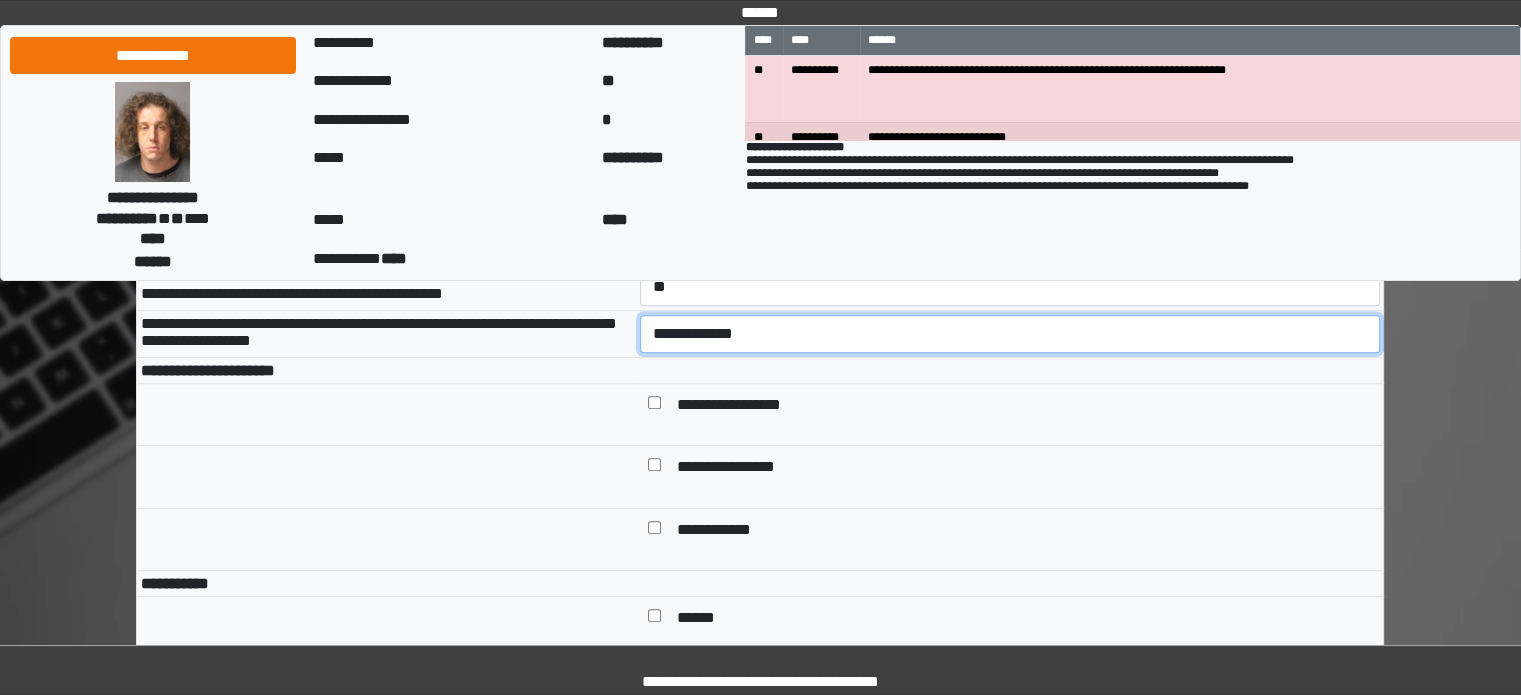 click on "**********" at bounding box center (1010, 334) 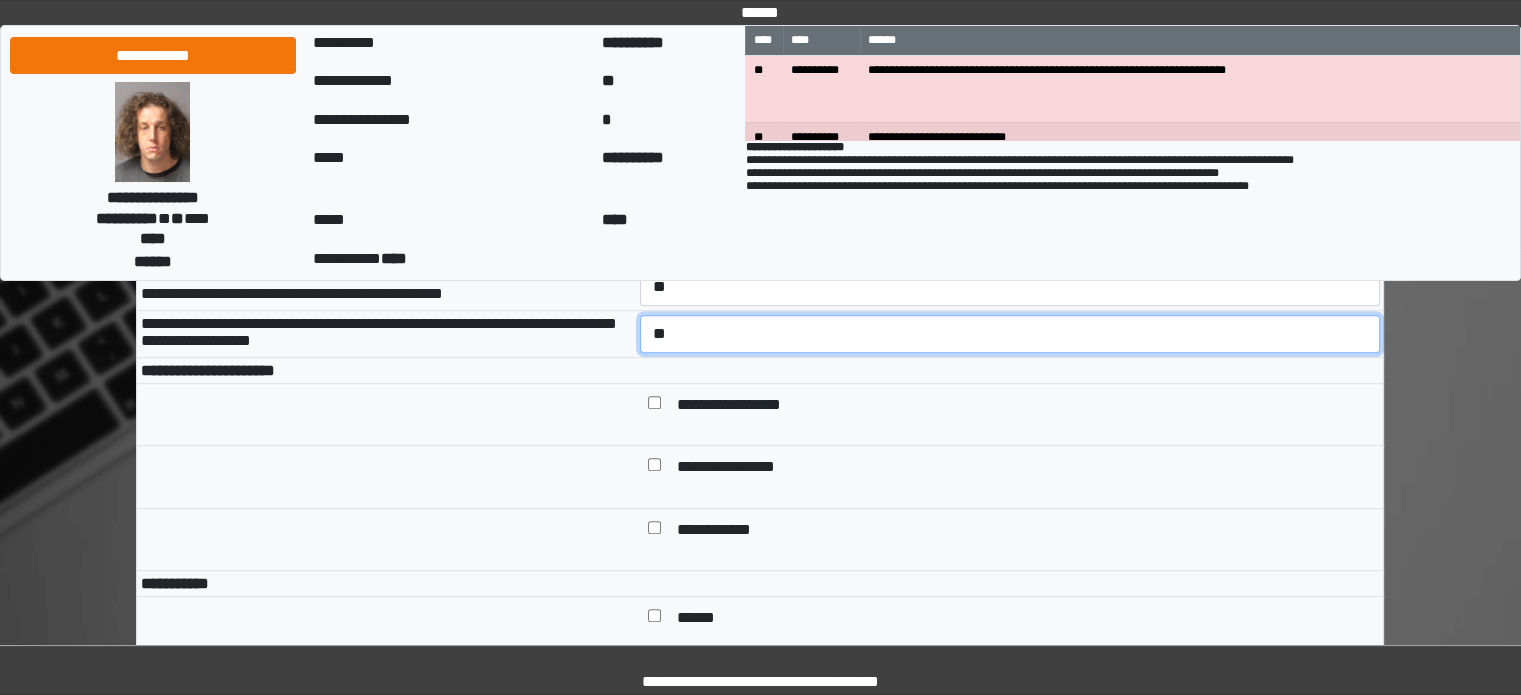click on "**********" at bounding box center [1010, 334] 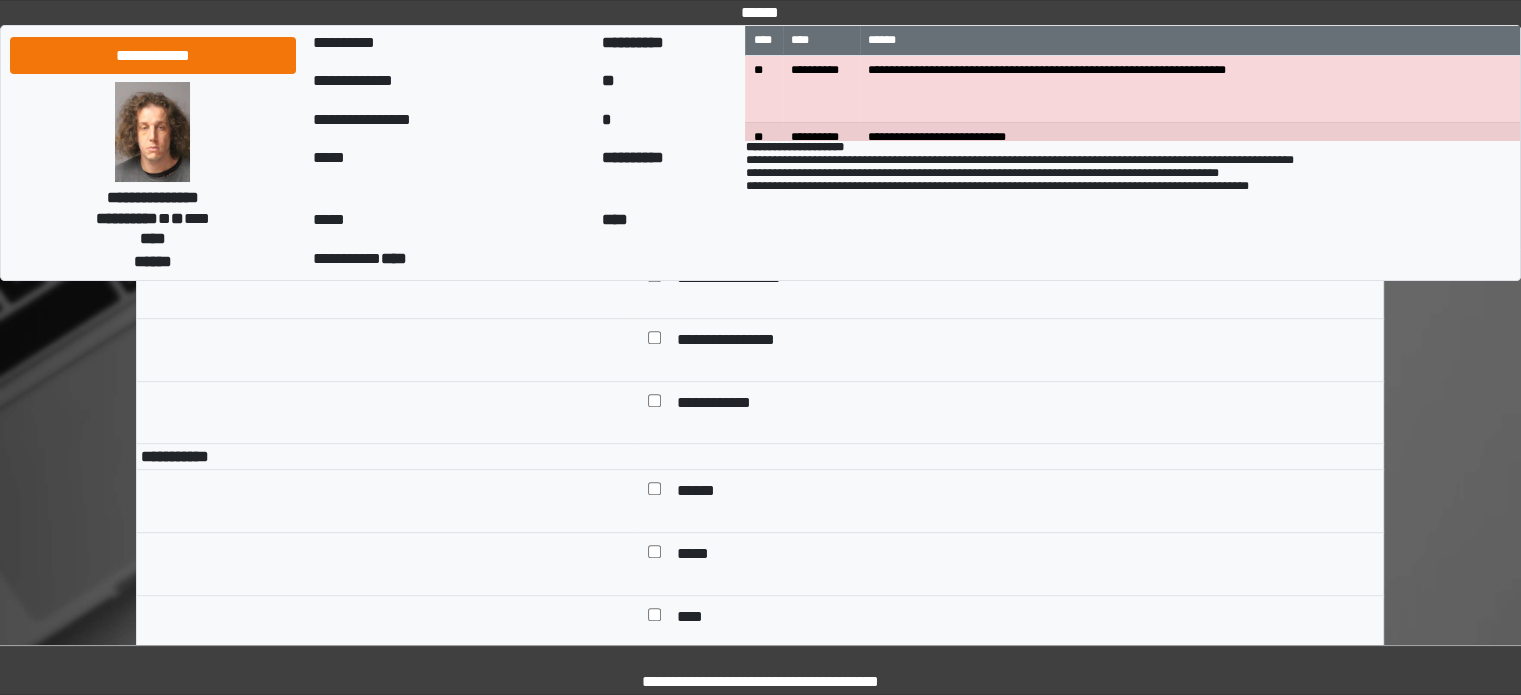 scroll, scrollTop: 1100, scrollLeft: 0, axis: vertical 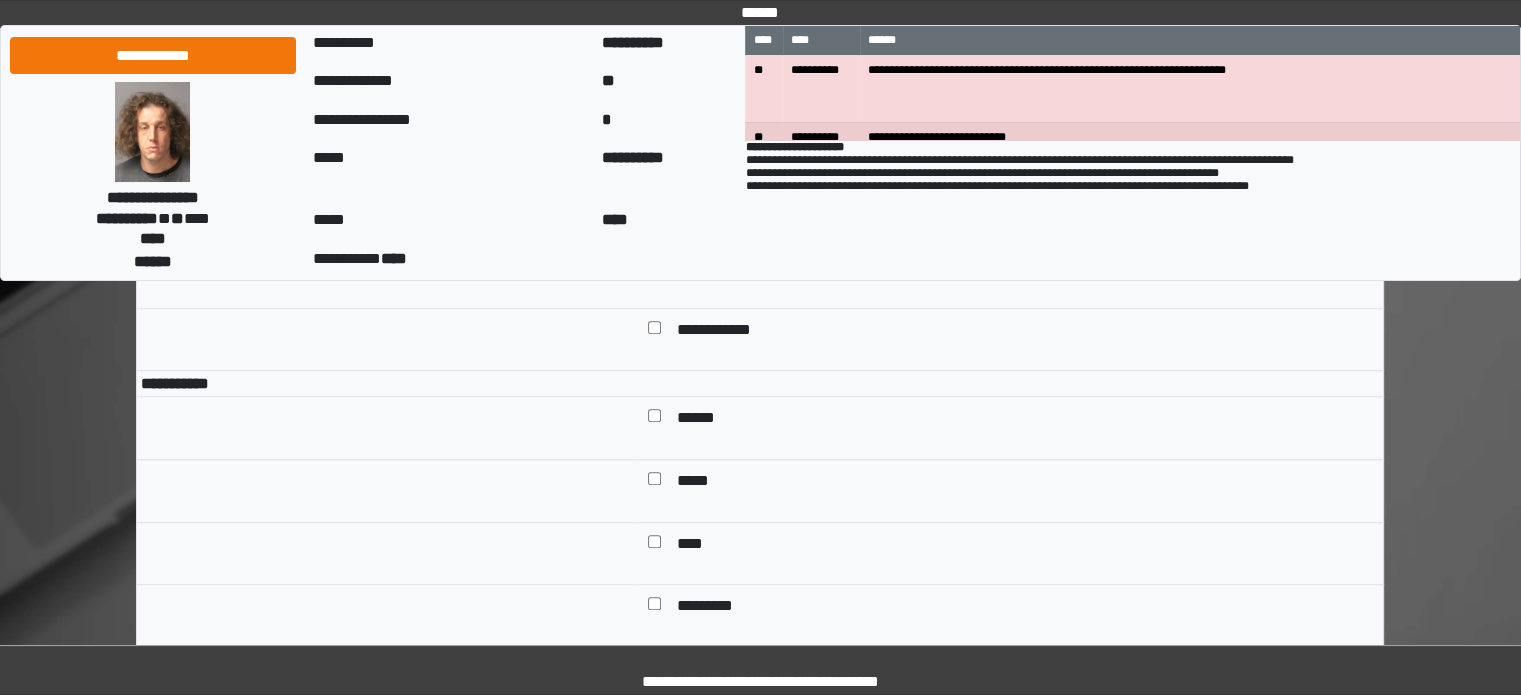 click at bounding box center (654, 420) 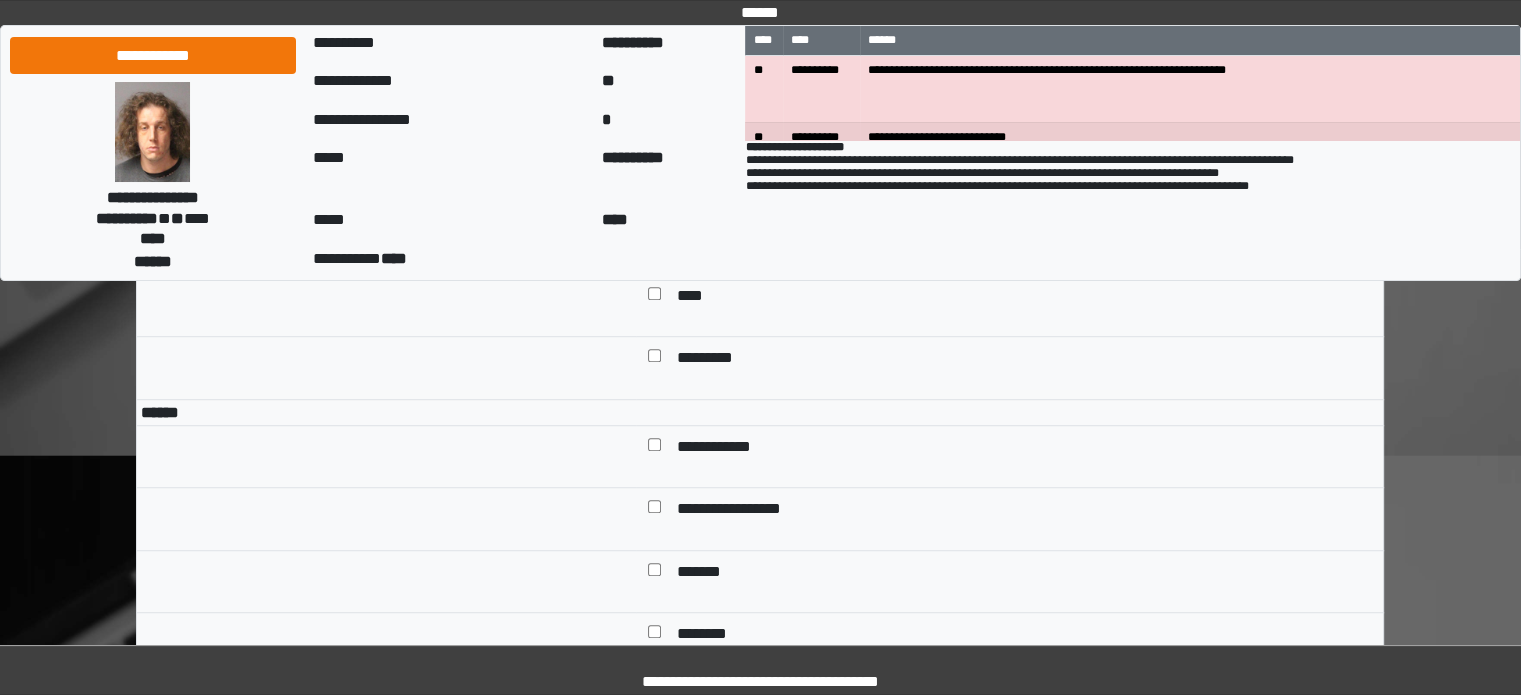 scroll, scrollTop: 1300, scrollLeft: 0, axis: vertical 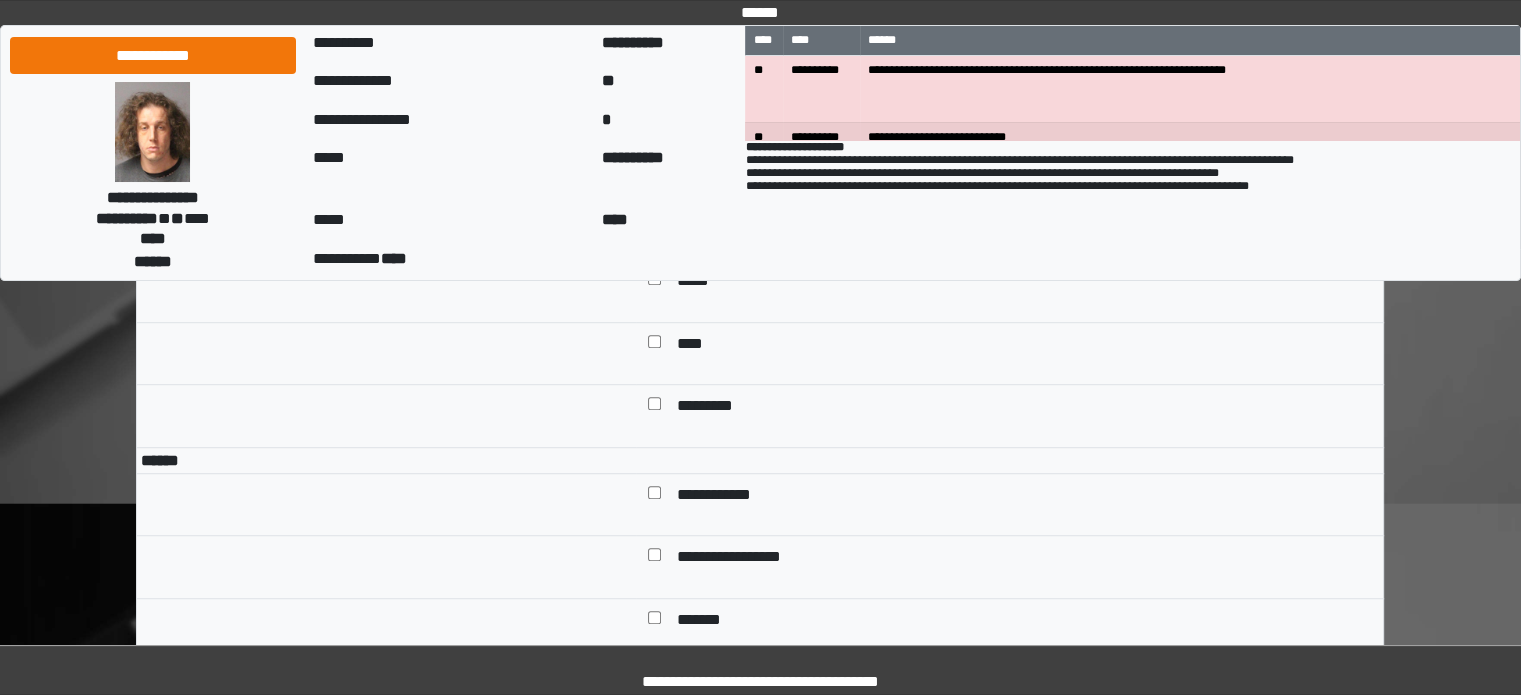 click at bounding box center [654, 283] 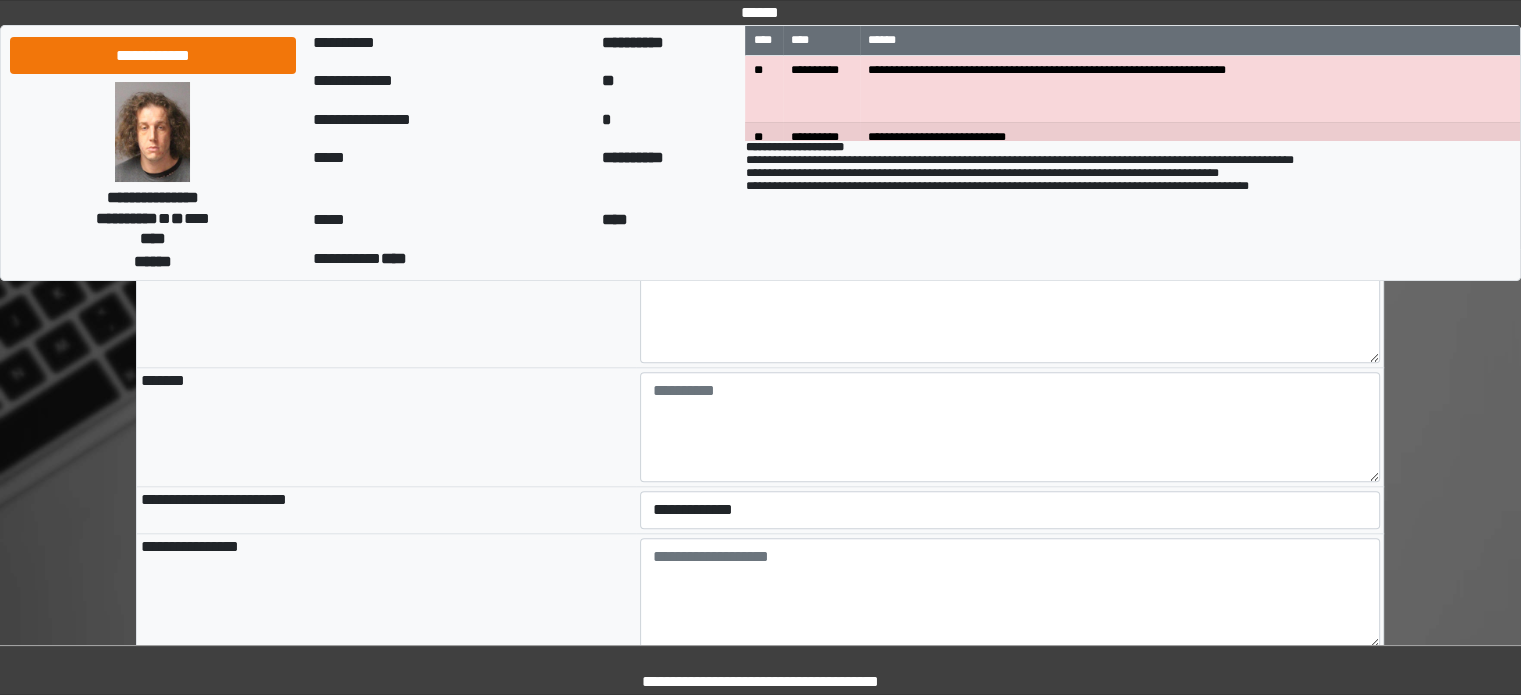scroll, scrollTop: 2100, scrollLeft: 0, axis: vertical 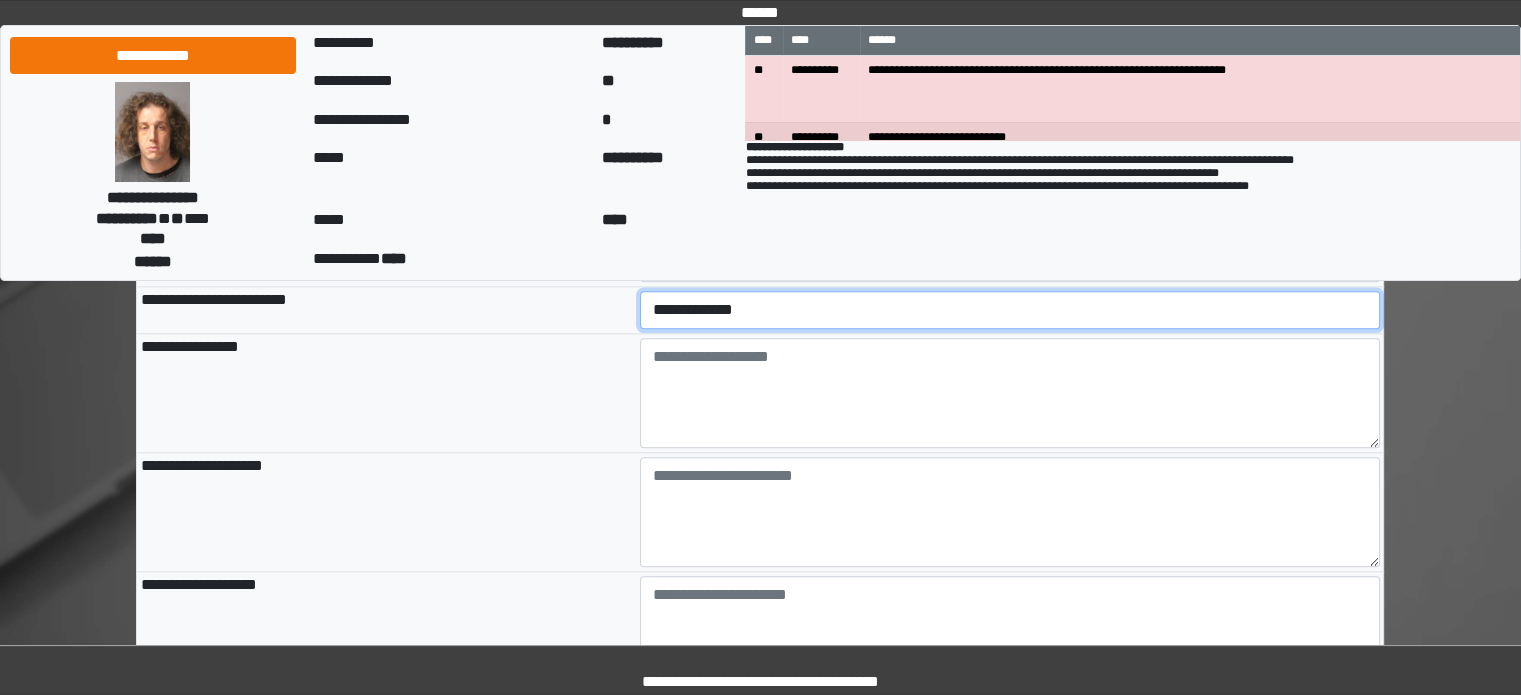 drag, startPoint x: 736, startPoint y: 375, endPoint x: 736, endPoint y: 387, distance: 12 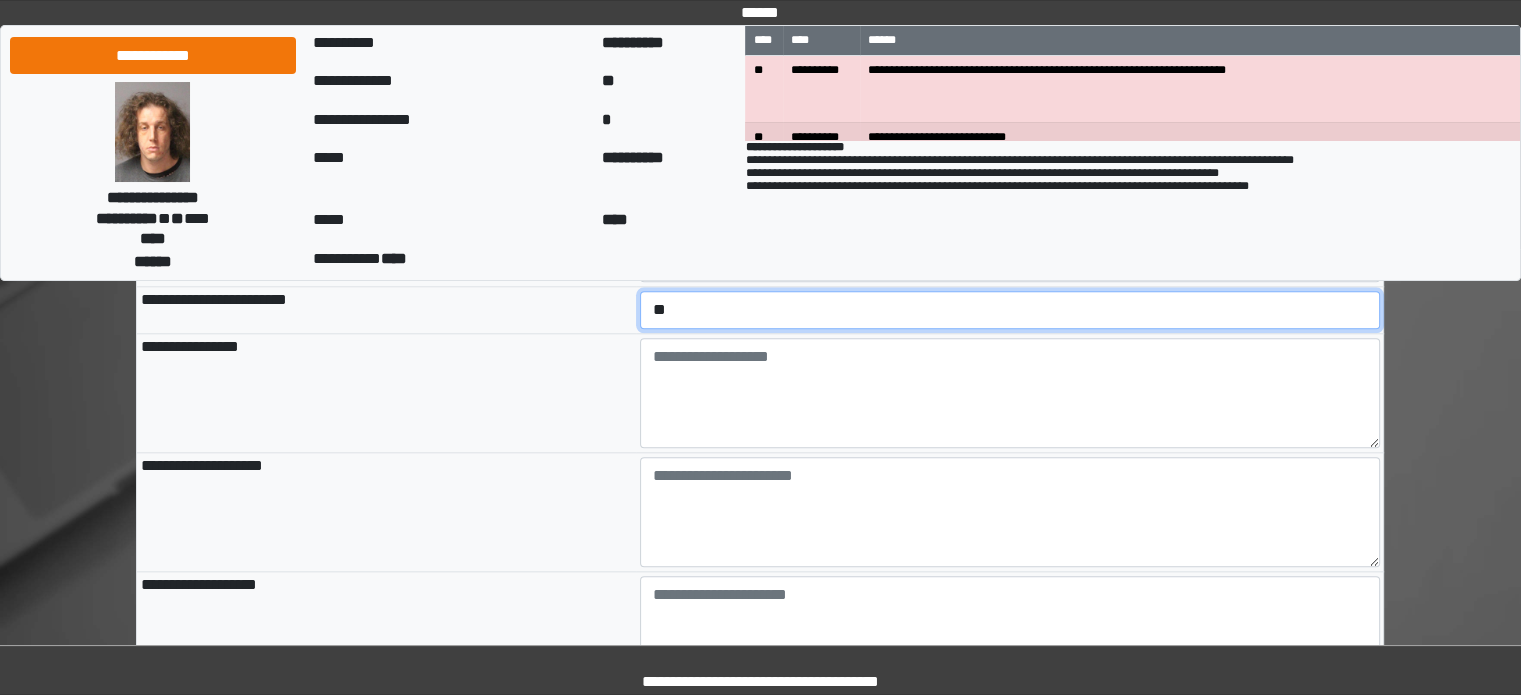click on "**********" at bounding box center (1010, 310) 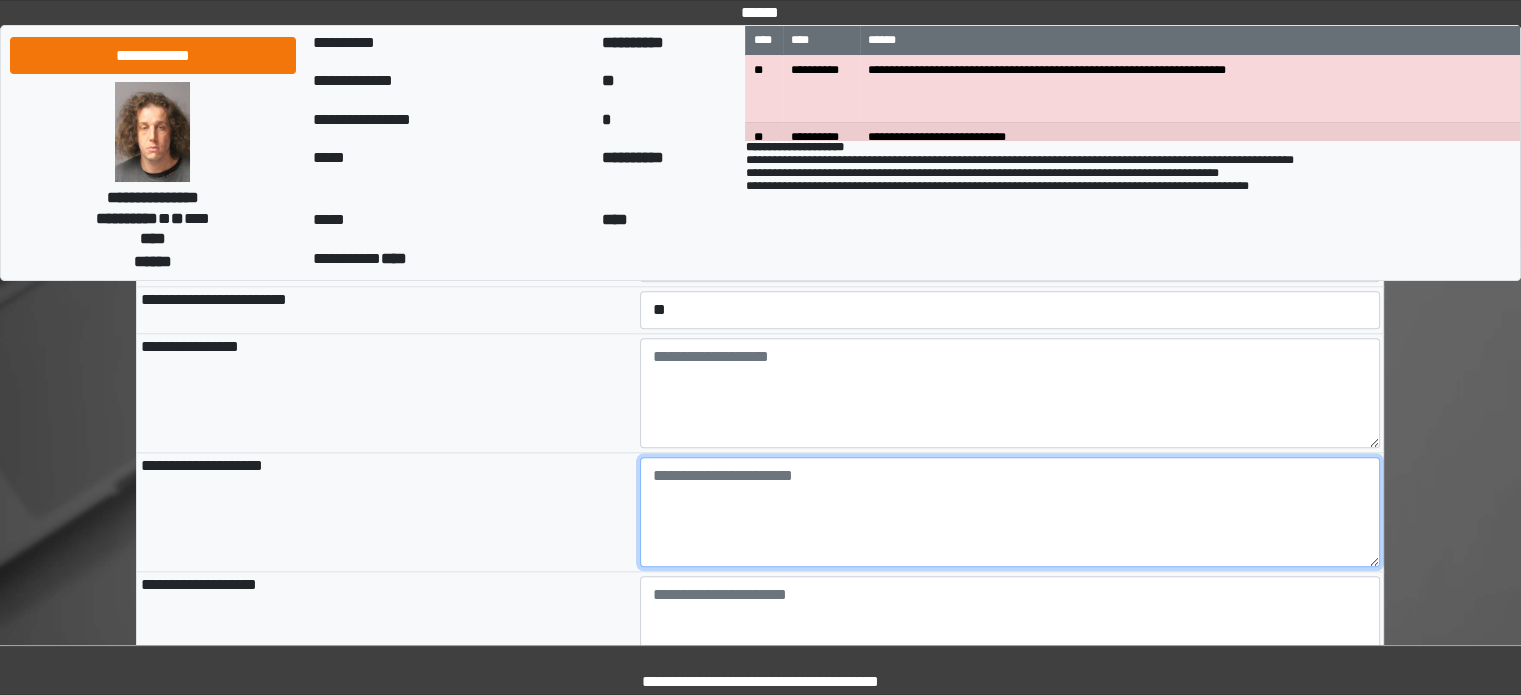 click at bounding box center (1010, 512) 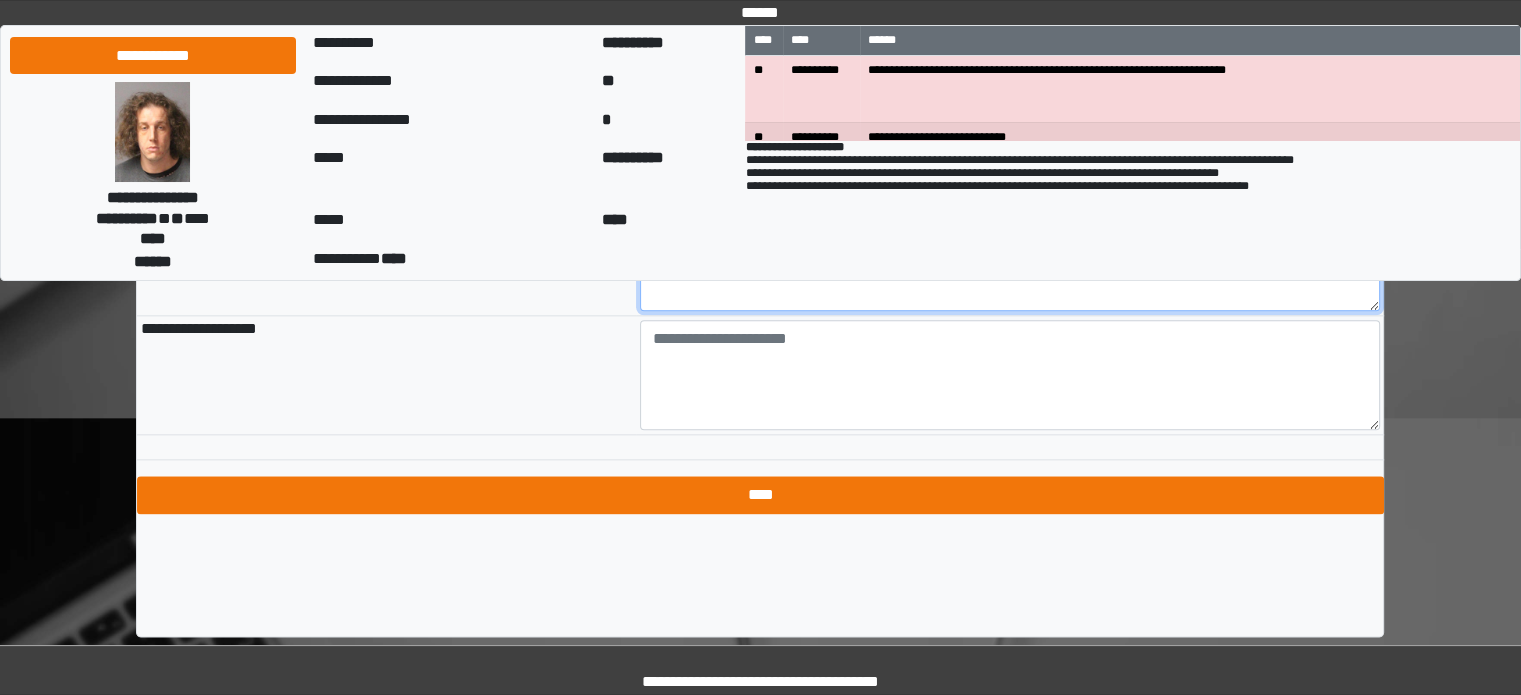 scroll, scrollTop: 2362, scrollLeft: 0, axis: vertical 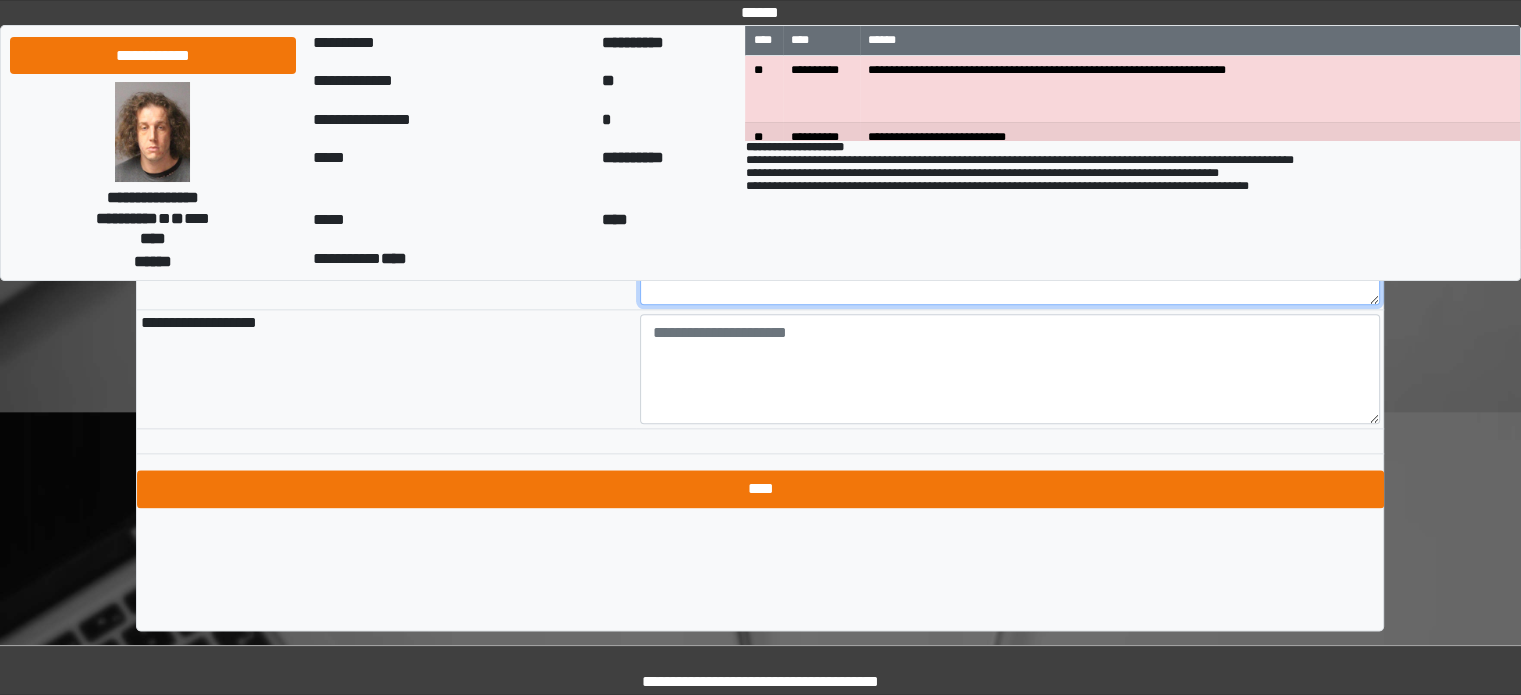 type on "**********" 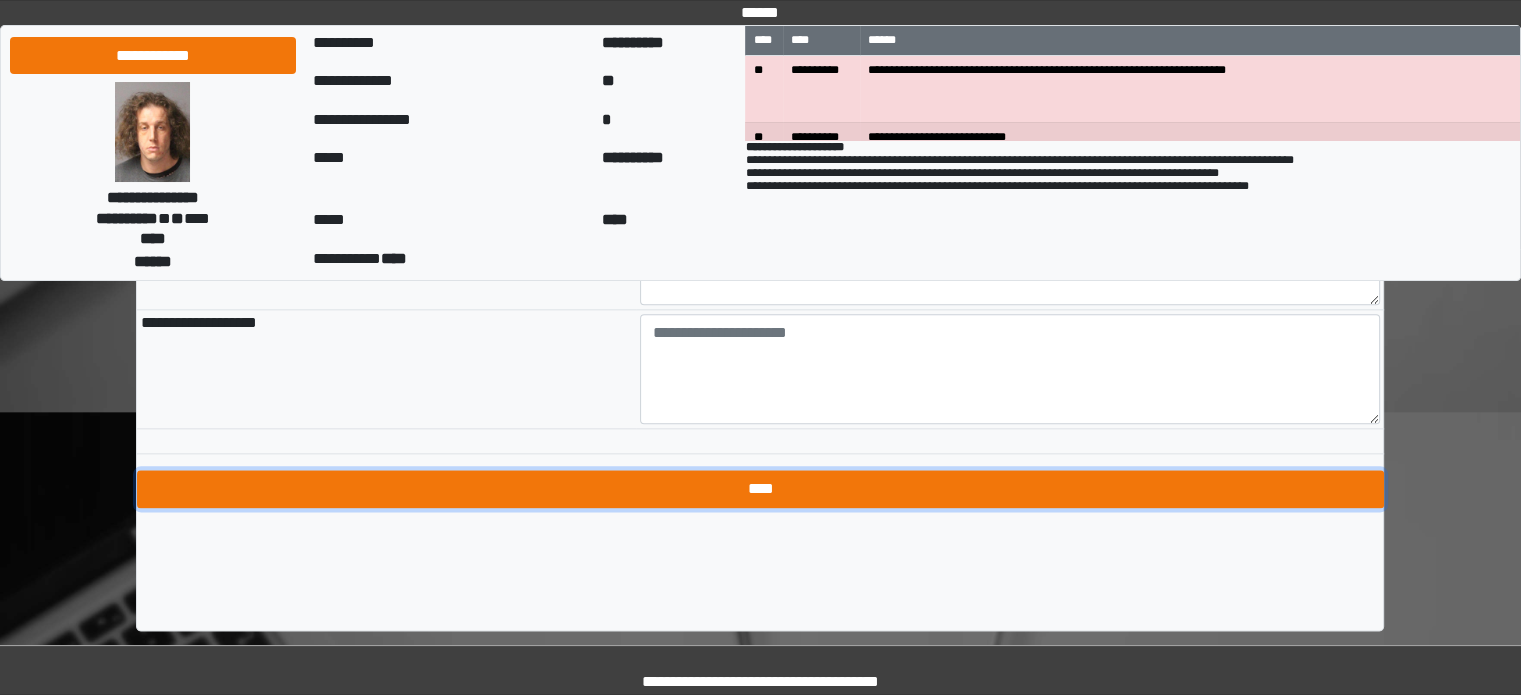 click on "****" at bounding box center (760, 489) 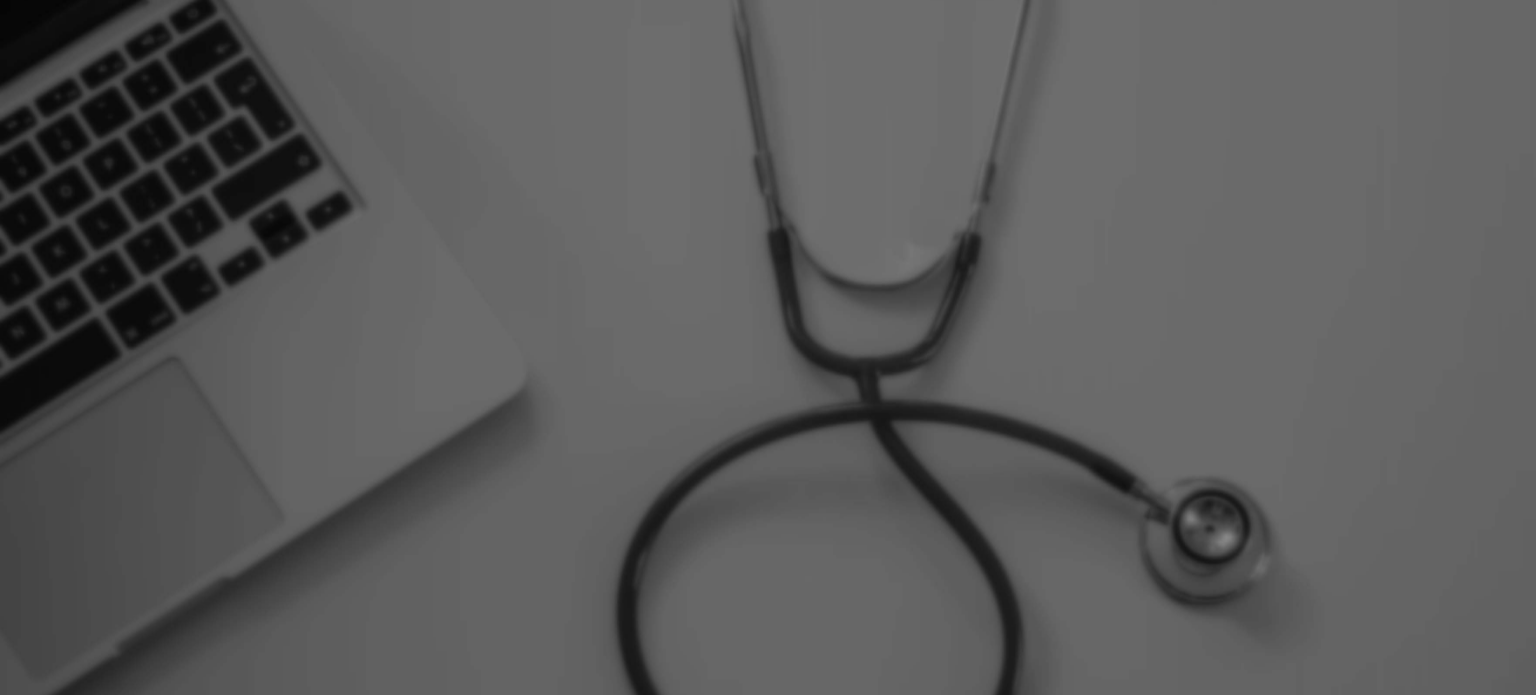 scroll, scrollTop: 0, scrollLeft: 0, axis: both 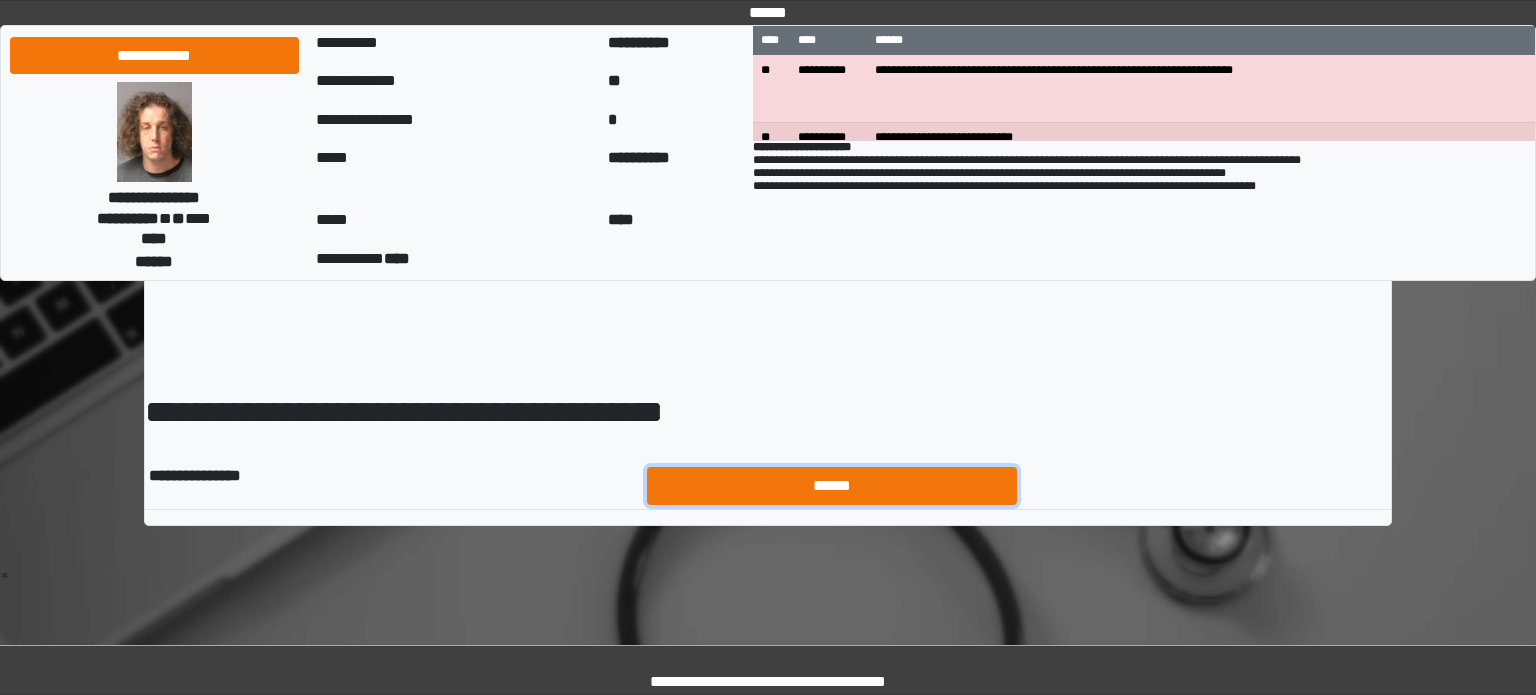 click on "******" at bounding box center [832, 486] 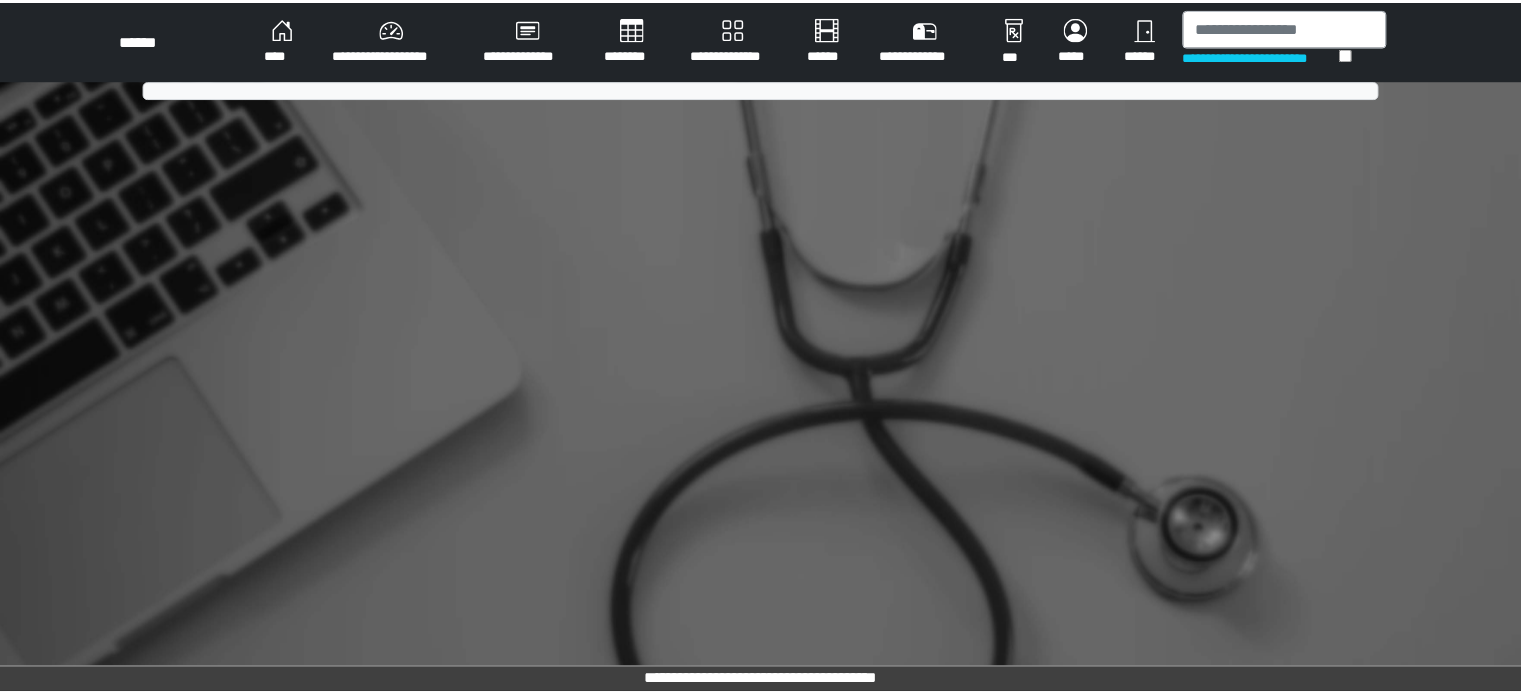 scroll, scrollTop: 0, scrollLeft: 0, axis: both 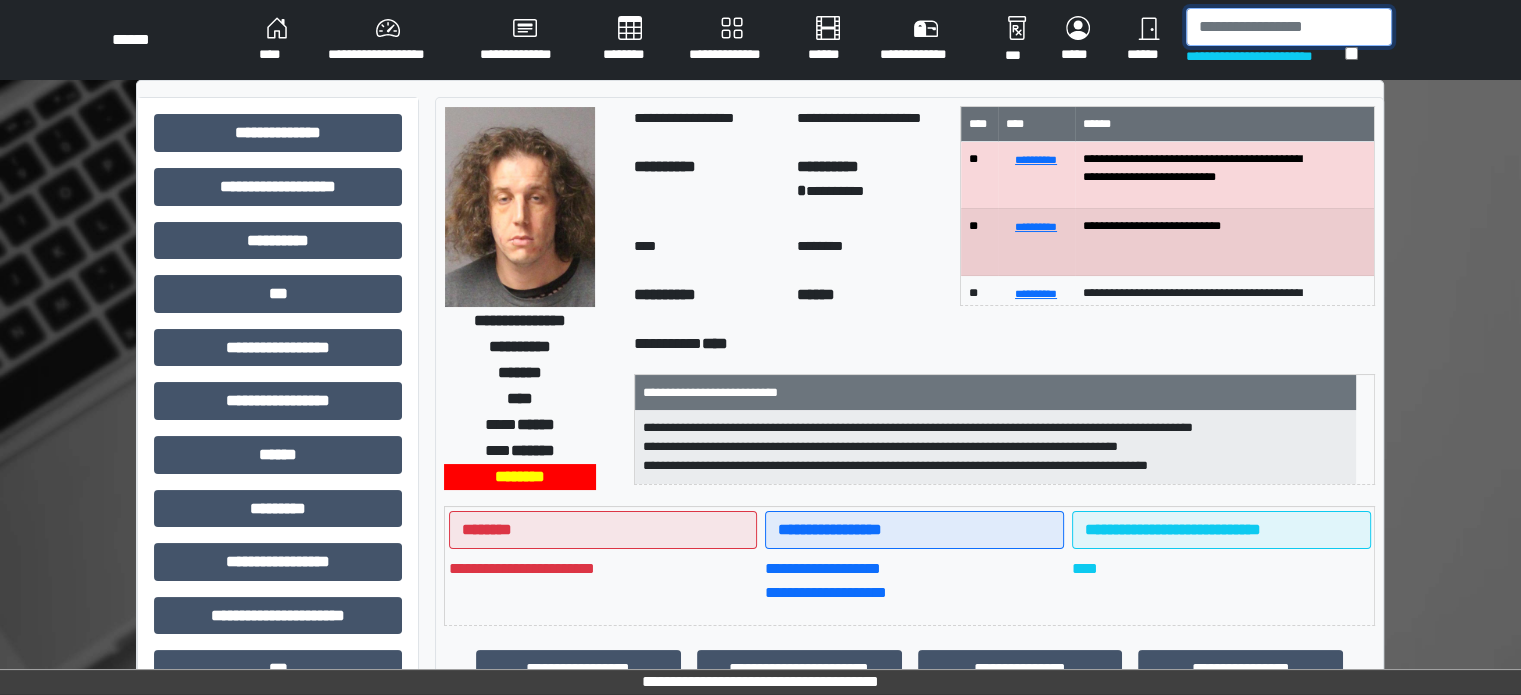 click at bounding box center [1289, 27] 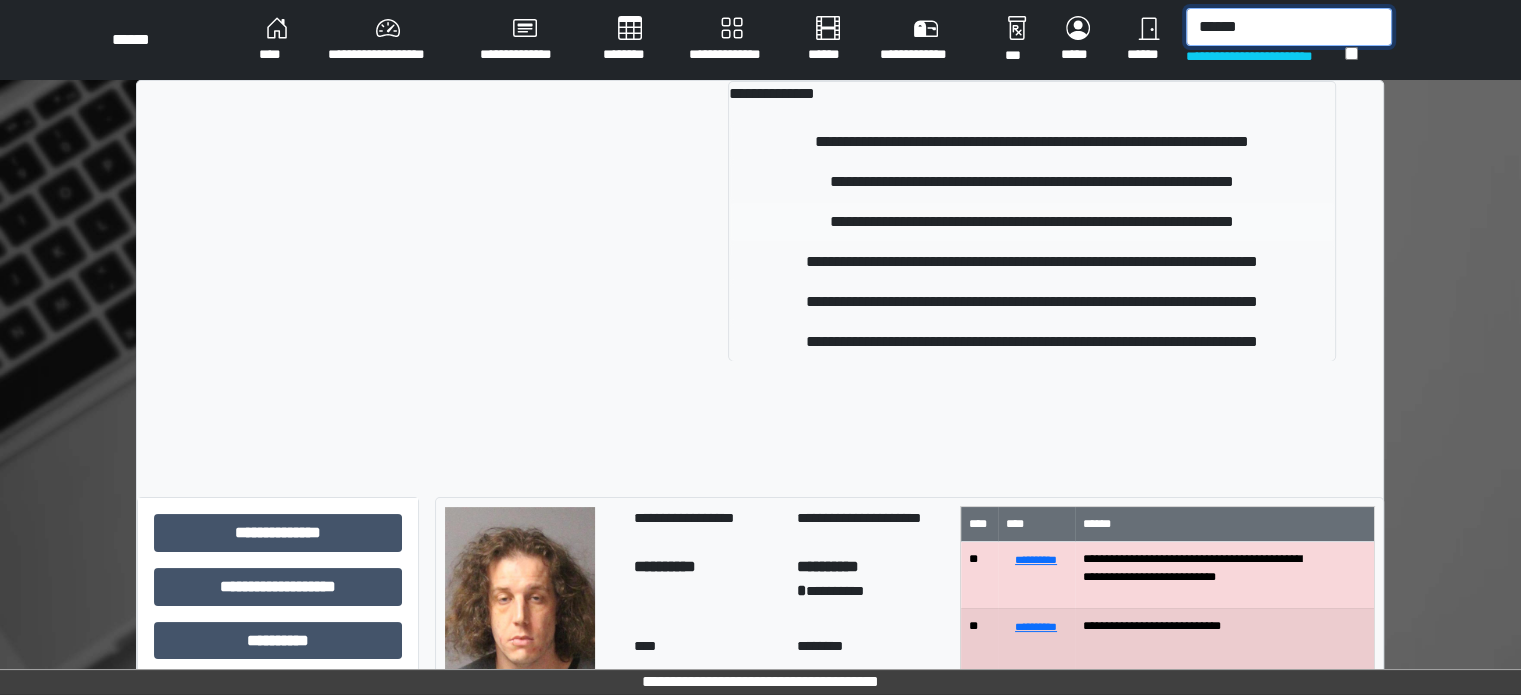 type on "******" 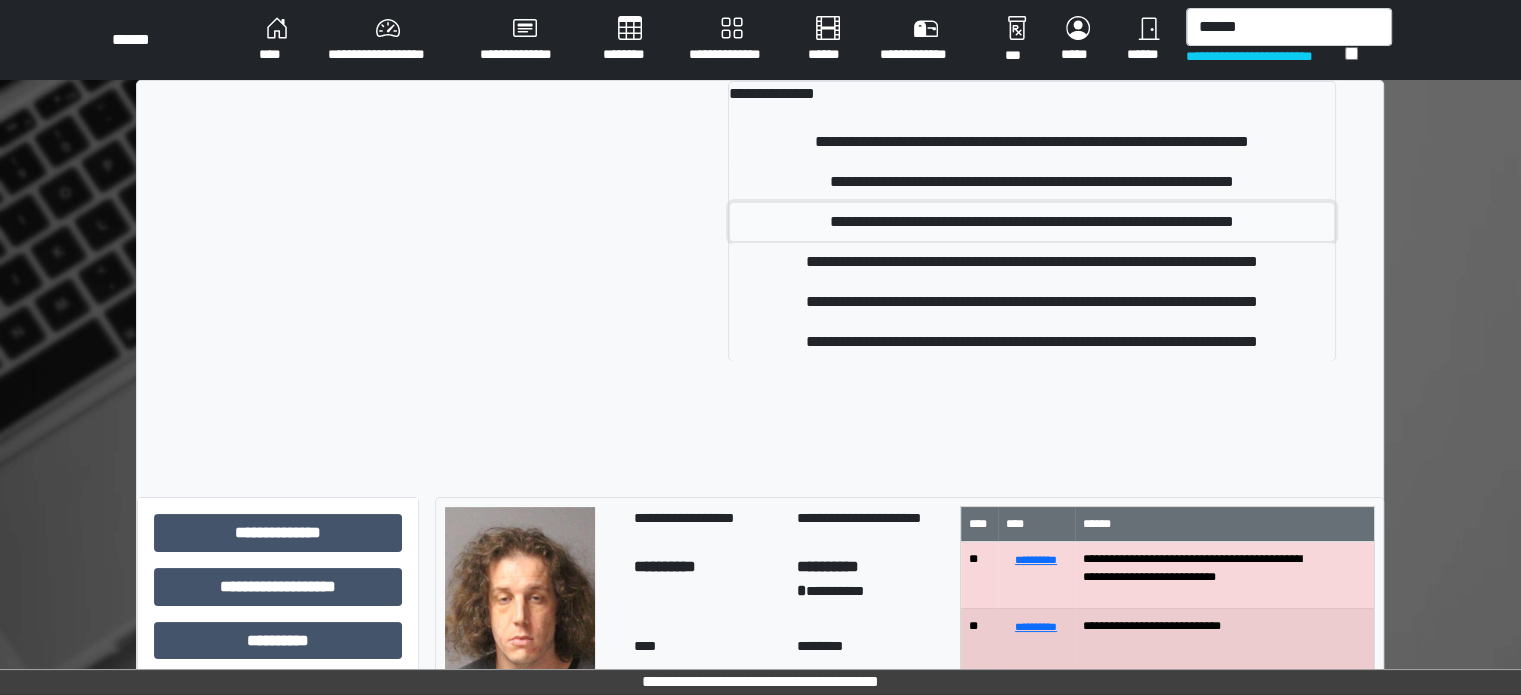click on "**********" at bounding box center (1032, 222) 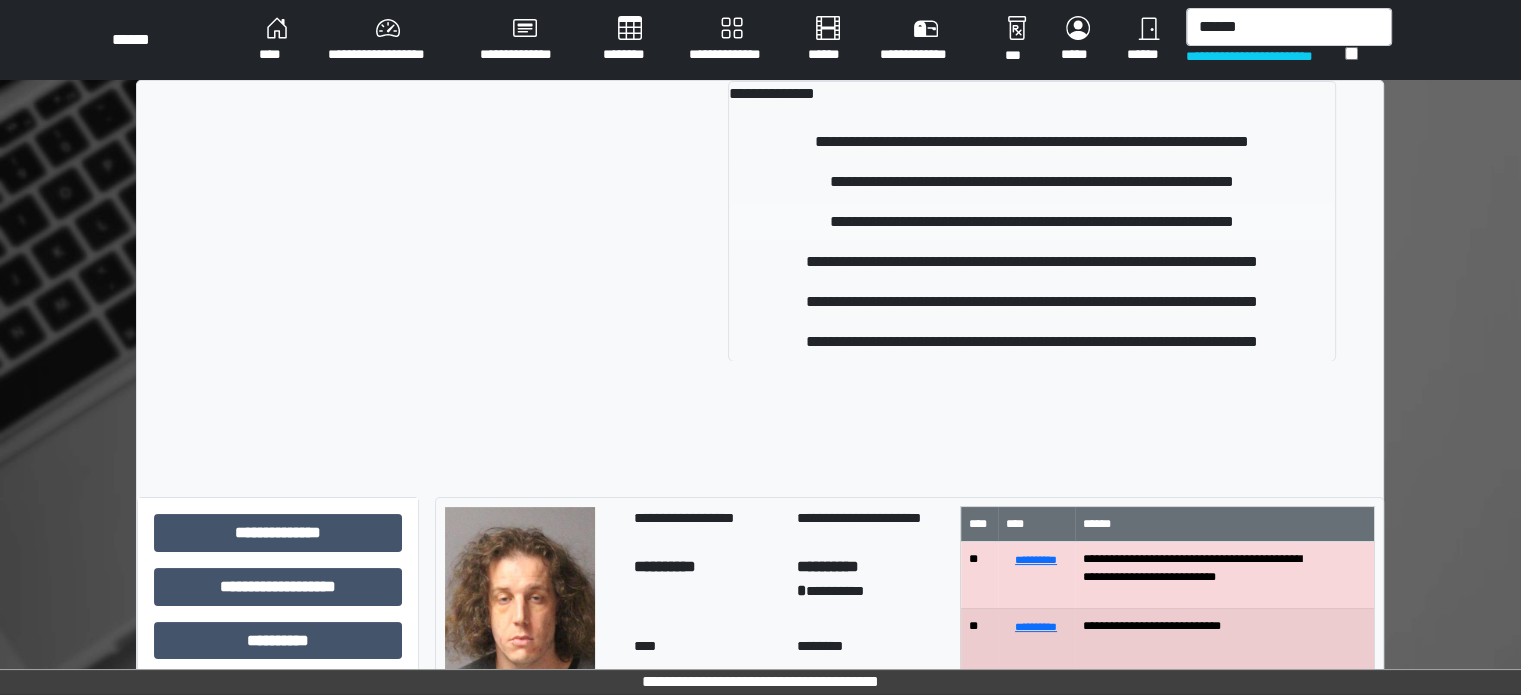 type 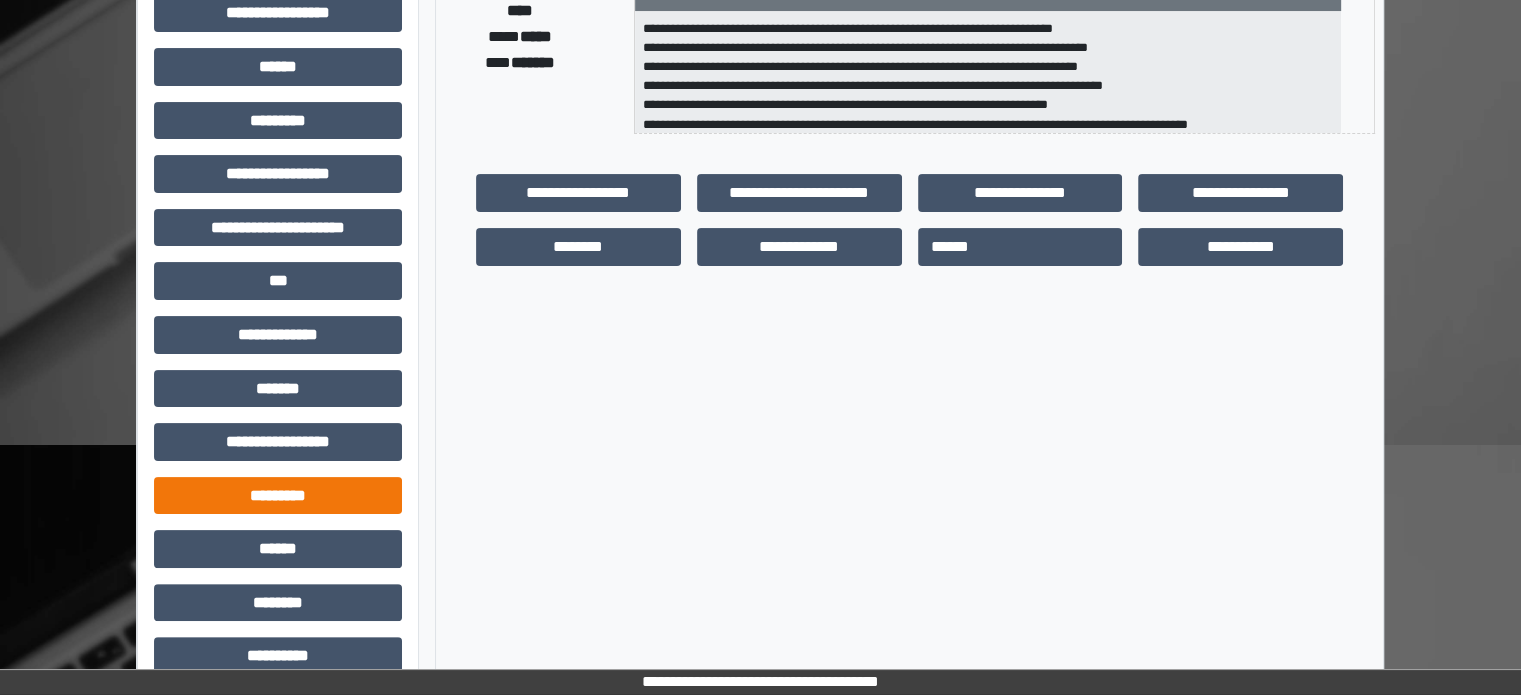 scroll, scrollTop: 400, scrollLeft: 0, axis: vertical 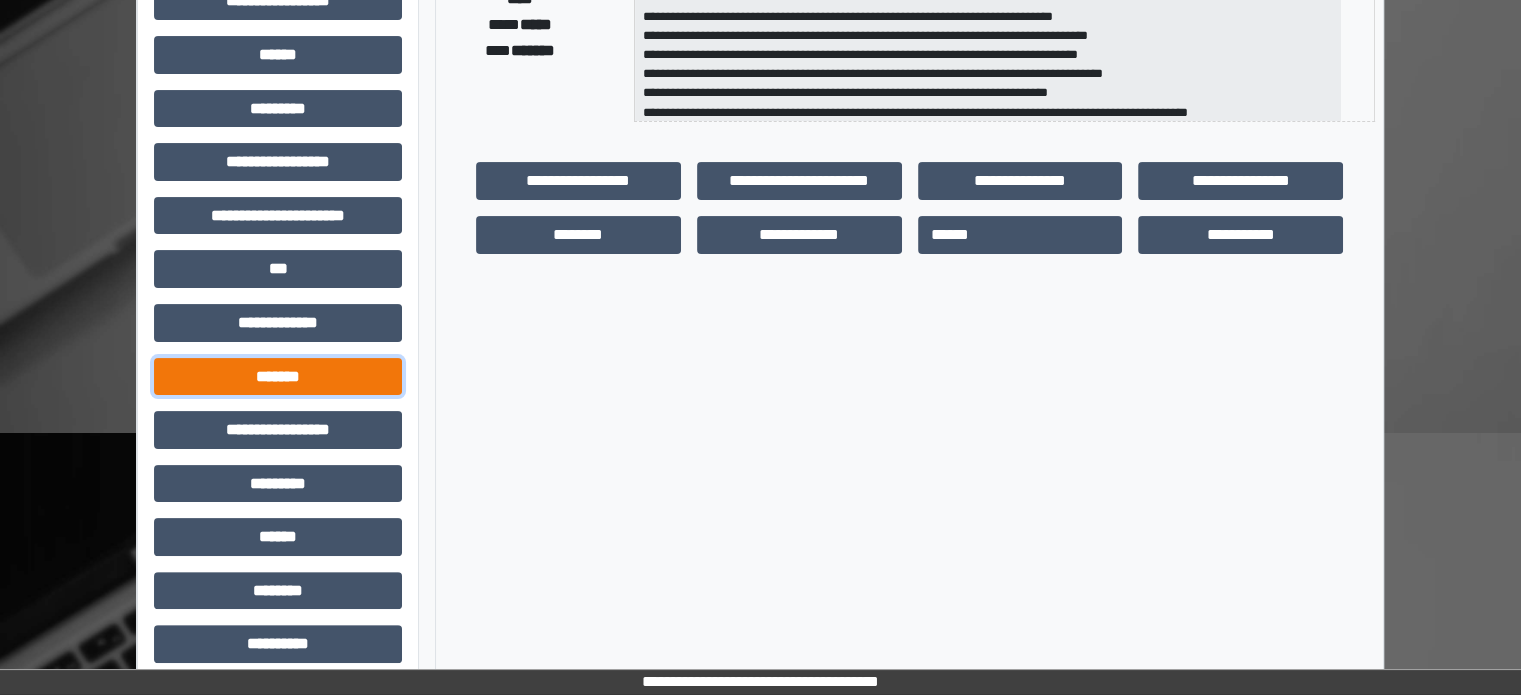 click on "*******" at bounding box center (278, 377) 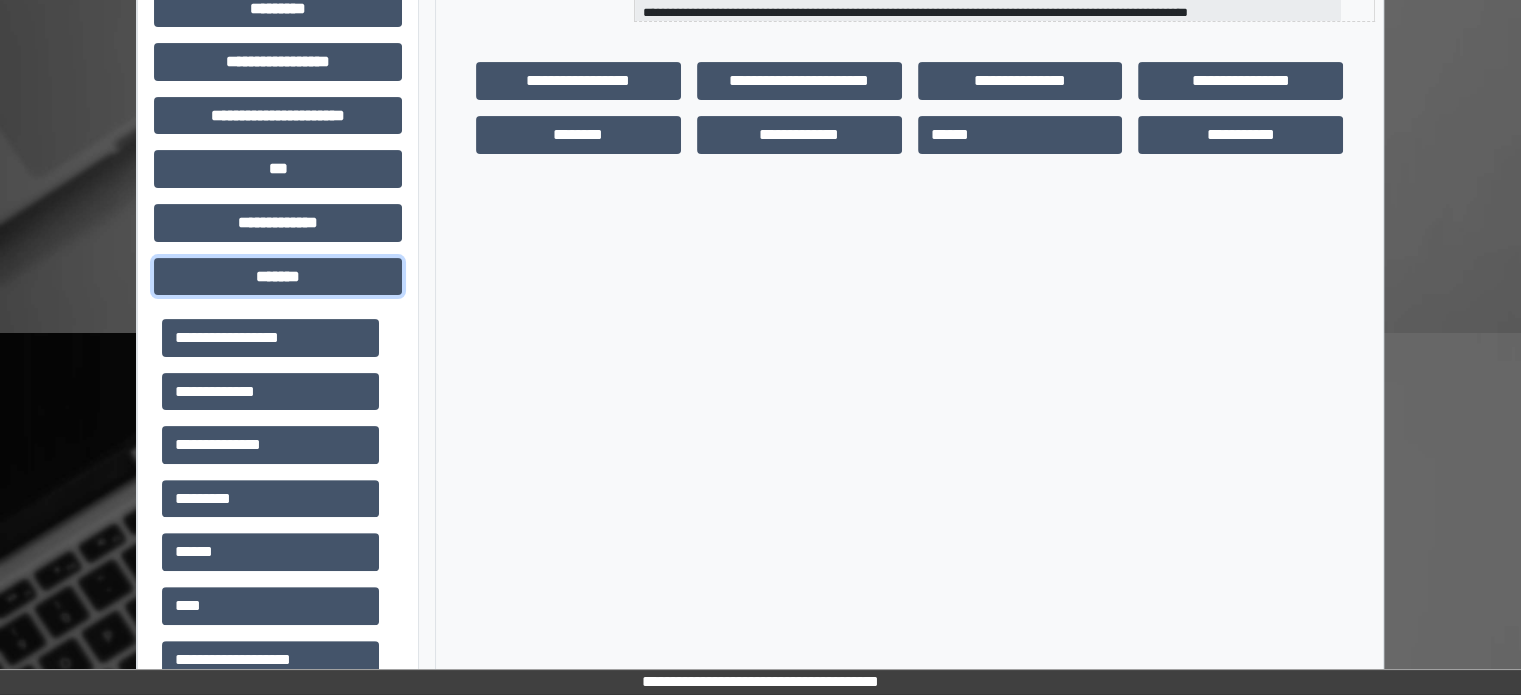 scroll, scrollTop: 700, scrollLeft: 0, axis: vertical 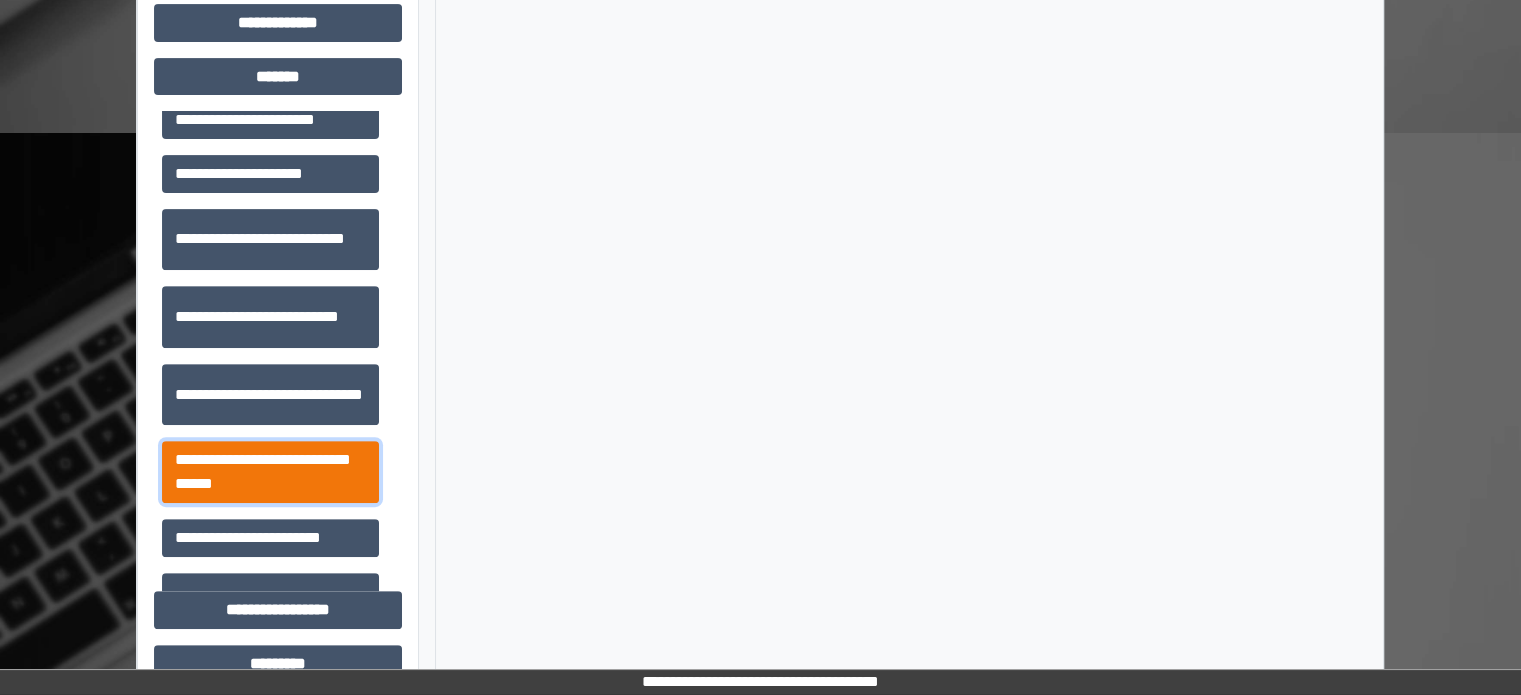 click on "**********" at bounding box center (270, 472) 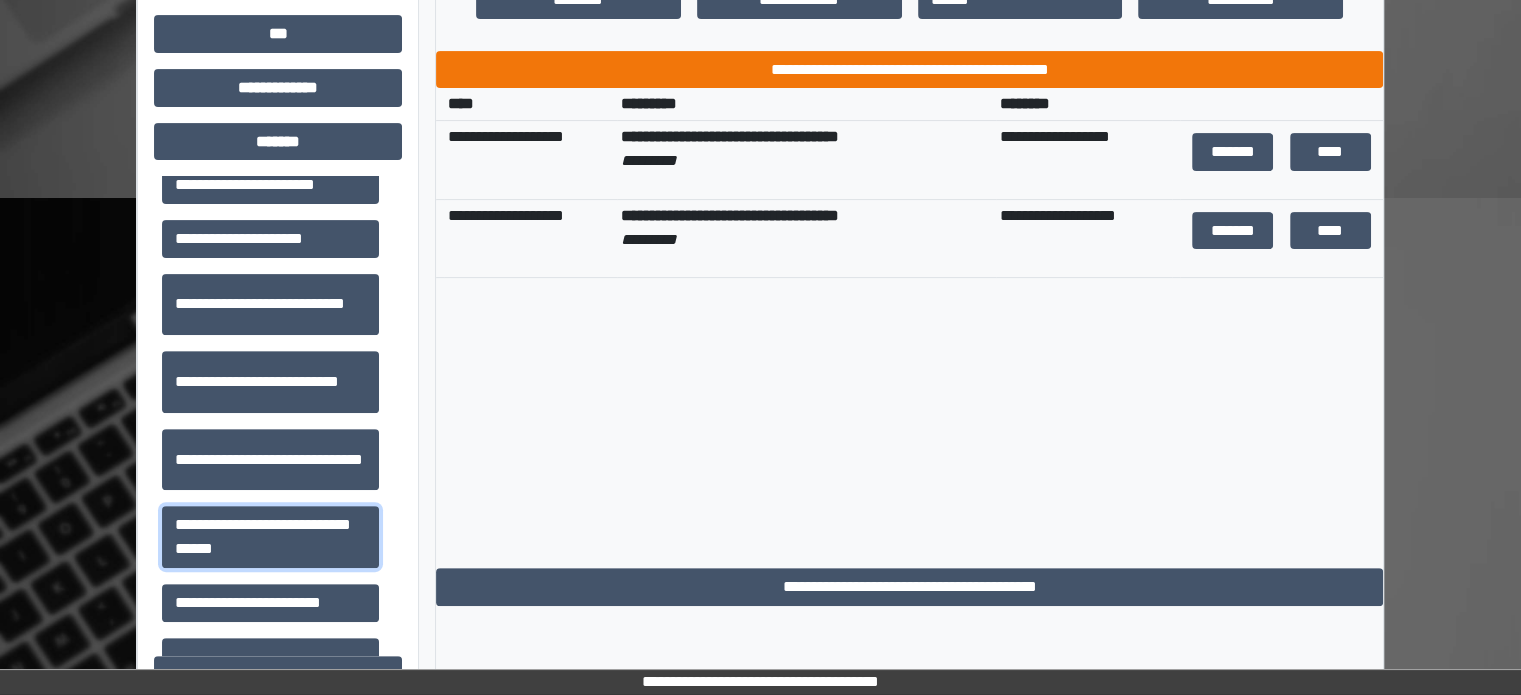 scroll, scrollTop: 600, scrollLeft: 0, axis: vertical 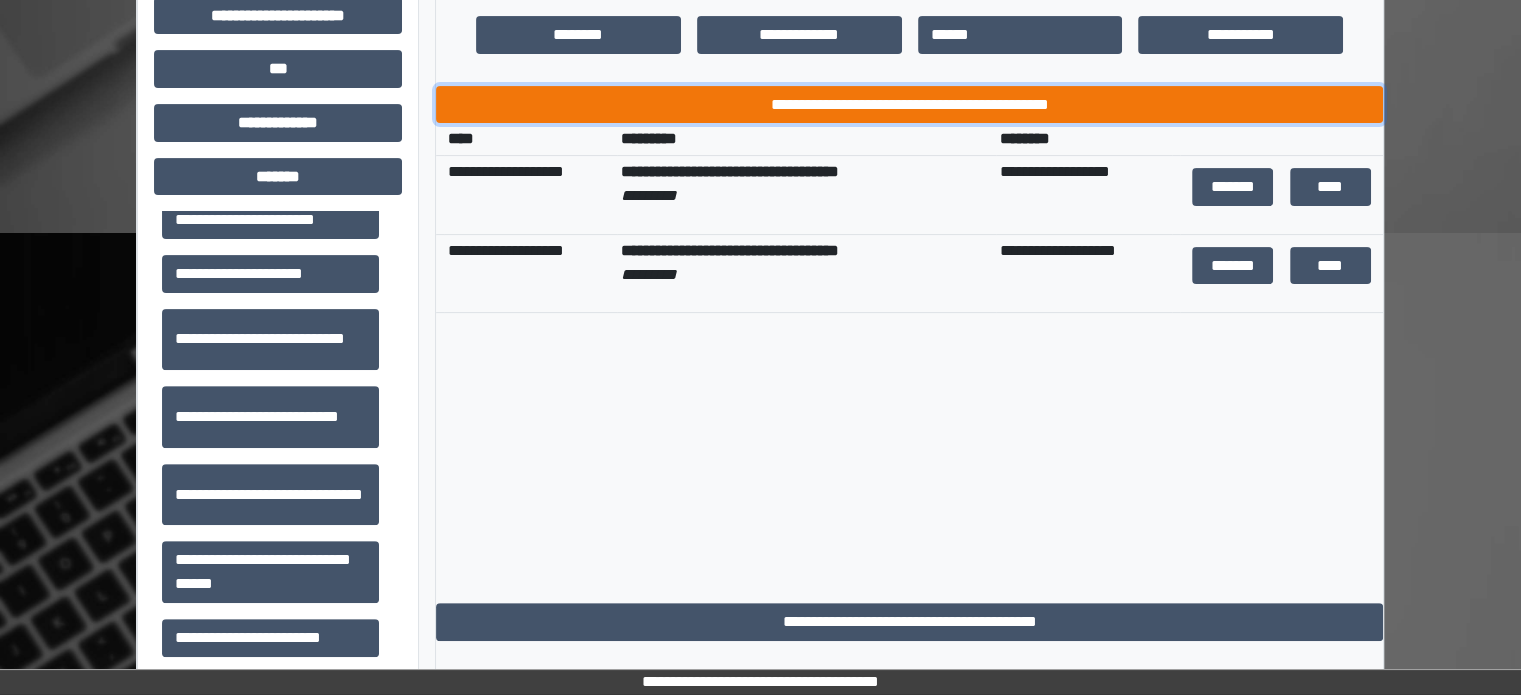 click on "**********" at bounding box center (909, 105) 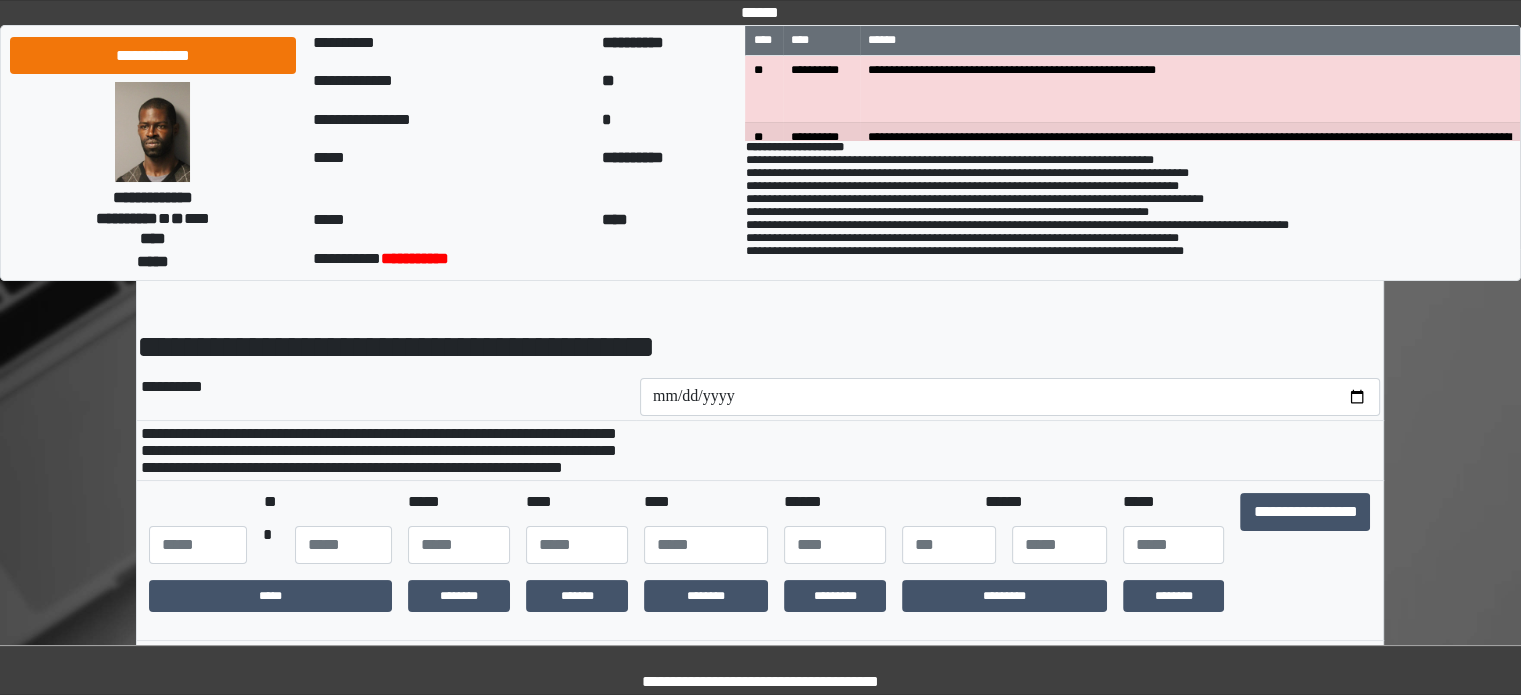 scroll, scrollTop: 100, scrollLeft: 0, axis: vertical 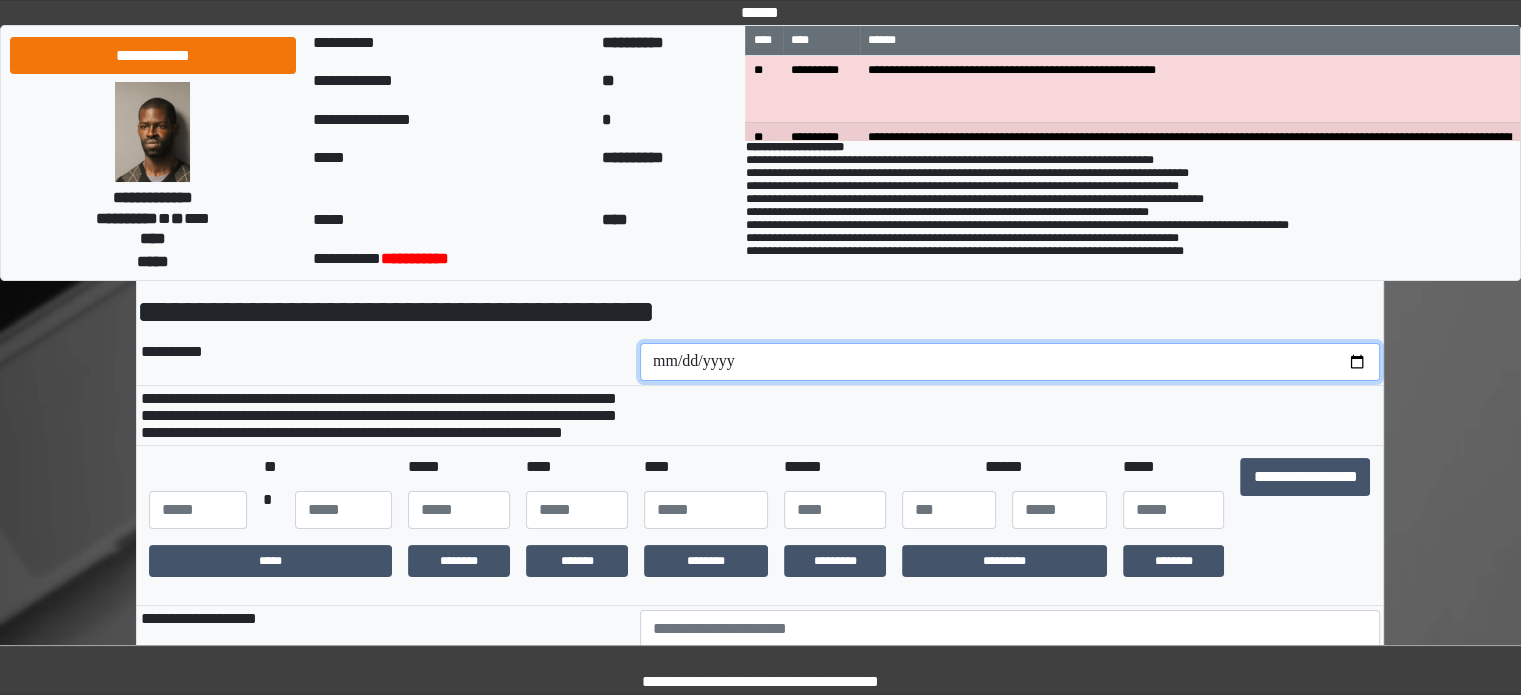 click at bounding box center [1010, 362] 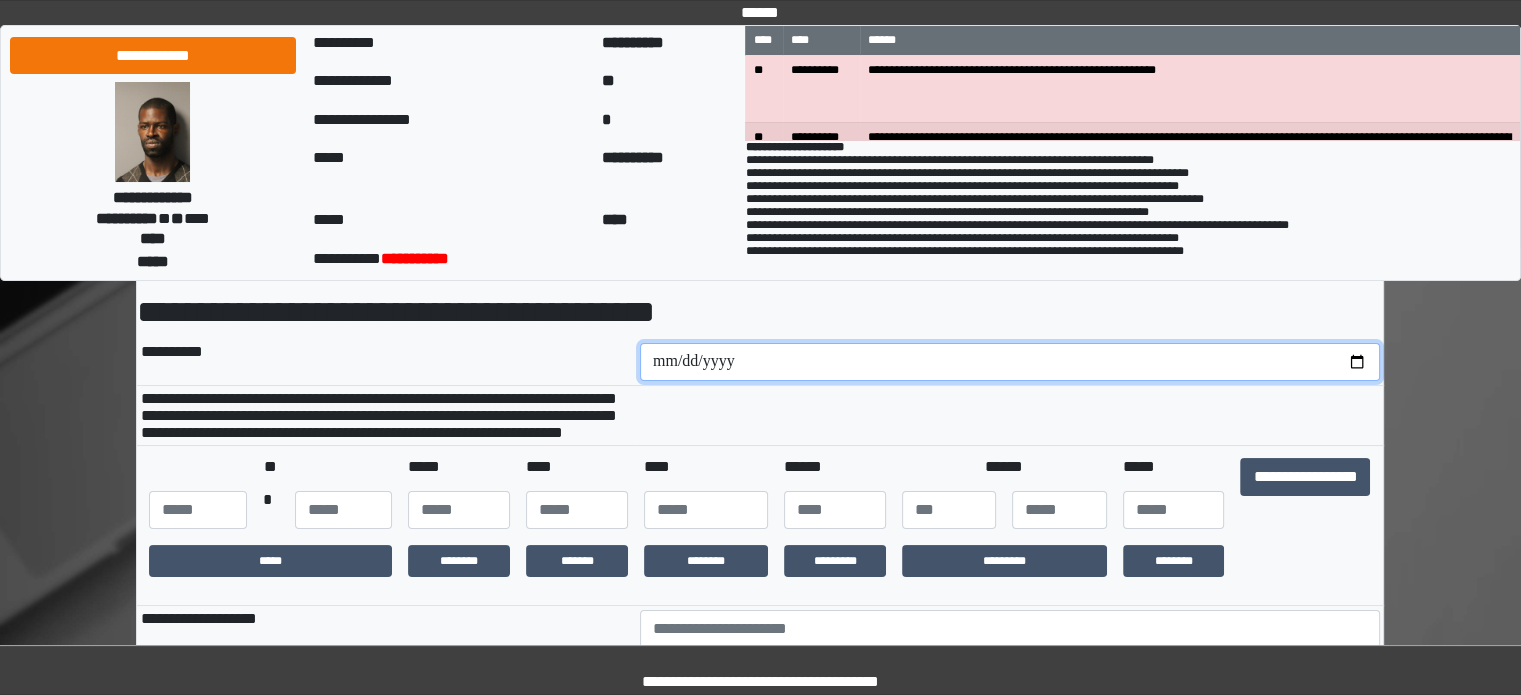 type on "**********" 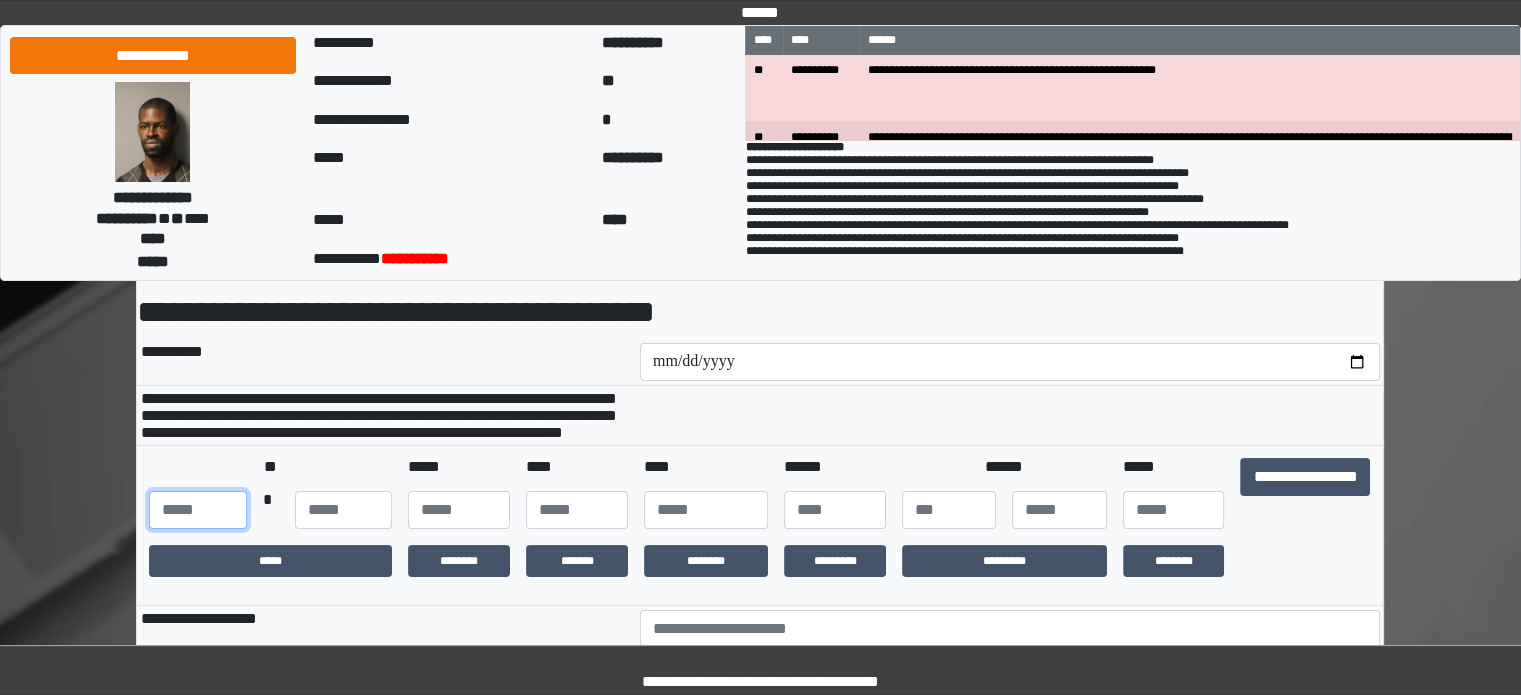 click at bounding box center [197, 510] 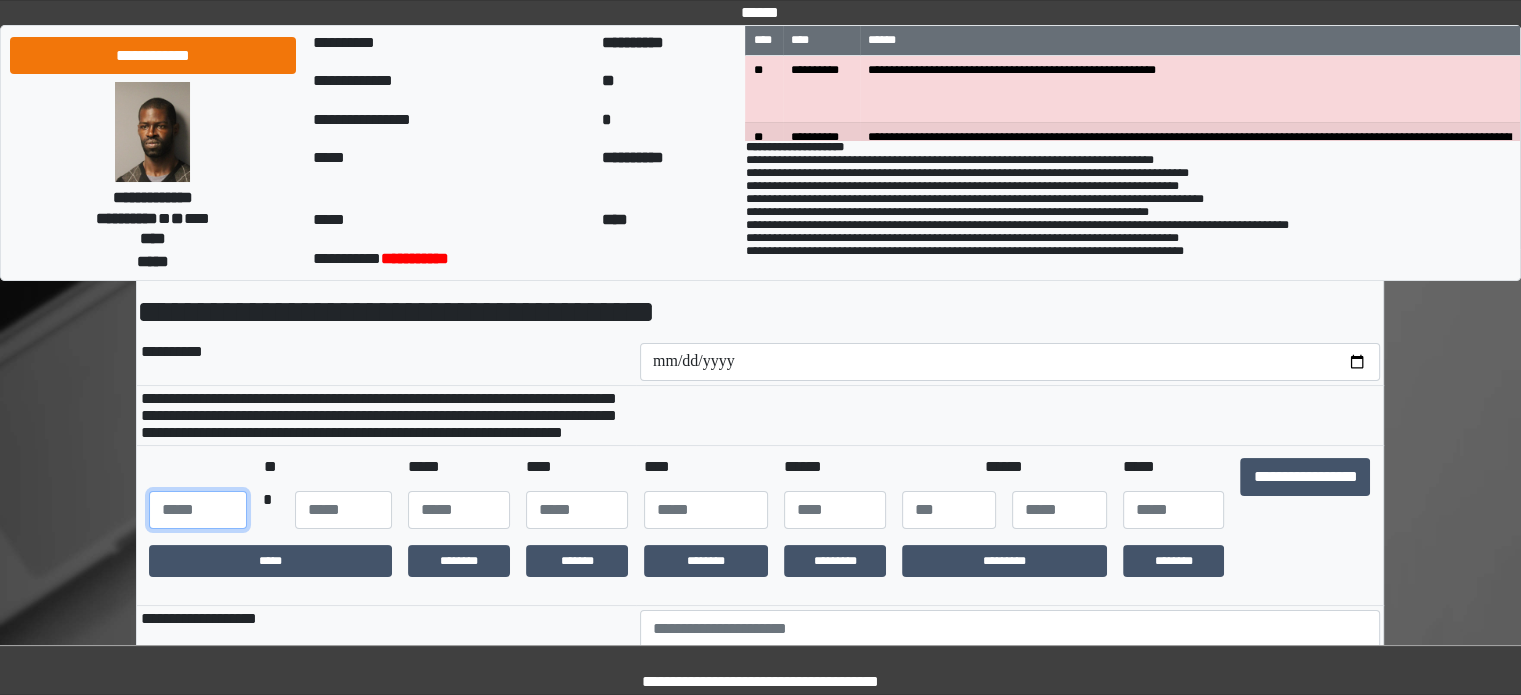 type on "***" 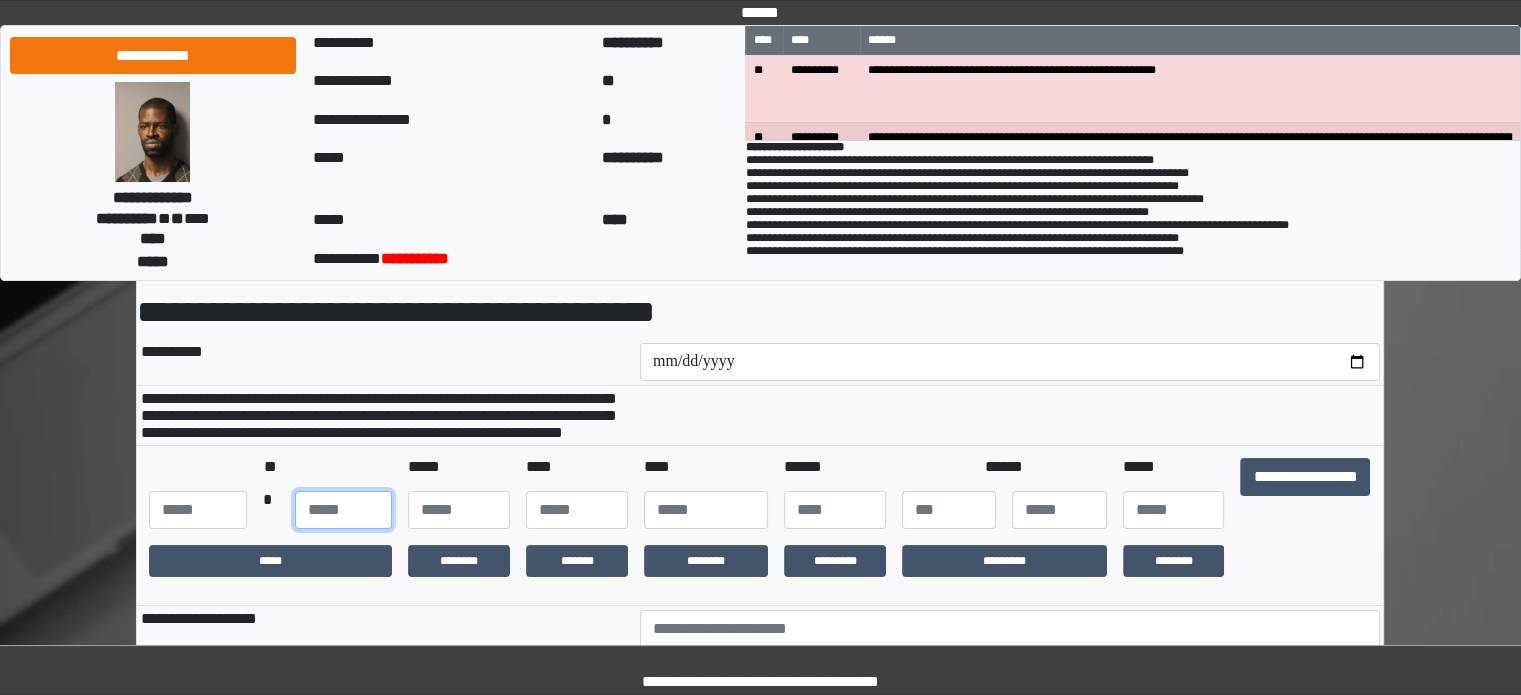 type on "**" 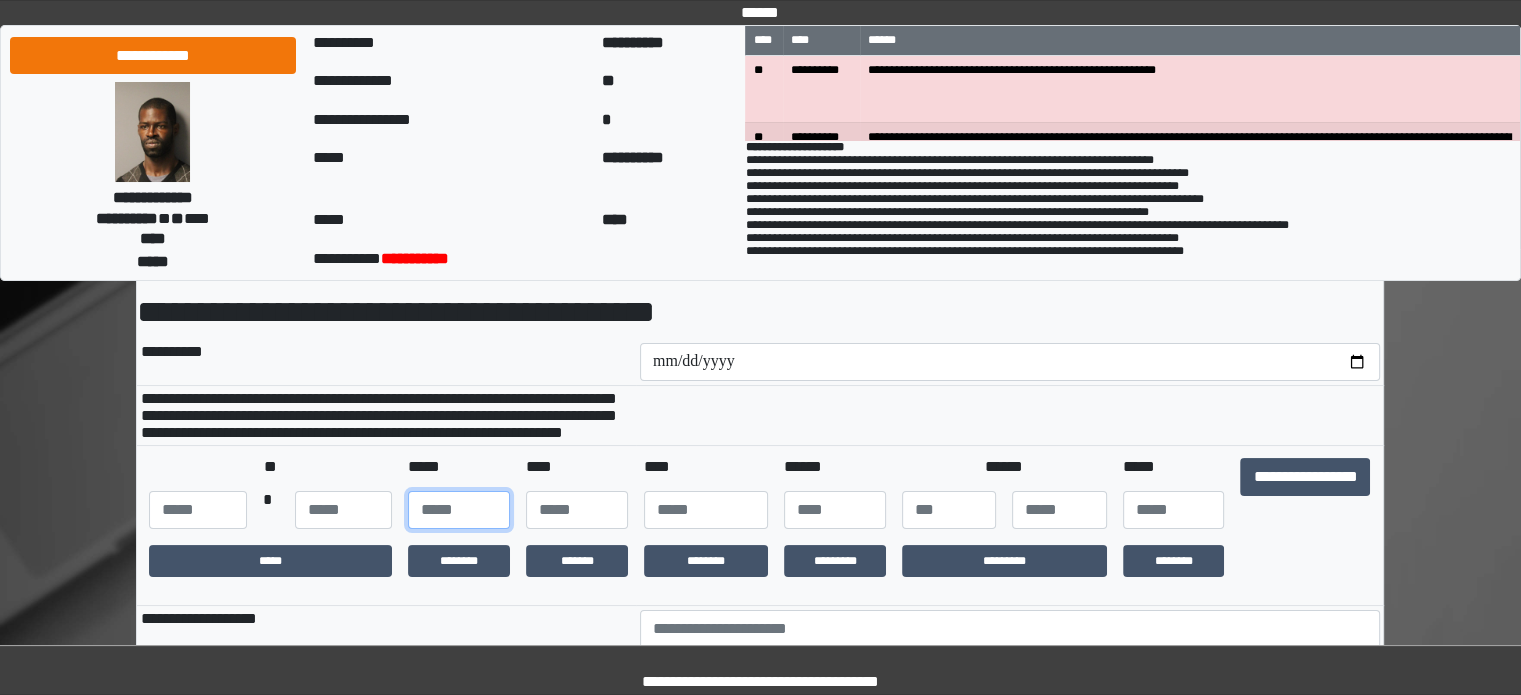 type on "**" 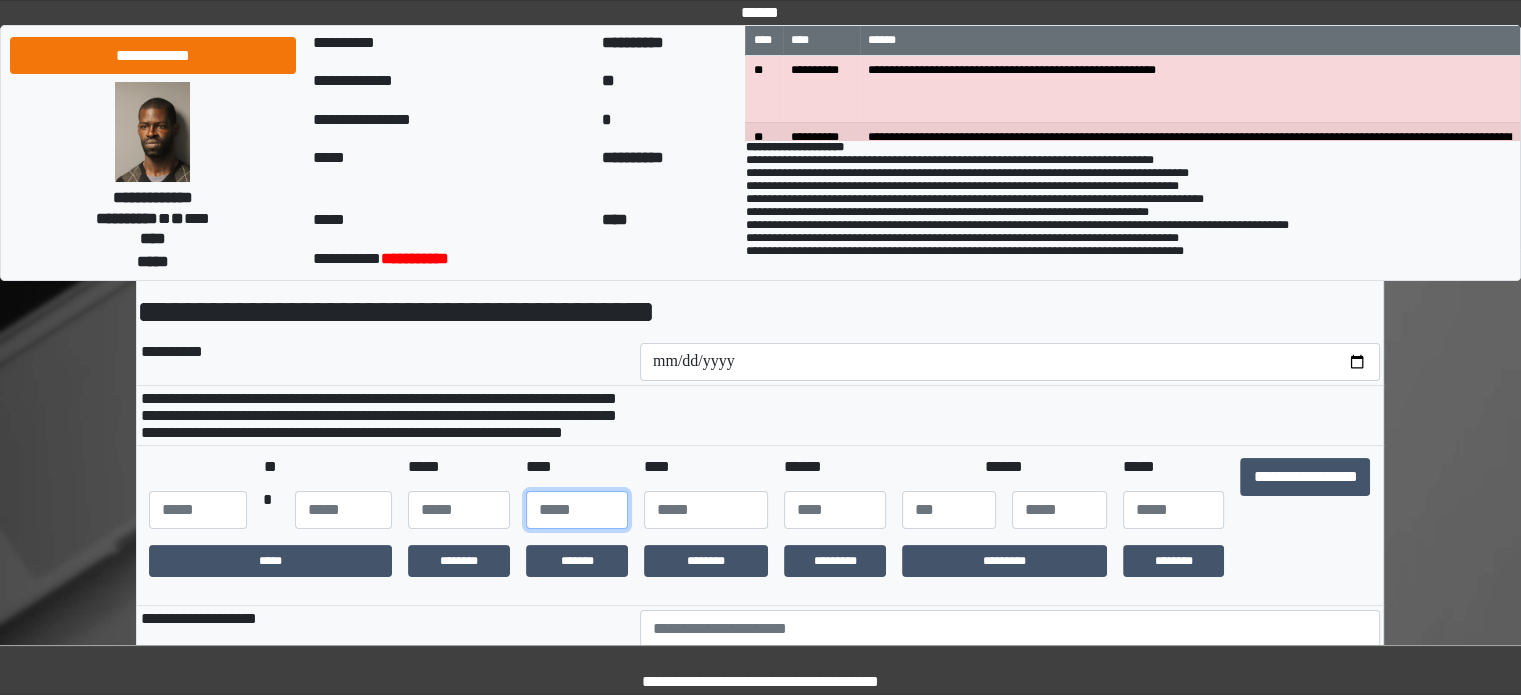 type on "**" 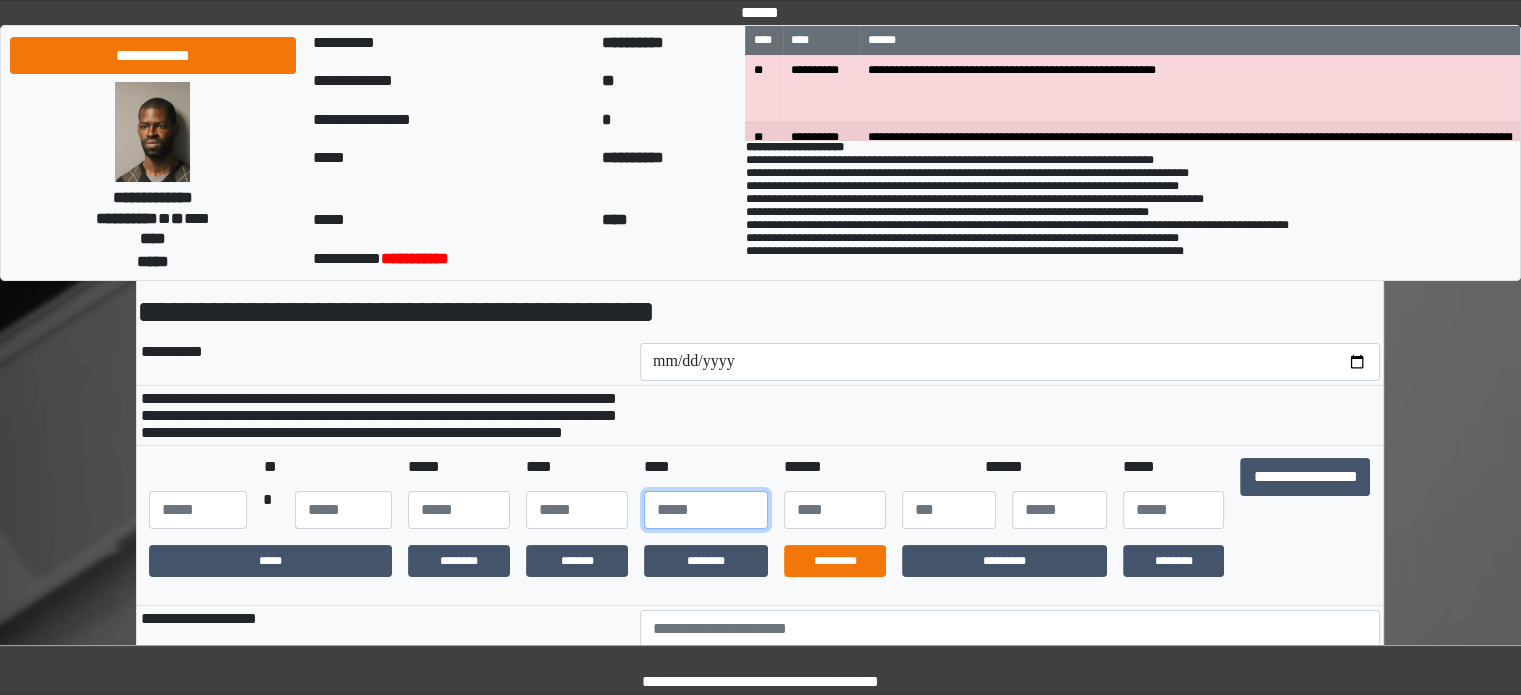 type on "****" 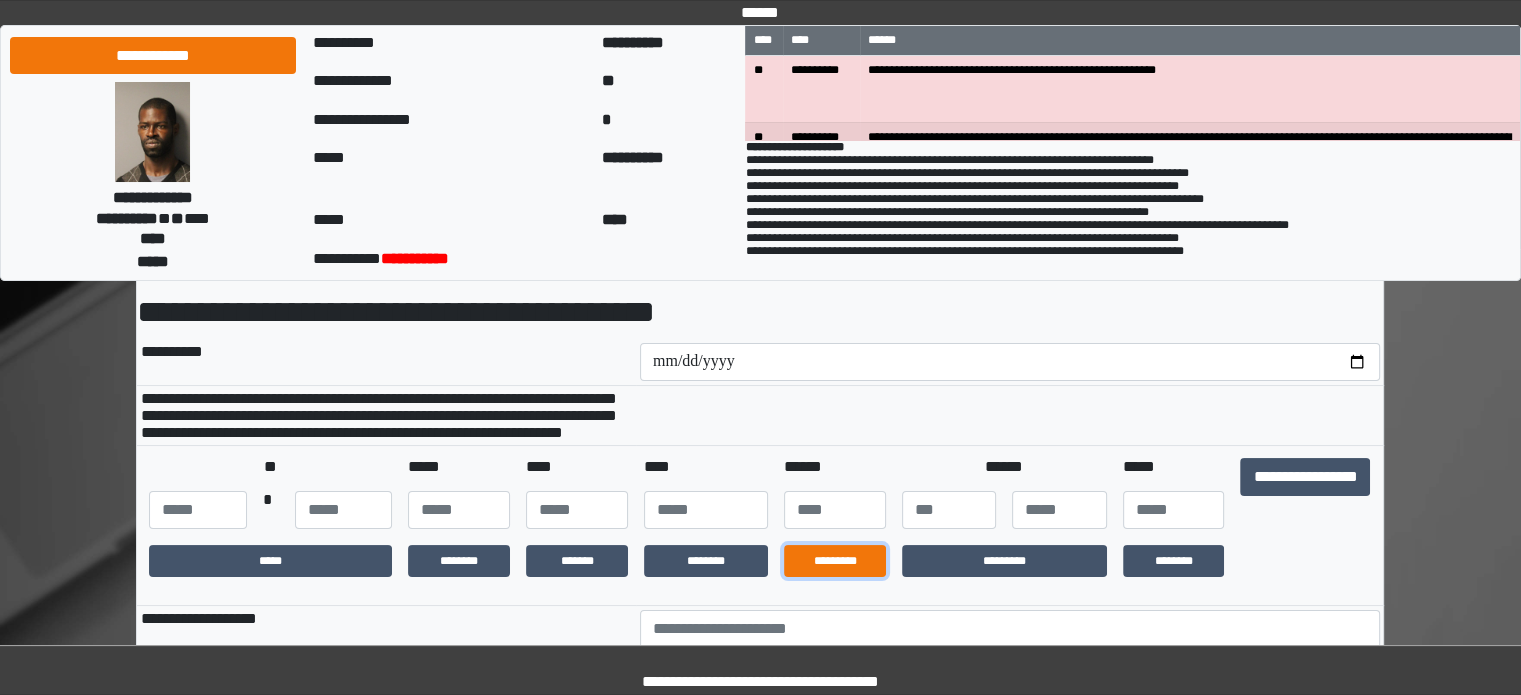 click on "*********" at bounding box center [835, 561] 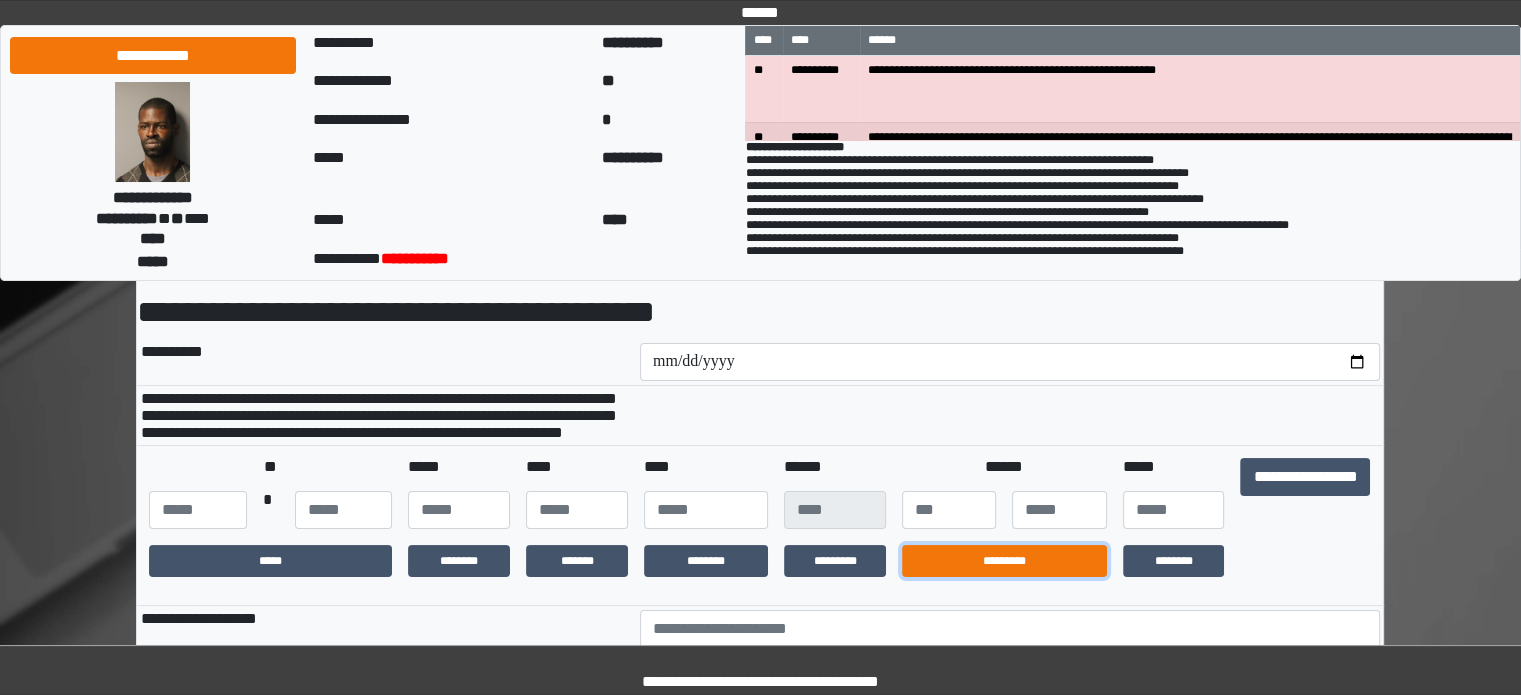 drag, startPoint x: 951, startPoint y: 613, endPoint x: 974, endPoint y: 613, distance: 23 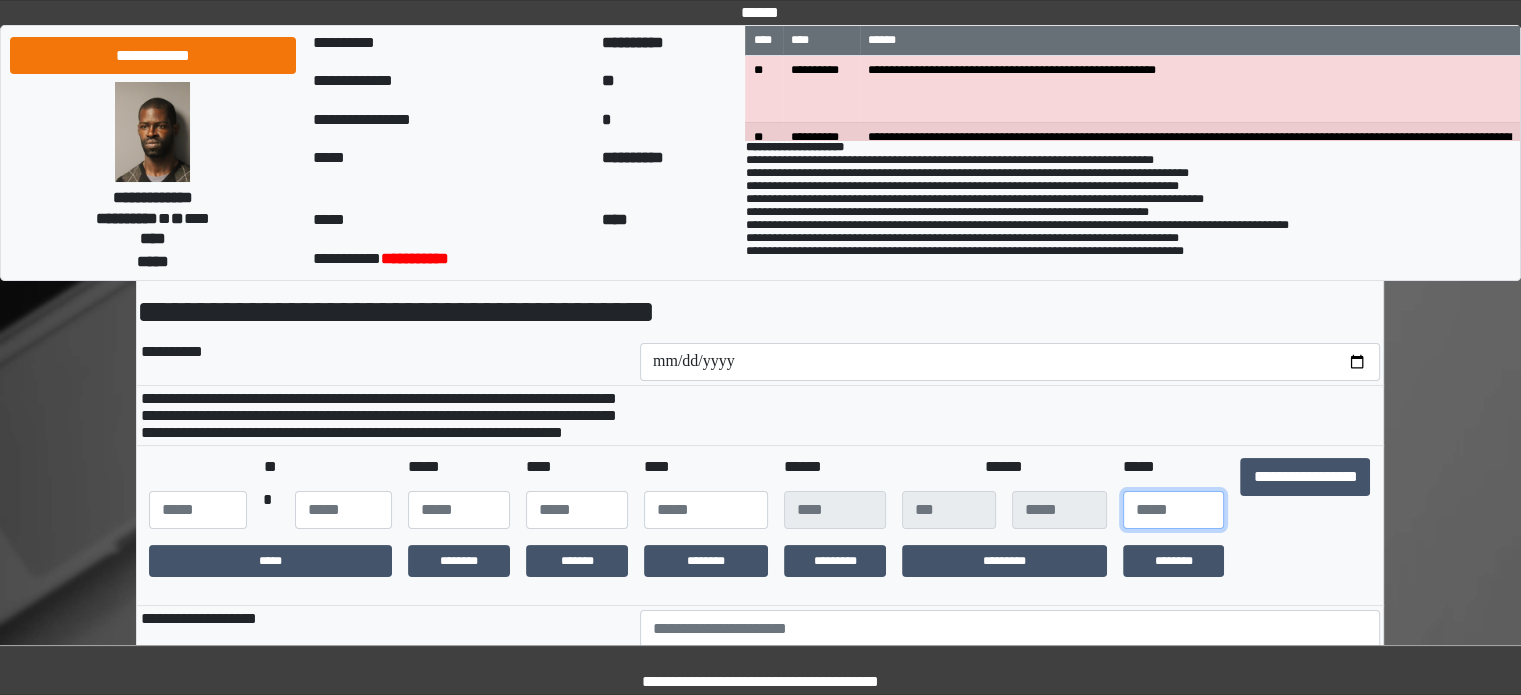 click at bounding box center (1174, 510) 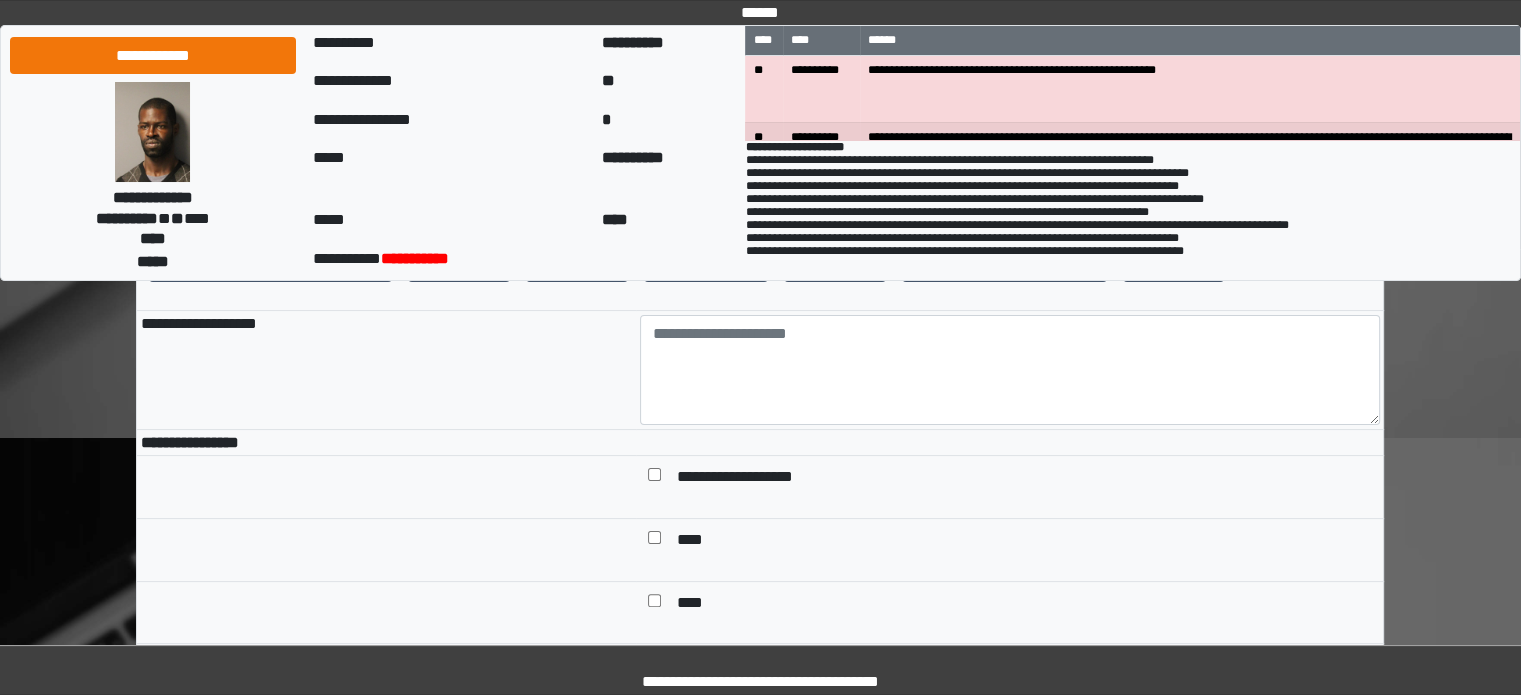 scroll, scrollTop: 400, scrollLeft: 0, axis: vertical 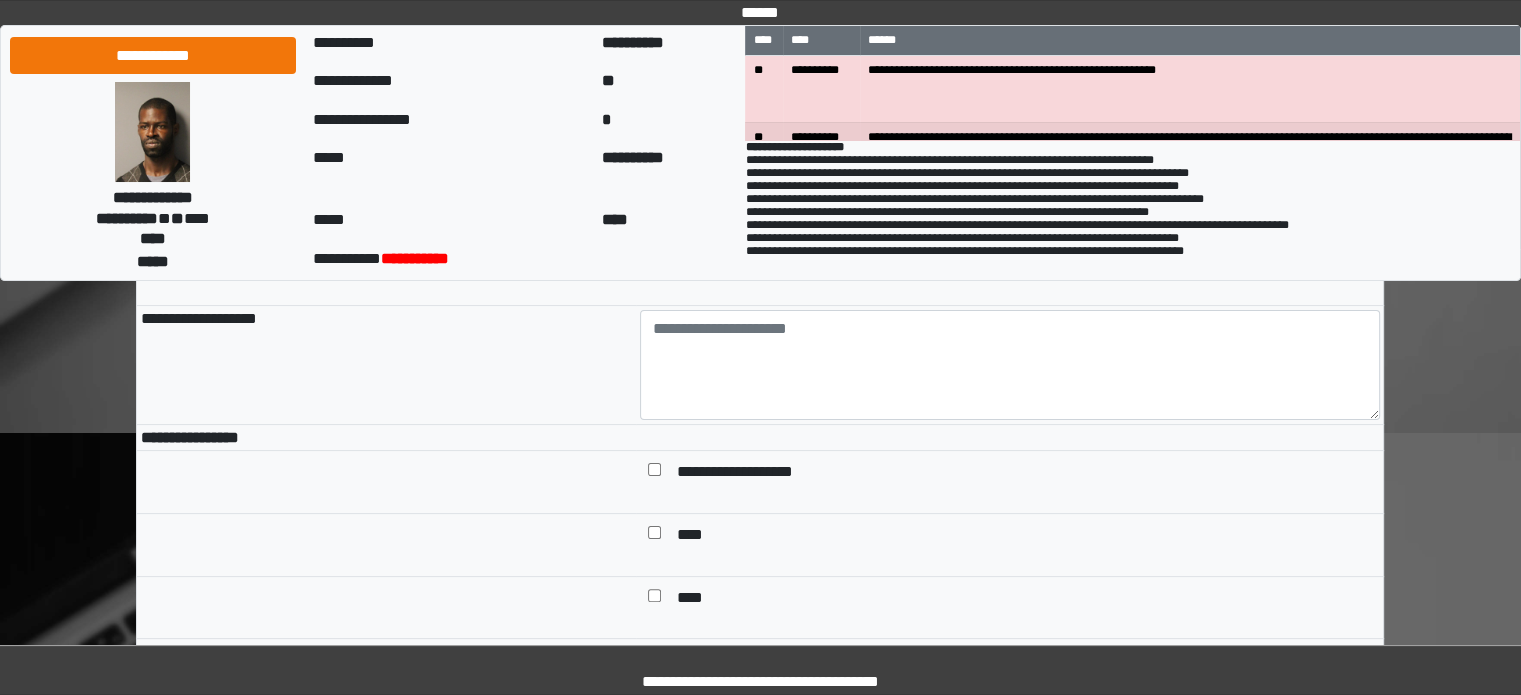 type on "**" 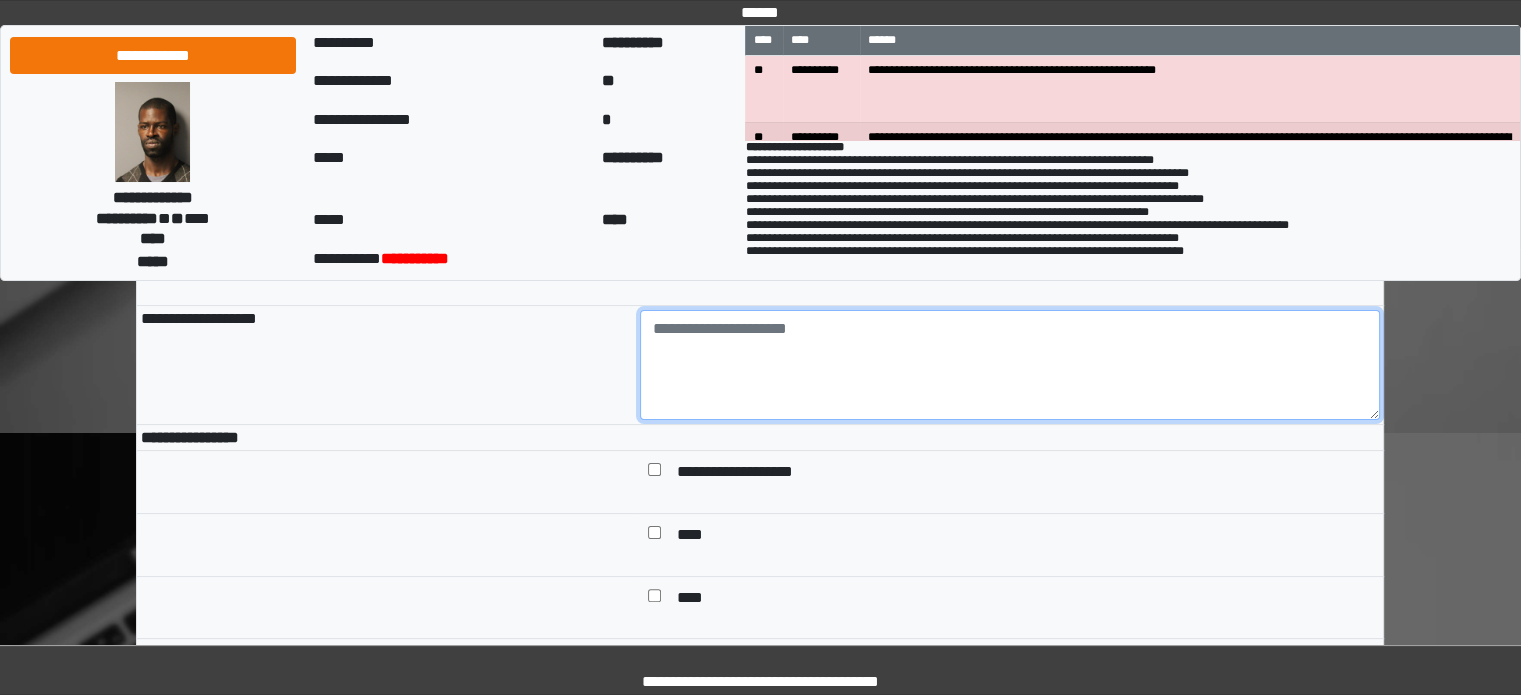click at bounding box center [1010, 365] 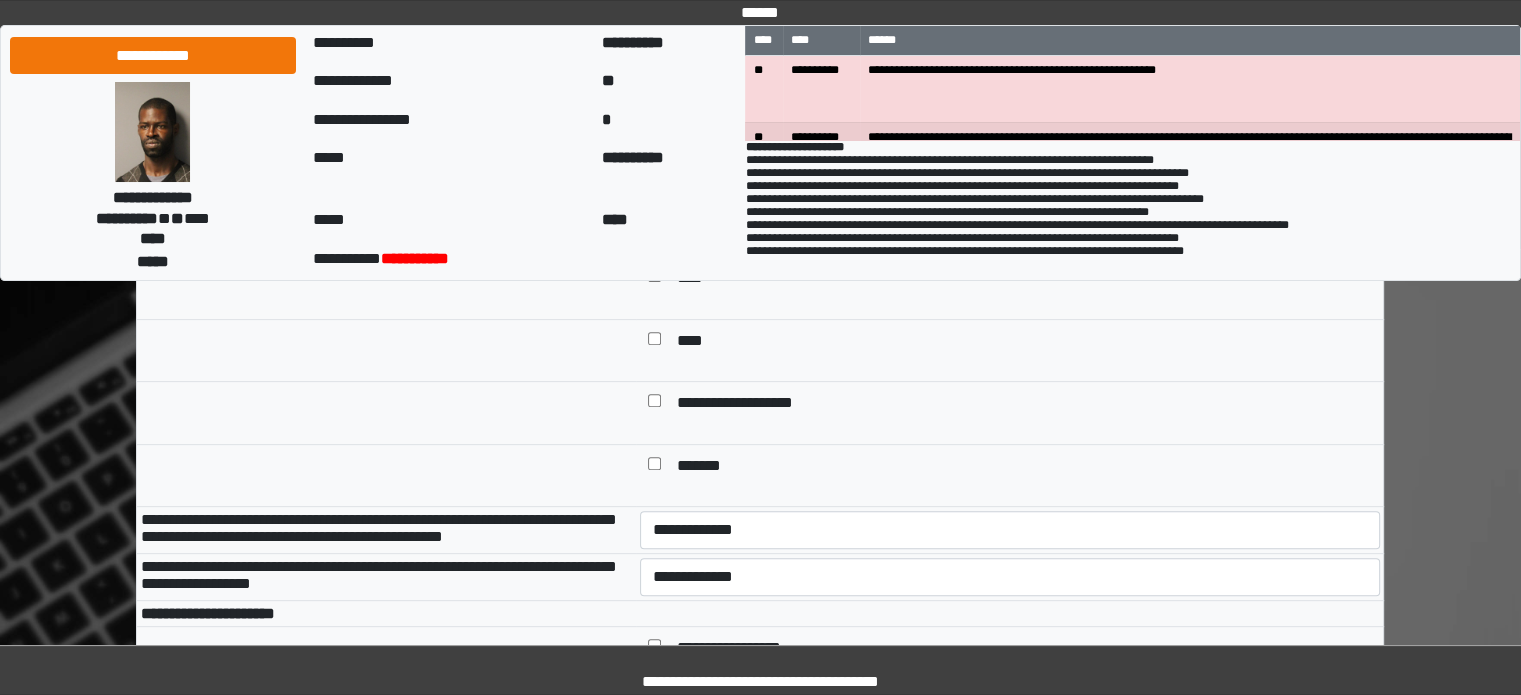 scroll, scrollTop: 600, scrollLeft: 0, axis: vertical 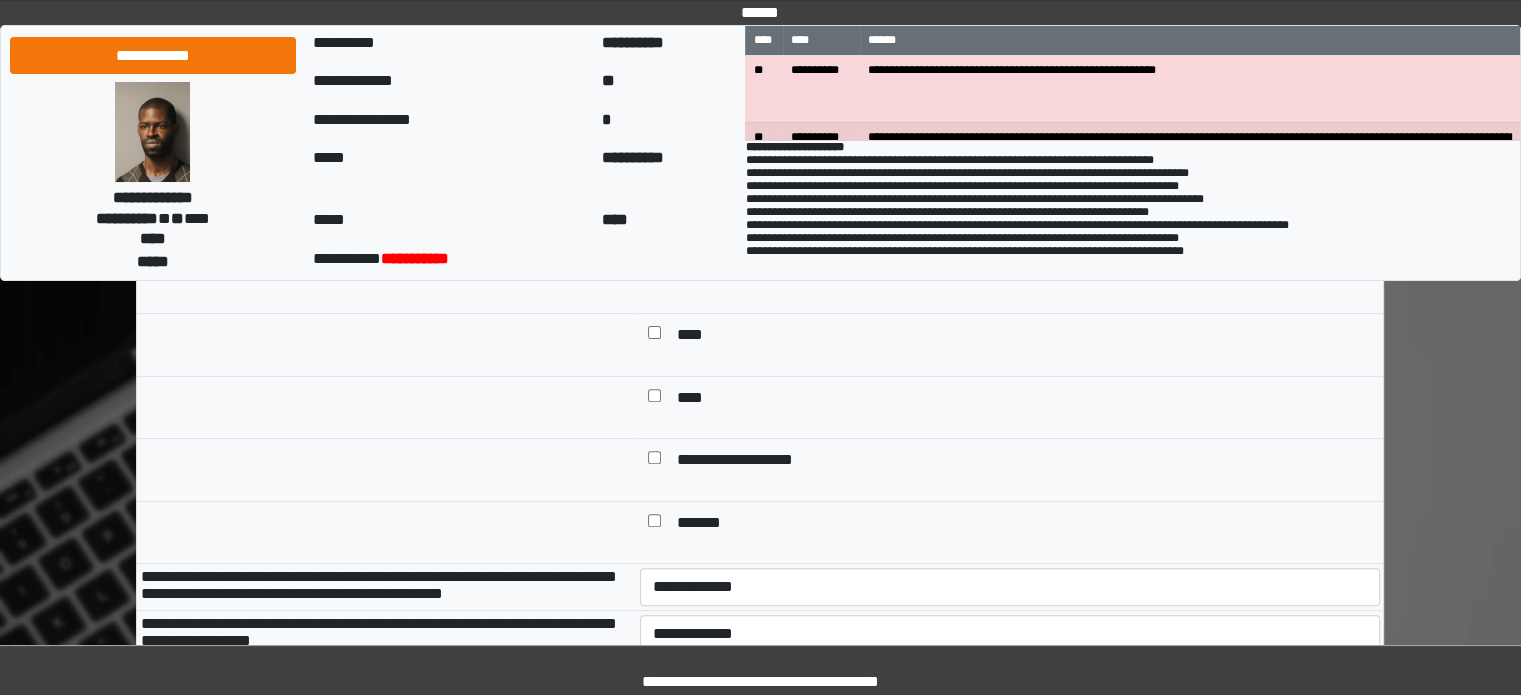 type on "**********" 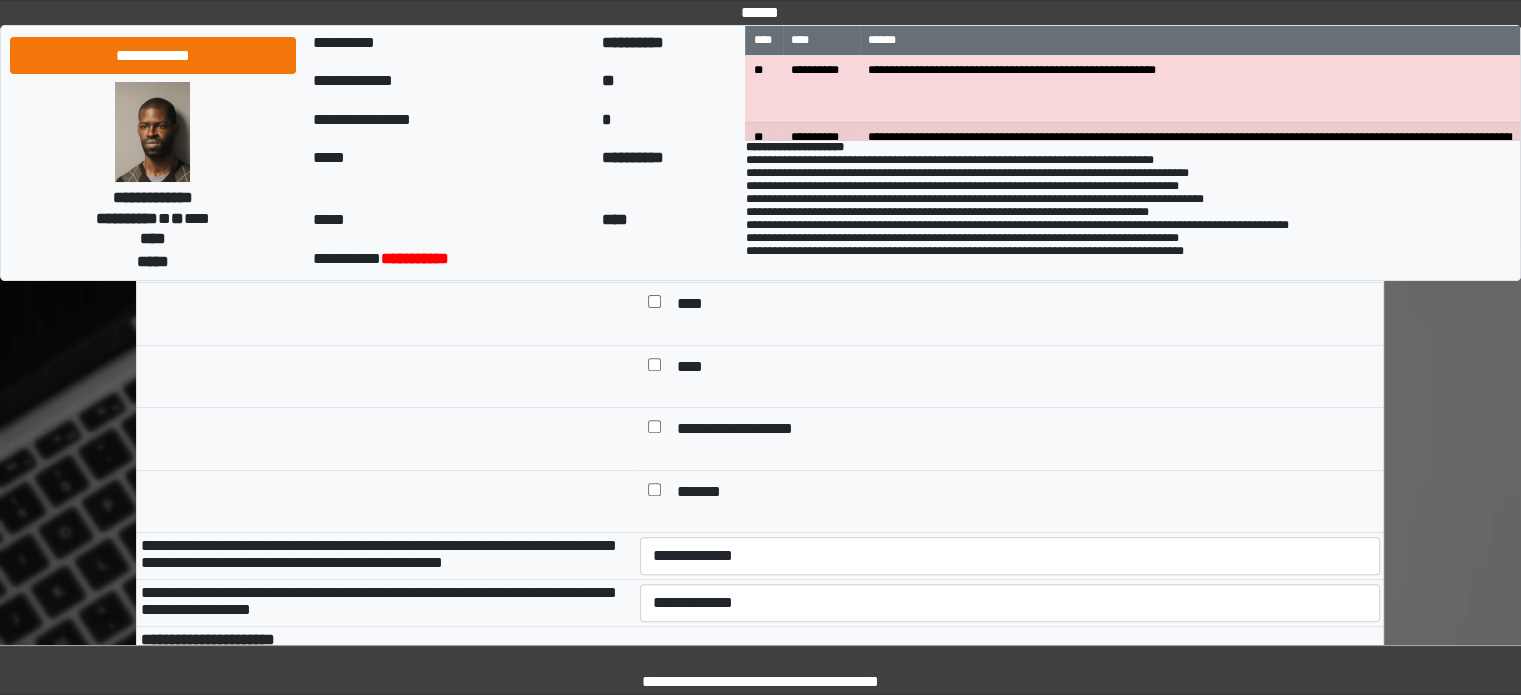 scroll, scrollTop: 800, scrollLeft: 0, axis: vertical 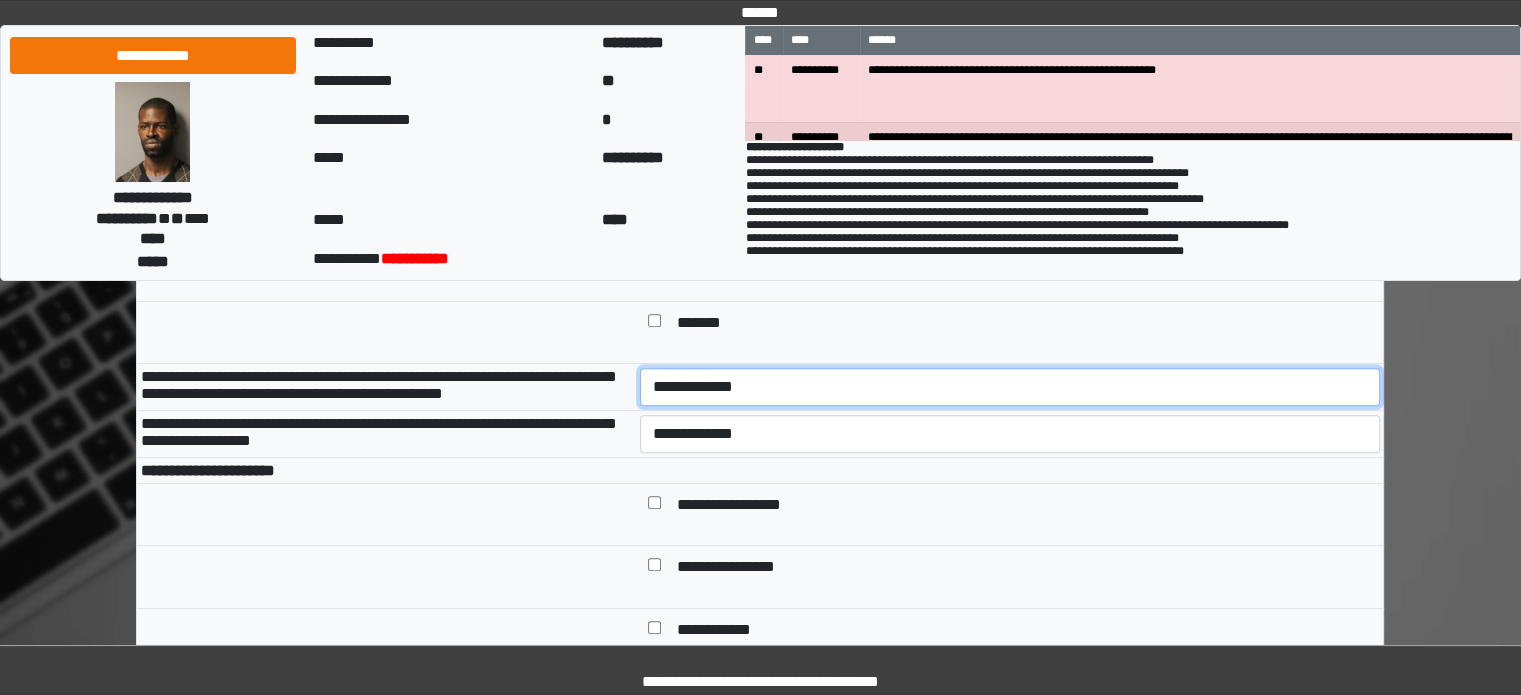 click on "**********" at bounding box center [1010, 387] 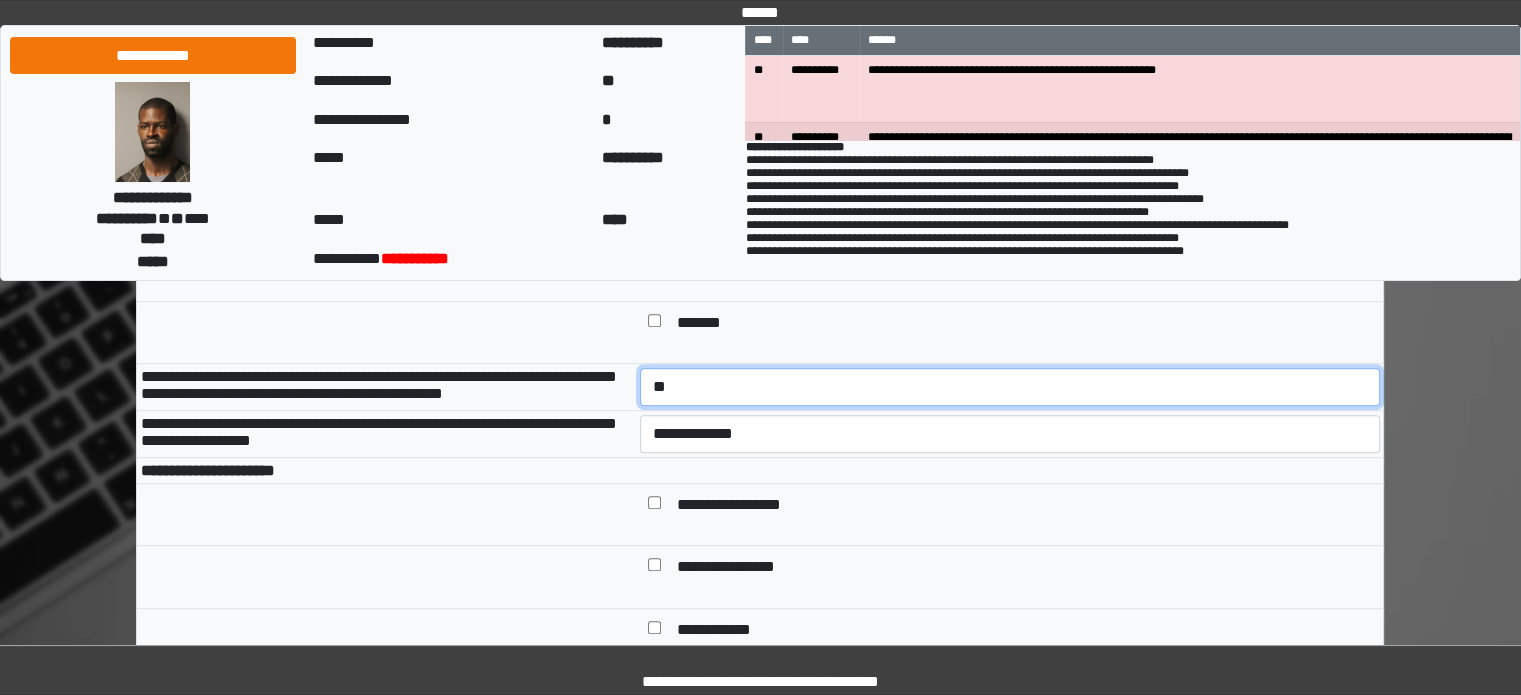 click on "**********" at bounding box center (1010, 387) 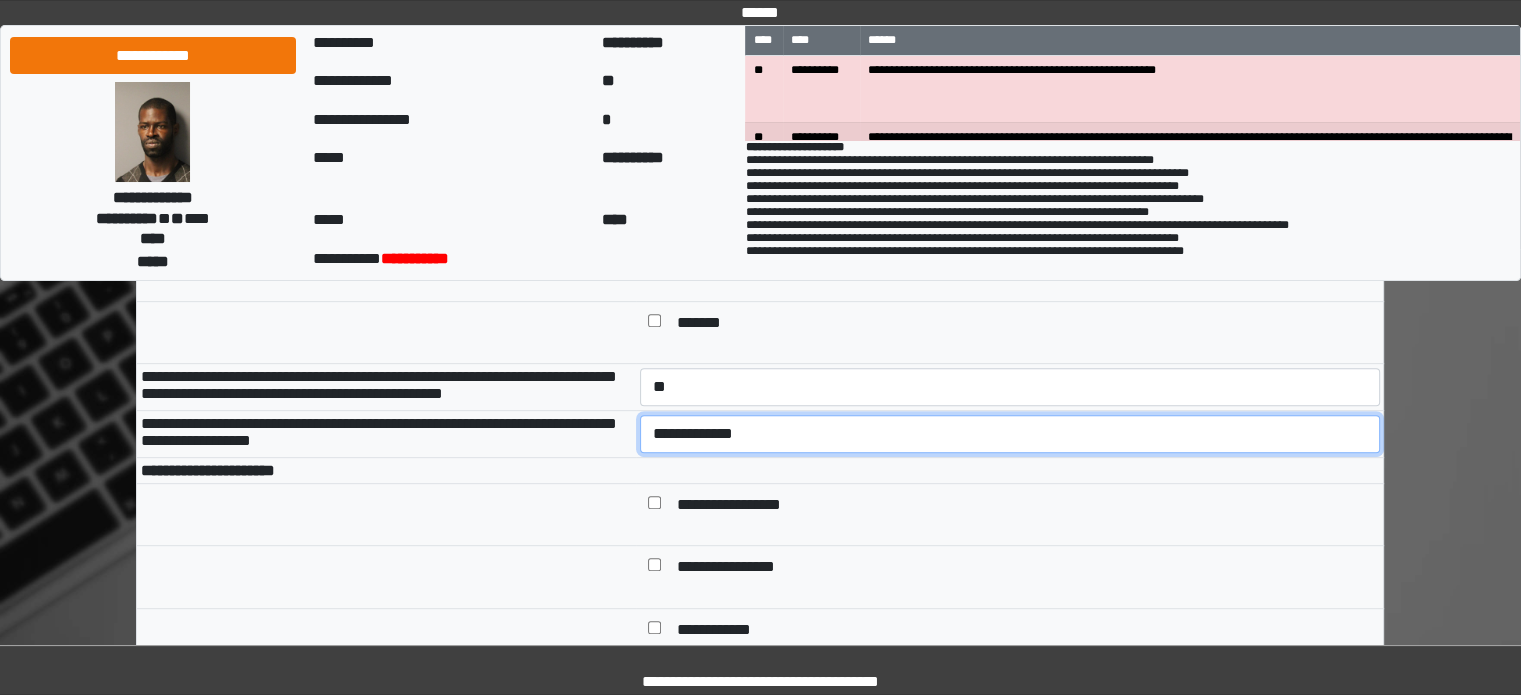 click on "**********" at bounding box center [1010, 434] 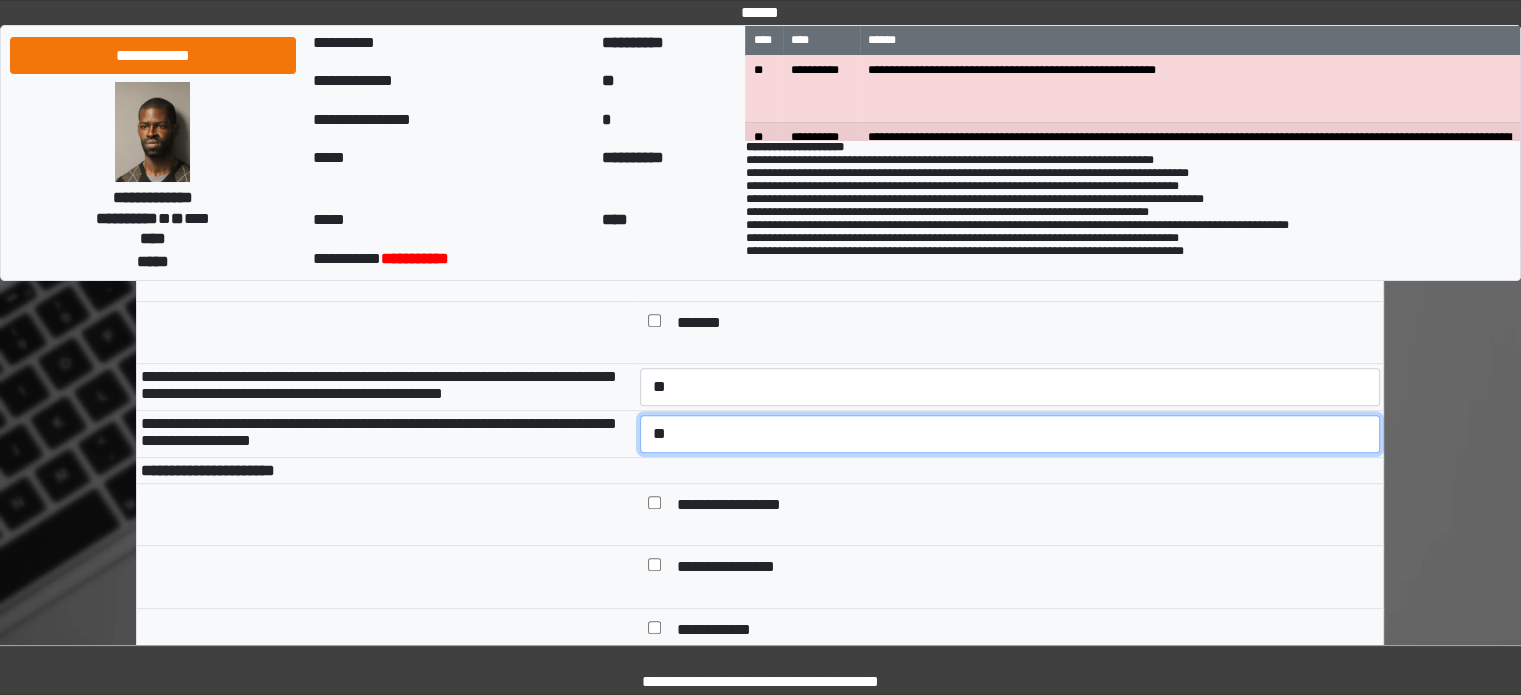 click on "**********" at bounding box center (1010, 434) 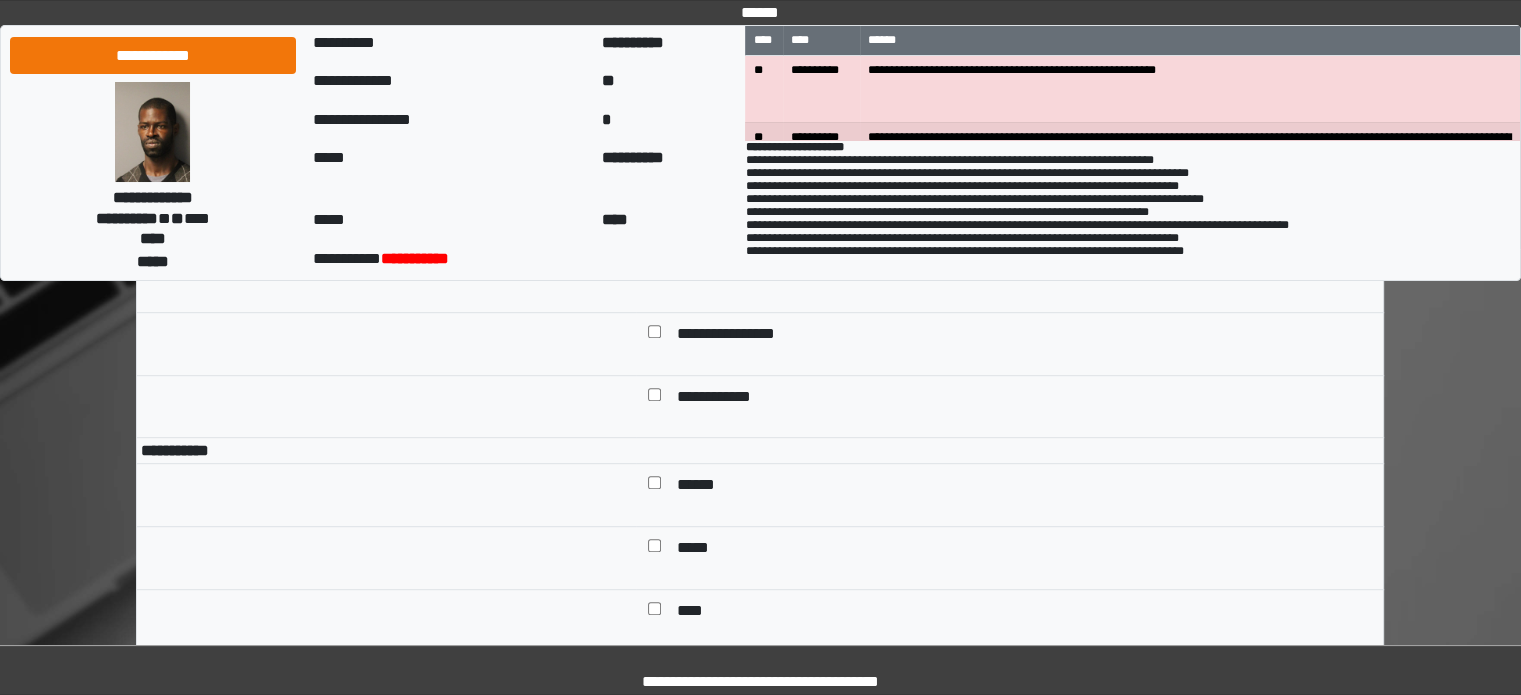 scroll, scrollTop: 1000, scrollLeft: 0, axis: vertical 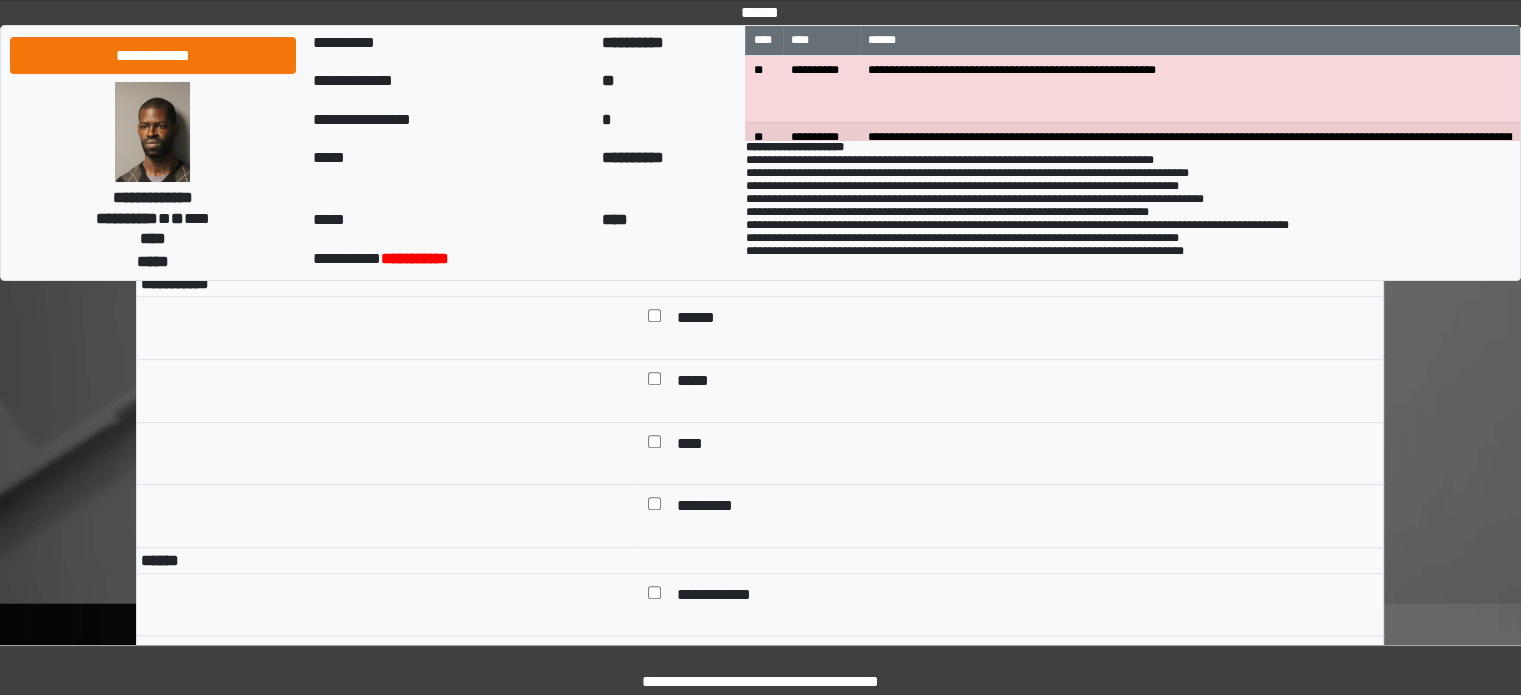 click at bounding box center [654, 508] 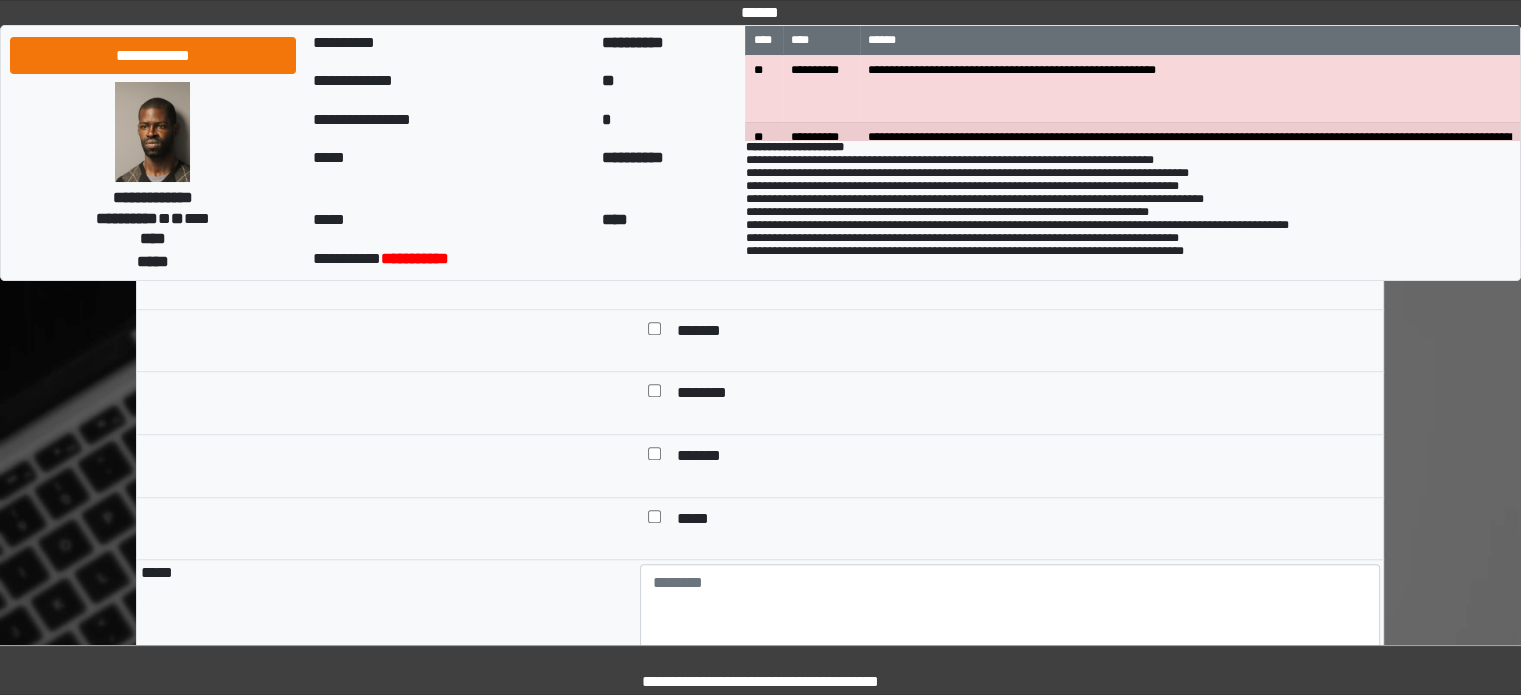 scroll, scrollTop: 1500, scrollLeft: 0, axis: vertical 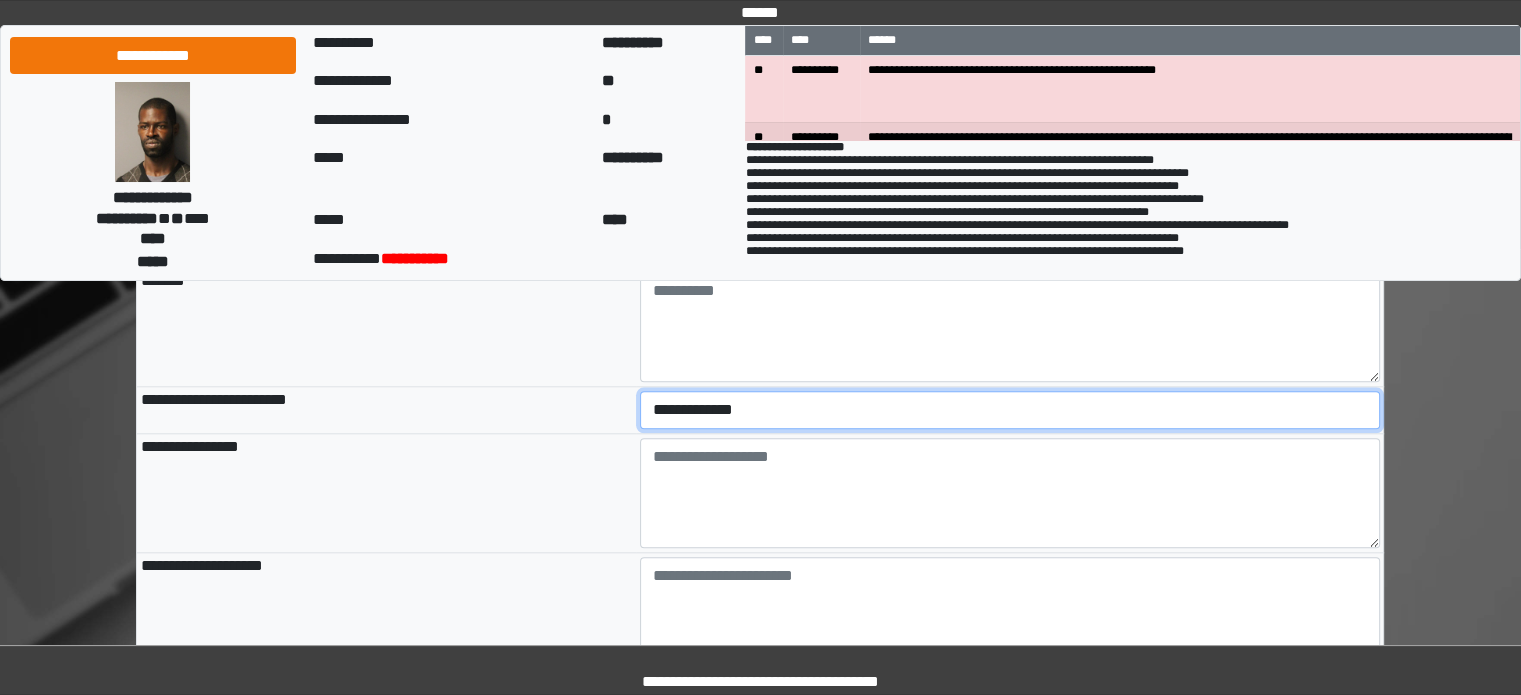 drag, startPoint x: 677, startPoint y: 467, endPoint x: 680, endPoint y: 487, distance: 20.22375 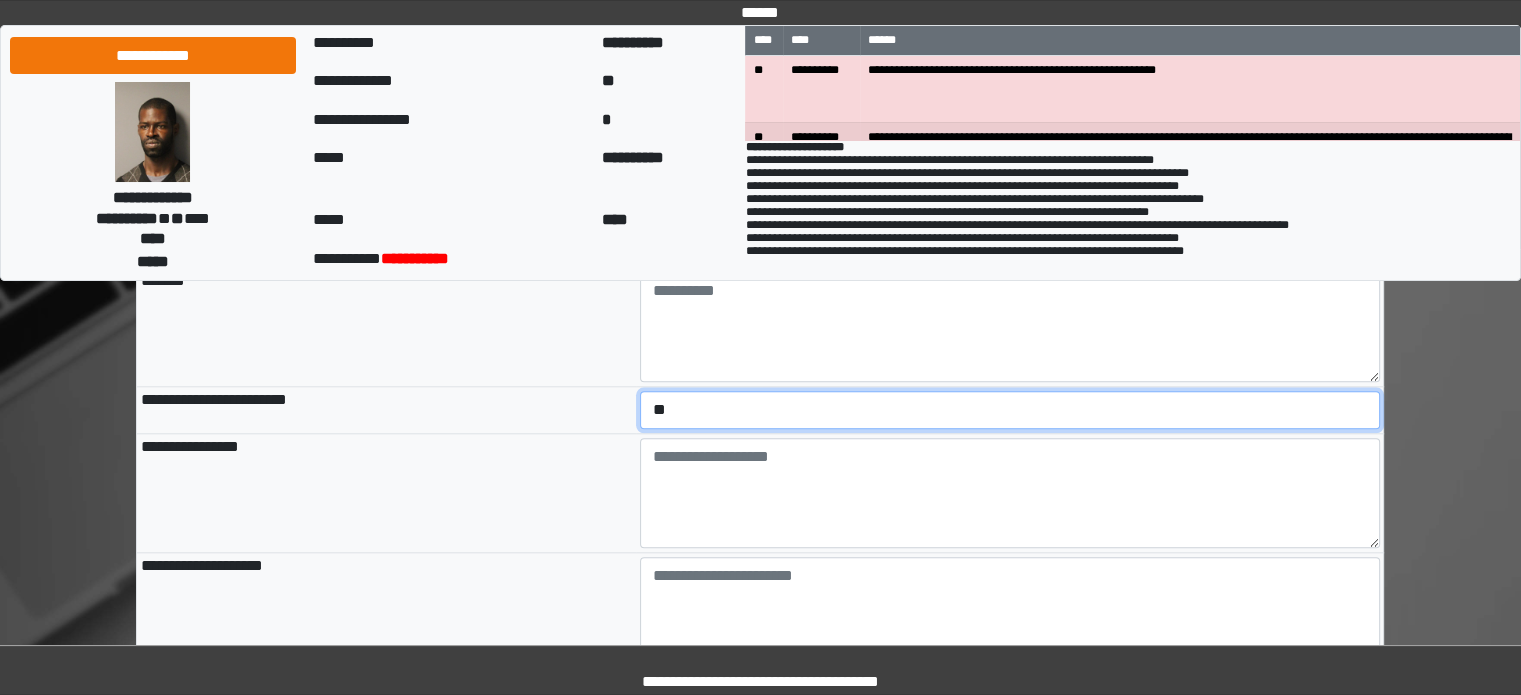 click on "**********" at bounding box center (1010, 410) 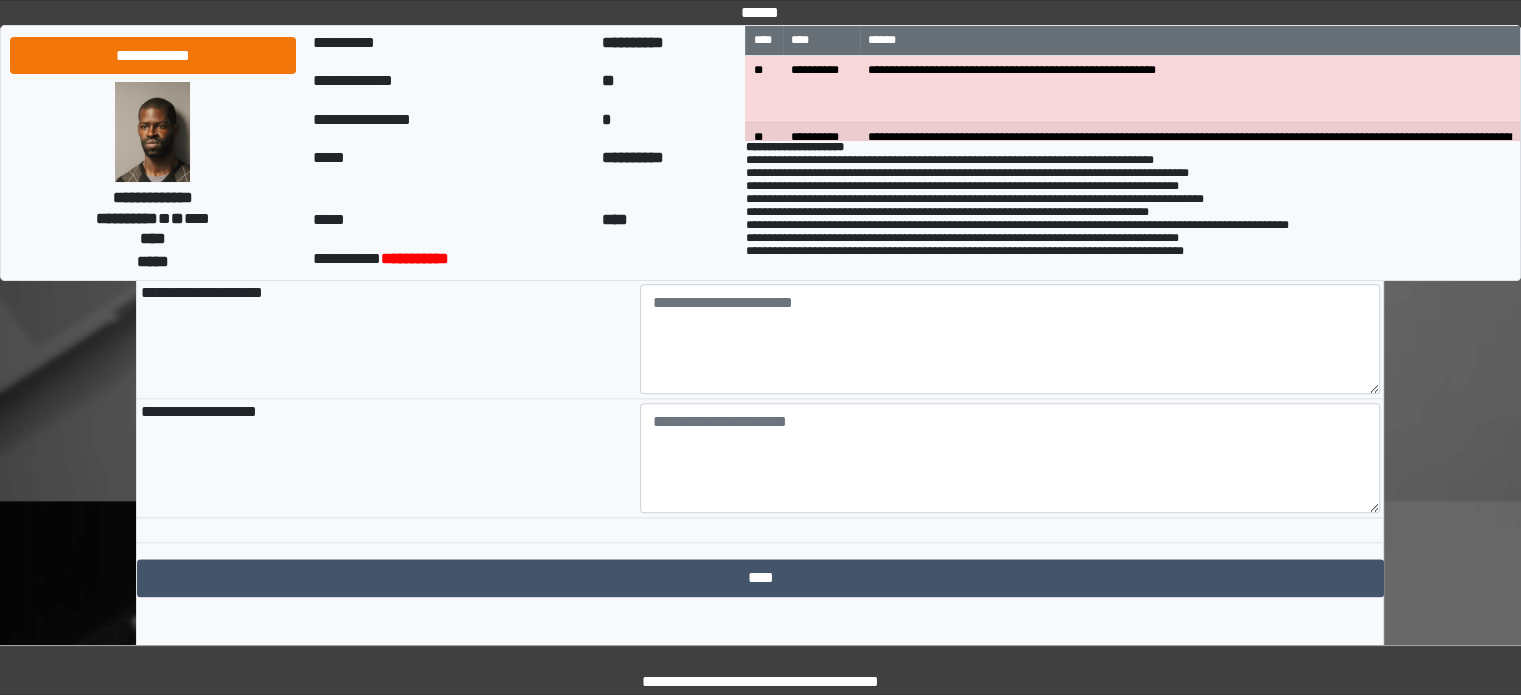 scroll, scrollTop: 2300, scrollLeft: 0, axis: vertical 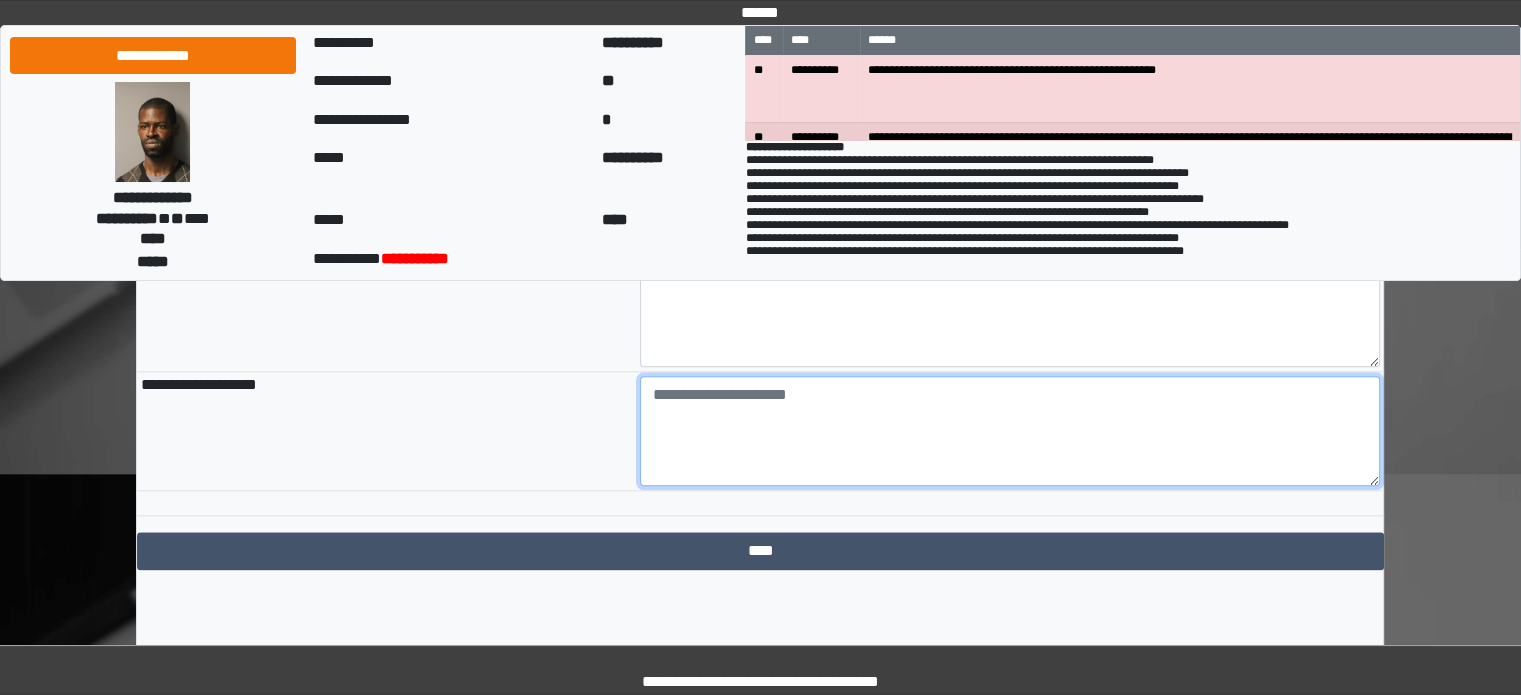 click at bounding box center [1010, 431] 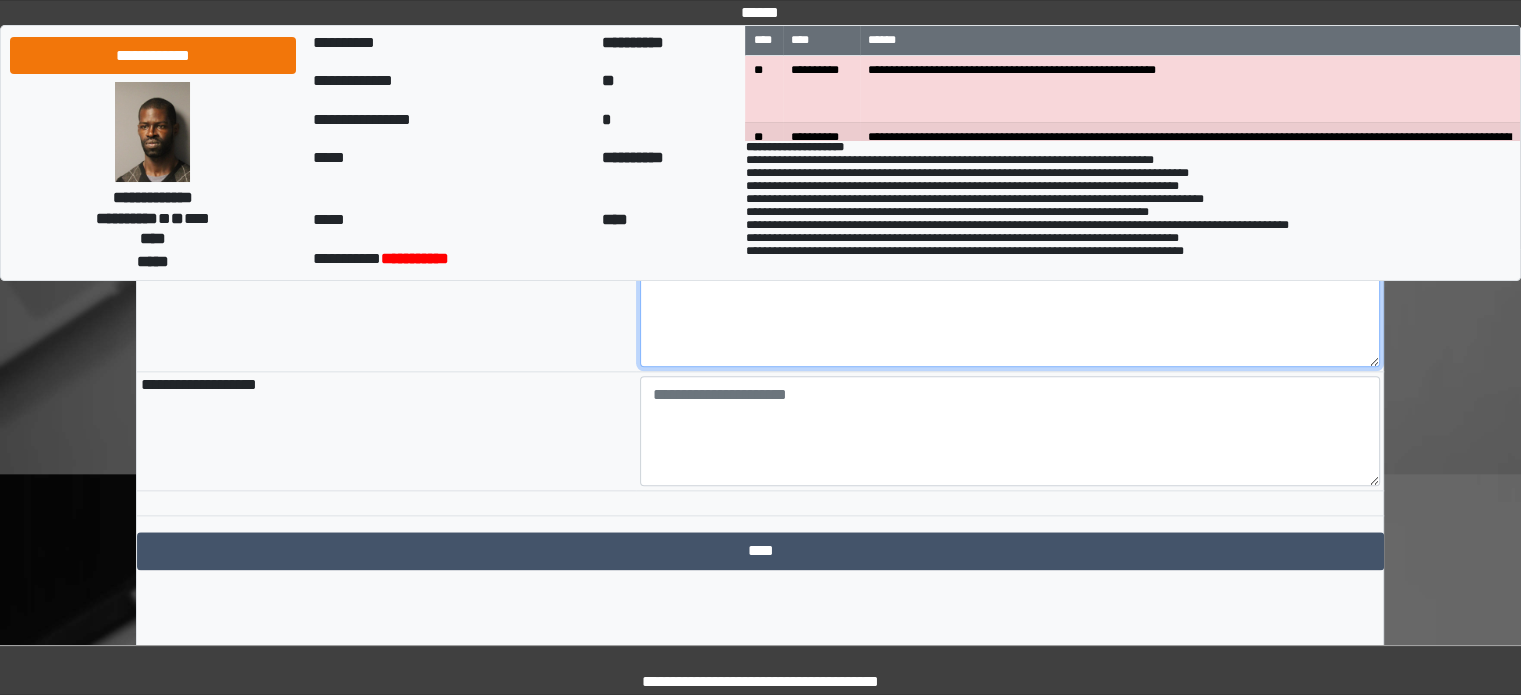 click at bounding box center (1010, 312) 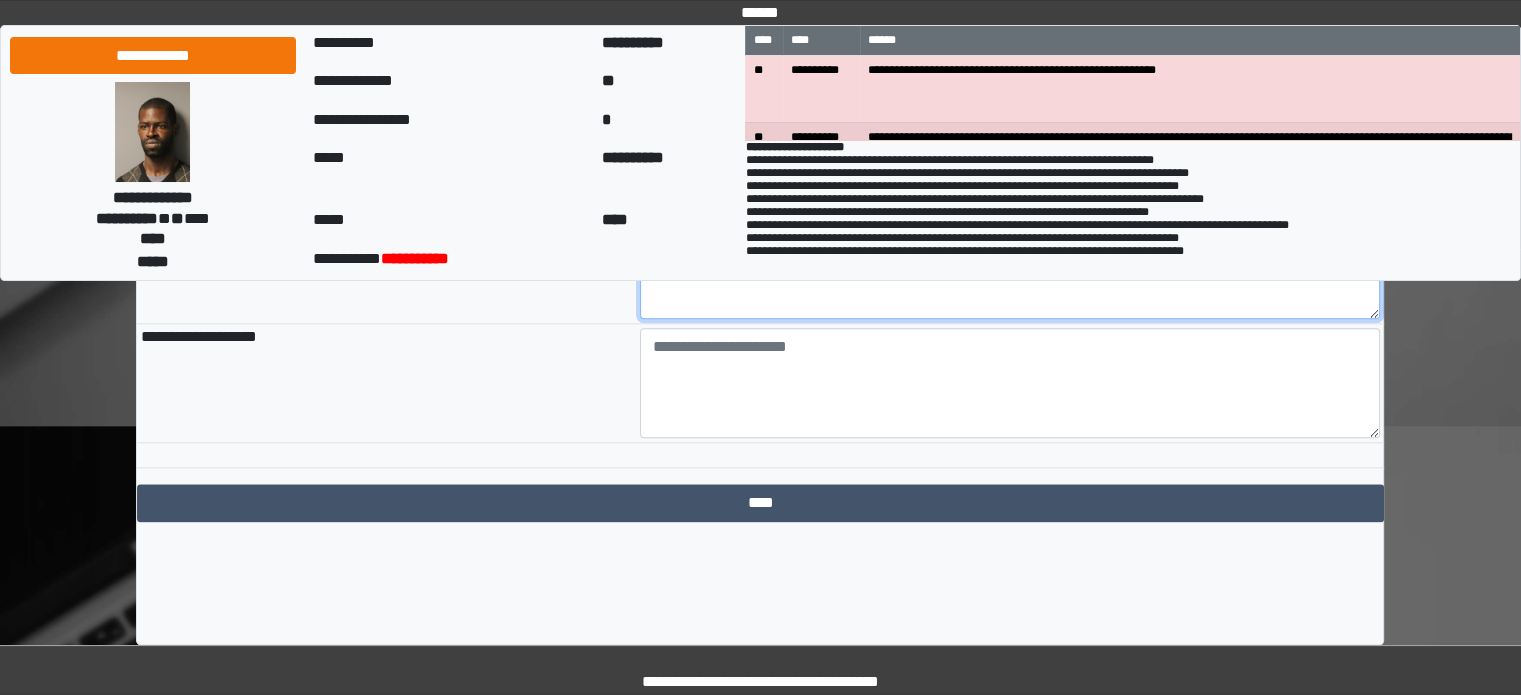 scroll, scrollTop: 2362, scrollLeft: 0, axis: vertical 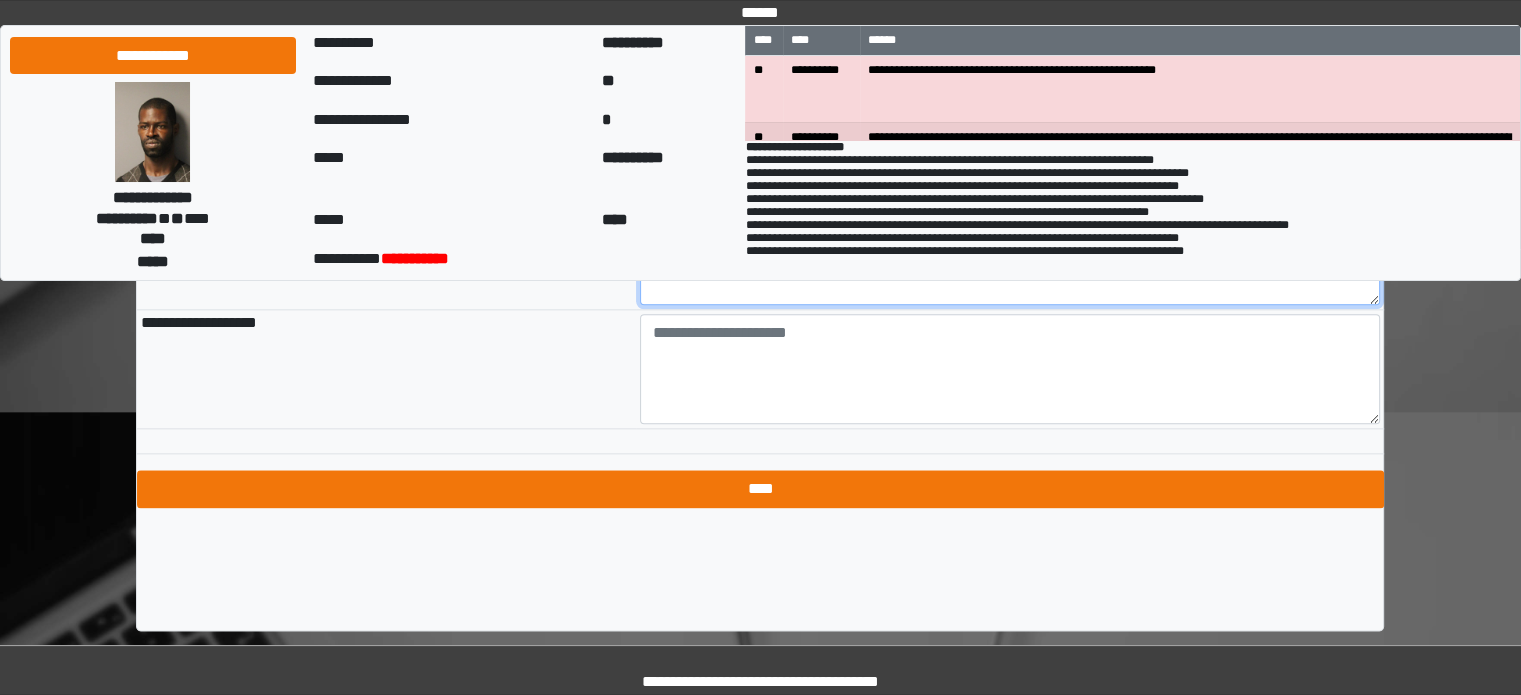type on "**********" 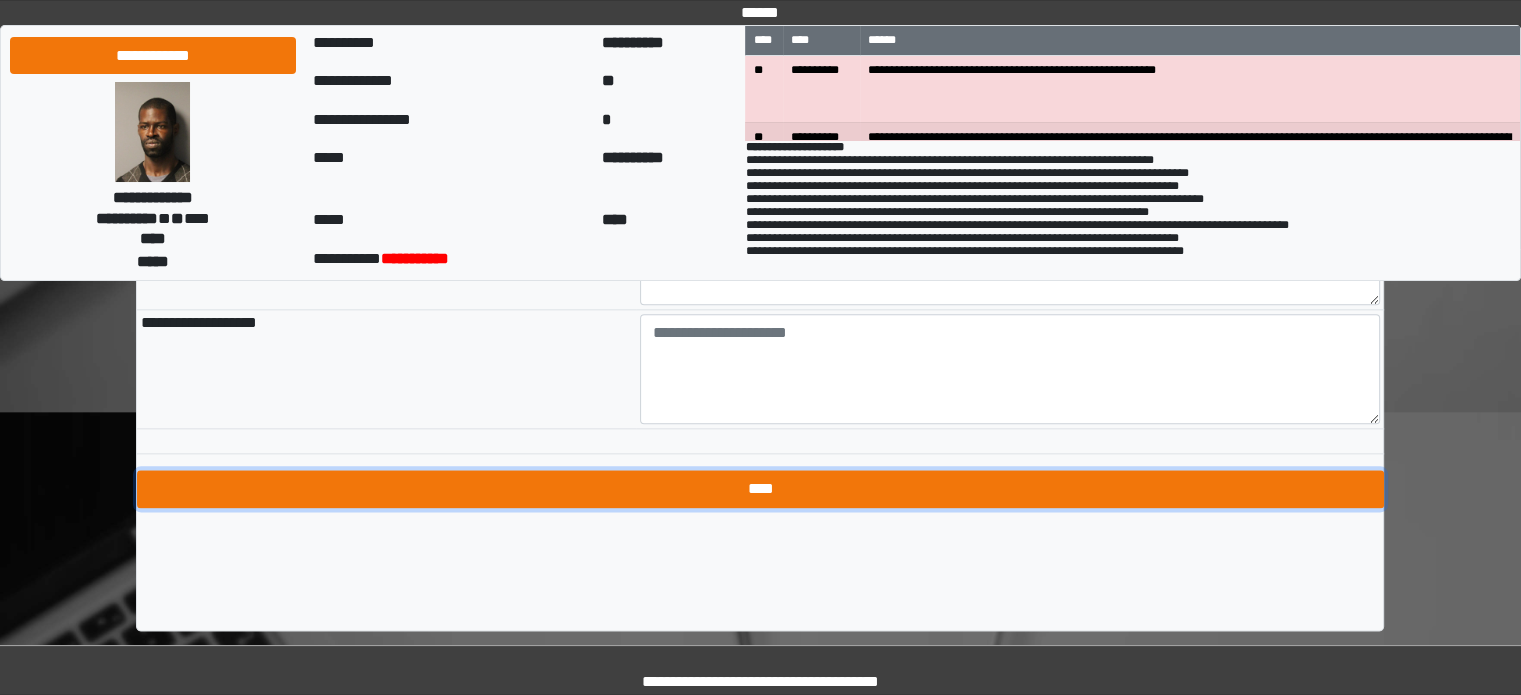 click on "****" at bounding box center (760, 489) 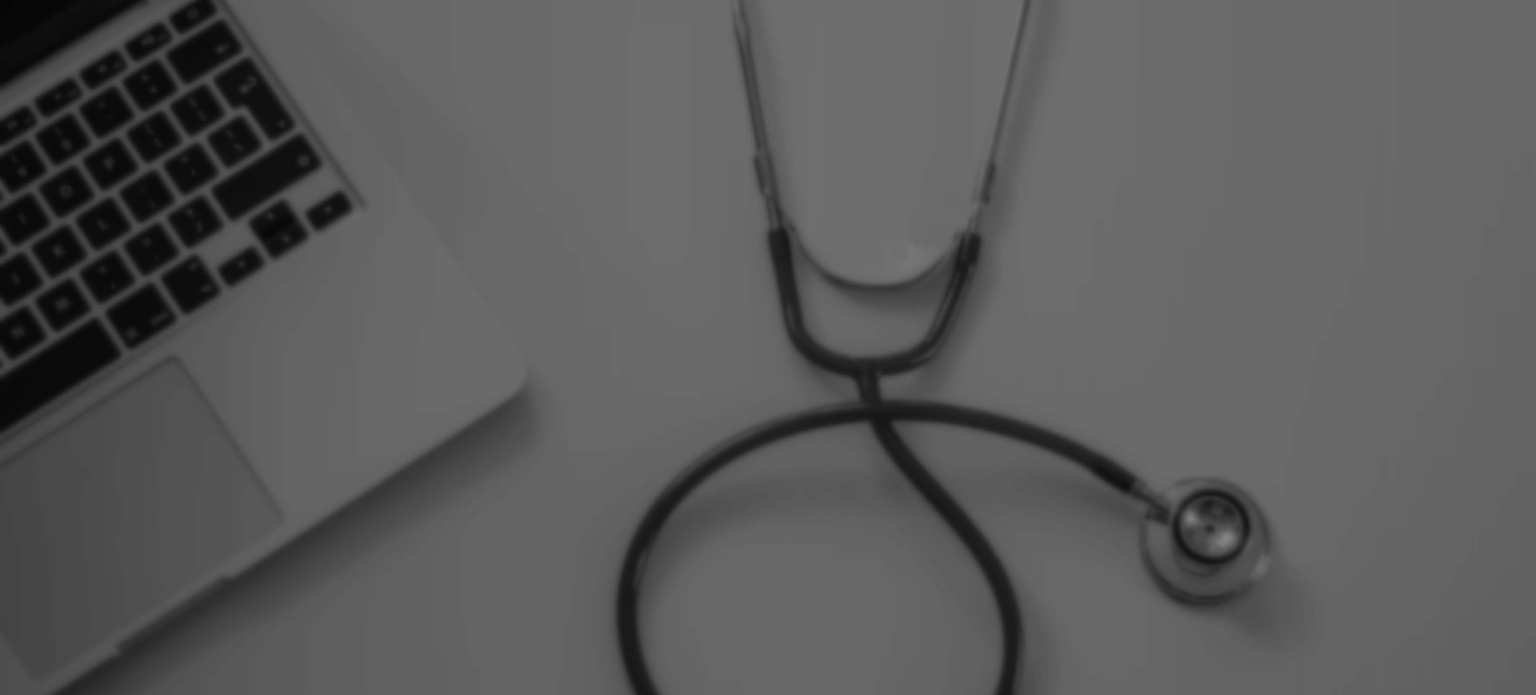 scroll, scrollTop: 0, scrollLeft: 0, axis: both 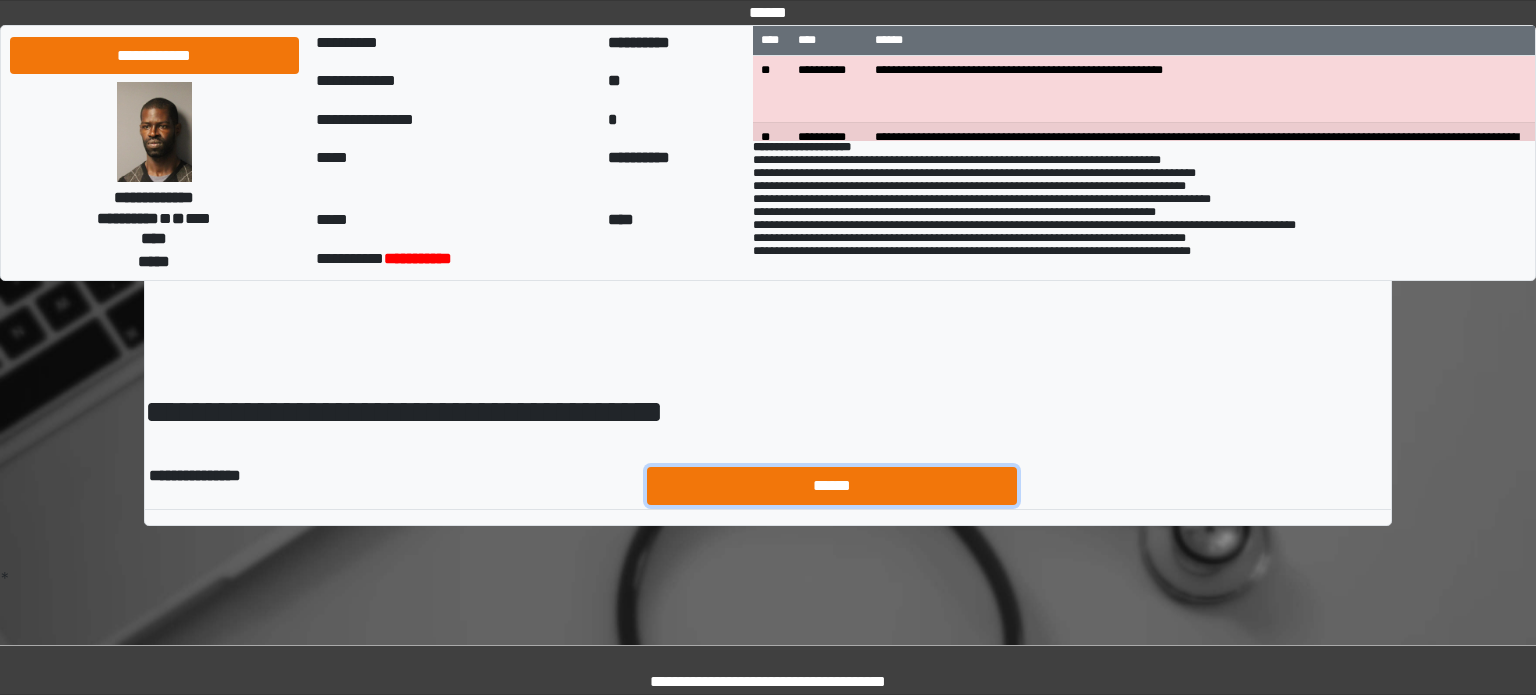 click on "******" at bounding box center (832, 486) 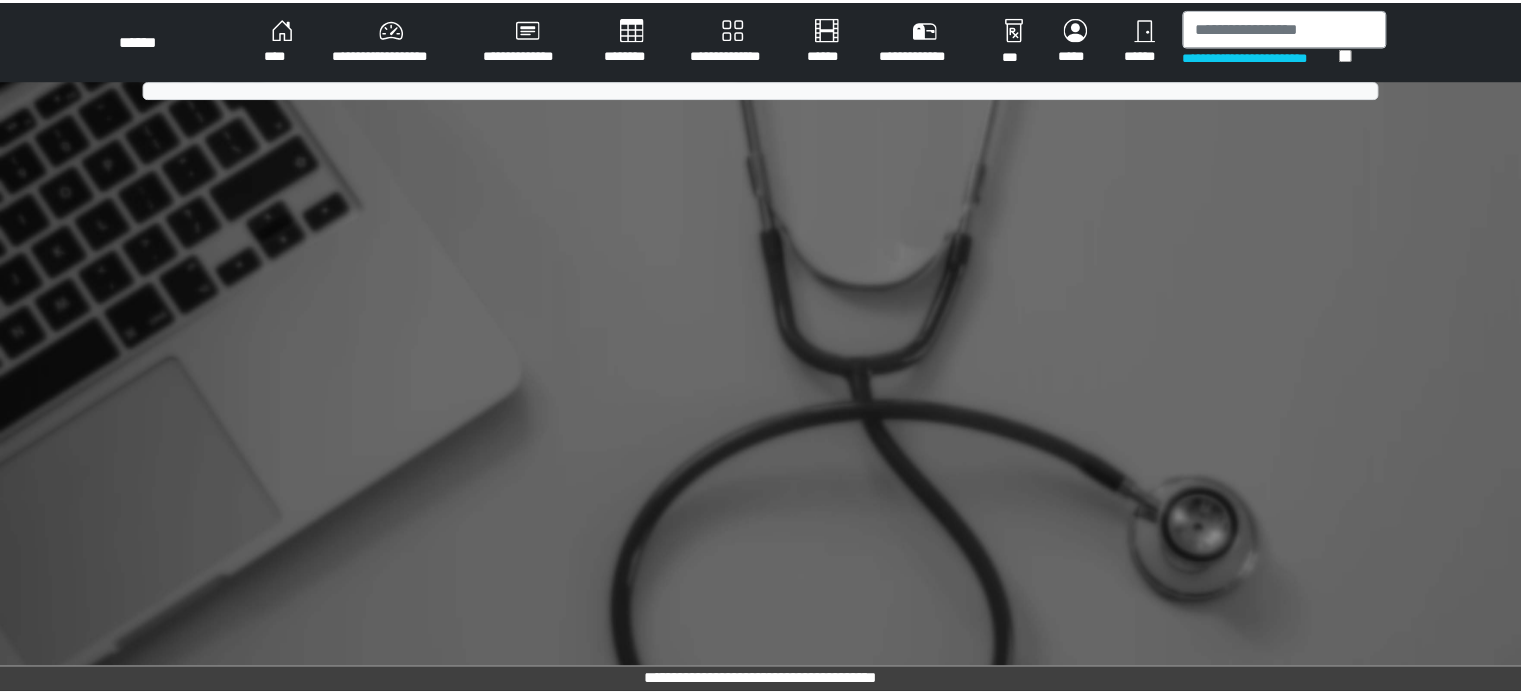 scroll, scrollTop: 0, scrollLeft: 0, axis: both 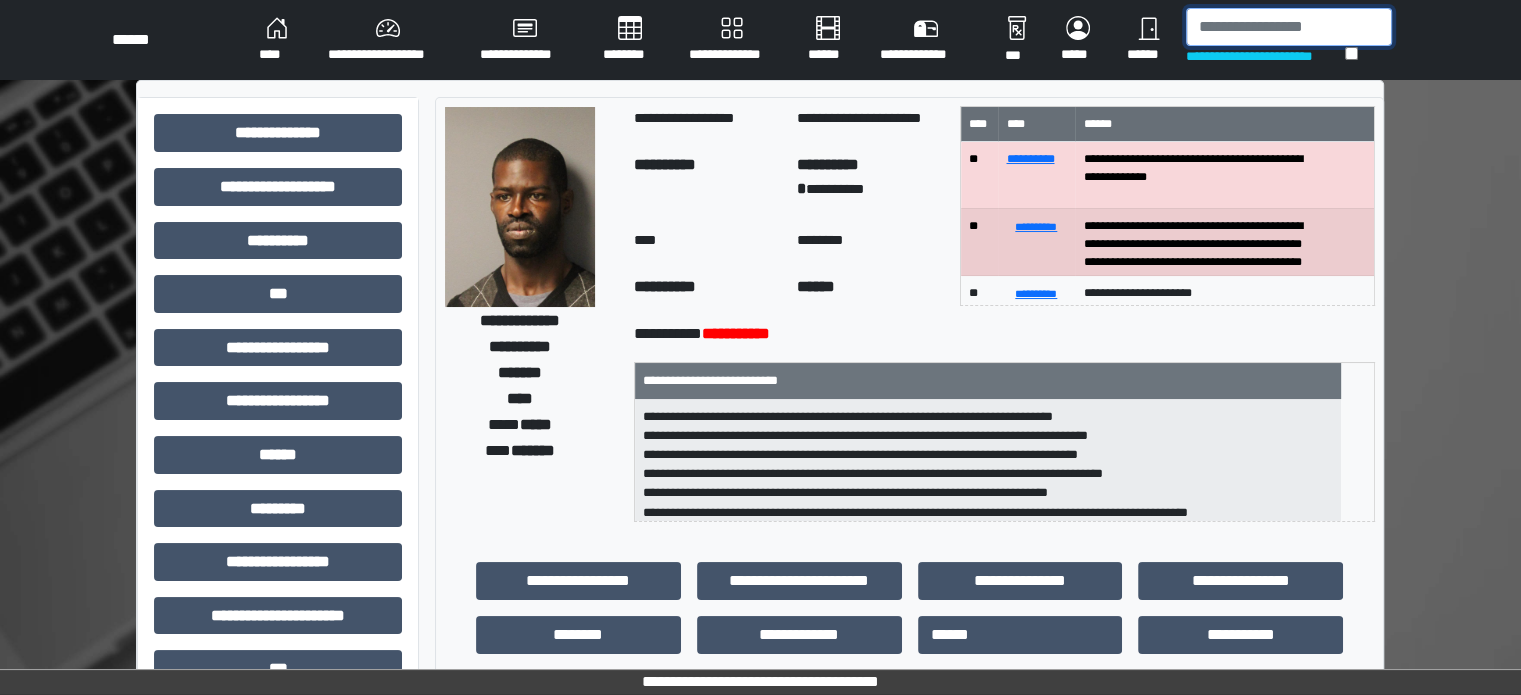 click at bounding box center [1289, 27] 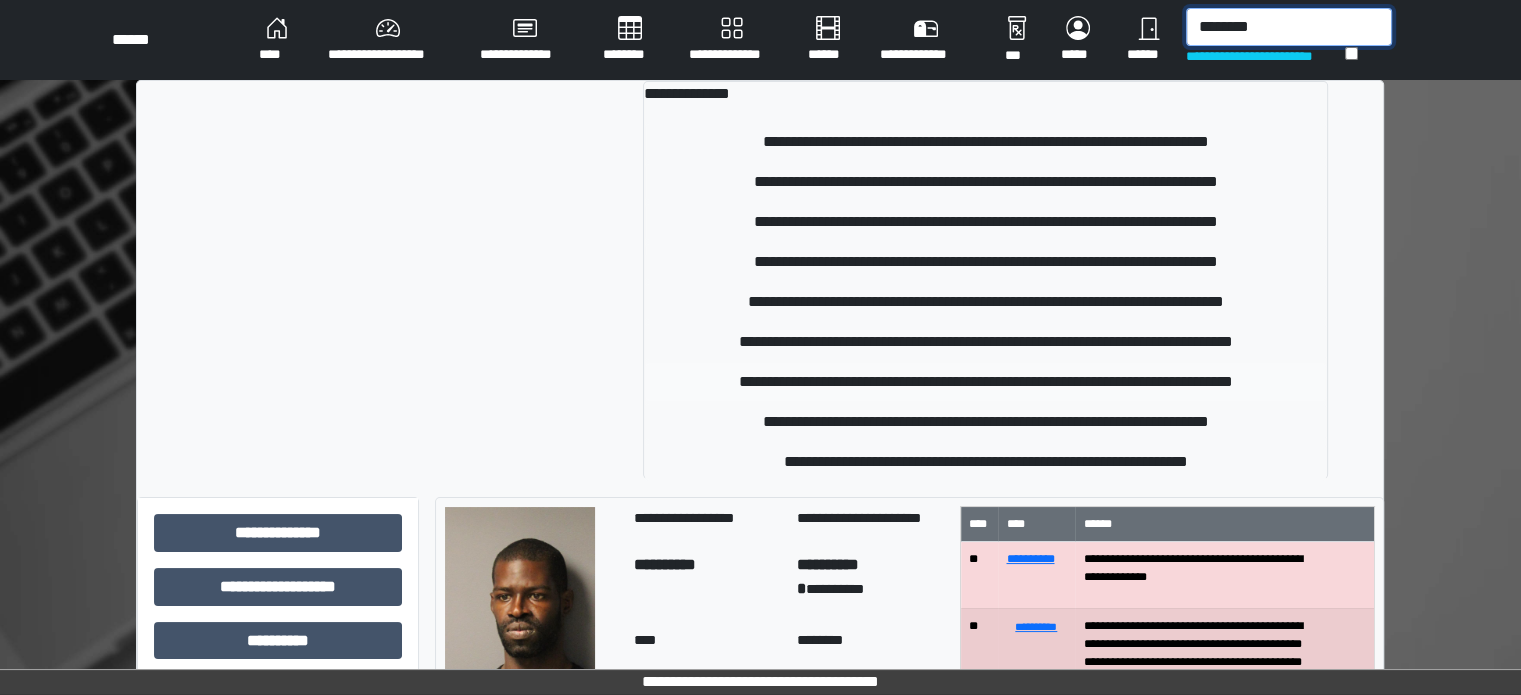 scroll, scrollTop: 13, scrollLeft: 0, axis: vertical 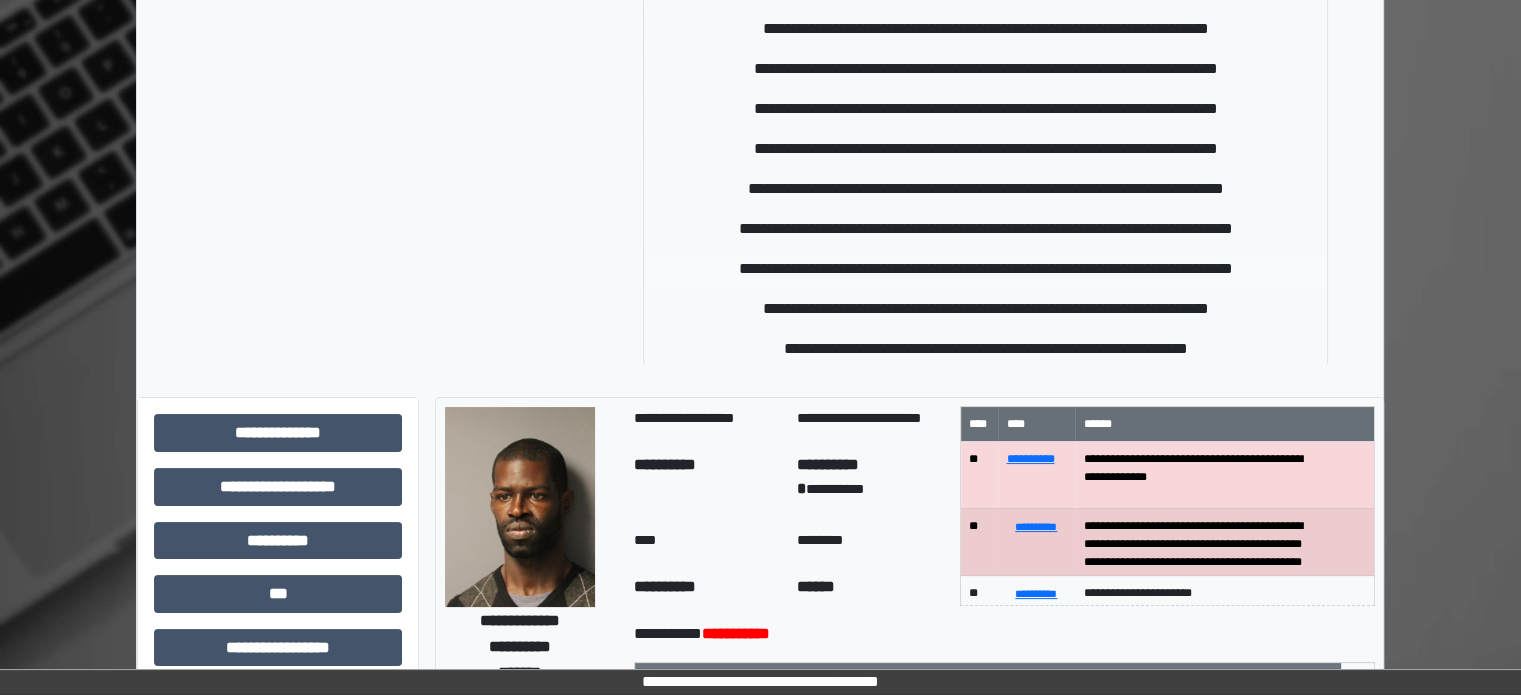 type on "********" 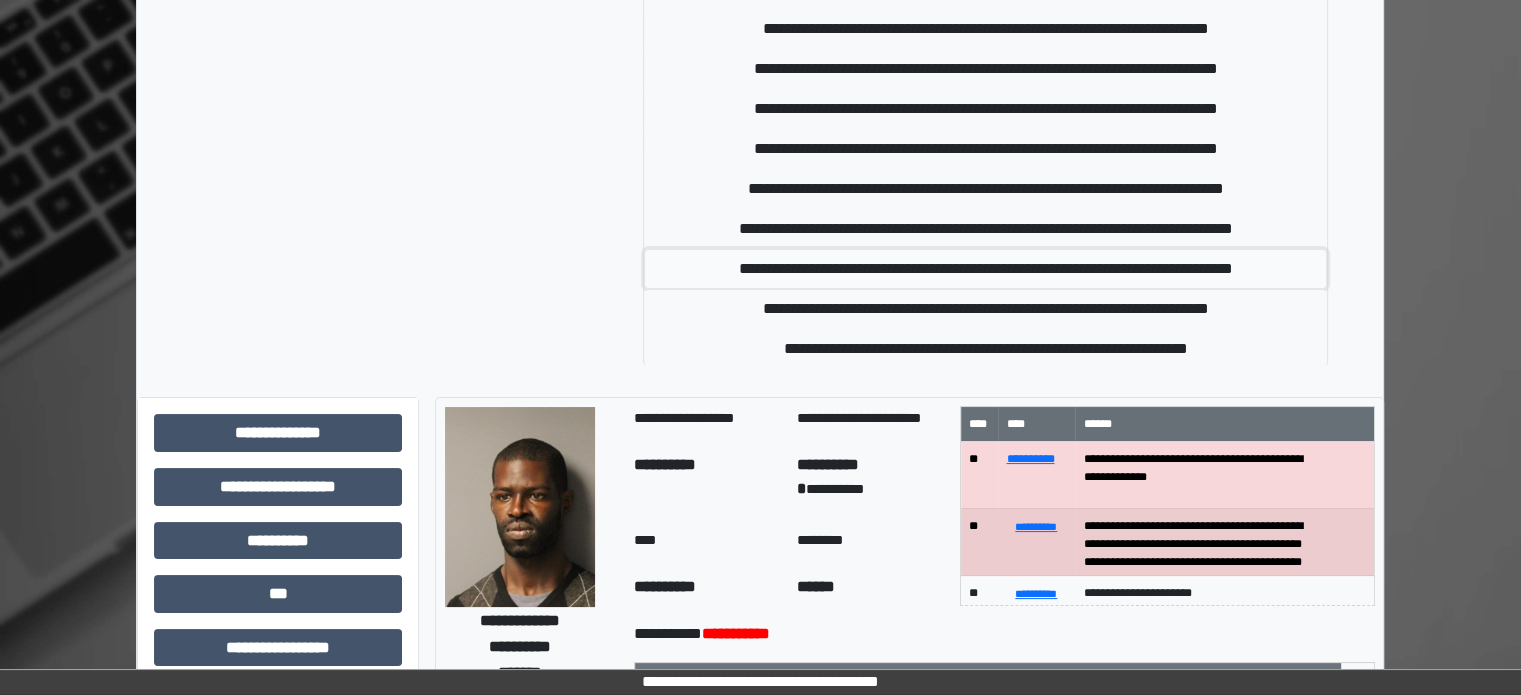 click on "**********" at bounding box center [985, 269] 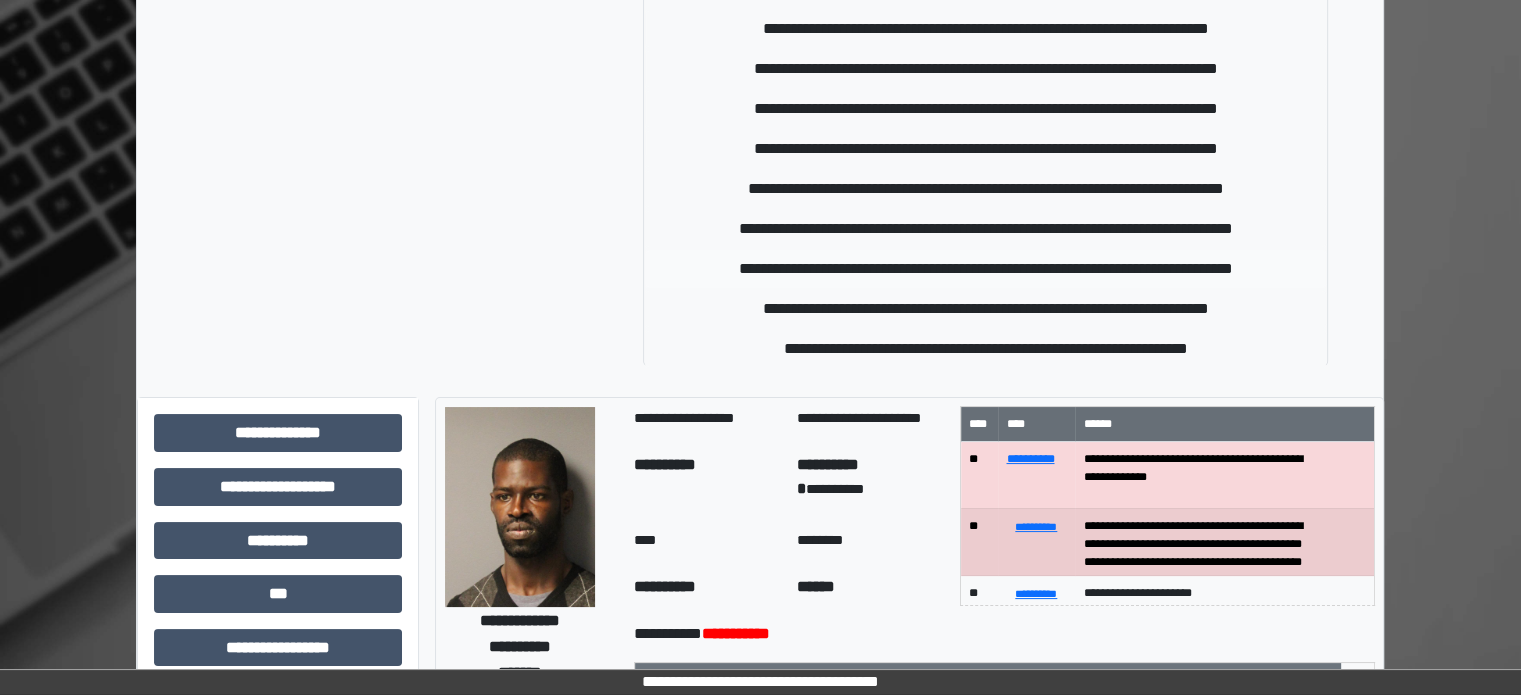 type 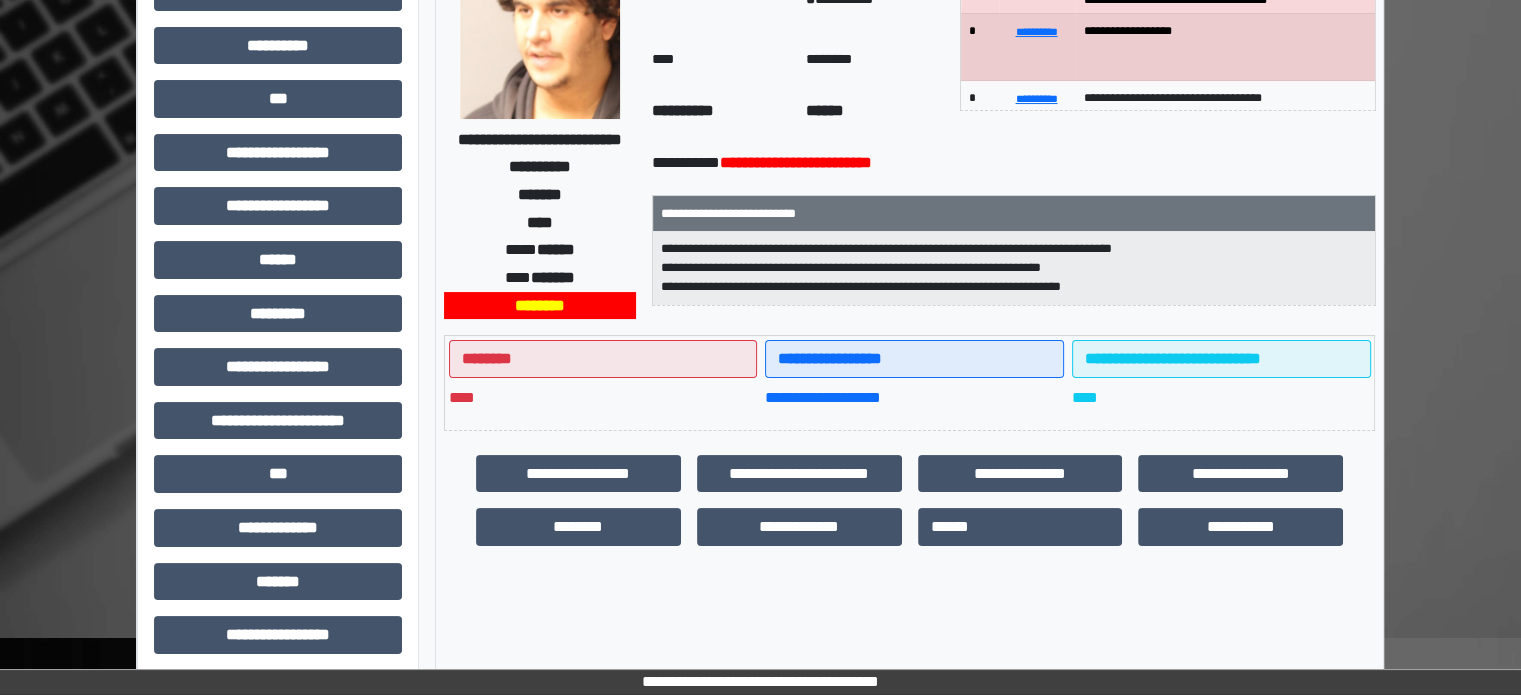 scroll, scrollTop: 316, scrollLeft: 0, axis: vertical 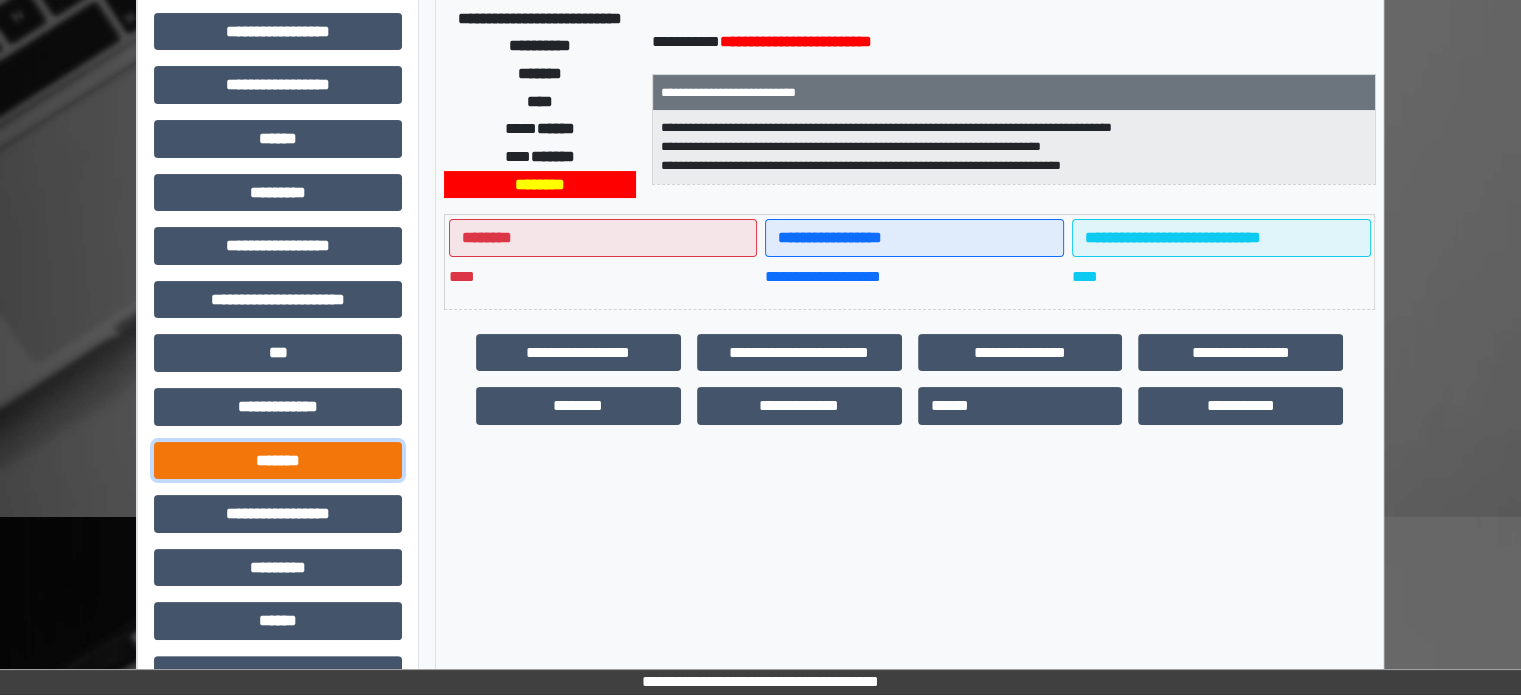 click on "*******" at bounding box center [278, 461] 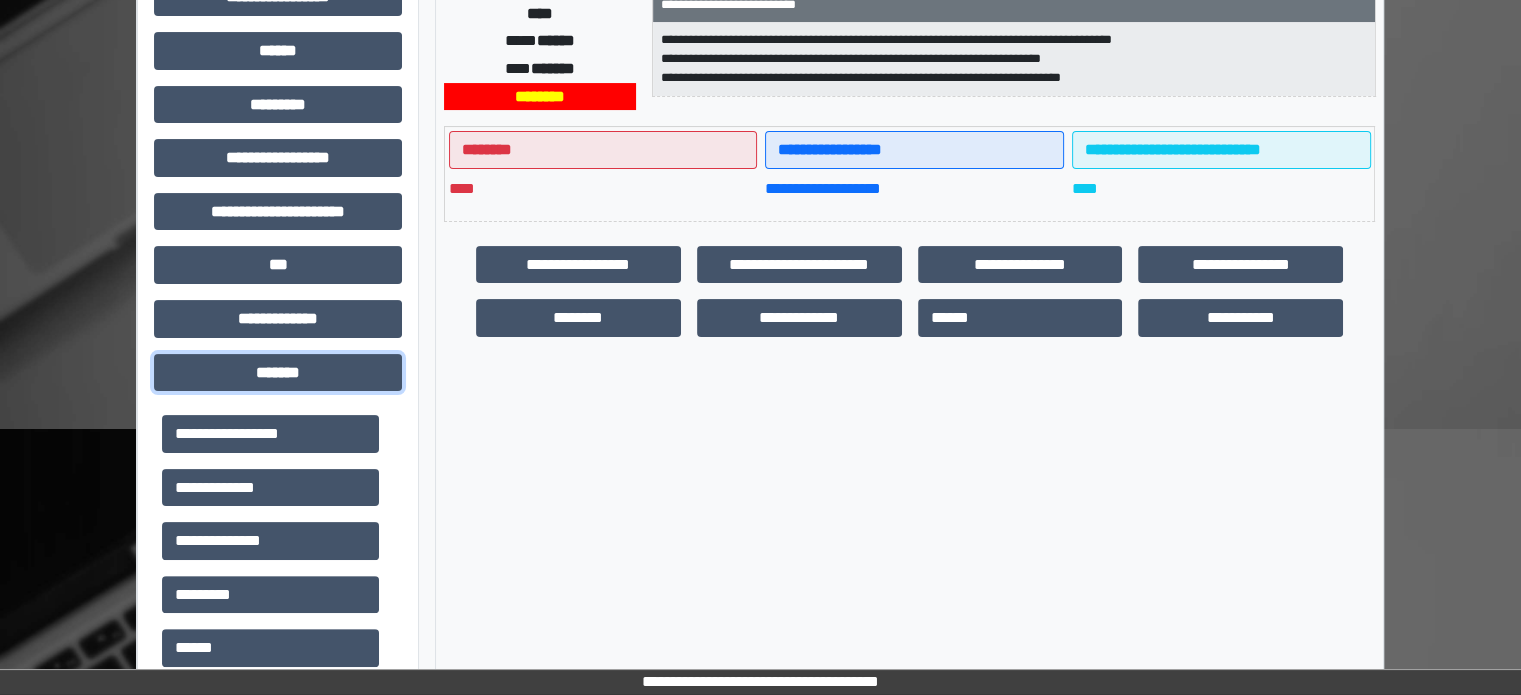 scroll, scrollTop: 616, scrollLeft: 0, axis: vertical 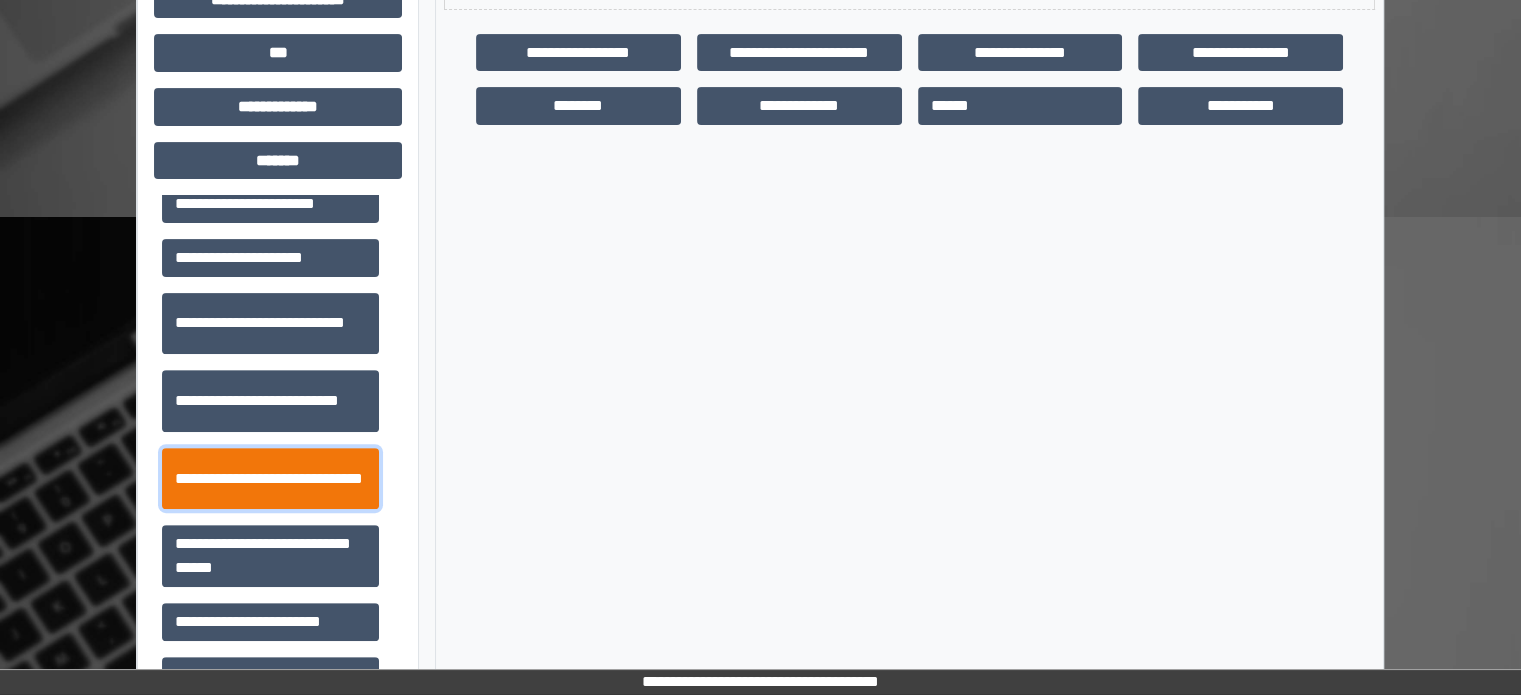 click on "**********" at bounding box center [270, 479] 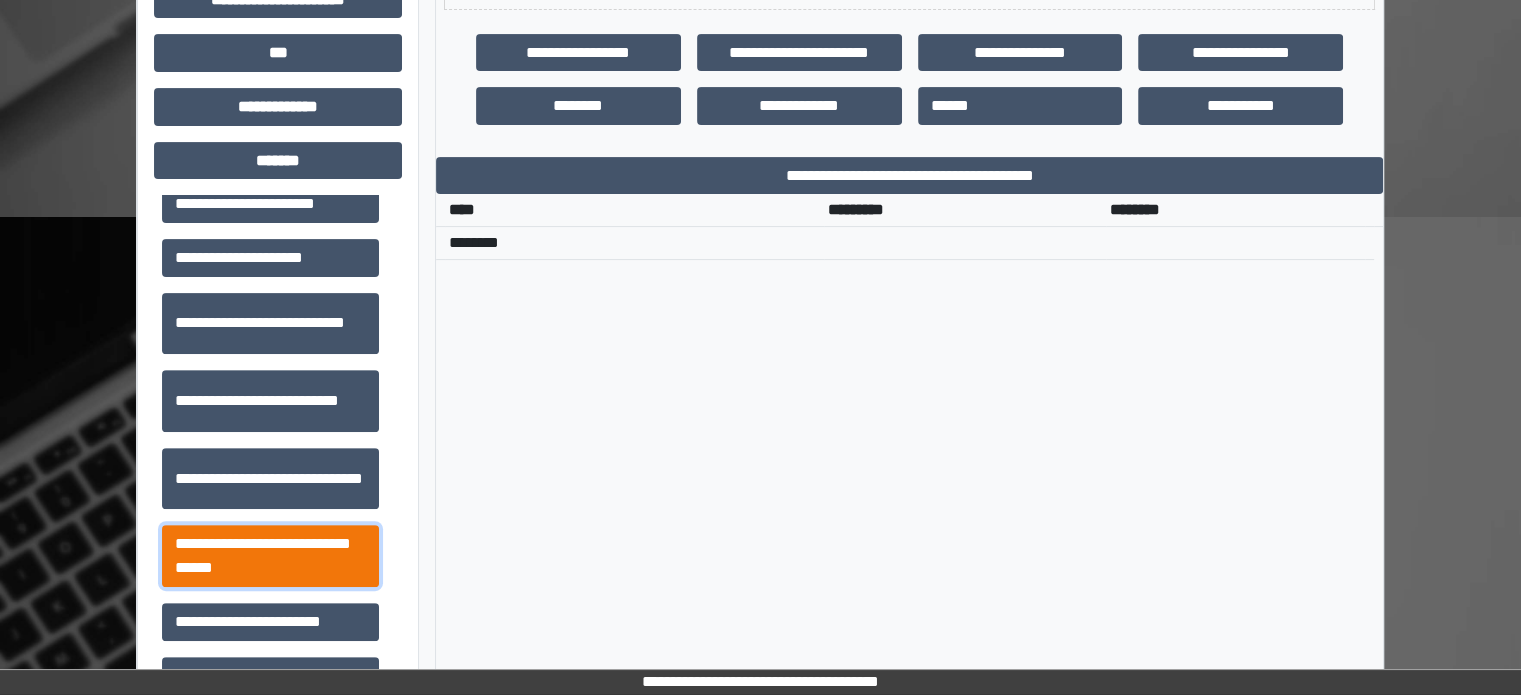 click on "**********" at bounding box center (270, 556) 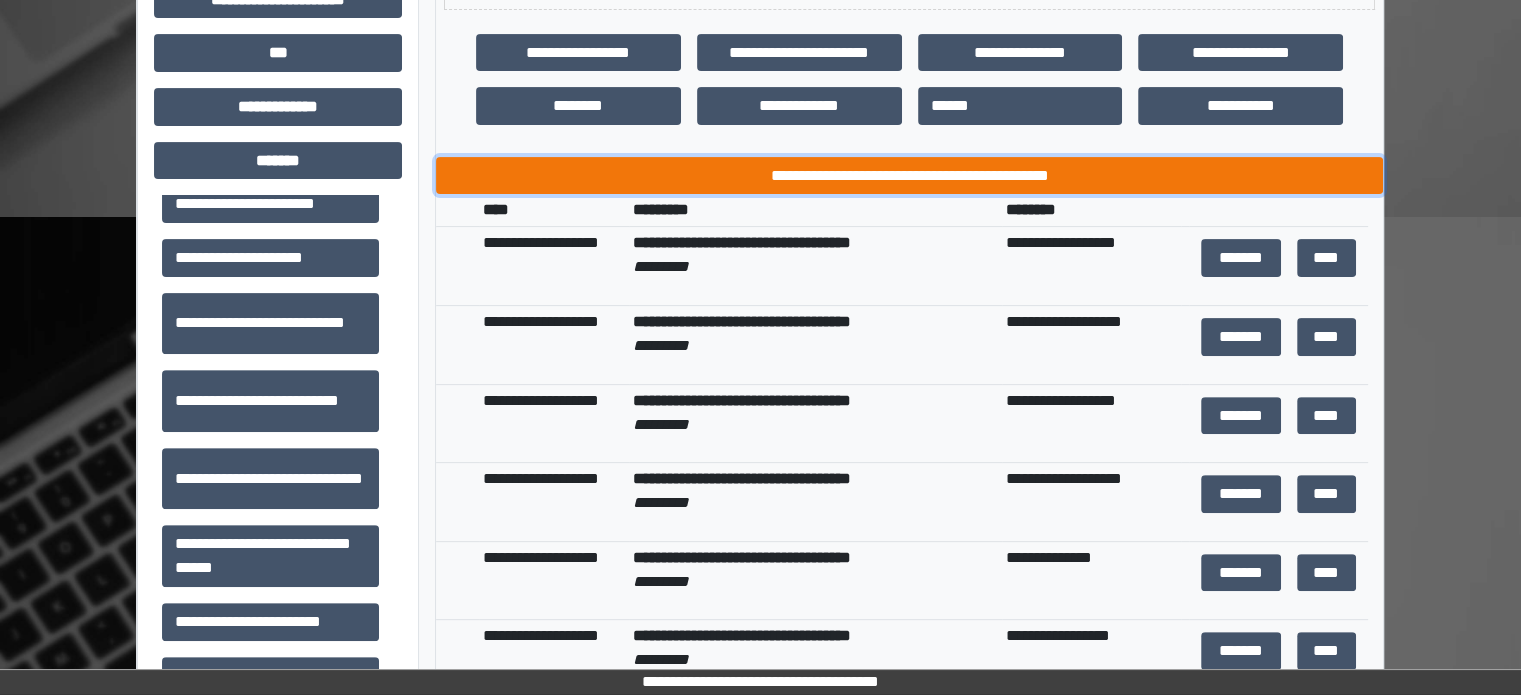 click on "**********" at bounding box center (909, 176) 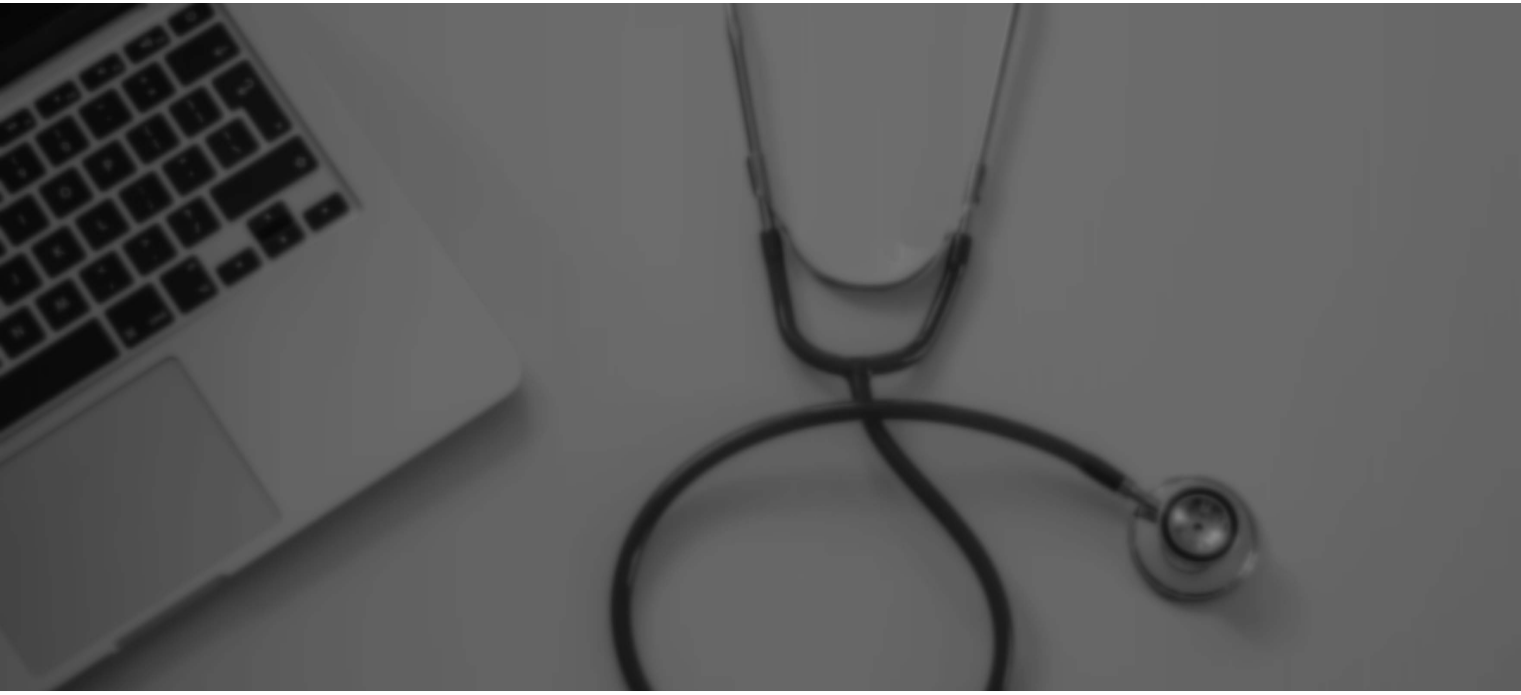 scroll, scrollTop: 0, scrollLeft: 0, axis: both 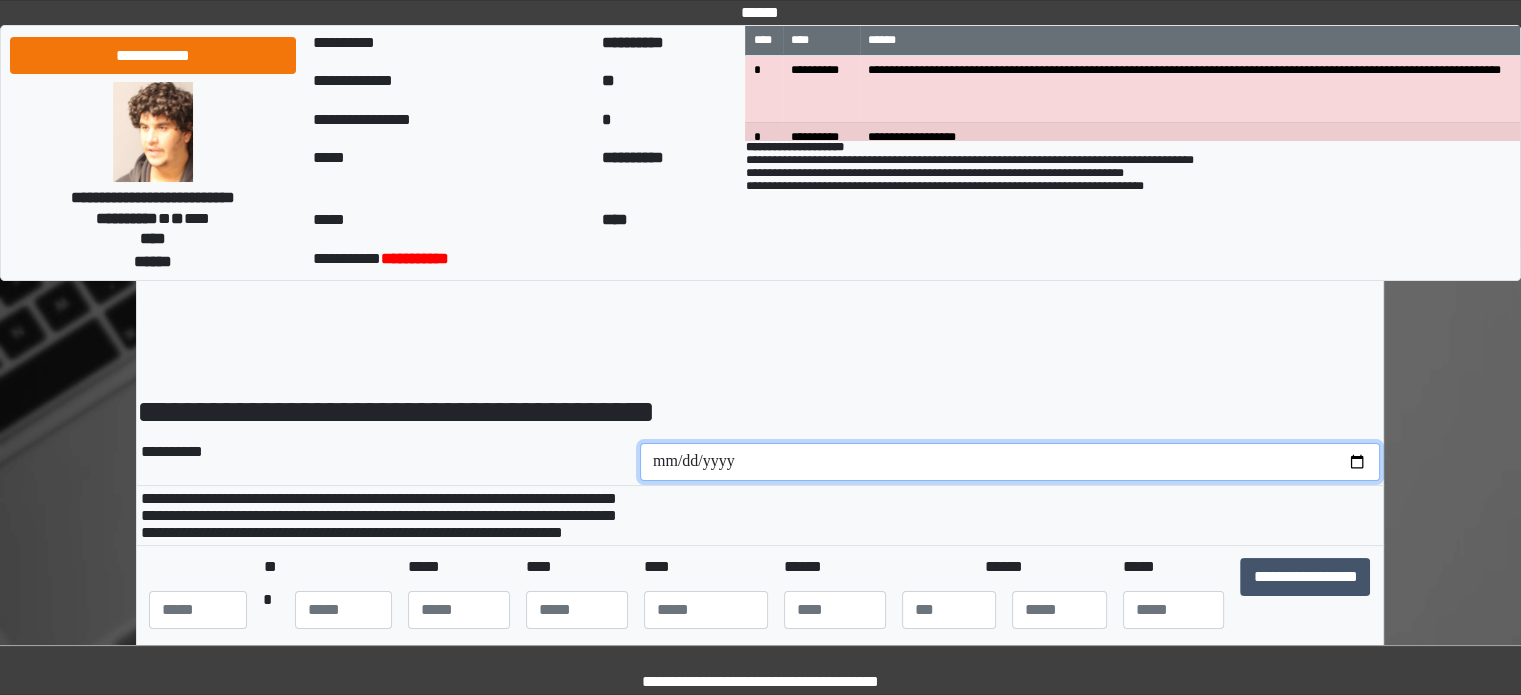 drag, startPoint x: 1352, startPoint y: 463, endPoint x: 1331, endPoint y: 463, distance: 21 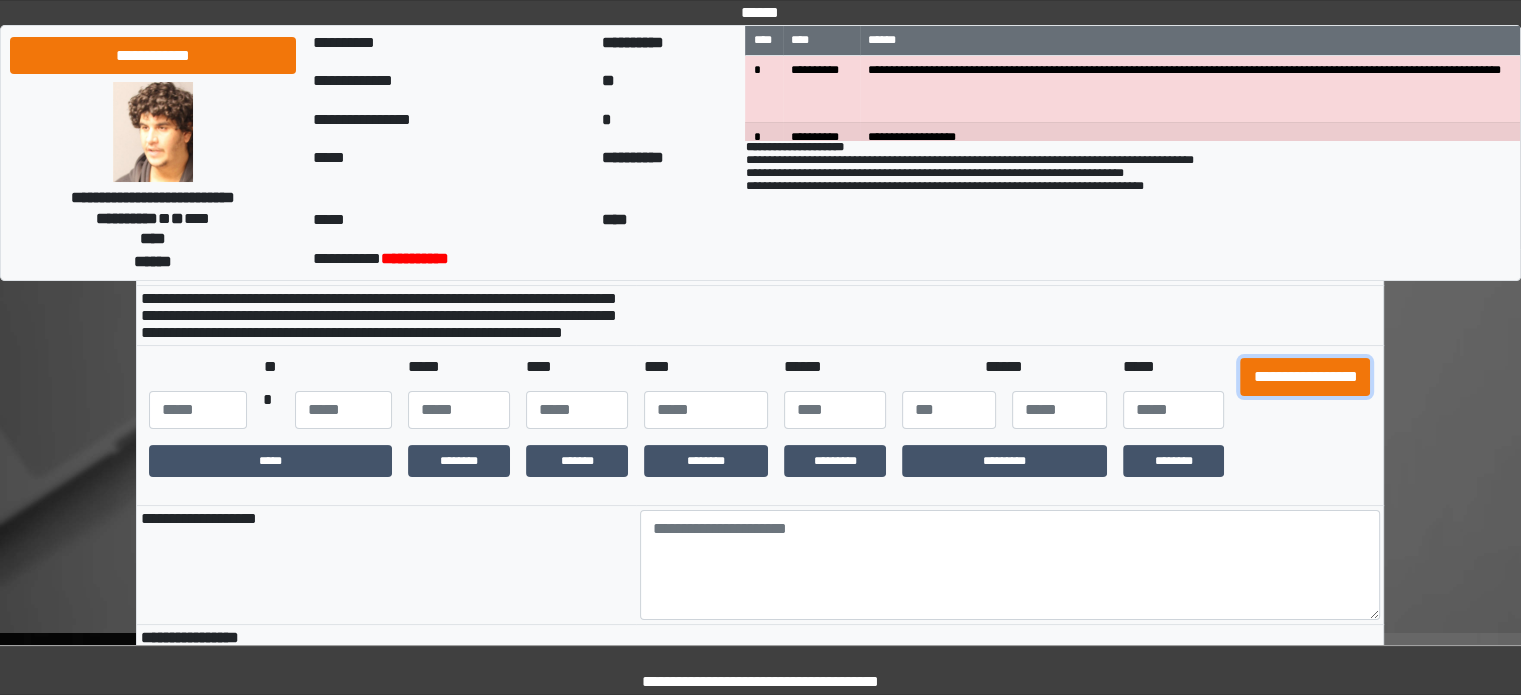 click on "**********" at bounding box center (1305, 377) 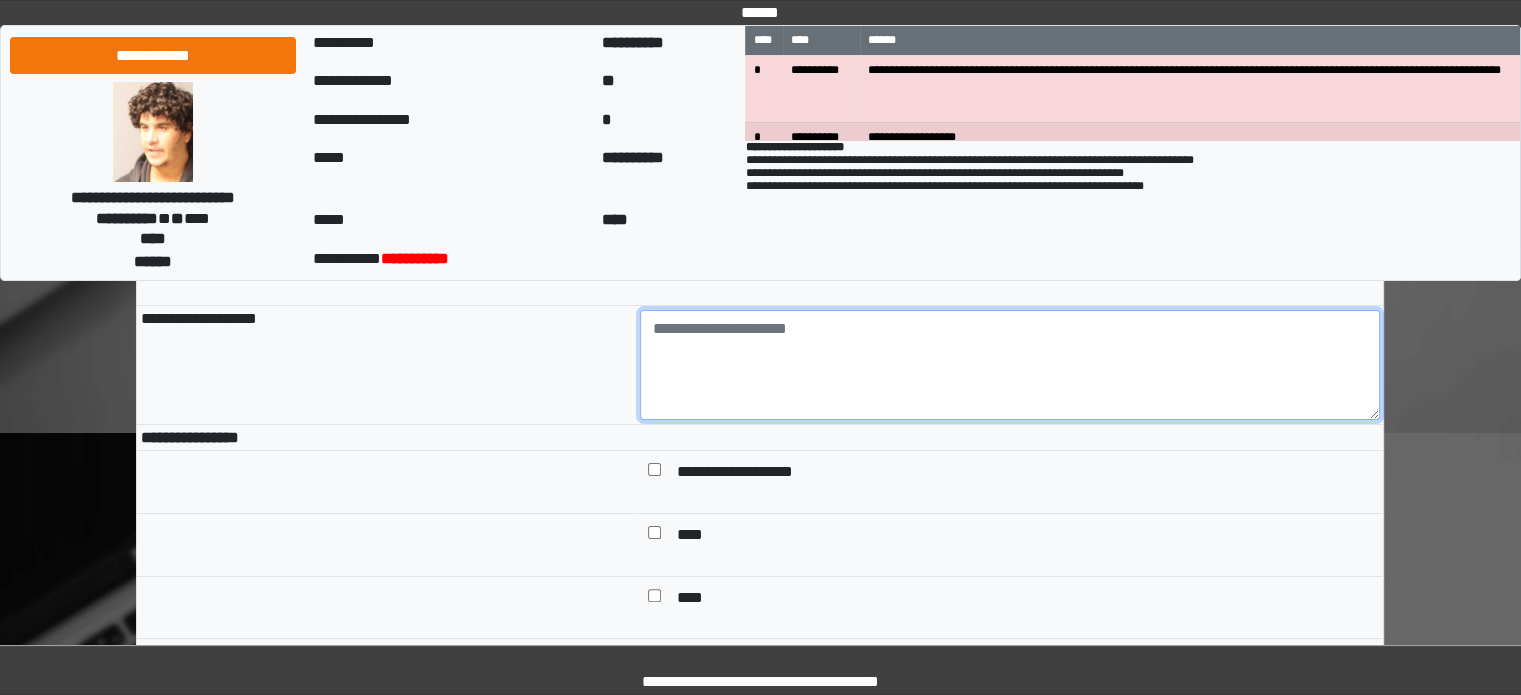drag, startPoint x: 1000, startPoint y: 412, endPoint x: 960, endPoint y: 427, distance: 42.72002 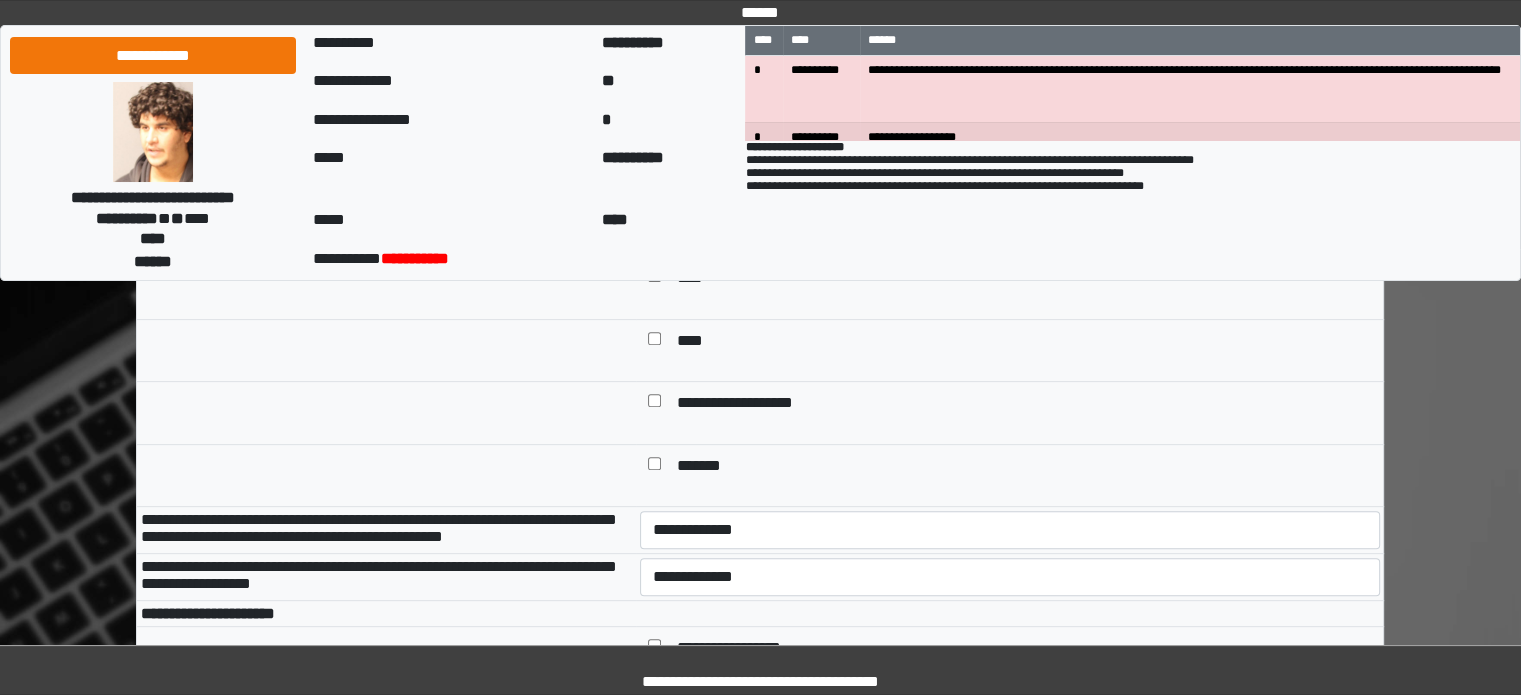 scroll, scrollTop: 700, scrollLeft: 0, axis: vertical 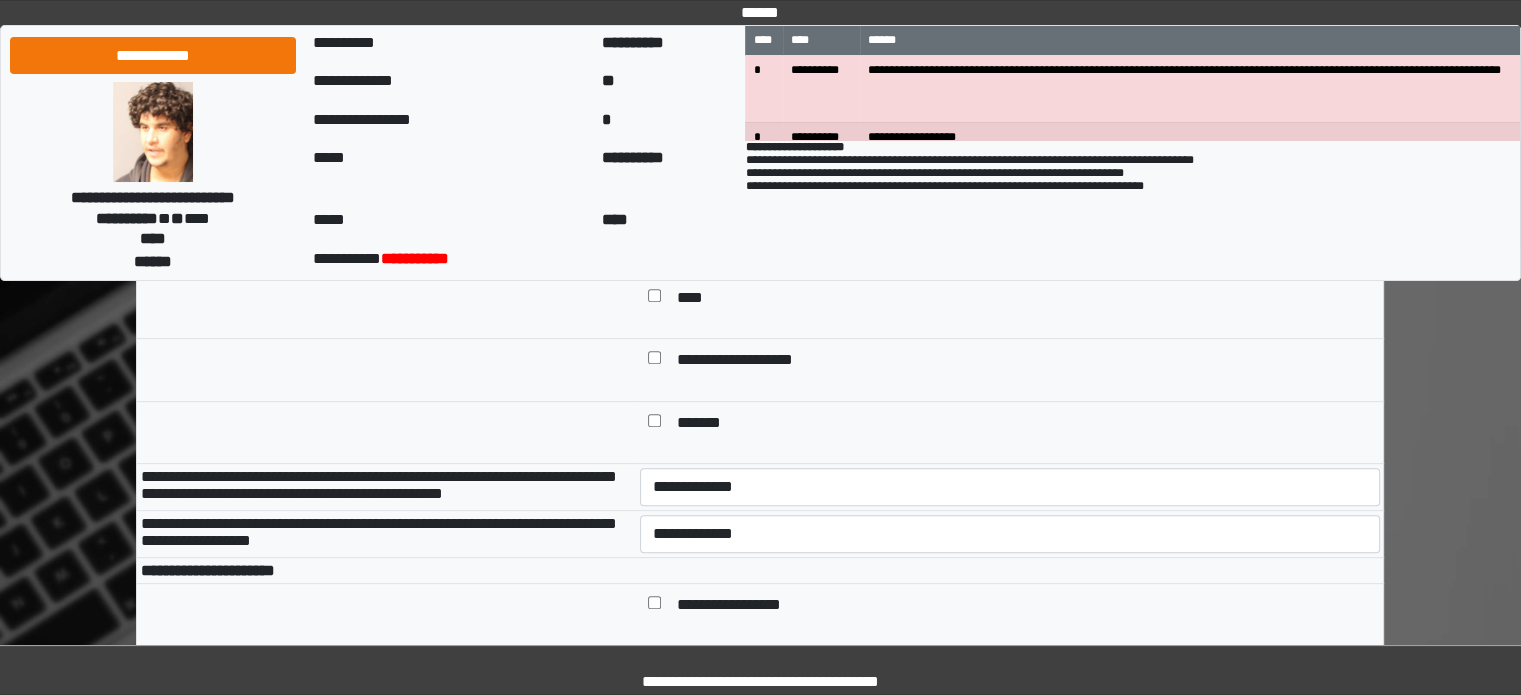 type on "**" 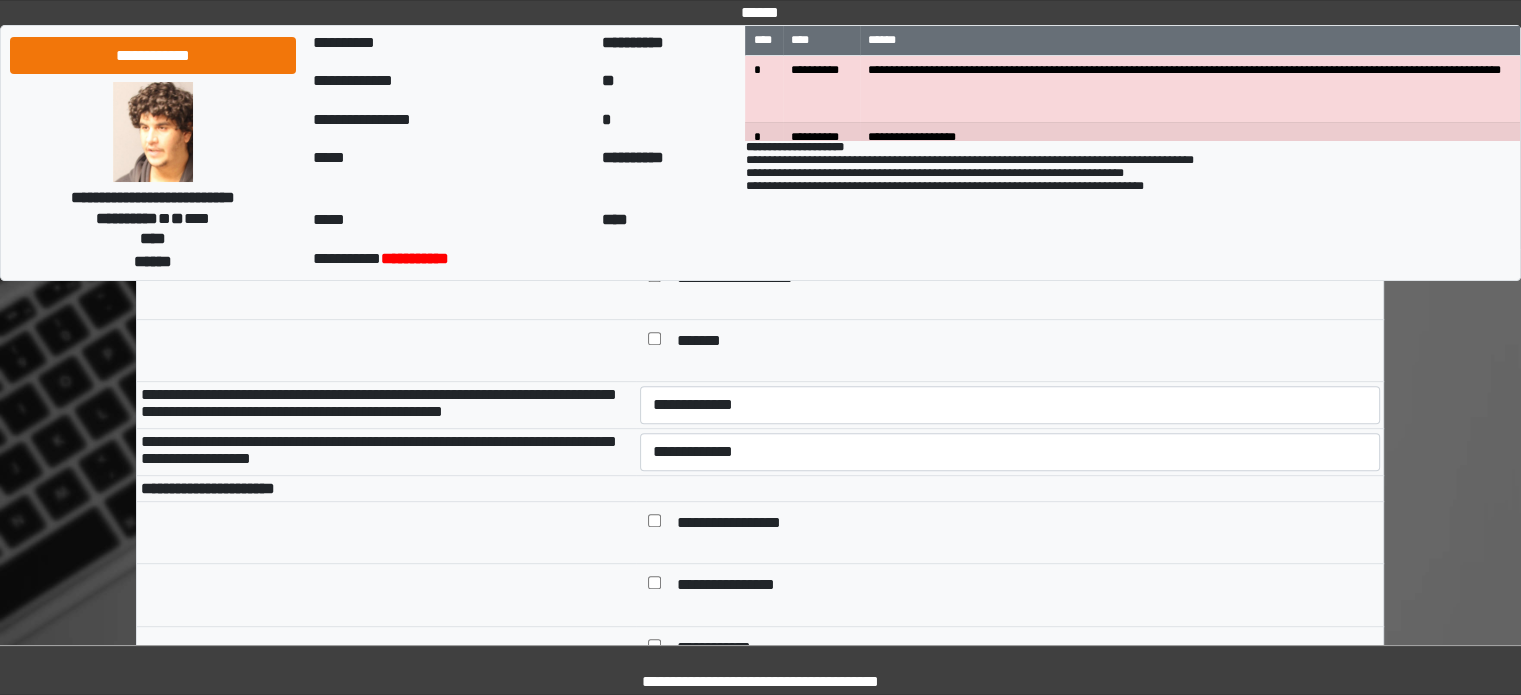 scroll, scrollTop: 900, scrollLeft: 0, axis: vertical 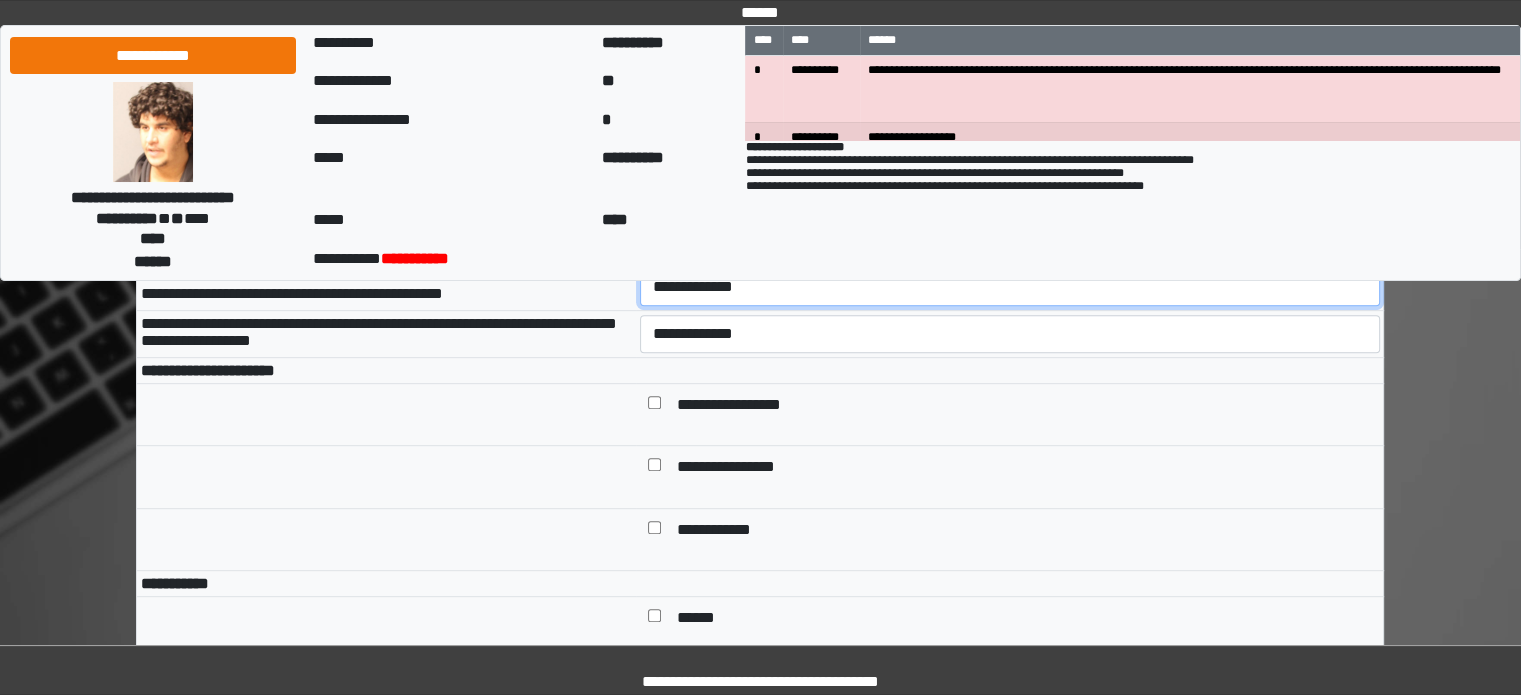 click on "**********" at bounding box center [1010, 287] 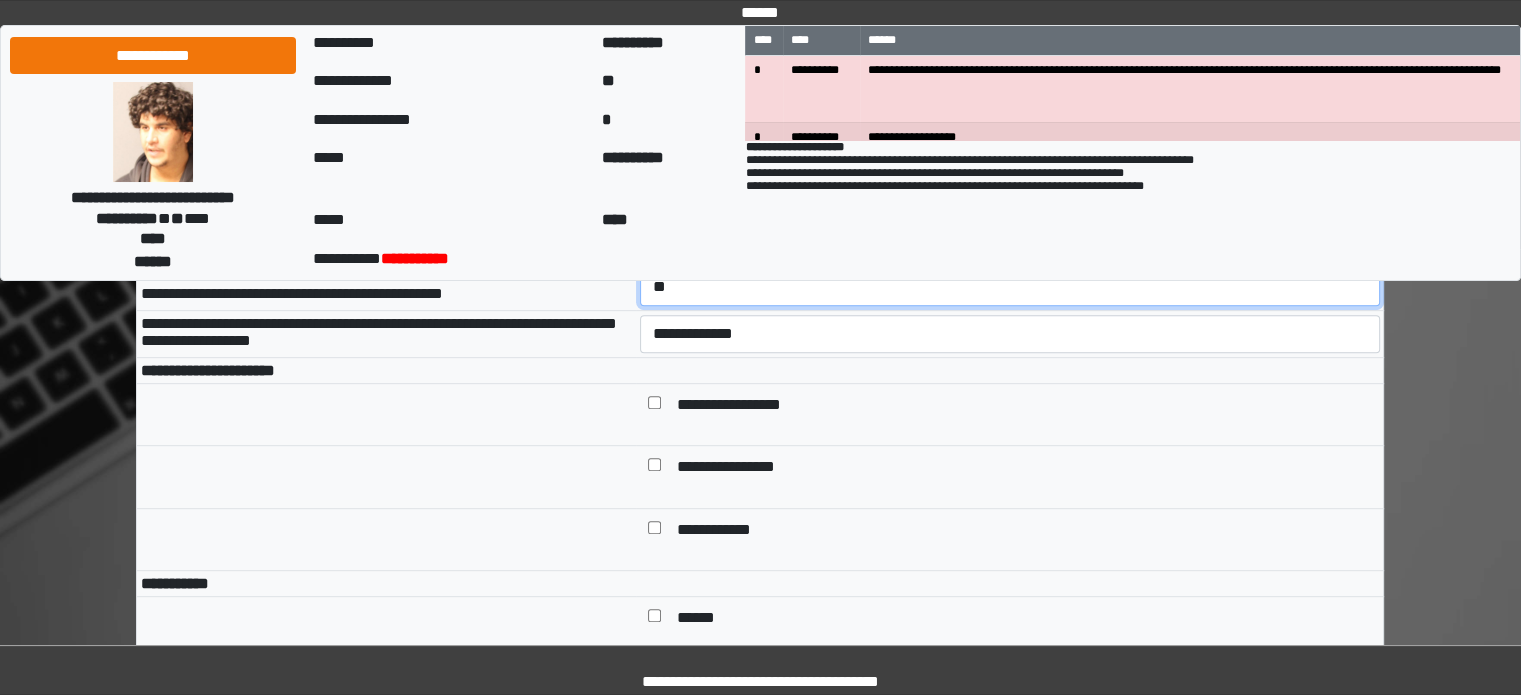 click on "**********" at bounding box center [1010, 287] 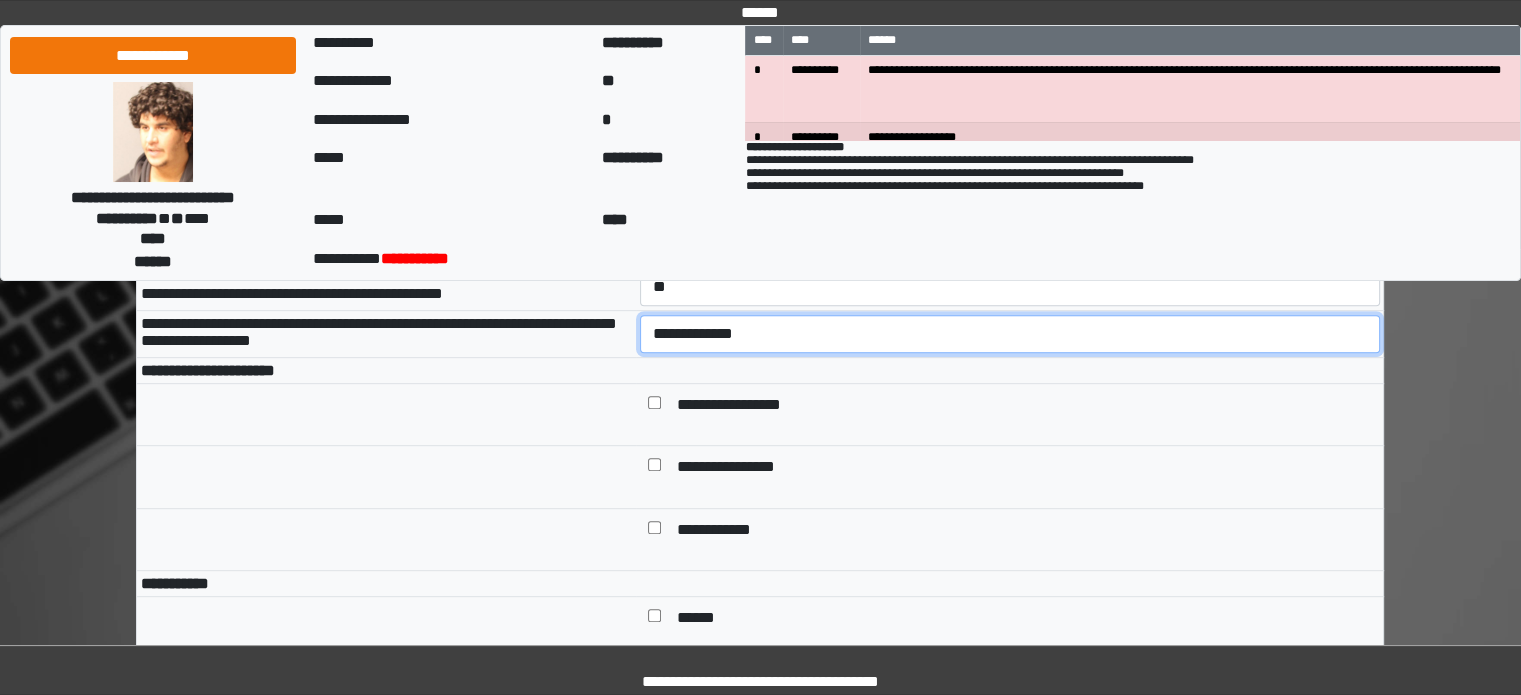 click on "**********" at bounding box center (1010, 334) 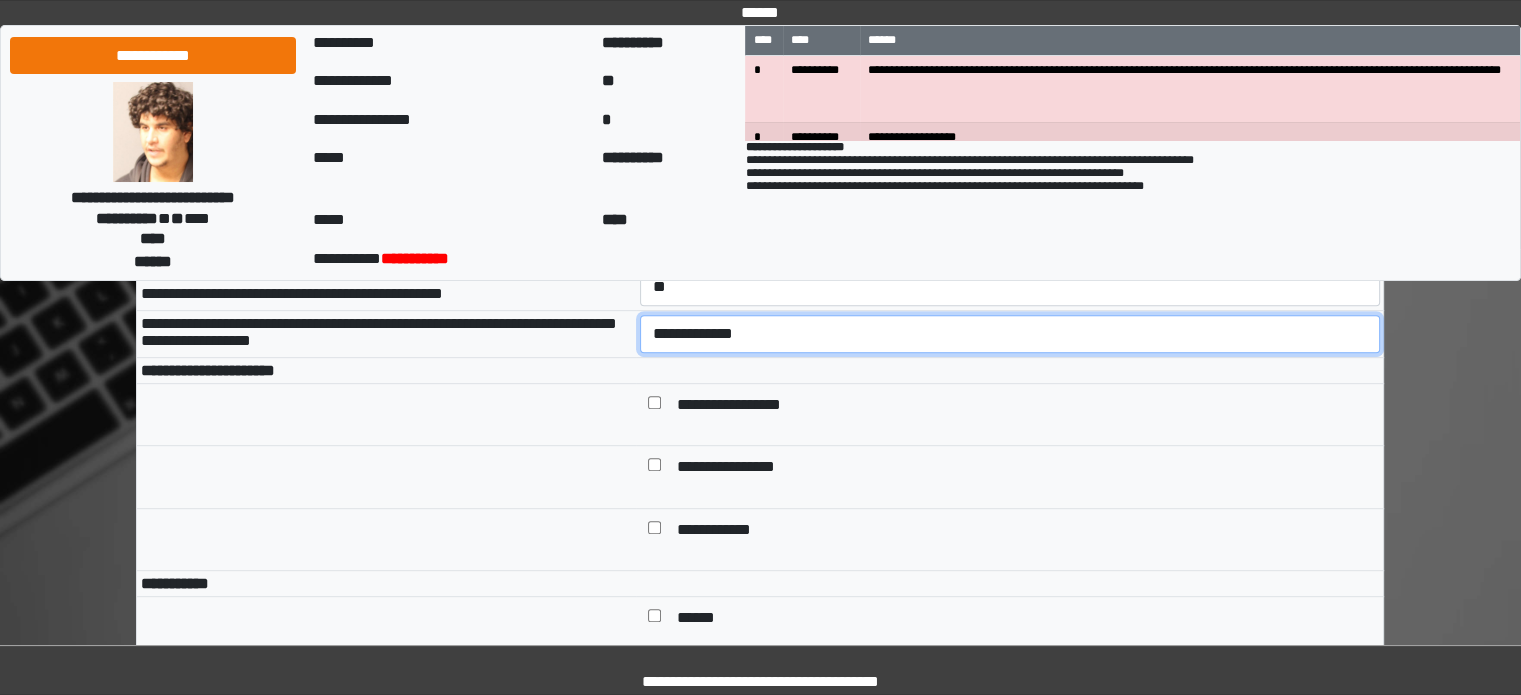 select on "*" 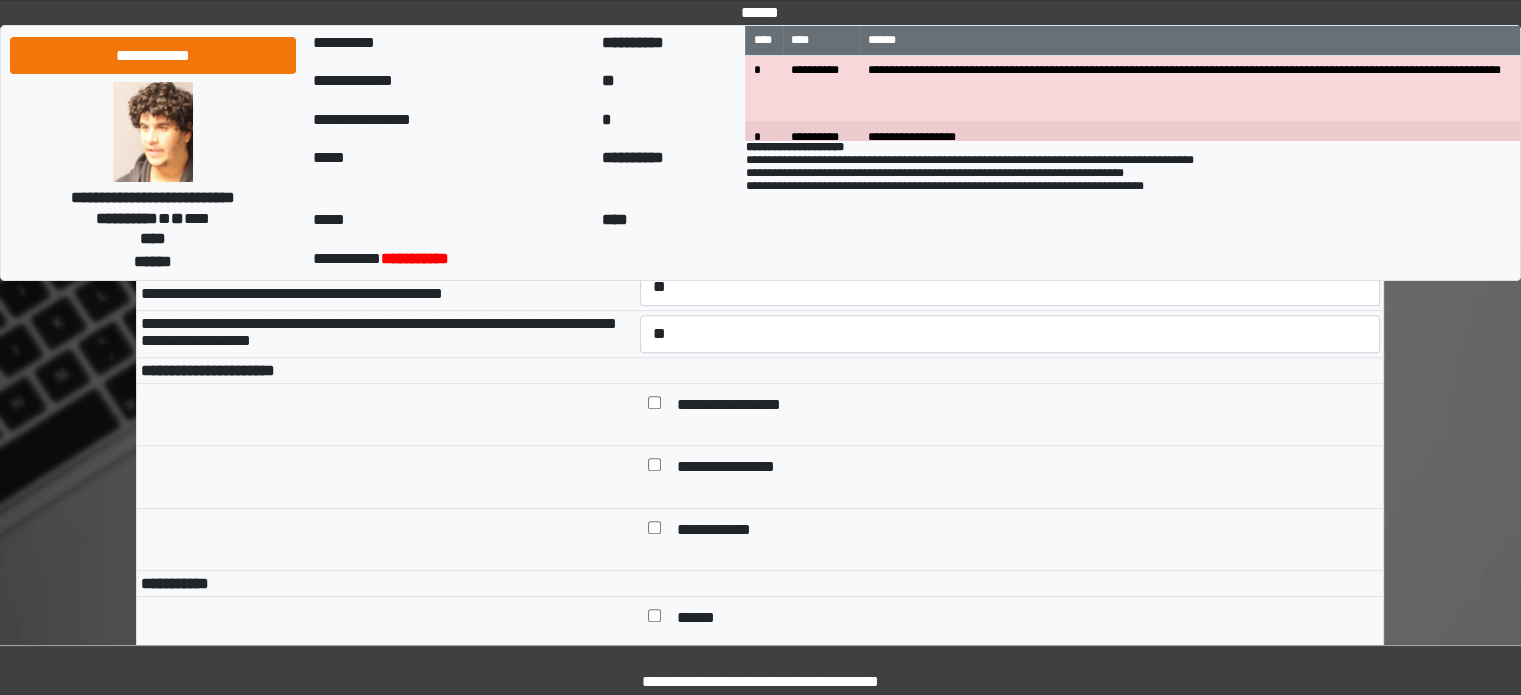 click at bounding box center [654, 407] 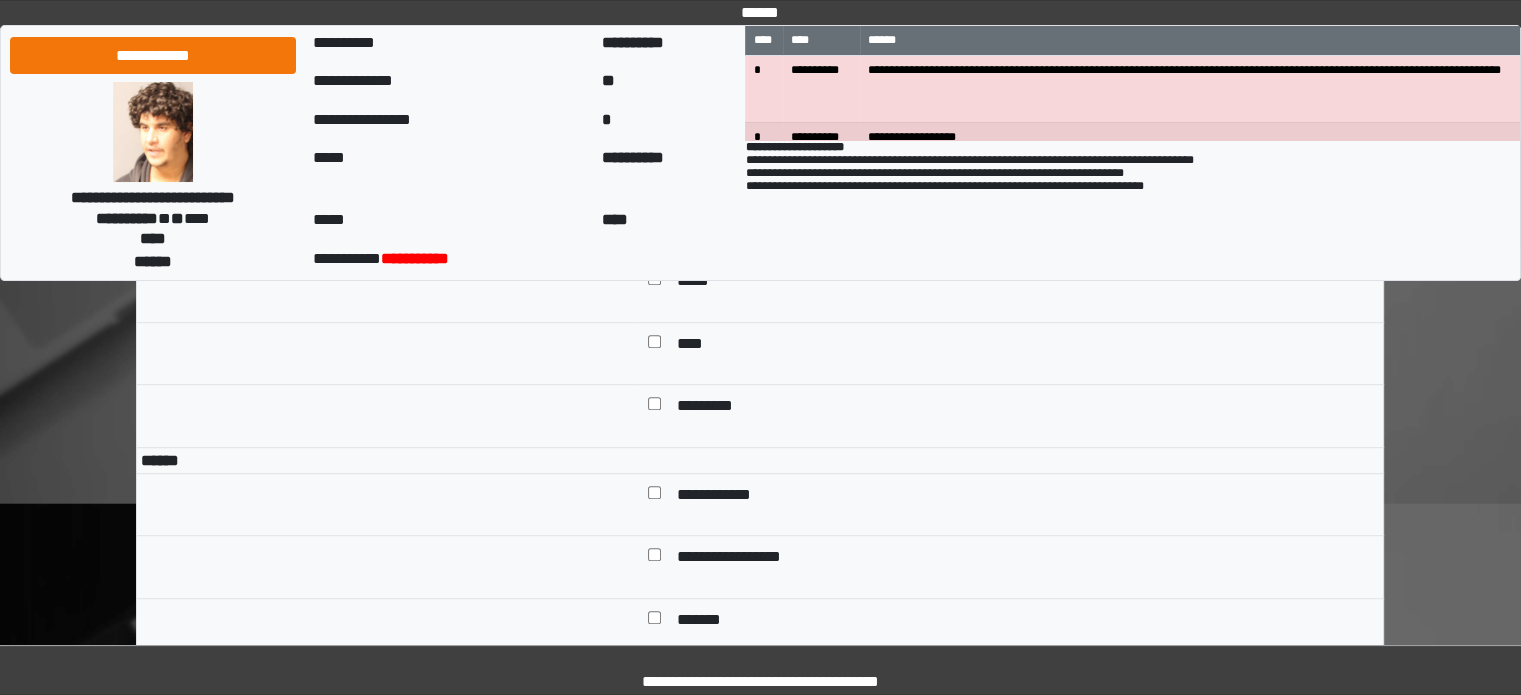 scroll, scrollTop: 1200, scrollLeft: 0, axis: vertical 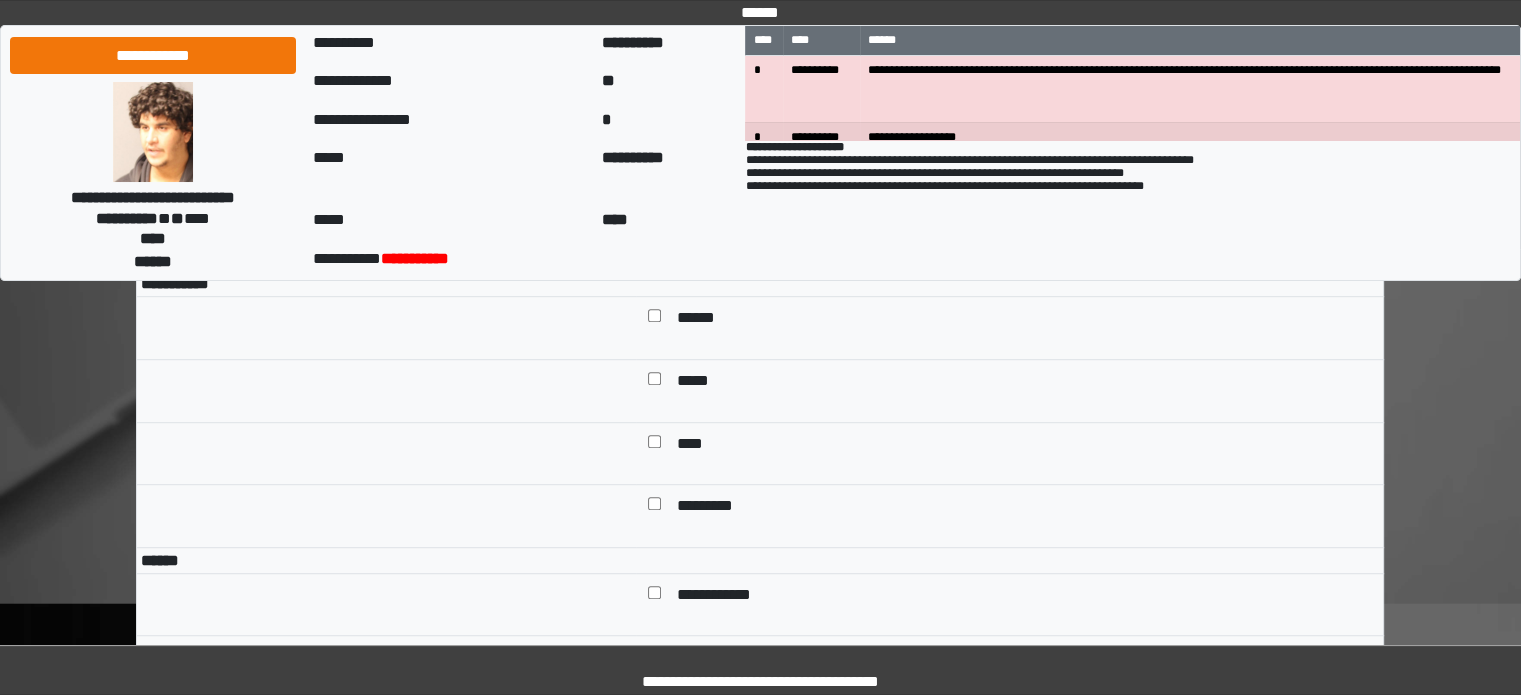click at bounding box center (654, 320) 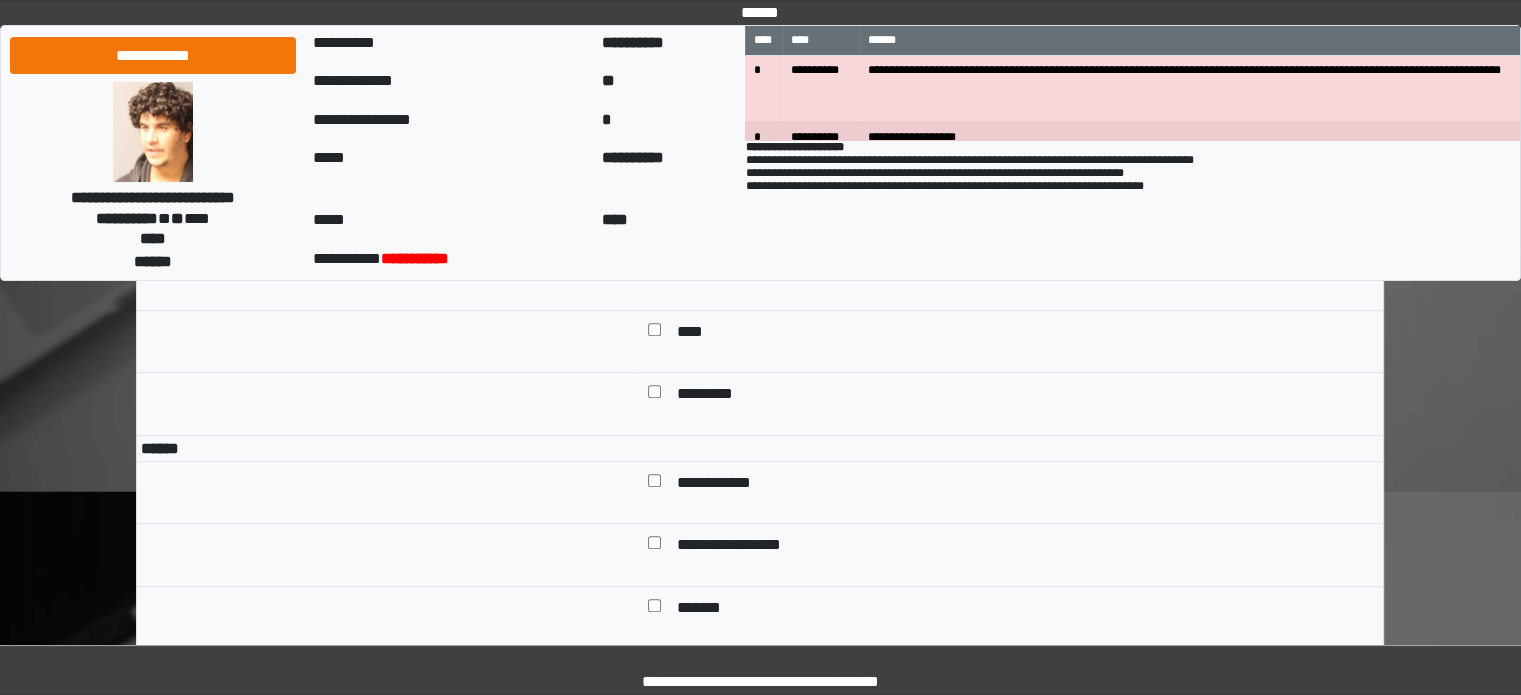 scroll, scrollTop: 1500, scrollLeft: 0, axis: vertical 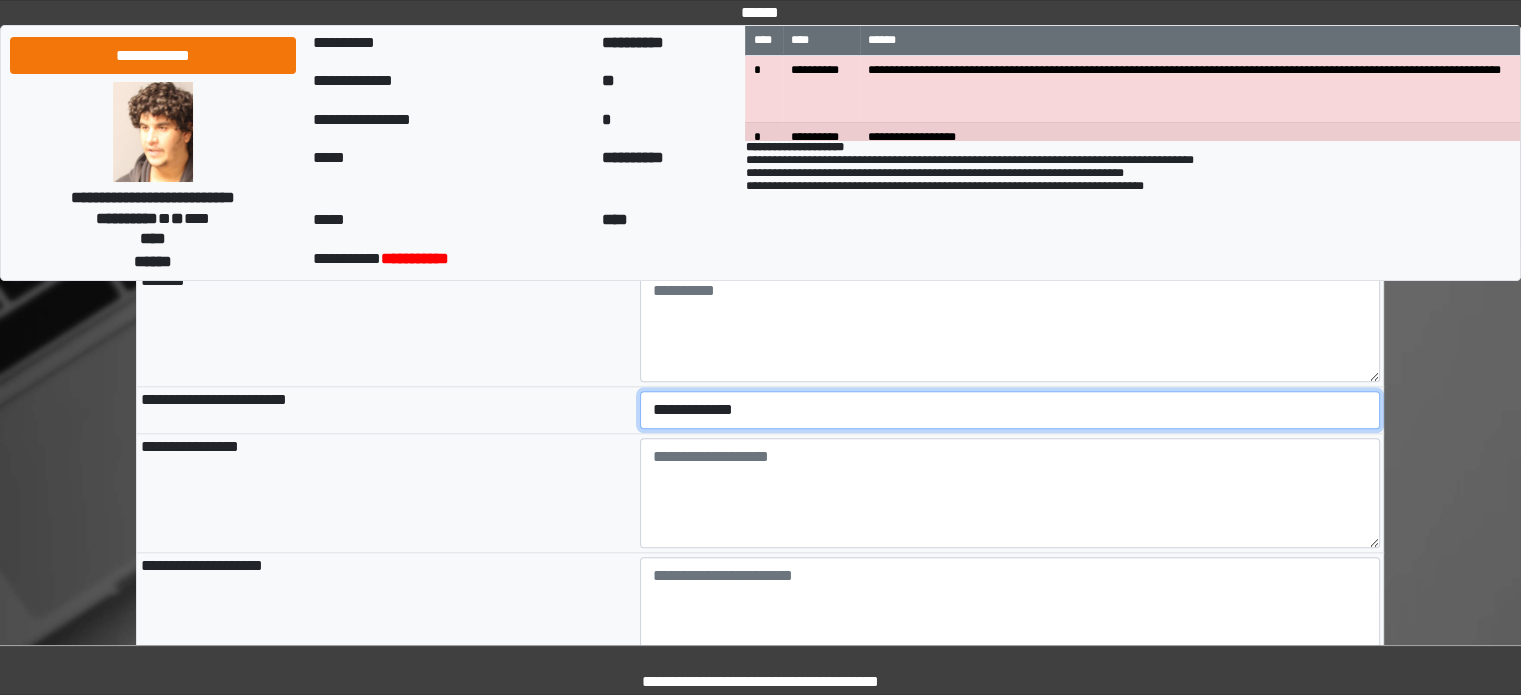 drag, startPoint x: 688, startPoint y: 464, endPoint x: 688, endPoint y: 488, distance: 24 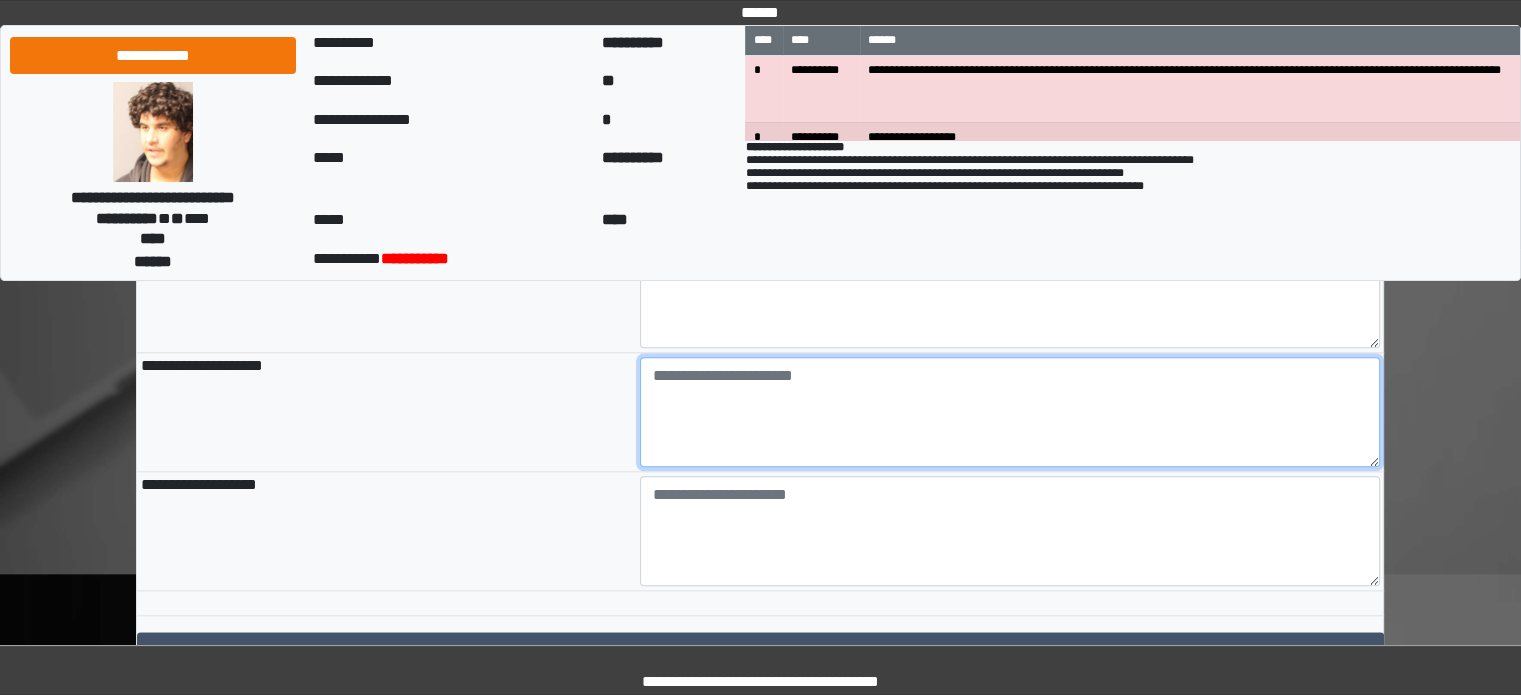 click at bounding box center [1010, 412] 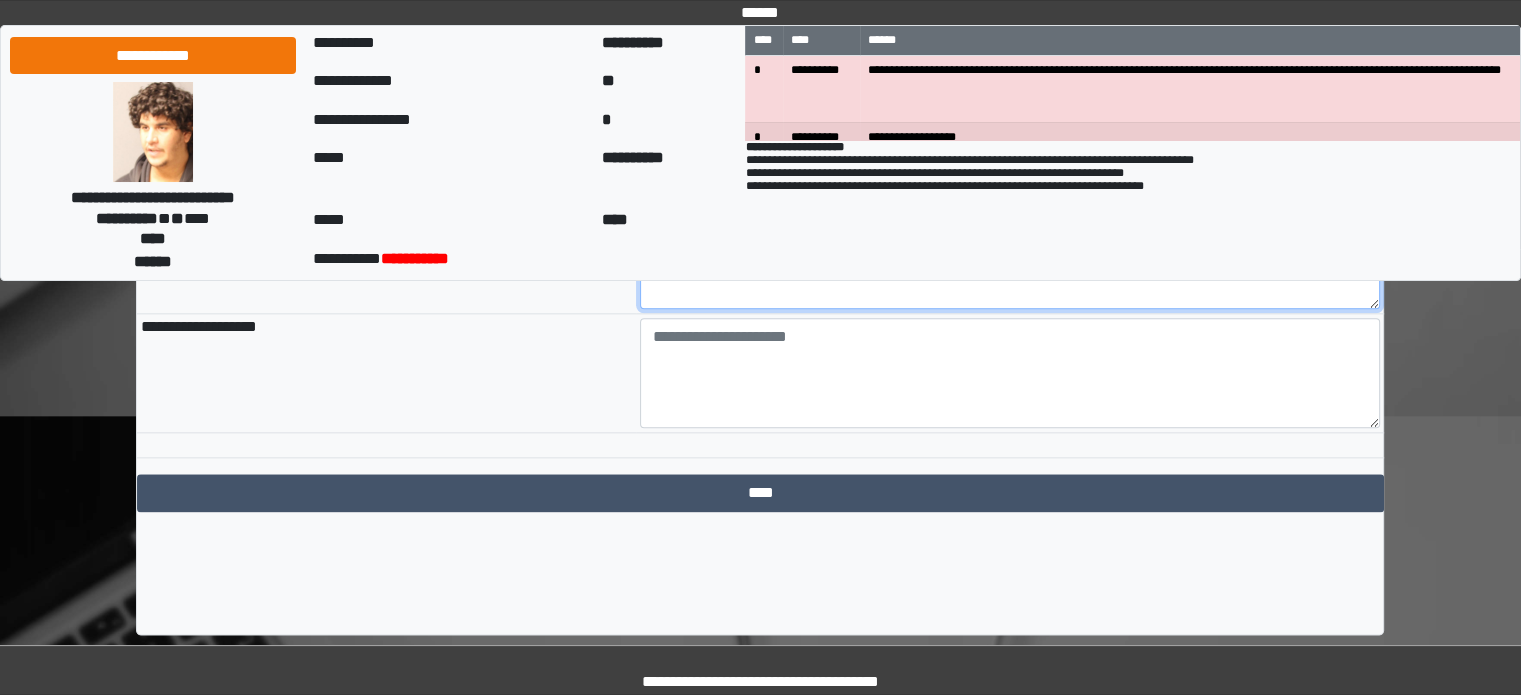 scroll, scrollTop: 2362, scrollLeft: 0, axis: vertical 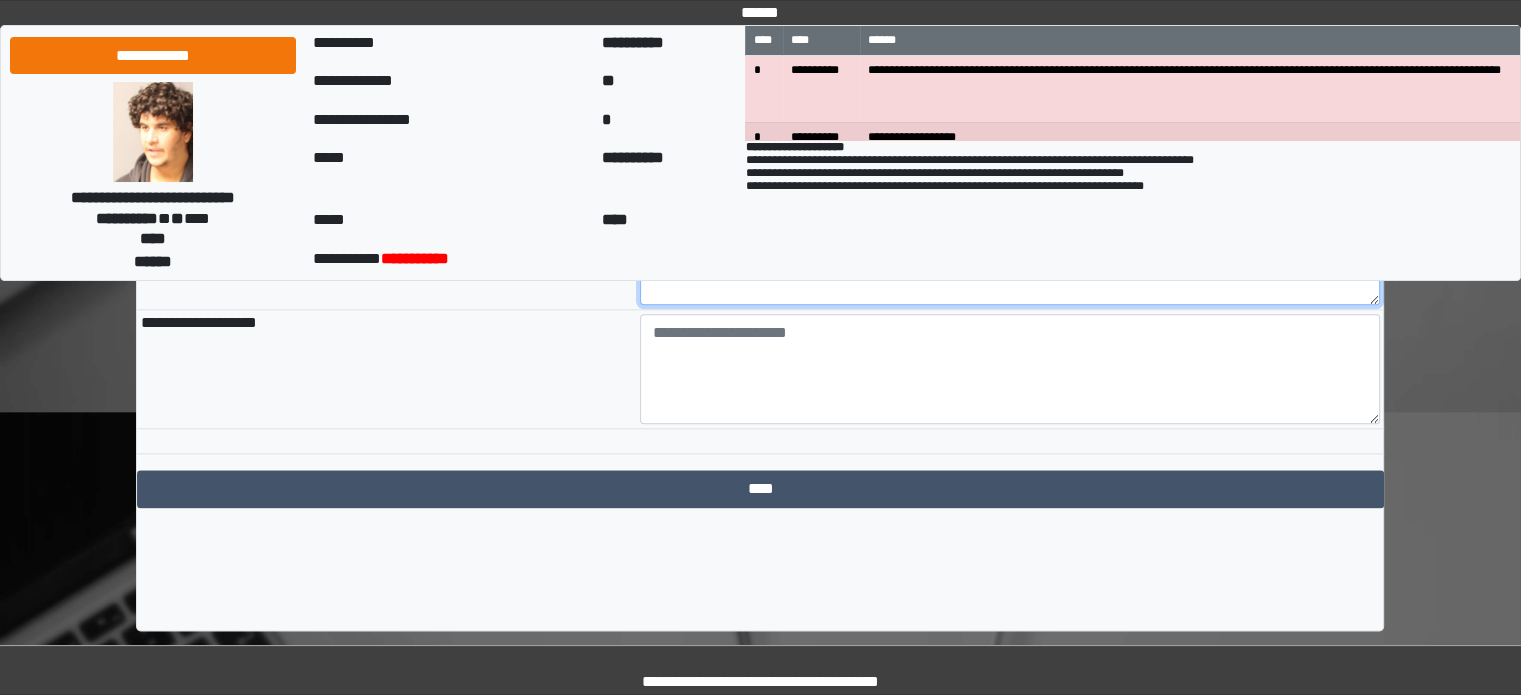 type on "**********" 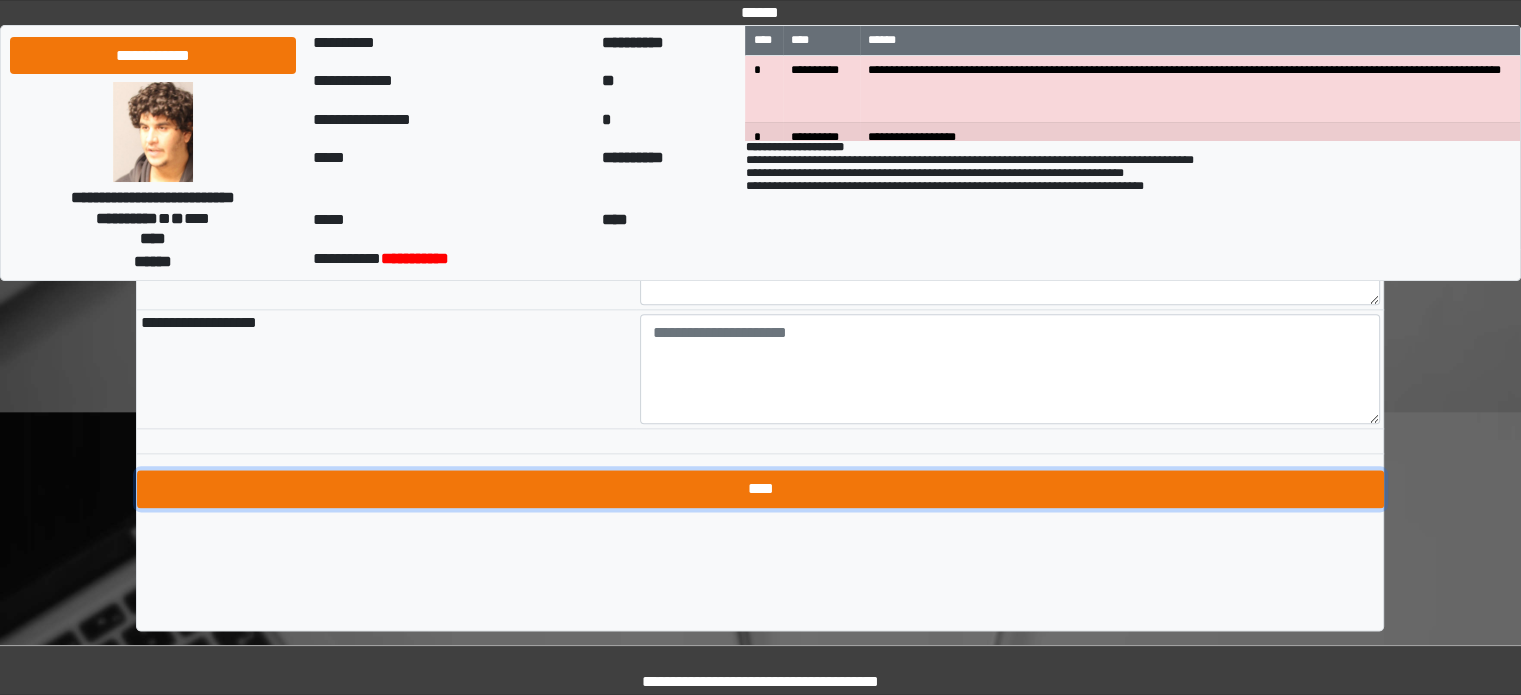 drag, startPoint x: 715, startPoint y: 553, endPoint x: 714, endPoint y: 543, distance: 10.049875 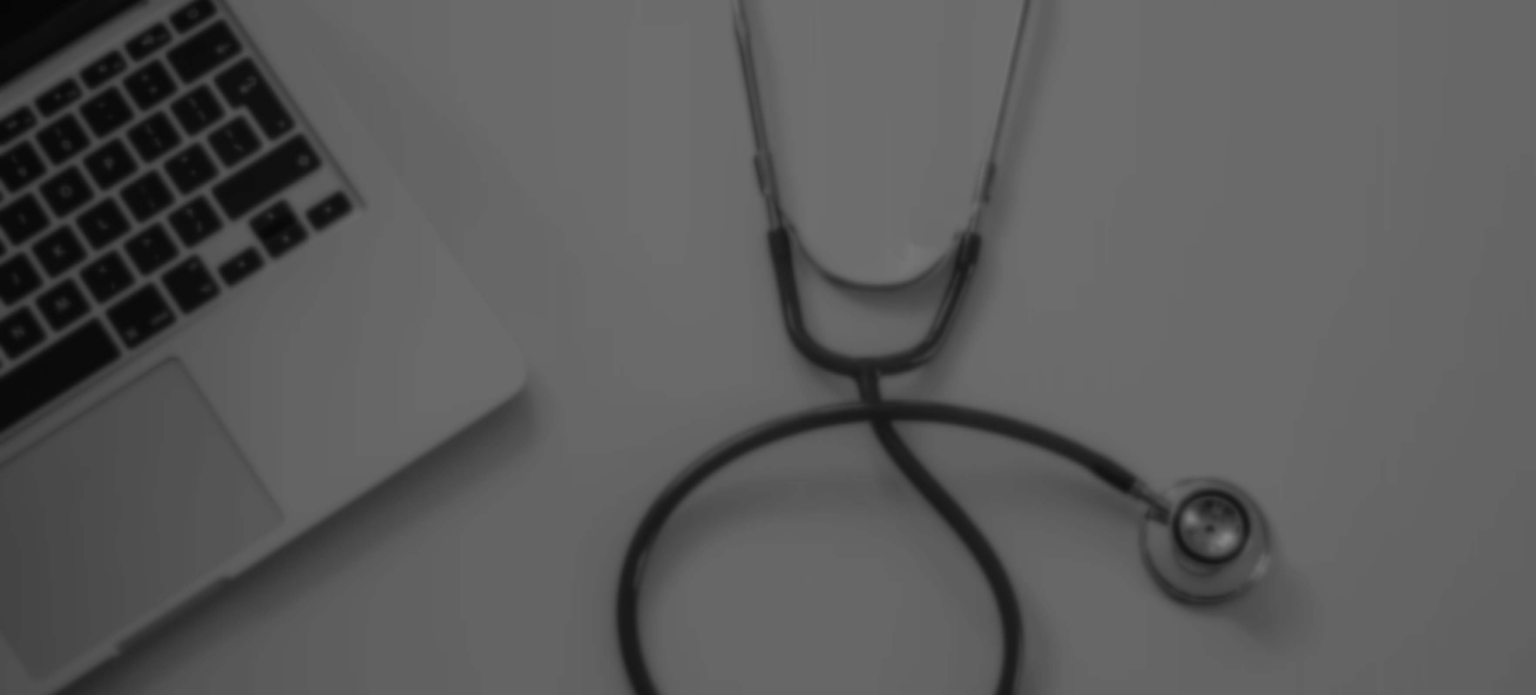 scroll, scrollTop: 0, scrollLeft: 0, axis: both 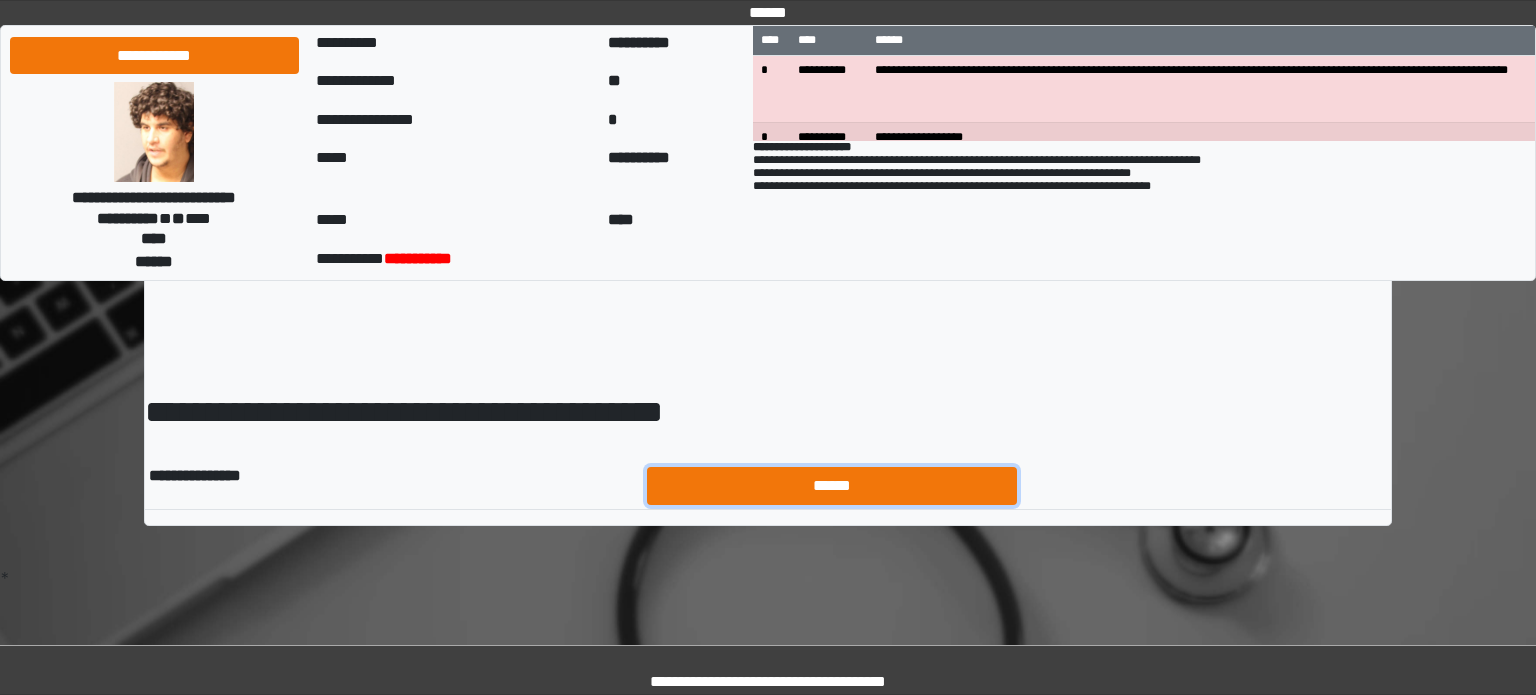 click on "******" at bounding box center [832, 486] 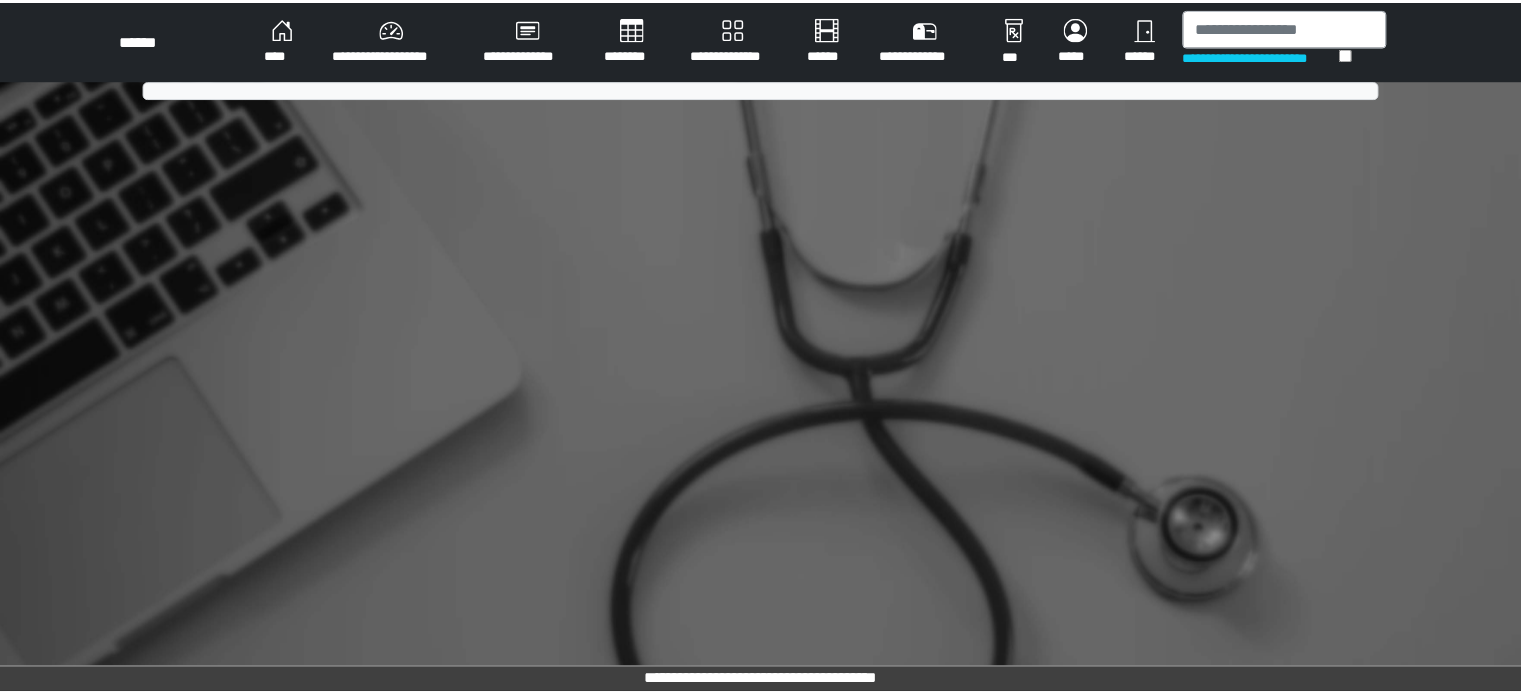 scroll, scrollTop: 0, scrollLeft: 0, axis: both 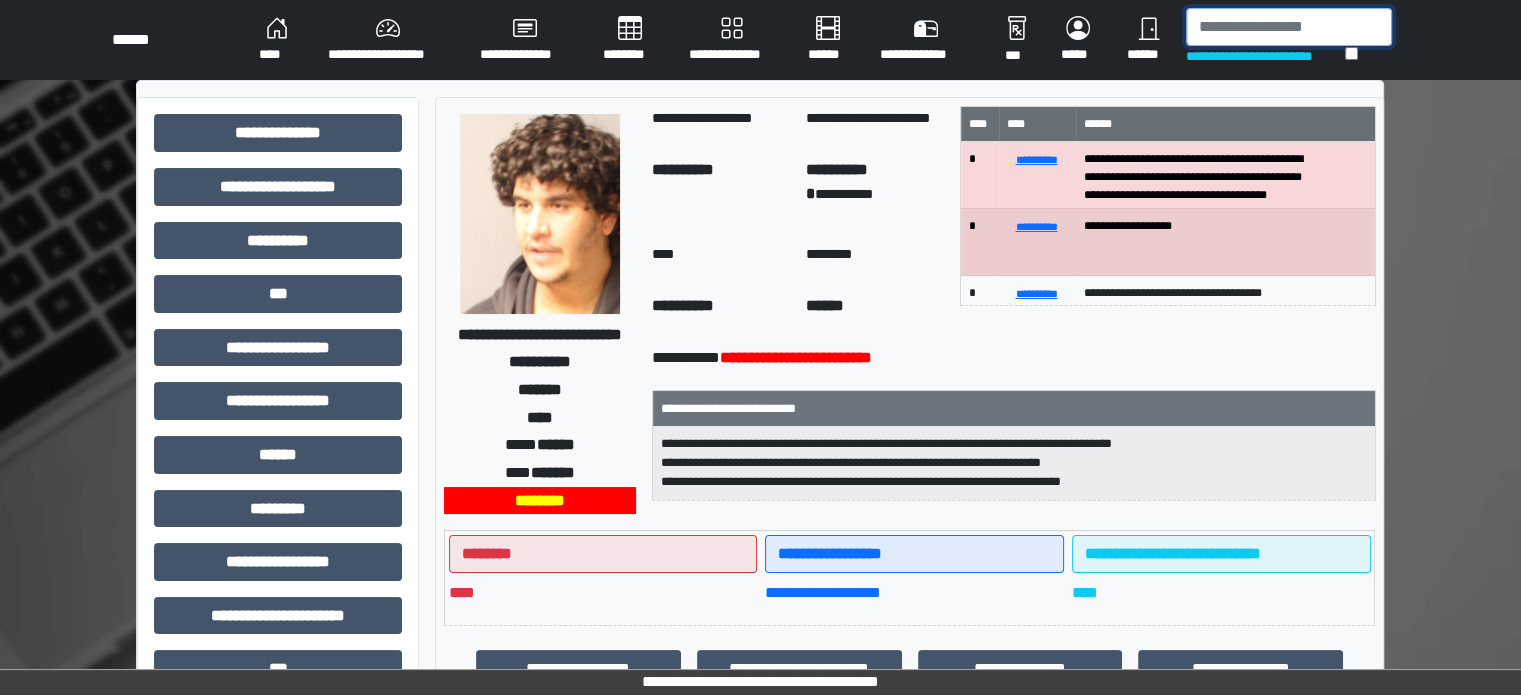 click at bounding box center (1289, 27) 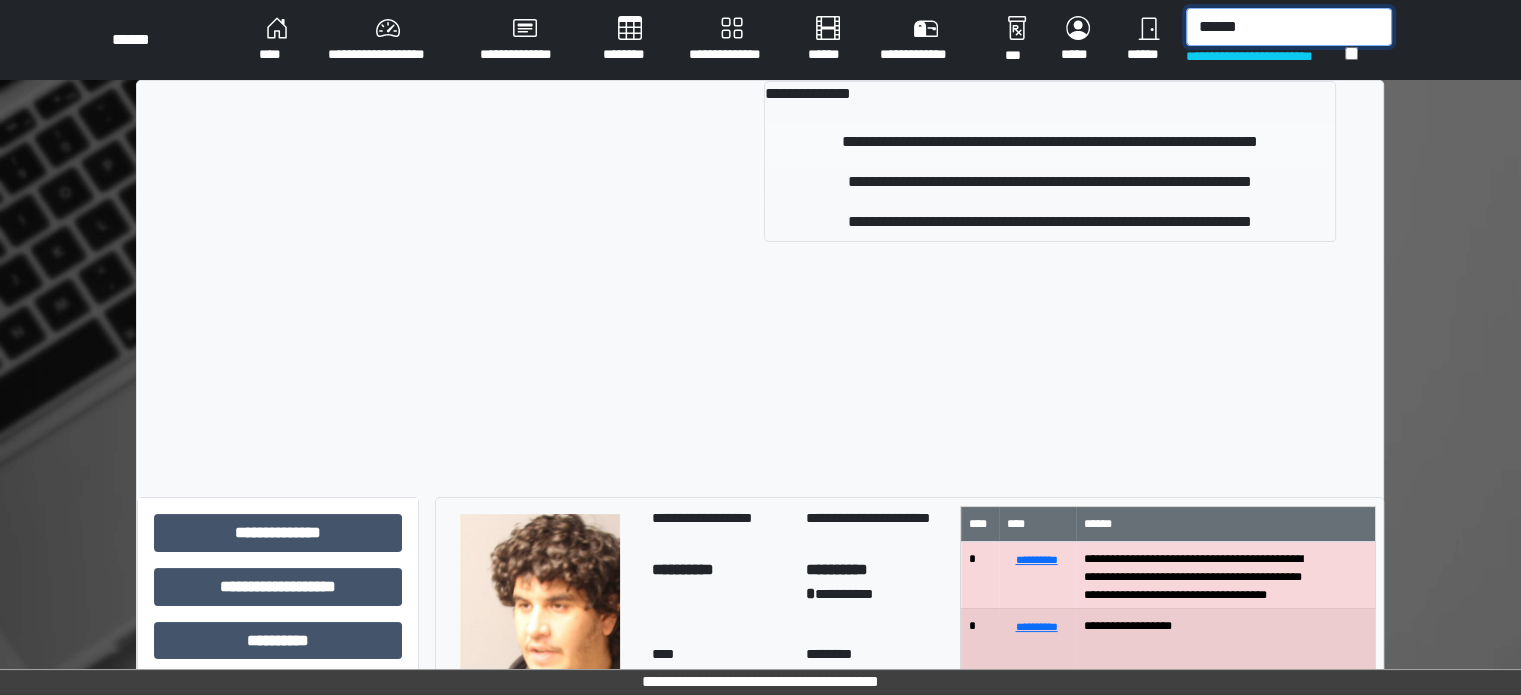 type on "******" 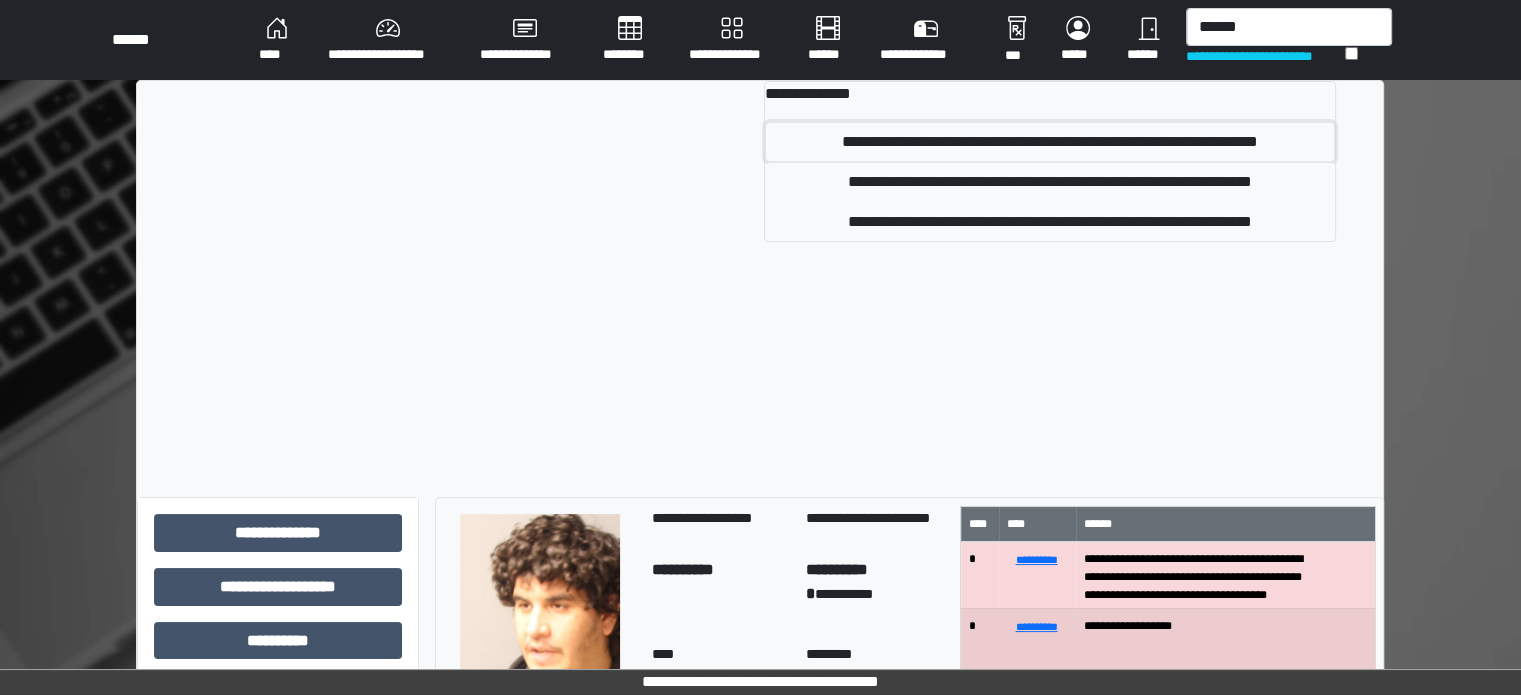 click on "**********" at bounding box center (1050, 142) 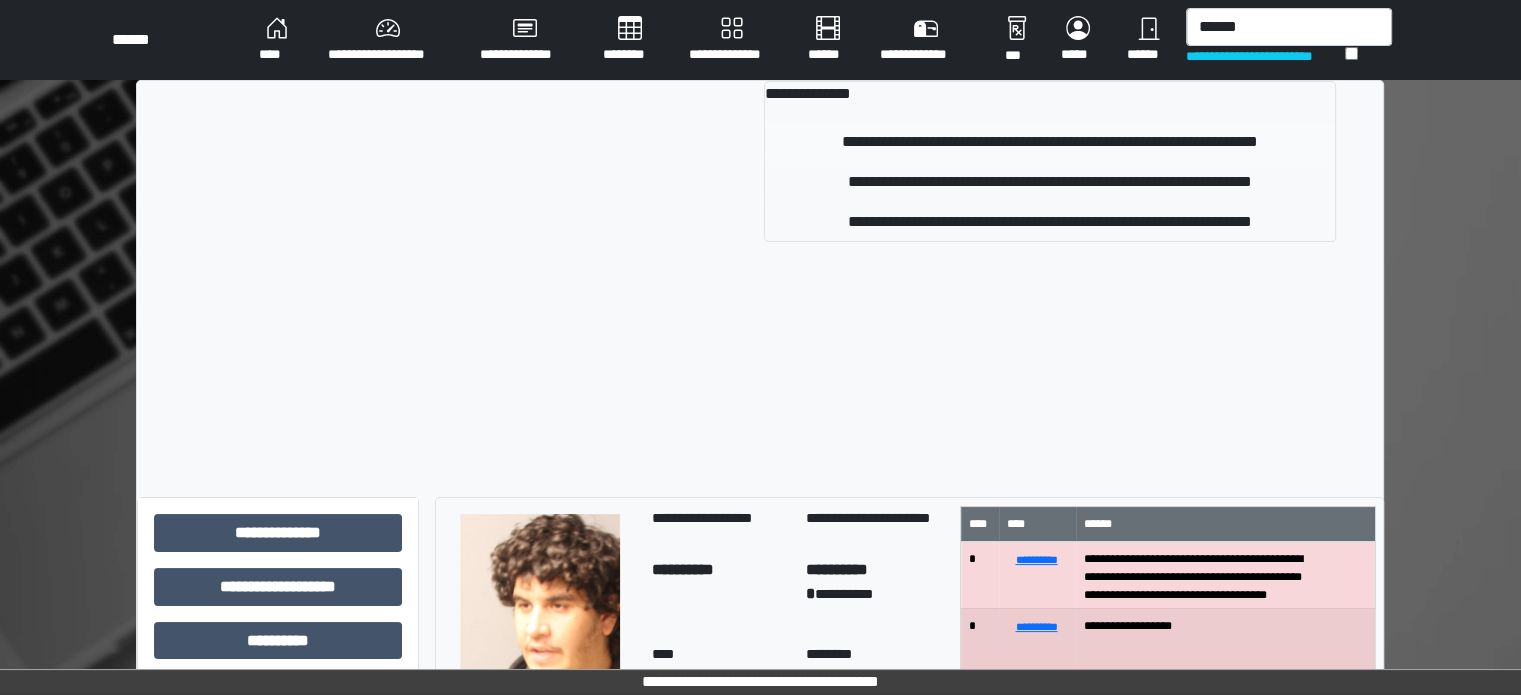 type 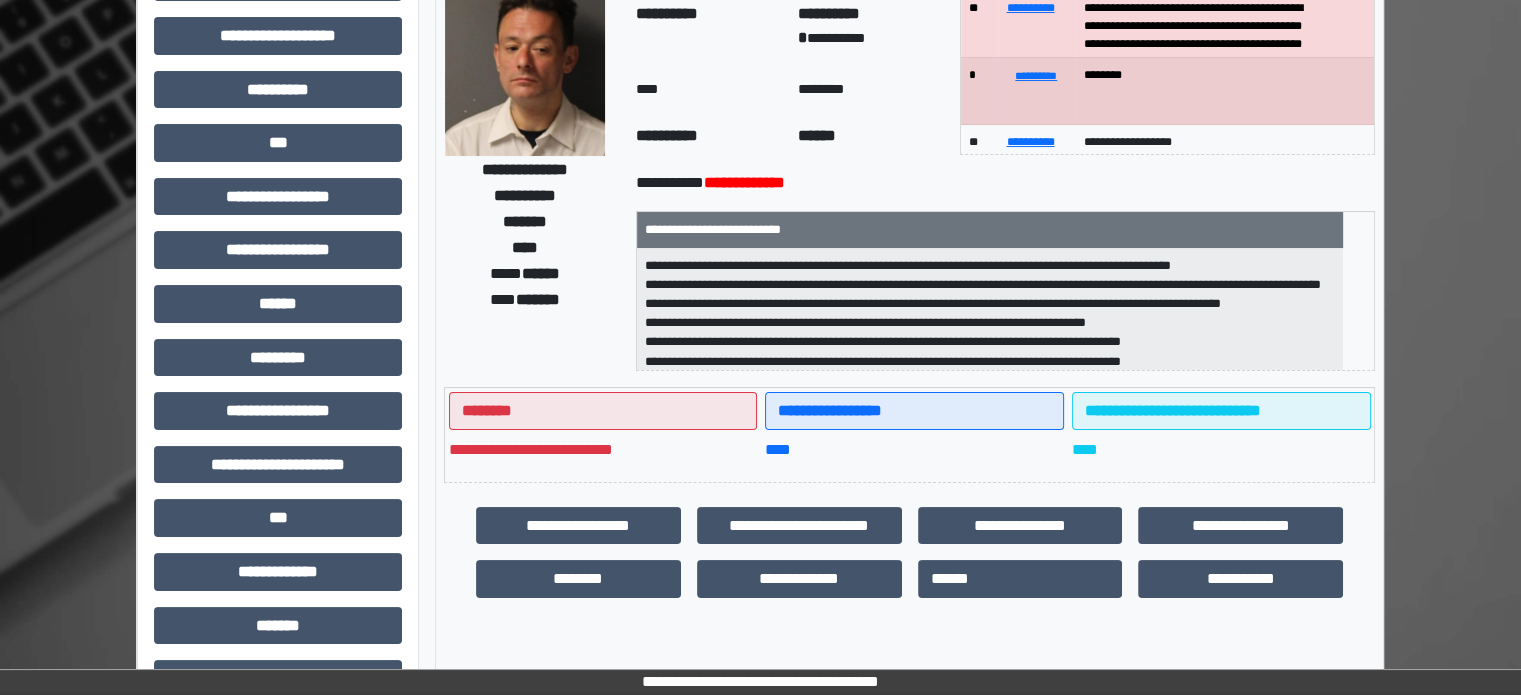 scroll, scrollTop: 200, scrollLeft: 0, axis: vertical 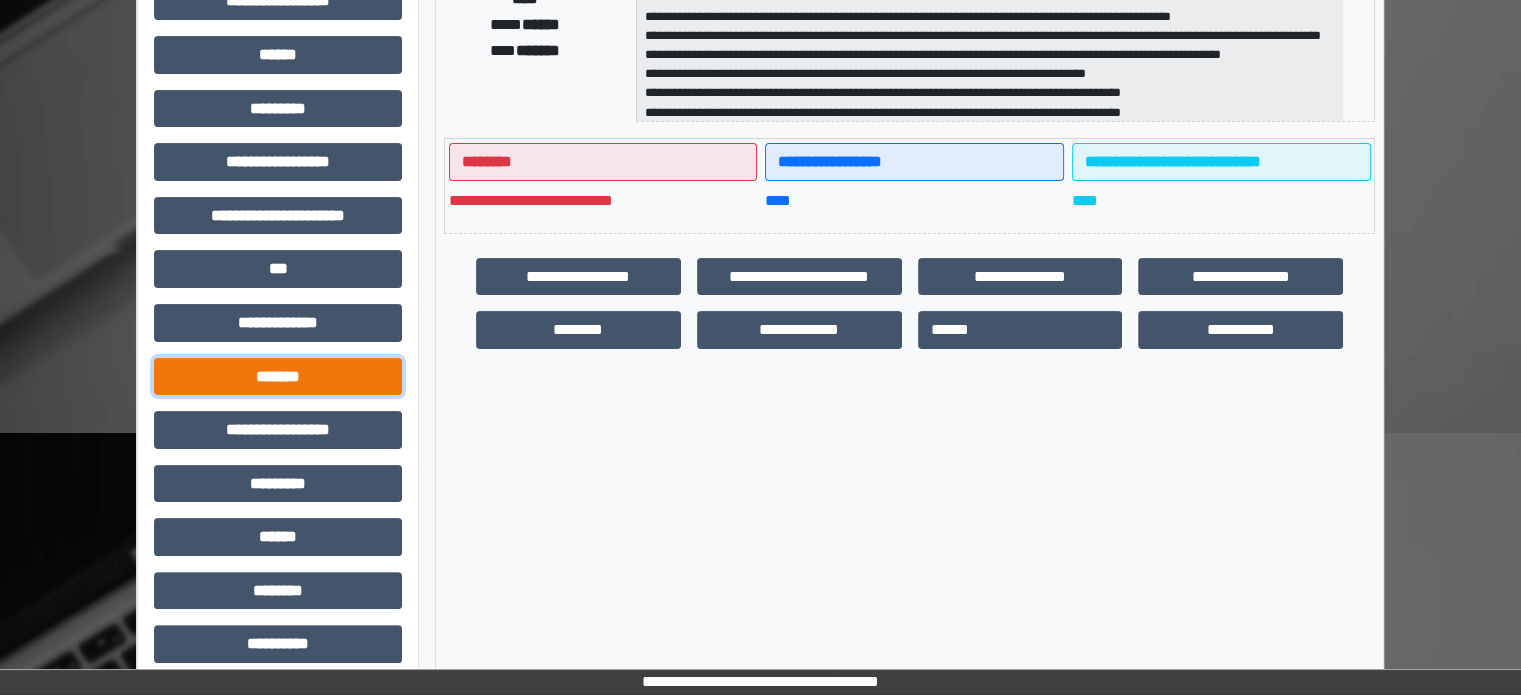 drag, startPoint x: 221, startPoint y: 362, endPoint x: 12, endPoint y: 411, distance: 214.66719 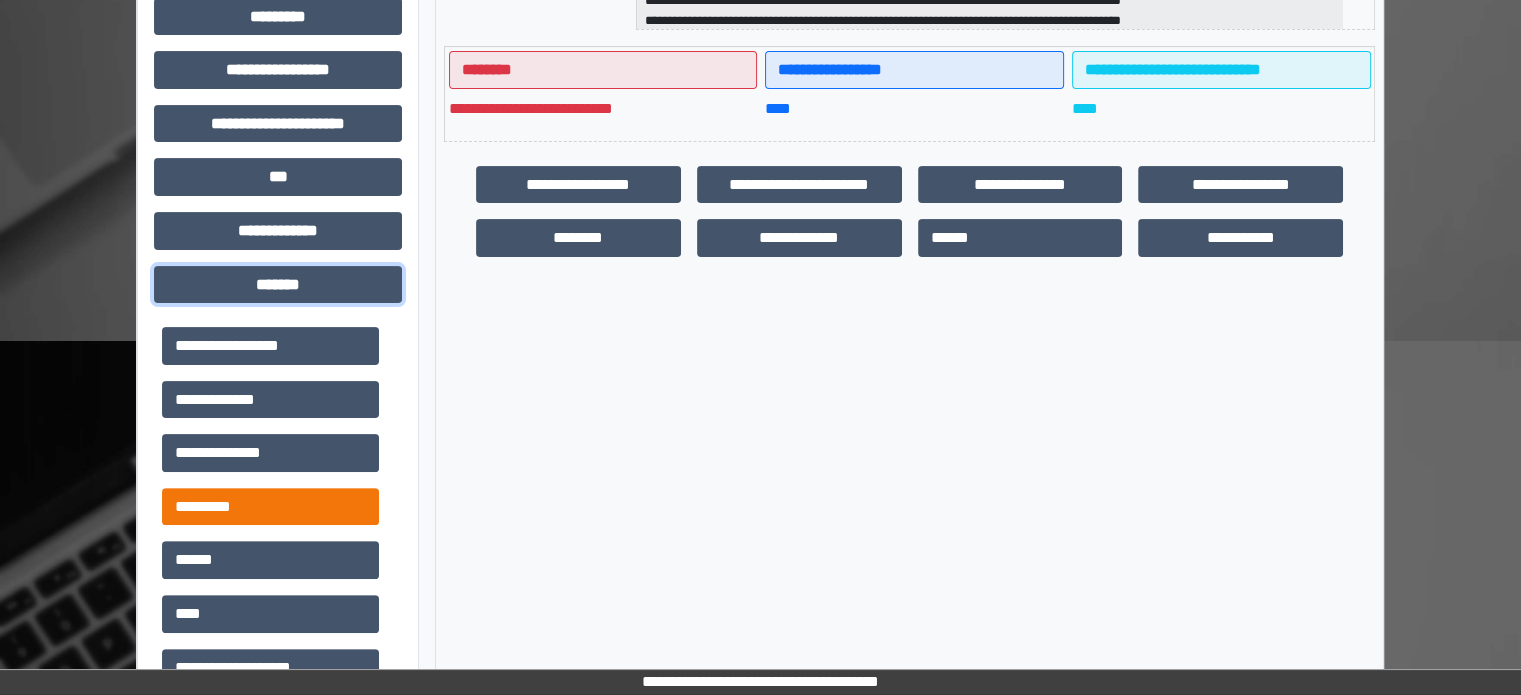 scroll, scrollTop: 600, scrollLeft: 0, axis: vertical 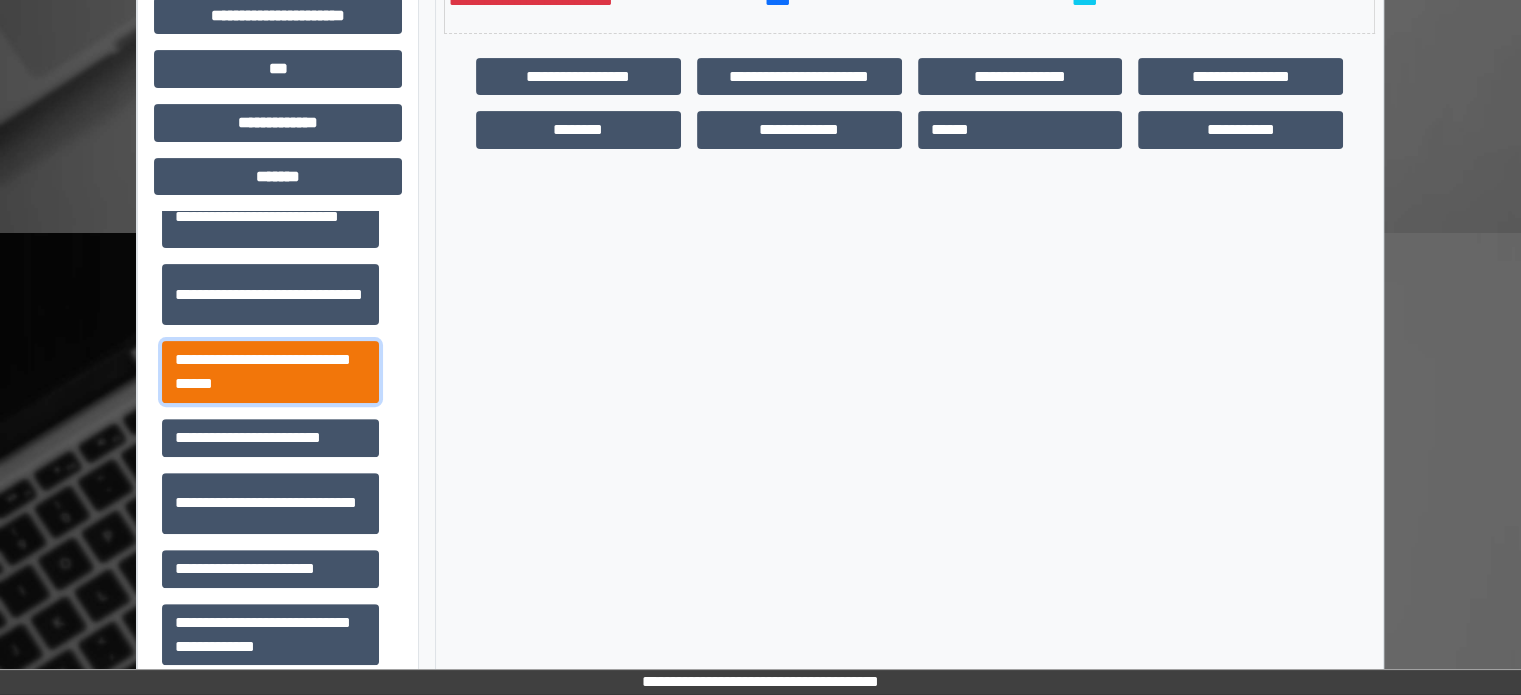 click on "**********" at bounding box center (270, 372) 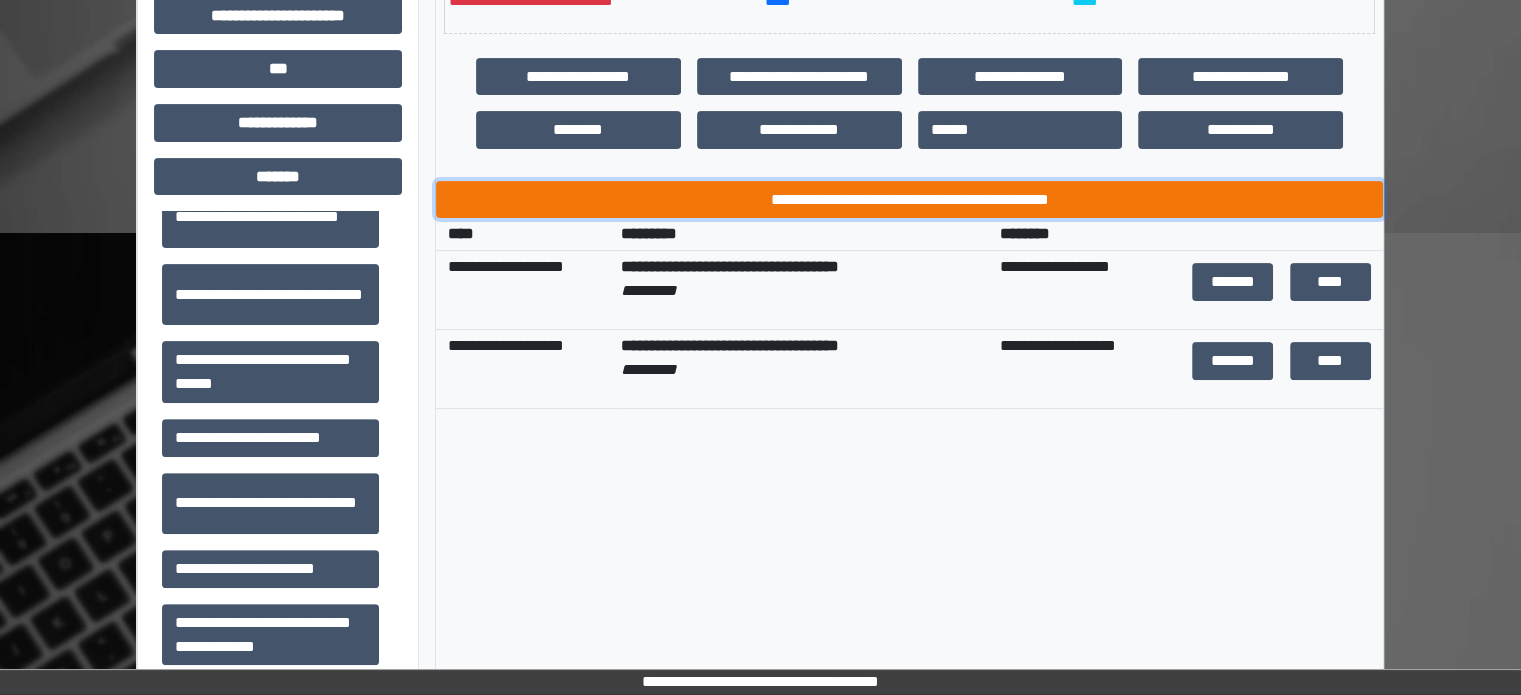 click on "**********" at bounding box center [909, 200] 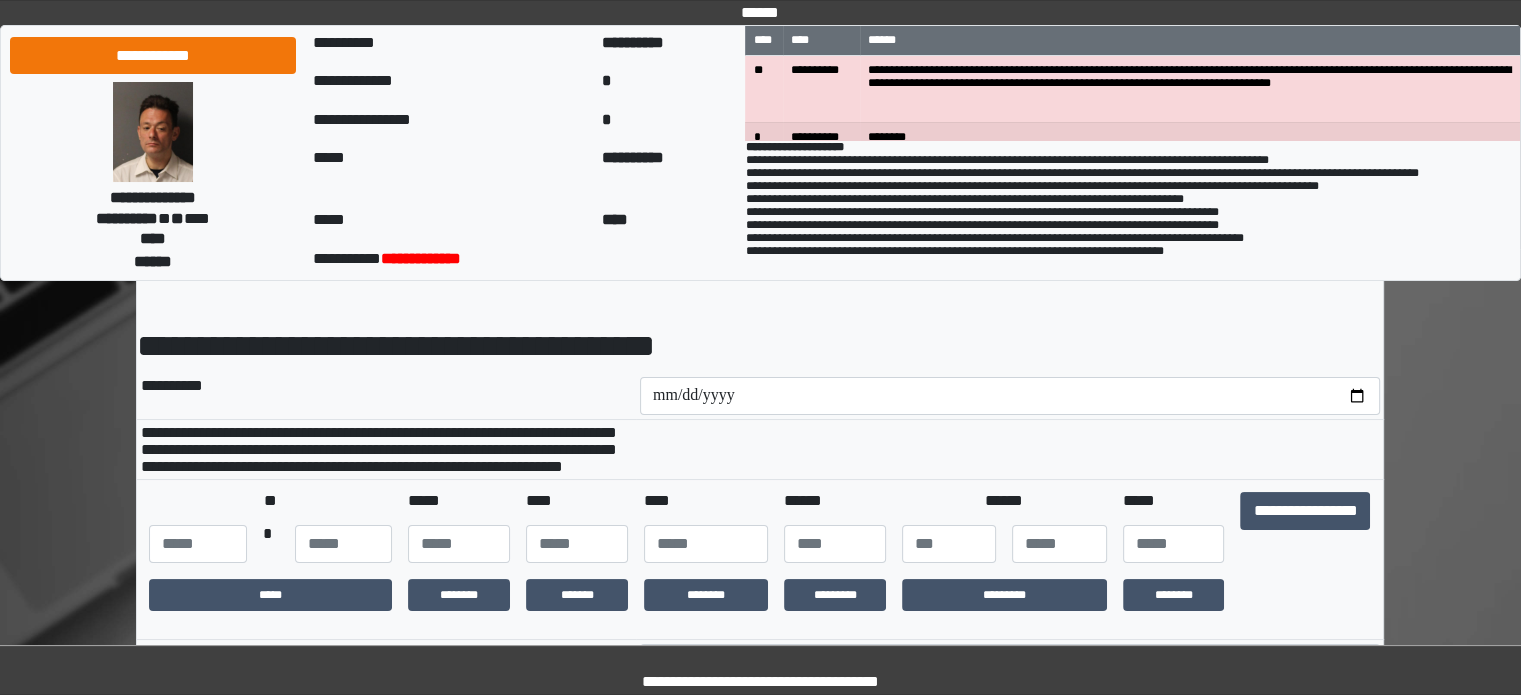 scroll, scrollTop: 100, scrollLeft: 0, axis: vertical 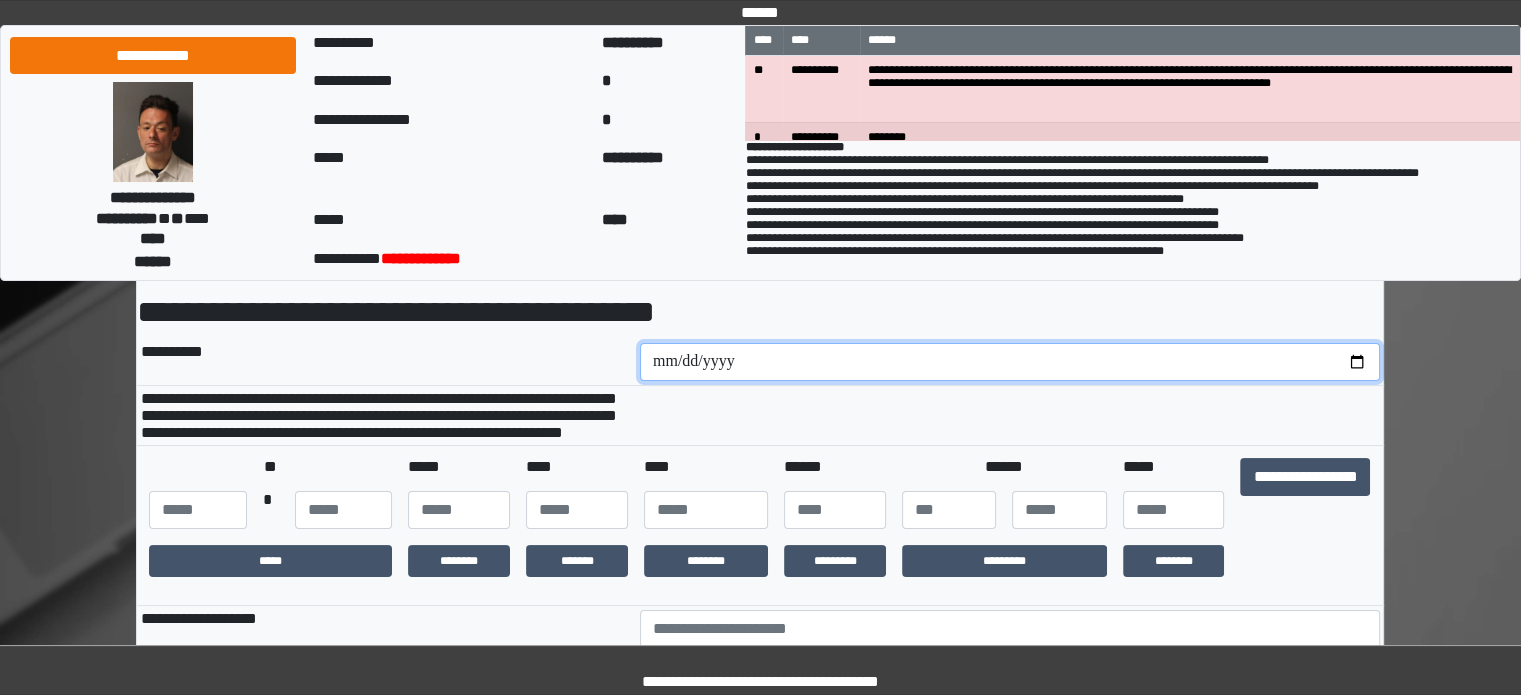 click at bounding box center [1010, 362] 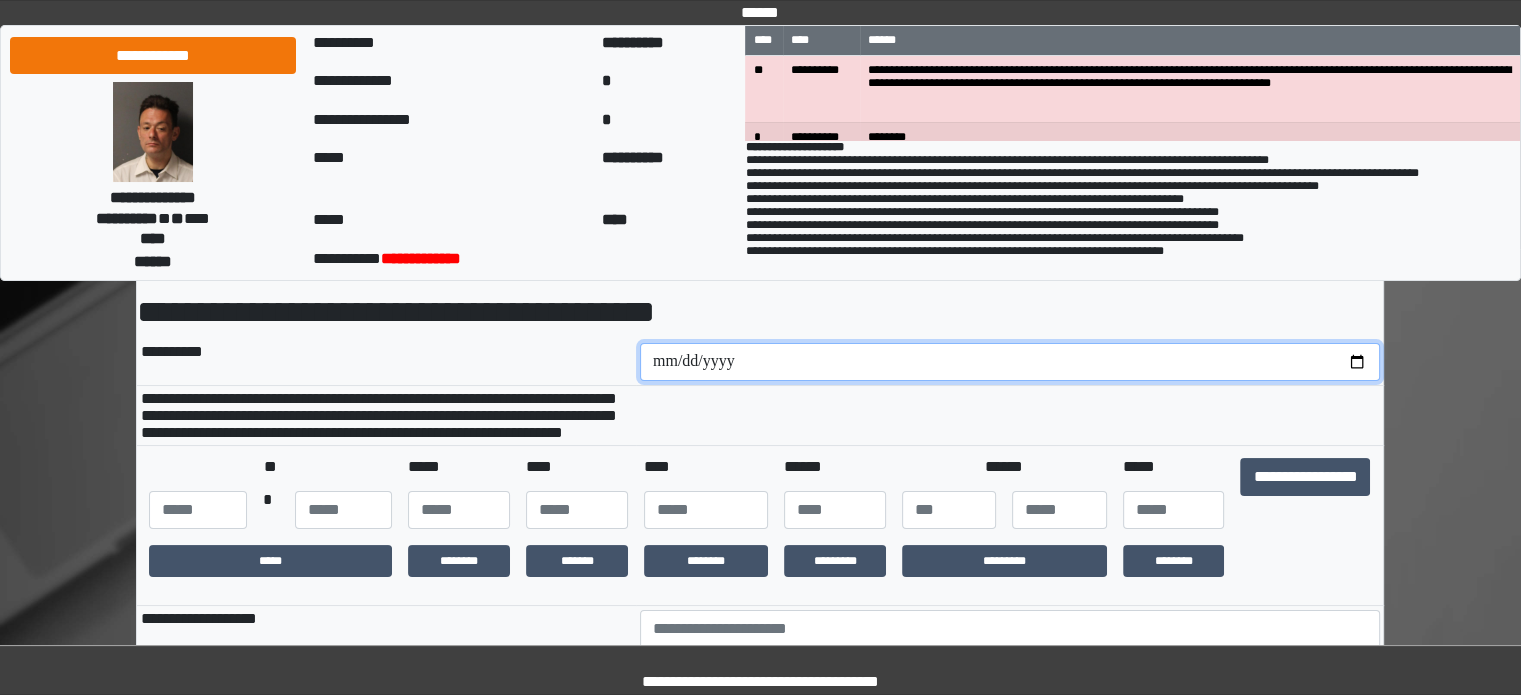 type on "**********" 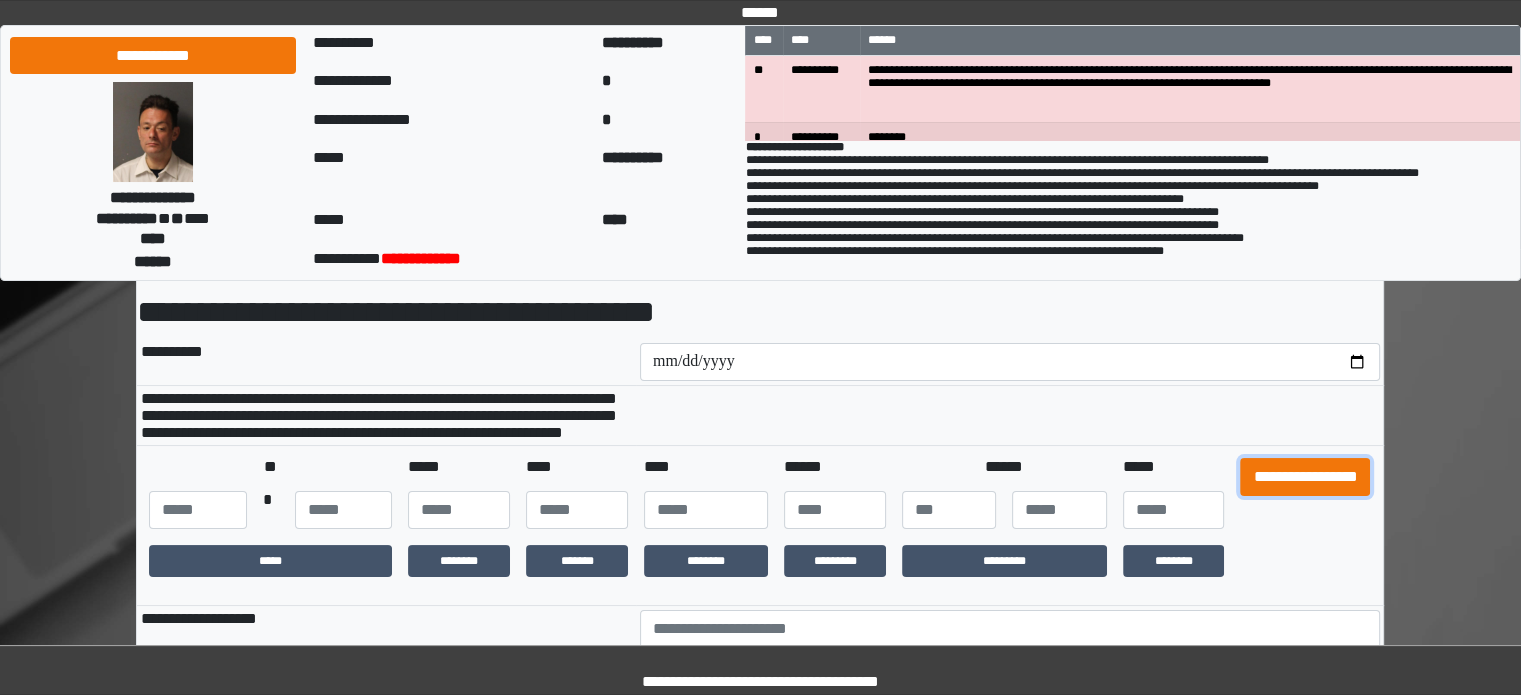 click on "**********" at bounding box center (1305, 477) 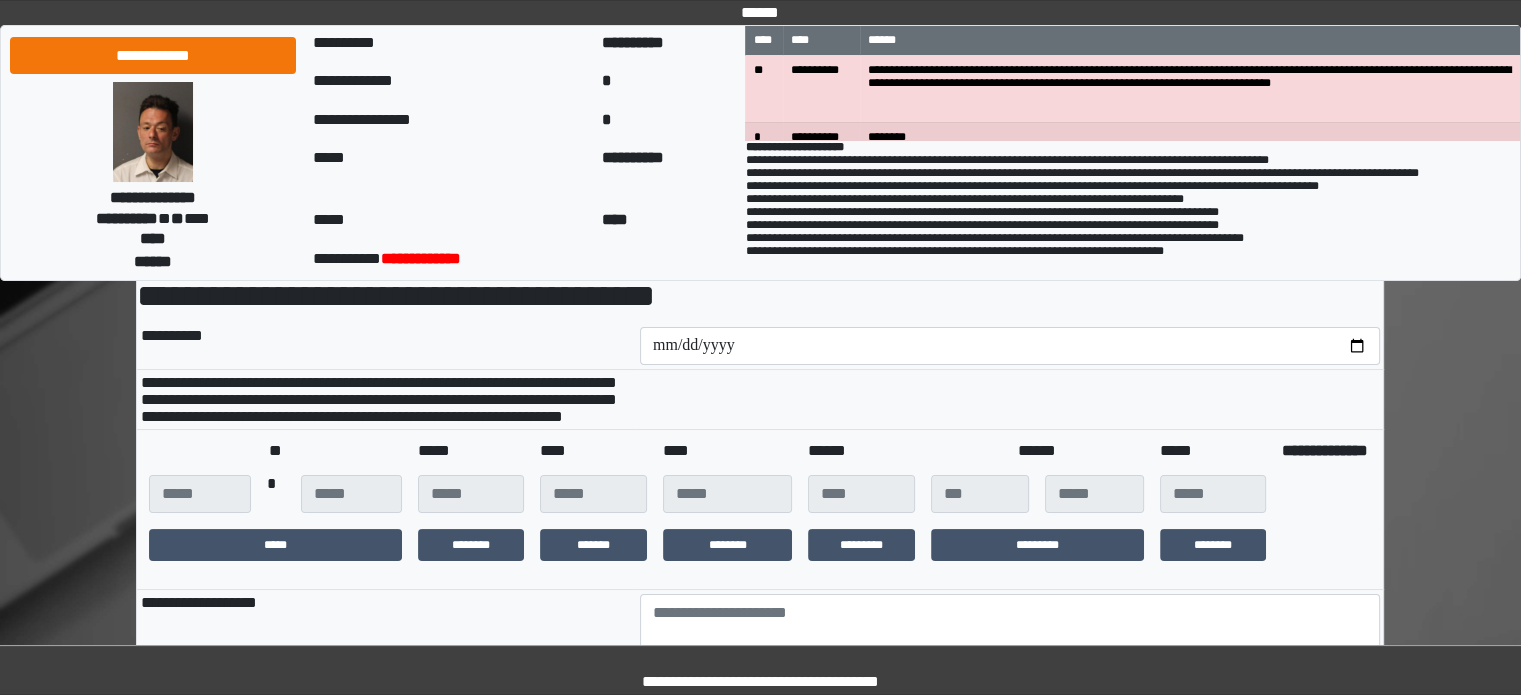 scroll, scrollTop: 400, scrollLeft: 0, axis: vertical 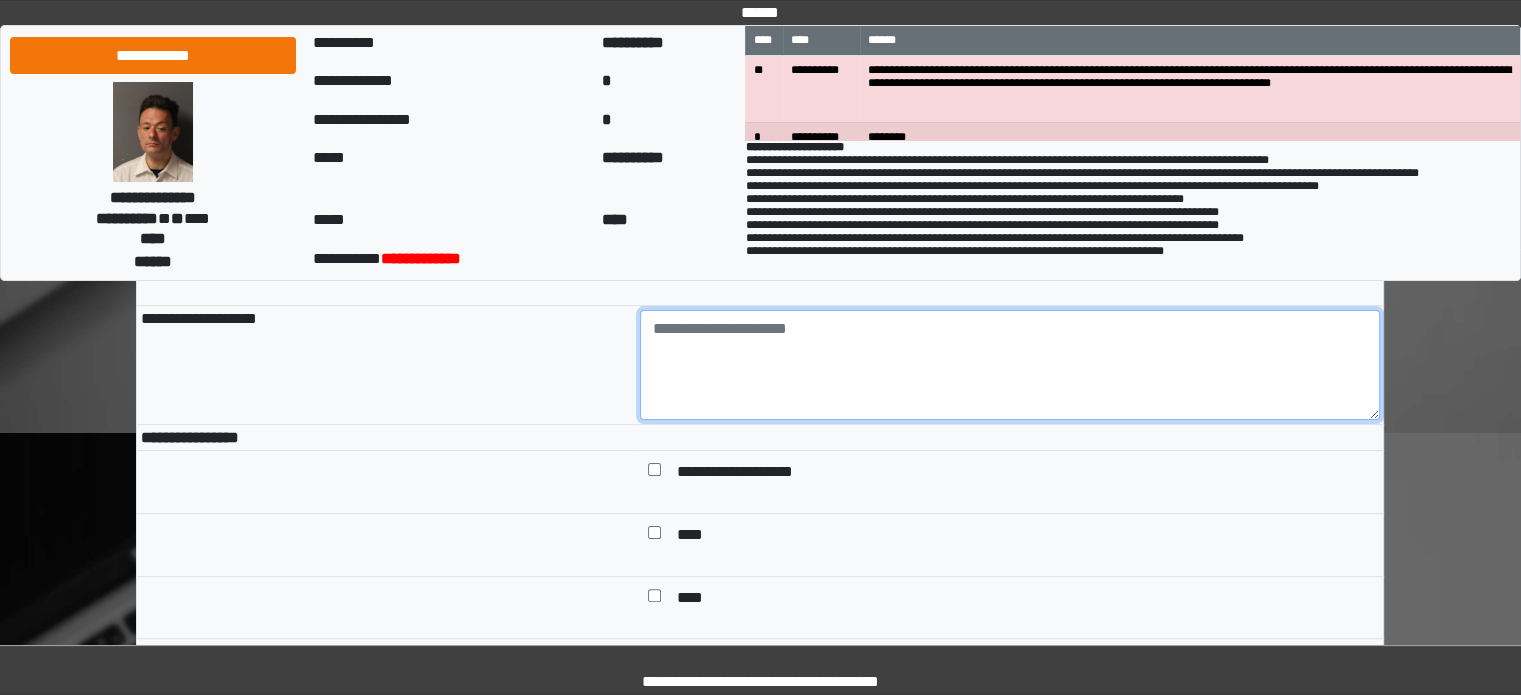 click at bounding box center [1010, 365] 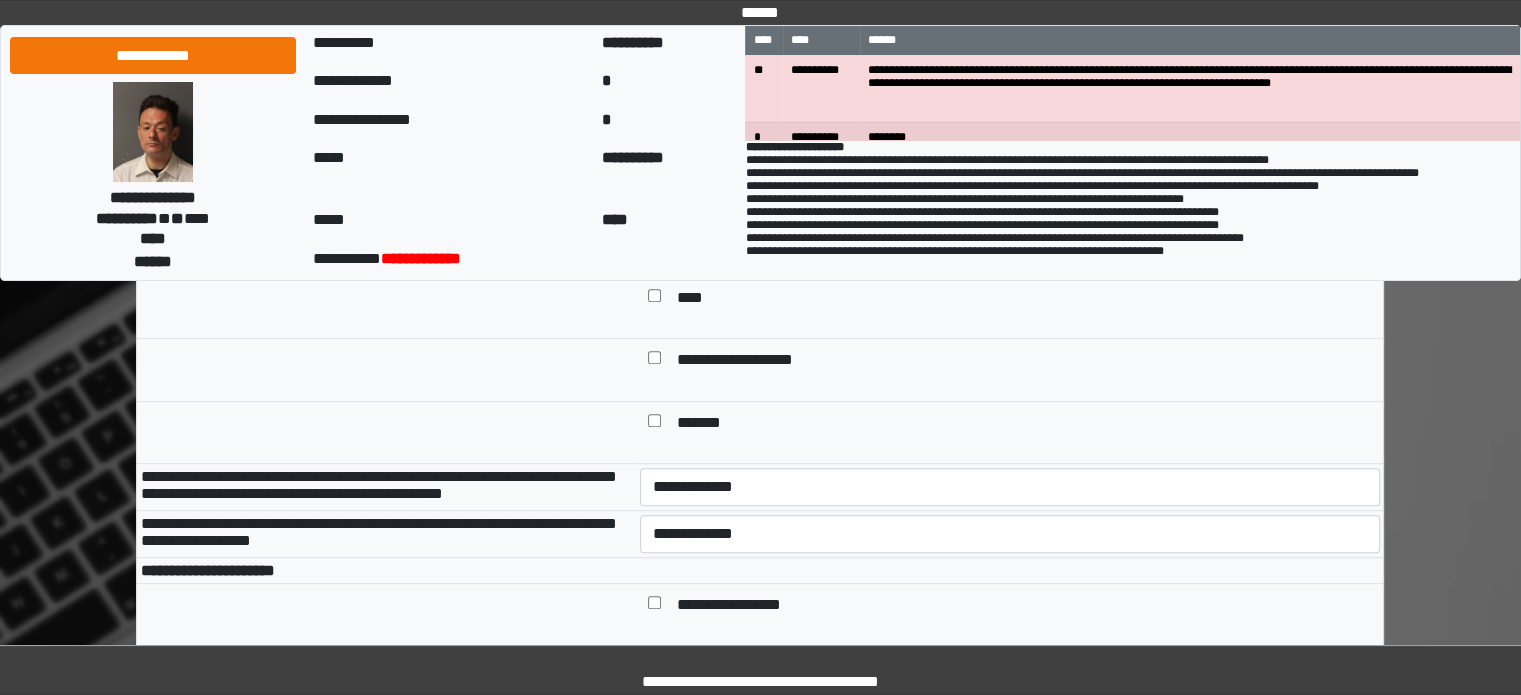 scroll, scrollTop: 600, scrollLeft: 0, axis: vertical 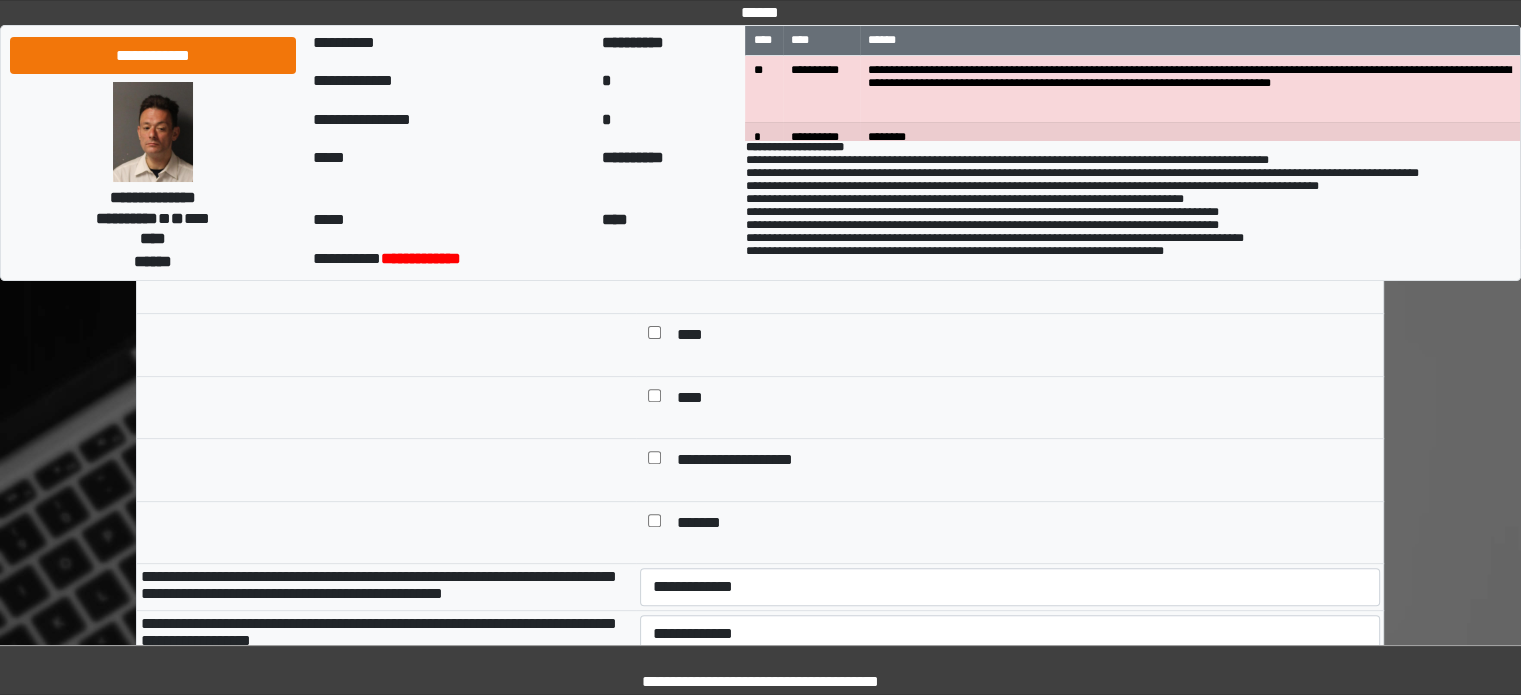 type on "**" 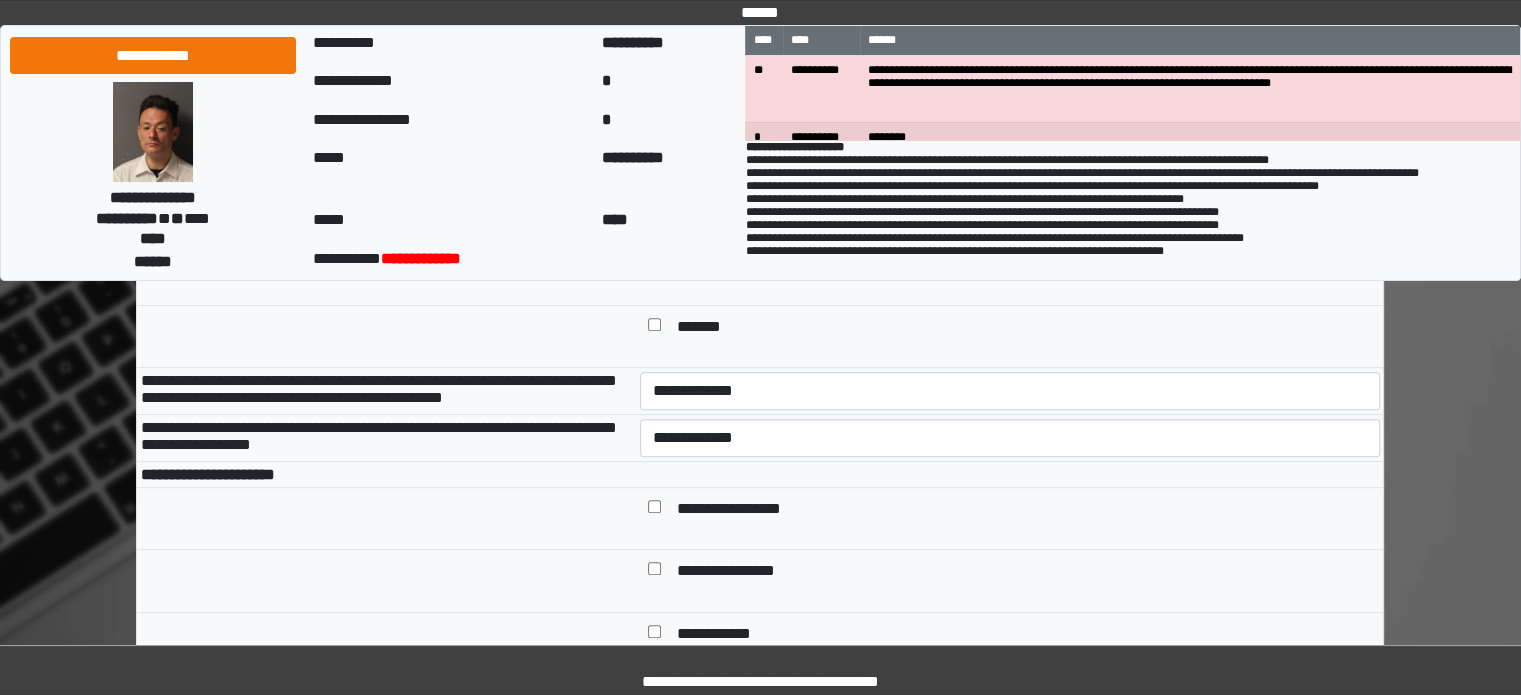 scroll, scrollTop: 800, scrollLeft: 0, axis: vertical 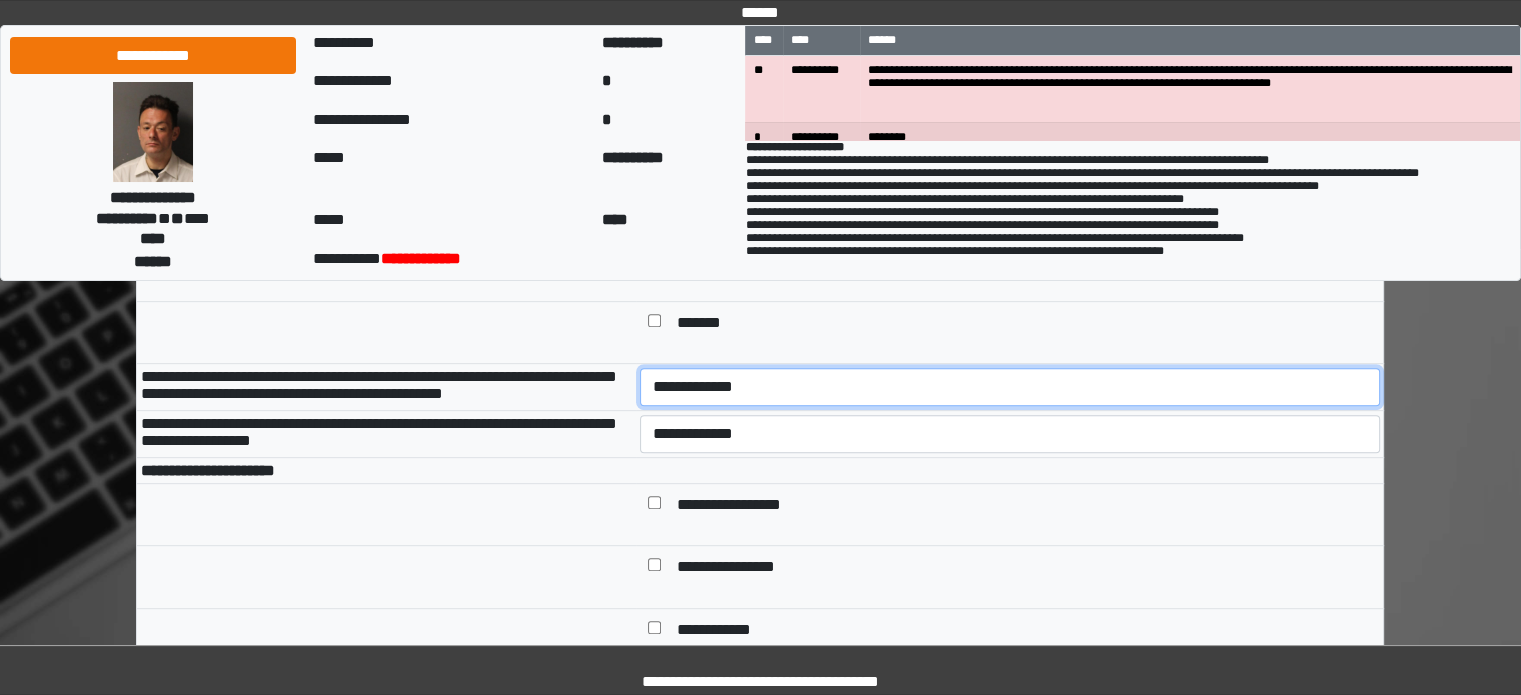 click on "**********" at bounding box center (1010, 387) 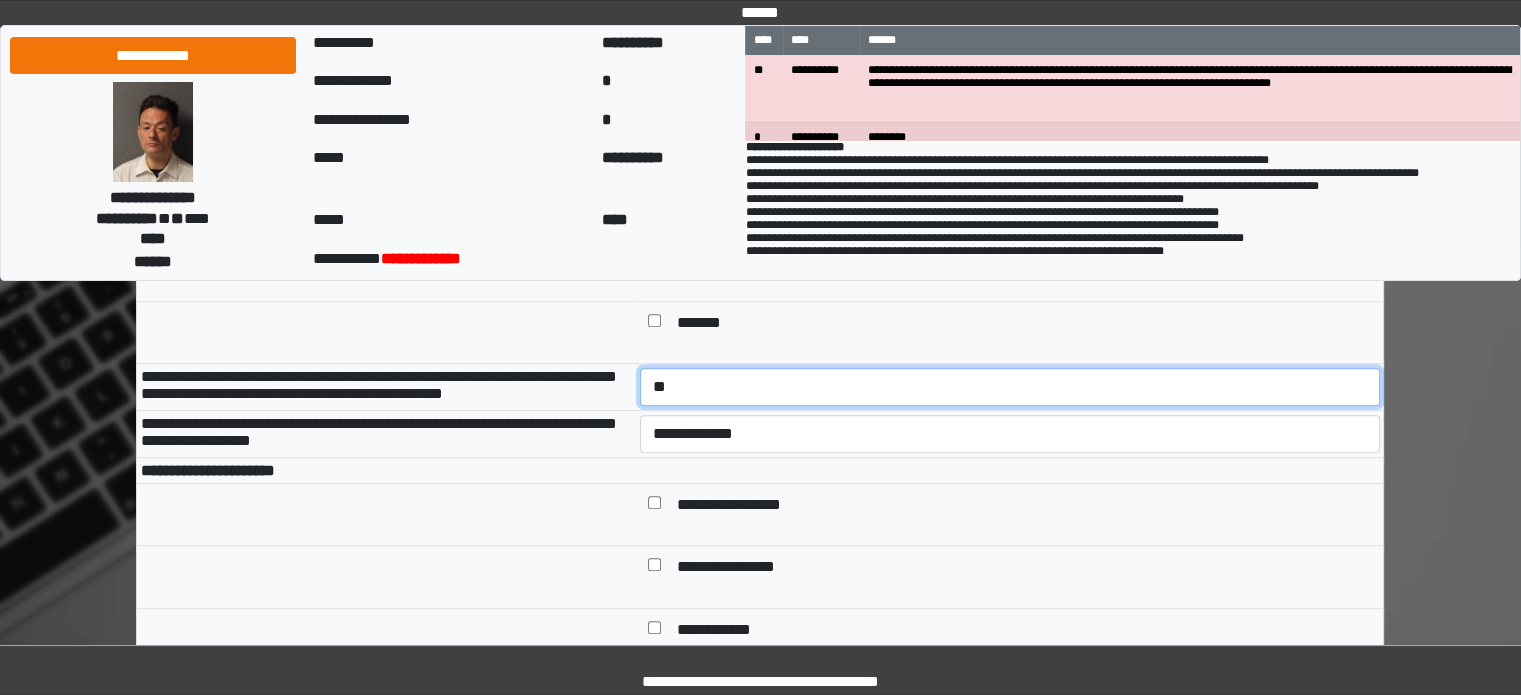 click on "**********" at bounding box center [1010, 387] 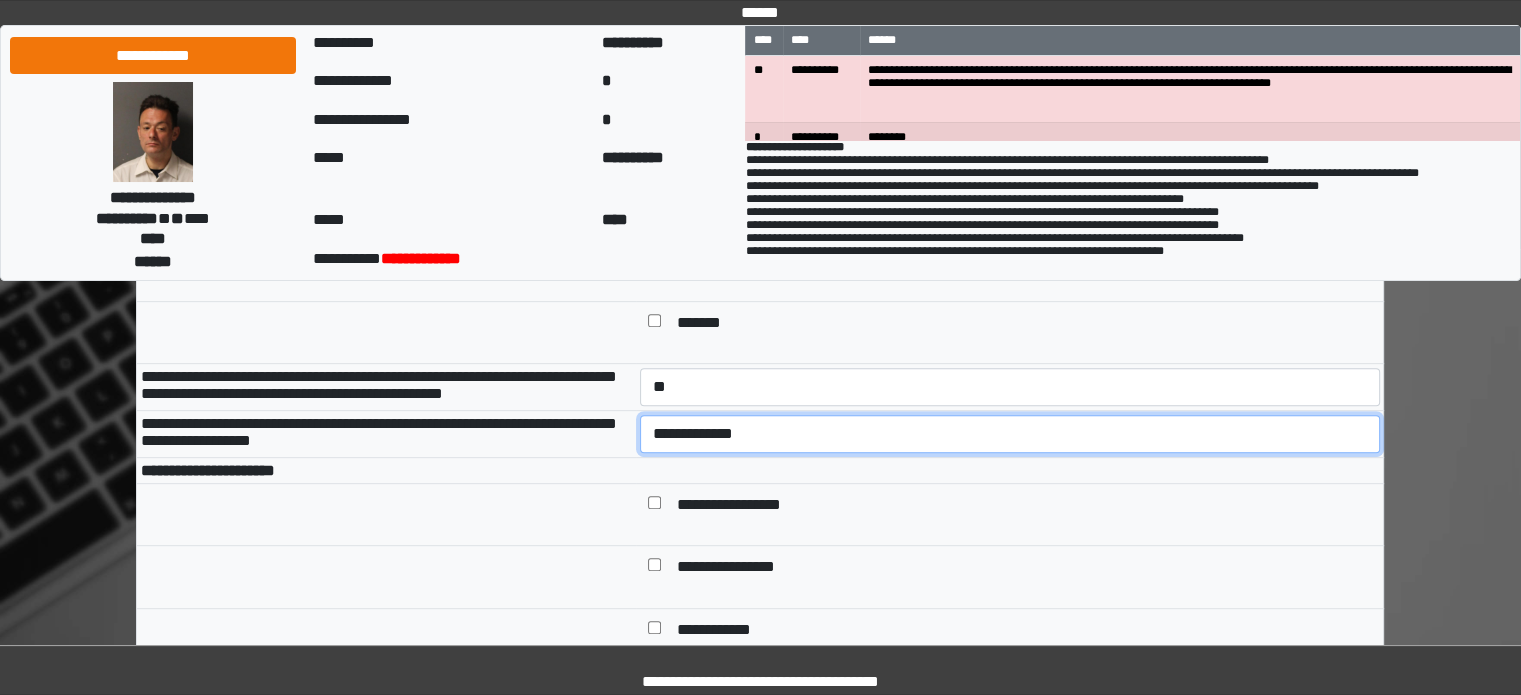 click on "**********" at bounding box center [1010, 434] 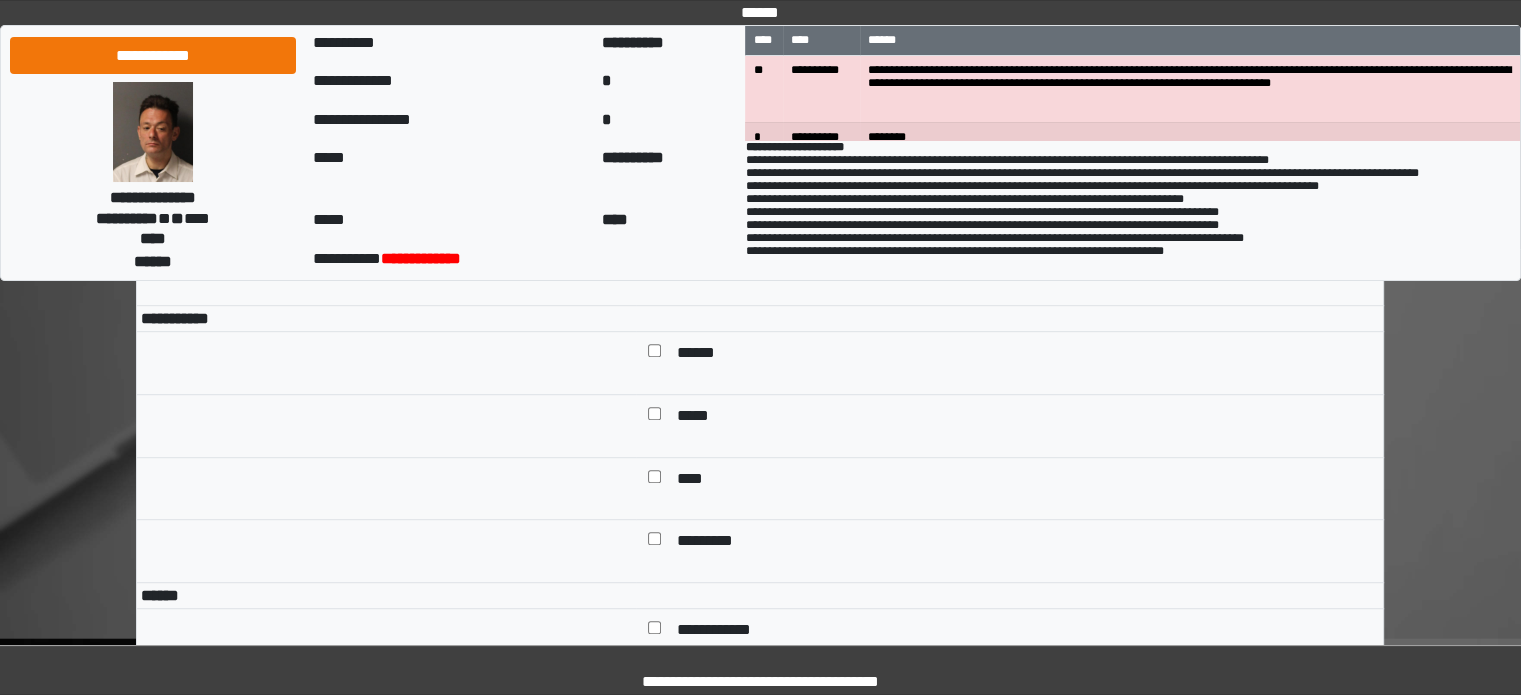 scroll, scrollTop: 1200, scrollLeft: 0, axis: vertical 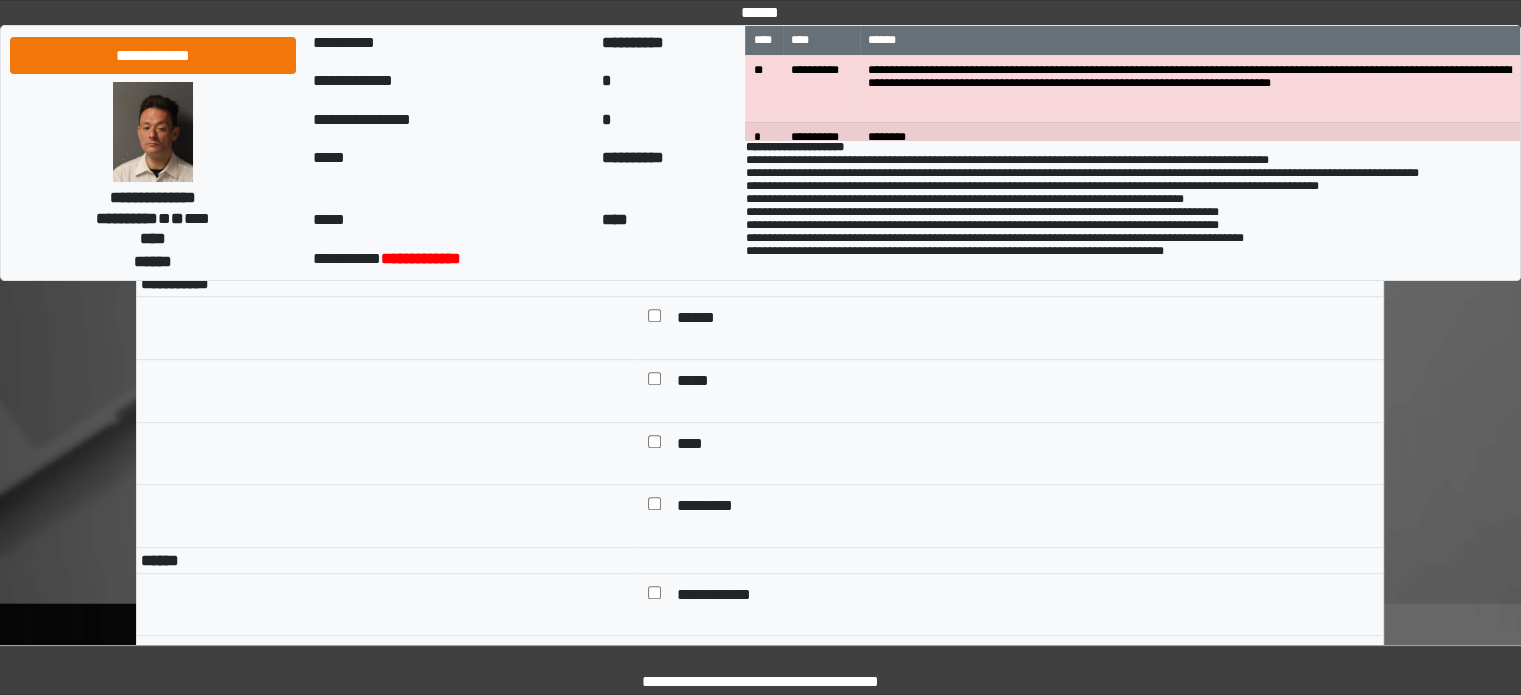 click at bounding box center [654, 508] 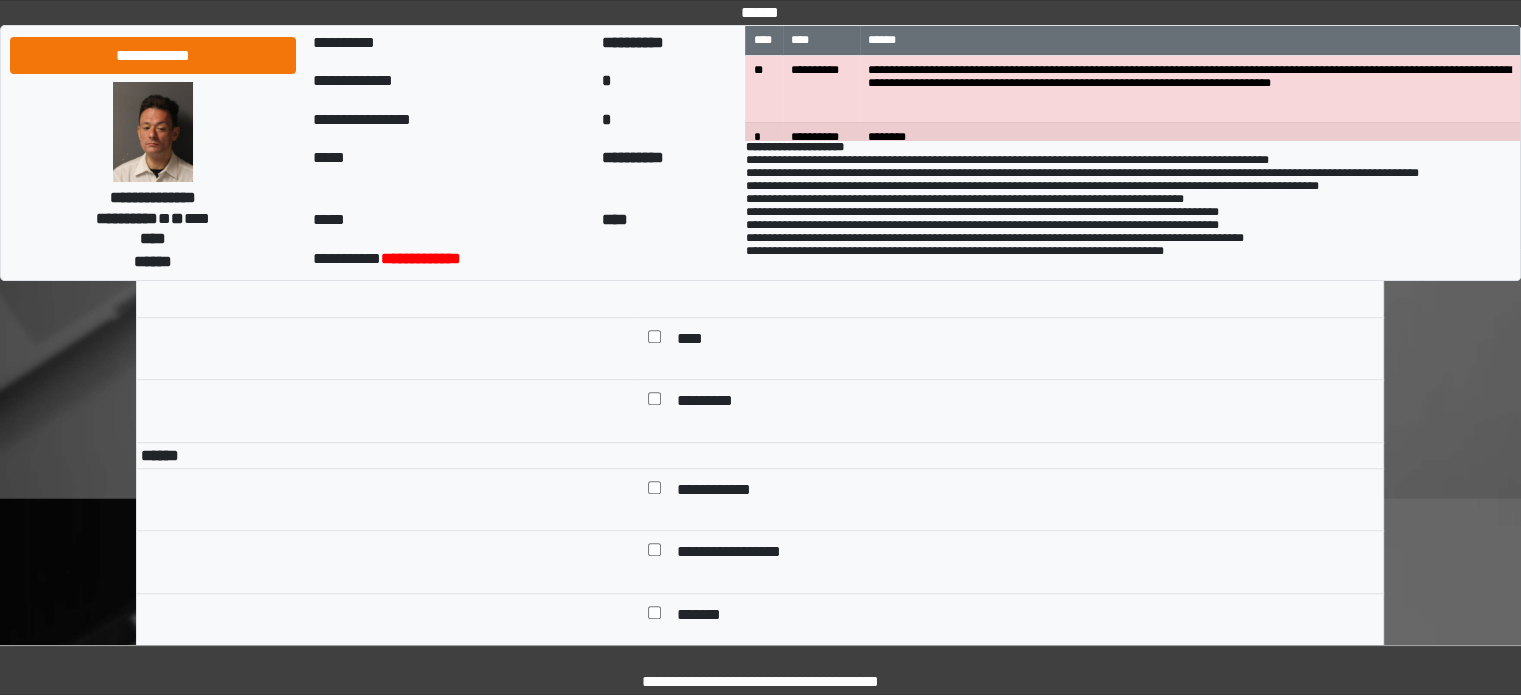 scroll, scrollTop: 1500, scrollLeft: 0, axis: vertical 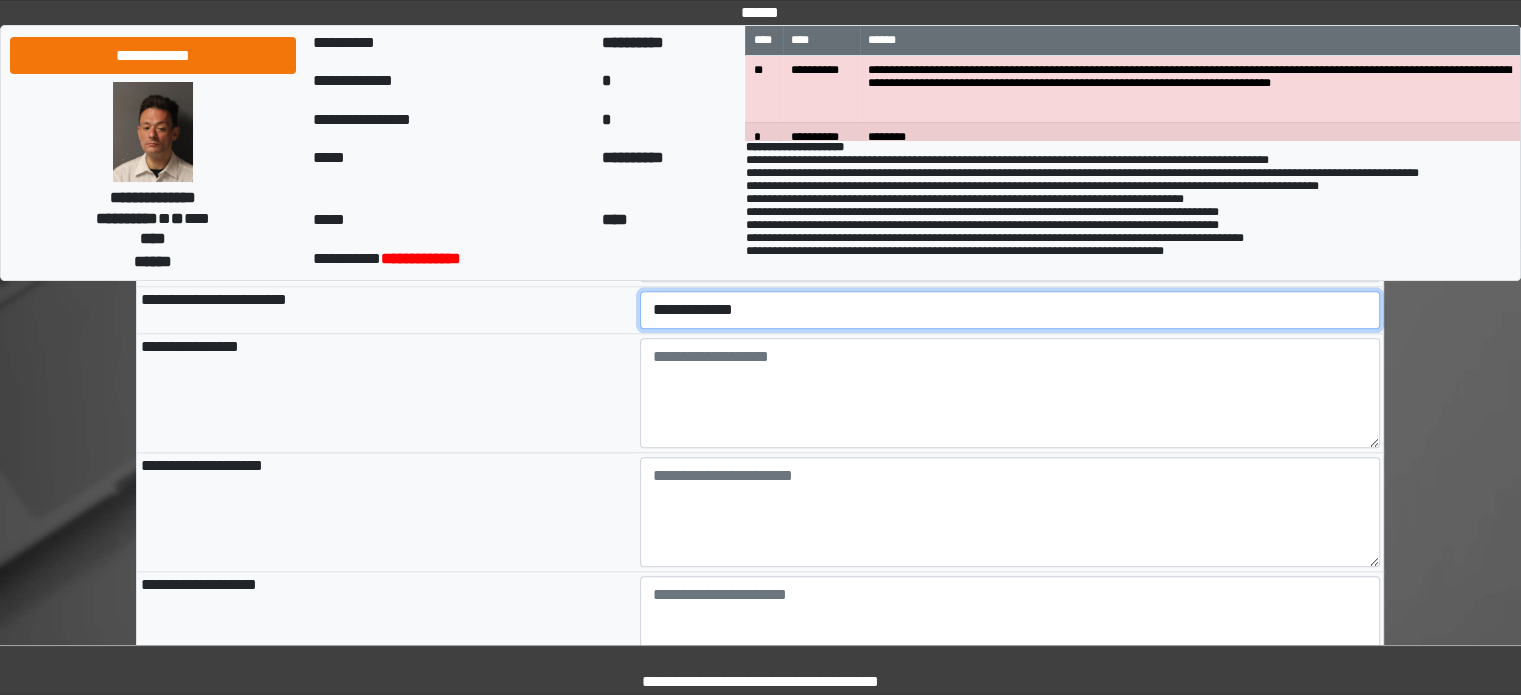 click on "**********" at bounding box center (1010, 310) 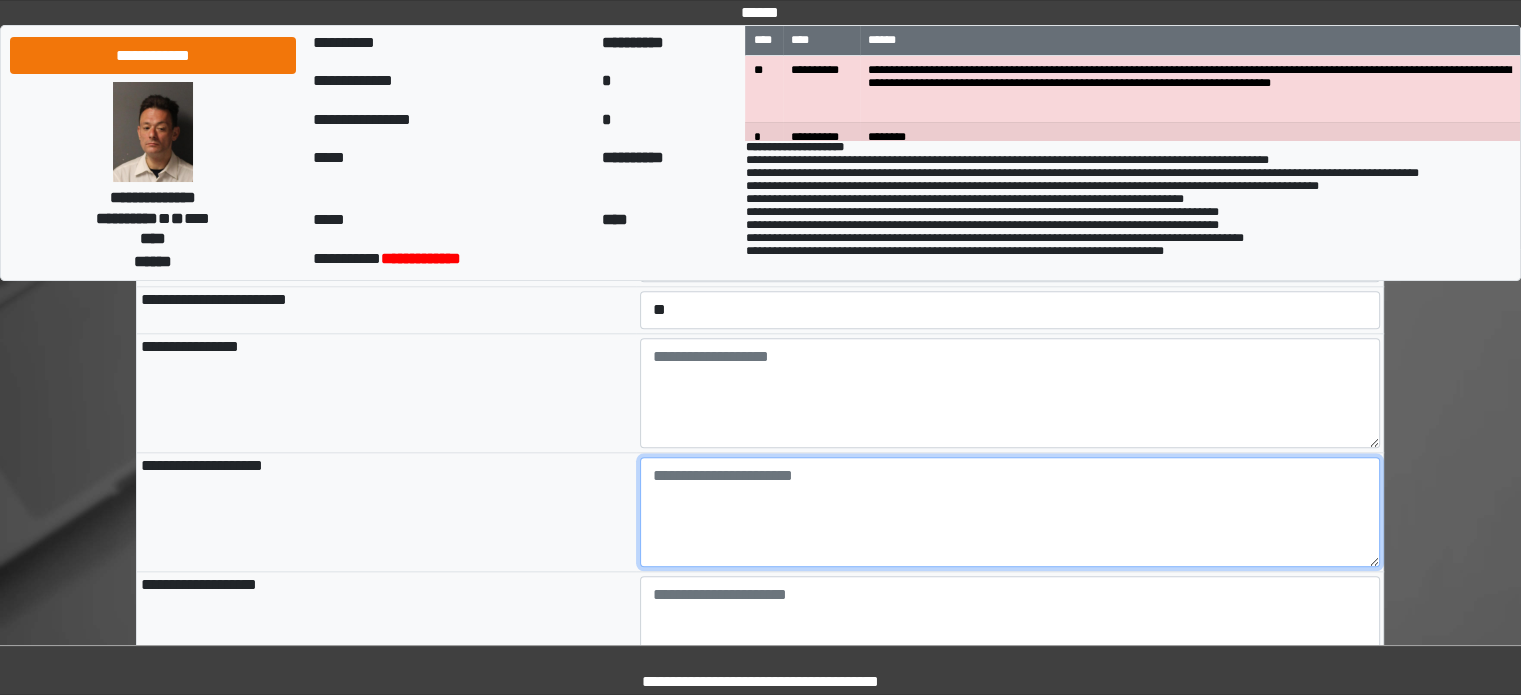 click at bounding box center [1010, 512] 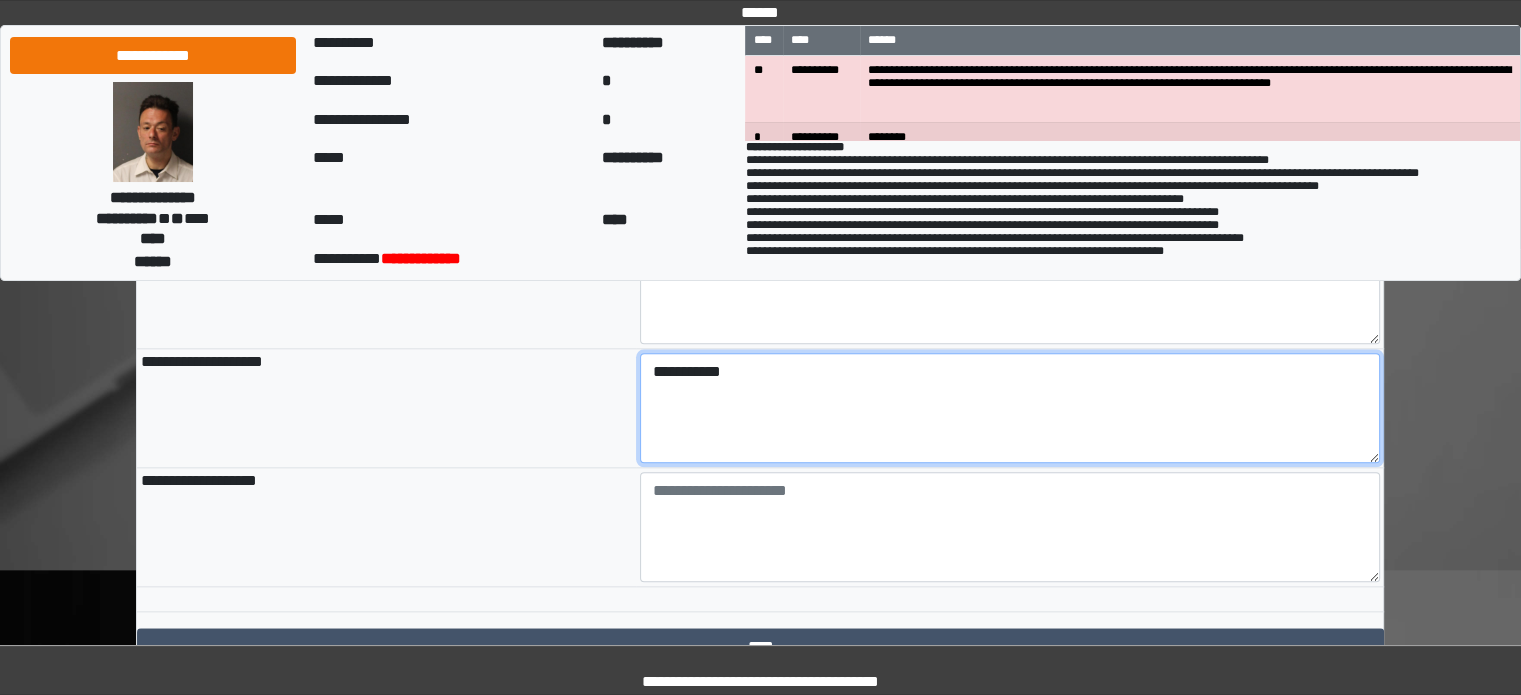 scroll, scrollTop: 2362, scrollLeft: 0, axis: vertical 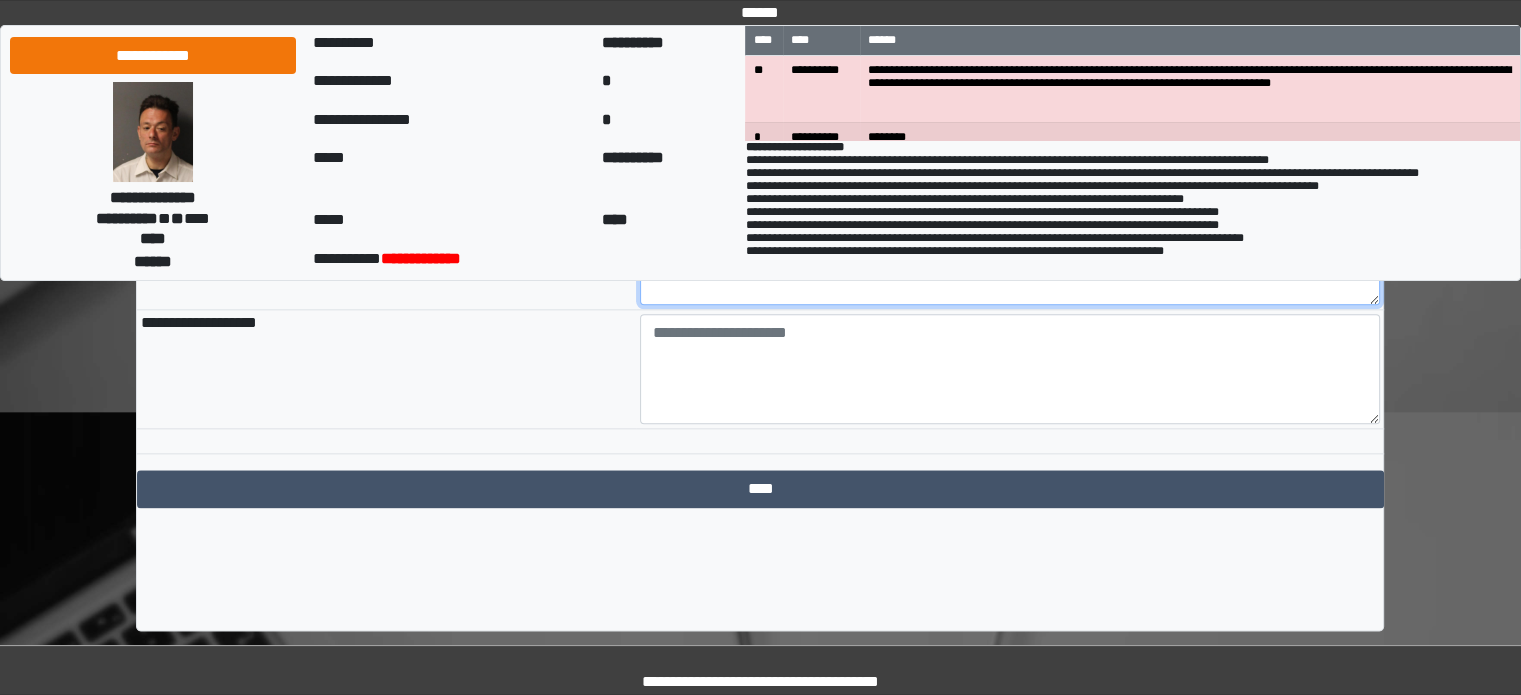 type on "**********" 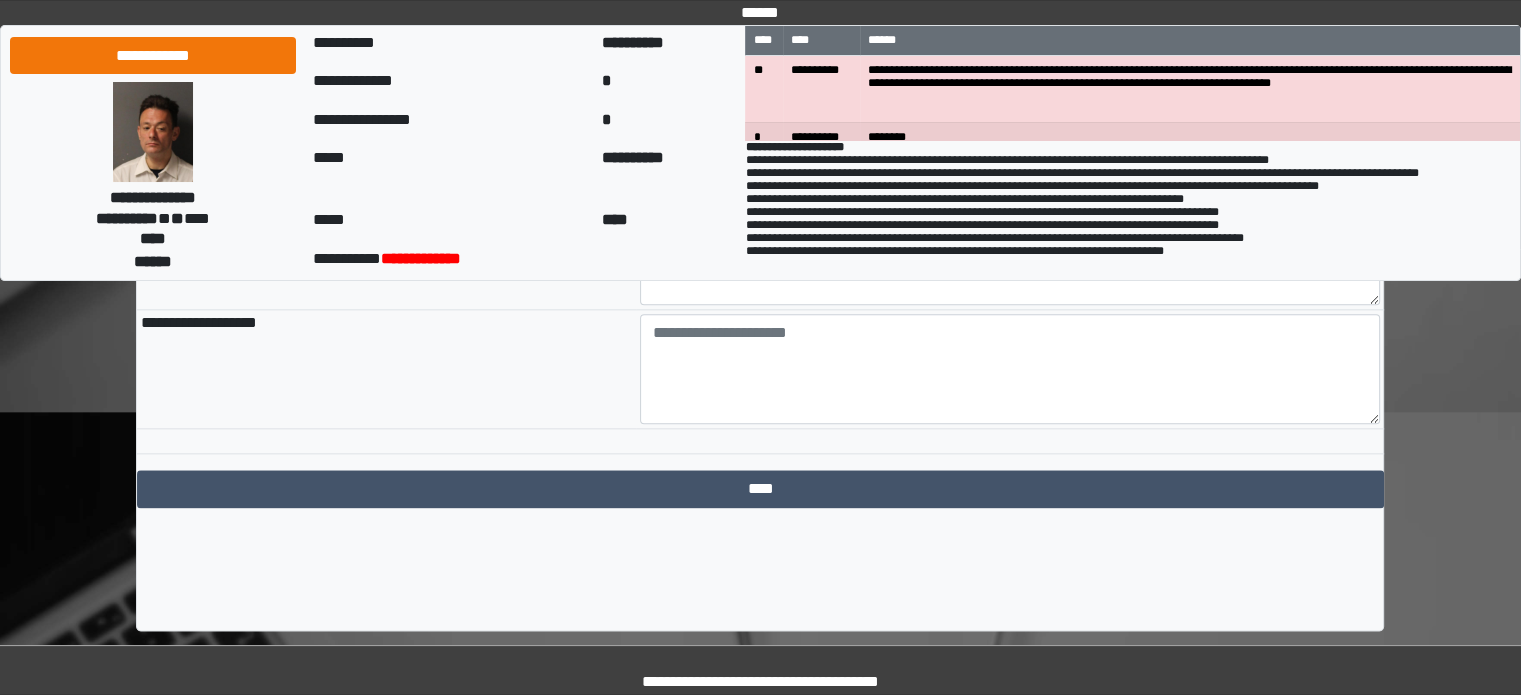 click on "**********" at bounding box center [760, -647] 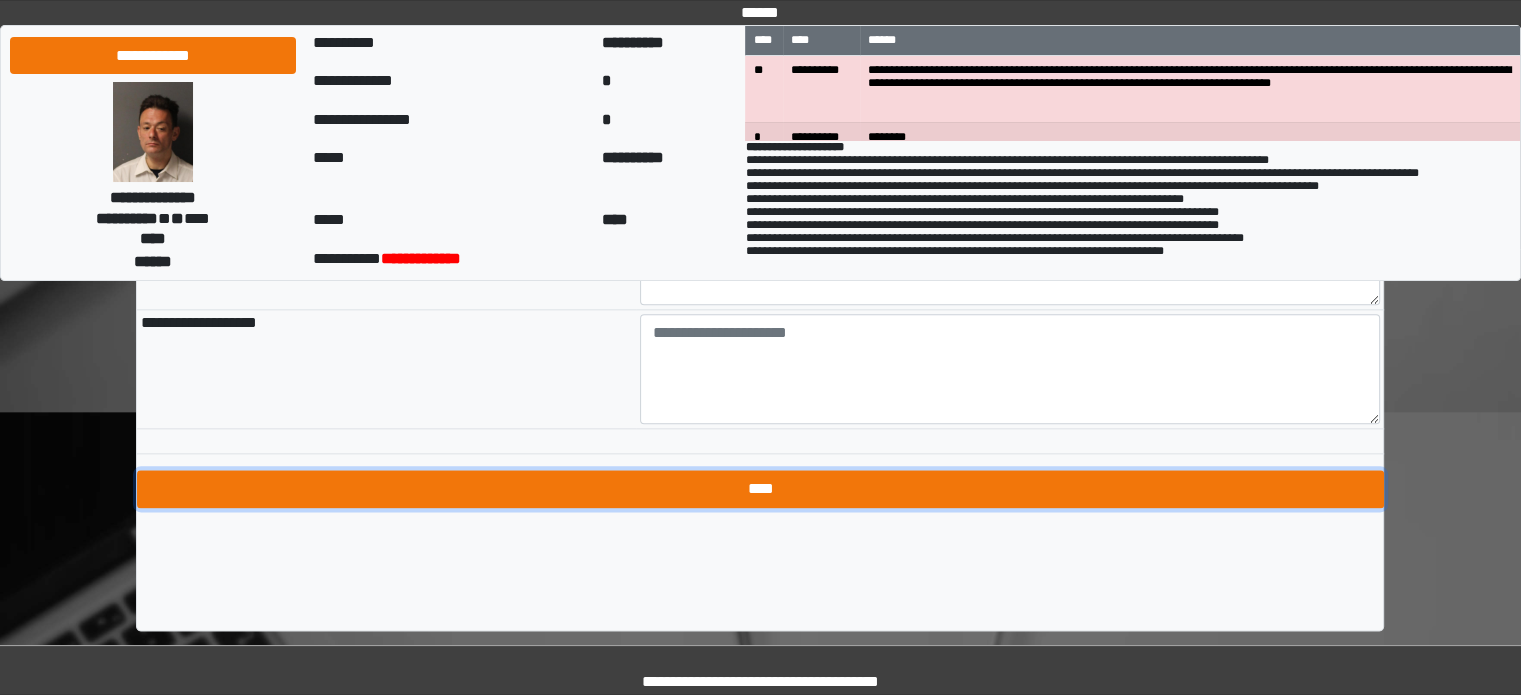 click on "****" at bounding box center (760, 489) 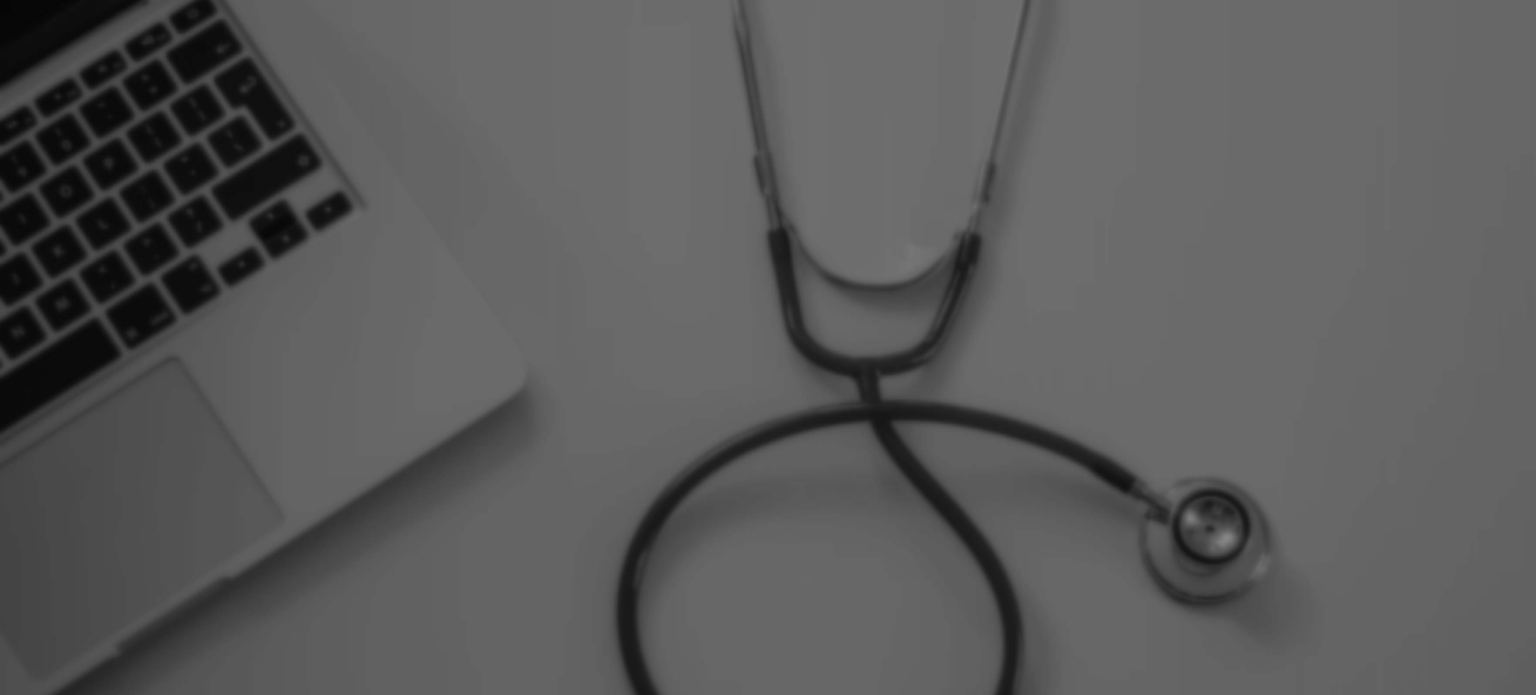 scroll, scrollTop: 0, scrollLeft: 0, axis: both 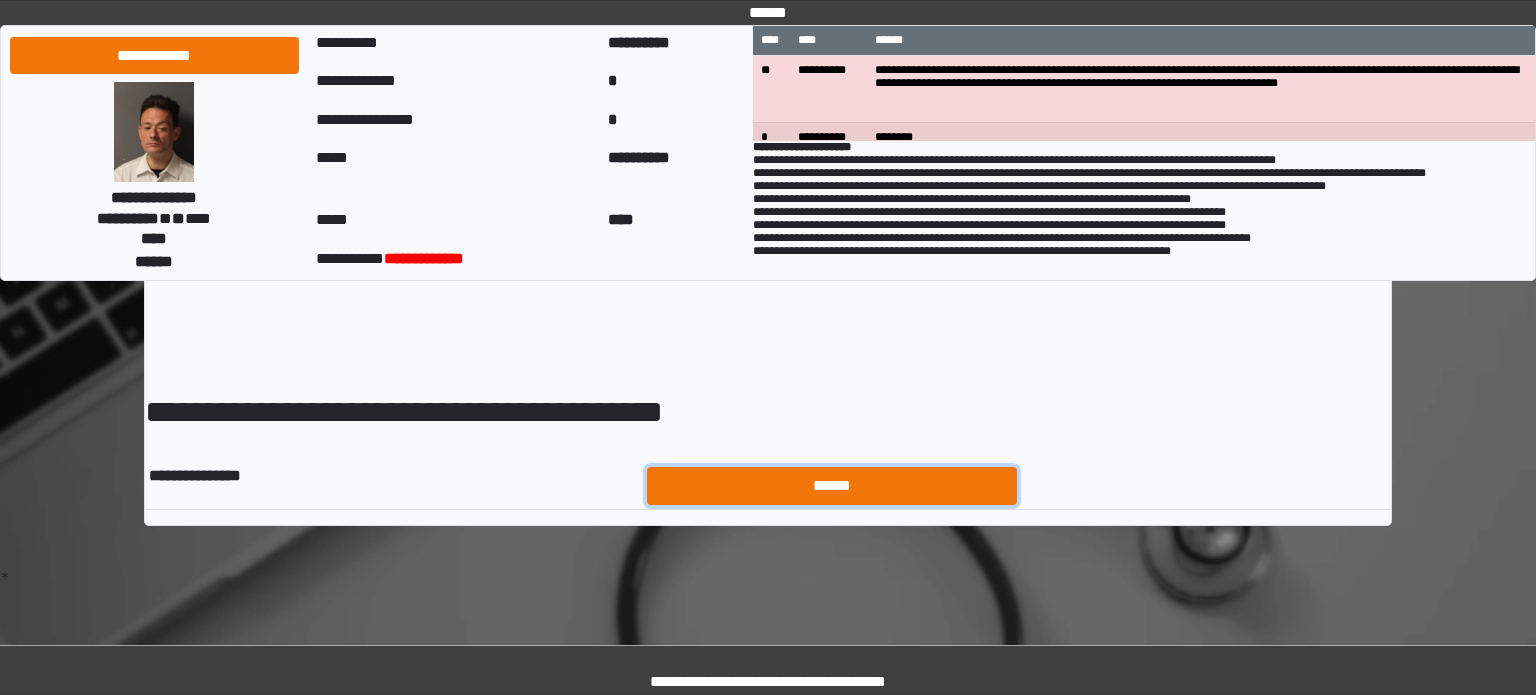 click on "******" at bounding box center [832, 486] 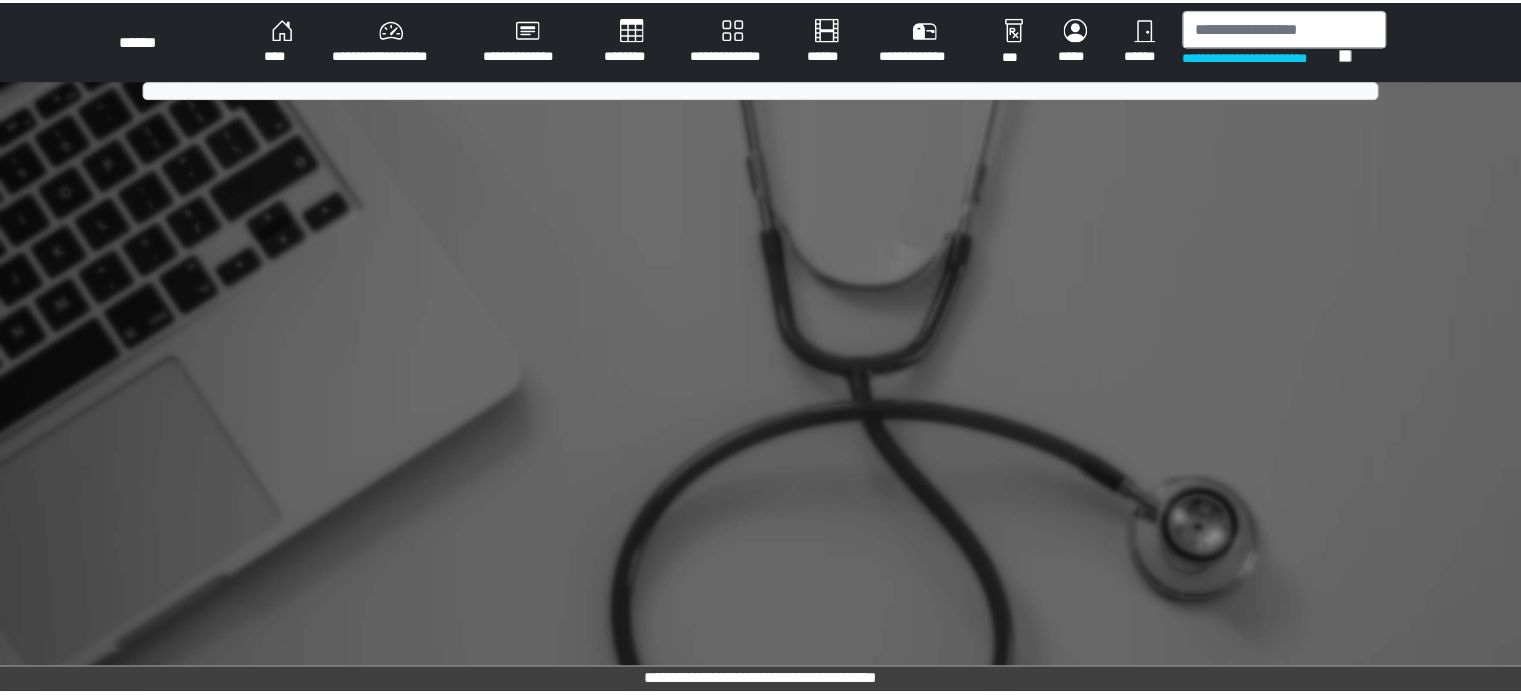 scroll, scrollTop: 0, scrollLeft: 0, axis: both 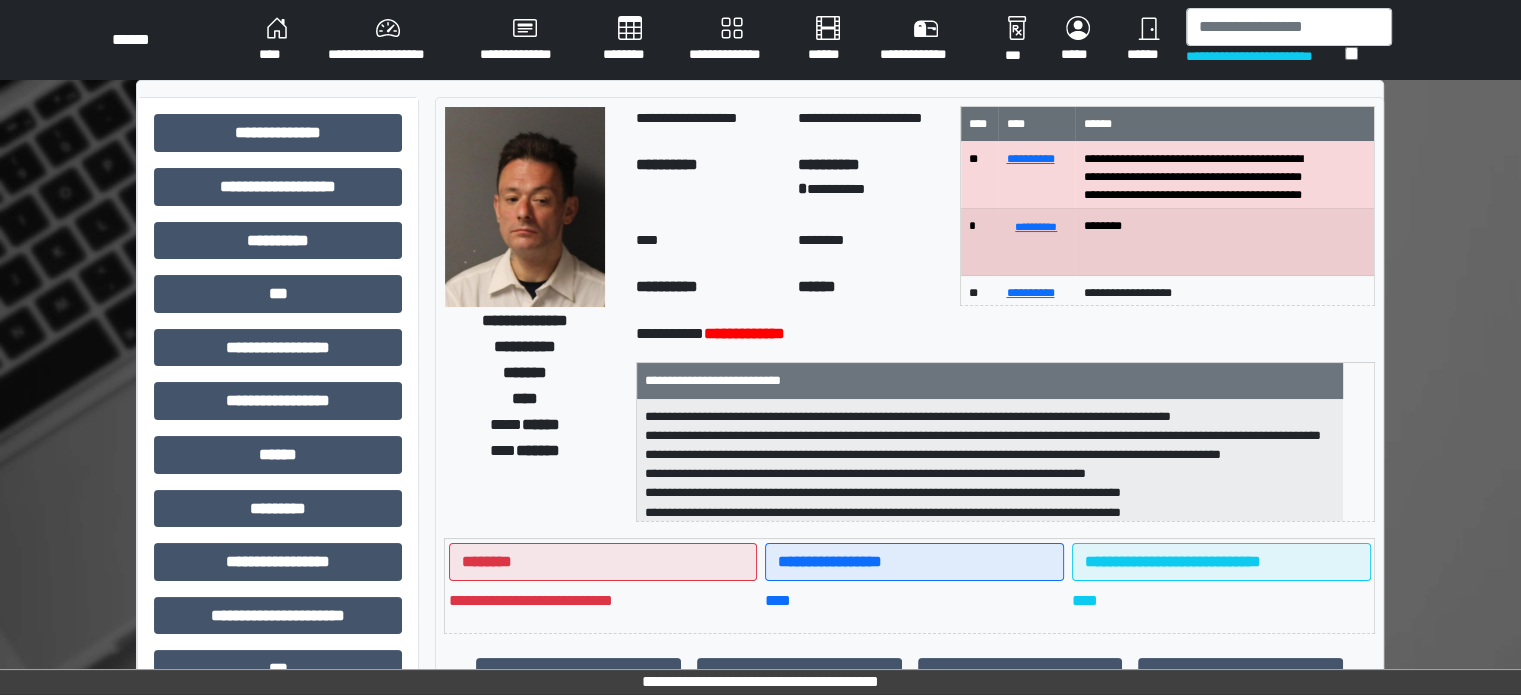 click on "******" at bounding box center [1148, 40] 